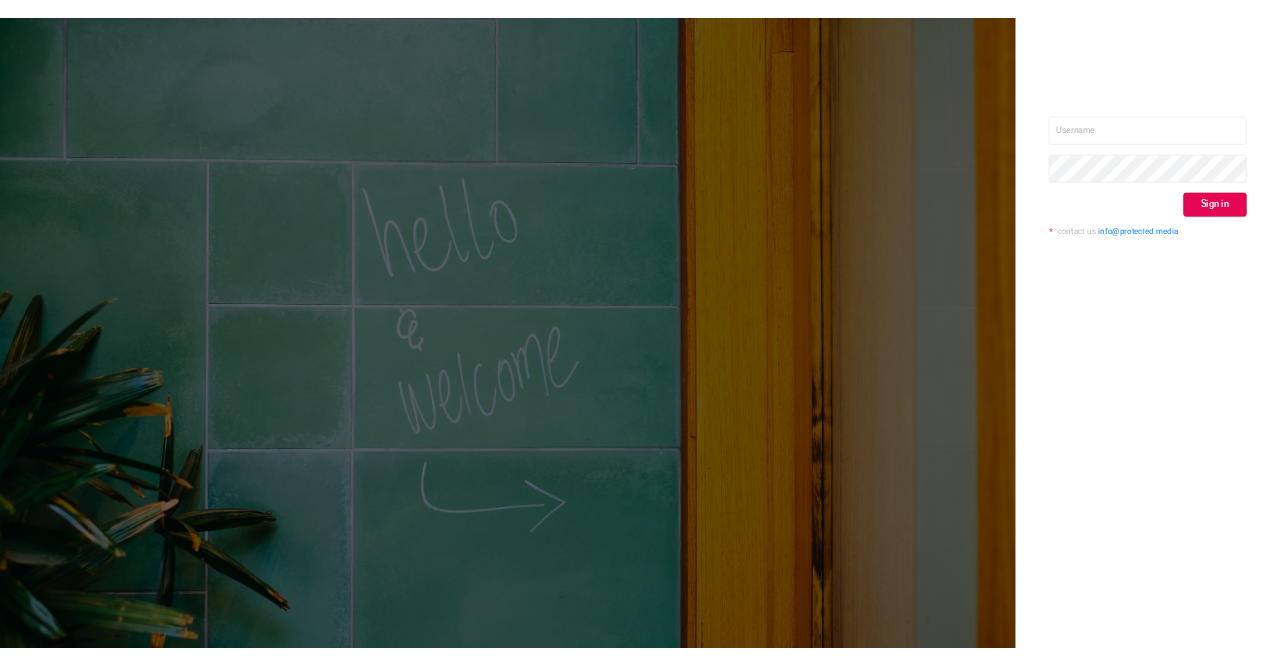 scroll, scrollTop: 0, scrollLeft: 0, axis: both 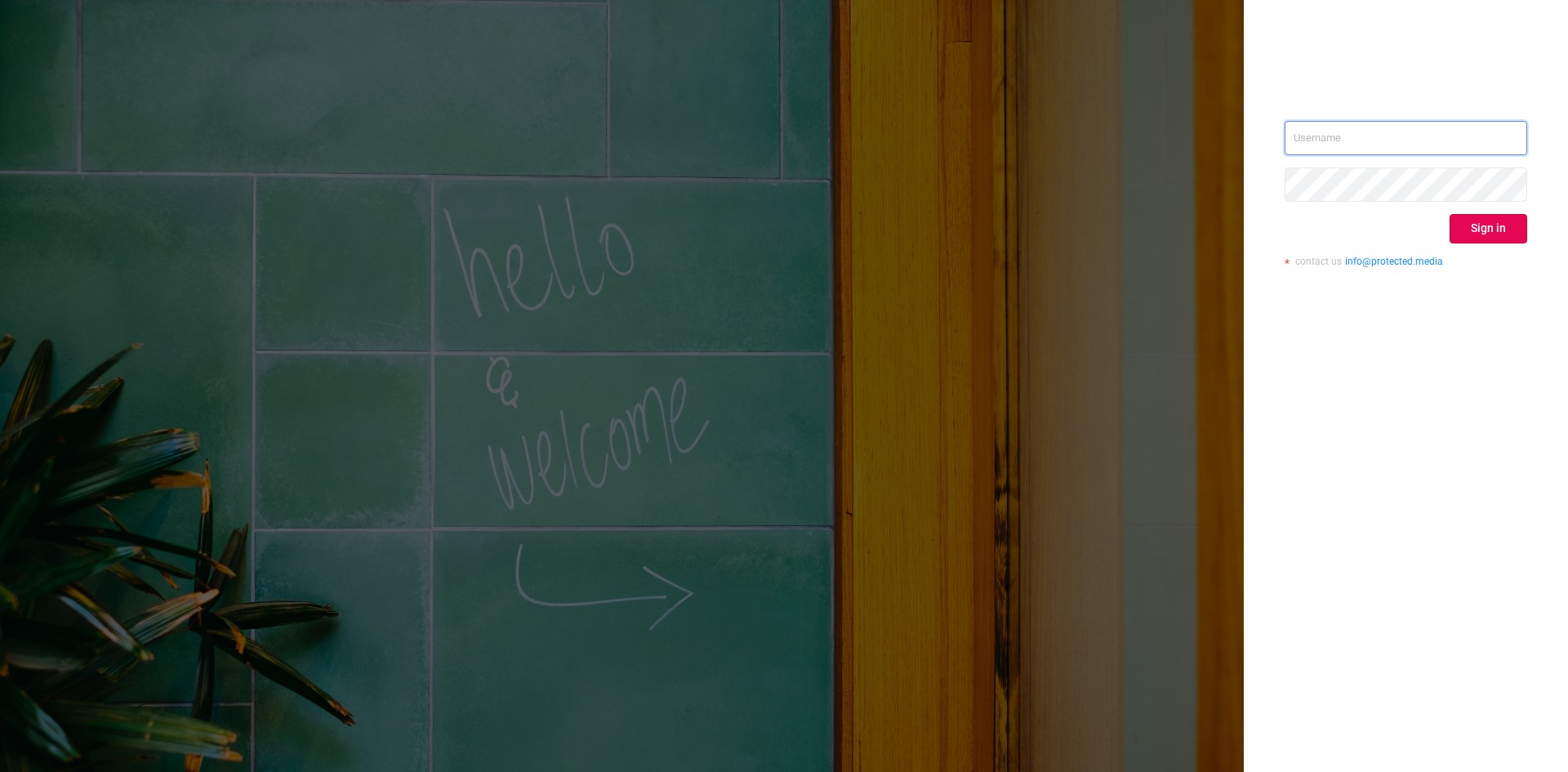 click at bounding box center [1405, 138] 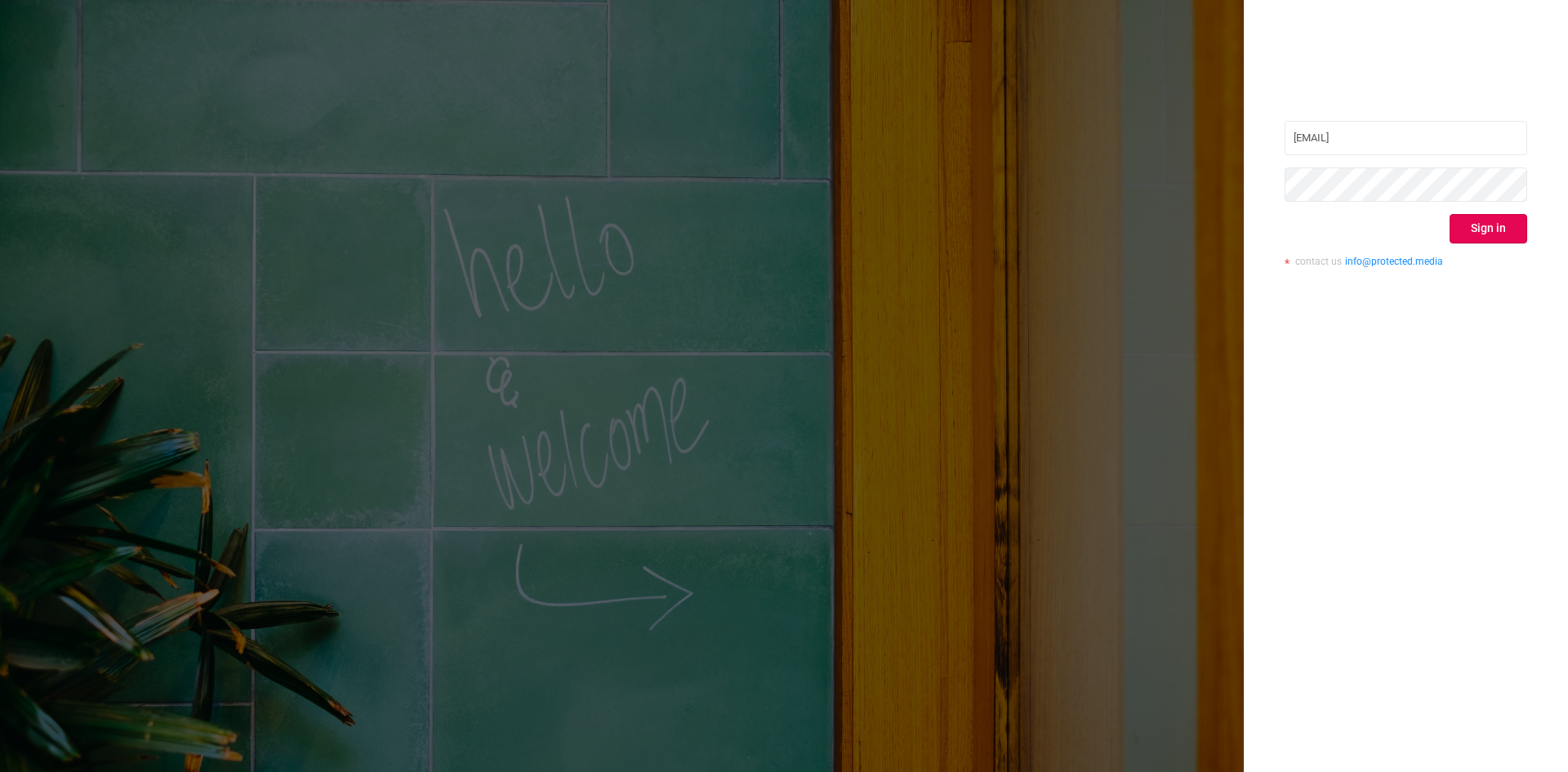 click on "Sign in" at bounding box center (1488, 229) 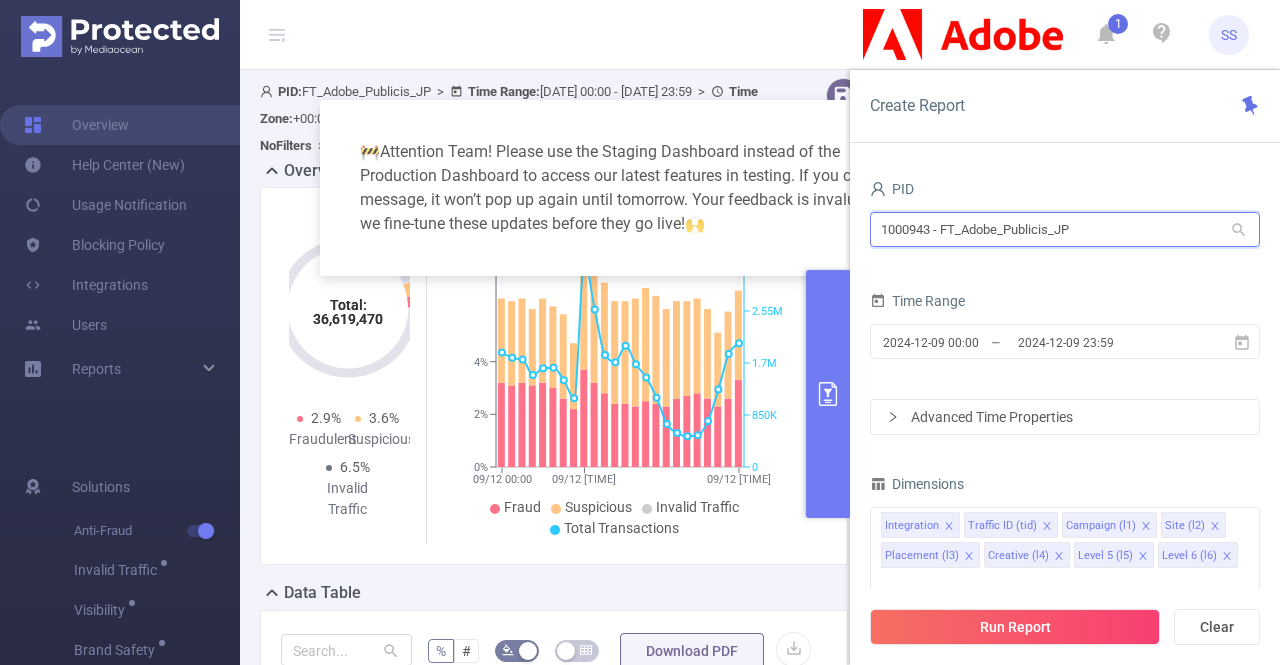 drag, startPoint x: 1152, startPoint y: 241, endPoint x: 850, endPoint y: 218, distance: 302.87457 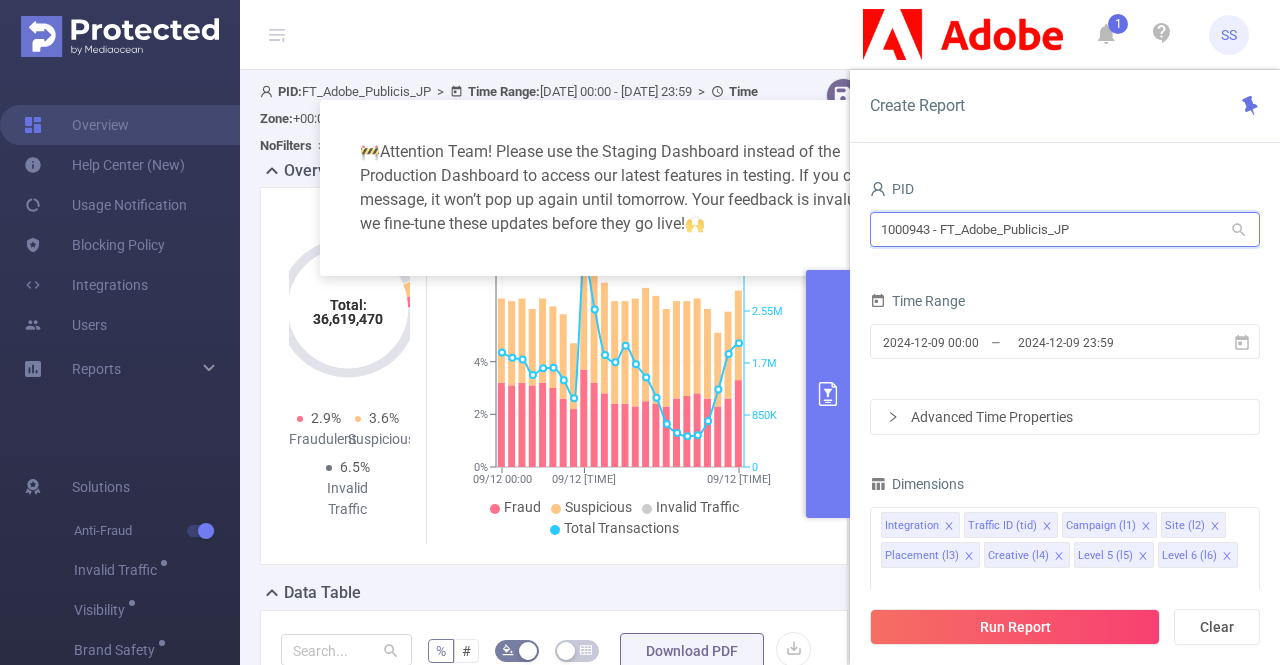 click on "PID 1000943 - FT_Adobe_Publicis_JP 1000943 - FT_Adobe_Publicis_JP      Time Range [DATE] 00:00   _   [DATE] 23:59 Advanced Time Properties    Dimensions Integration Traffic ID (tid) Campaign (l1) Site (l2) Placement (l3) Creative (l4) Level 5 (l5) Level 6 (l6)      Metrics Total Fraudulent Bot/Virus Hostile Tools Tunneled Traffic Non Malicious Bots View Fraud Publisher Fraud Reputation Total Suspicious Bot/Virus Hostile Tools Tunneled Traffic Non Malicious Bots View Fraud Publisher Fraud Reputation Total IVT   Anti-Fraud    ✕    Conditions  Integration Contains   Add    Filters Total Transactions ≥ Add" at bounding box center [1065, 427] 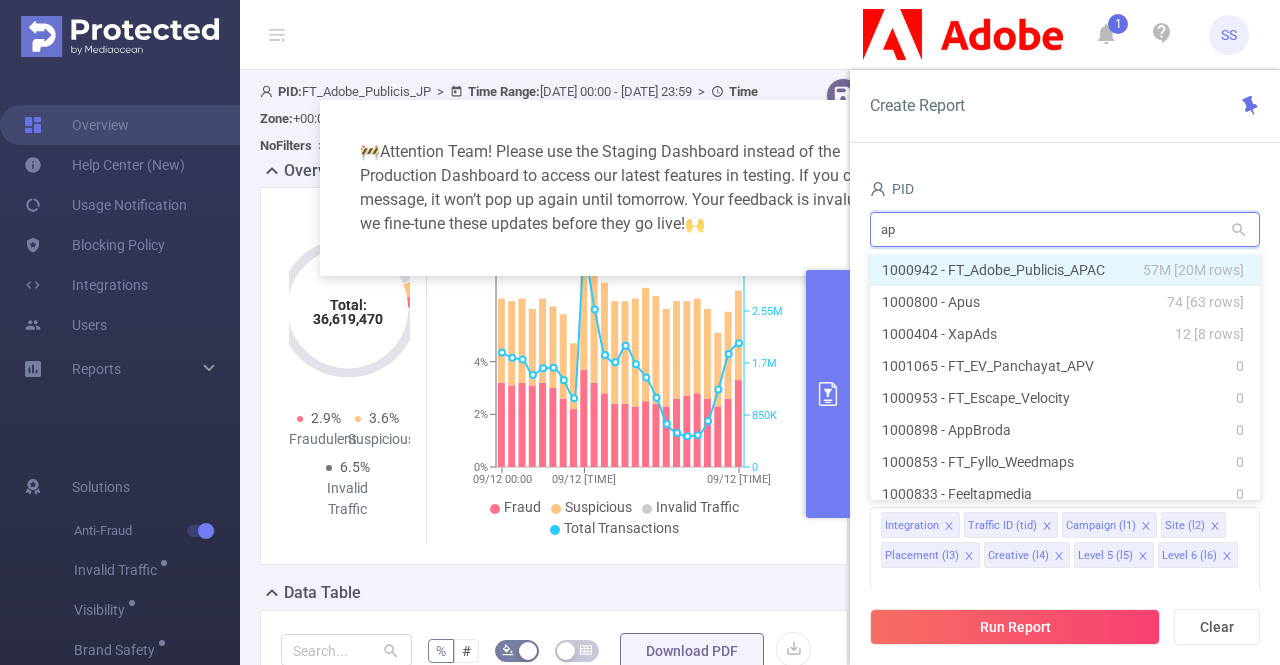 type on "apa" 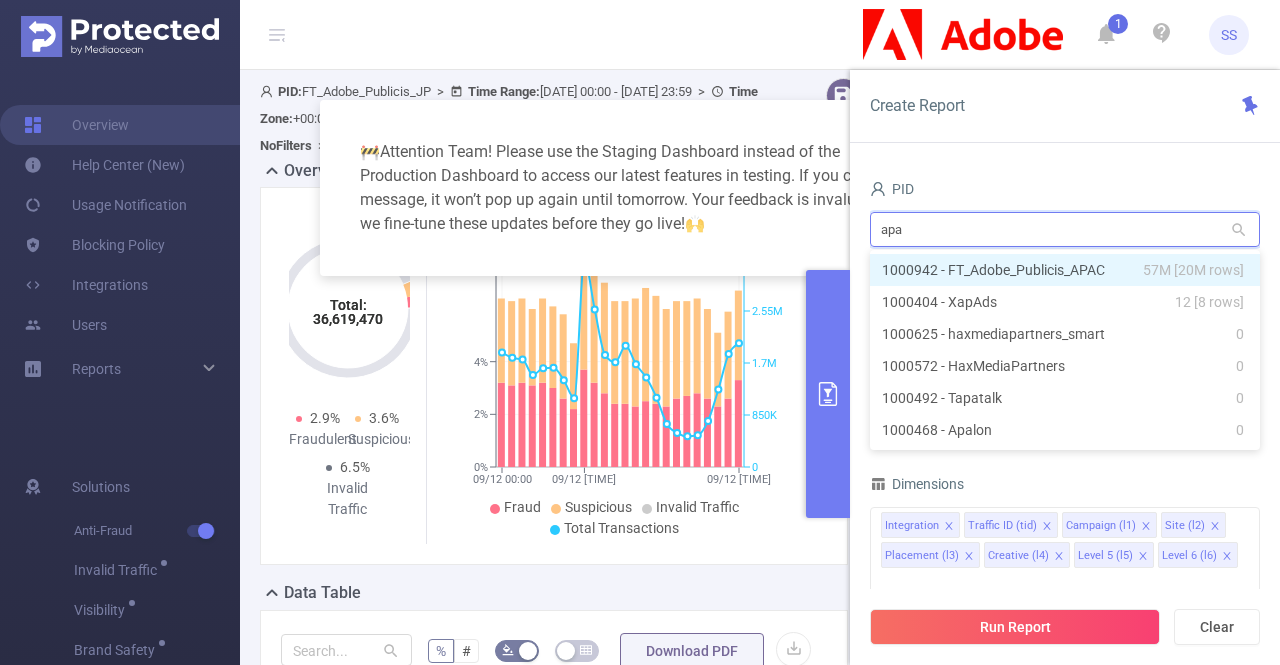 click on "1000942 - FT_Adobe_Publicis_APAC 57M [20M rows]" at bounding box center [1065, 270] 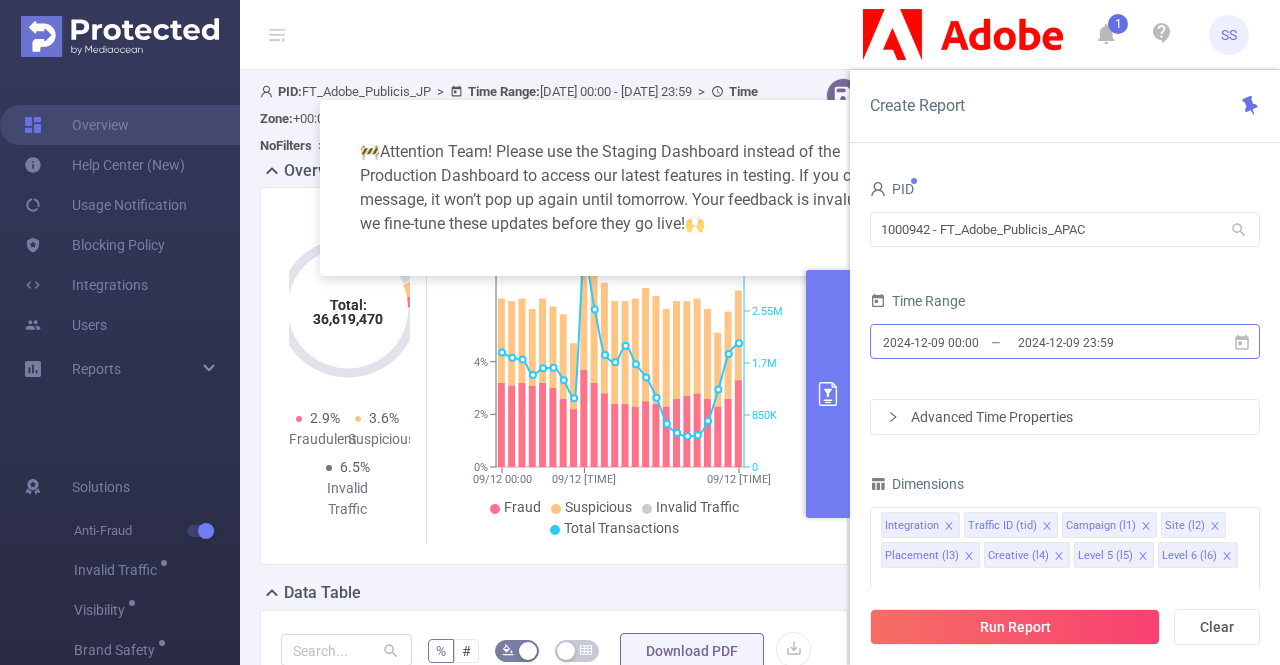 click on "2024-12-09 23:59" at bounding box center (1097, 342) 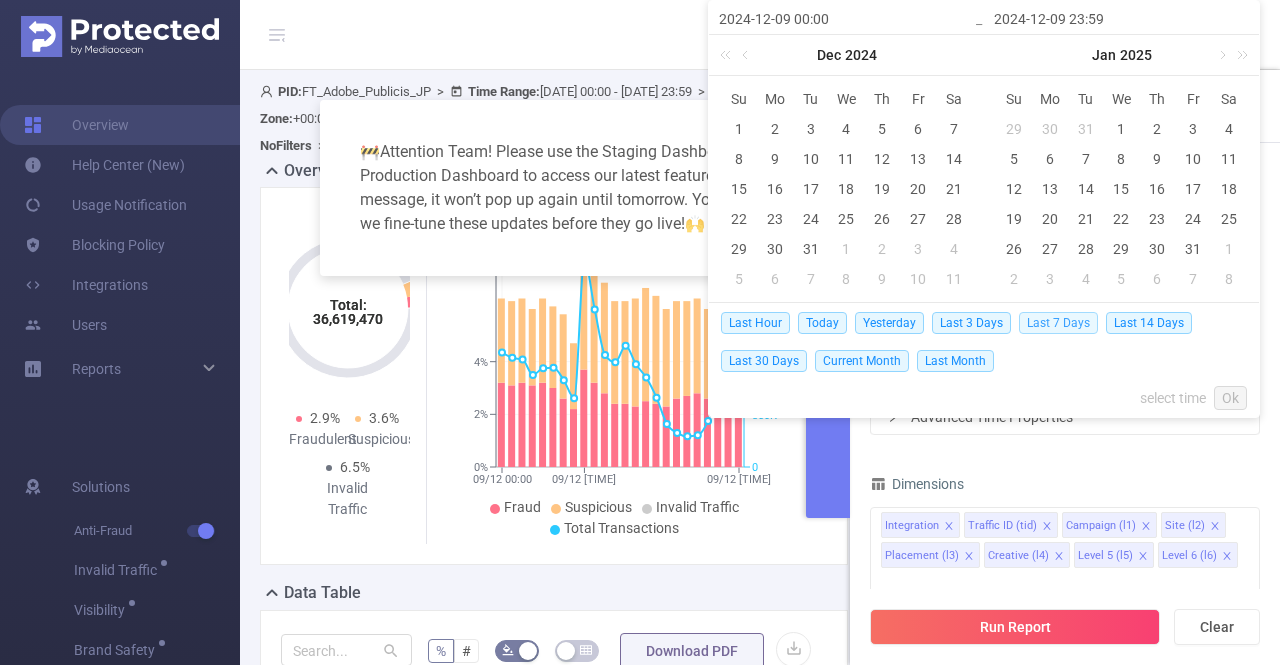 click on "Last 7 Days" at bounding box center [1058, 323] 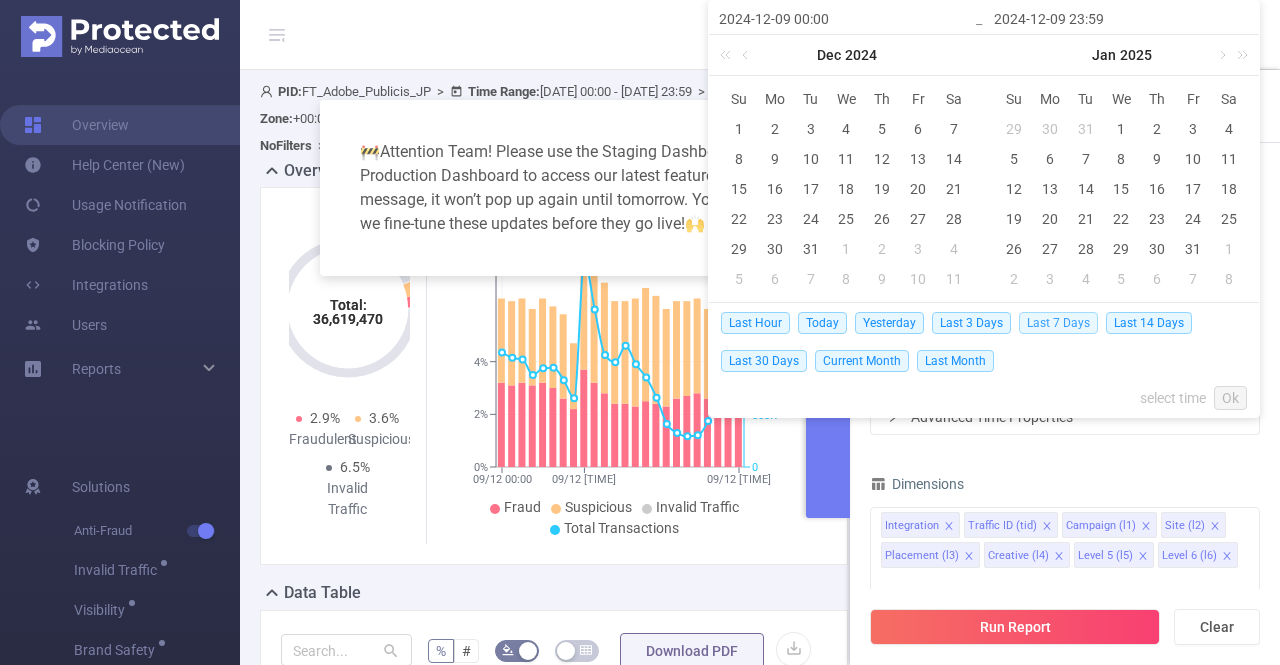 type on "2025-07-29 00:00" 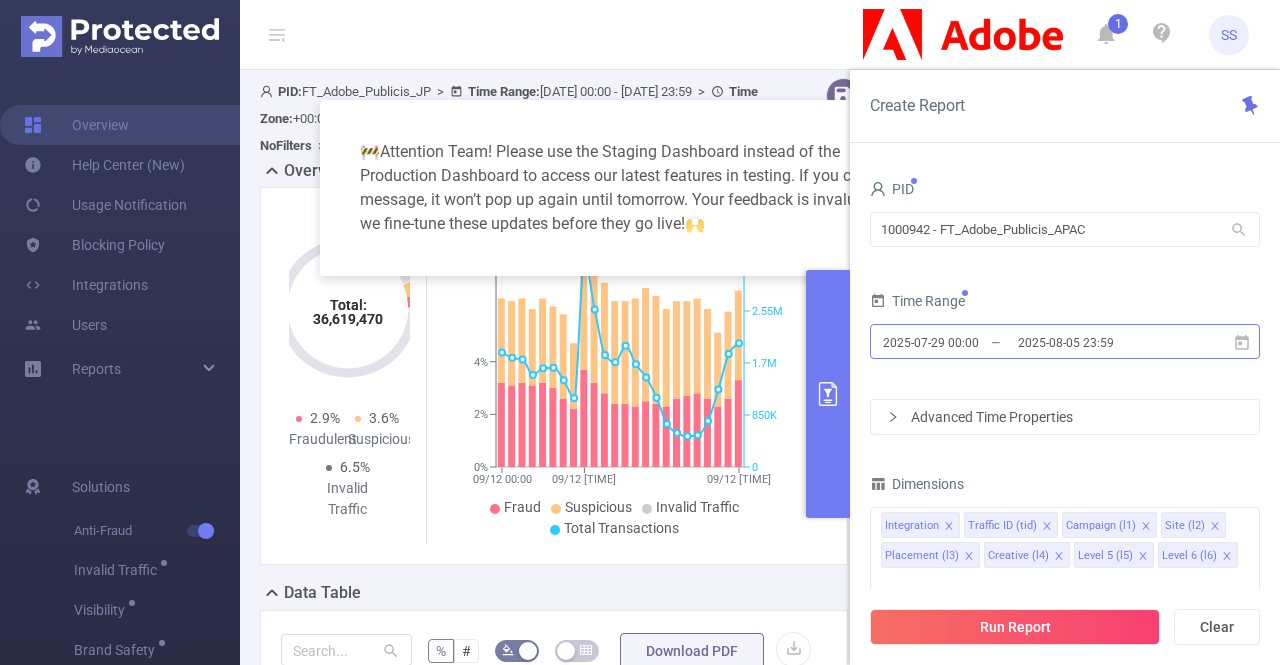 click on "2025-08-05 23:59" at bounding box center [1097, 342] 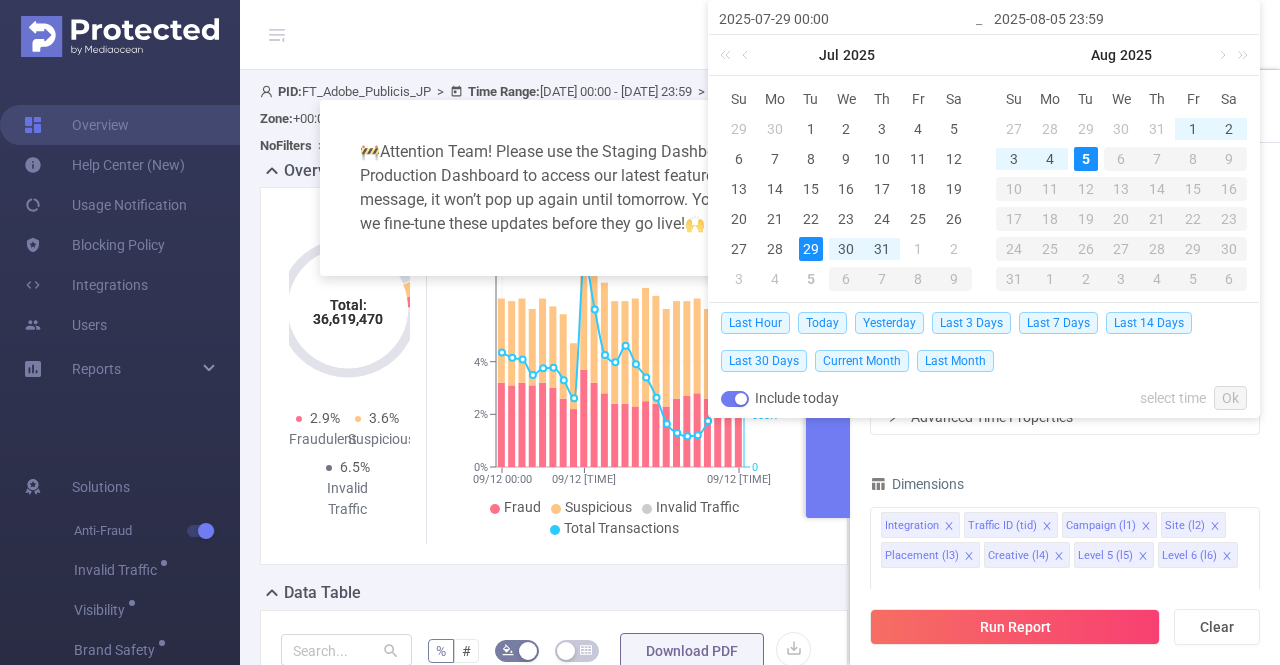 click at bounding box center [735, 399] 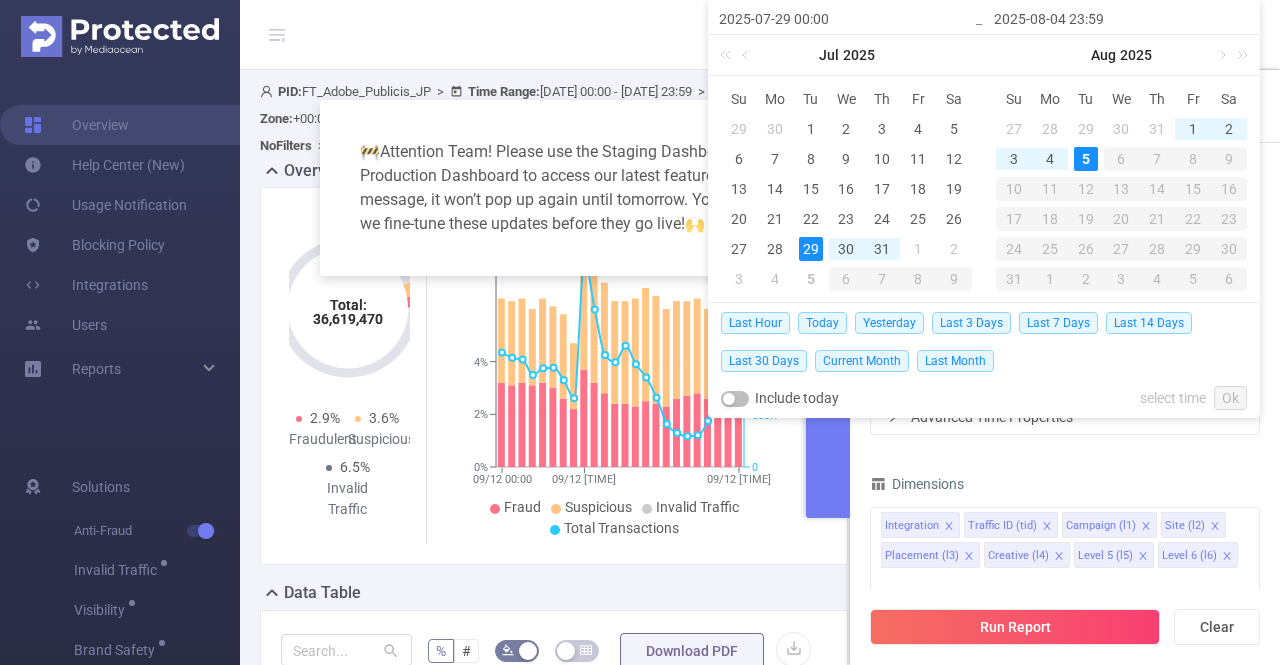 click on "Last Hour Today Yesterday Last 3 Days Last 7 Days Last 14 Days Last 30 Days Current Month Last Month" at bounding box center [984, 341] 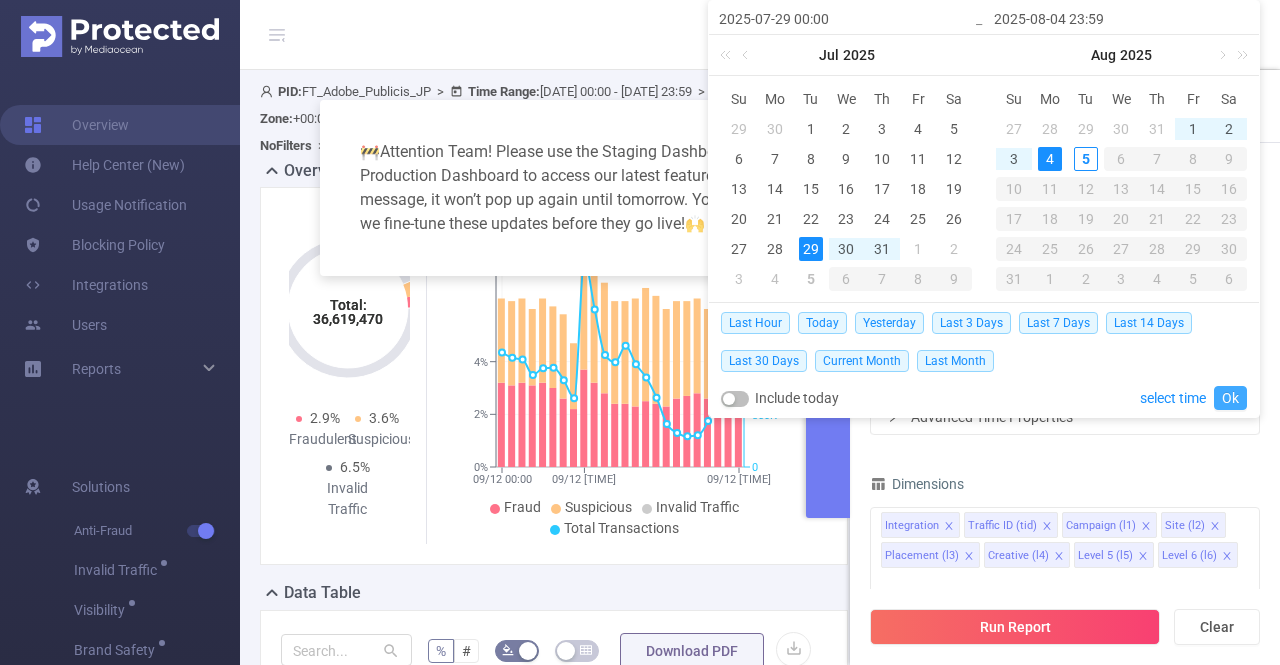 click on "Ok" at bounding box center (1230, 398) 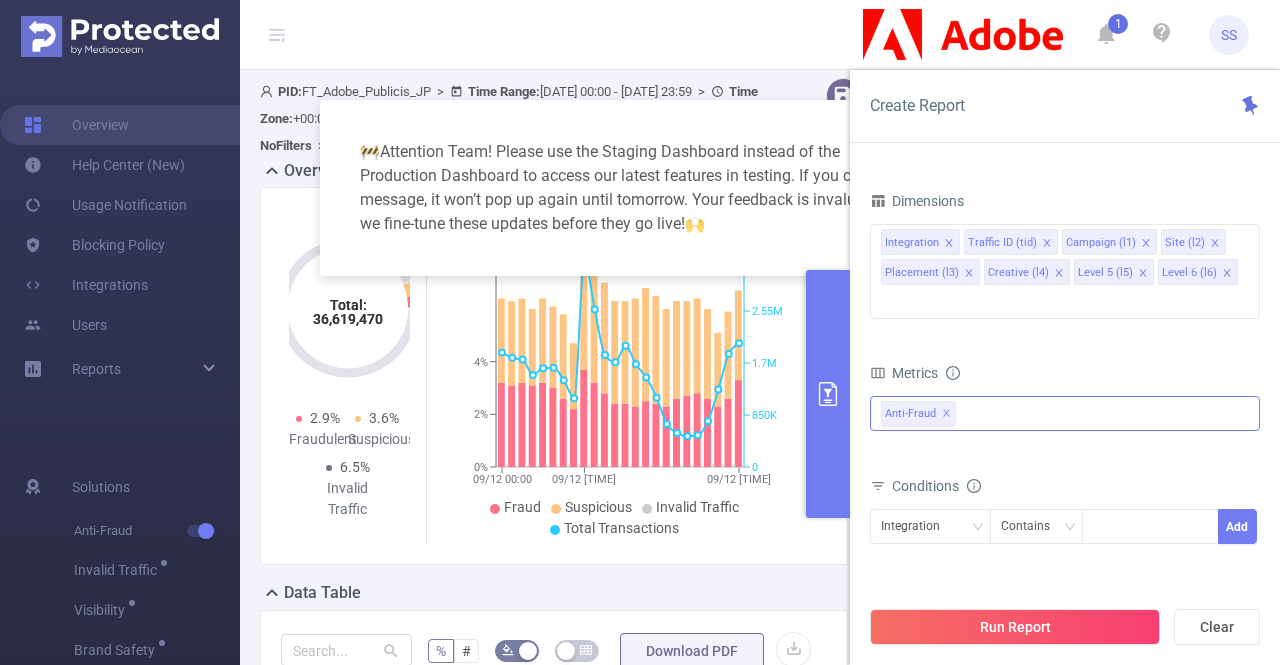 click on "✕" at bounding box center [946, 414] 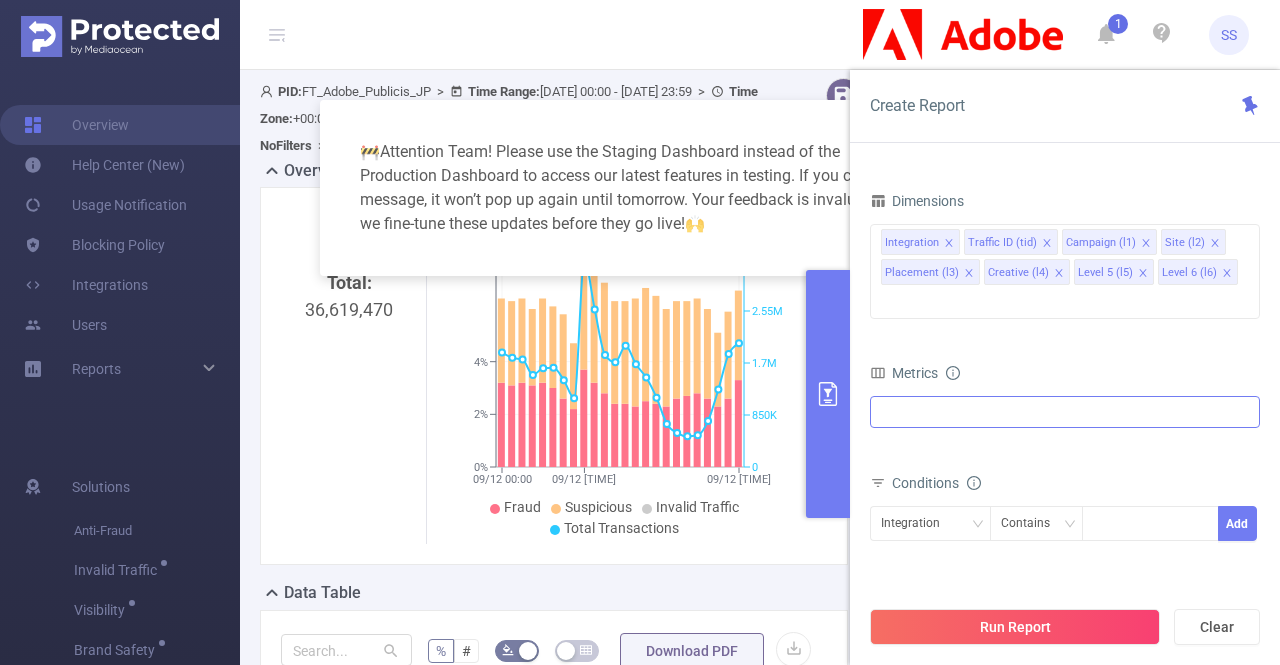 click at bounding box center (1065, 412) 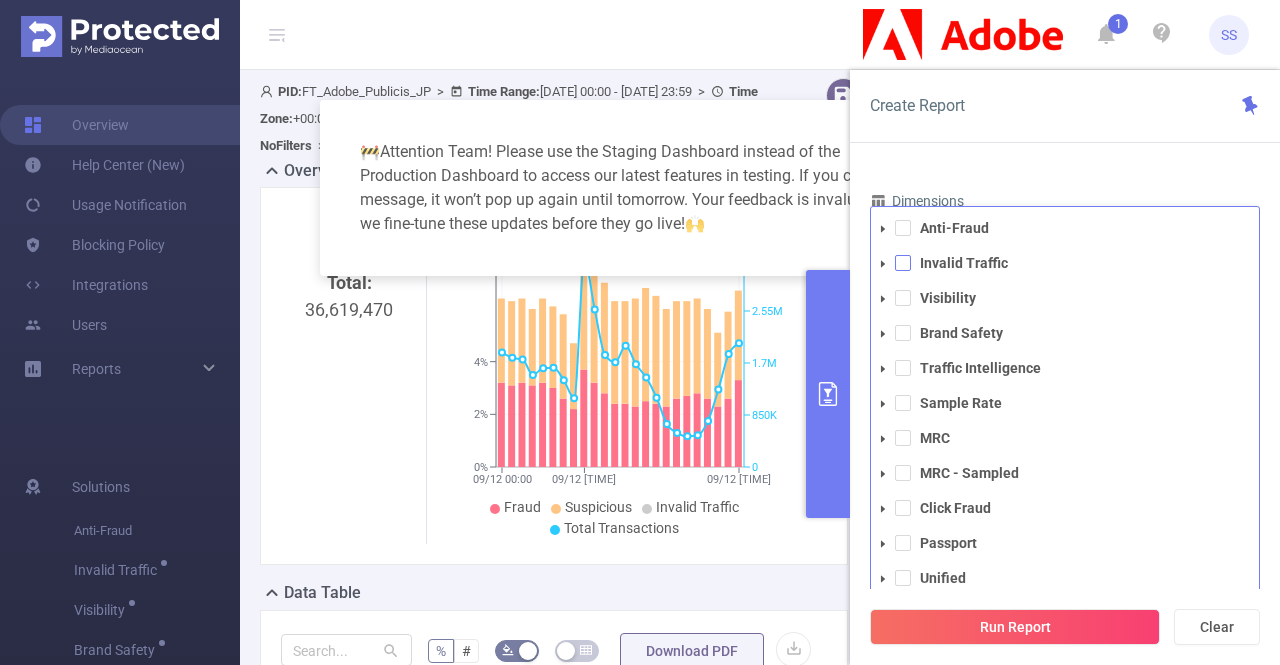 click at bounding box center (903, 263) 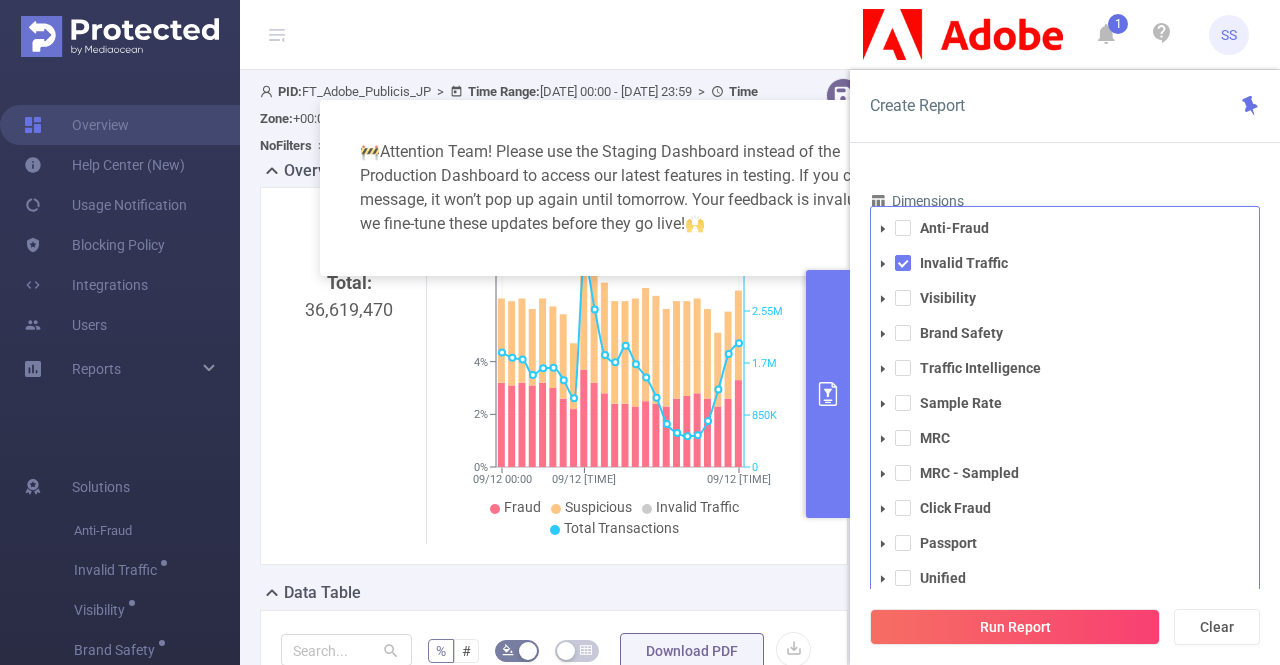 click on "Create Report" at bounding box center [1065, 106] 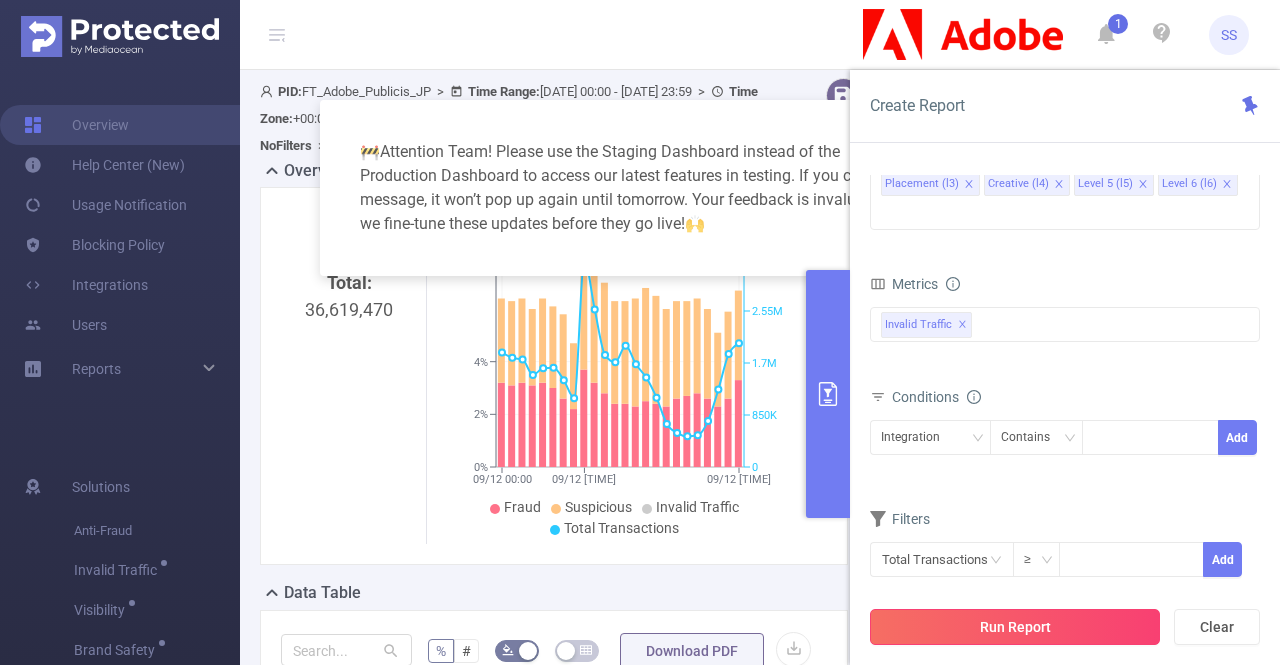 click on "Run Report" at bounding box center (1015, 627) 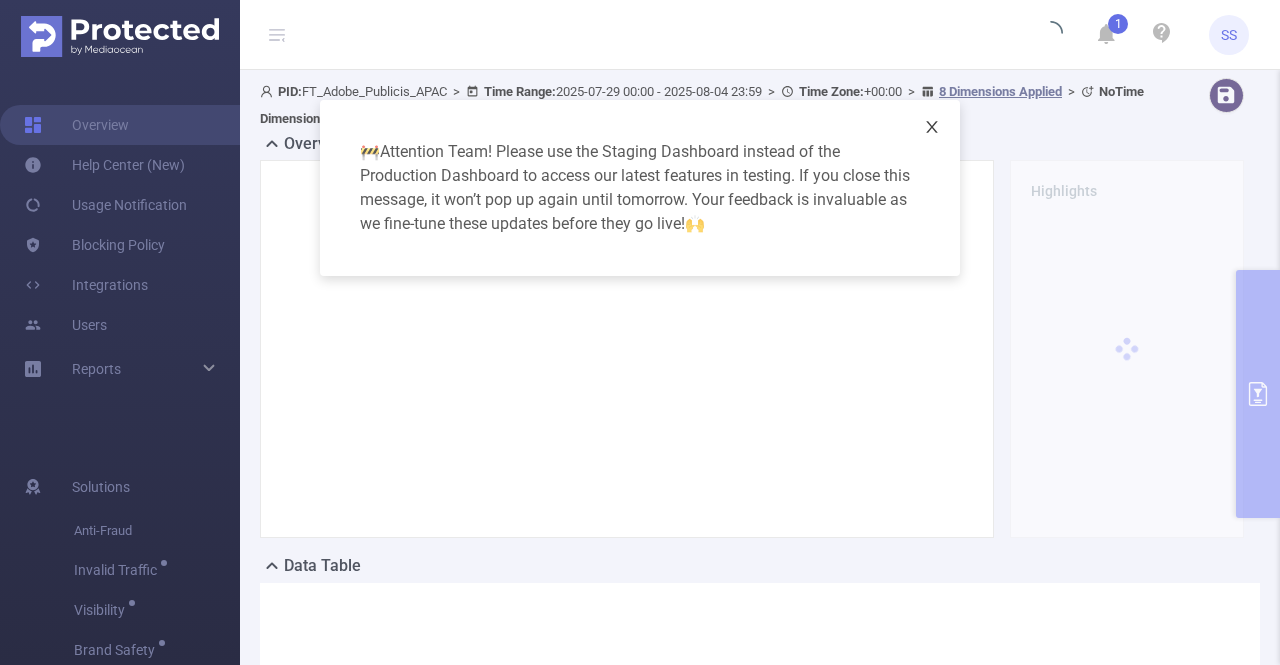 click 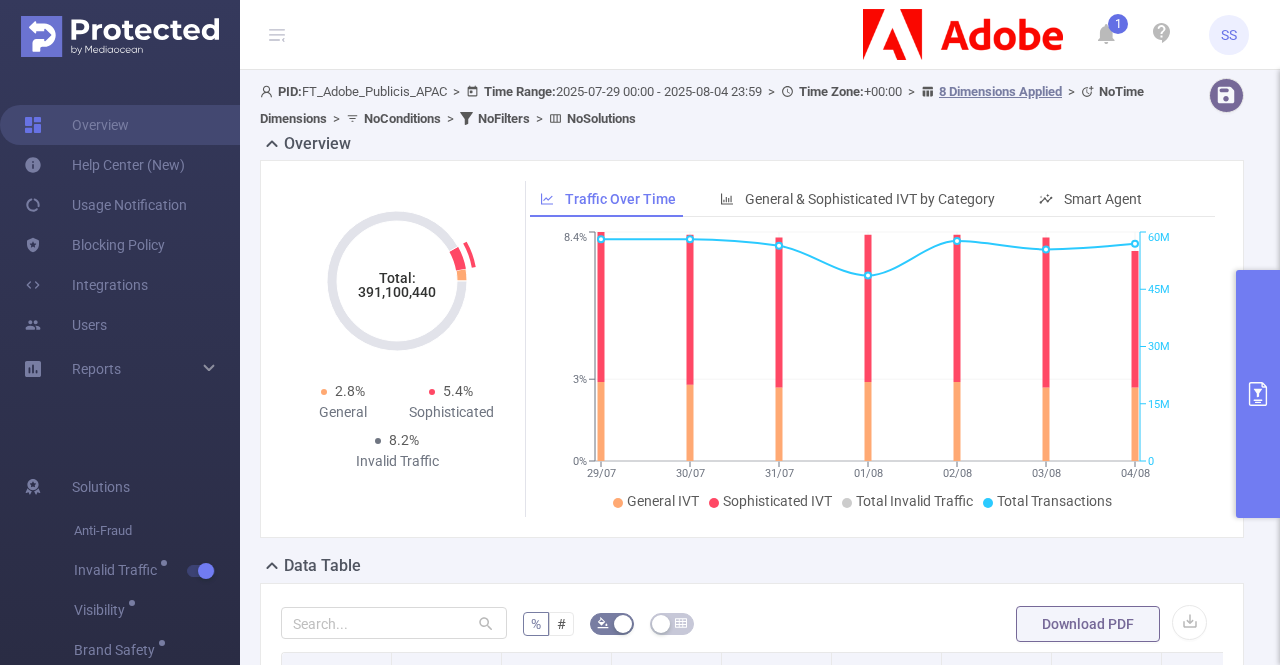 click on "391,100,440" 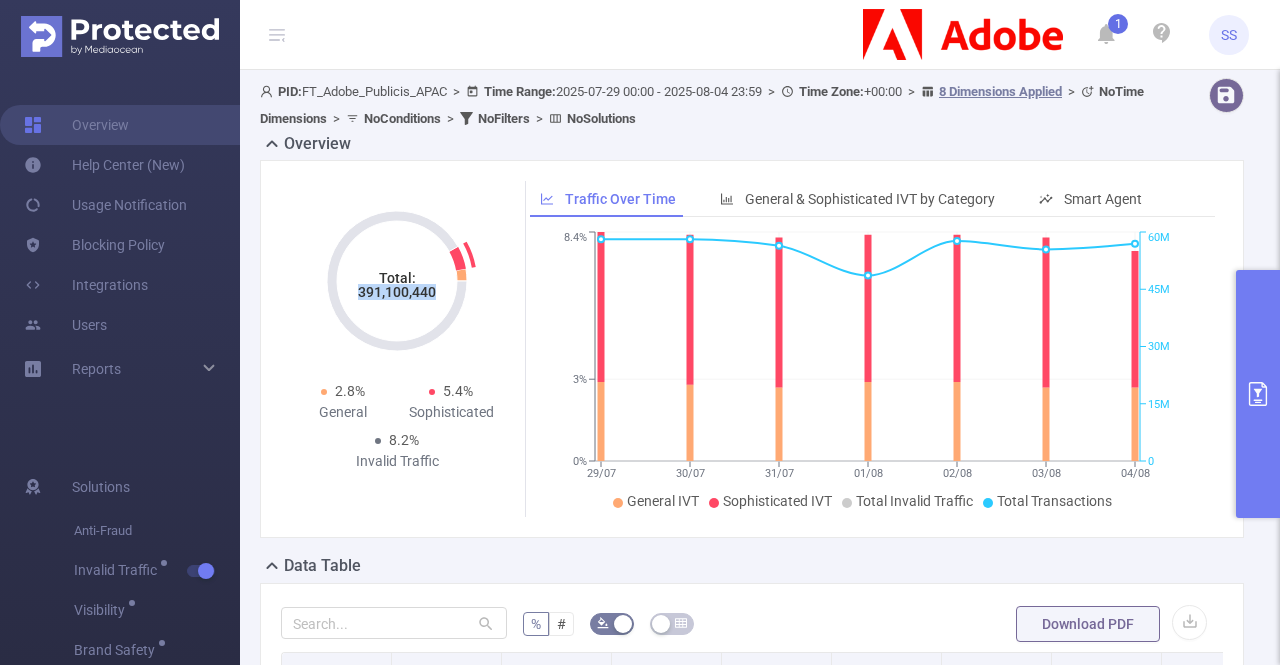 click on "391,100,440" 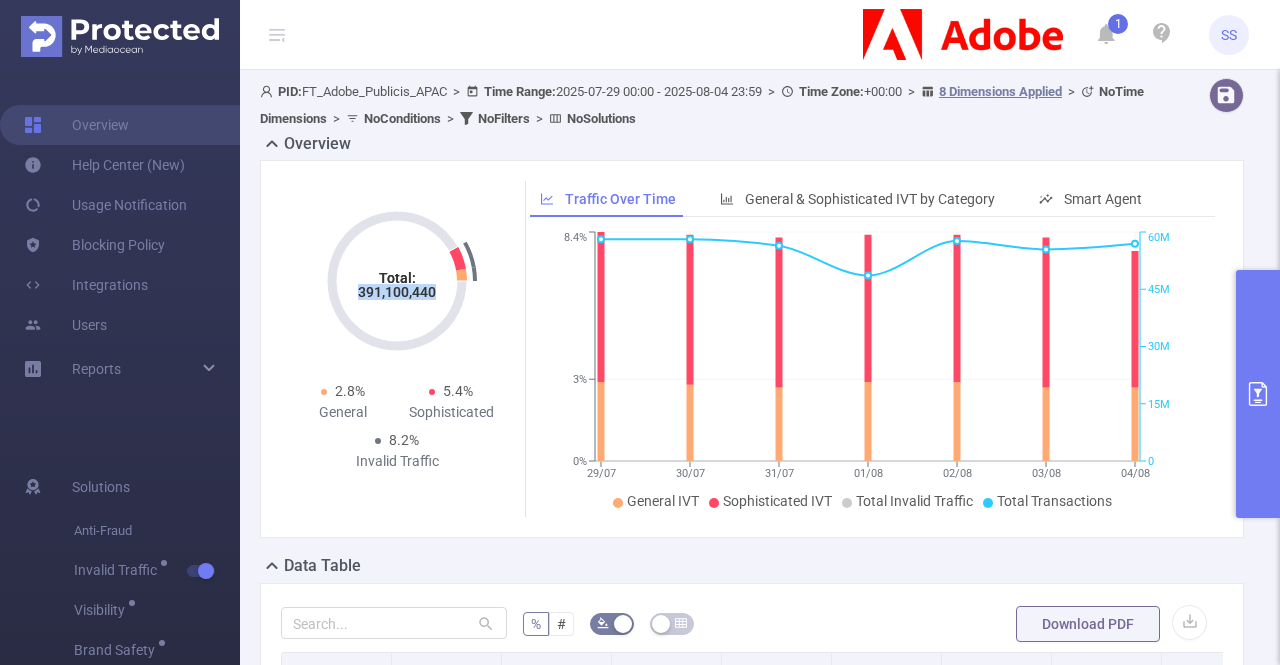 click at bounding box center [1258, 394] 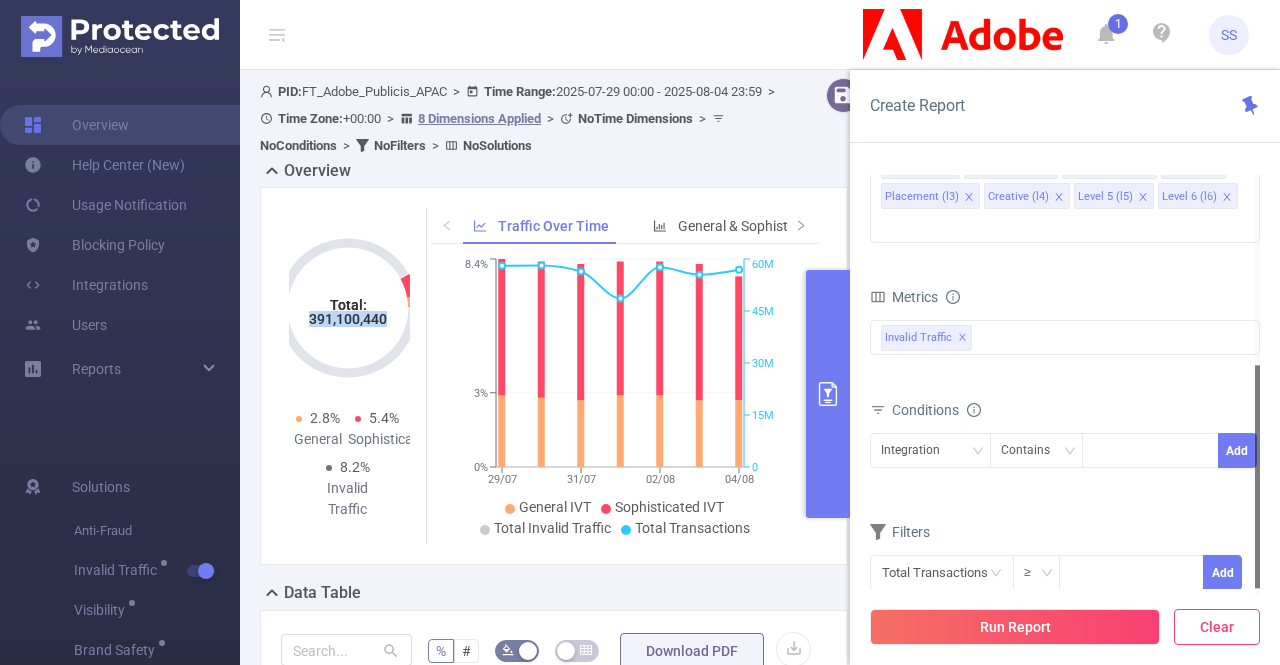 click on "Clear" at bounding box center (1217, 627) 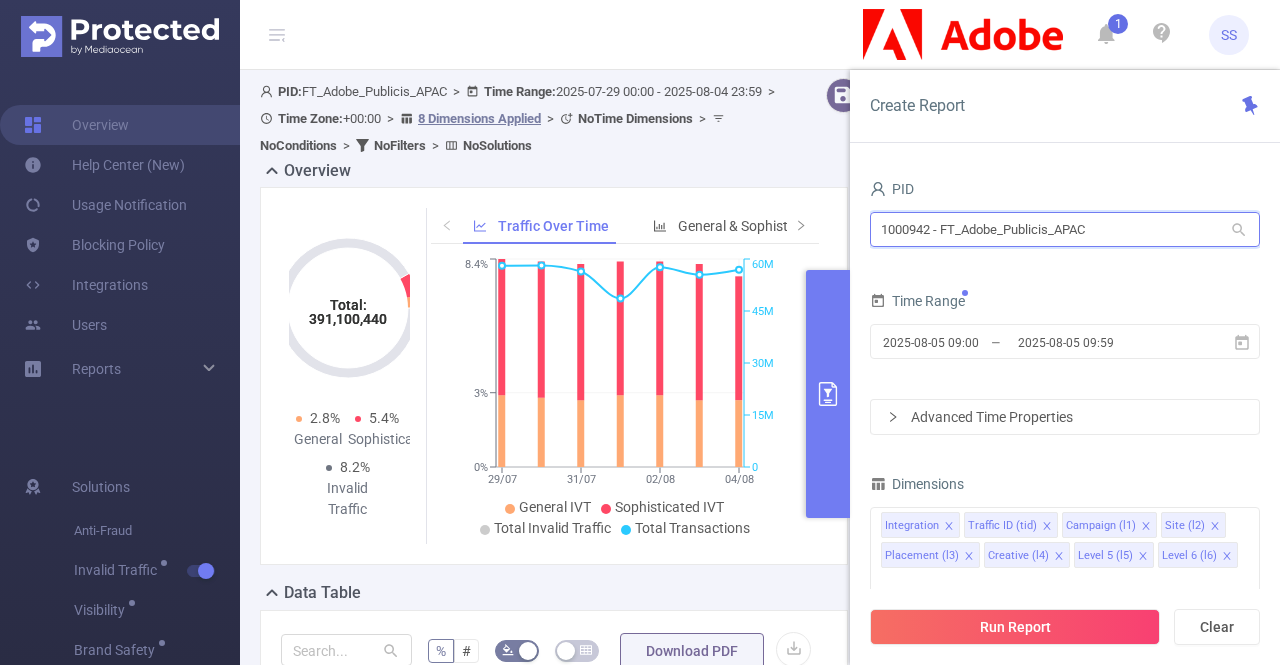drag, startPoint x: 1121, startPoint y: 233, endPoint x: 834, endPoint y: 231, distance: 287.00696 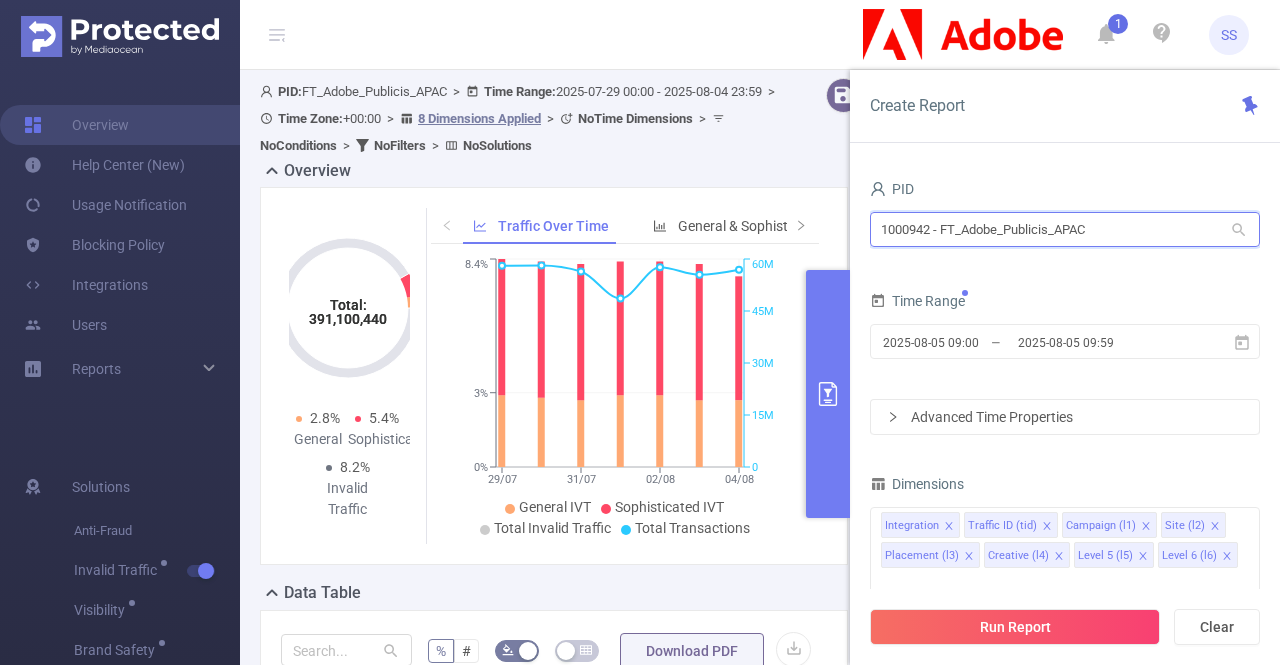 click on "PID:  FT_Adobe_Publicis_APAC  >  Time Range:  2025-07-29 00:00 -
2025-08-04 23:59  >  Time Zone:  +00:00  >  8 Dimensions Applied  >  No  Time Dimensions  >  No  Conditions  >  No  Filters  >  No  Solutions  Overview Total: 391,100,440 Total: 391,100,440 2.8% General 5.4% Sophisticated 8.2% Invalid Traffic       Traffic Over Time           General & Sophisticated IVT by Category           Smart Agent     29/07 31/07 02/08 04/08 0% 3% 8.4% 0 15M 30M 45M 60M General IVT Sophisticated IVT Total Invalid Traffic Total Transactions 04/08/2025  Data Table % # Download PDF Integration   Traffic ID   Campaign   Site   Placement   Creative   Level 5   Level 6   Total Transactions   General IVT Sophisticated IVT IVT Total General IVT   Total Sophisticated IVT   Total IVT   IMG "Adobe Publicis APAC" [27142] FY25_Q1_APAC_DocumentCloud_AcrobatsGotIt_Consideration_Discover_NA_P34208_NA [260685] DV360 FY25Q2_DC_AcrobatDC_AcrobatDC_in_en_AcrobatBridge-15s_VID_16x9_NA_Affinity-AllSites.mp4 [5296719]" at bounding box center [760, 738] 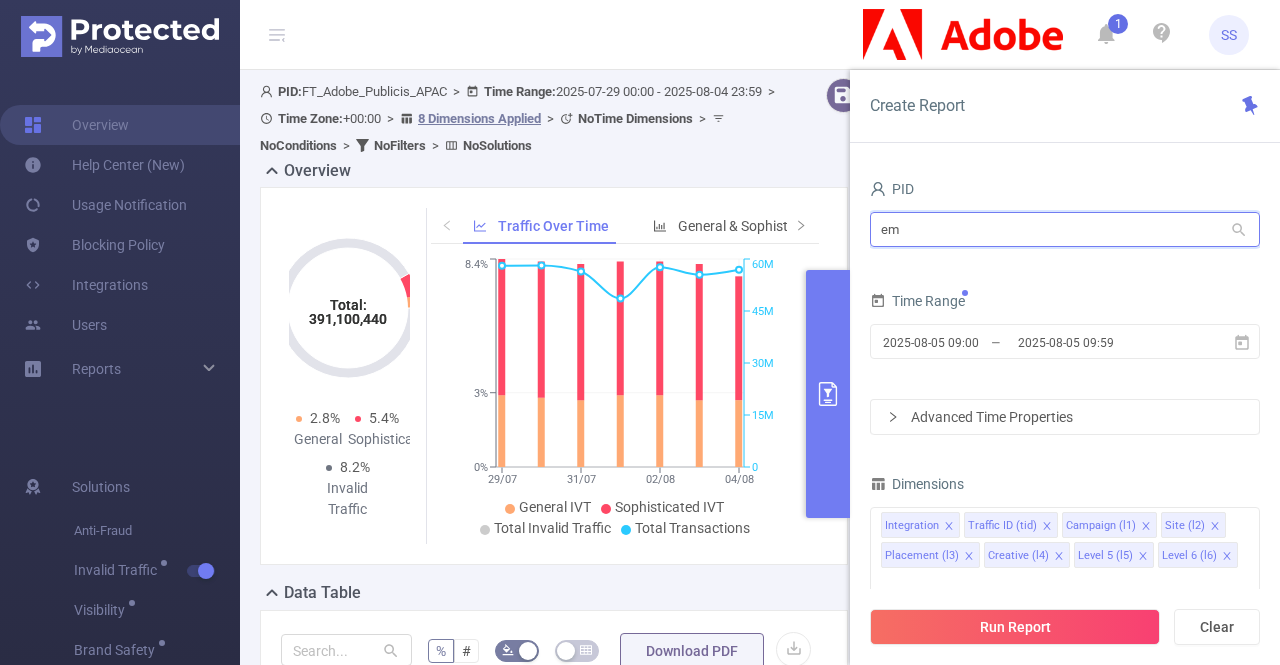 type on "eme" 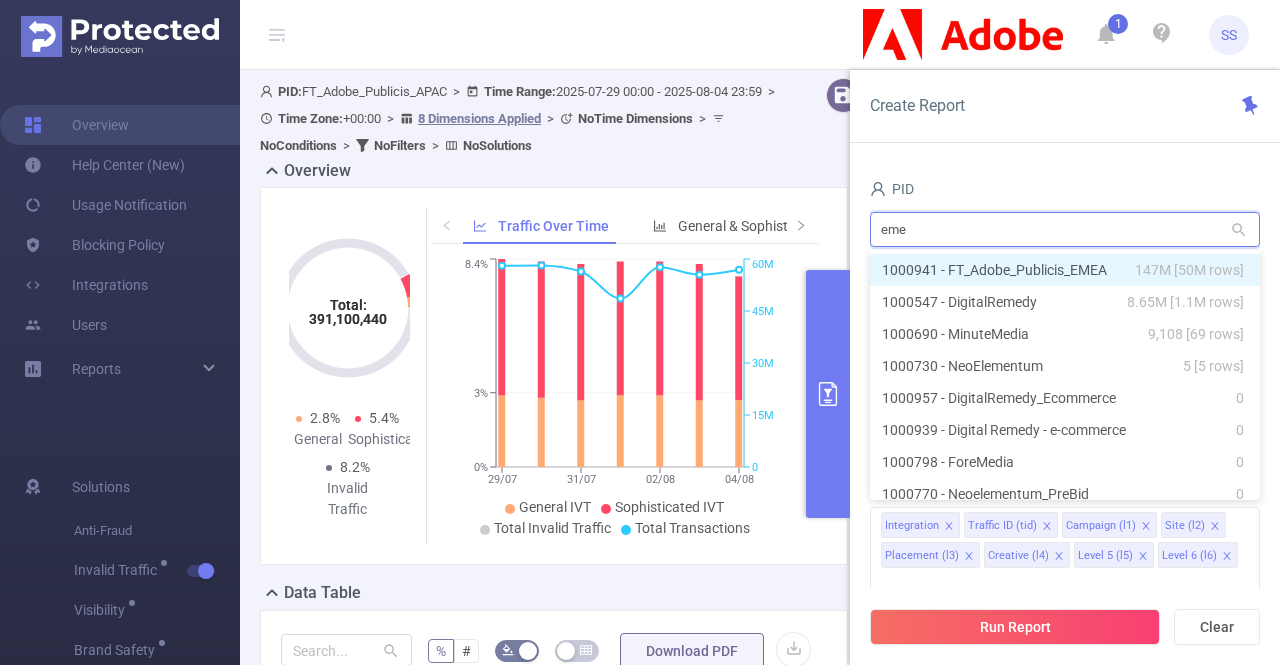 click on "1000941 - FT_Adobe_Publicis_EMEA 147M [50M rows]" at bounding box center (1065, 270) 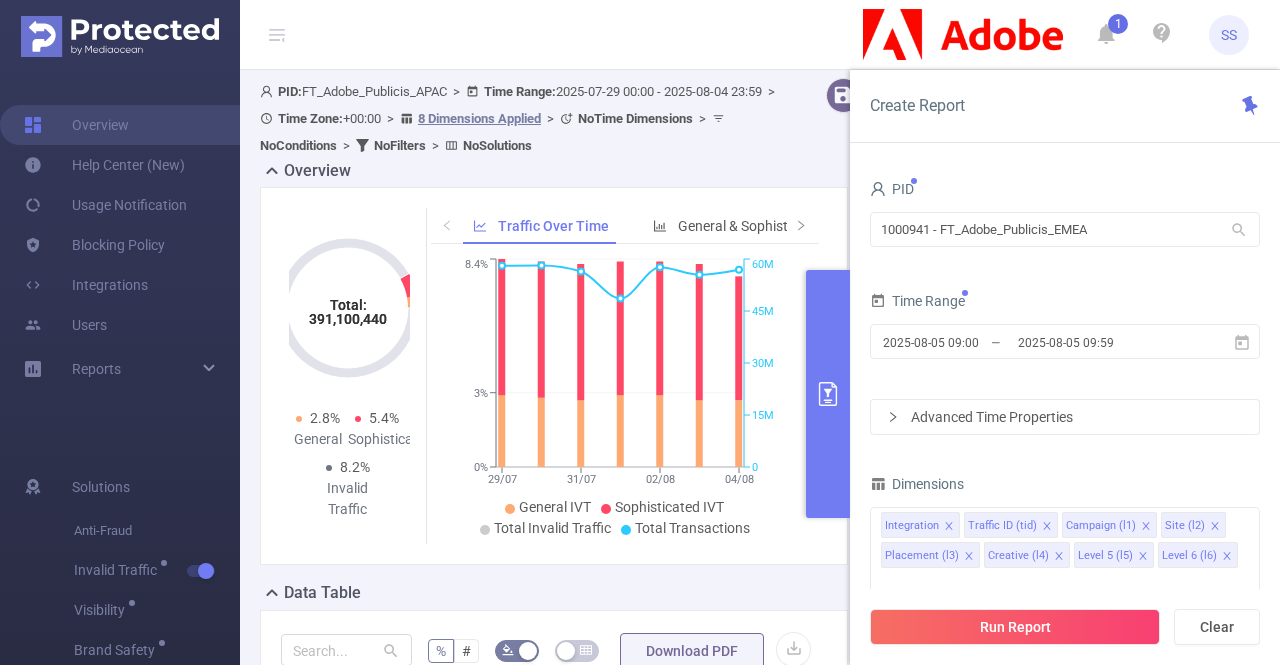 click on "2025-08-05 09:00   _   2025-08-05 09:59" at bounding box center (1065, 343) 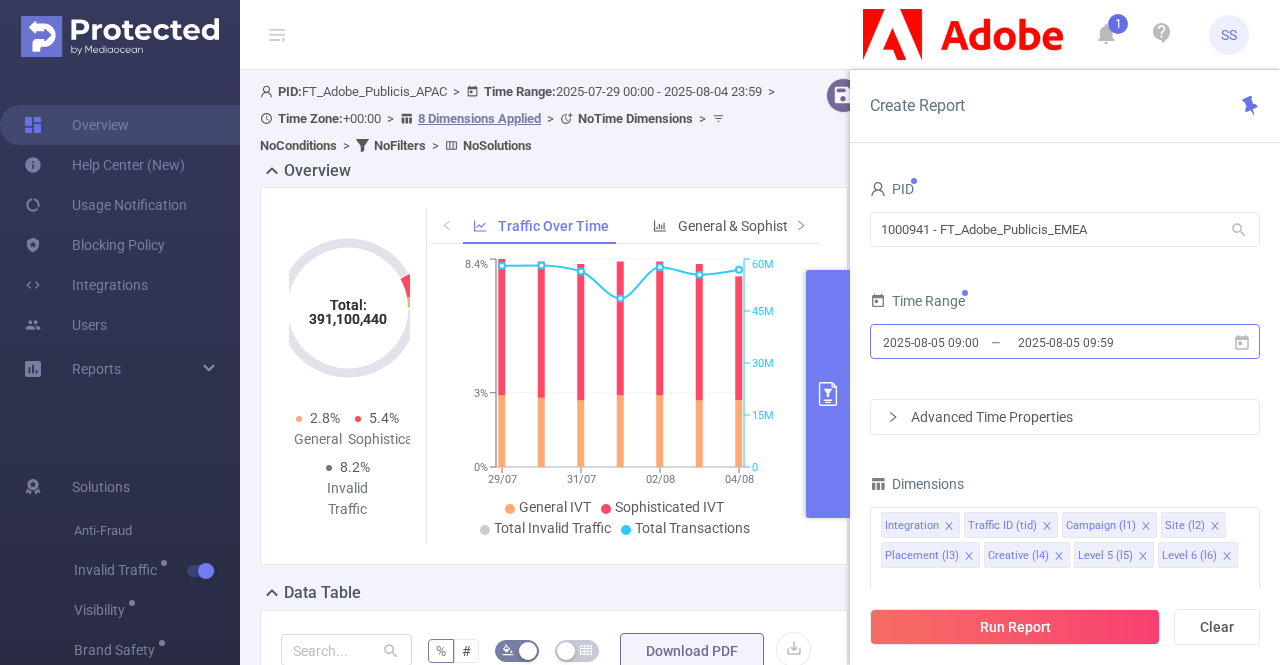 click on "2025-08-05 09:59" at bounding box center [1097, 342] 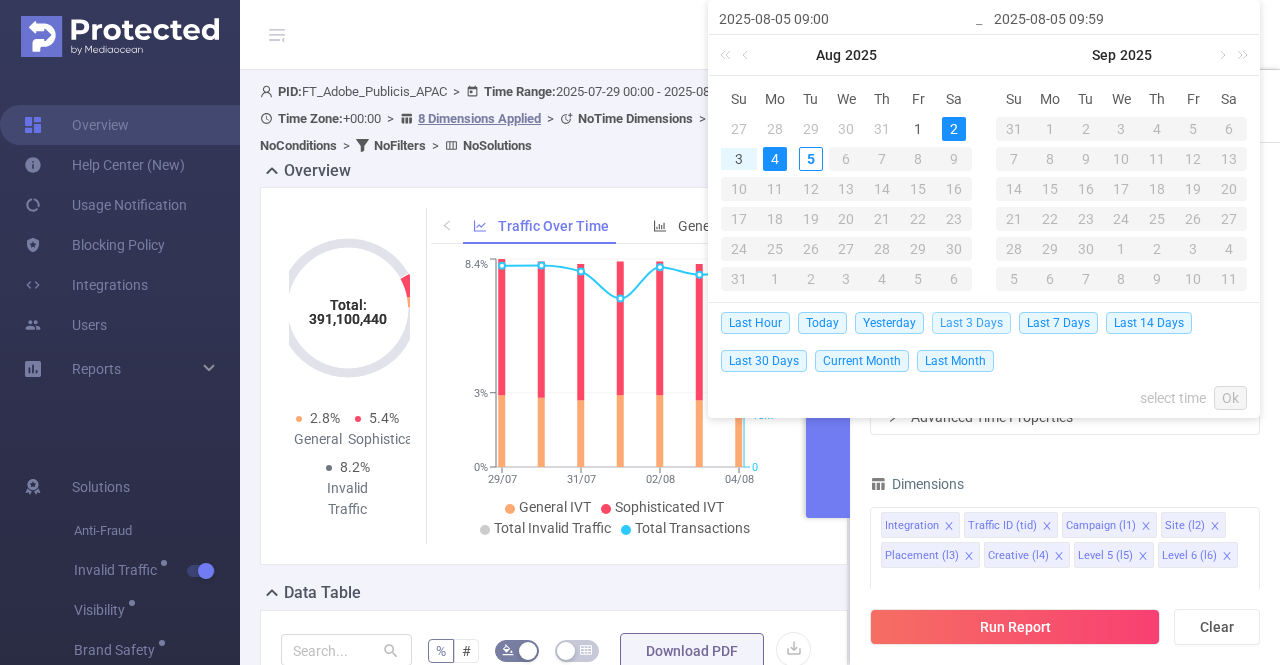 click on "Last 3 Days" at bounding box center (971, 323) 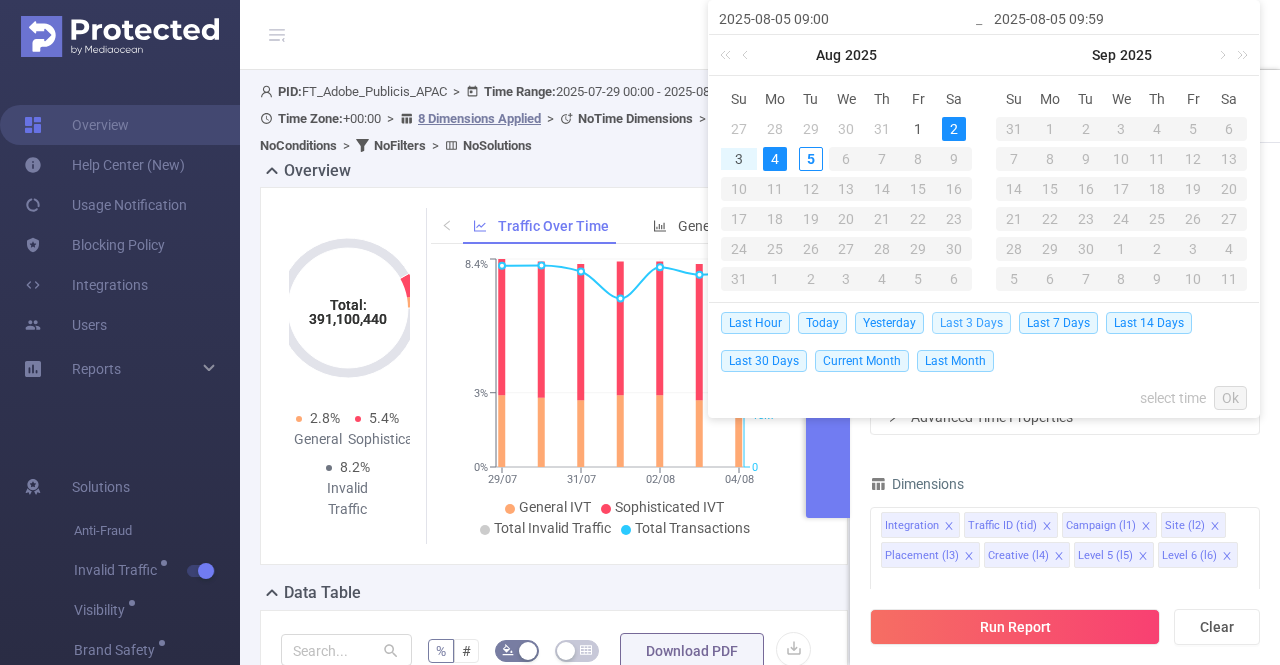 type on "2025-08-02 00:00" 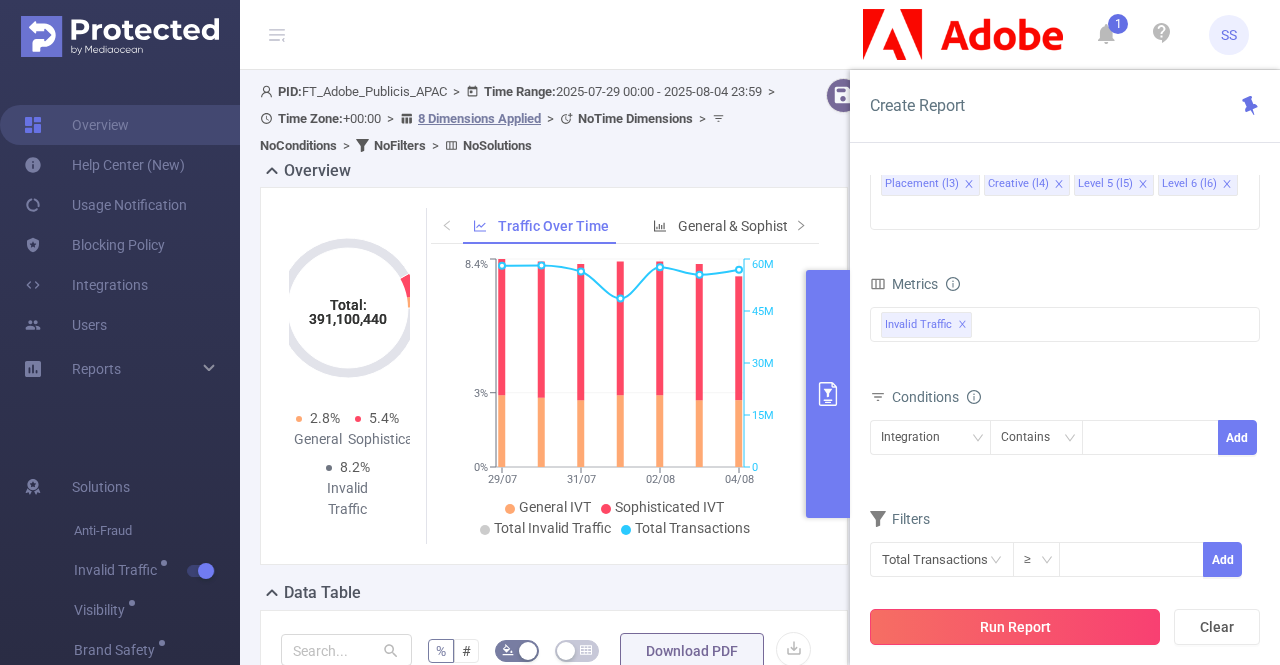 click on "Run Report" at bounding box center (1015, 627) 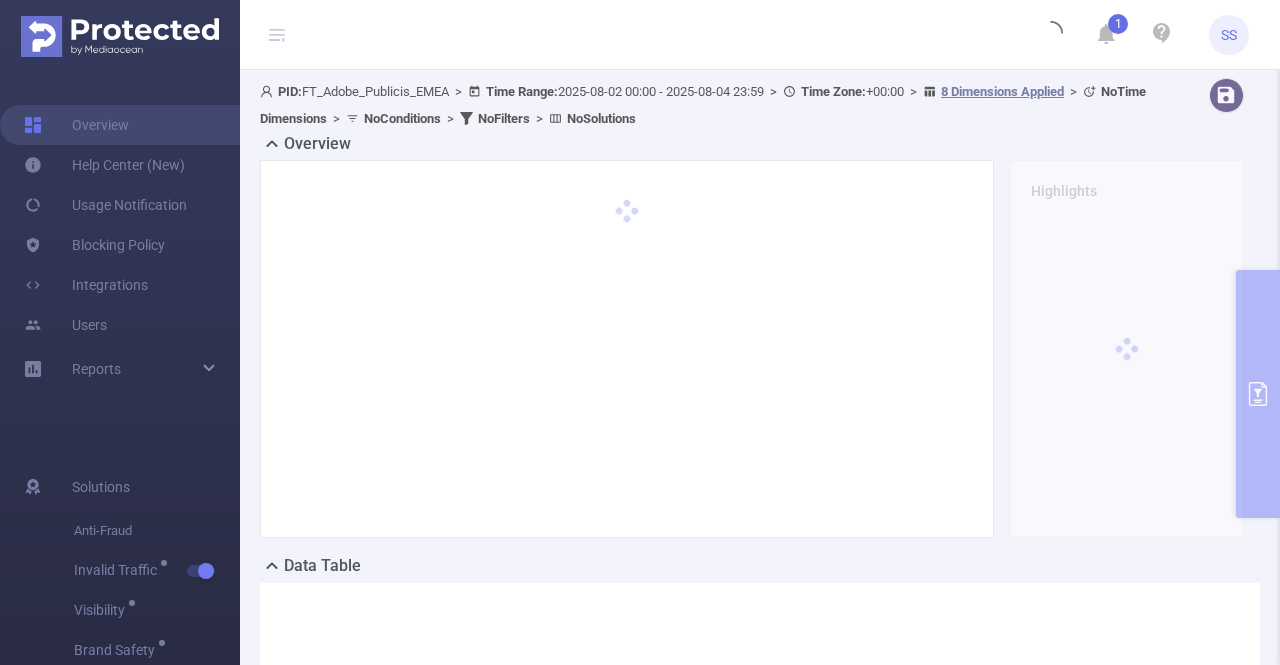 click 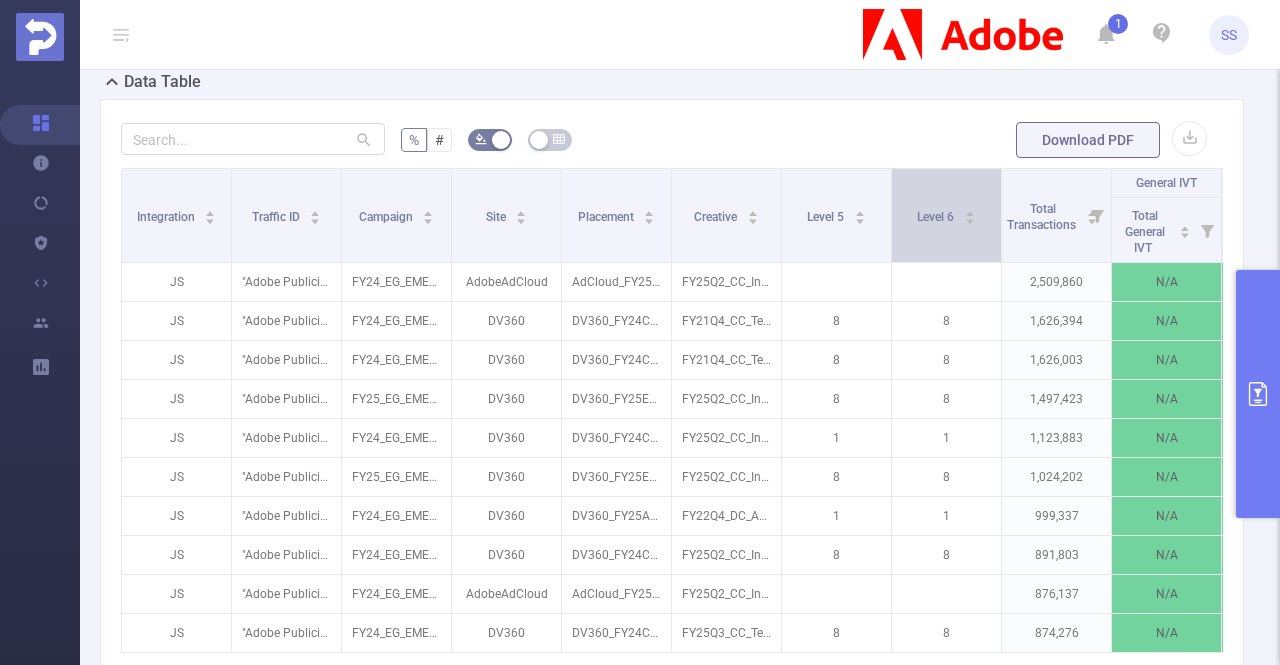 scroll, scrollTop: 600, scrollLeft: 0, axis: vertical 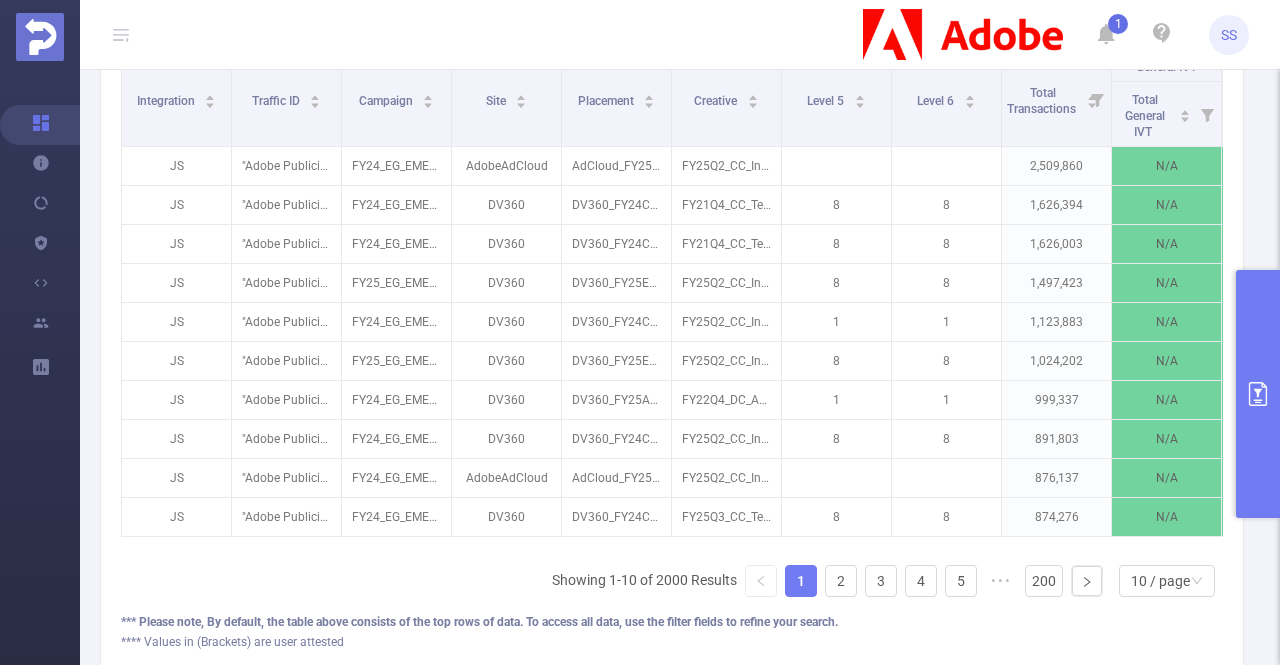 click 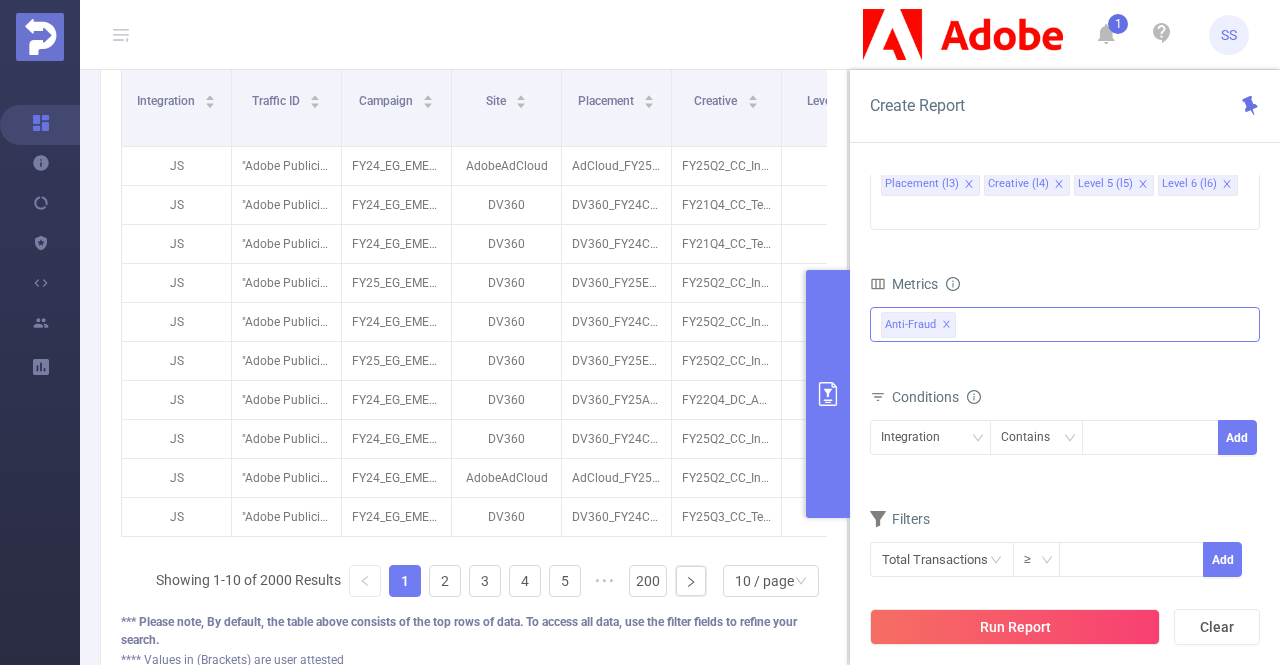 click on "✕" at bounding box center [946, 325] 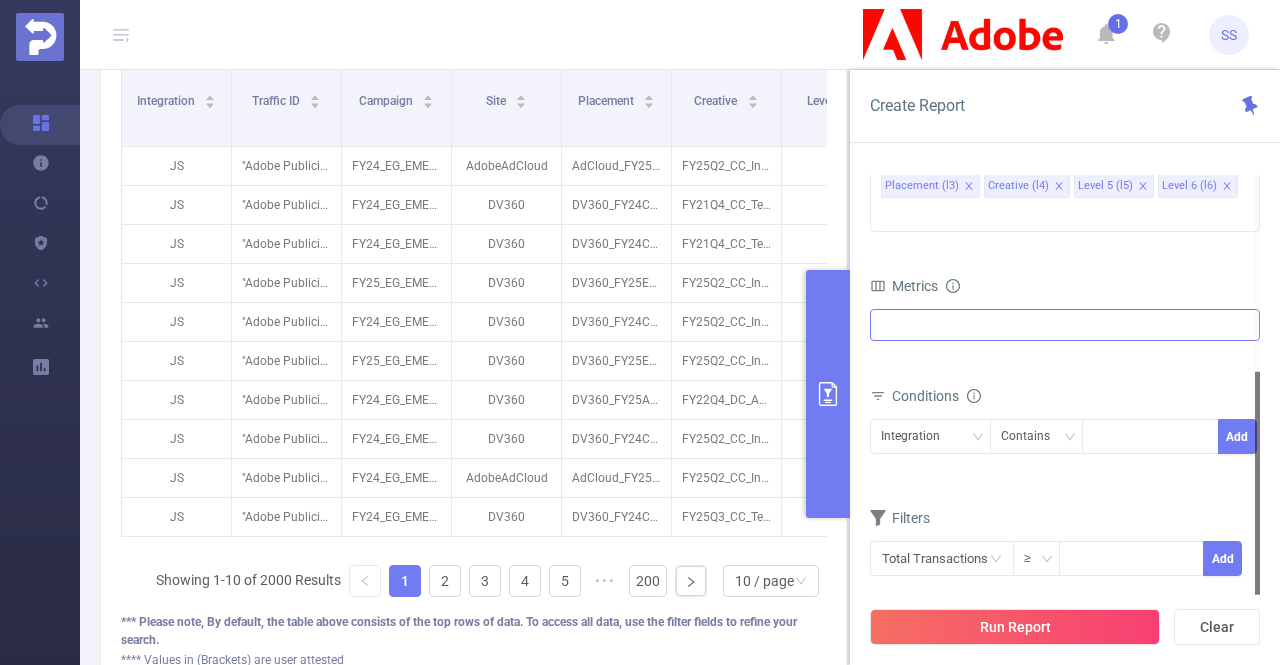 click on "Anti-Fraud Invalid Traffic Visibility Brand Safety Traffic Intelligence Sample Rate MRC MRC - Sampled Click Fraud Passport Unified Attention Engagement Taxonomy Video" at bounding box center [1065, 325] 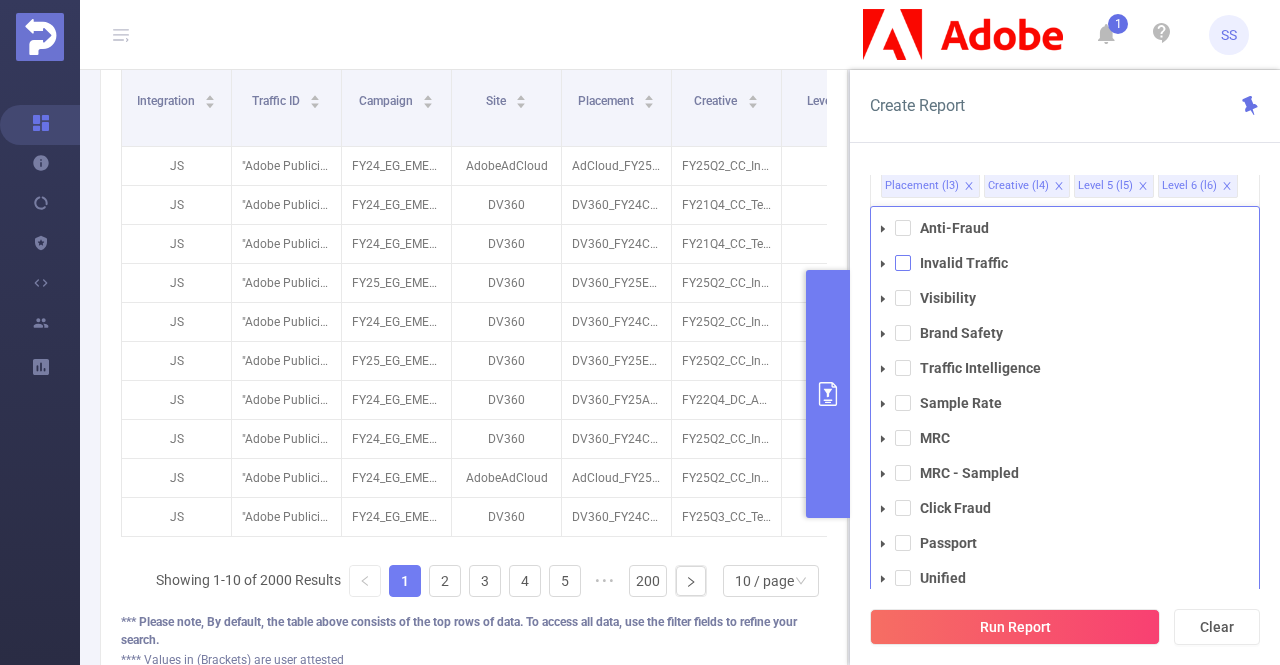 click at bounding box center (903, 263) 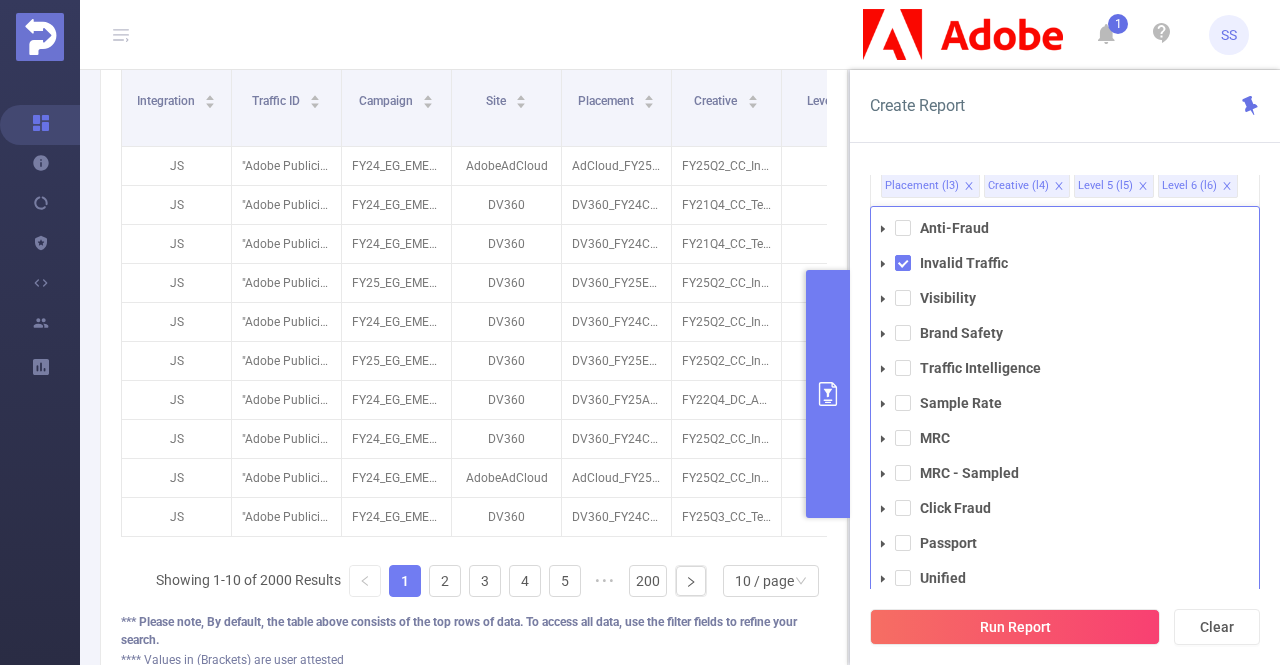 click on "Create Report    PID 1000941 - FT_Adobe_Publicis_EMEA 1000941 - FT_Adobe_Publicis_EMEA      Time Range 2025-08-02 00:00   _   2025-08-04 23:59 Advanced Time Properties    Dimensions Integration Traffic ID (tid) Campaign (l1) Site (l2) Placement (l3) Creative (l4) Level 5 (l5) Level 6 (l6)      Metrics Total Fraudulent Bot/Virus Hostile Tools Tunneled Traffic Non Malicious Bots View Fraud Publisher Fraud Reputation Total Suspicious Bot/Virus Hostile Tools Tunneled Traffic Non Malicious Bots View Fraud Publisher Fraud Reputation Total IVT Total General IVT Data Centers Disclosed Bots Known Crawlers Irregular Activity Non-rendered Ads Total Sophisticated IVT Proxy Traffic Automated and Emulated Activity Inventory Spoofing Falsified or Manipulated Incentivized, Malware, or Out-of-Store Obstructed Ads Undisclosed Detection Total IVT   Anti-Fraud Invalid Traffic Visibility Brand Safety Traffic Intelligence Sample Rate MRC MRC - Sampled Click Fraud Passport Unified Attention Engagement Taxonomy Video" at bounding box center (1065, 367) 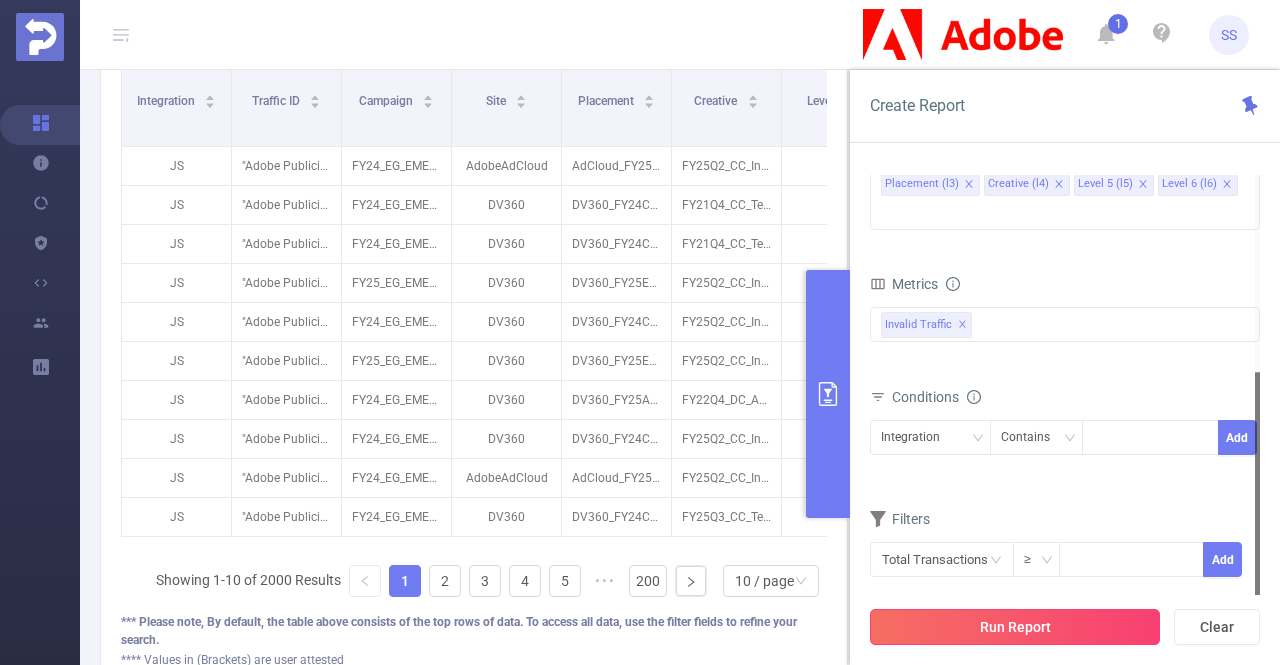 click on "Run Report" at bounding box center (1015, 627) 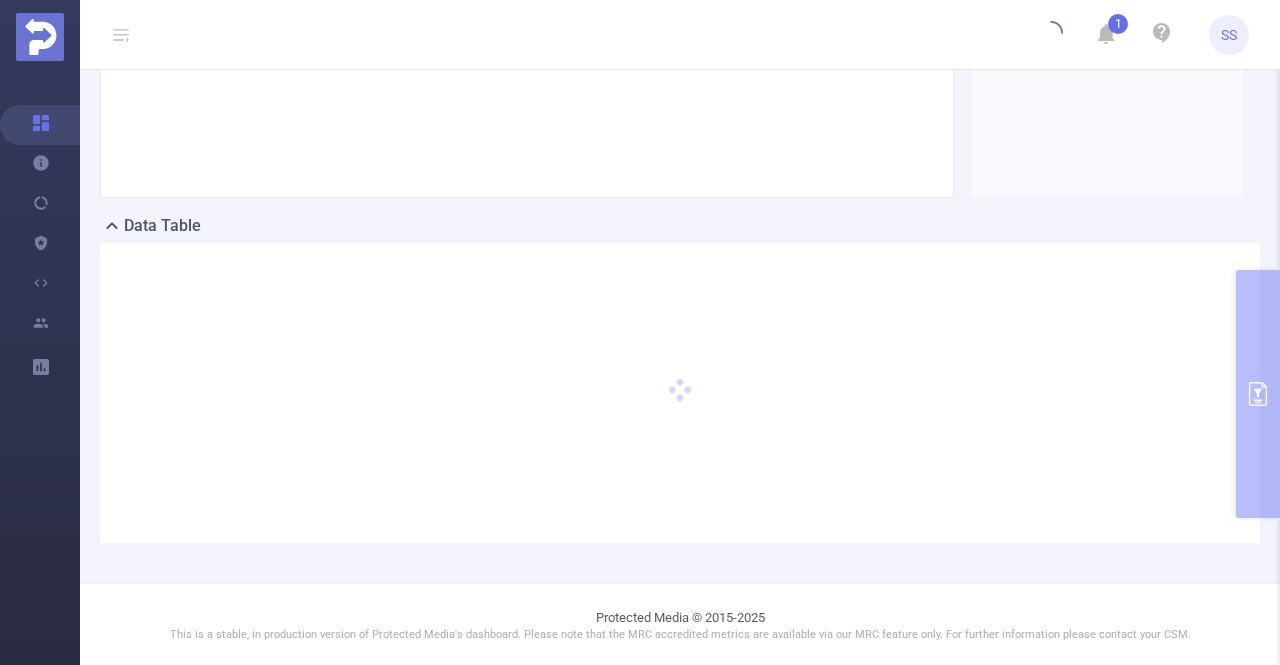 scroll, scrollTop: 0, scrollLeft: 0, axis: both 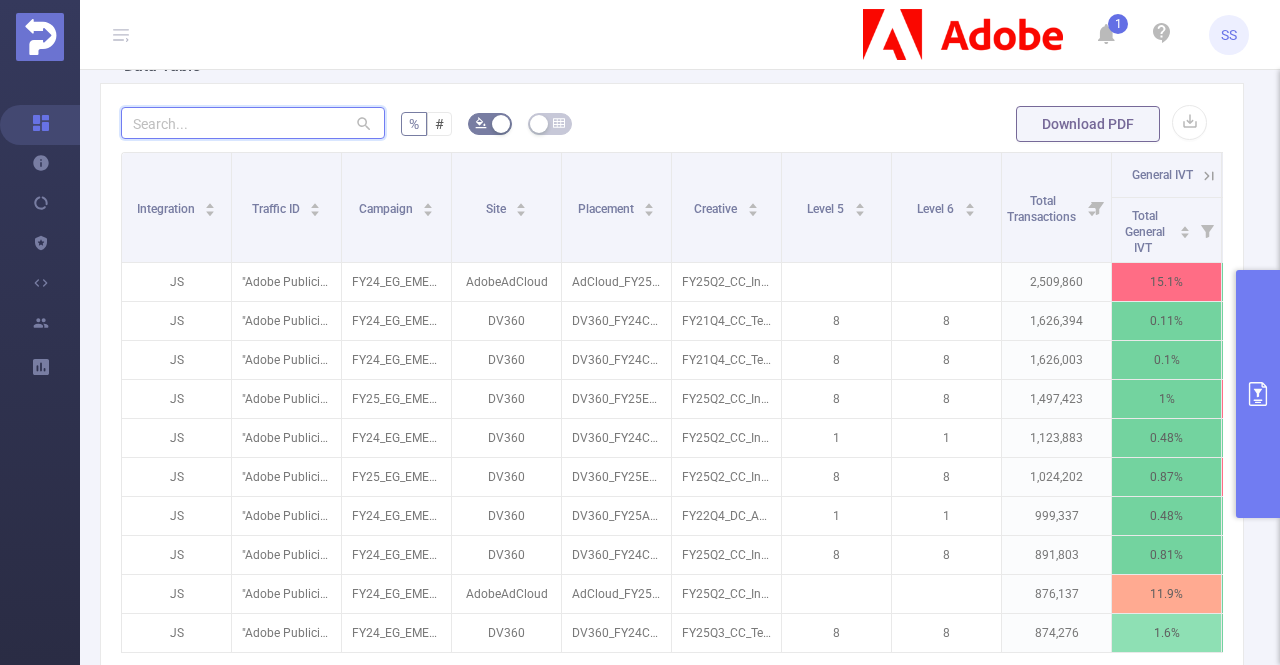 click at bounding box center [253, 123] 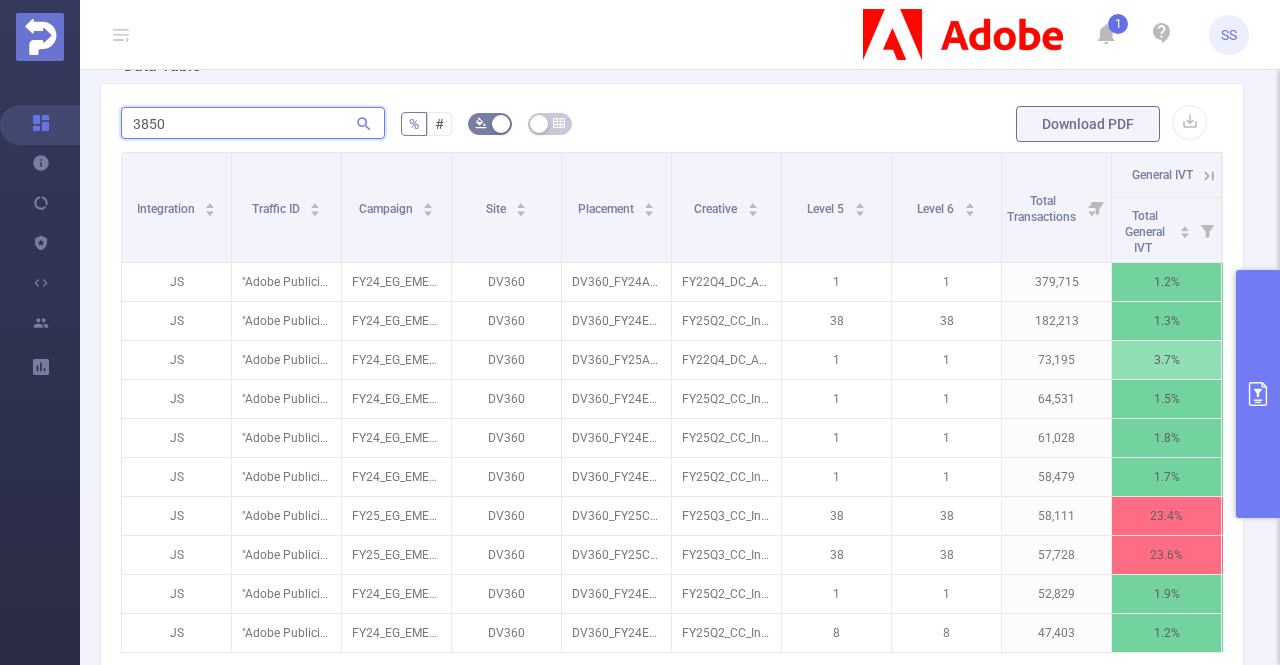 scroll, scrollTop: 486, scrollLeft: 0, axis: vertical 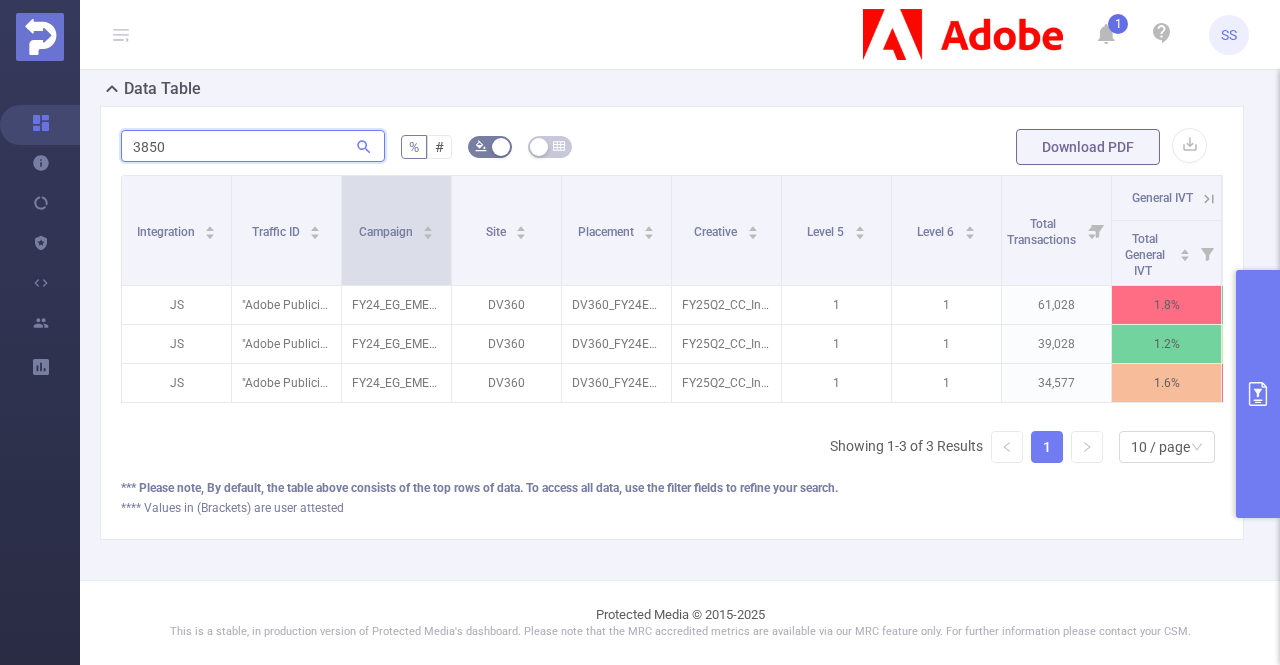 type on "3850" 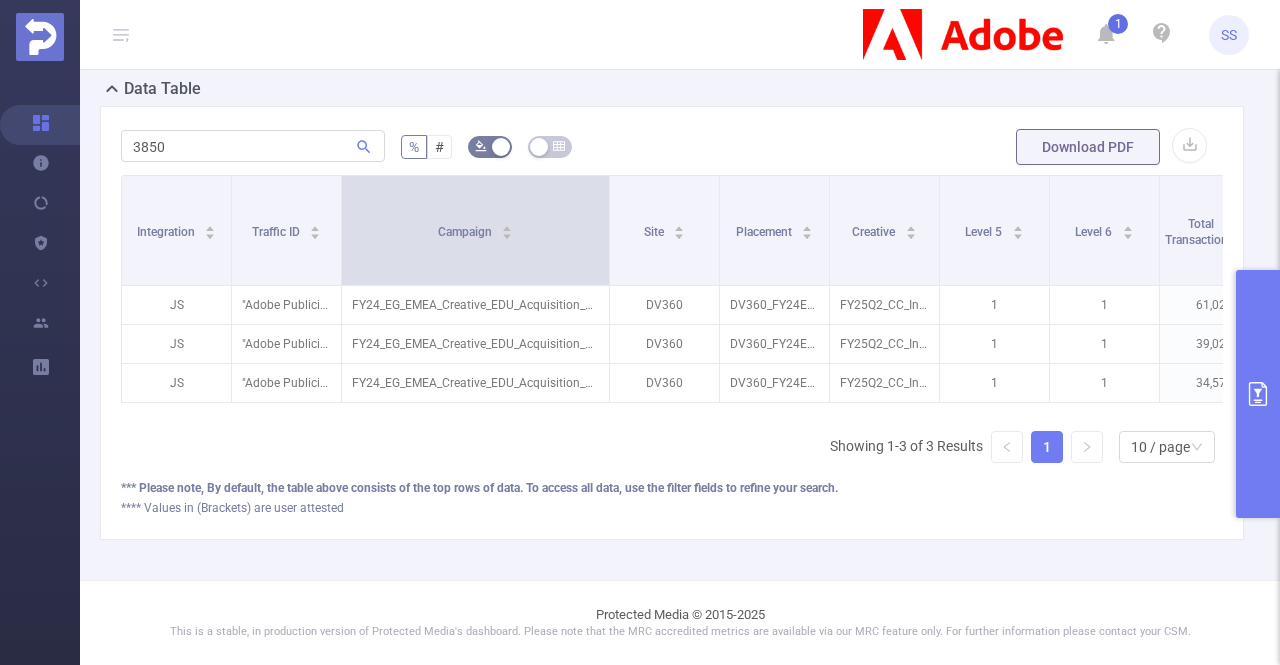 drag, startPoint x: 449, startPoint y: 219, endPoint x: 603, endPoint y: 234, distance: 154.72879 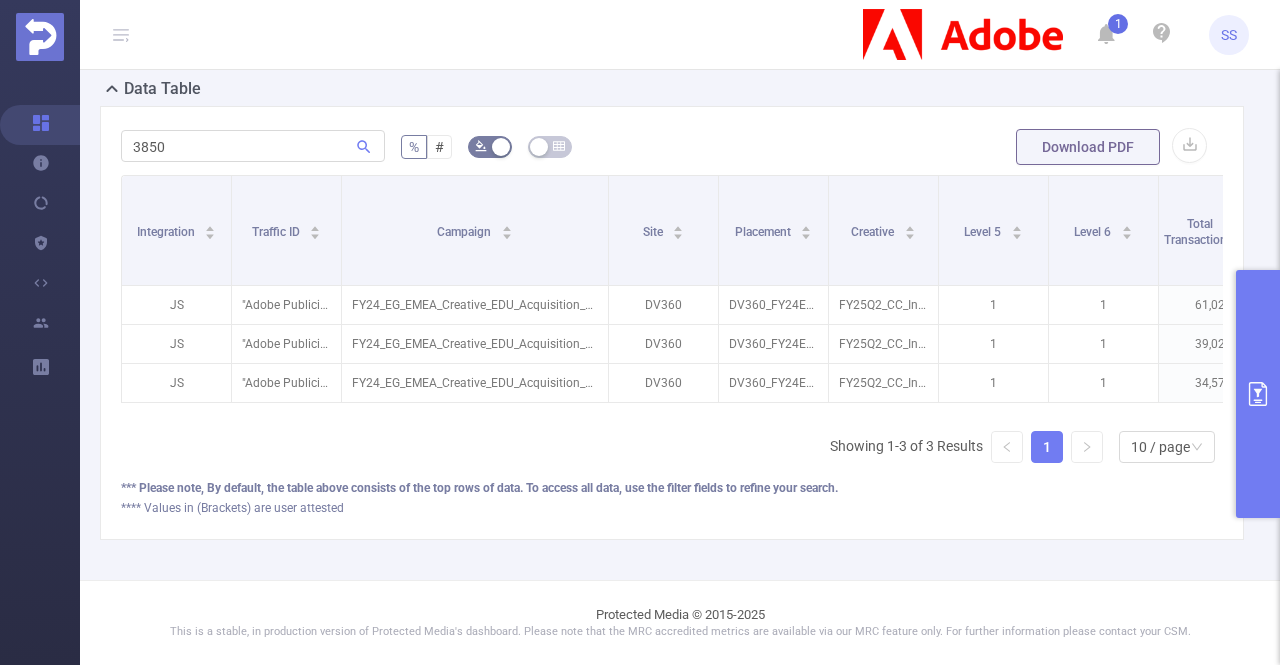 click at bounding box center (1258, 394) 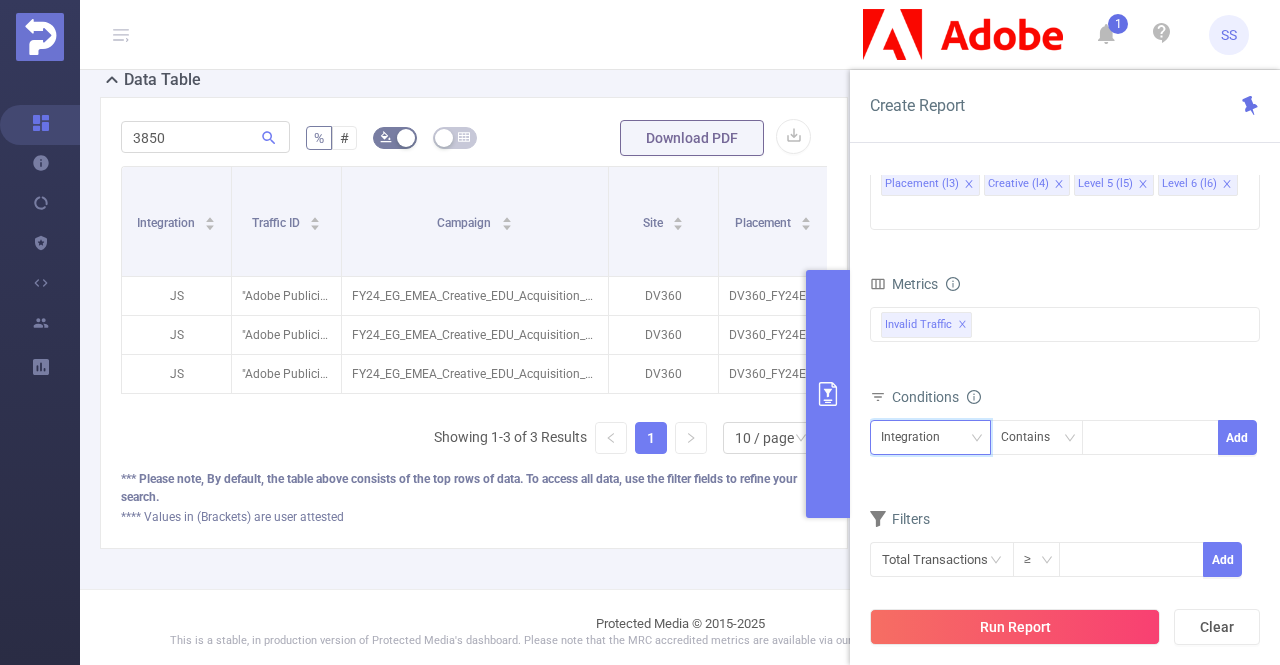 click on "Integration" at bounding box center (917, 437) 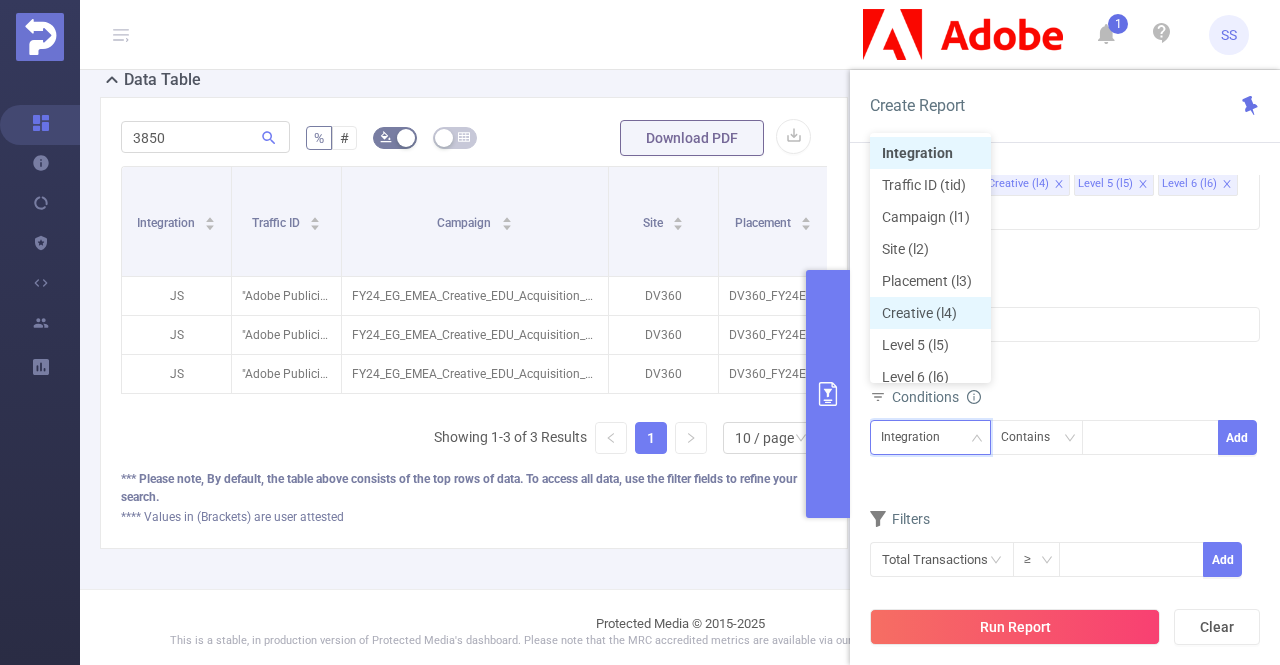 scroll, scrollTop: 10, scrollLeft: 0, axis: vertical 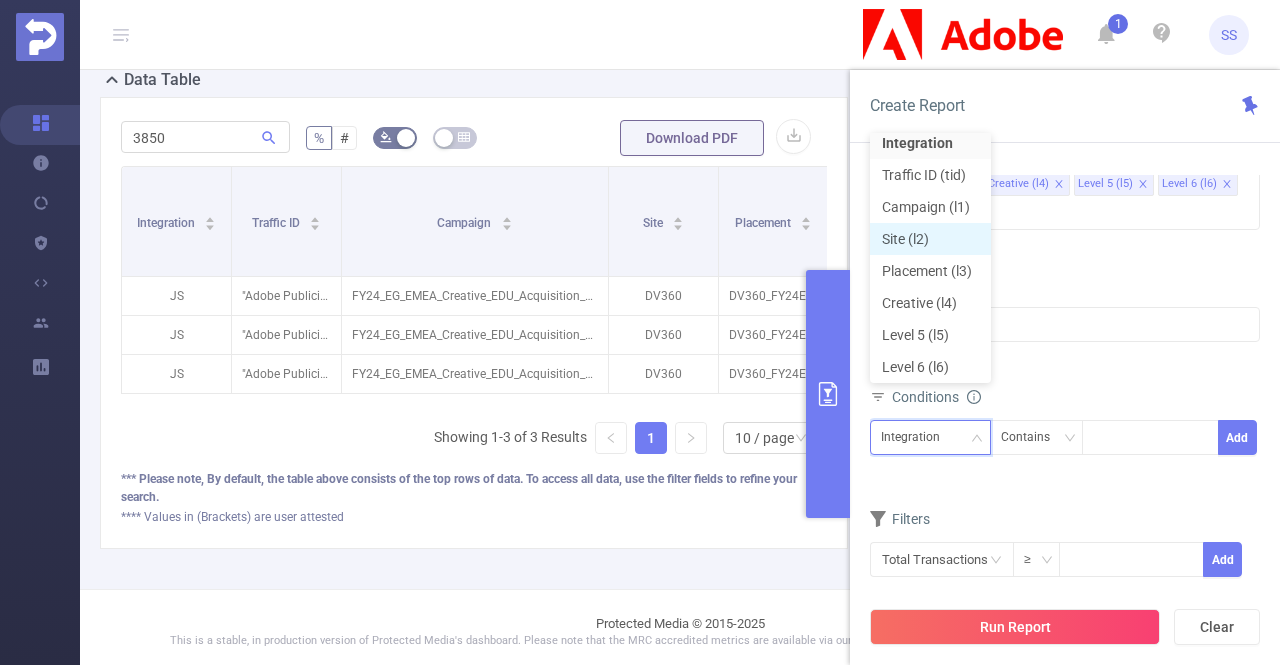 click on "Site (l2)" at bounding box center (930, 239) 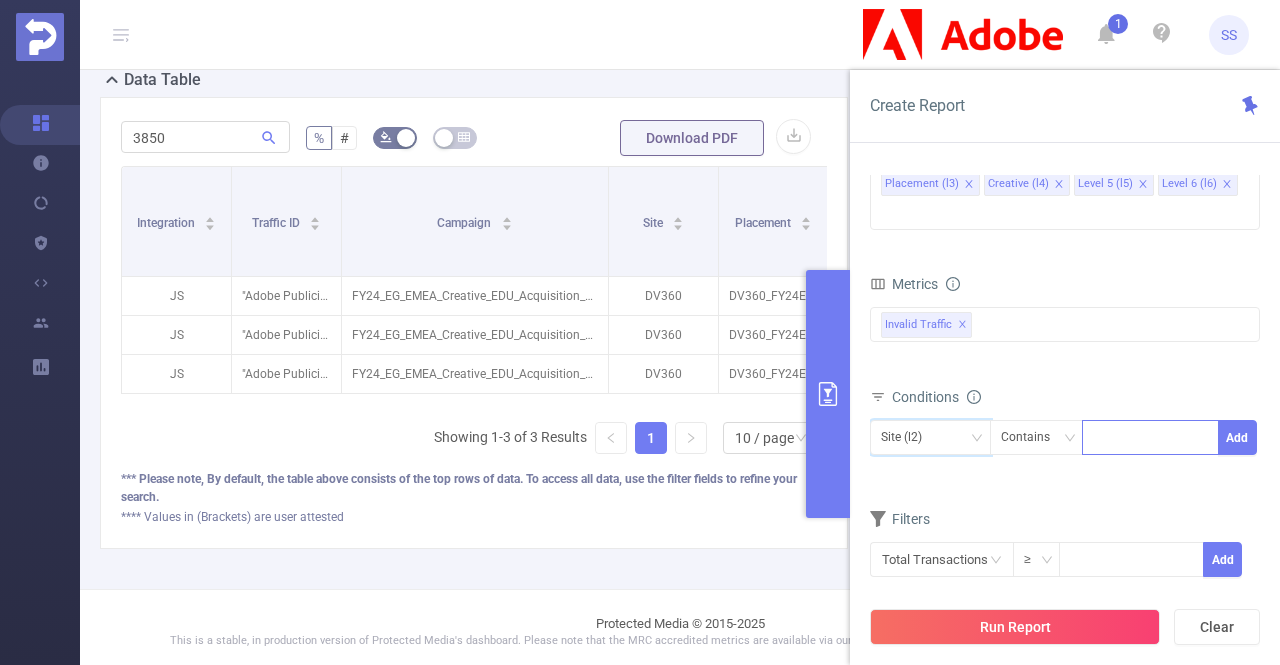 click at bounding box center [1097, 438] 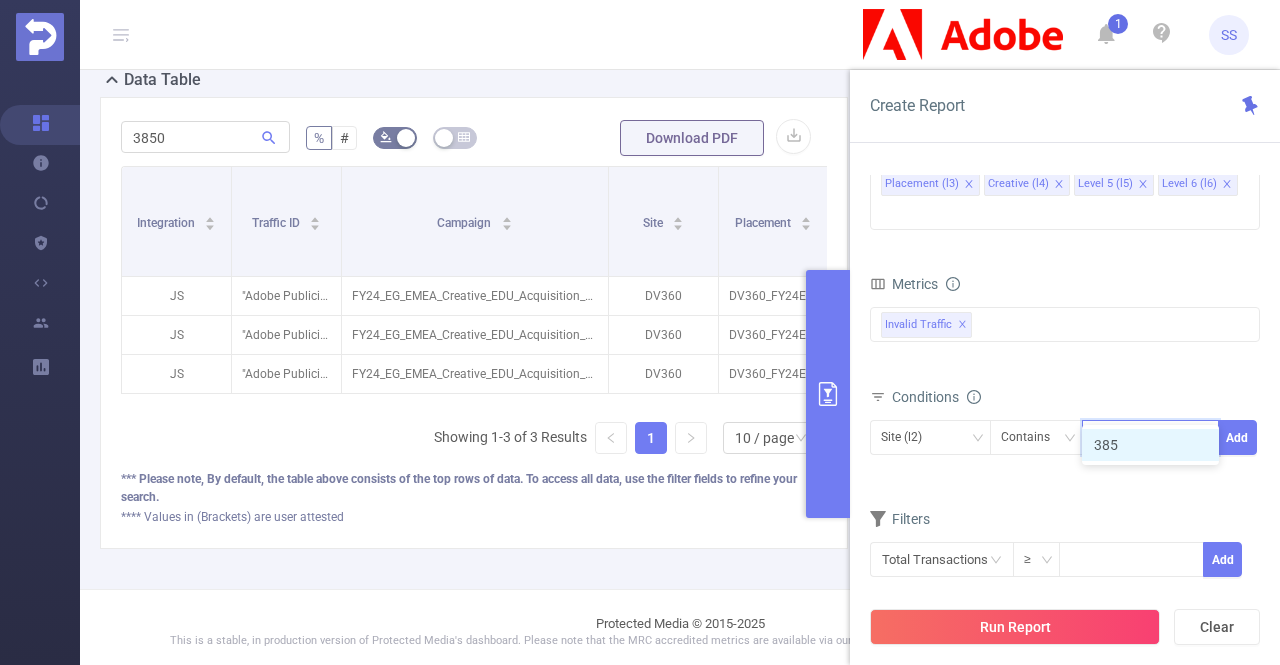 type on "3850" 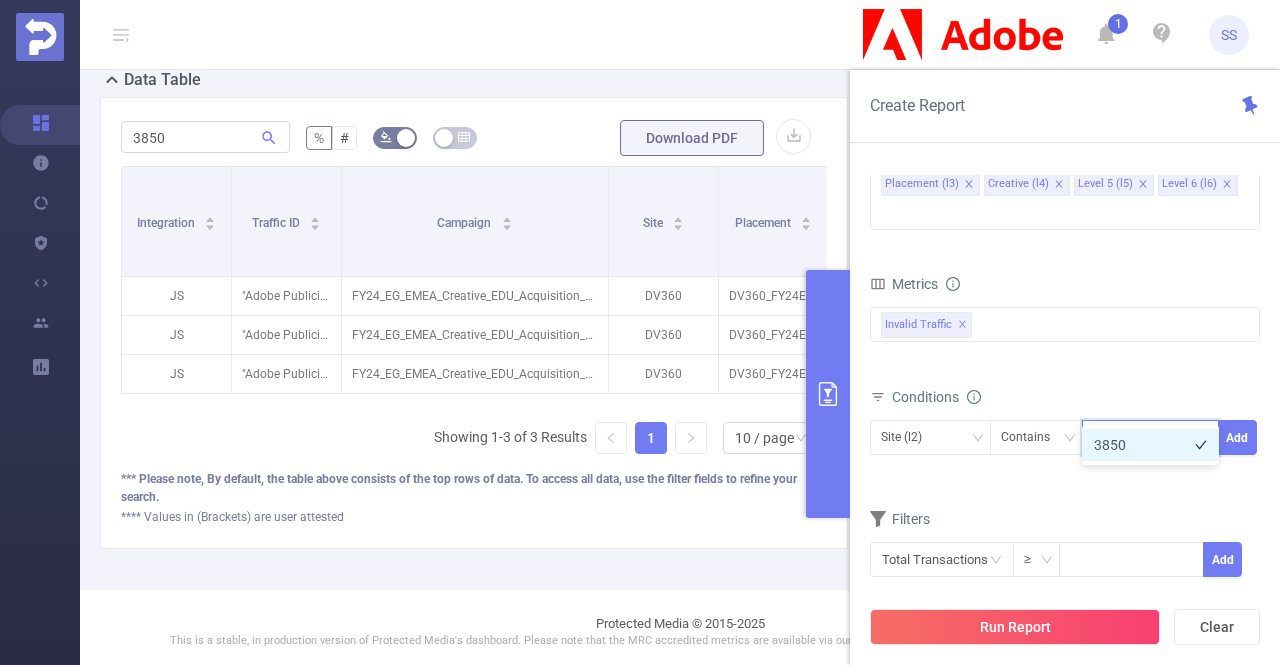 click on "3850" at bounding box center (1150, 445) 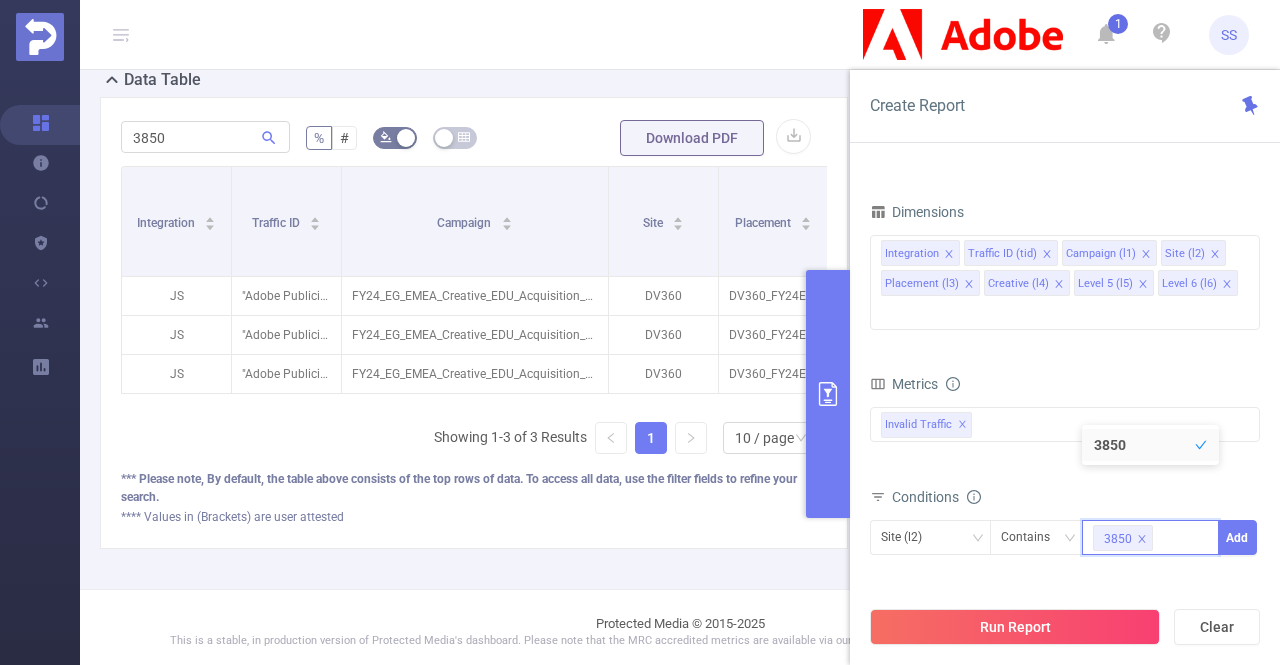 click on "Conditions" at bounding box center (1065, 499) 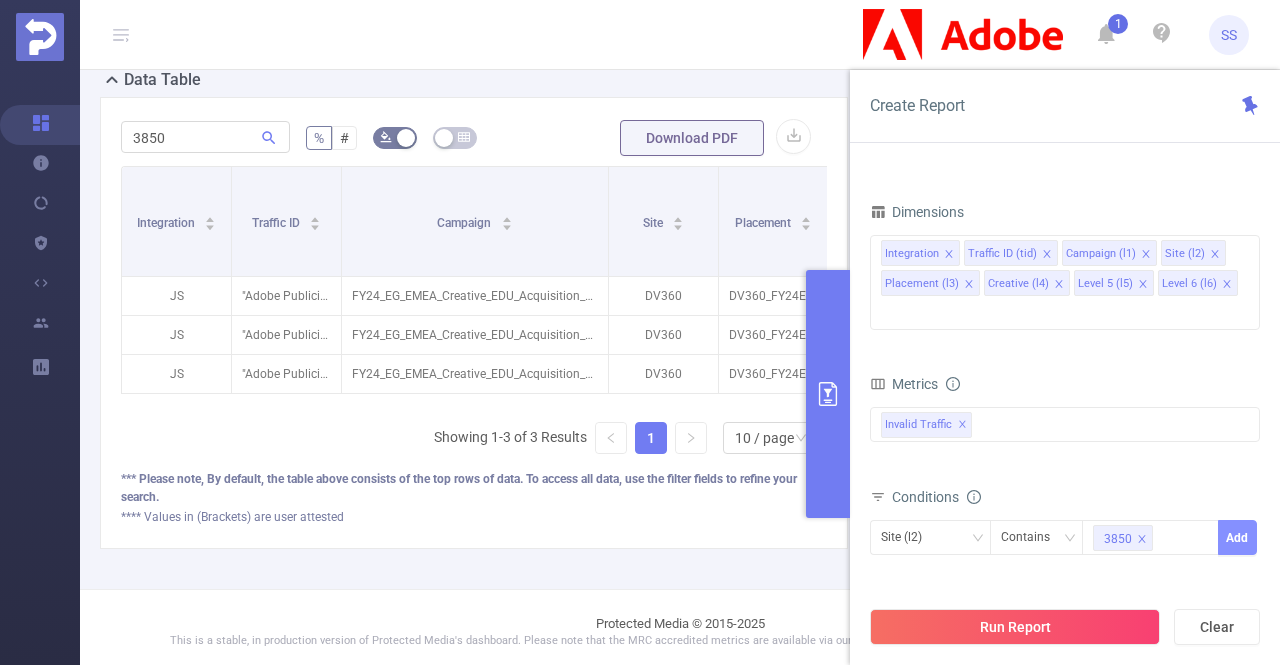 click on "Add" at bounding box center [1237, 537] 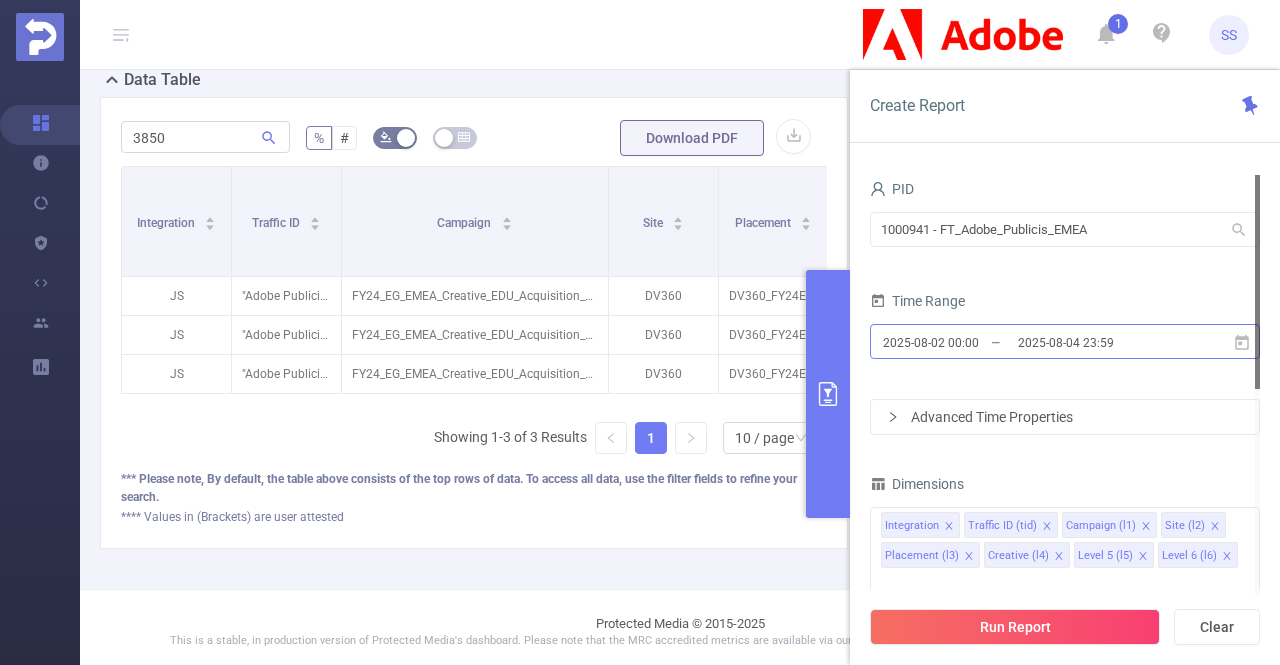 click on "2025-08-04 23:59" at bounding box center (1097, 342) 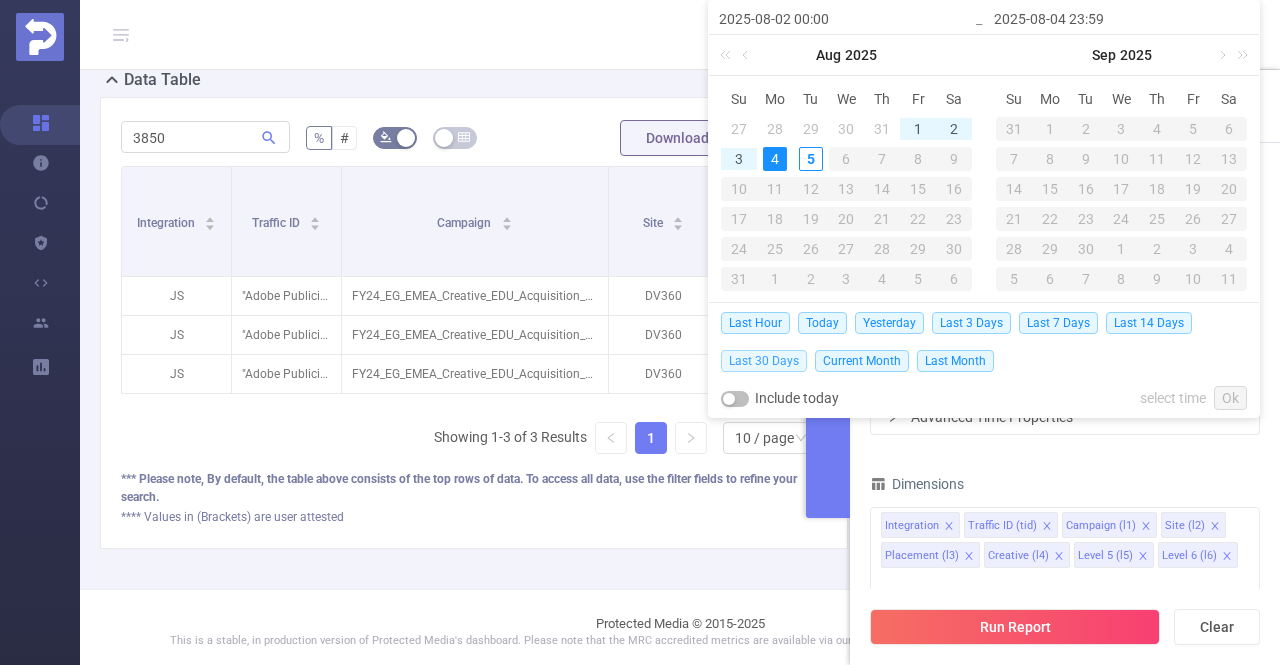 click on "Last 30 Days" at bounding box center [764, 361] 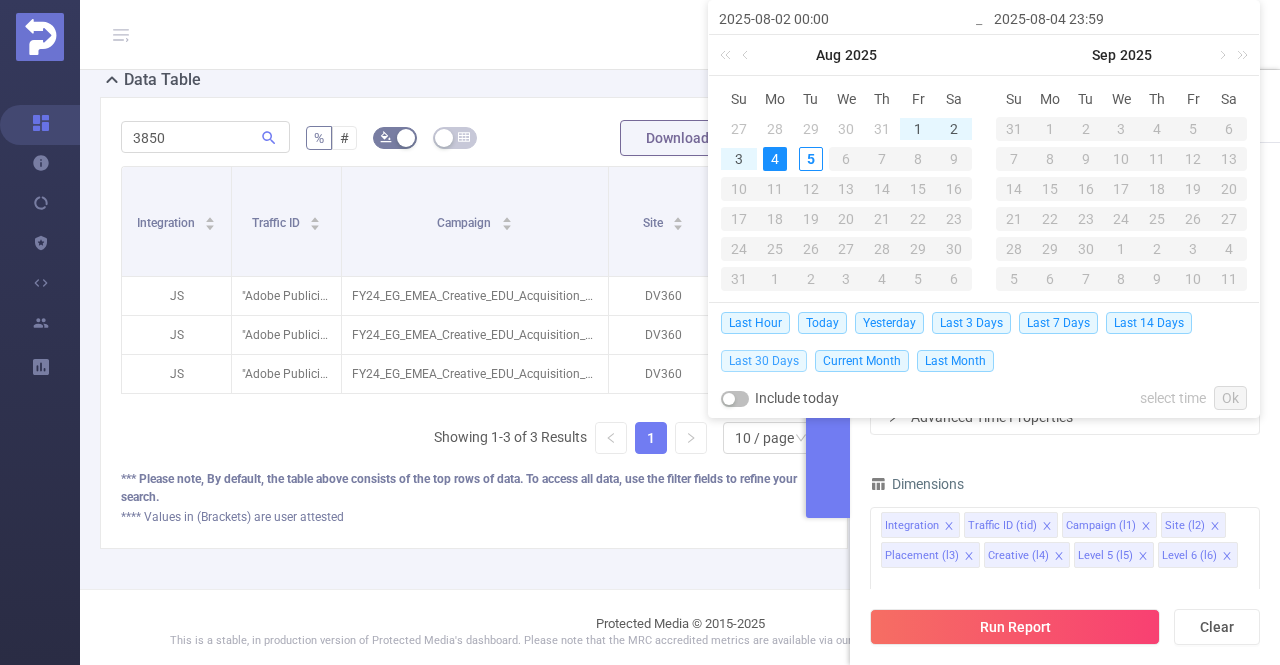 type on "2025-07-06 00:00" 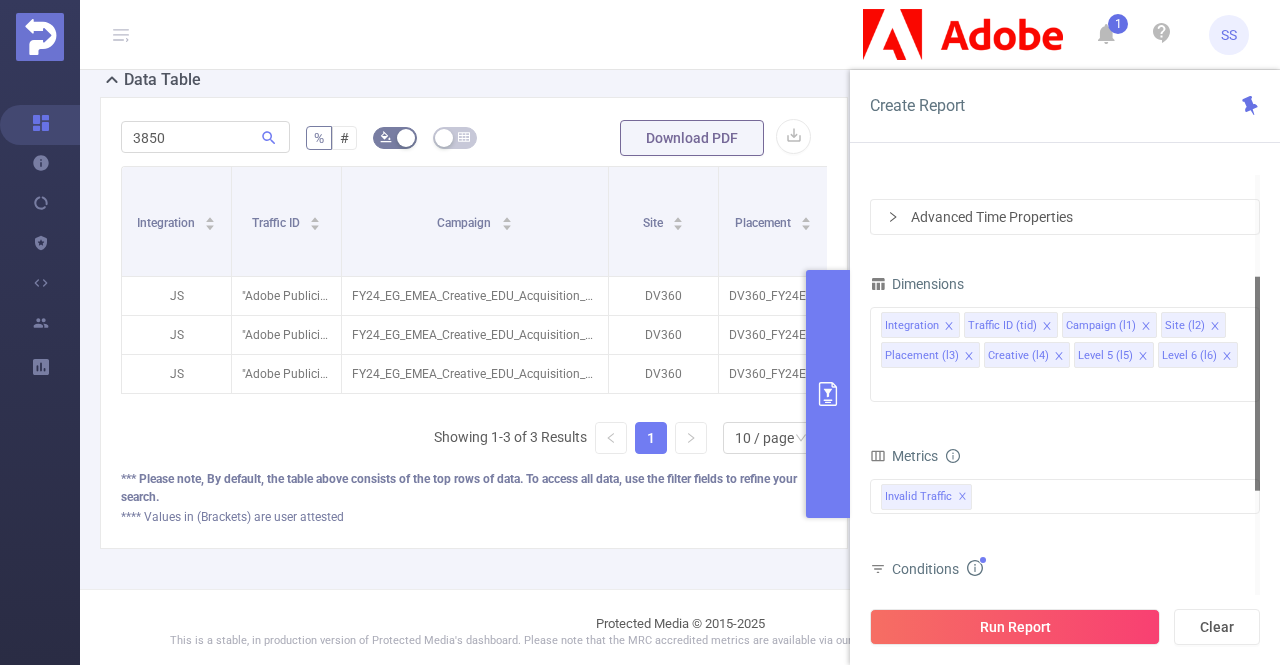drag, startPoint x: 1071, startPoint y: 622, endPoint x: 1061, endPoint y: 628, distance: 11.661903 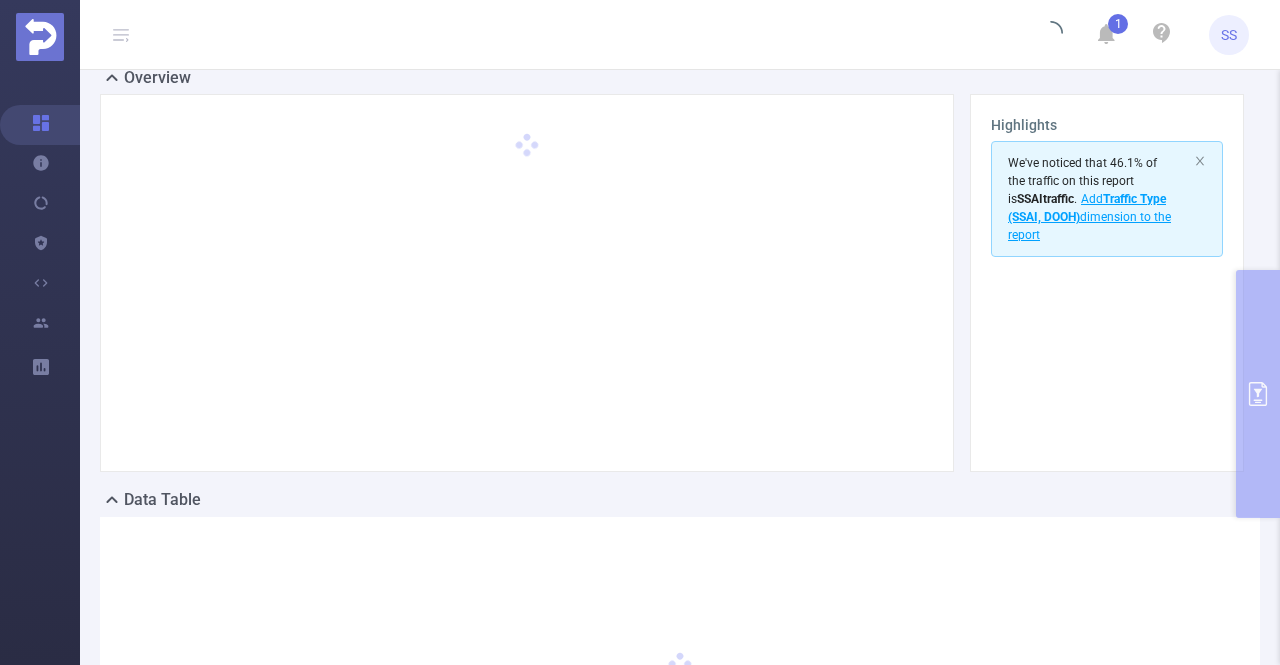 scroll, scrollTop: 0, scrollLeft: 0, axis: both 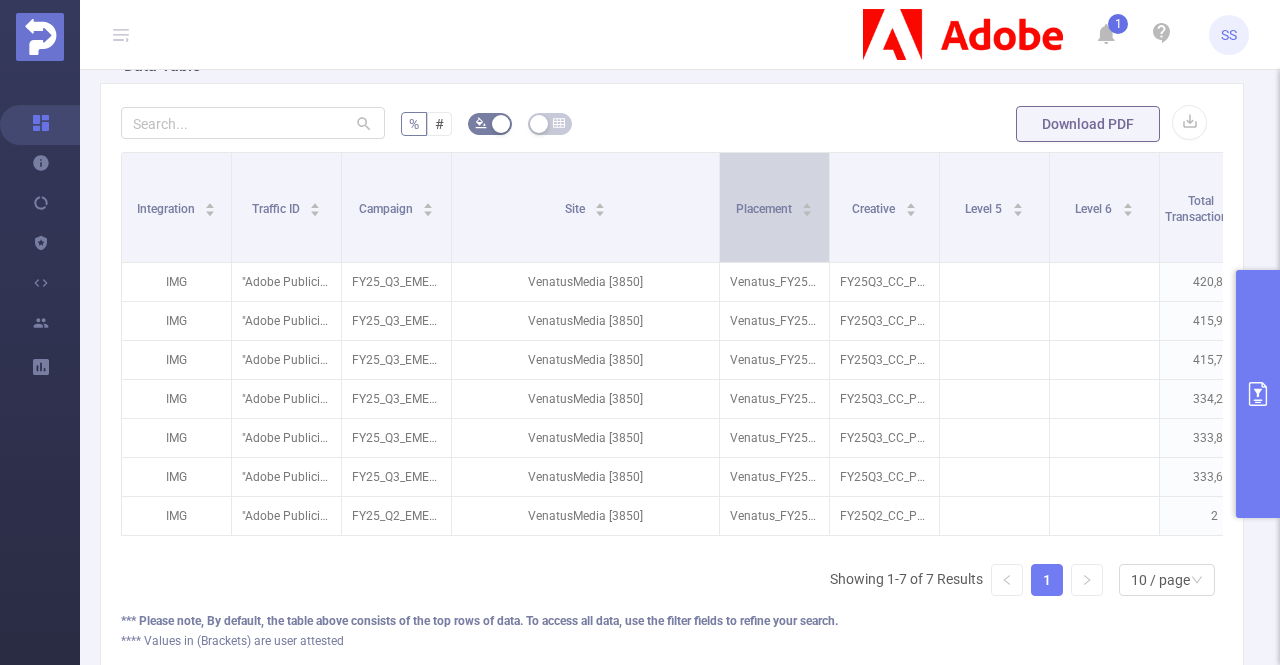 drag, startPoint x: 556, startPoint y: 207, endPoint x: 714, endPoint y: 210, distance: 158.02847 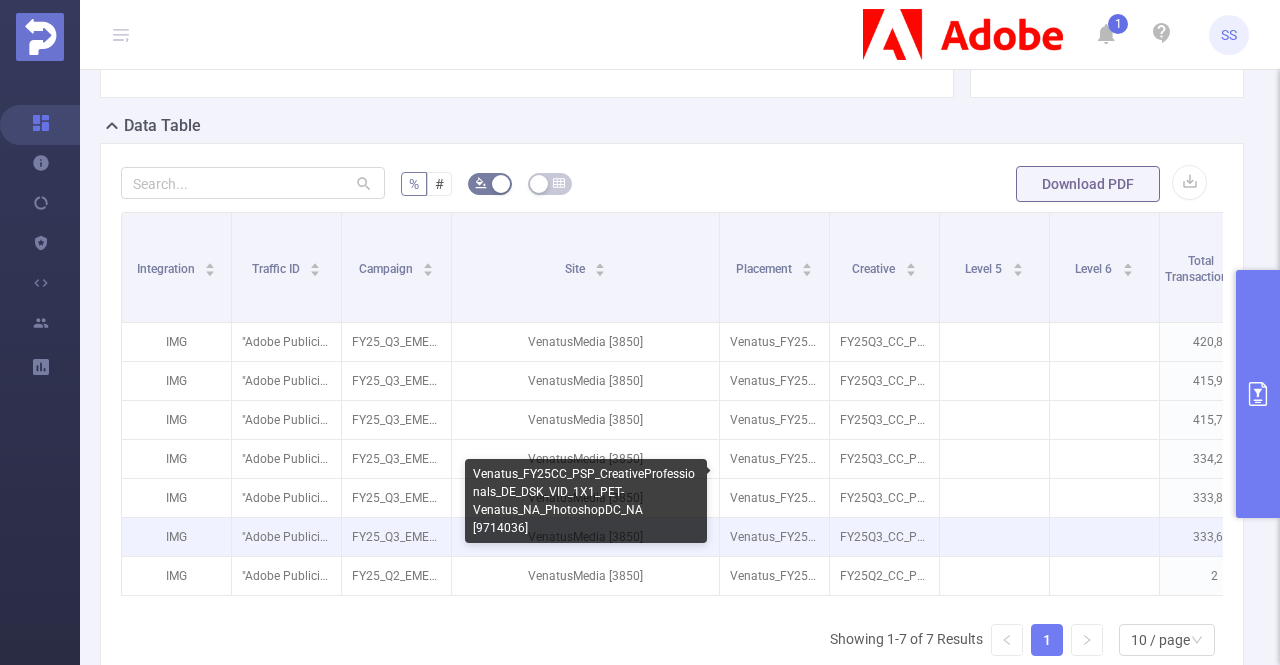 scroll, scrollTop: 600, scrollLeft: 0, axis: vertical 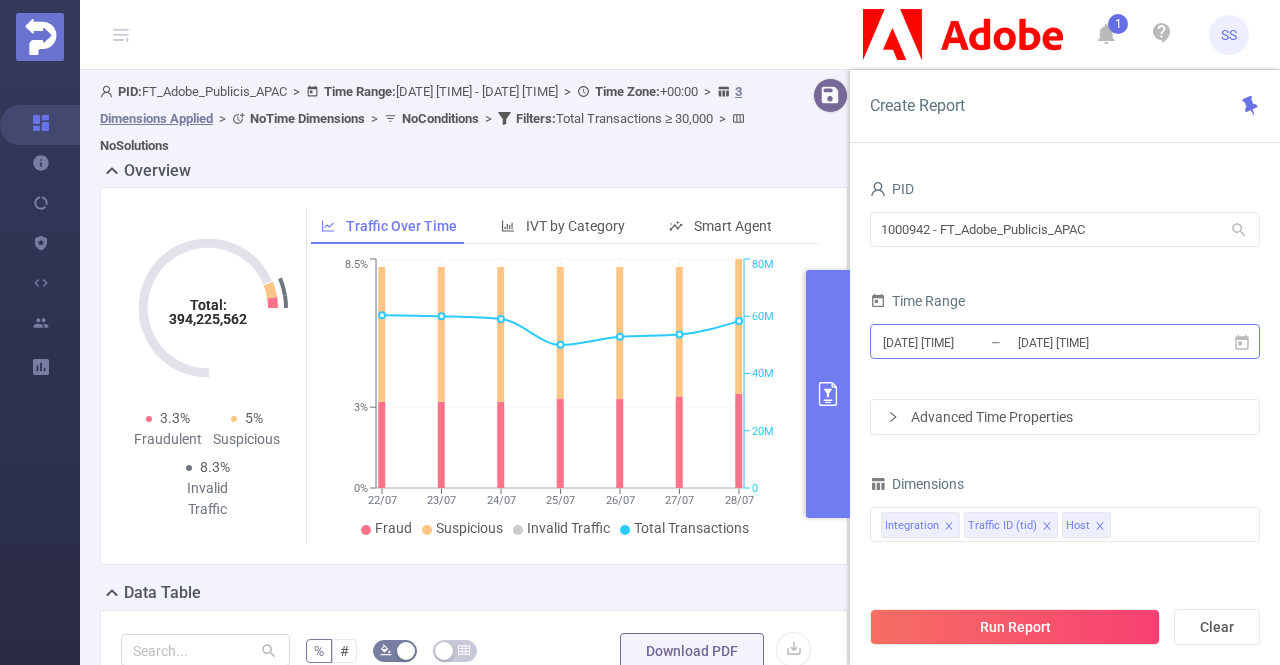 click on "2025-07-28 23:59" at bounding box center [1097, 342] 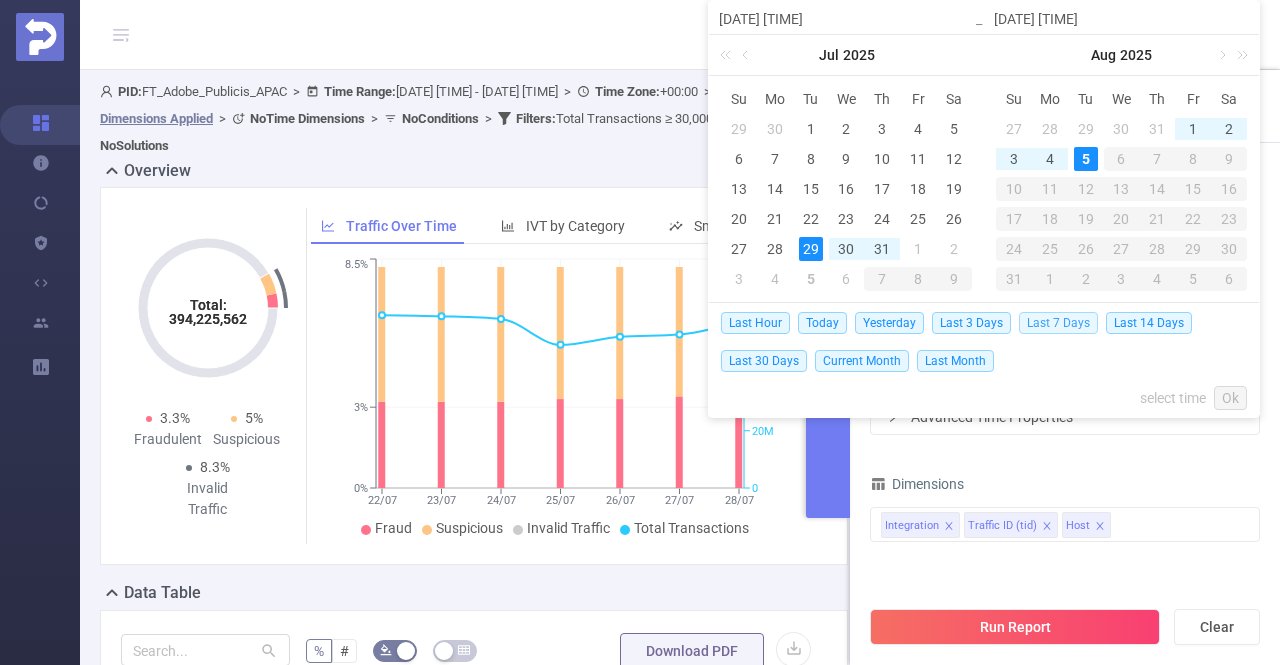 click on "Last 7 Days" at bounding box center [1058, 323] 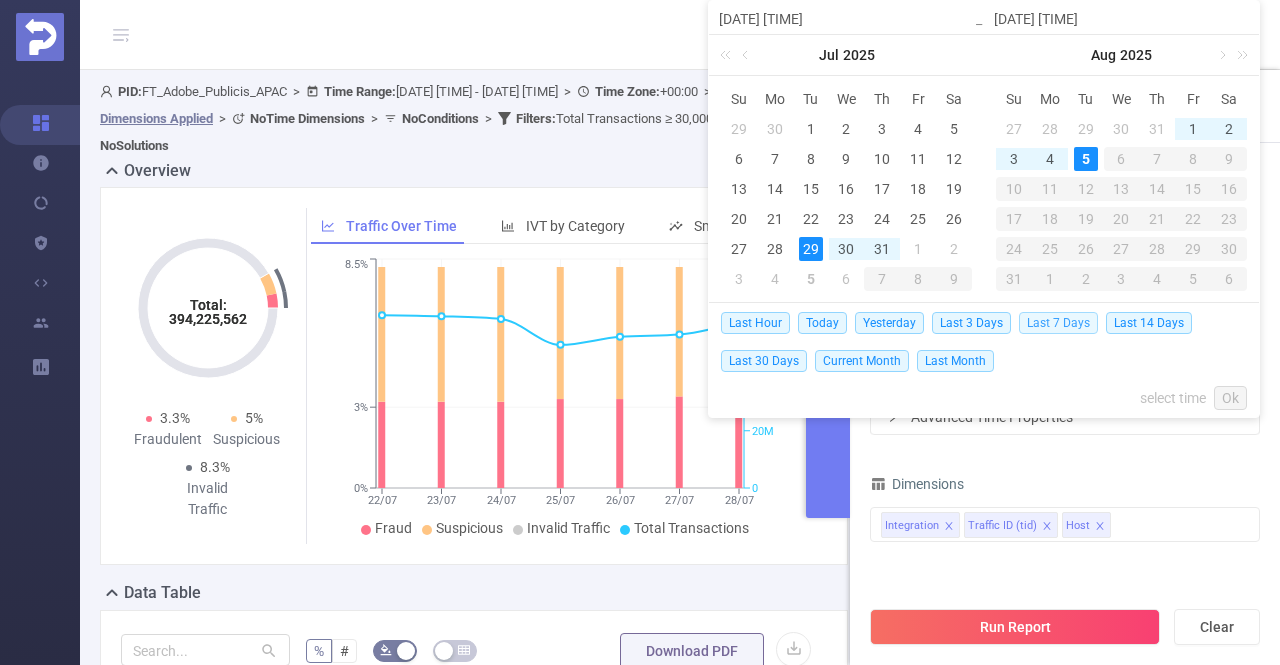 type on "2025-07-29 00:00" 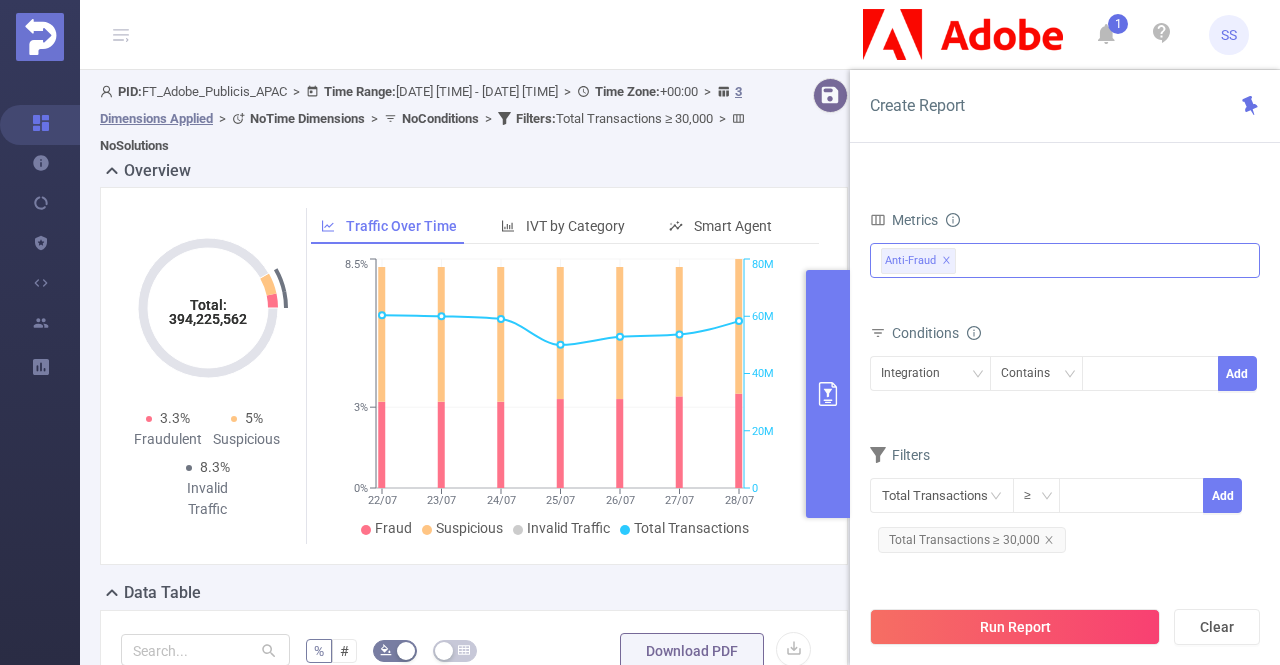 click on "✕" at bounding box center [946, 261] 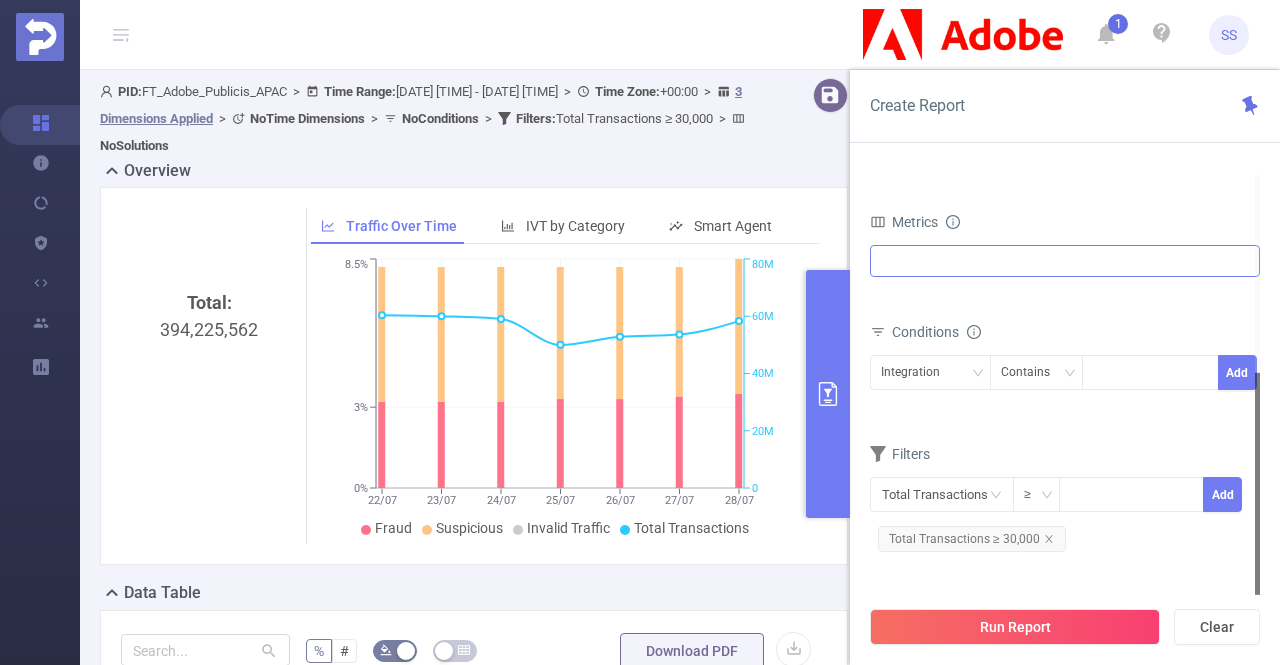 click at bounding box center (1065, 261) 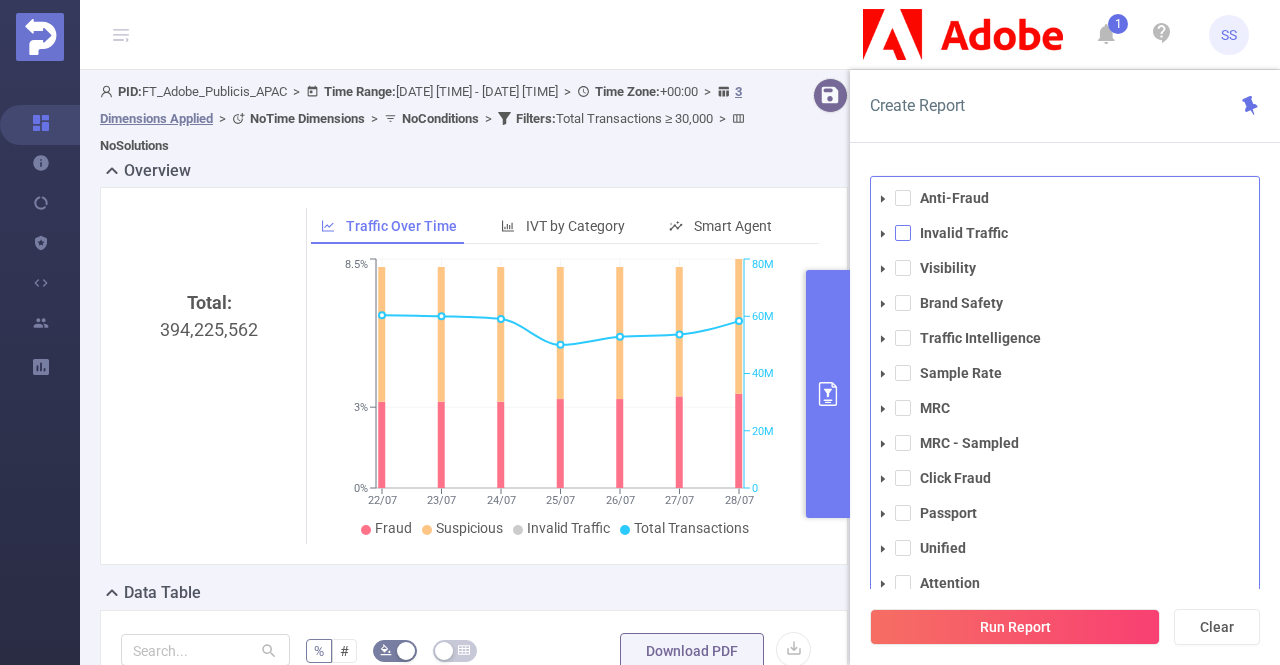 click at bounding box center (903, 233) 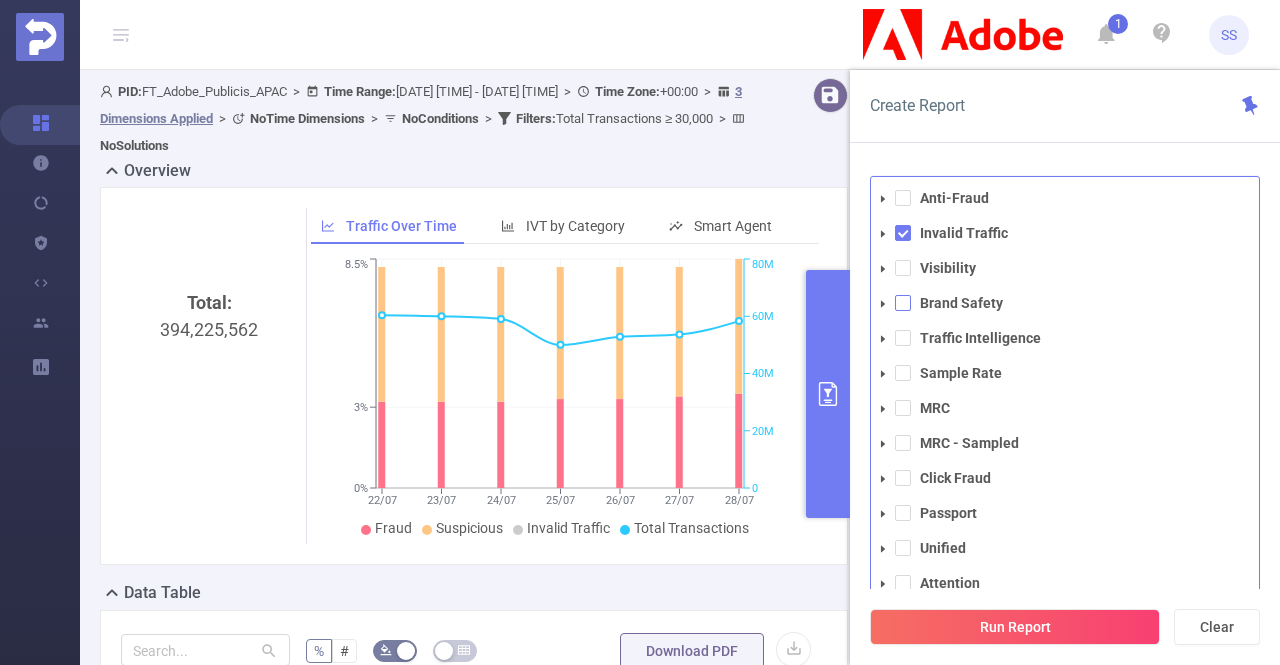 click at bounding box center [903, 303] 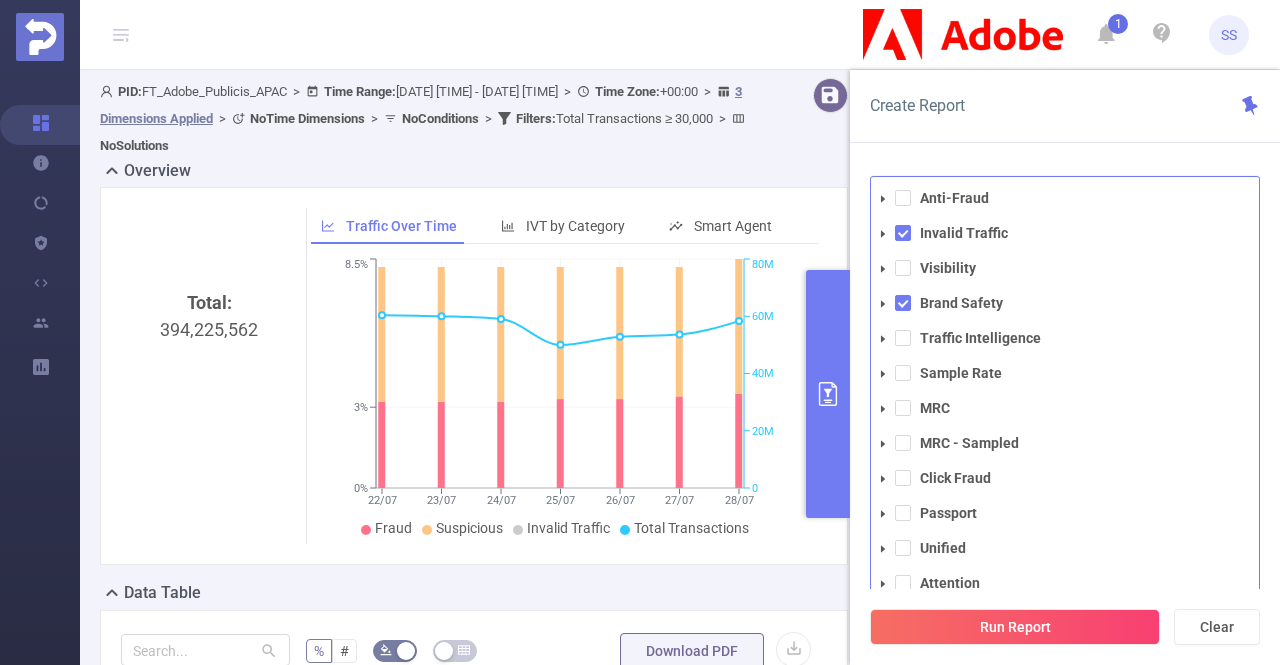 click on "Create Report    PID 1000942 - FT_Adobe_Publicis_APAC 1000942 - FT_Adobe_Publicis_APAC      Time Range 2025-07-29 00:00   _   2025-08-04 23:59 Advanced Time Properties    Dimensions Integration Traffic ID (tid) Host      Metrics Total Fraudulent Bot/Virus Hostile Tools Tunneled Traffic Non Malicious Bots View Fraud Publisher Fraud Reputation Total Suspicious Bot/Virus Hostile Tools Tunneled Traffic Non Malicious Bots View Fraud Publisher Fraud Reputation Total IVT Total General IVT Data Centers Disclosed Bots Known Crawlers Irregular Activity Non-rendered Ads Total Sophisticated IVT Proxy Traffic Automated and Emulated Activity Inventory Spoofing Falsified or Manipulated Incentivized, Malware, or Out-of-Store Obstructed Ads Undisclosed Detection Total IVT All Categories *Adult & Explicit Sexual Content *Arms *Crime *Death Injury & Military Conflict *Online Piracy *Hate Speech & Acts of Aggression *Obscenity and Profanity *Spam or Harmful Content *Terrorism *Sensitive Social Issues Gambling App List" at bounding box center [1065, 367] 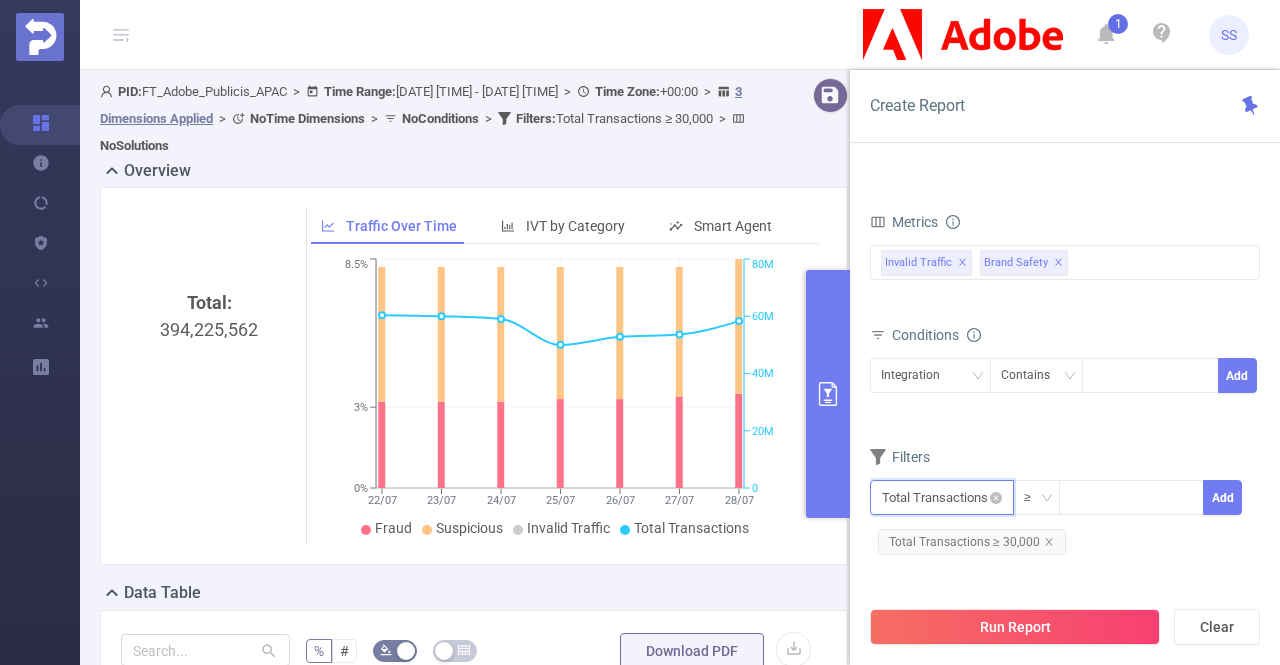click at bounding box center [942, 497] 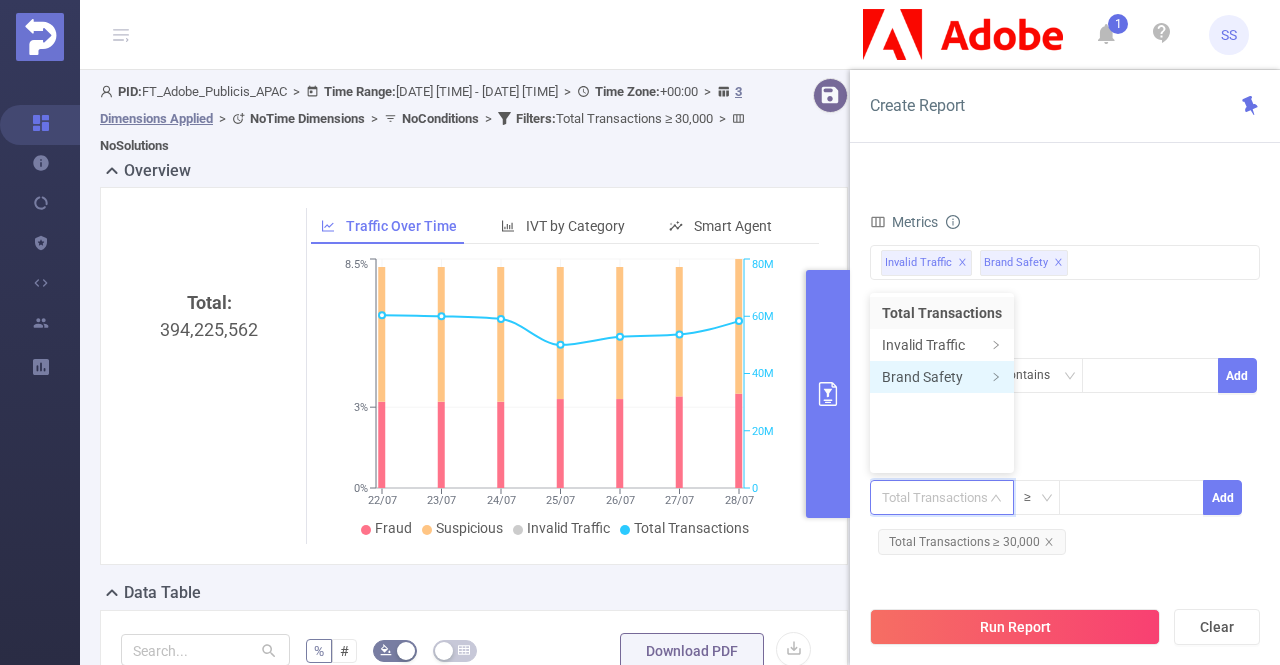 click on "Brand Safety" at bounding box center (942, 377) 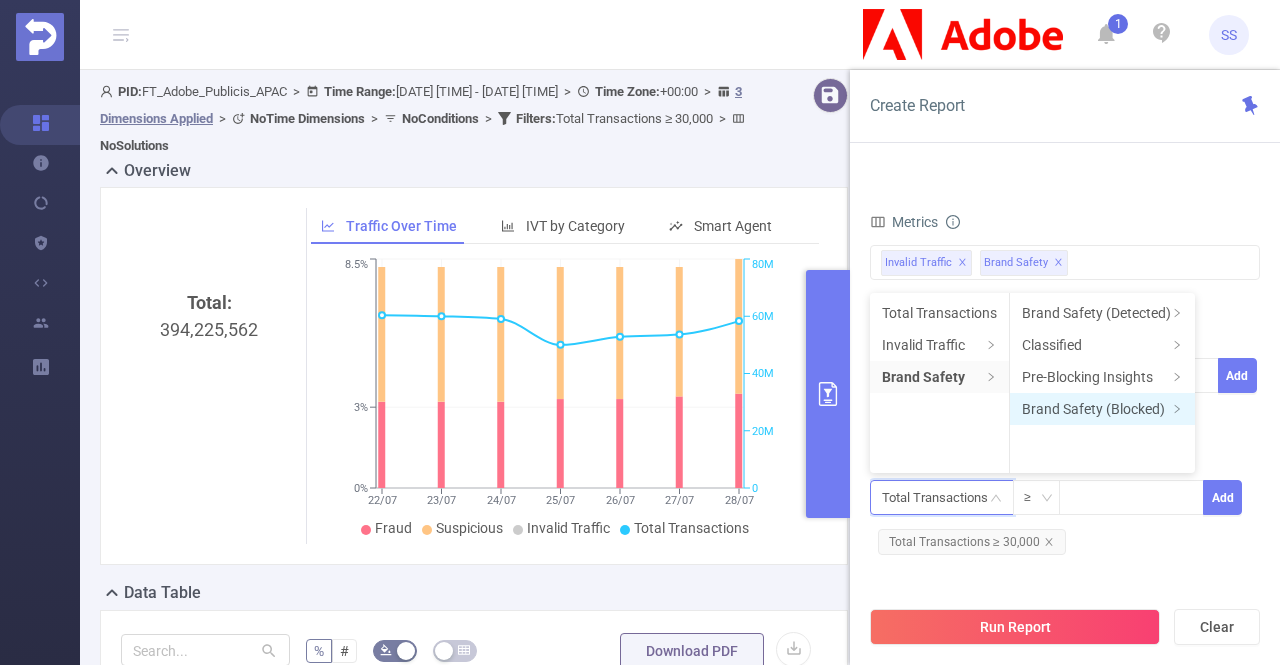 click on "Brand Safety (Blocked)" at bounding box center [1102, 409] 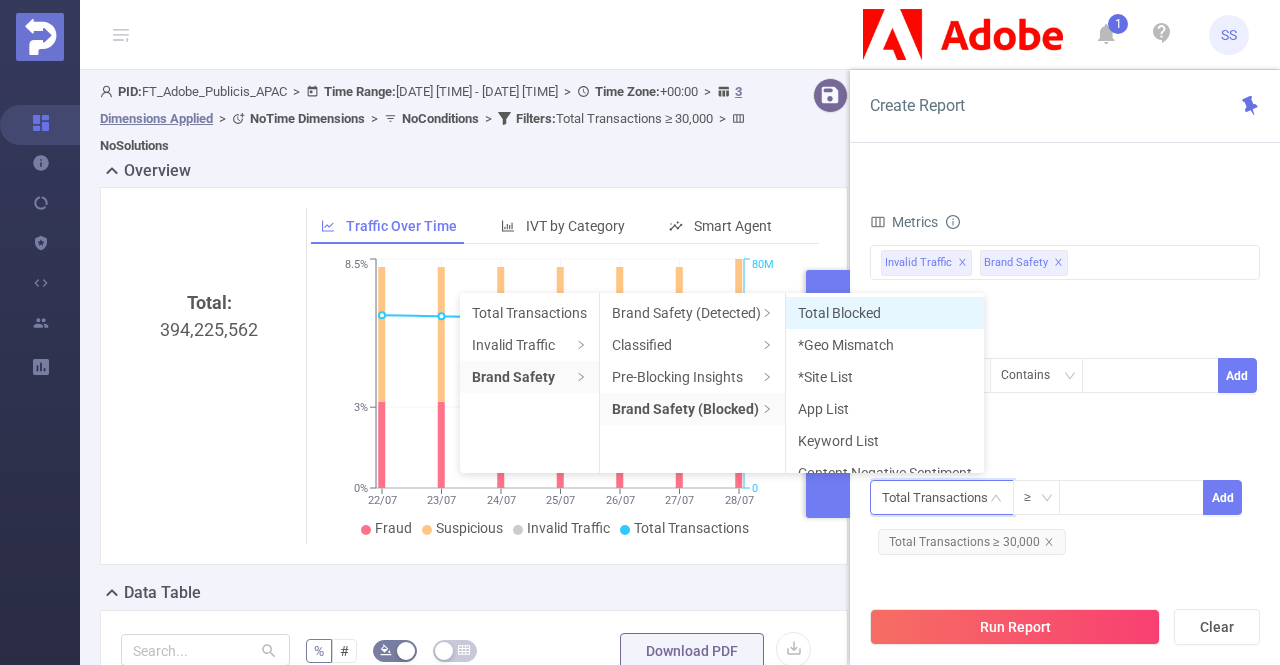 click on "Total Blocked" at bounding box center (885, 313) 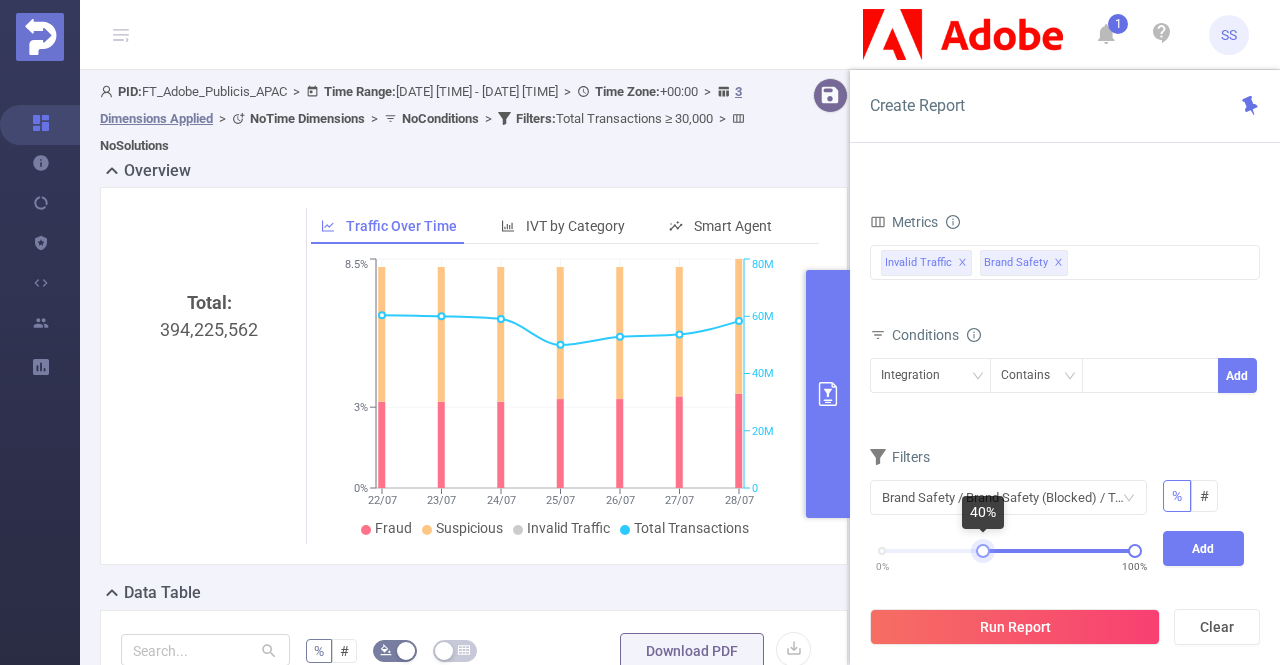 drag, startPoint x: 880, startPoint y: 546, endPoint x: 982, endPoint y: 550, distance: 102.0784 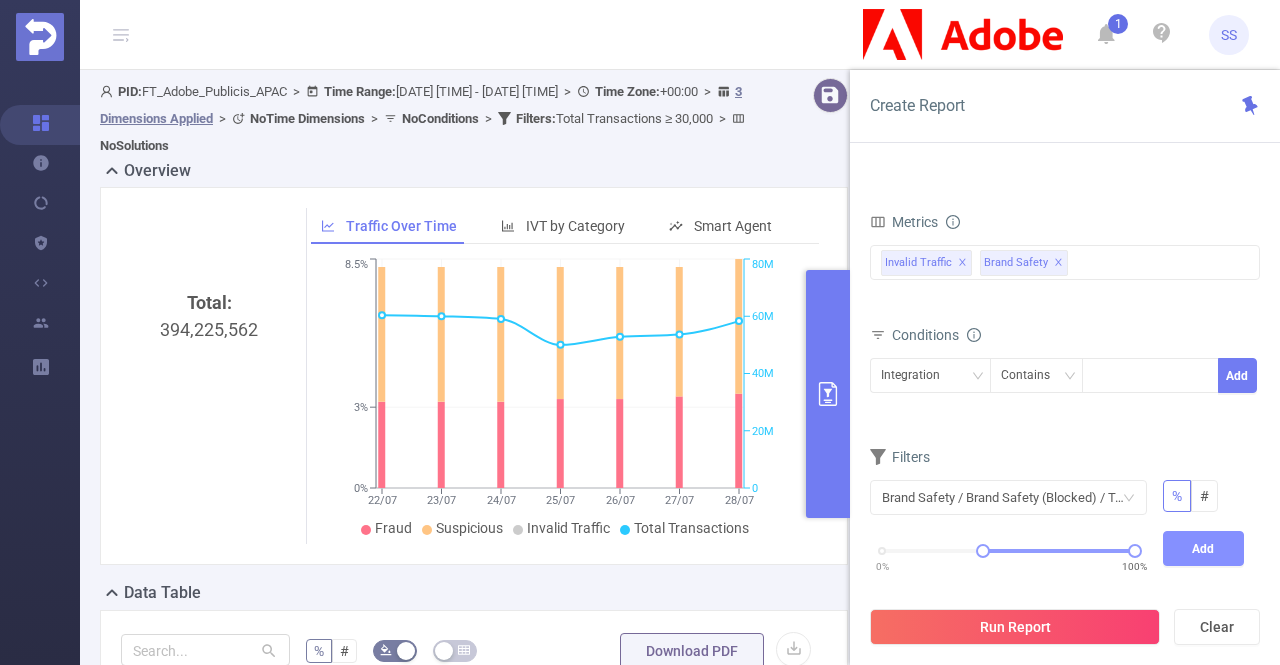 click on "Add" at bounding box center [1204, 548] 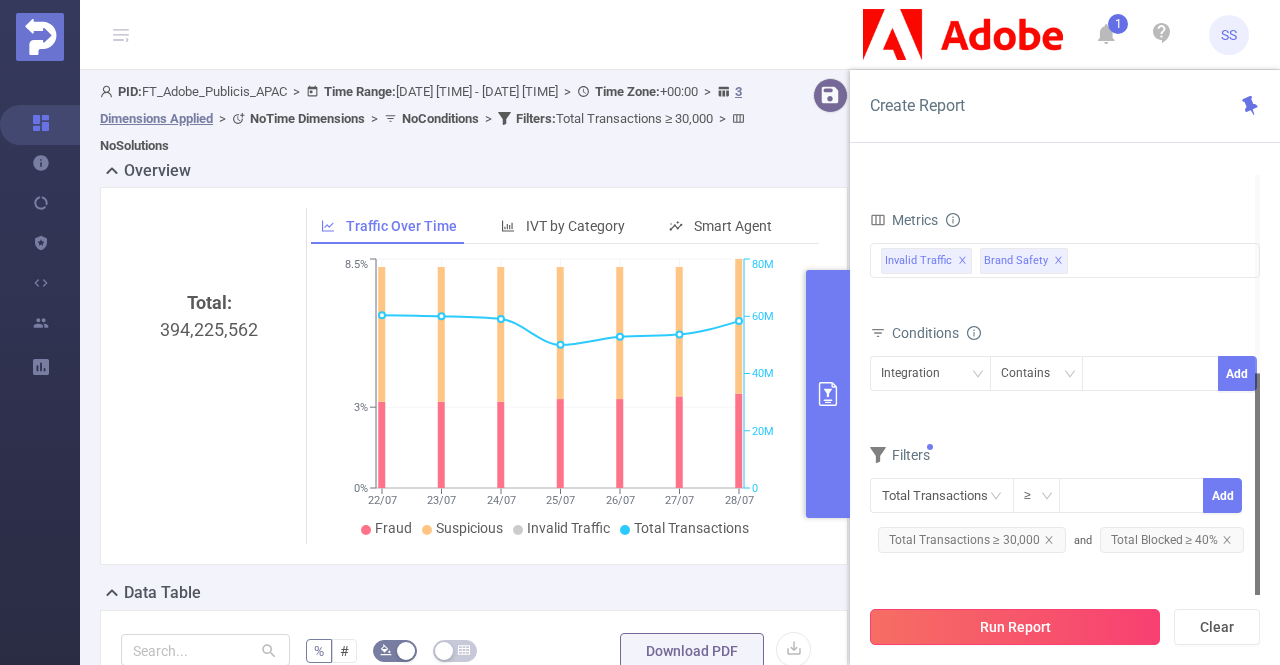click on "Run Report" at bounding box center [1015, 627] 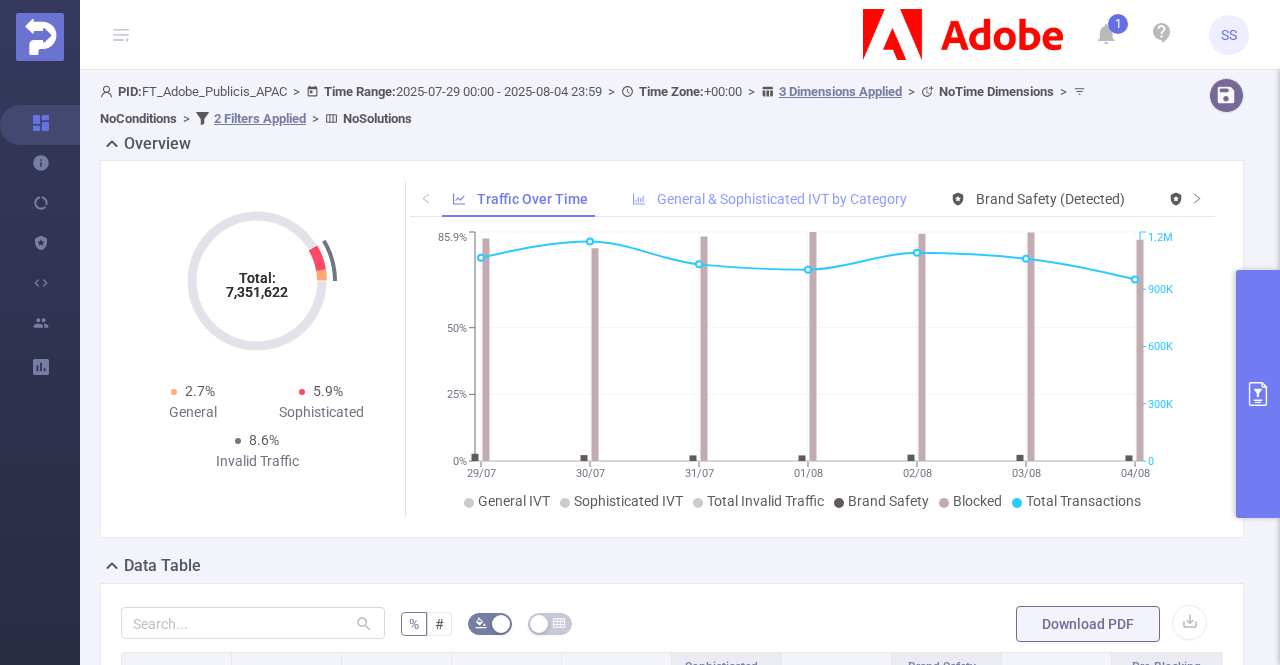 click on "General & Sophisticated IVT by Category" at bounding box center (782, 199) 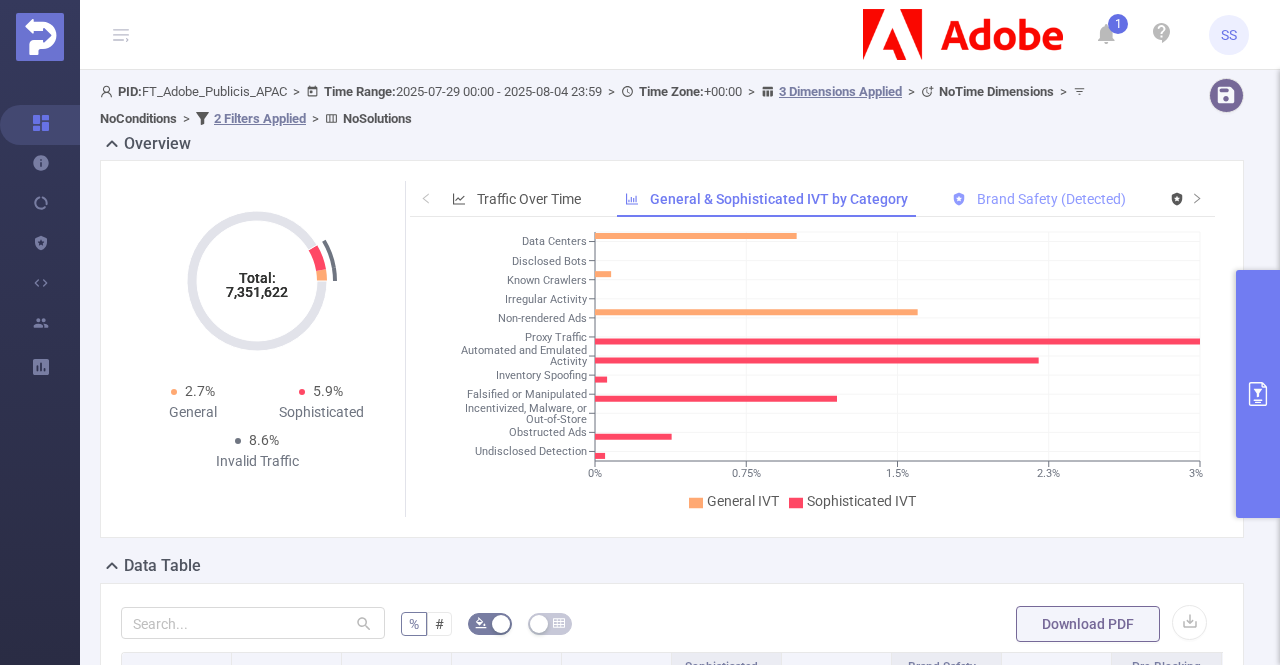click on "Brand Safety (Detected)" at bounding box center (1051, 199) 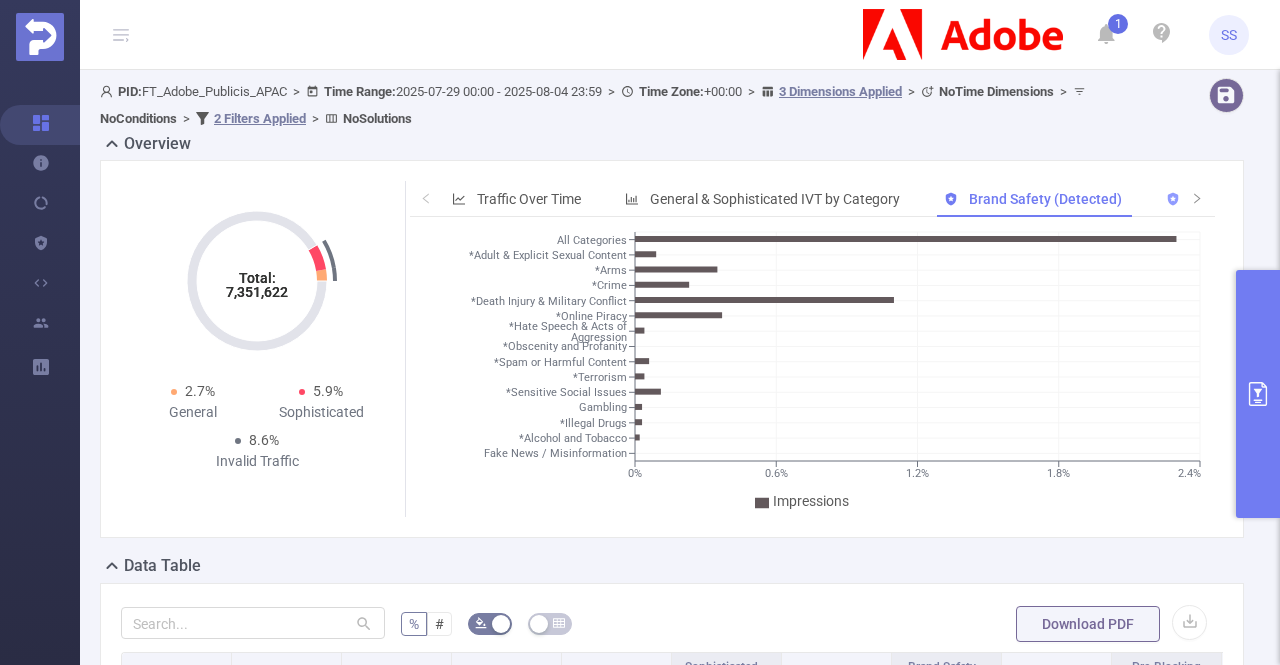 click 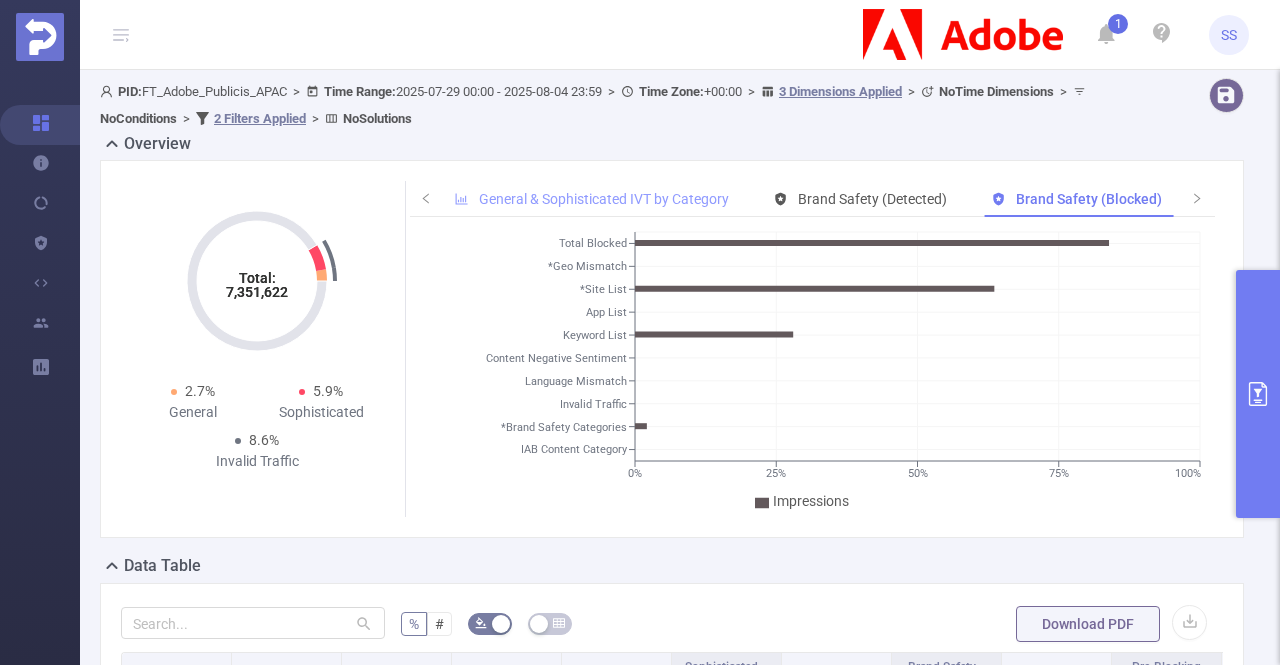 click on "General & Sophisticated IVT by Category" at bounding box center (591, 199) 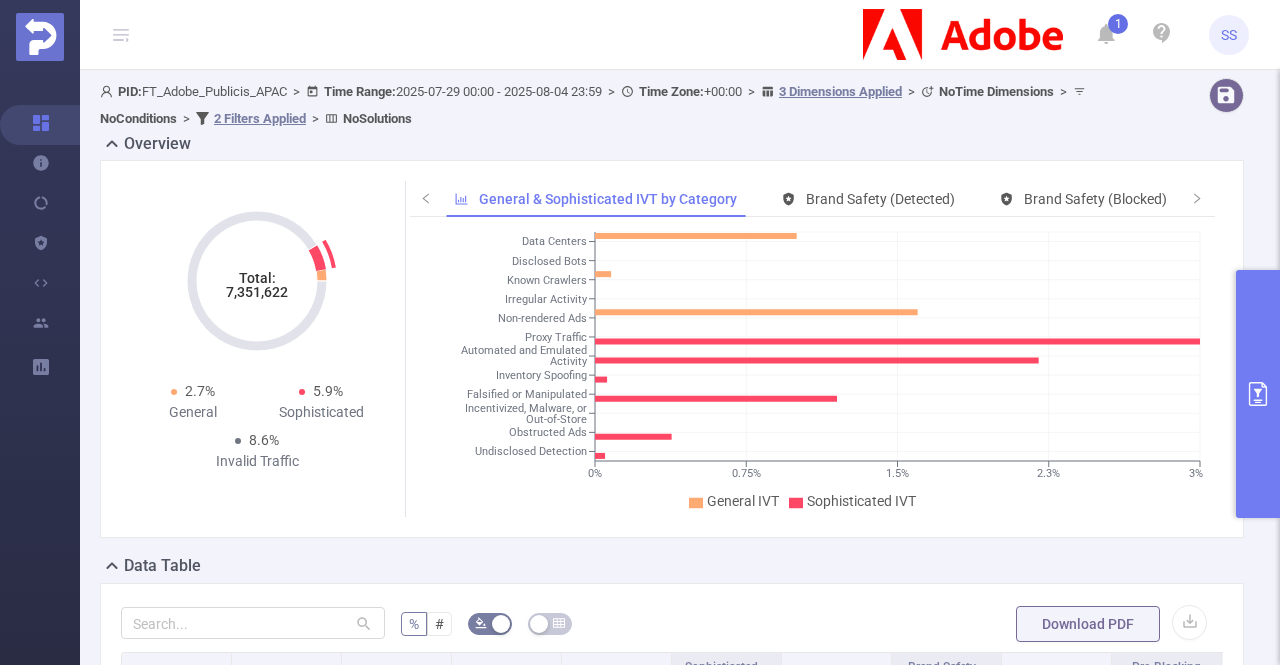 click on "7,351,622" 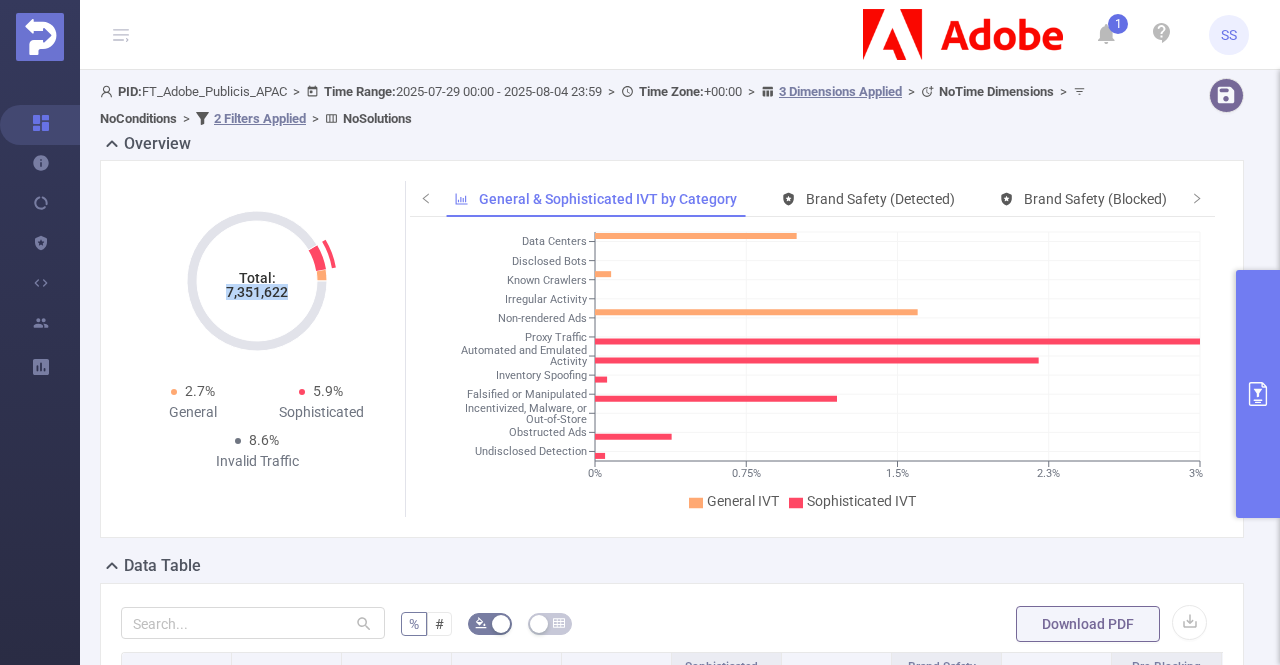 click on "7,351,622" 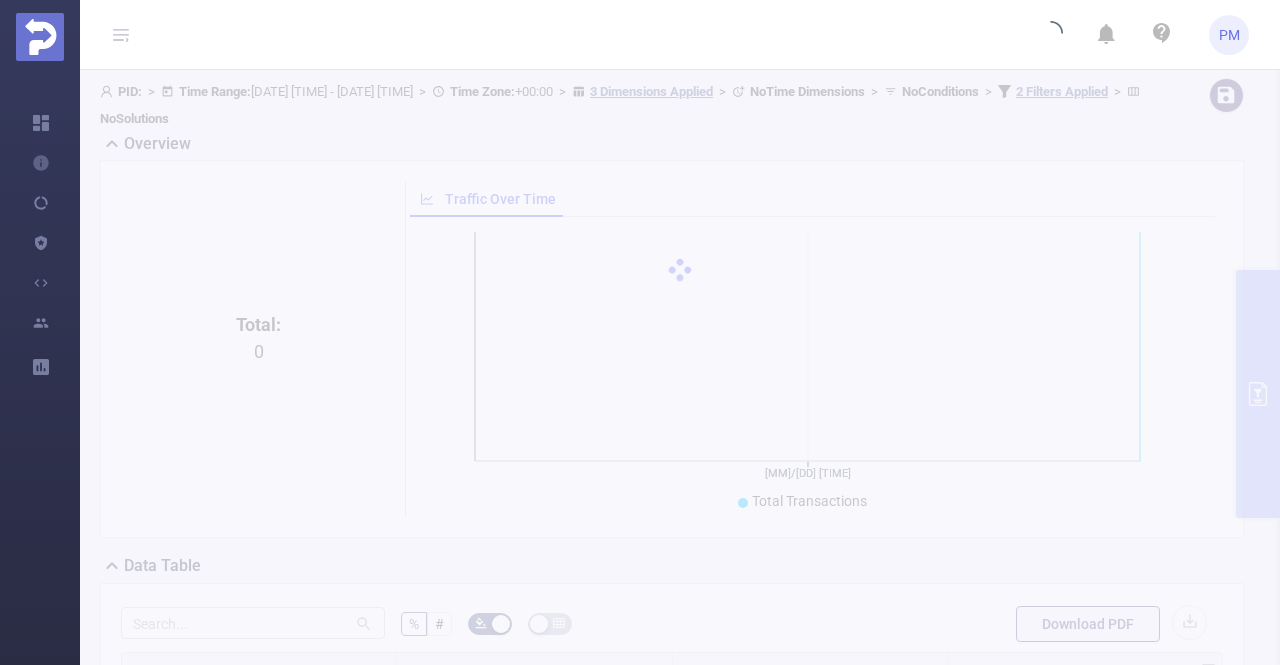 scroll, scrollTop: 0, scrollLeft: 0, axis: both 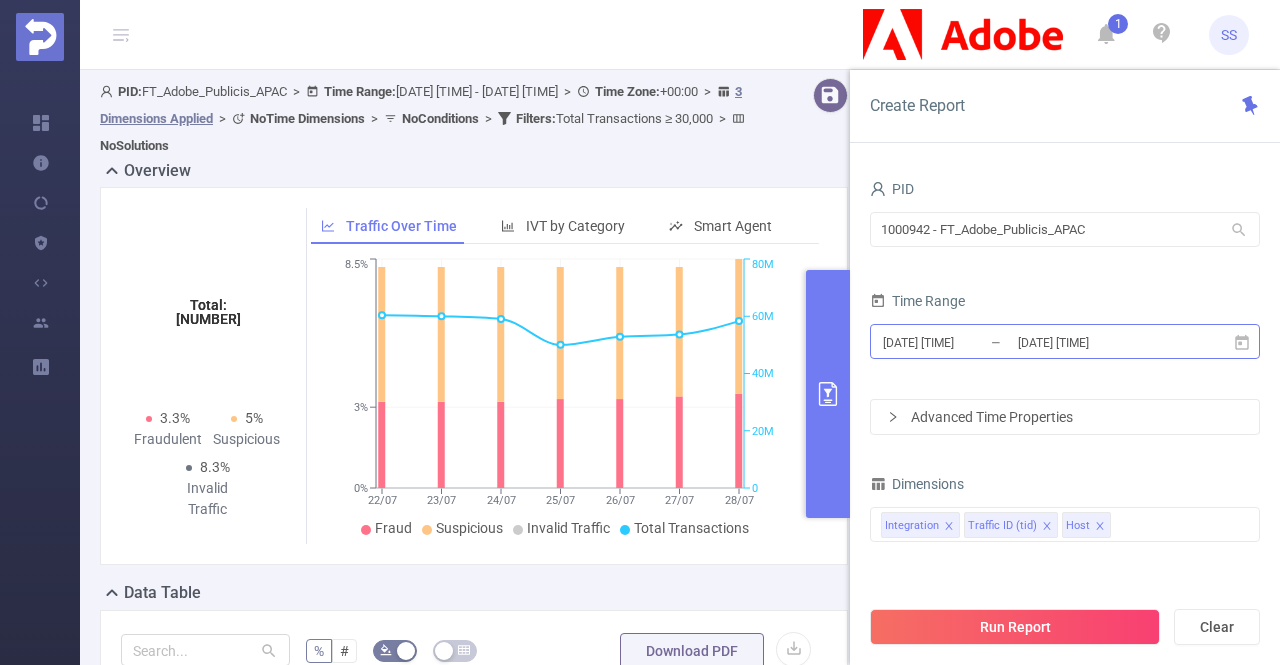 click on "[DATE] [TIME]" at bounding box center (1097, 342) 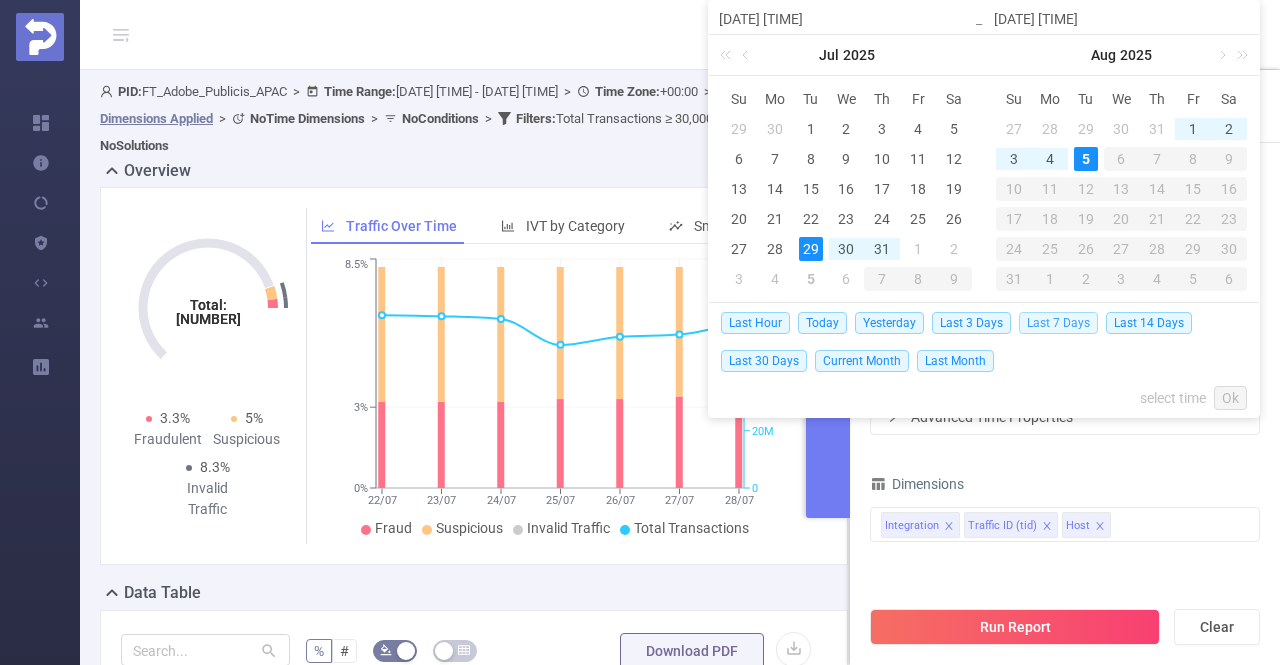 click on "Last 7 Days" at bounding box center [1058, 323] 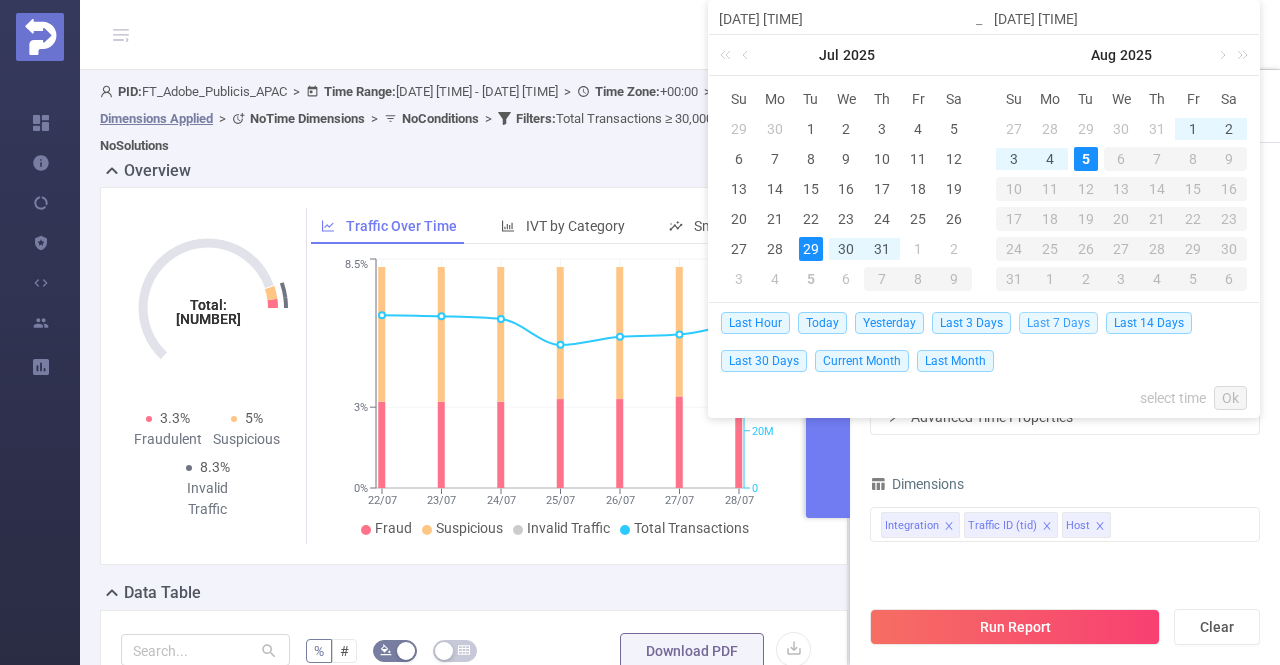 type on "2025-07-29 00:00" 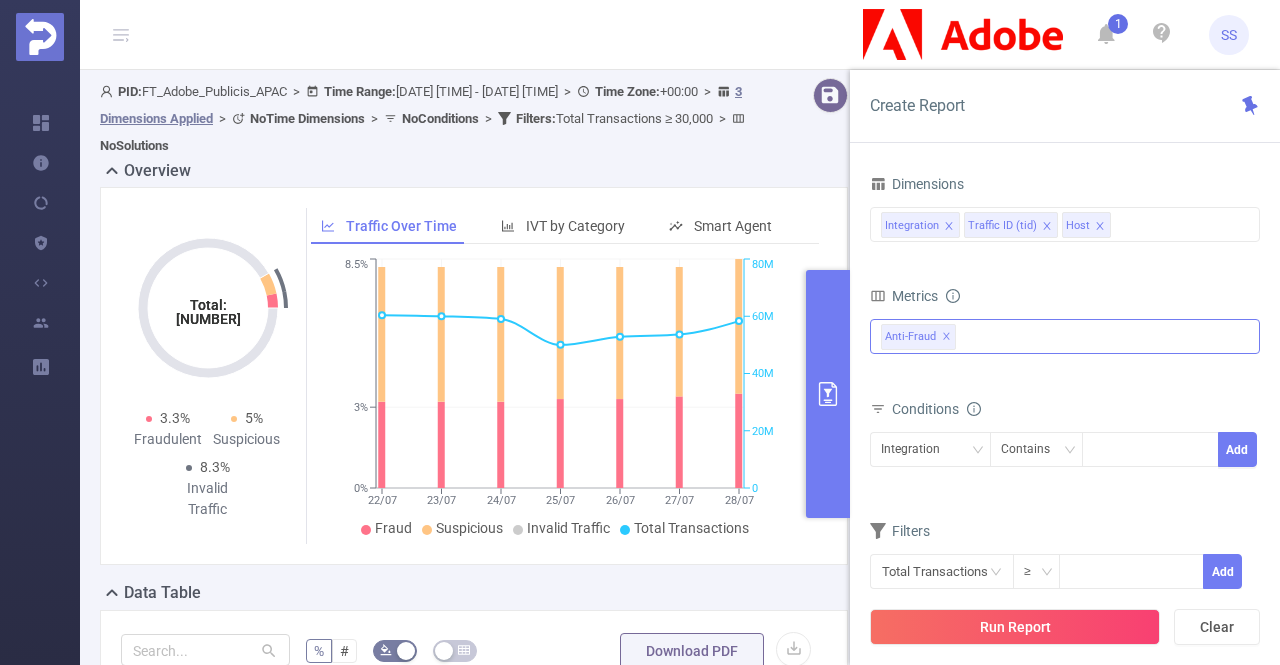 click on "✕" at bounding box center (946, 337) 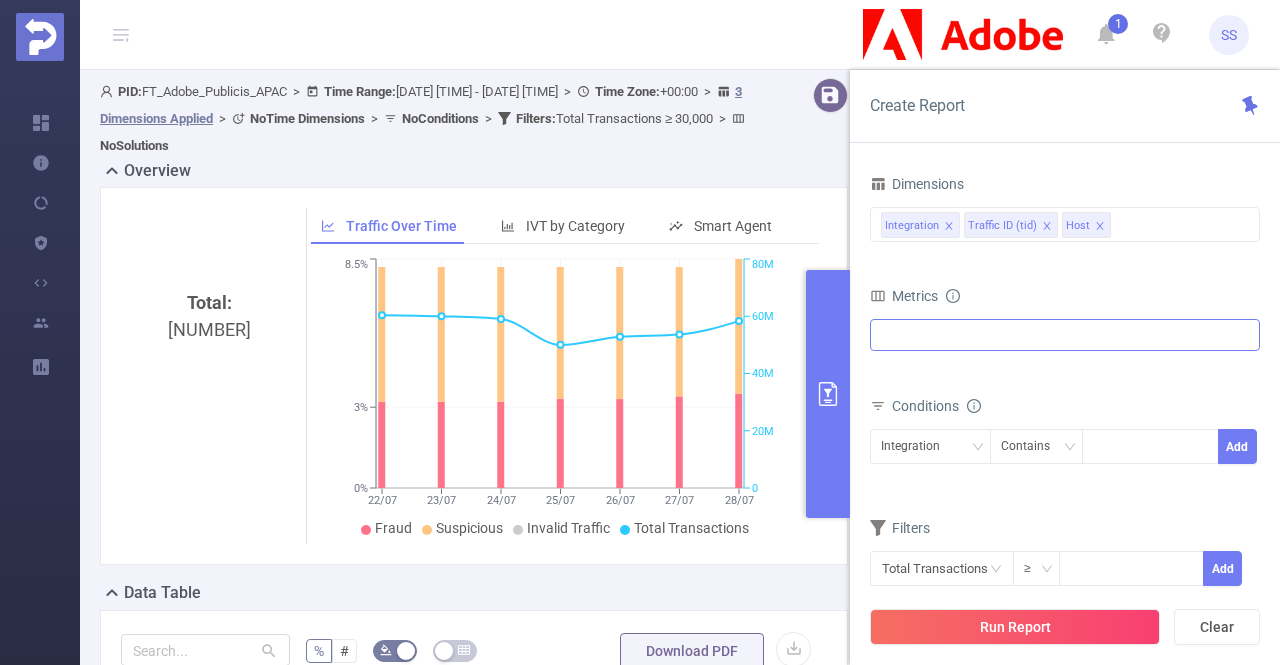 click at bounding box center [1065, 335] 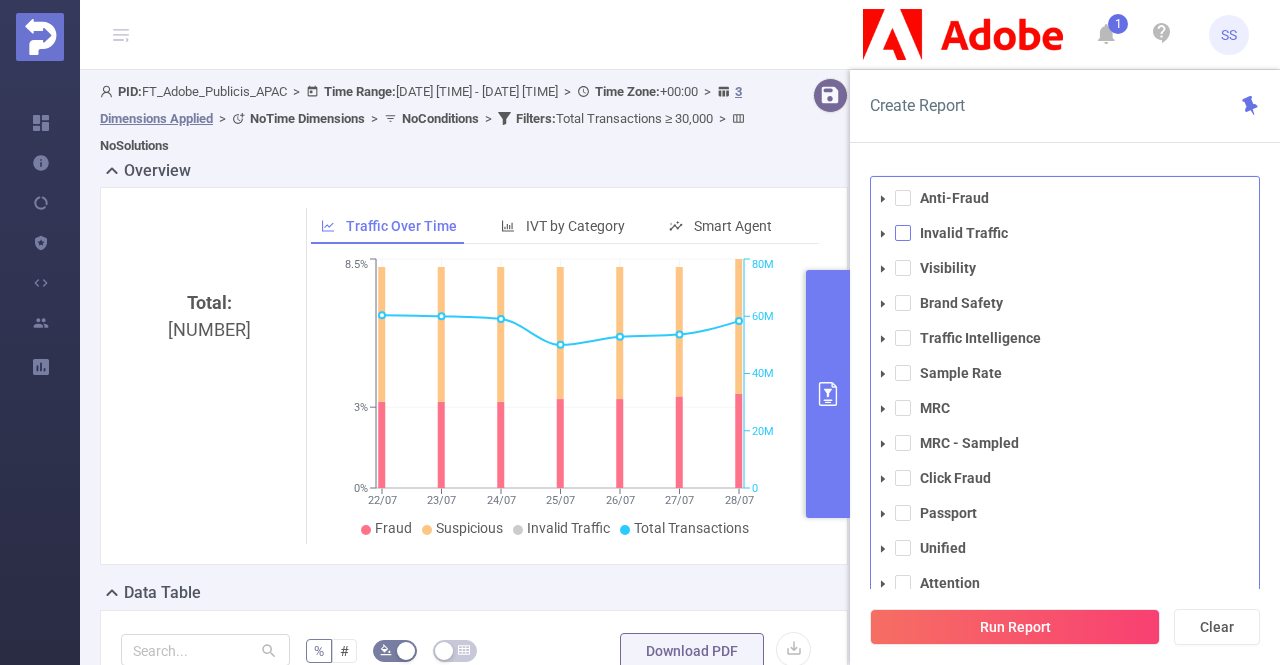 click at bounding box center (903, 233) 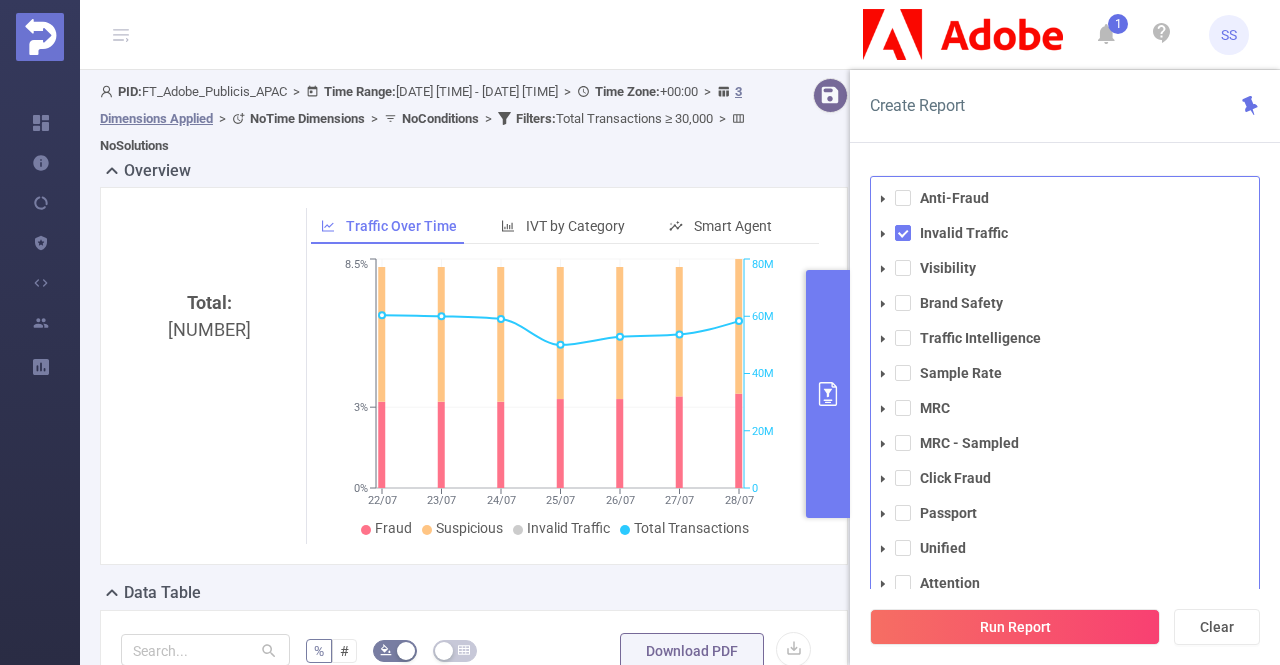 click on "Create Report" at bounding box center [1065, 106] 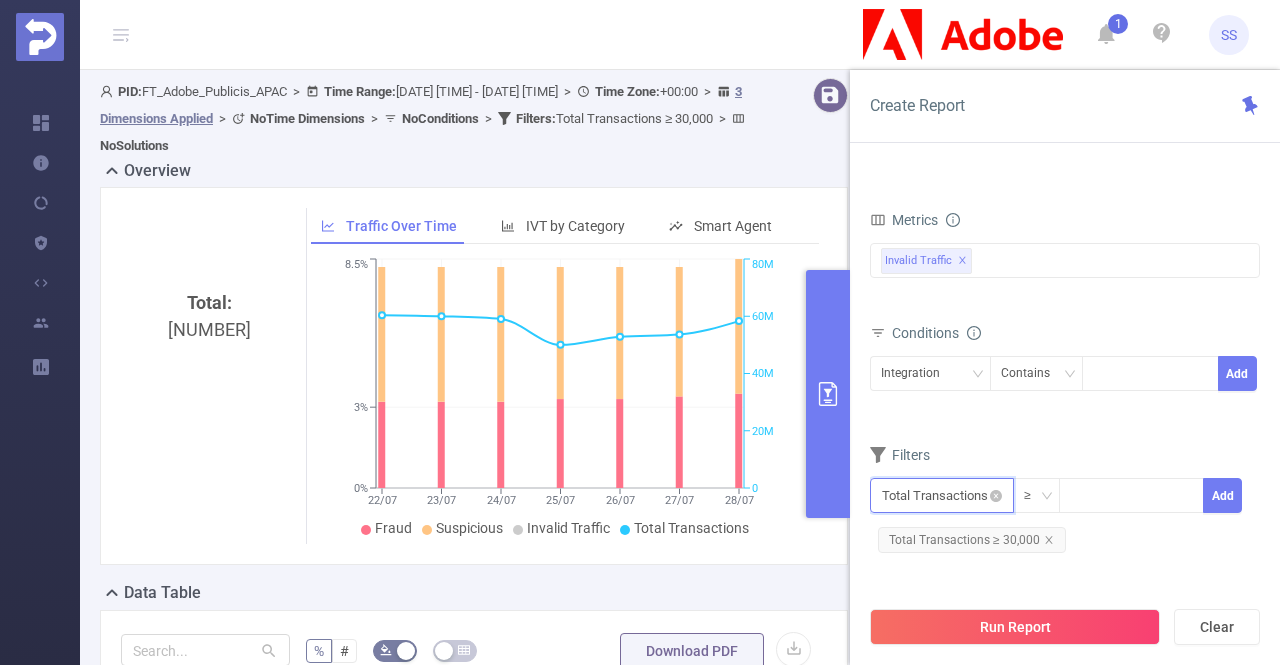 click at bounding box center [942, 495] 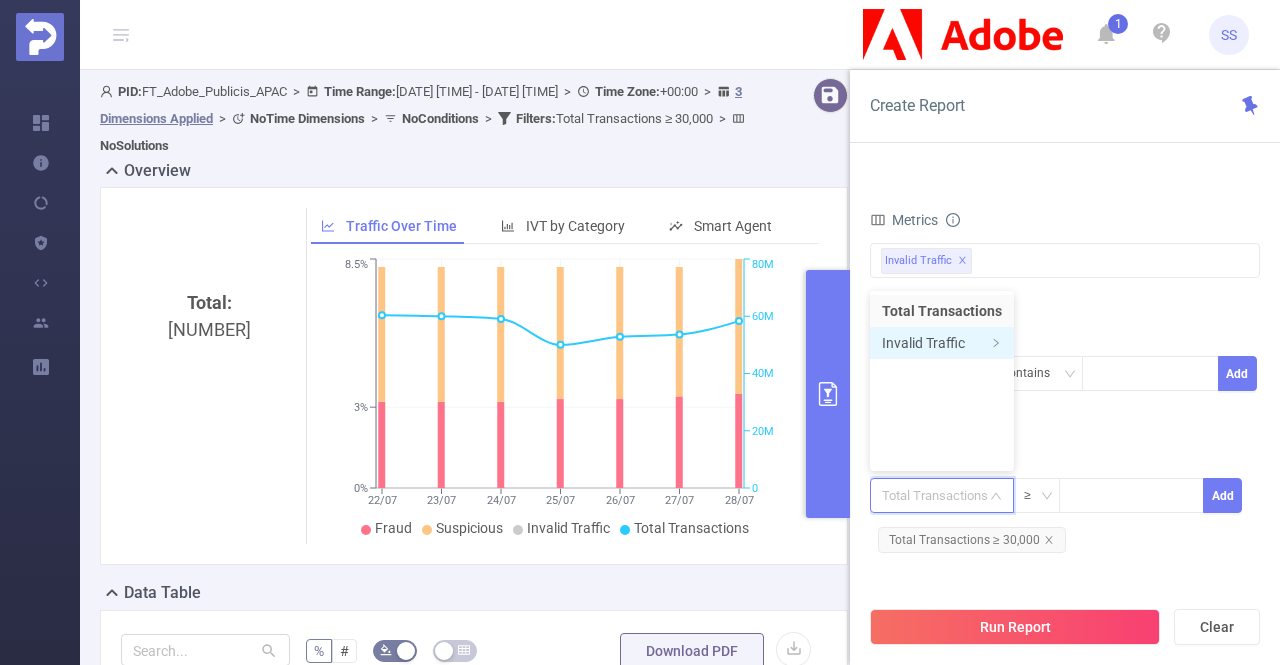 click on "Invalid Traffic" at bounding box center (942, 343) 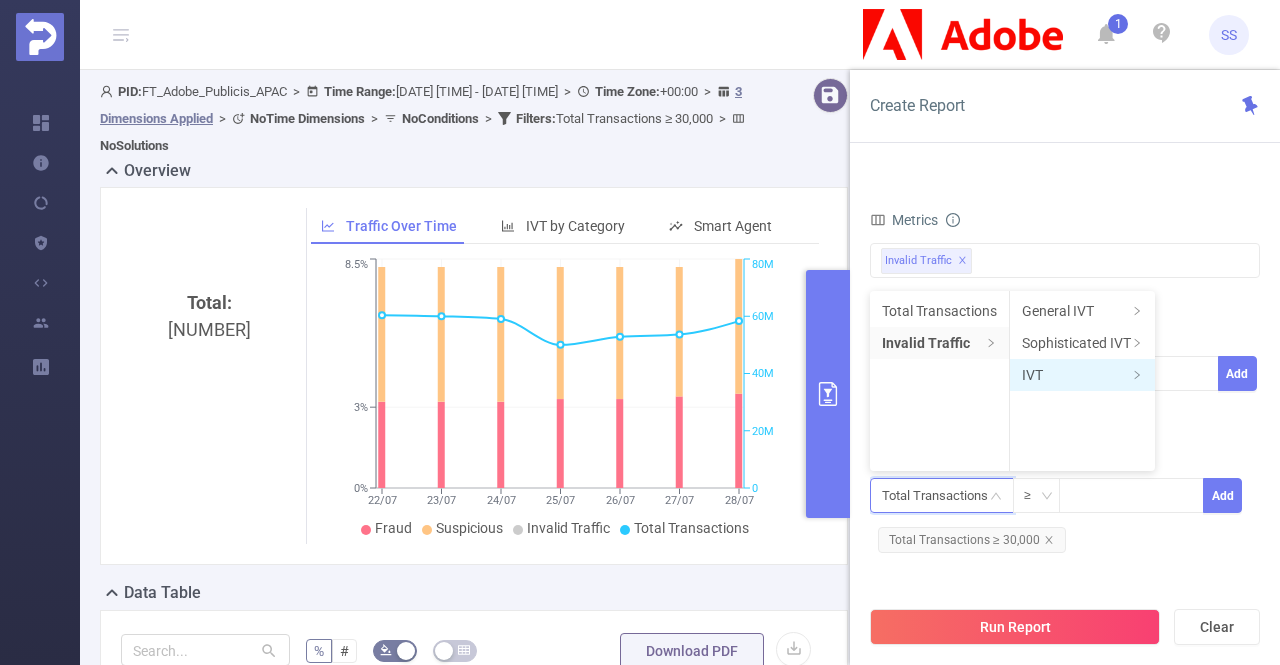 click on "IVT" at bounding box center (1082, 375) 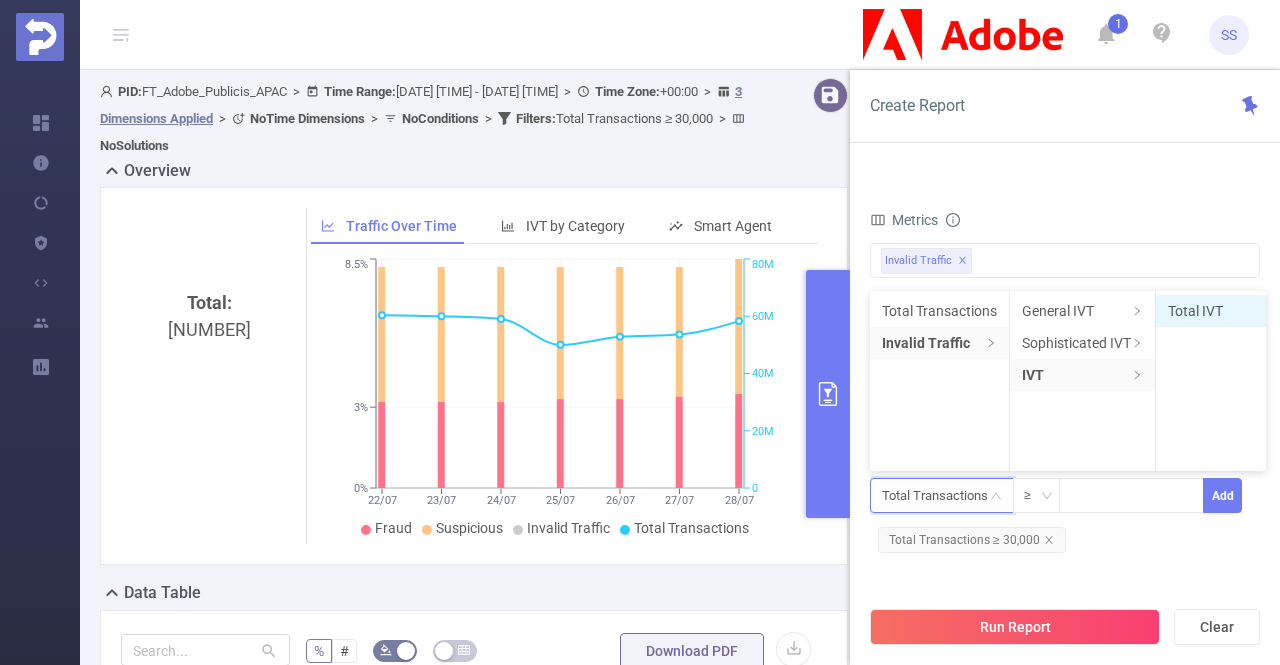 click on "Total IVT" at bounding box center [1211, 311] 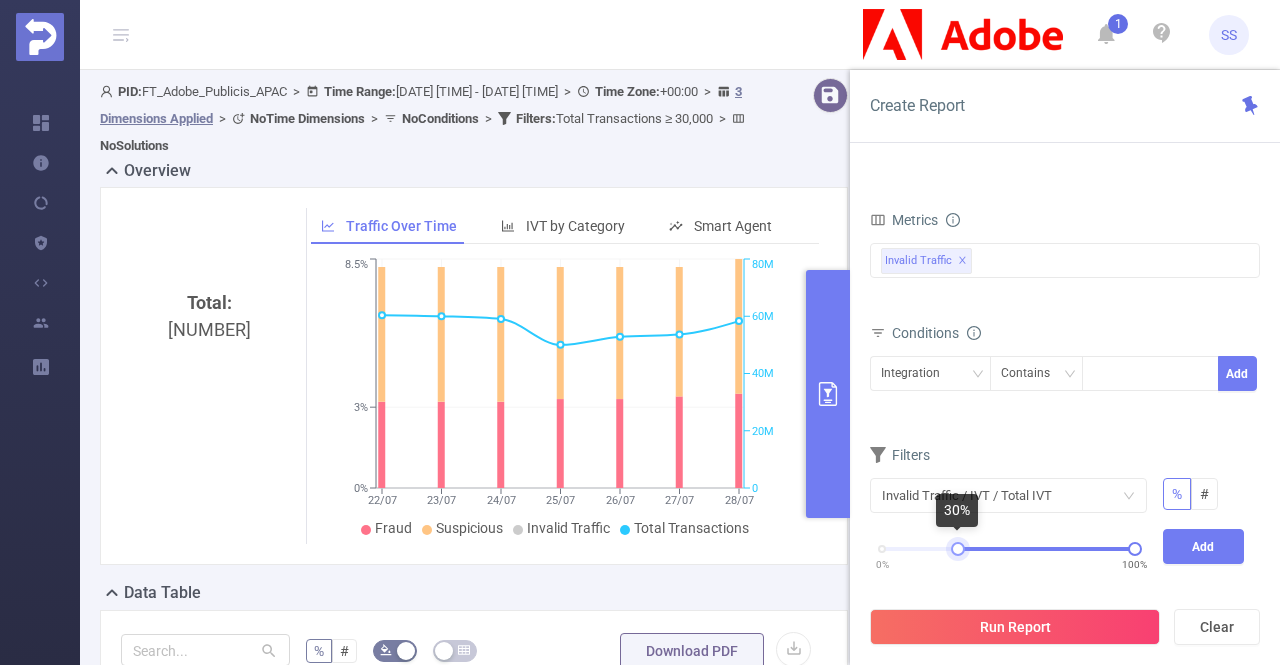 drag, startPoint x: 886, startPoint y: 547, endPoint x: 962, endPoint y: 542, distance: 76.1643 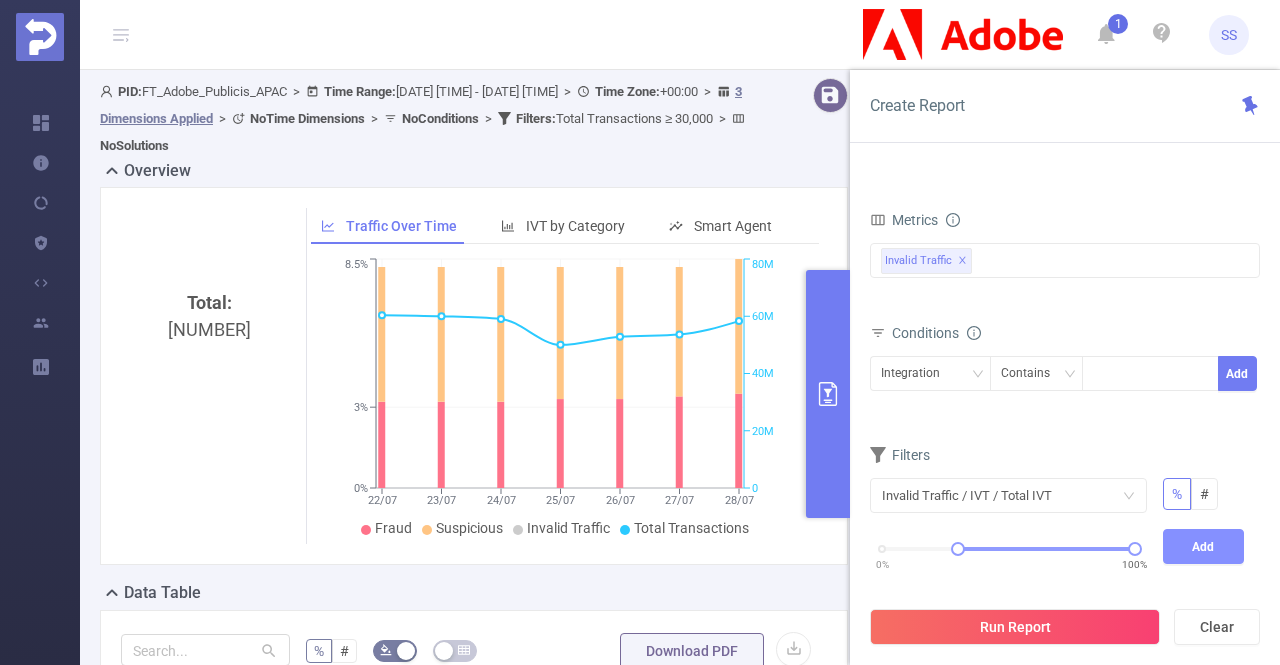 click on "Add" at bounding box center (1204, 546) 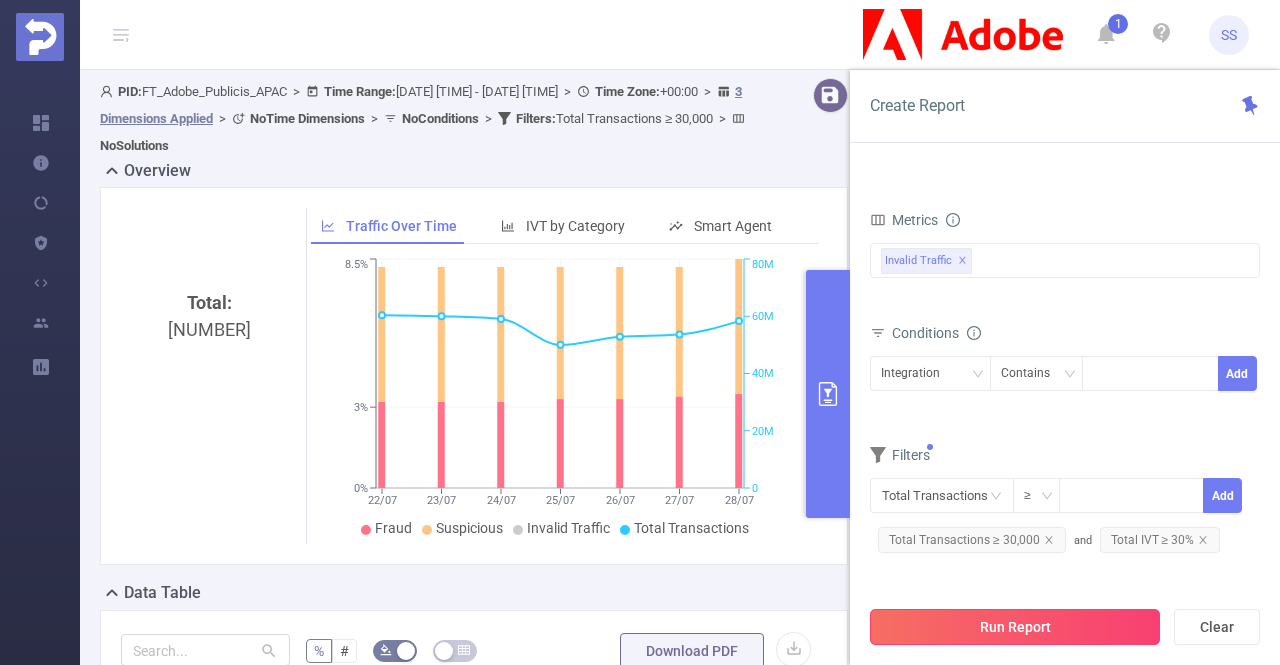 click on "Run Report" at bounding box center [1015, 627] 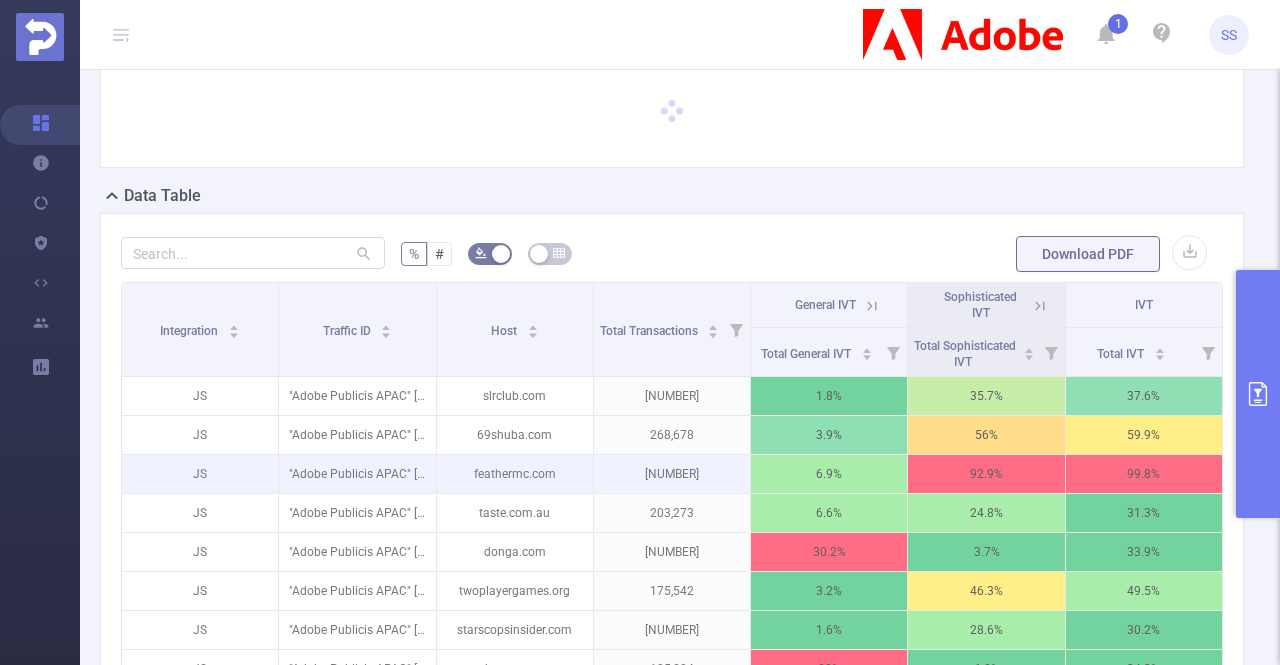 scroll, scrollTop: 0, scrollLeft: 0, axis: both 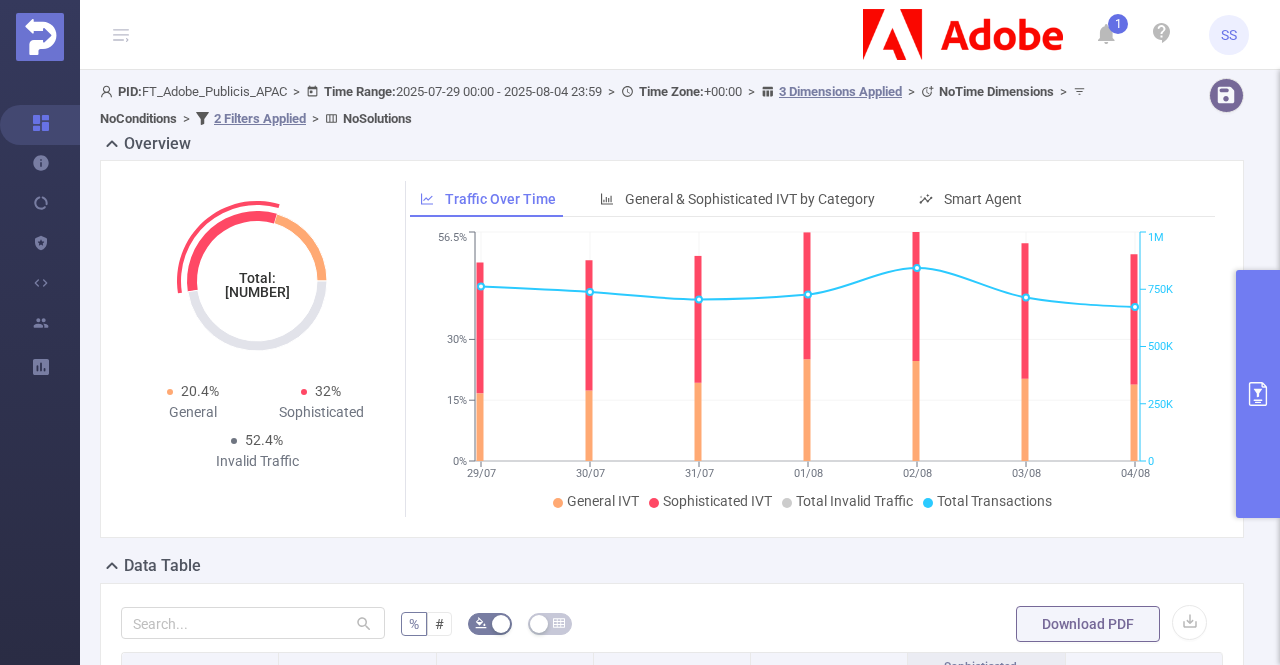 click on "5,160,409" 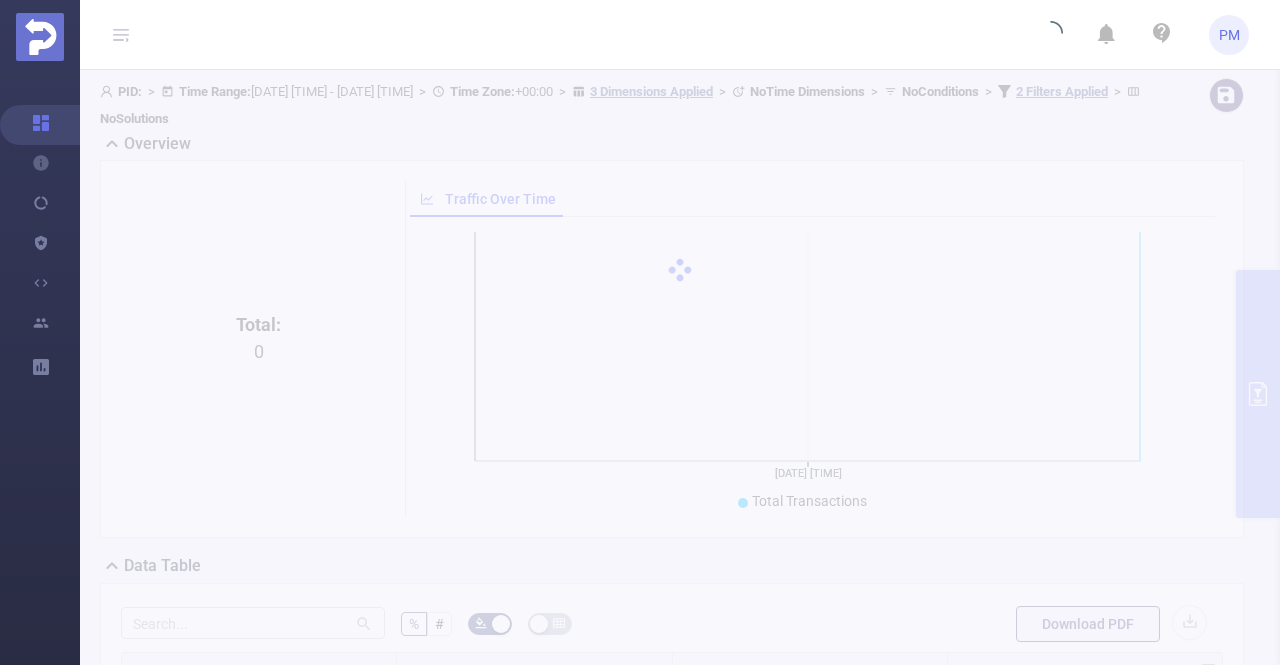 scroll, scrollTop: 0, scrollLeft: 0, axis: both 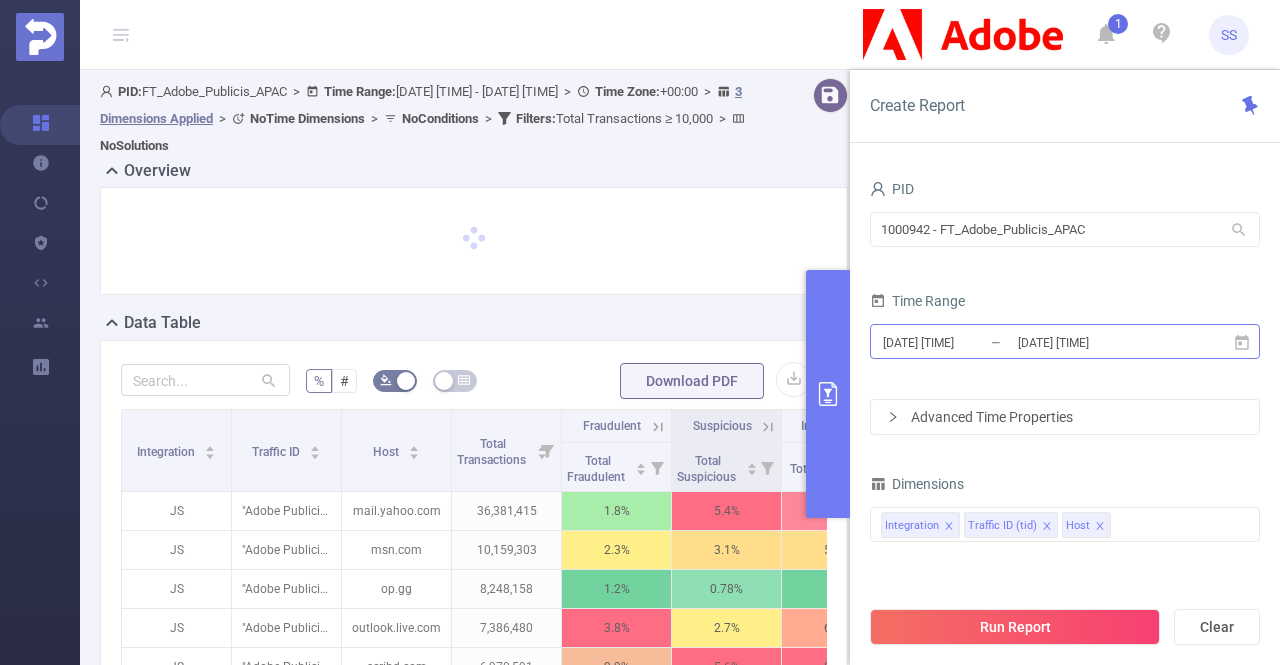 click on "2025-07-28 23:59" at bounding box center (1097, 342) 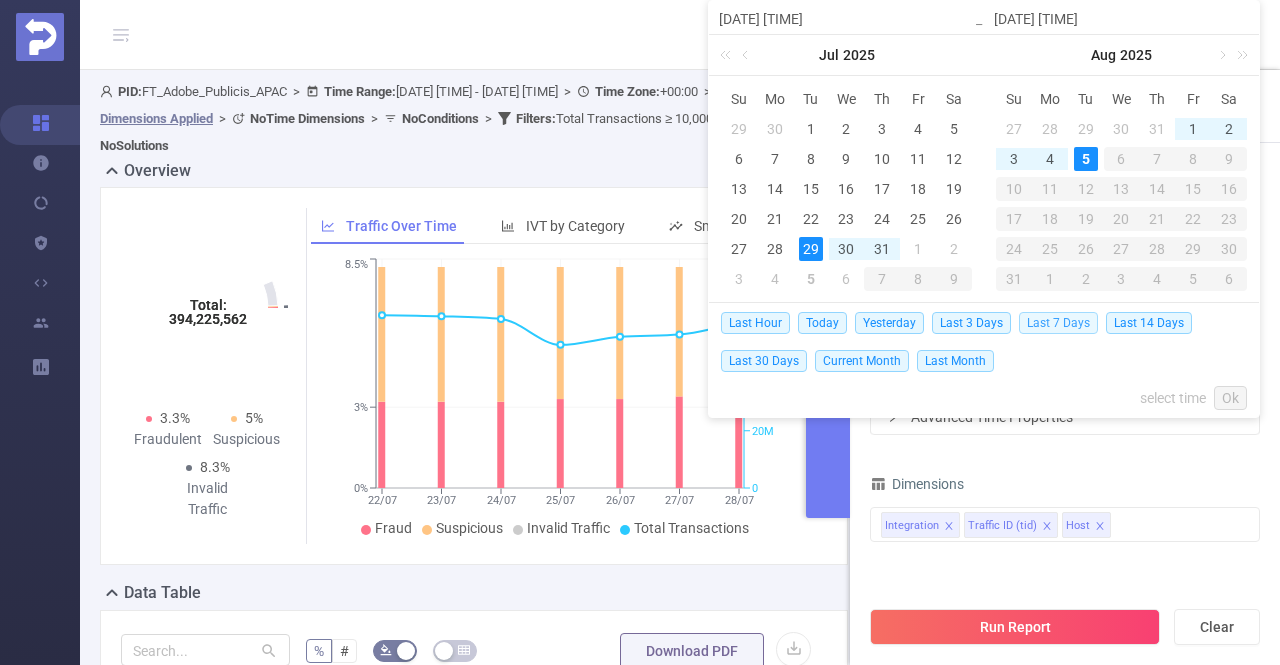 click on "Last 7 Days" at bounding box center (1058, 323) 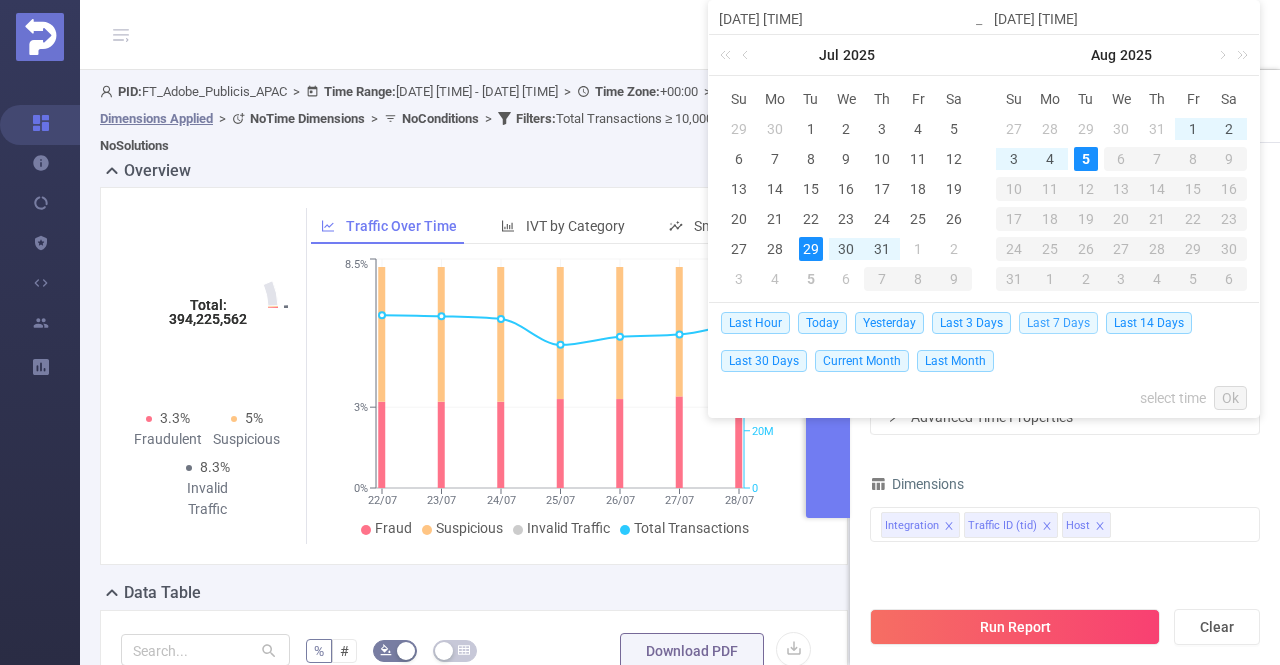 type on "2025-07-29 00:00" 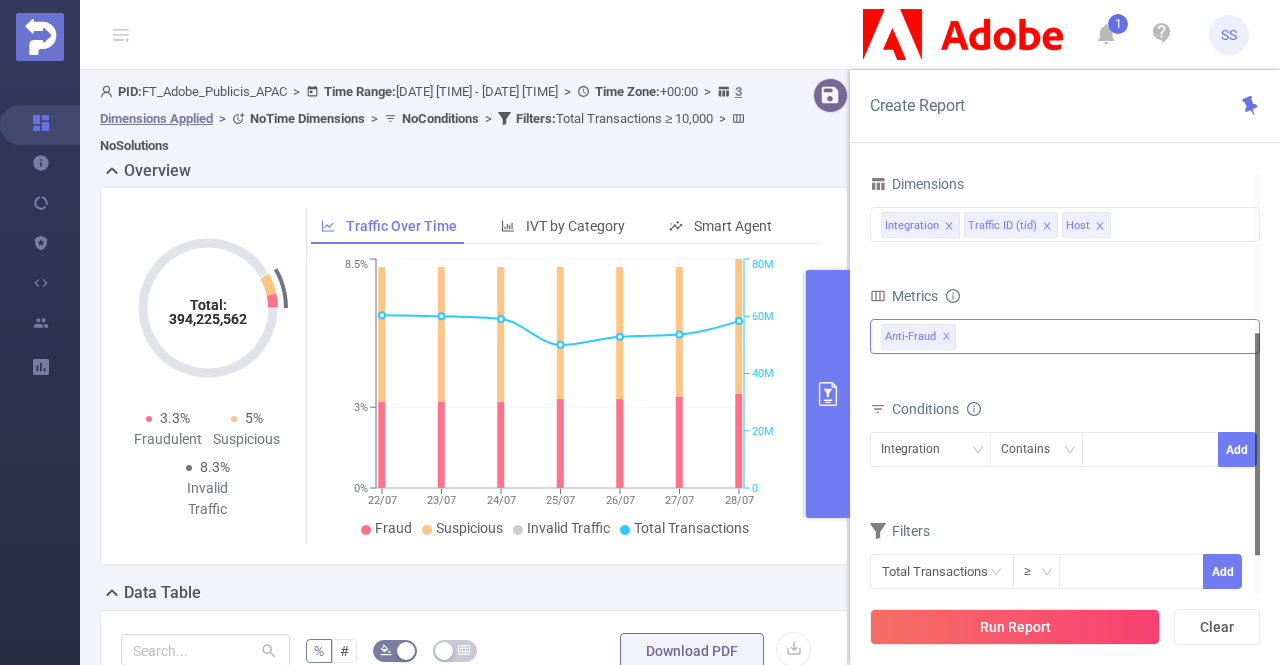 click on "✕" at bounding box center [946, 337] 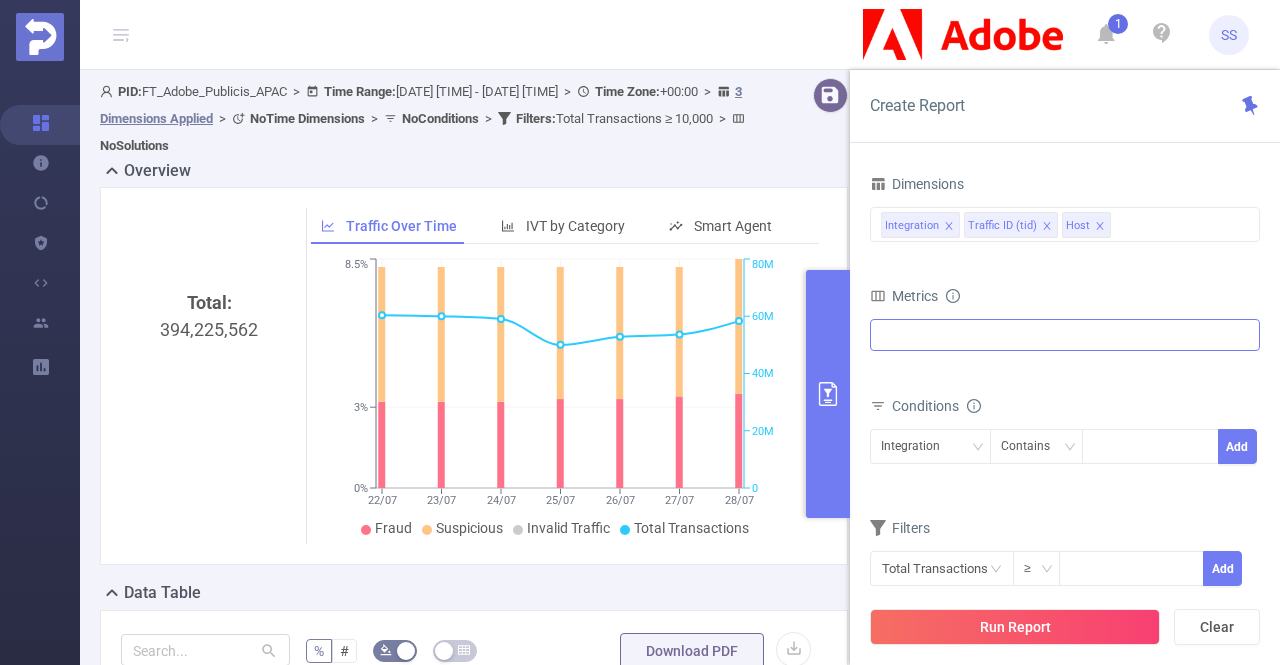 click at bounding box center (1065, 335) 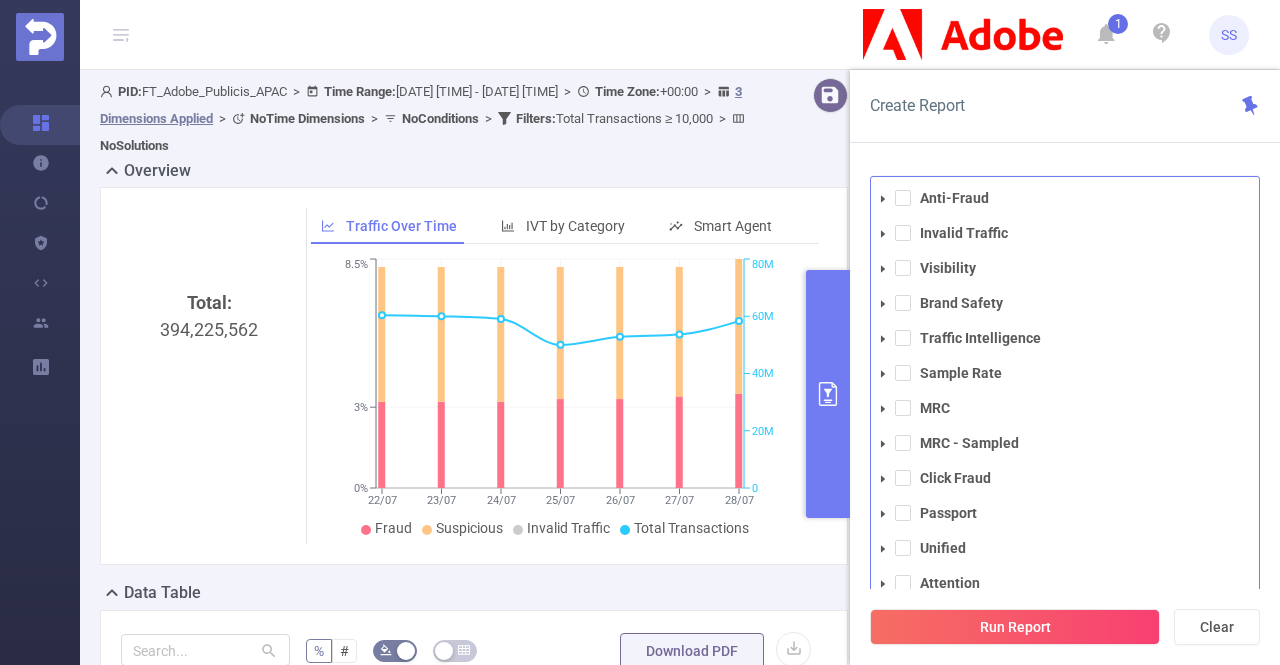 click 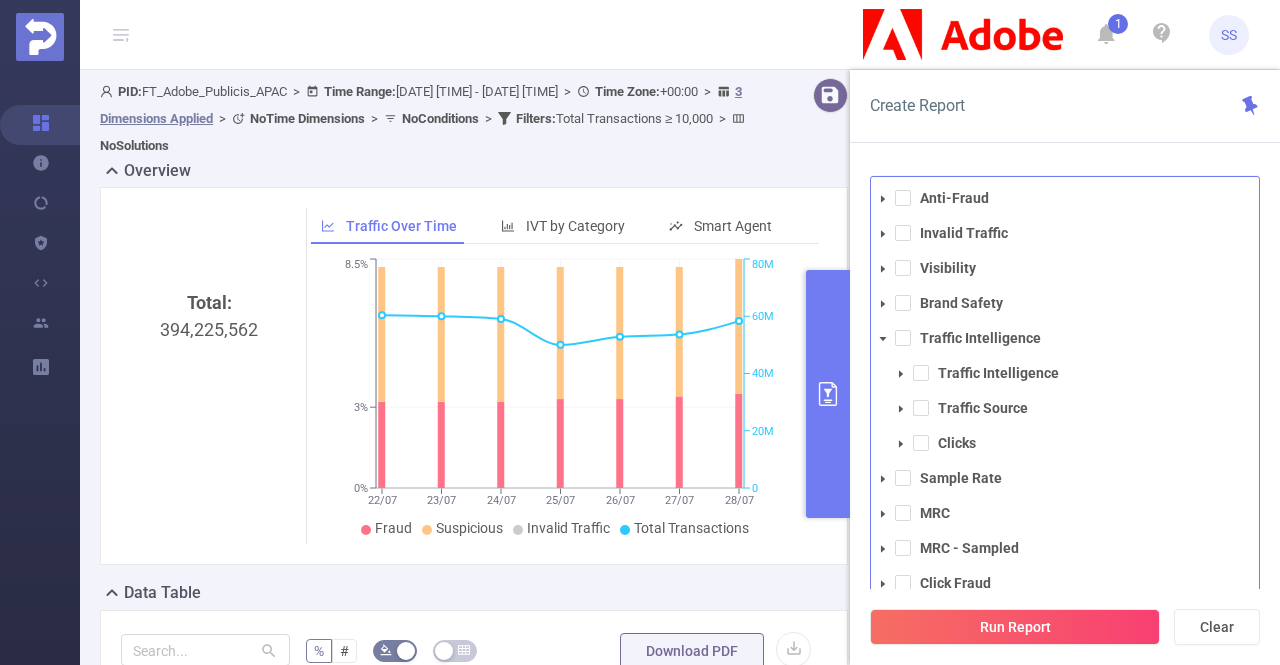 click at bounding box center (901, 374) 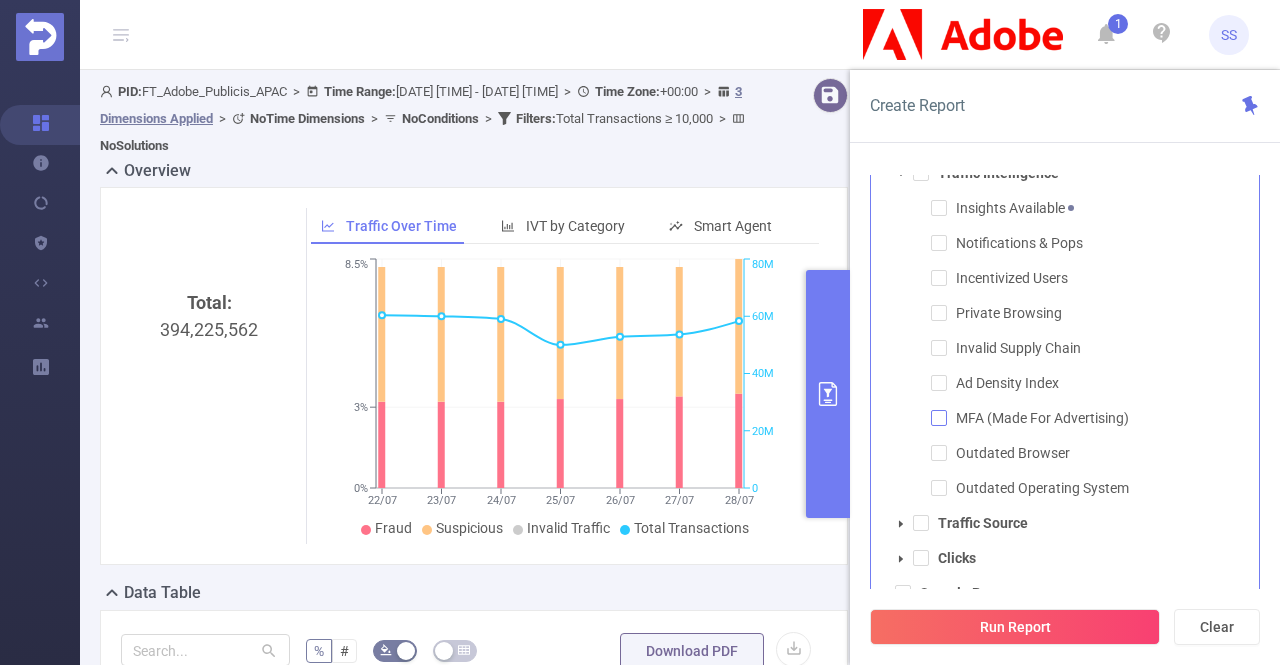 click at bounding box center [939, 418] 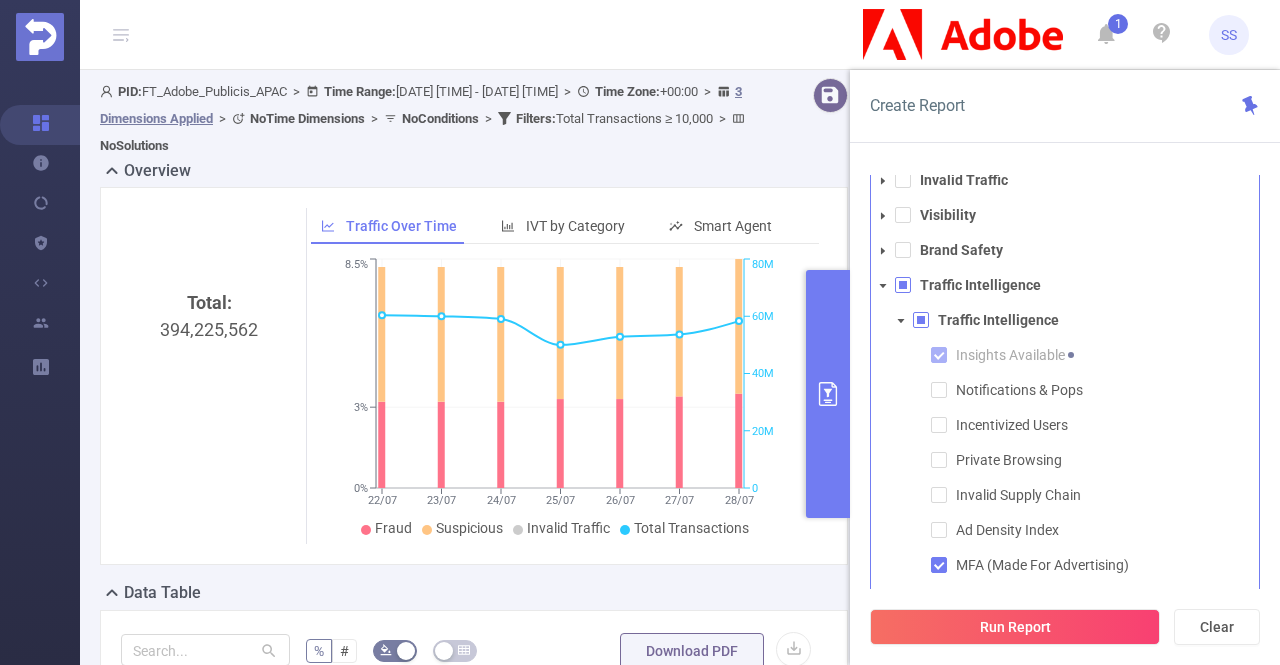 click on "Create Report" at bounding box center (1065, 106) 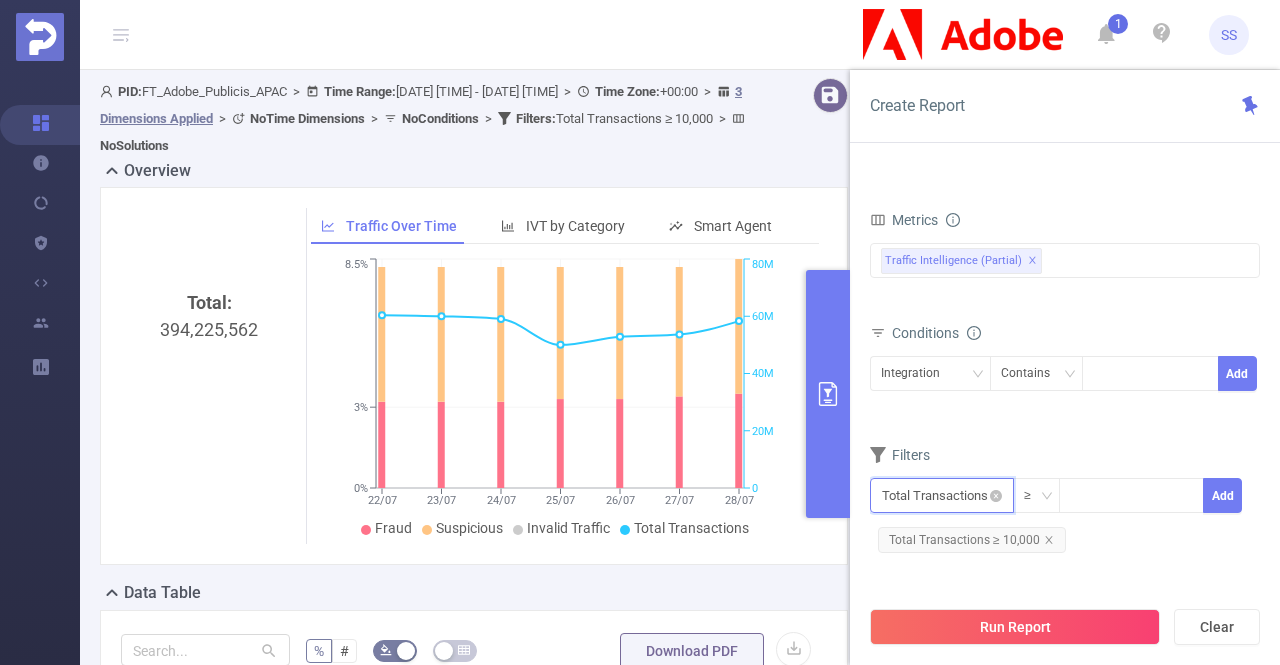 click at bounding box center (942, 495) 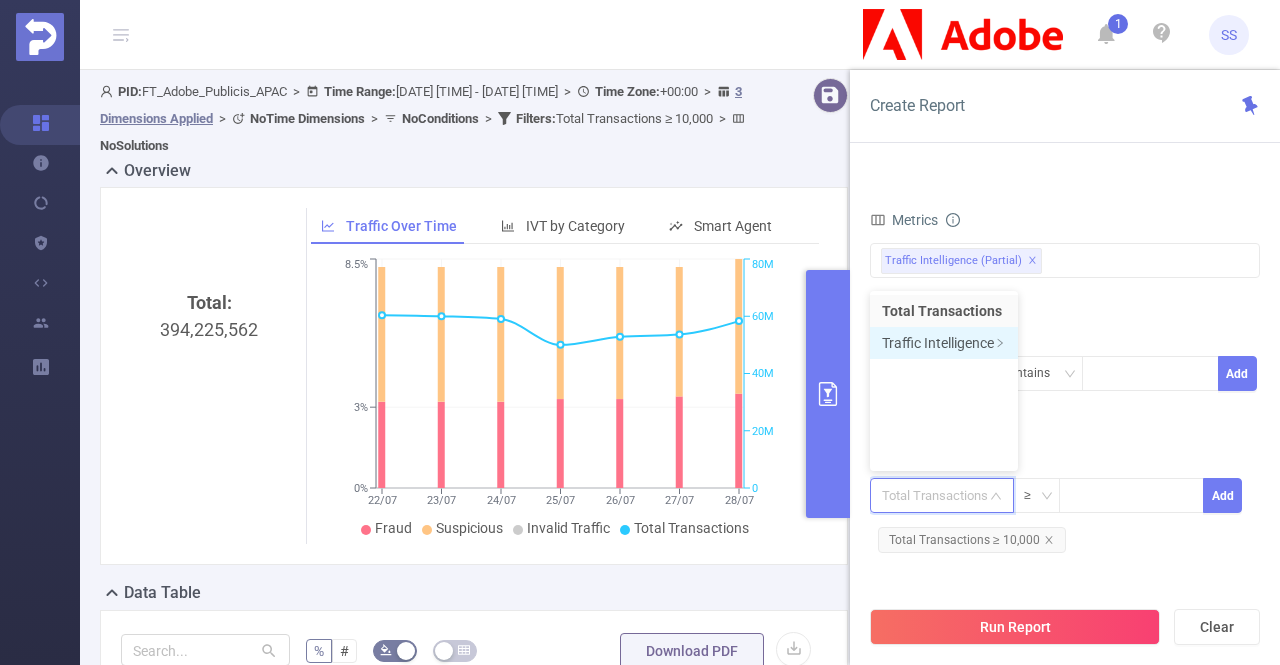 click on "Traffic Intelligence" at bounding box center (944, 343) 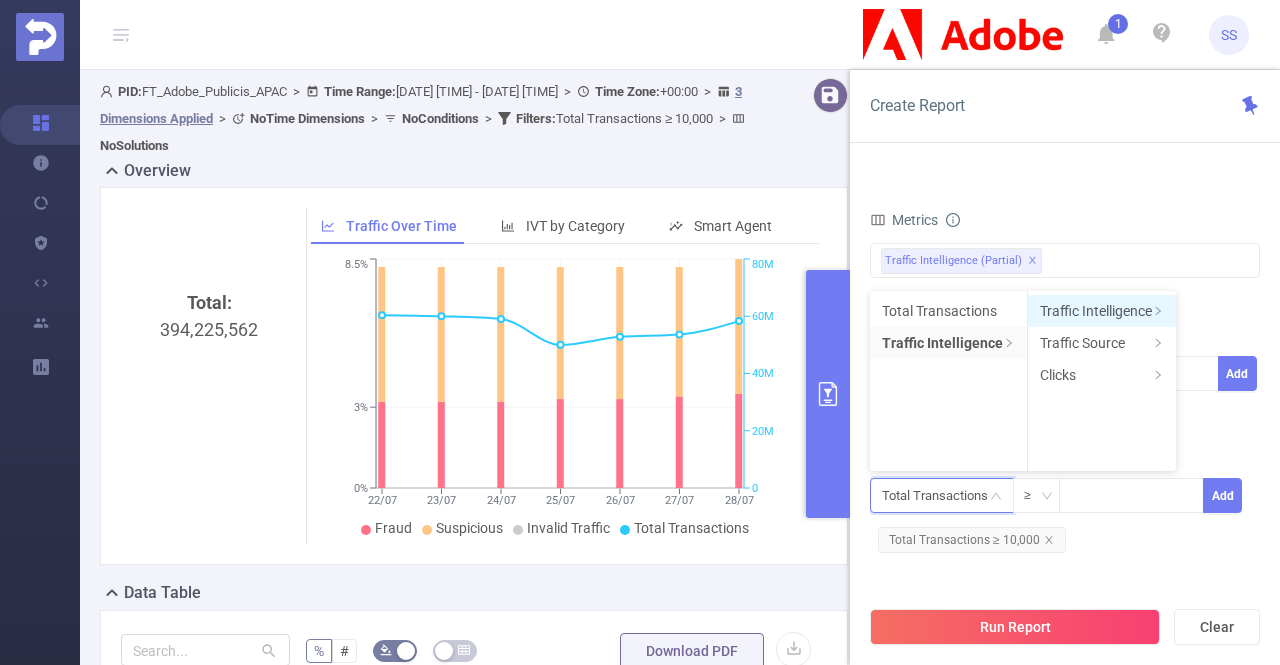 click on "Traffic Intelligence" at bounding box center [1102, 311] 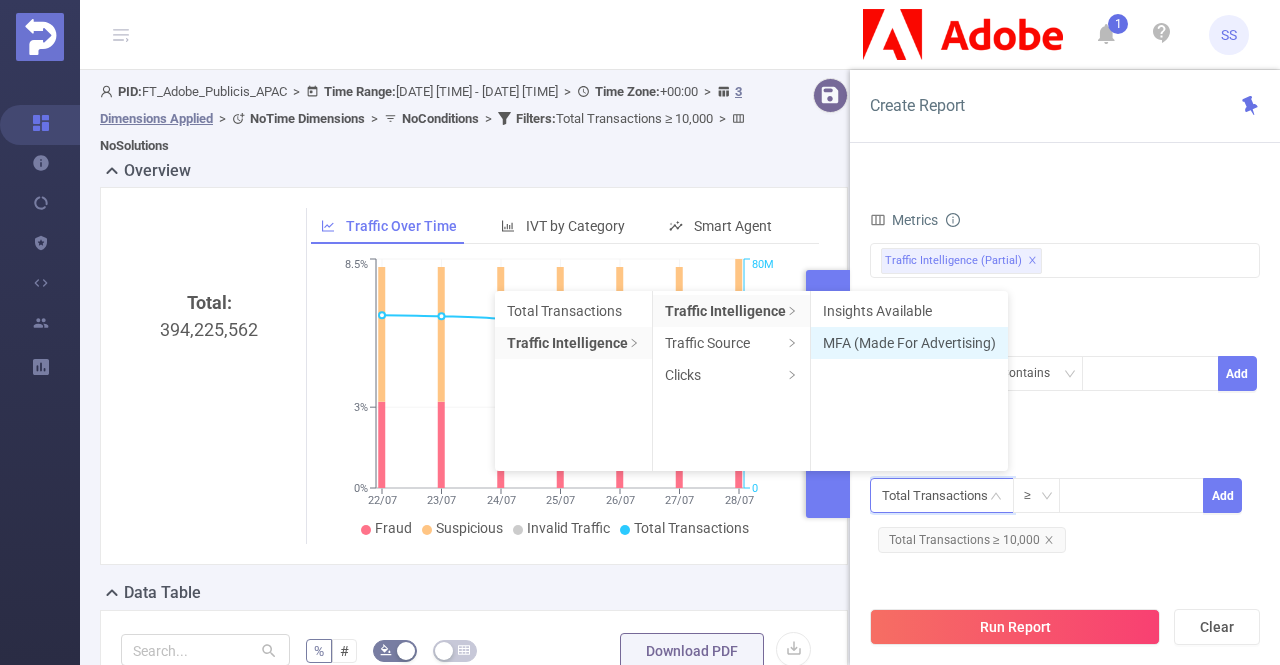 click on "MFA (Made For Advertising)" at bounding box center [909, 343] 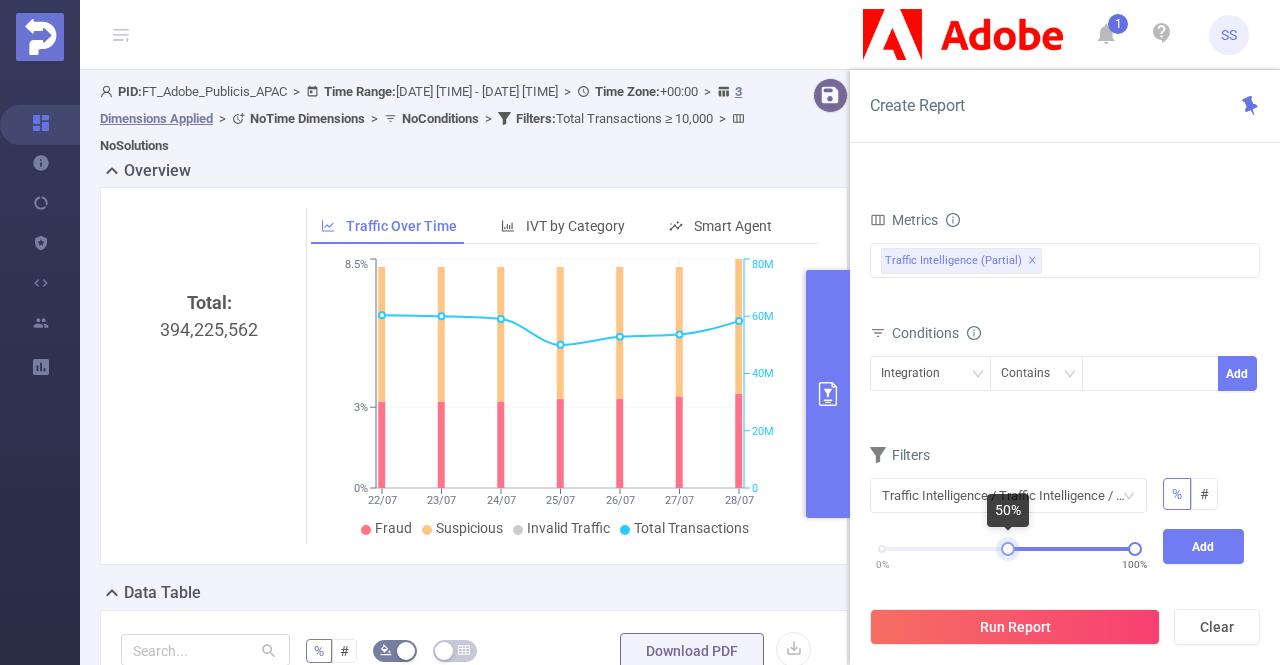 drag, startPoint x: 886, startPoint y: 551, endPoint x: 1012, endPoint y: 545, distance: 126.14278 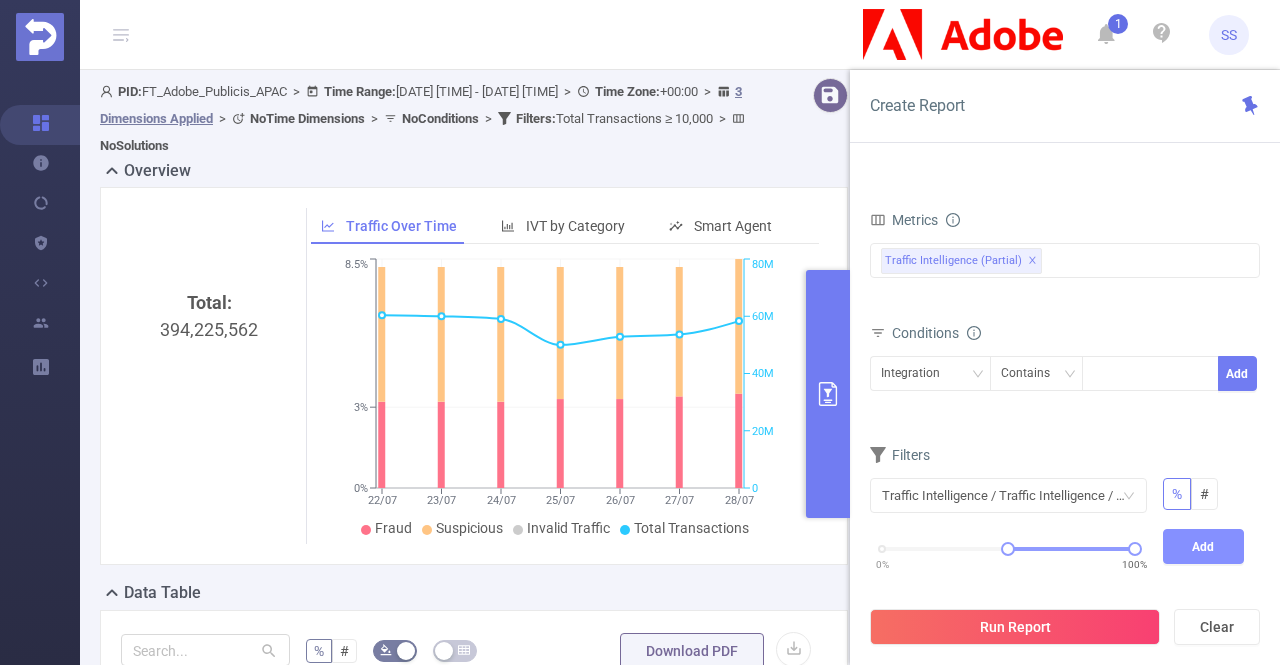 click on "Add" at bounding box center (1204, 546) 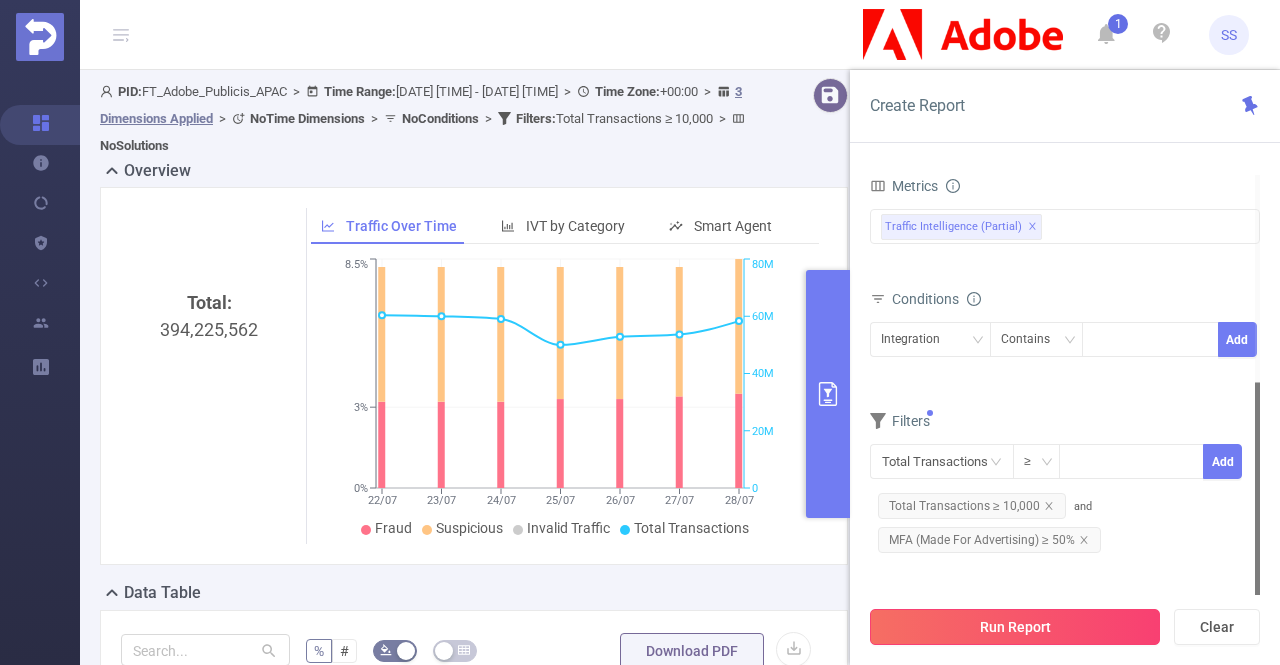 click on "Run Report" at bounding box center [1015, 627] 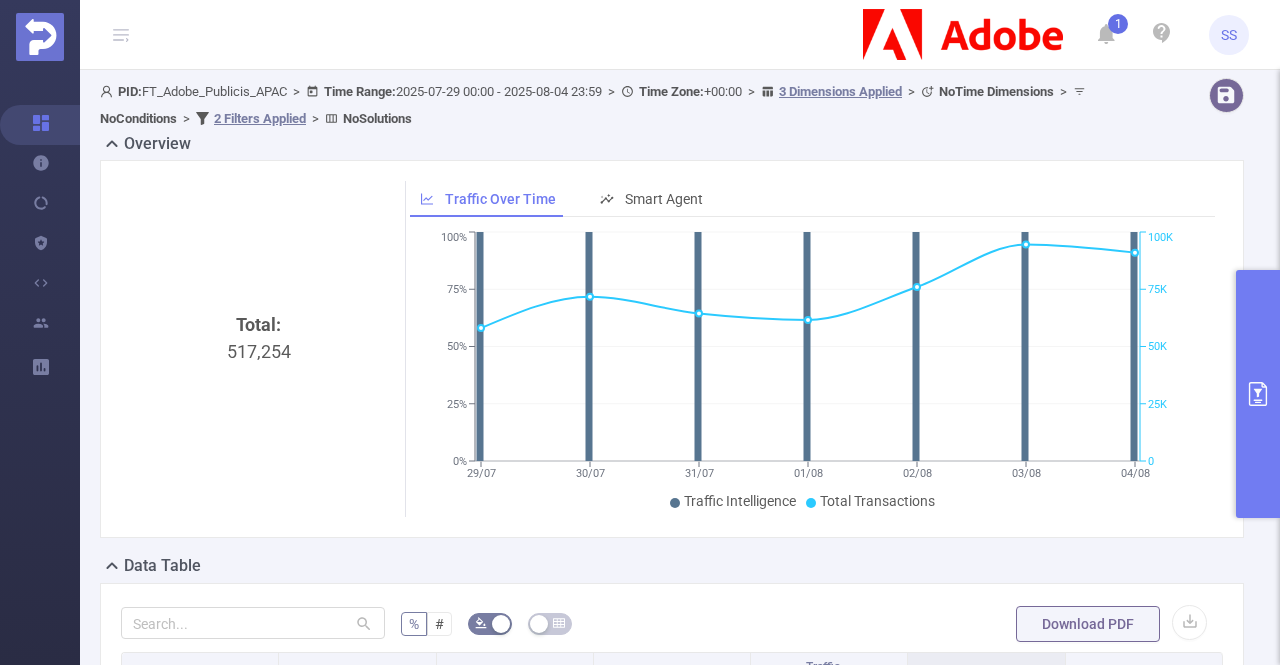 click on "Total: 517,254" at bounding box center [259, 479] 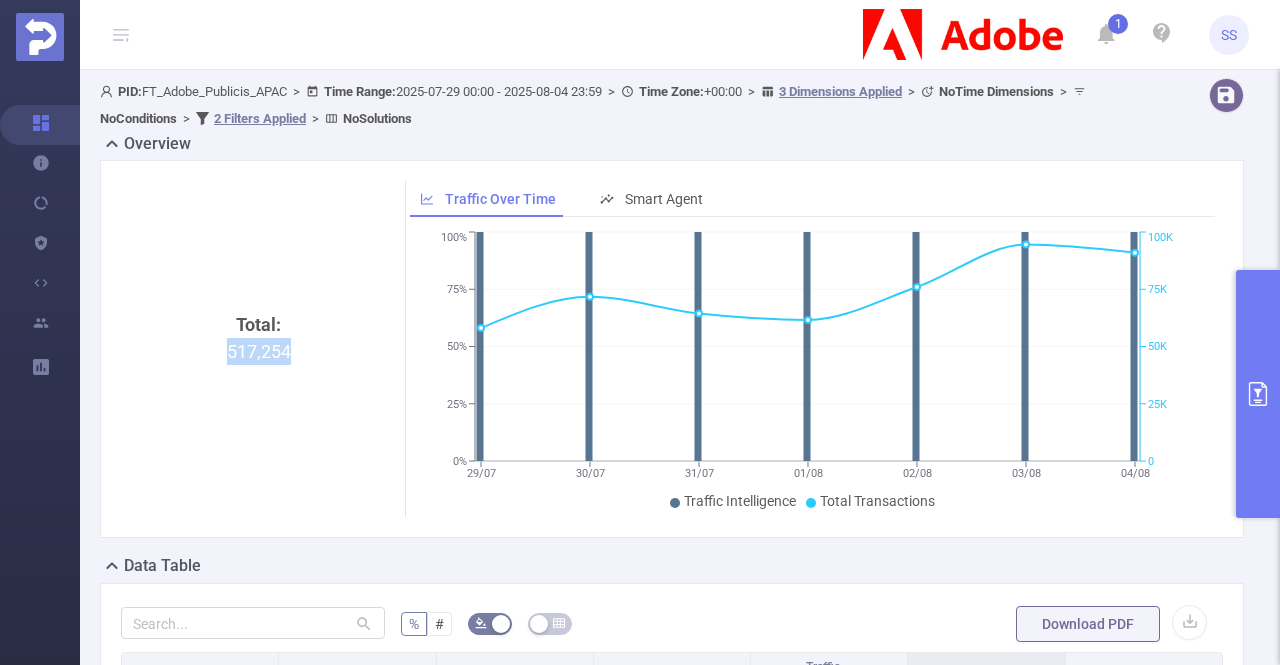 click on "Total: 517,254" at bounding box center (259, 479) 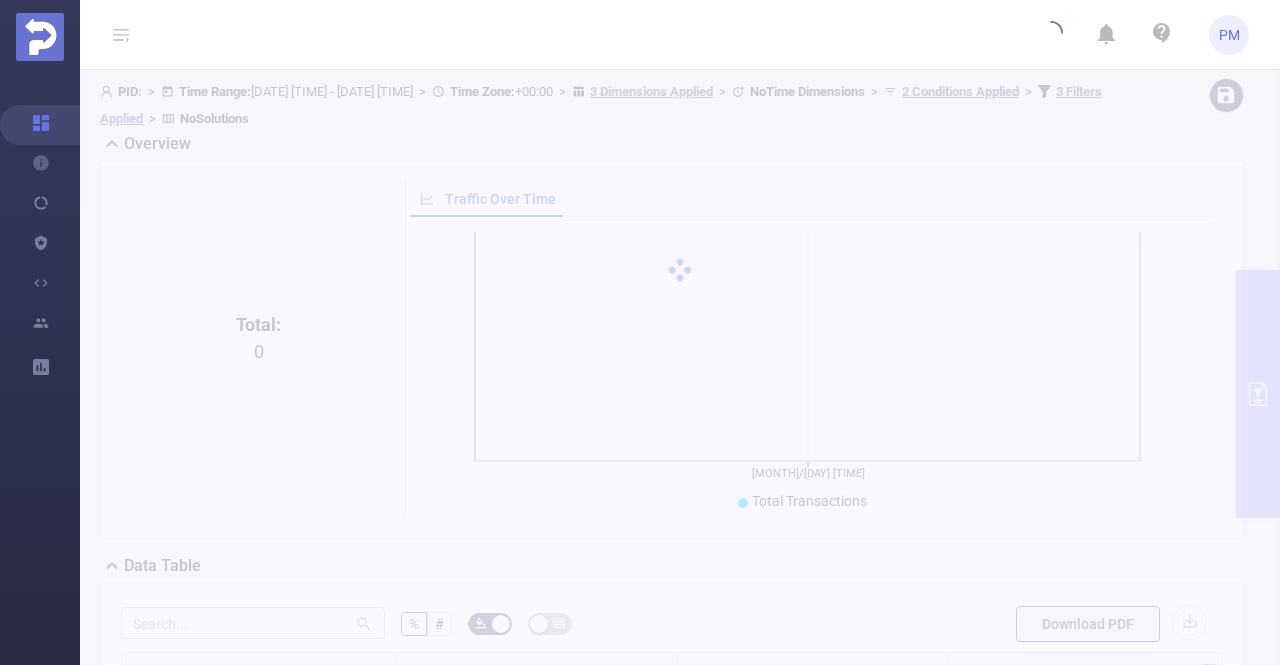 scroll, scrollTop: 0, scrollLeft: 0, axis: both 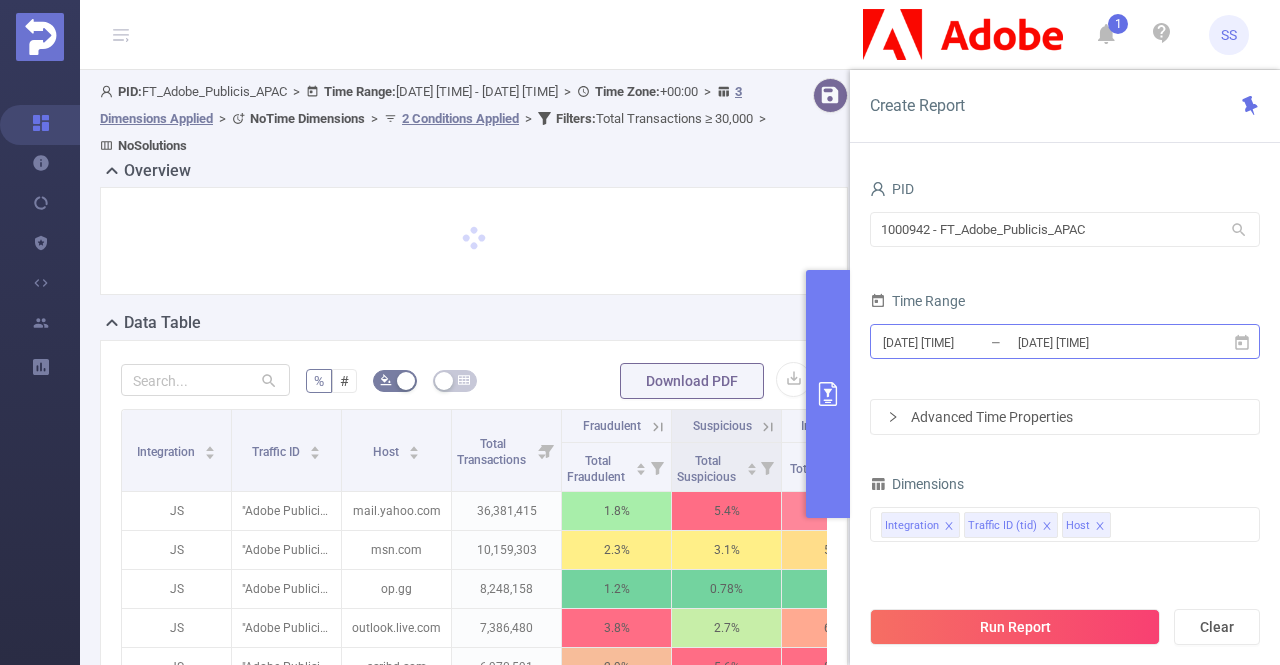 click on "[DATE] [TIME]" at bounding box center (962, 342) 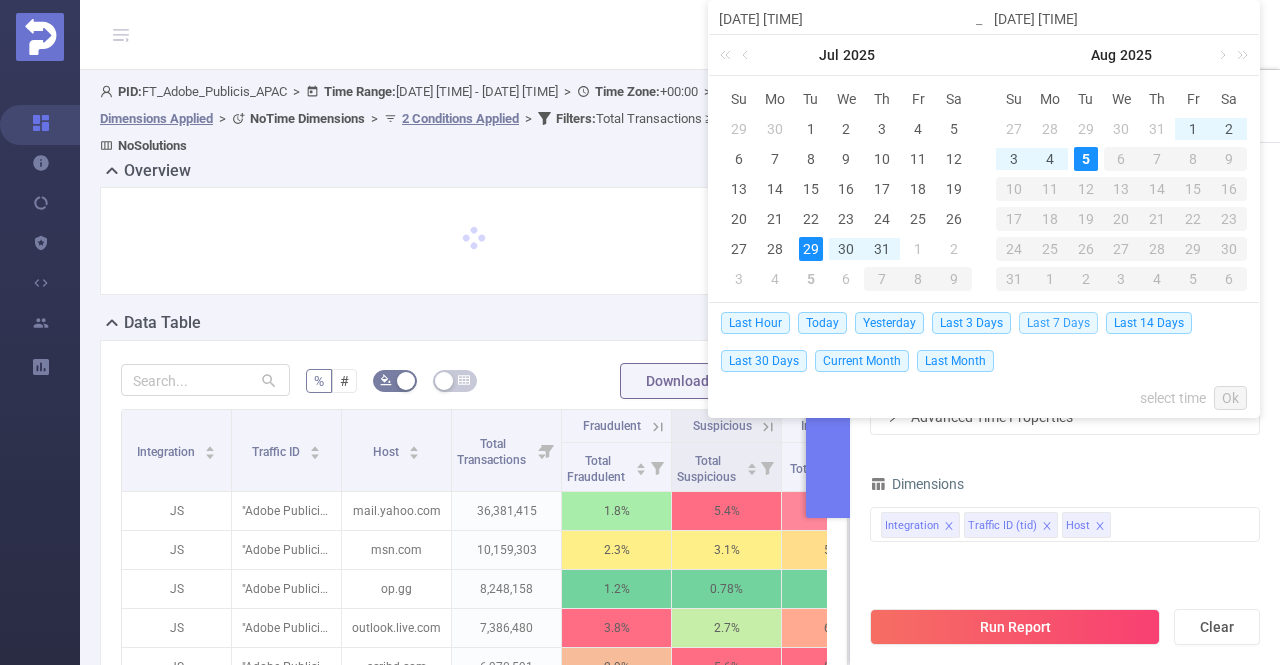 click on "Last 7 Days" at bounding box center (1058, 323) 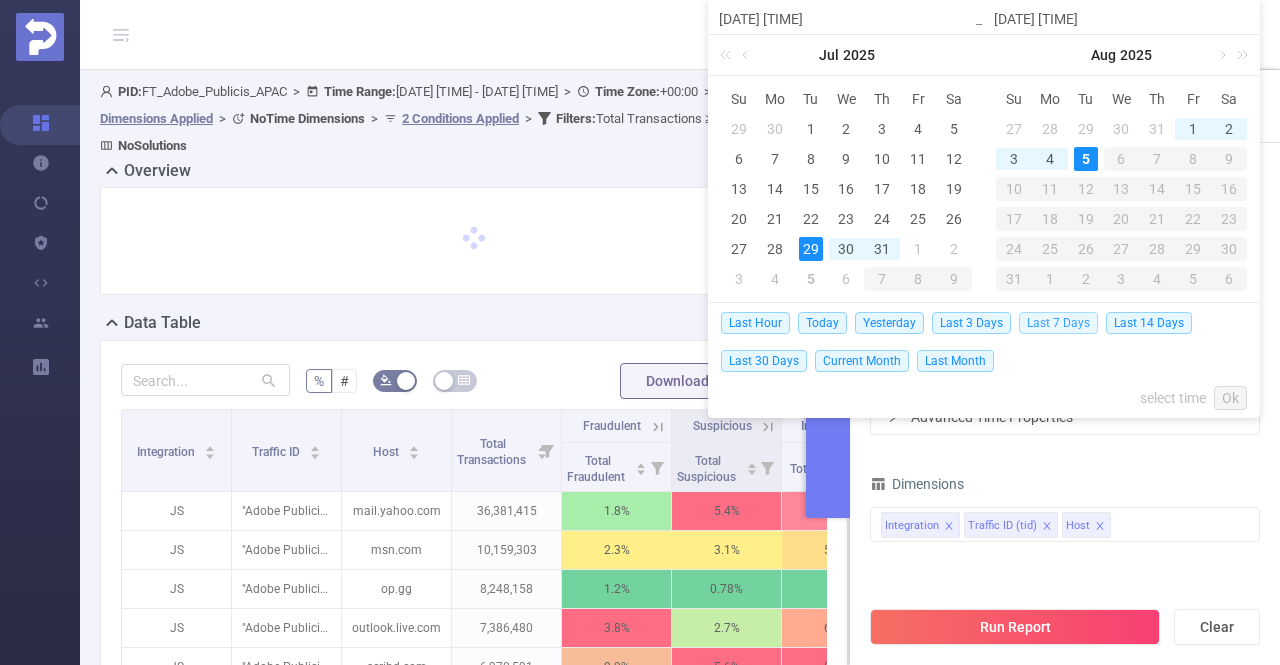 type on "2025-07-29 00:00" 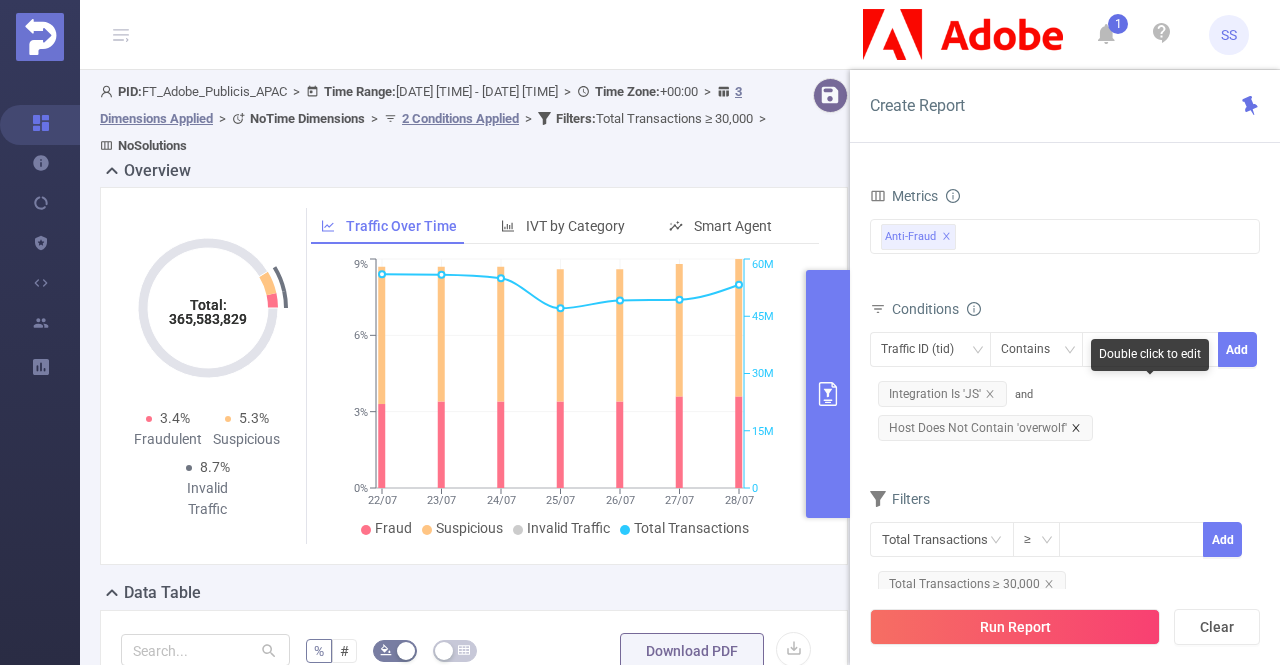 click 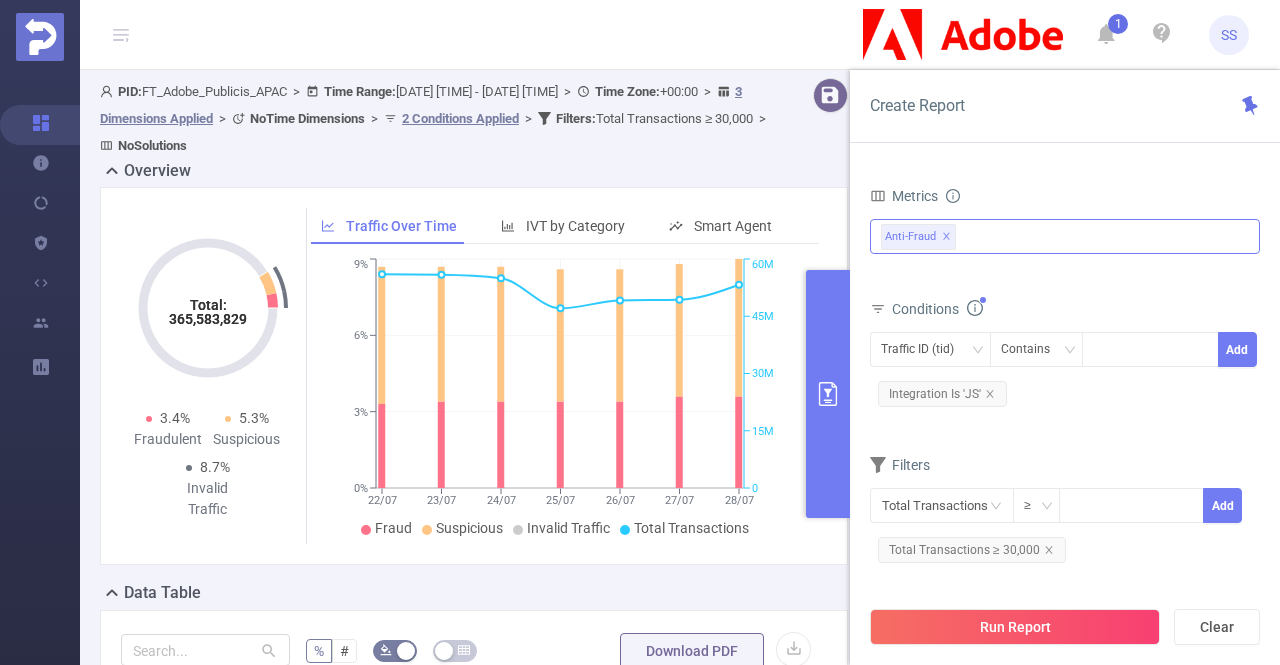 click on "Anti-Fraud    ✕" at bounding box center [1065, 236] 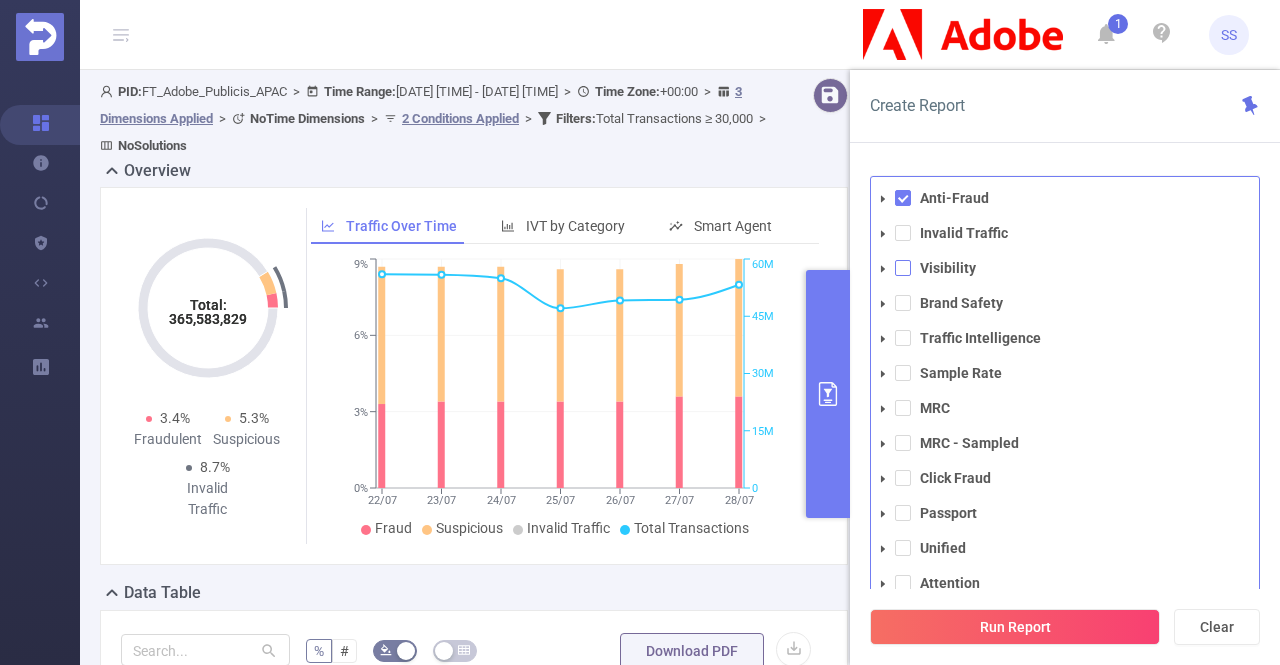 click at bounding box center [903, 268] 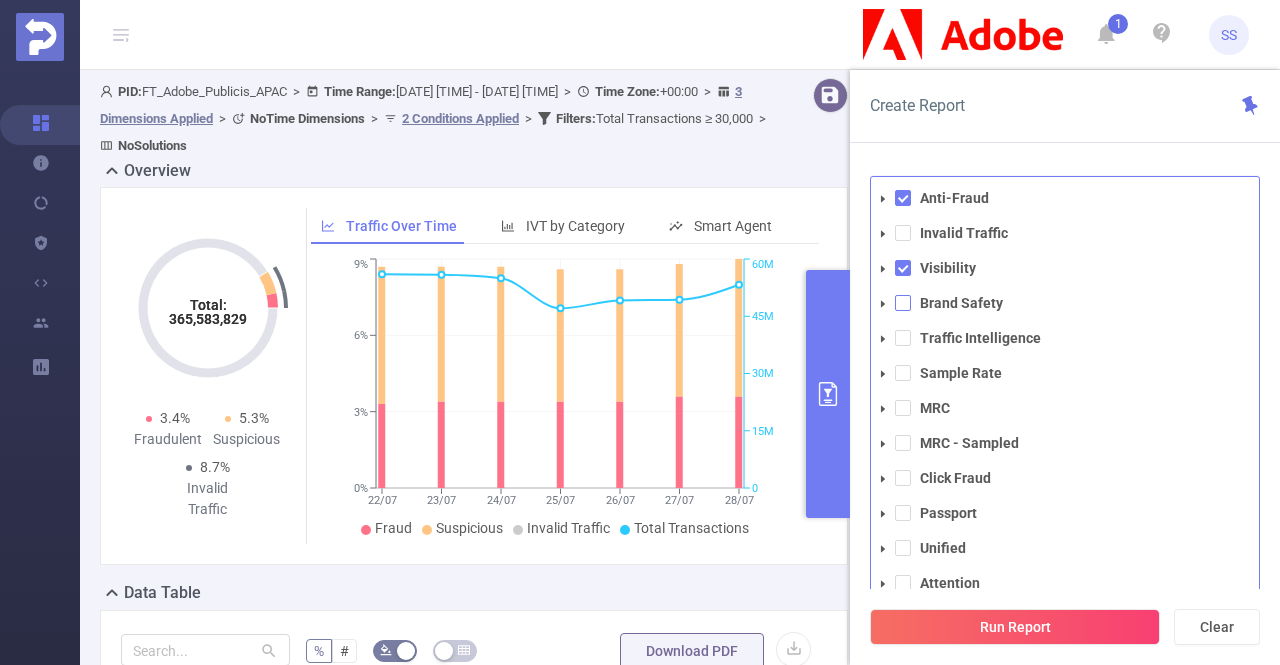 click at bounding box center (903, 303) 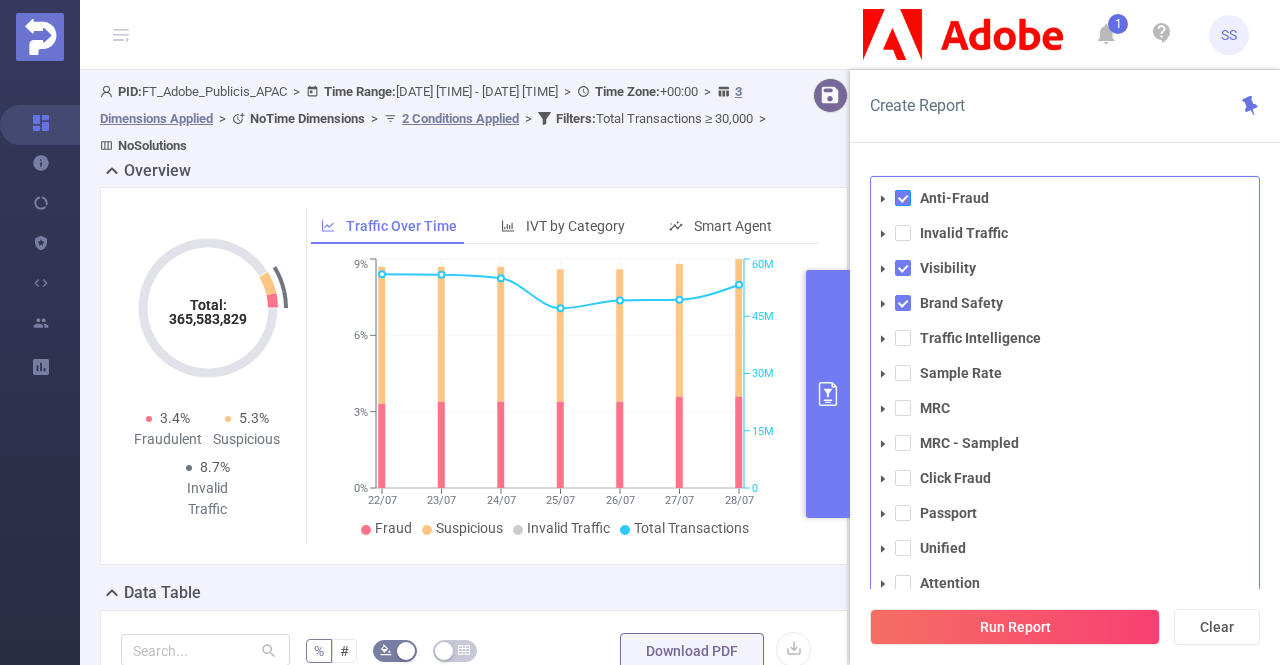 click at bounding box center (903, 198) 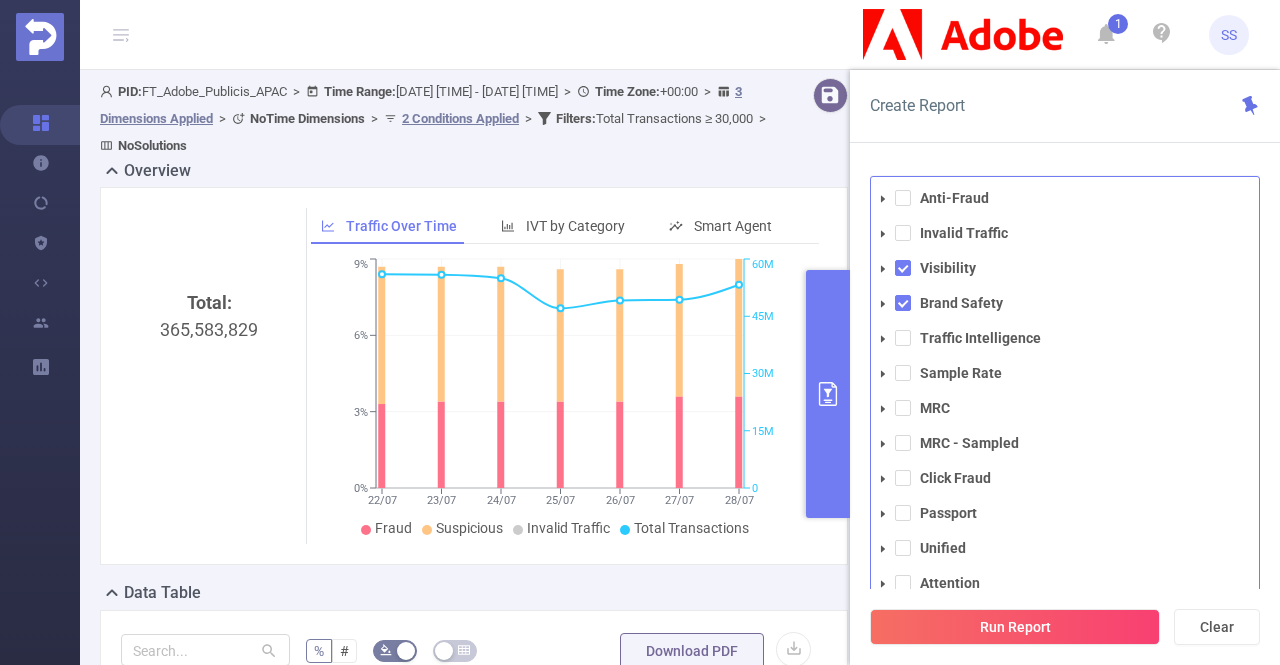 click on "Create Report" at bounding box center [1065, 106] 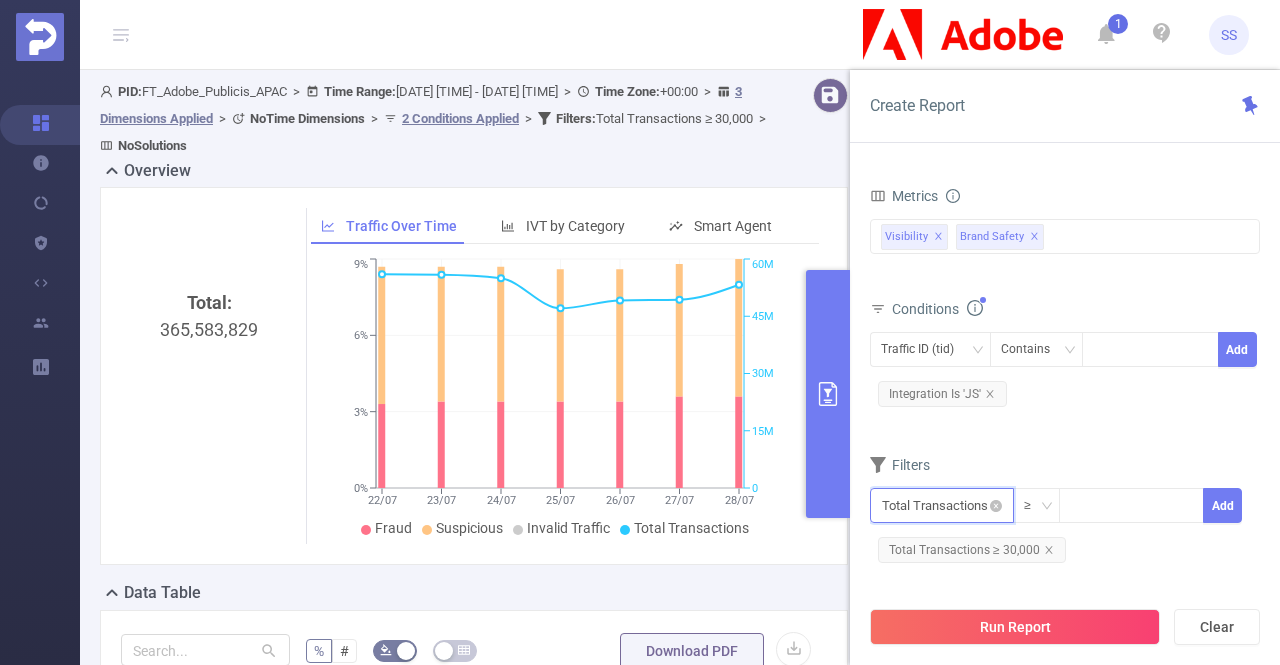 click at bounding box center [942, 505] 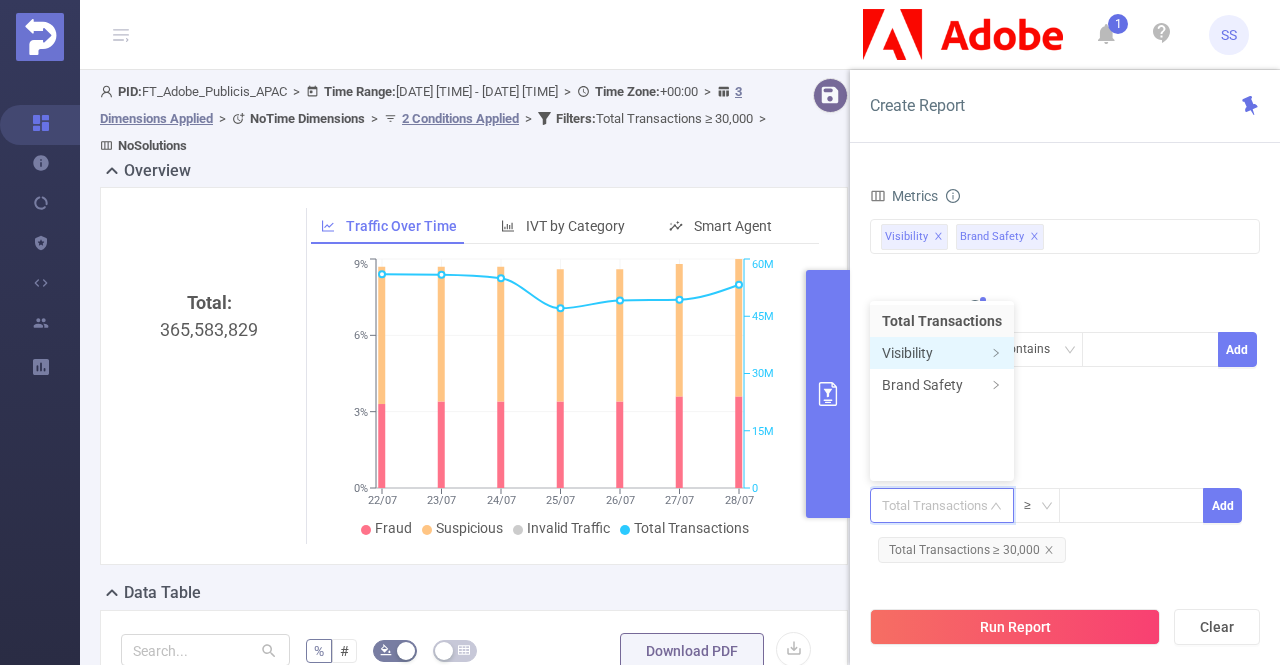 click on "Visibility" at bounding box center [942, 353] 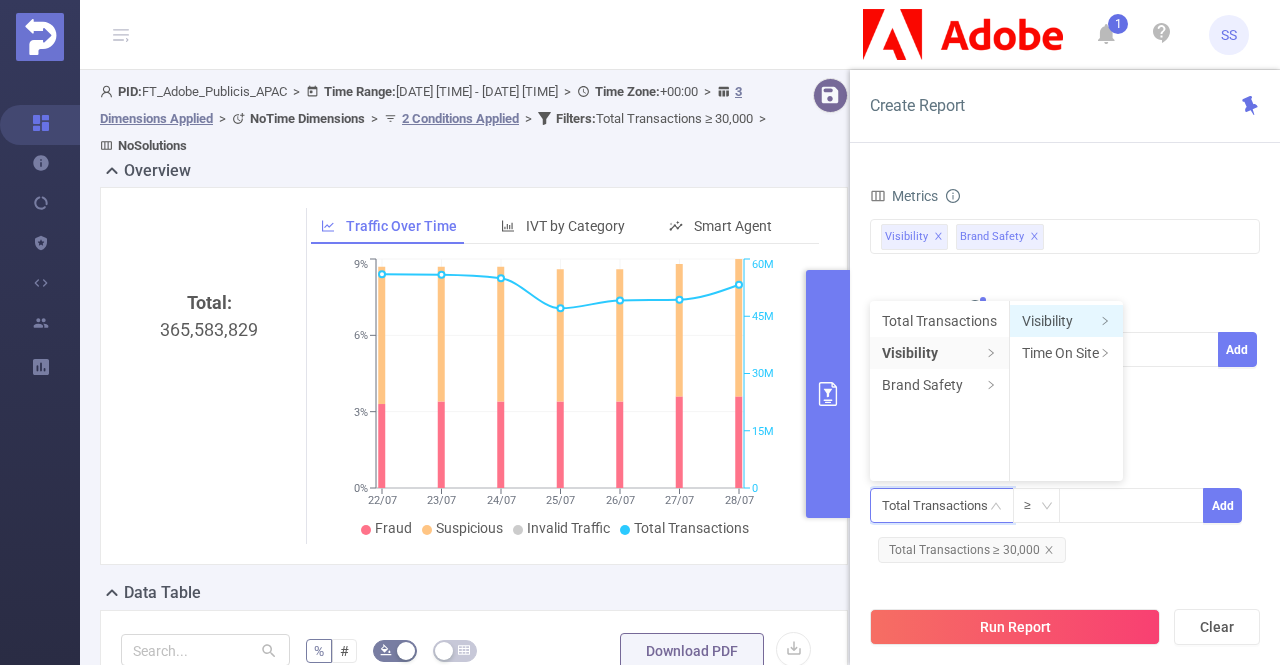 click on "Visibility" at bounding box center (1066, 321) 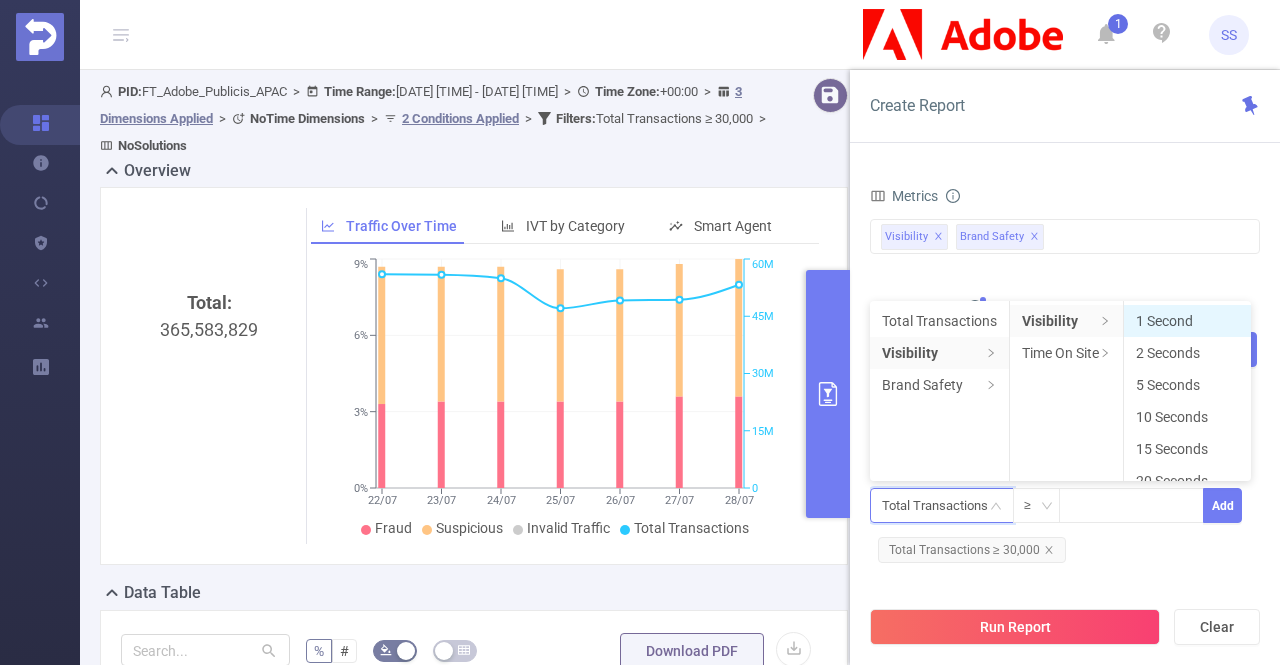 click on "1 Second" at bounding box center [1187, 321] 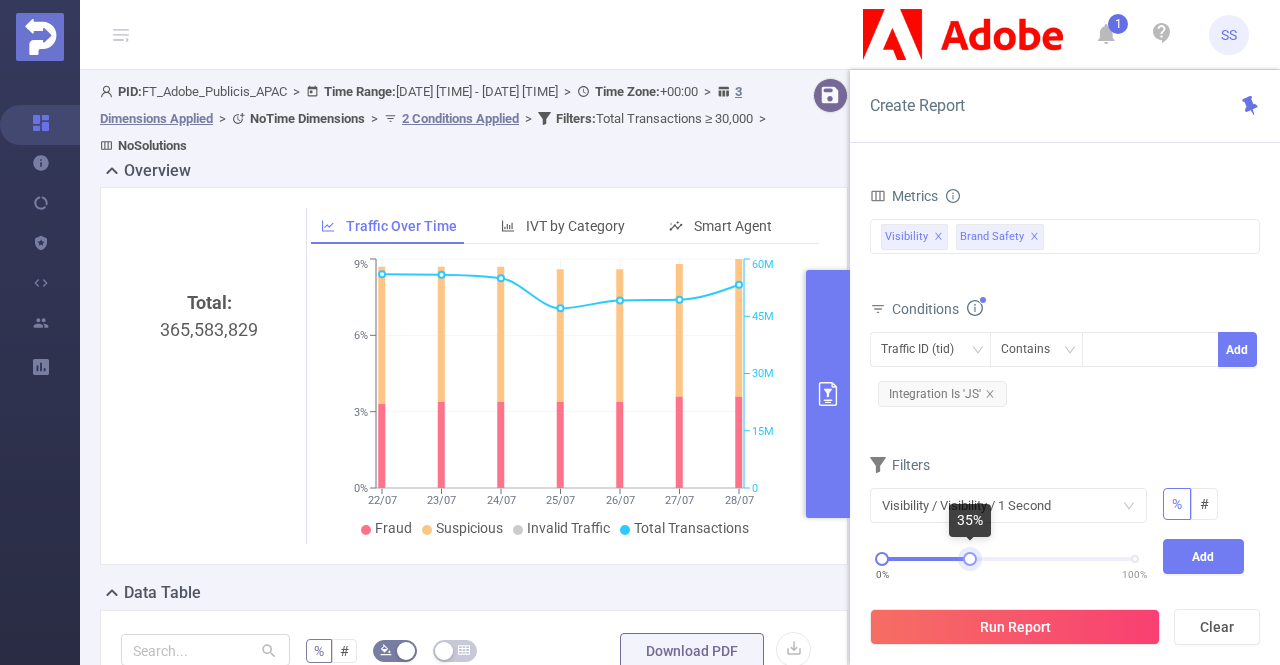 drag, startPoint x: 1134, startPoint y: 553, endPoint x: 970, endPoint y: 563, distance: 164.3046 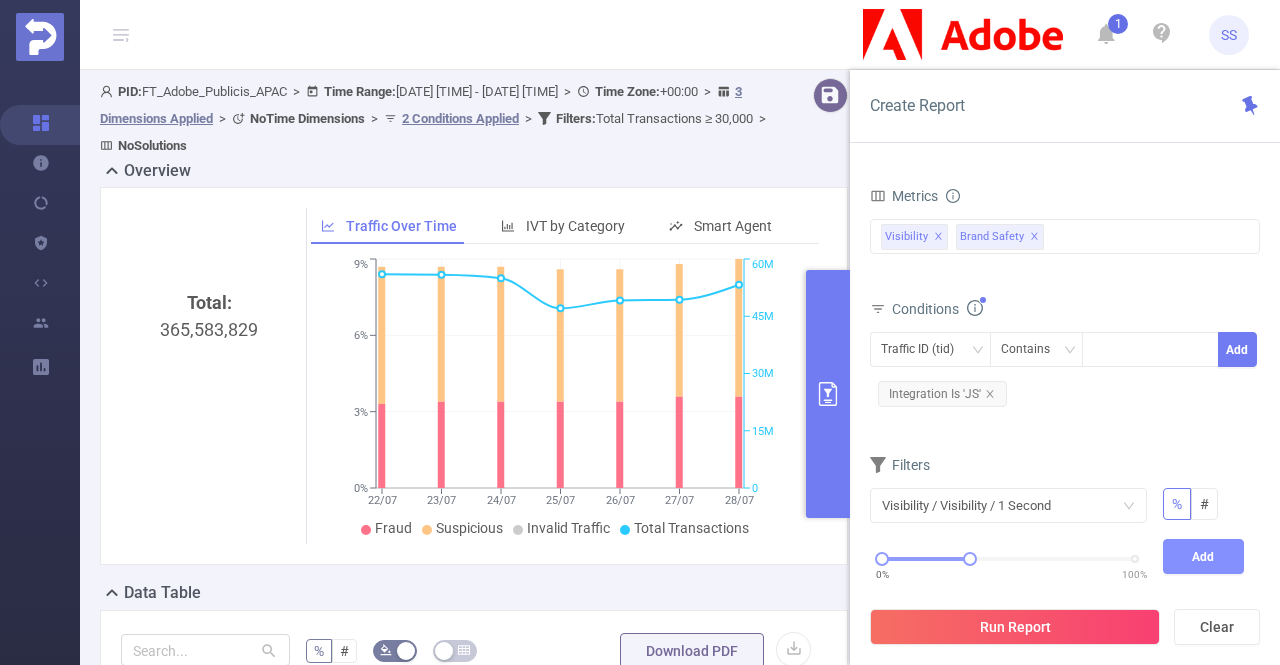 click on "Add" at bounding box center [1204, 556] 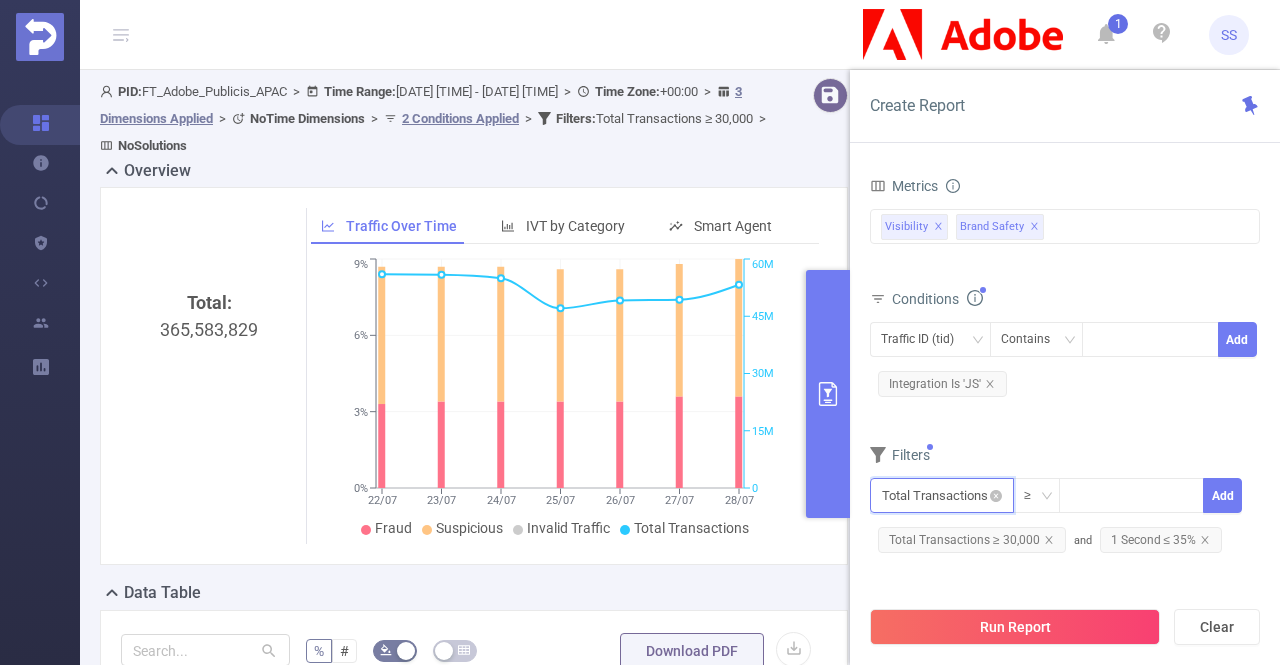 click at bounding box center (942, 495) 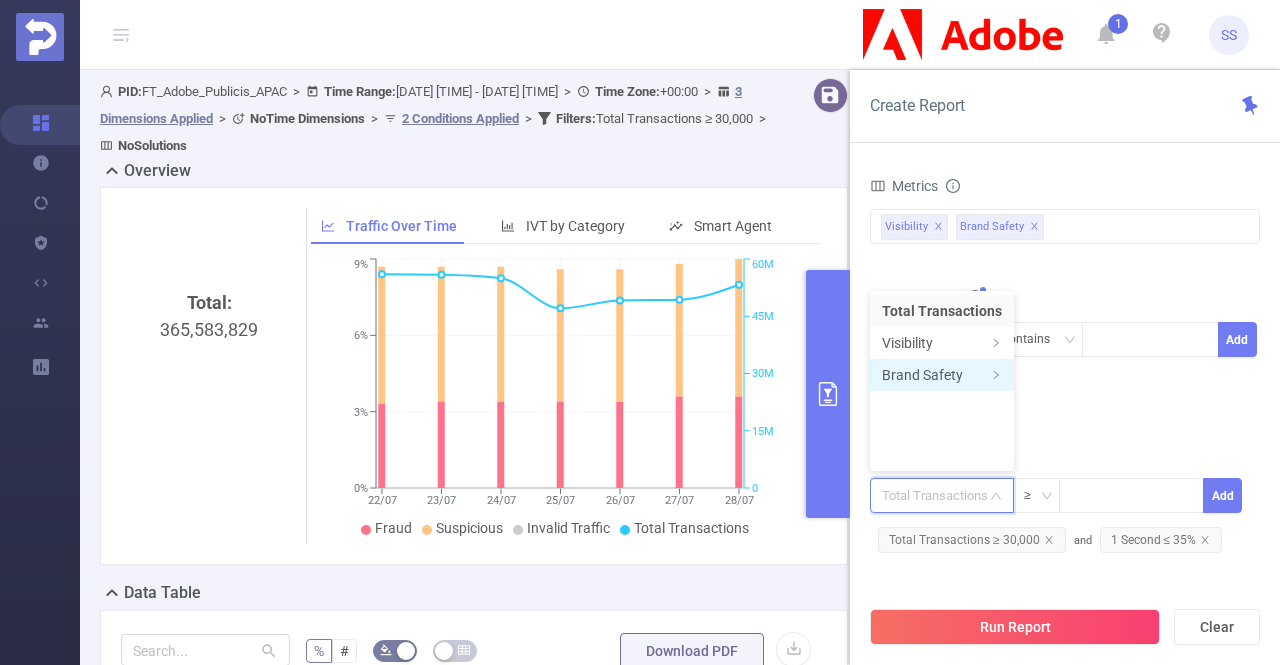 click on "Brand Safety" at bounding box center (942, 375) 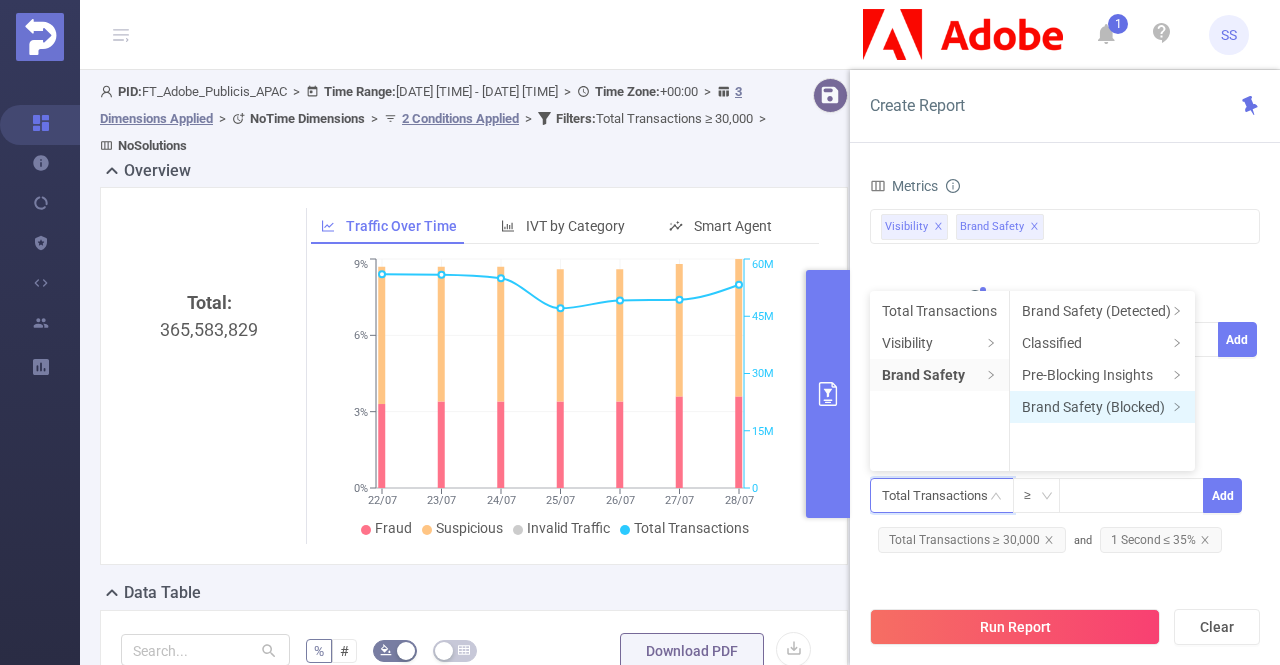 click on "Brand Safety (Blocked)" at bounding box center (1102, 407) 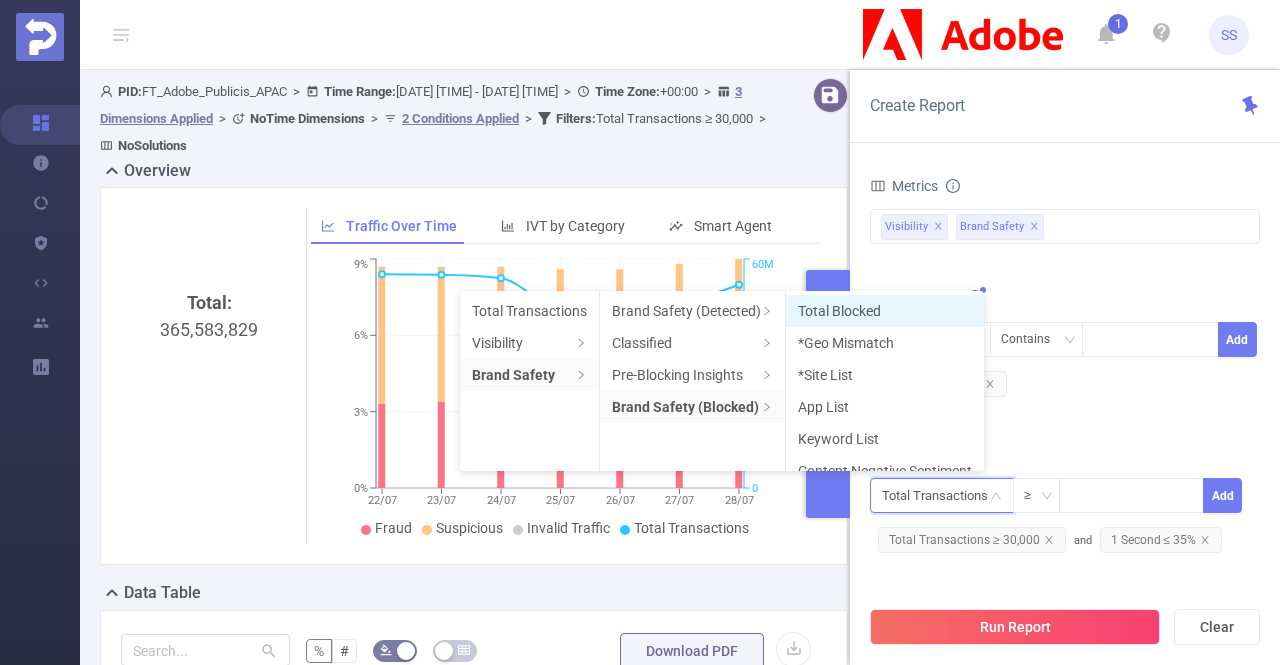 click on "Total Blocked" at bounding box center (885, 311) 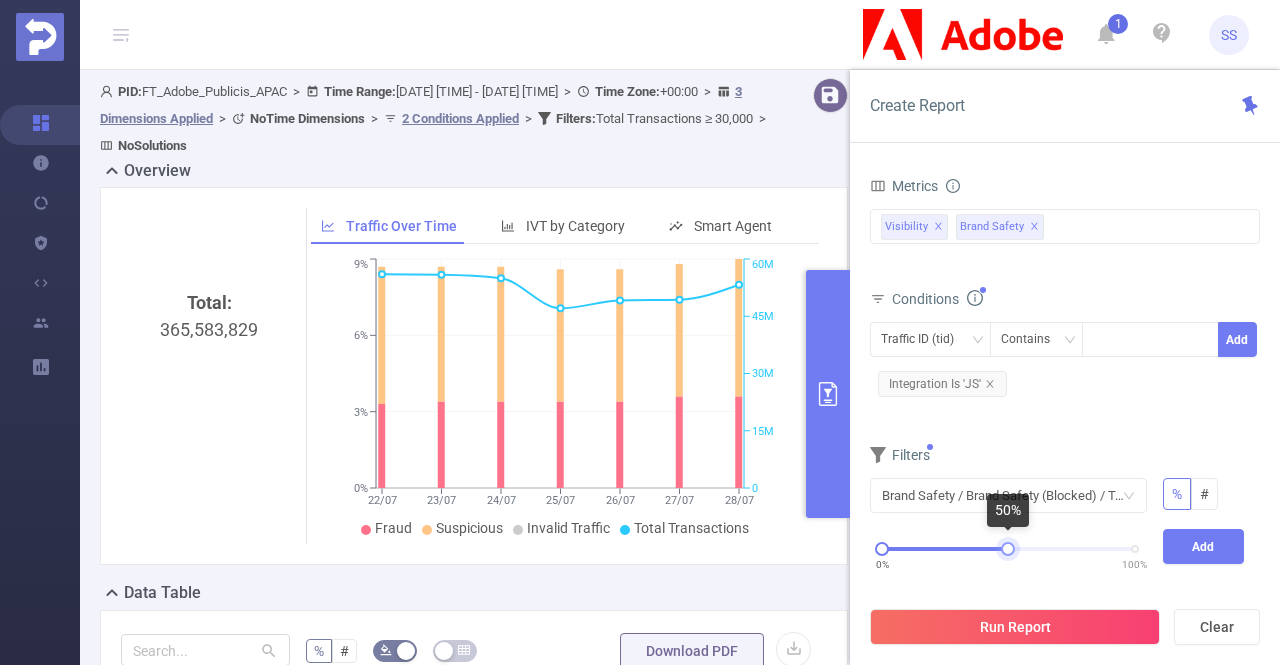 drag, startPoint x: 1134, startPoint y: 544, endPoint x: 1007, endPoint y: 547, distance: 127.03543 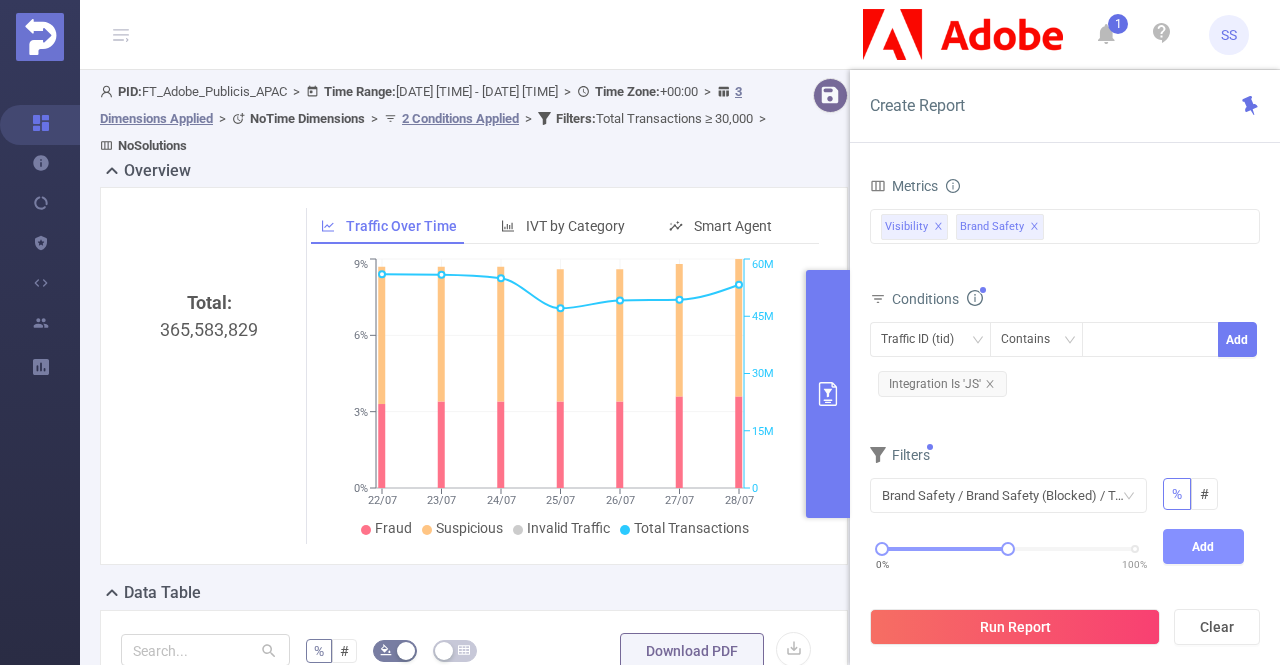 click on "Add" at bounding box center [1204, 546] 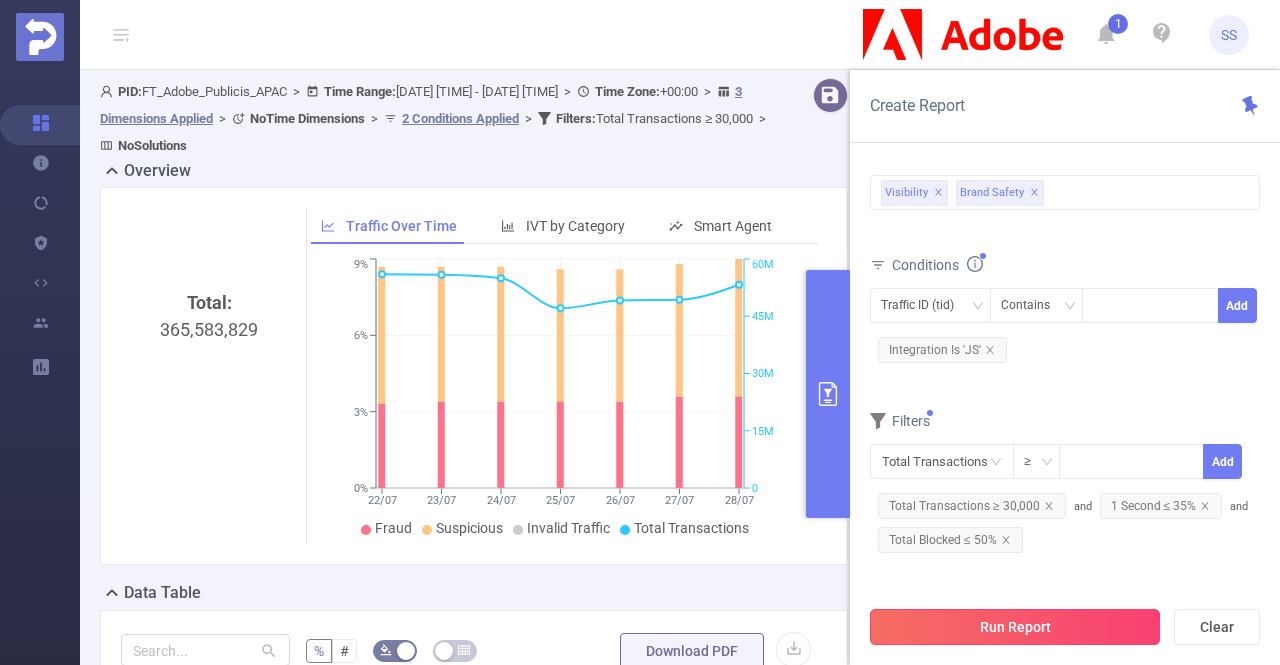 click on "Run Report" at bounding box center [1015, 627] 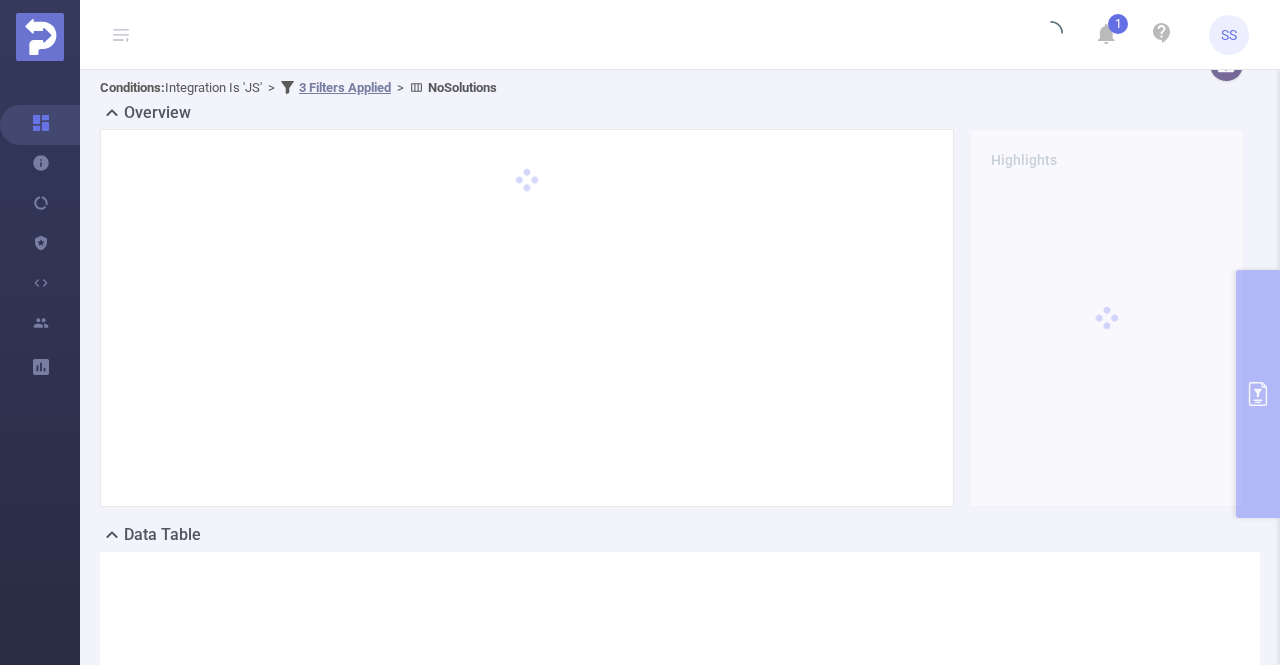 scroll, scrollTop: 0, scrollLeft: 0, axis: both 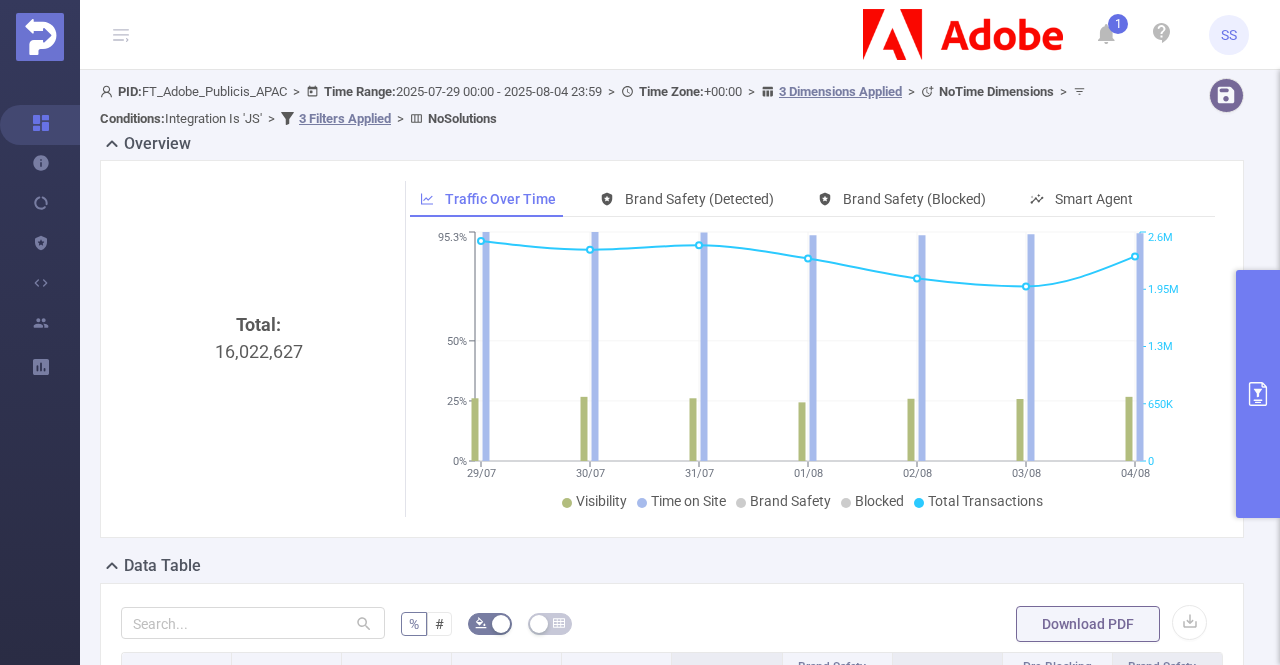 click on "Total: 16,022,627" at bounding box center (259, 479) 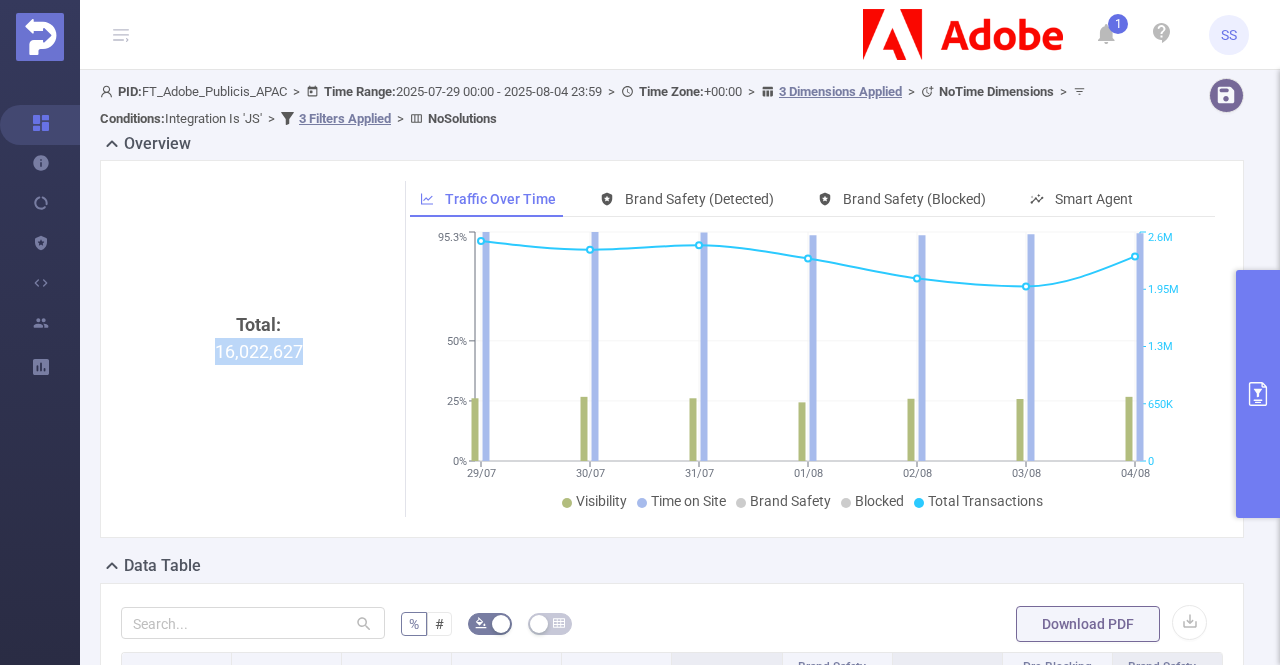 click on "Total: 16,022,627" at bounding box center [259, 479] 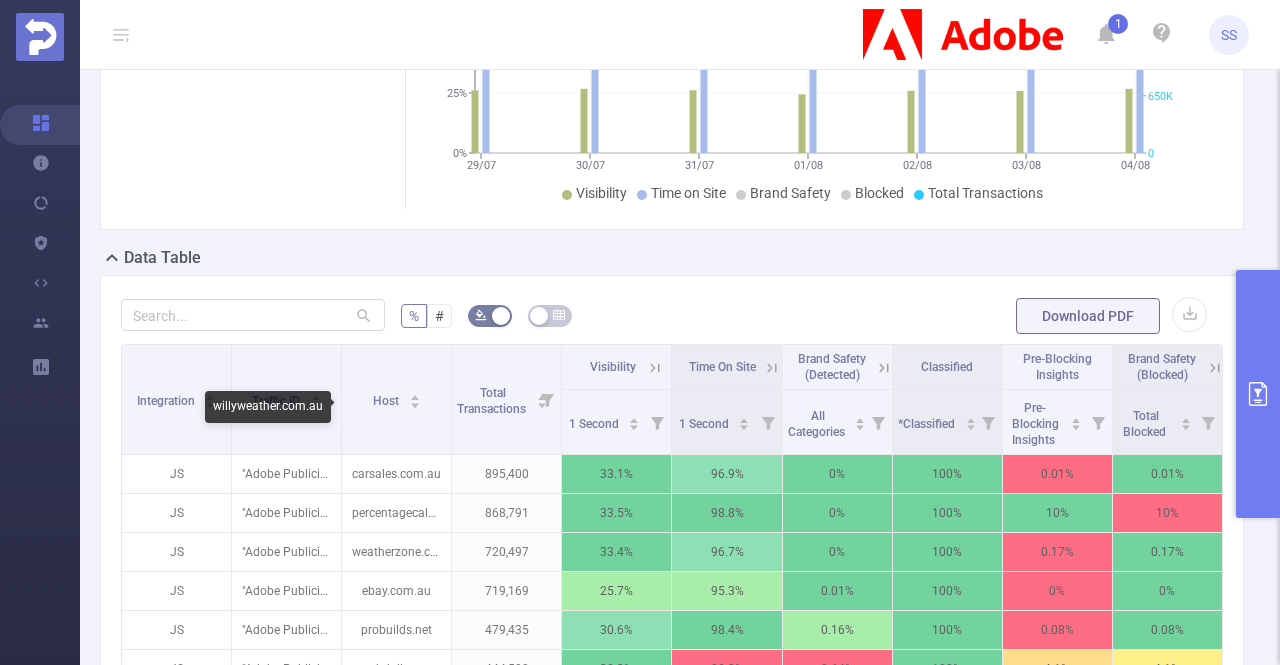 scroll, scrollTop: 300, scrollLeft: 0, axis: vertical 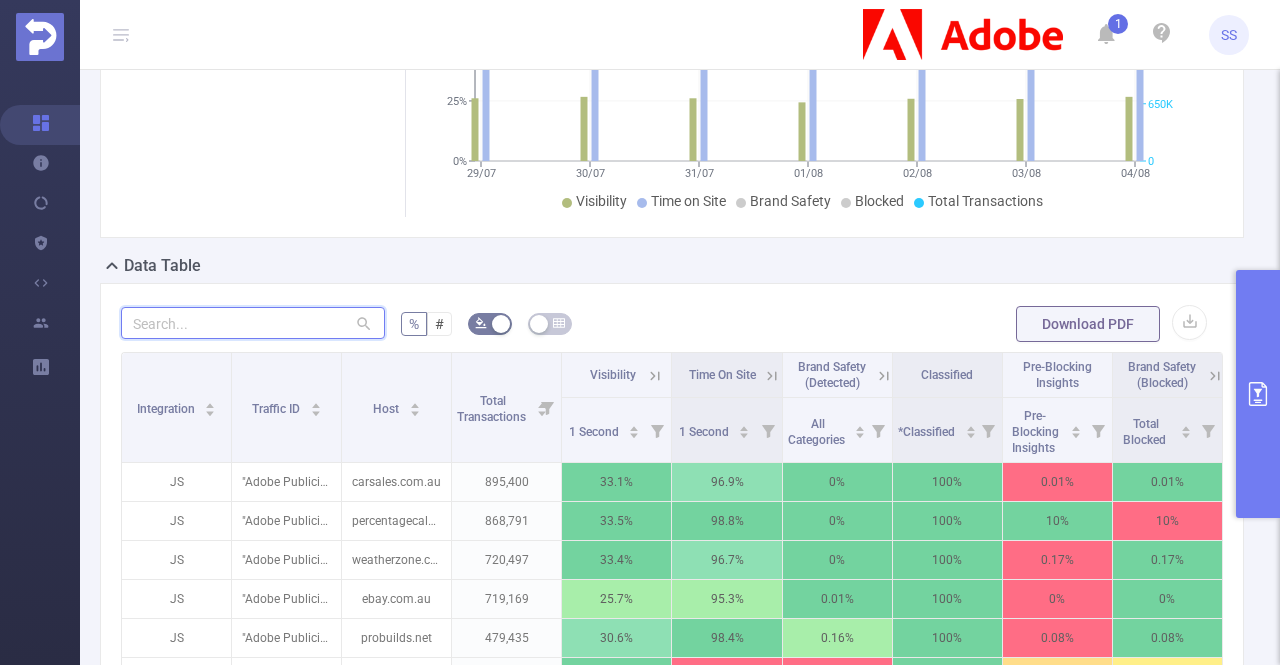 click at bounding box center [253, 323] 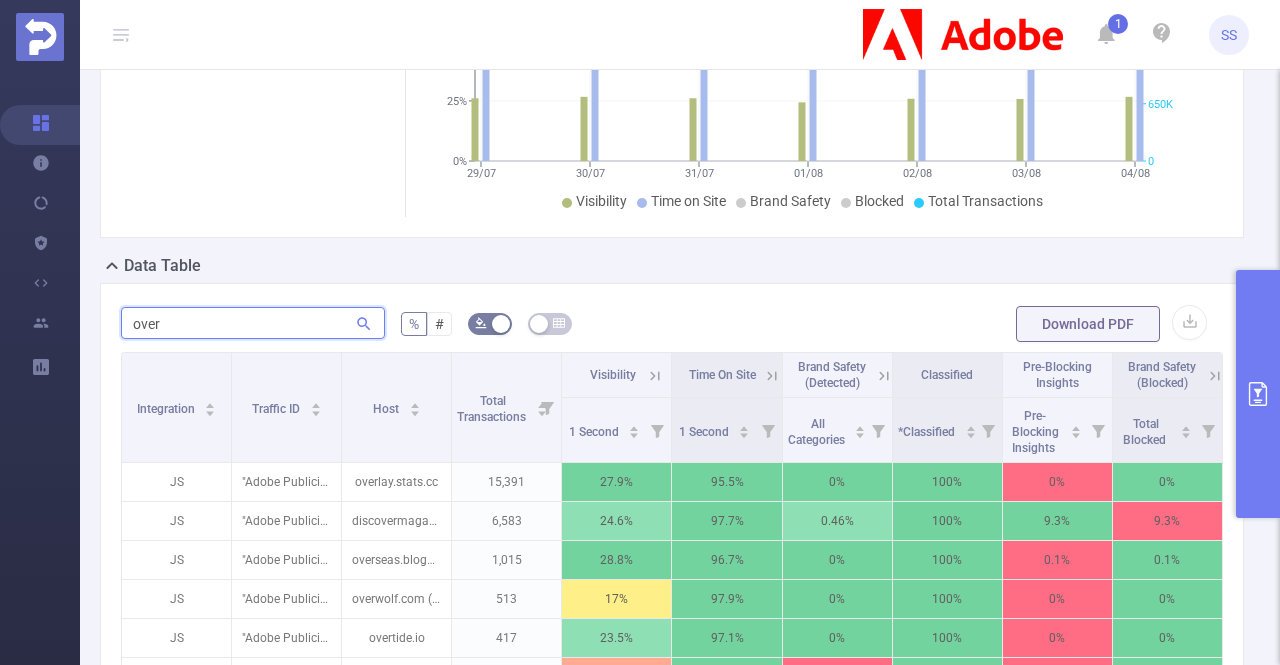 type on "overw" 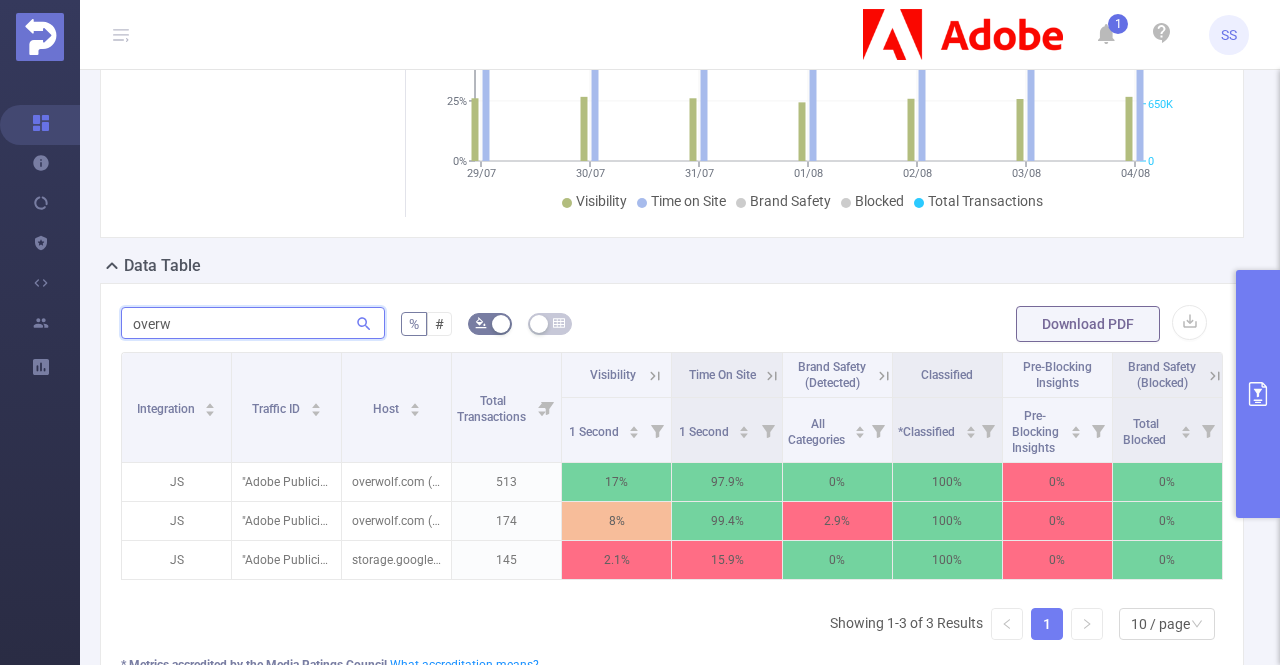click on "overw" at bounding box center [253, 323] 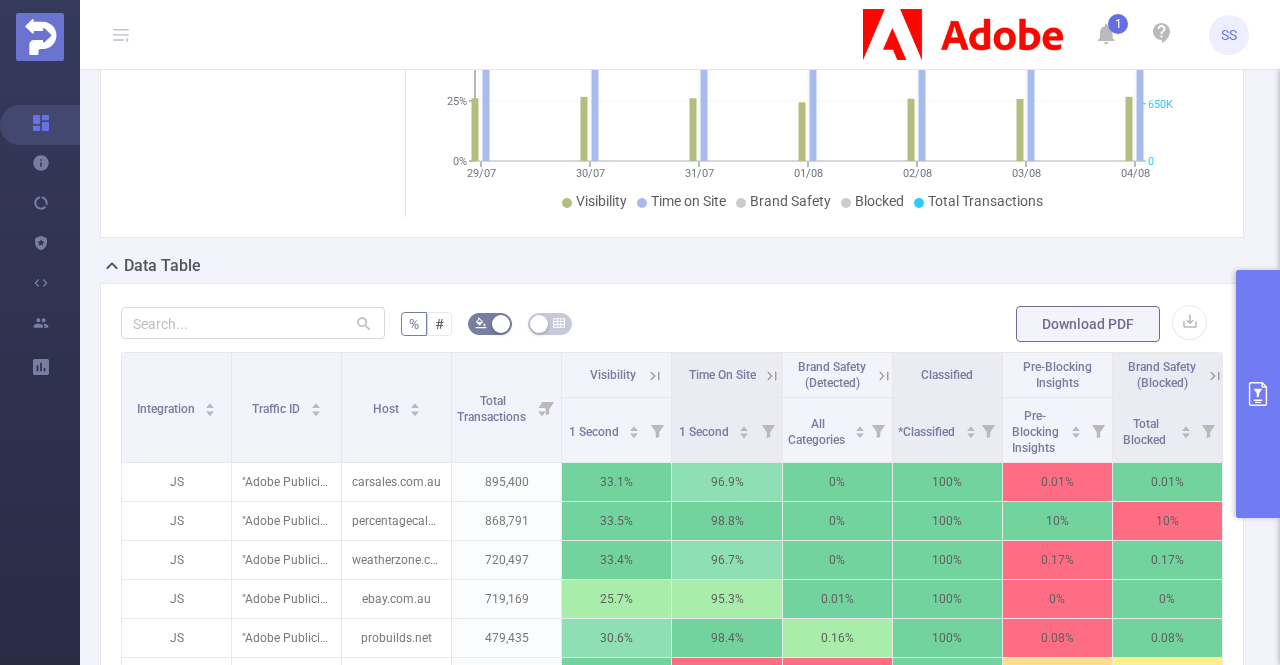 click on "% # Download PDF Integration   Traffic ID   Host   Total Transactions   Visibility Time On Site Brand Safety (Detected) Classified Pre-Blocking Insights Brand Safety (Blocked) 1 Second   1 Second   All Categories   *Classified   Pre-Blocking Insights   Total Blocked   JS "Adobe Publicis APAC" [27142] carsales.com.au 895,400 33.1% 96.9% 0% 100% 0.01% 0.01% JS "Adobe Publicis APAC" [27142] percentagecalculator.net 868,791 33.5% 98.8% 0% 100% 10% 10% JS "Adobe Publicis APAC" [27142] weatherzone.com.au 720,497 33.4% 96.7% 0% 100% 0.17% 0.17% JS "Adobe Publicis APAC" [27142] ebay.com.au 719,169 25.7% 95.3% 0.01% 100% 0% 0% JS "Adobe Publicis APAC" [27142] probuilds.net 479,435 30.6% 98.4% 0.16% 100% 0.08% 0.08% JS "Adobe Publicis APAC" [27142] archdaily.com 444,590 32.3% 82.3% 0.64% 100% 4.1% 4.1% JS "Adobe Publicis APAC" [27142] willyweather.com.au 284,875 32.9% 97.4% 0.02% 100% 0.04% 0.04% JS "Adobe Publicis APAC" [27142] 69shuba.com 268,678 14.7% 98.2% 0% 100% 0.3% 0.3% JS colamanga.com 243,776 5.9% 1" at bounding box center (672, 666) 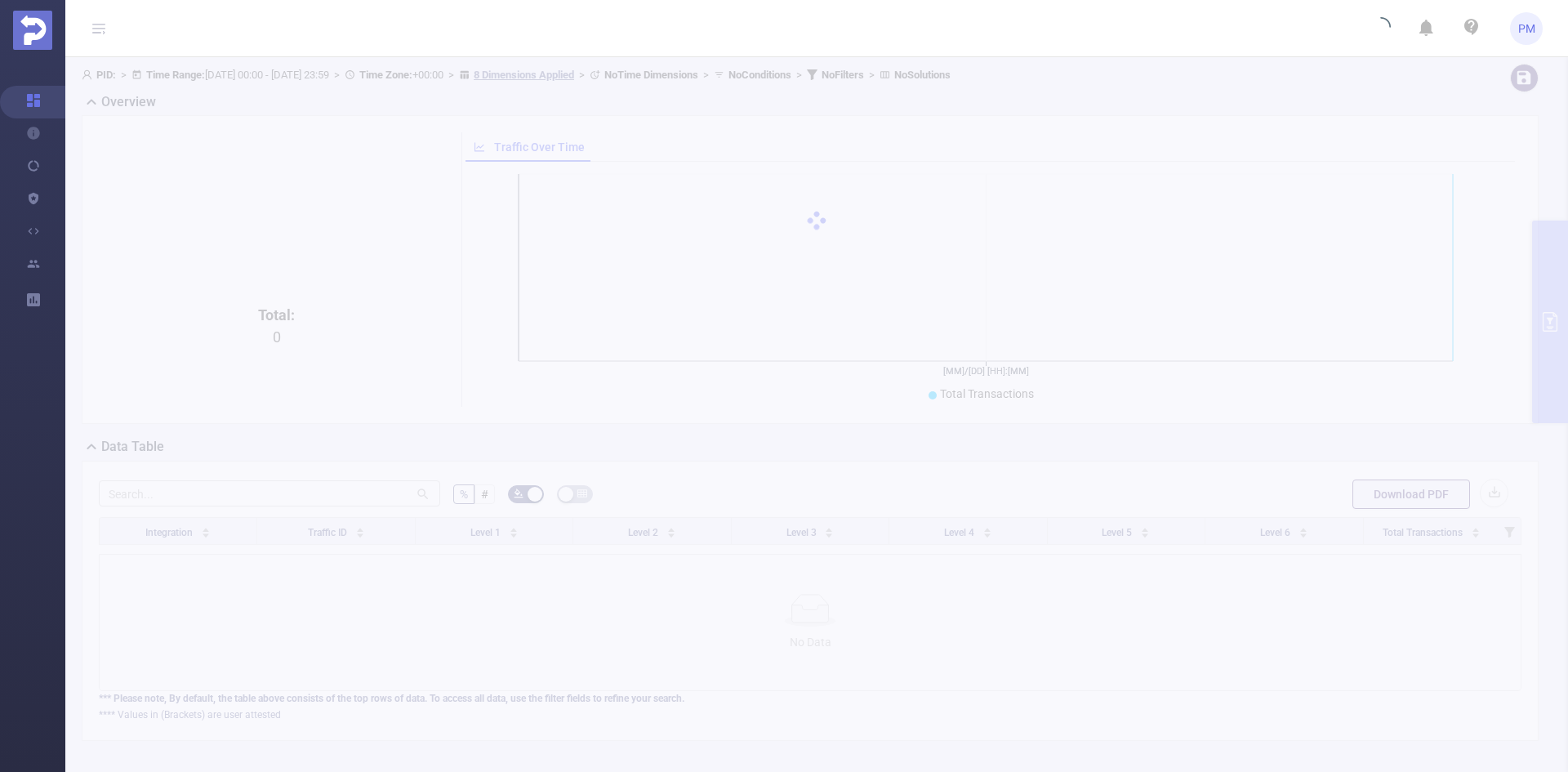 scroll, scrollTop: 0, scrollLeft: 0, axis: both 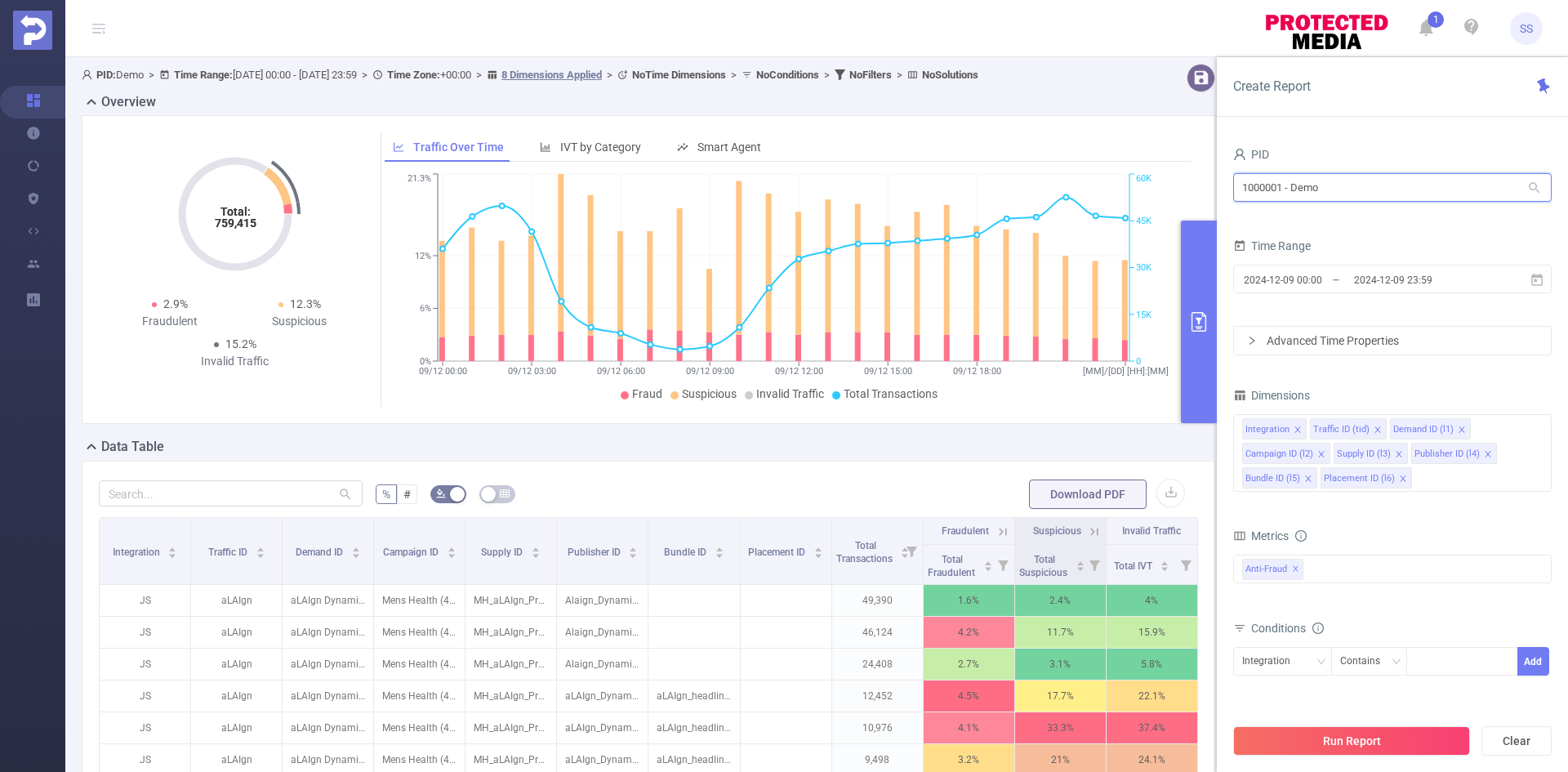 drag, startPoint x: 1384, startPoint y: 184, endPoint x: 1174, endPoint y: 183, distance: 210.00238 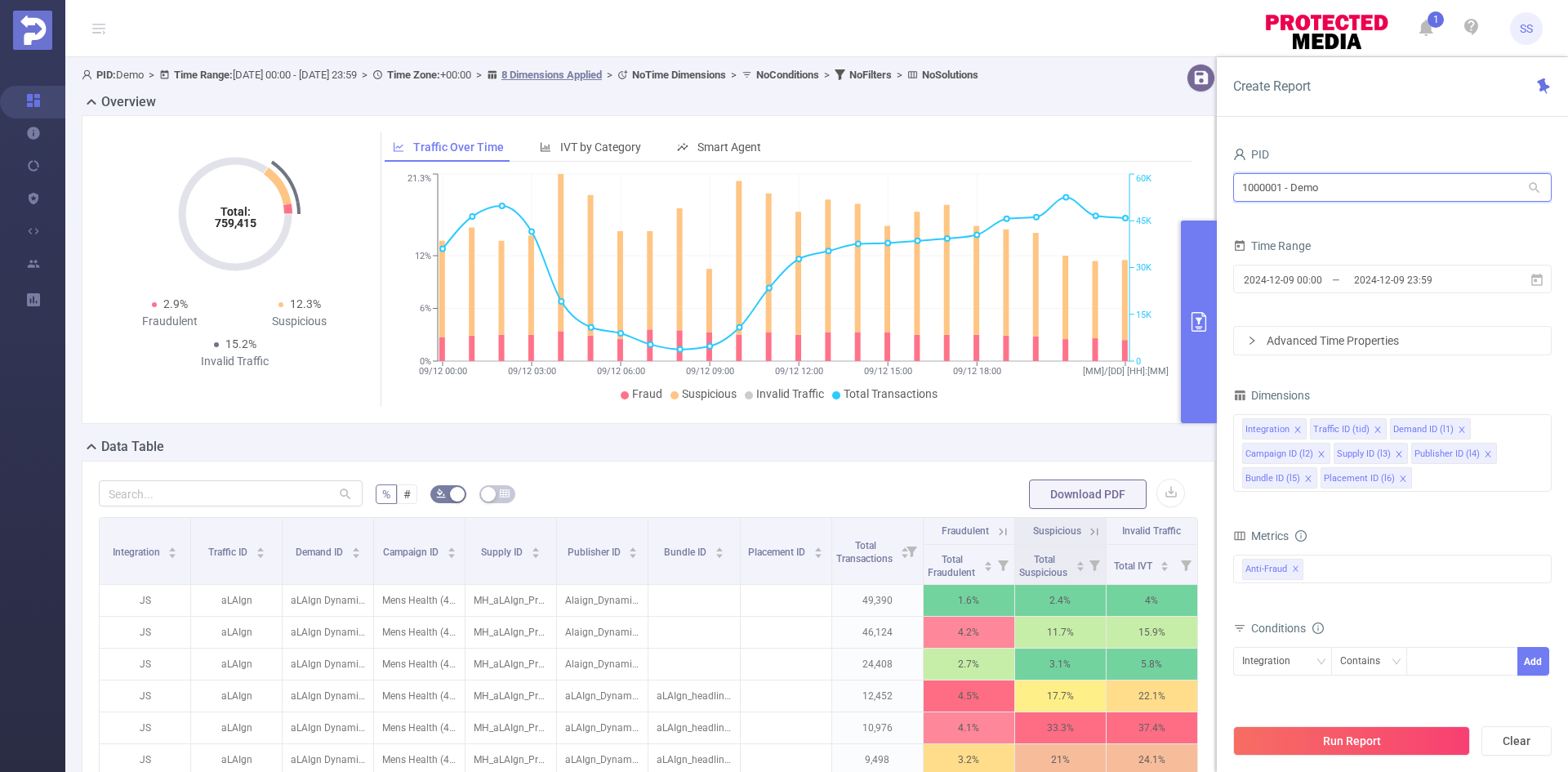 click on "PID:  Demo  >  Time Range:  [DATE] [TIME]  >  Time Zone:  +00:00  >  8 Dimensions Applied  >  No  Time Dimensions  >  No  Conditions  >  No  Filters  >  No  Solutions  Overview Total: 759,415 Total: 759,415 2.9% Fraudulent 12.3% Suspicious 15.2% Invalid Traffic       Traffic Over Time           IVT by Category           Smart Agent     09/12 00:00 09/12 03:00 09/12 06:00 09/12 09:00 09/12 12:00 09/12 15:00 09/12 18:00 09/12 23:00 0% 6% 12% 21.3% 0 15K 30K 45K 60K Fraud Suspicious Invalid Traffic Total Transactions 09/12/2024 00:00  Data Table % # Download PDF Integration   Traffic ID   Demand ID   Campaign ID   Supply ID   Publisher ID   Bundle ID   Placement ID   Total Transactions   Fraudulent Suspicious Invalid Traffic Total Fraudulent   Total Suspicious   Total IVT   JS aLAIgn aLAIgn Dynamic Campaign 2023 Mens Health (497) MH_aLAIgn_Prospecting_MediumUsers_1920x1080 Alaign_Dynamic_VAST-VIDEO.zip 49,390 1.6% 2.4% 4% JS aLAIgn aLAIgn Dynamic Campaign 2023 JS" at bounding box center (817, 560) 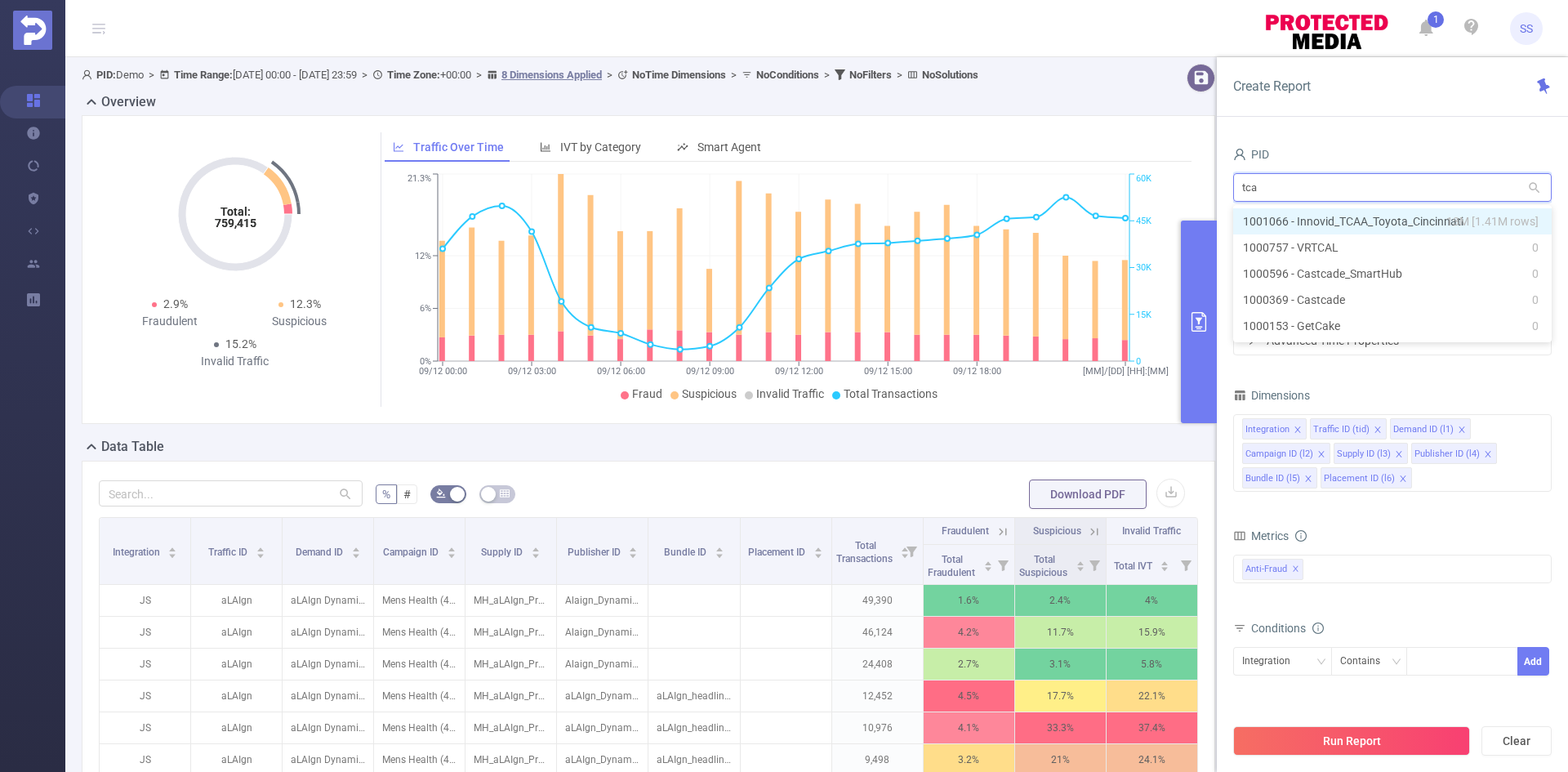 type on "tcaa" 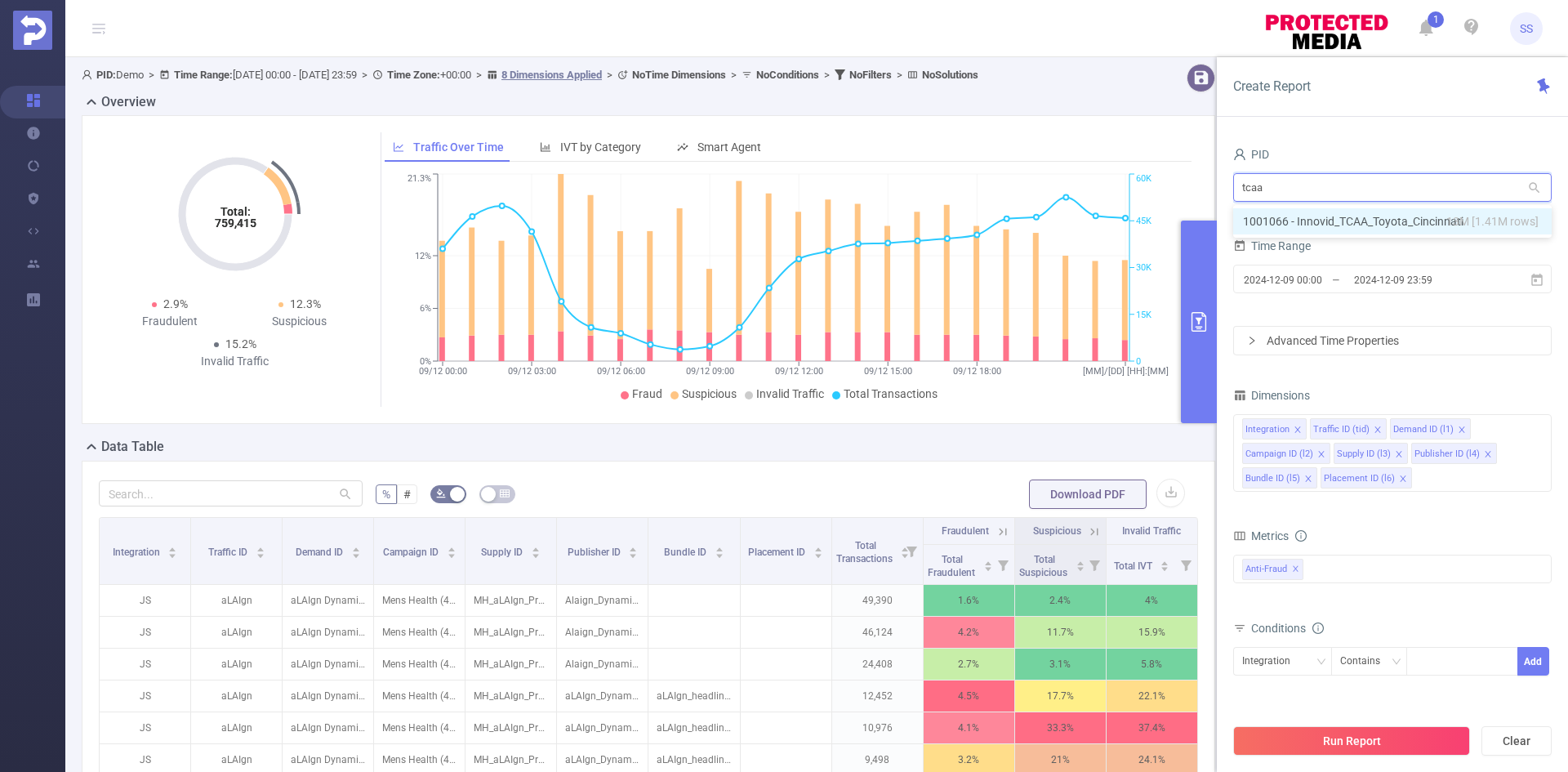 click on "1001066 - Innovid_TCAA_Toyota_Cincinnati 13M [1.41M rows]" at bounding box center (1392, 221) 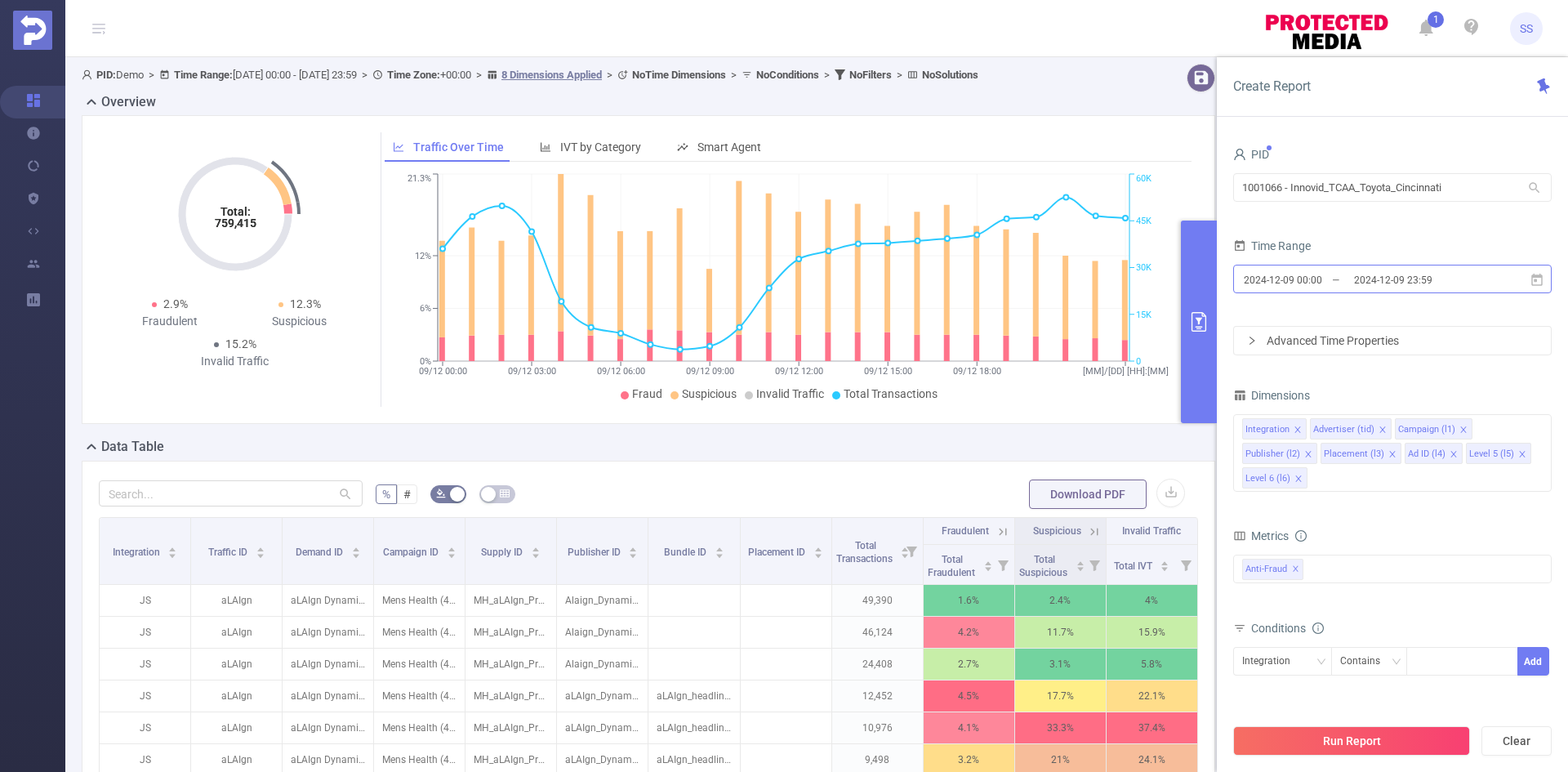 click on "2024-12-09 23:59" at bounding box center [1419, 279] 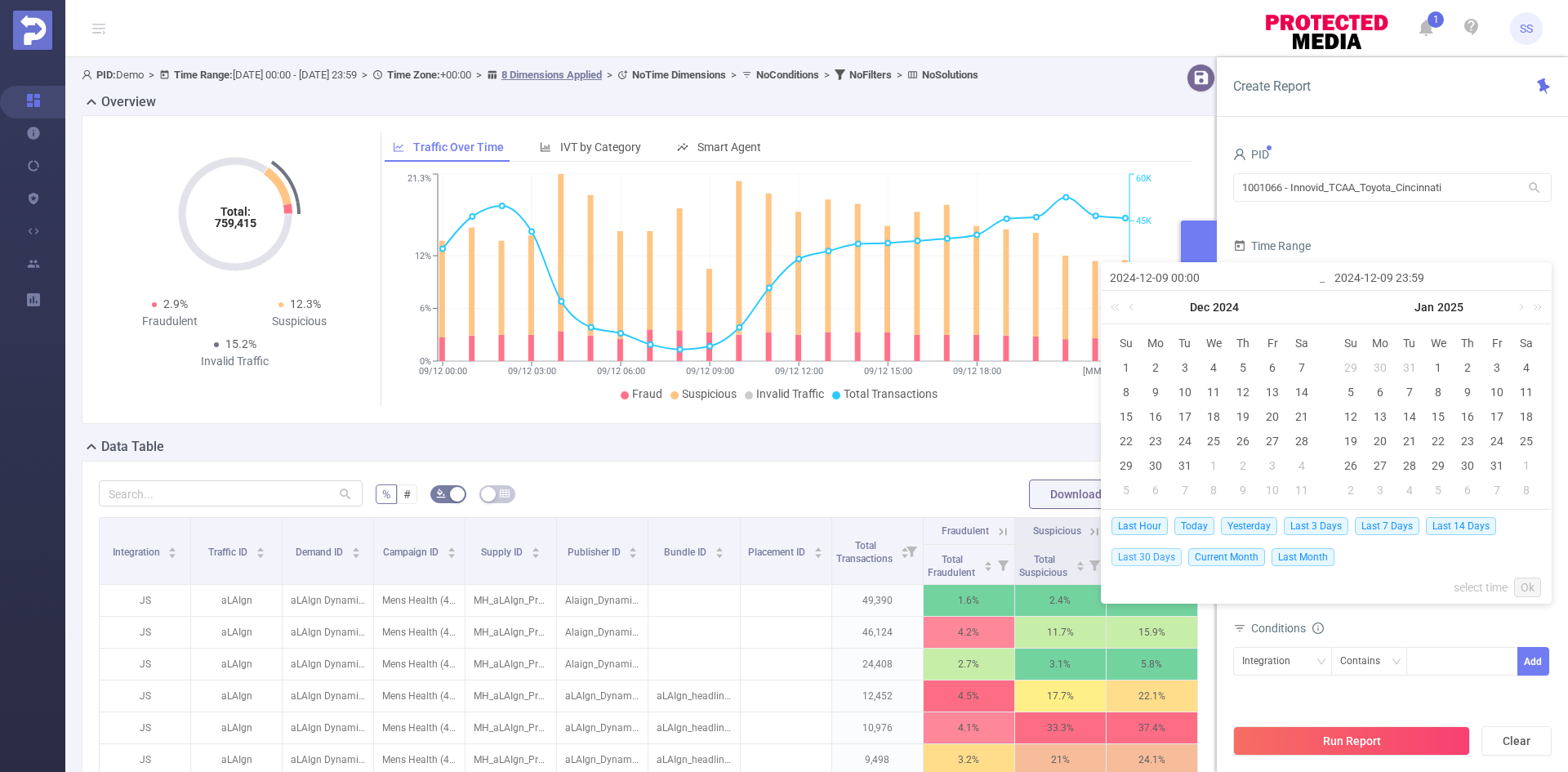 click on "Last 30 Days" at bounding box center (1147, 557) 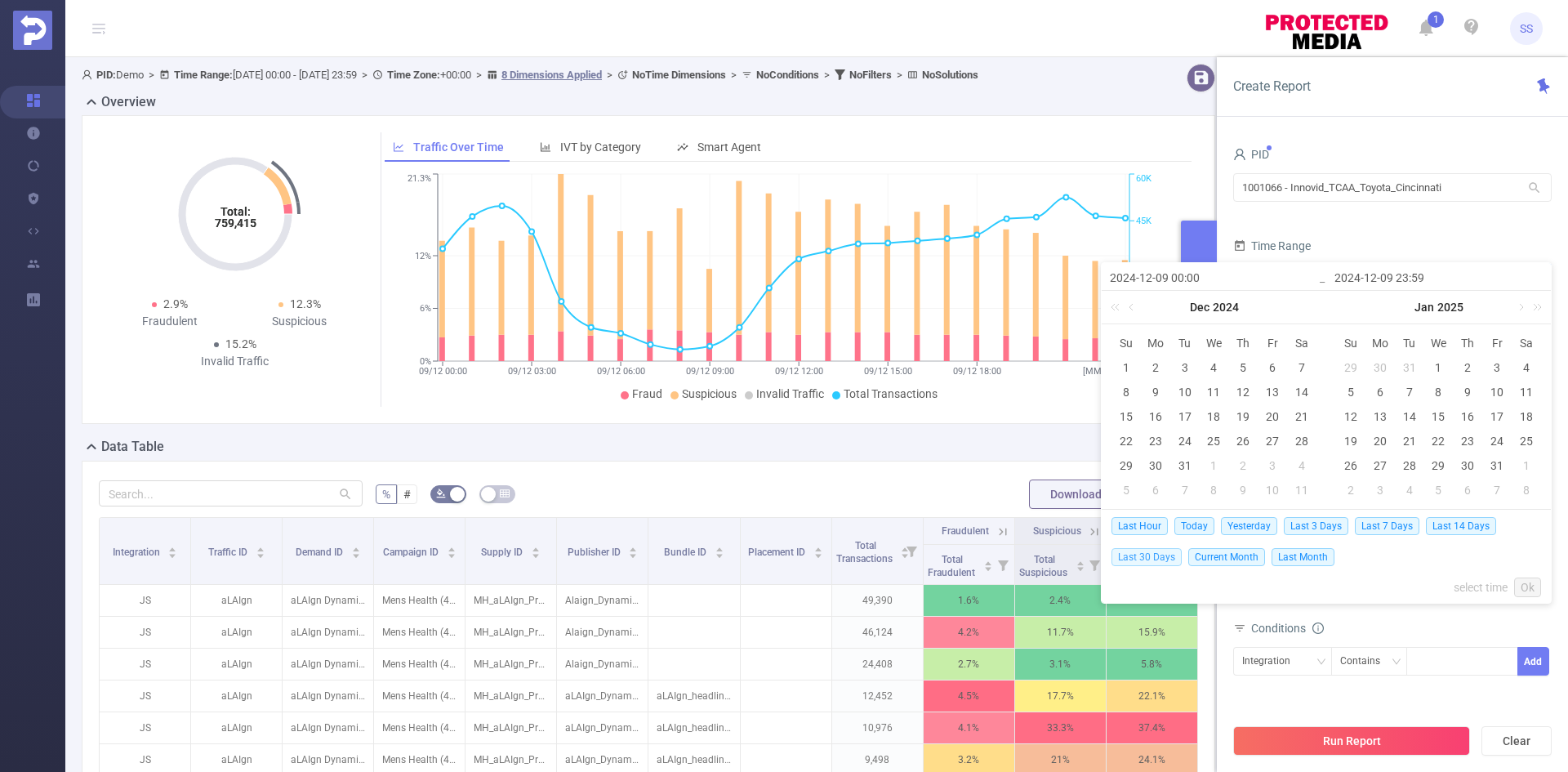 type on "[DATE] [TIME]" 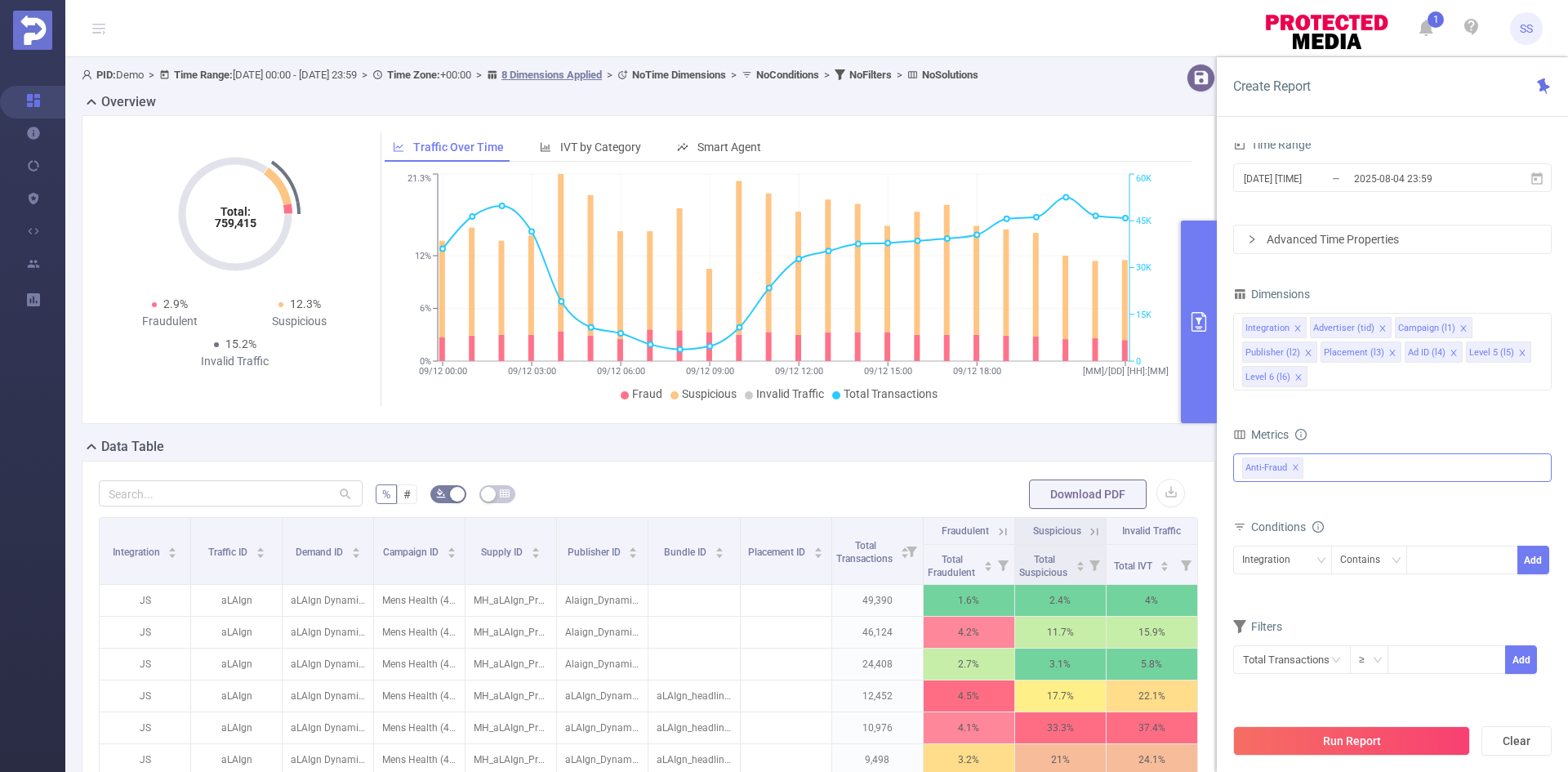 click on "✕" at bounding box center (1295, 468) 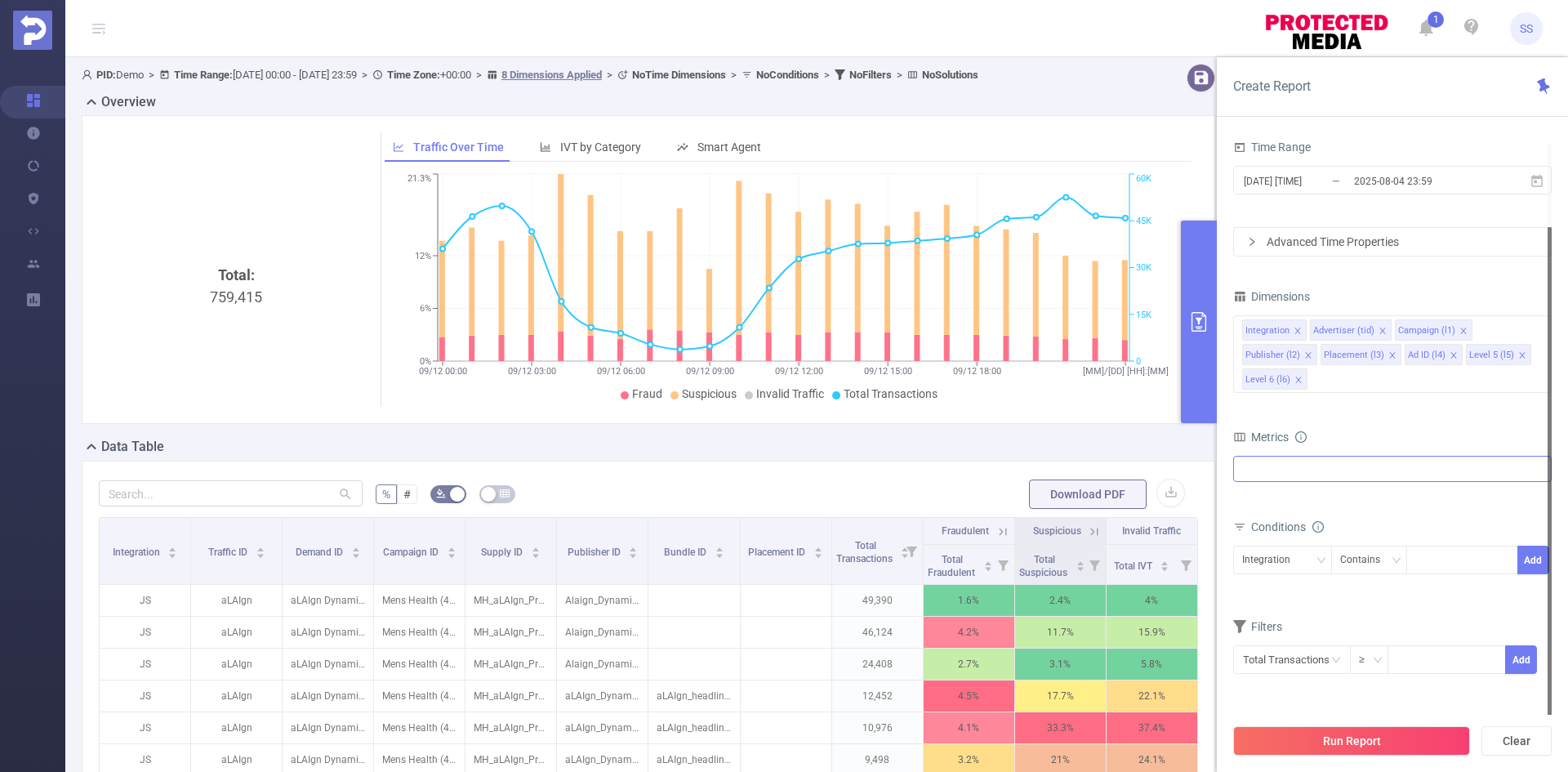 click at bounding box center (1392, 469) 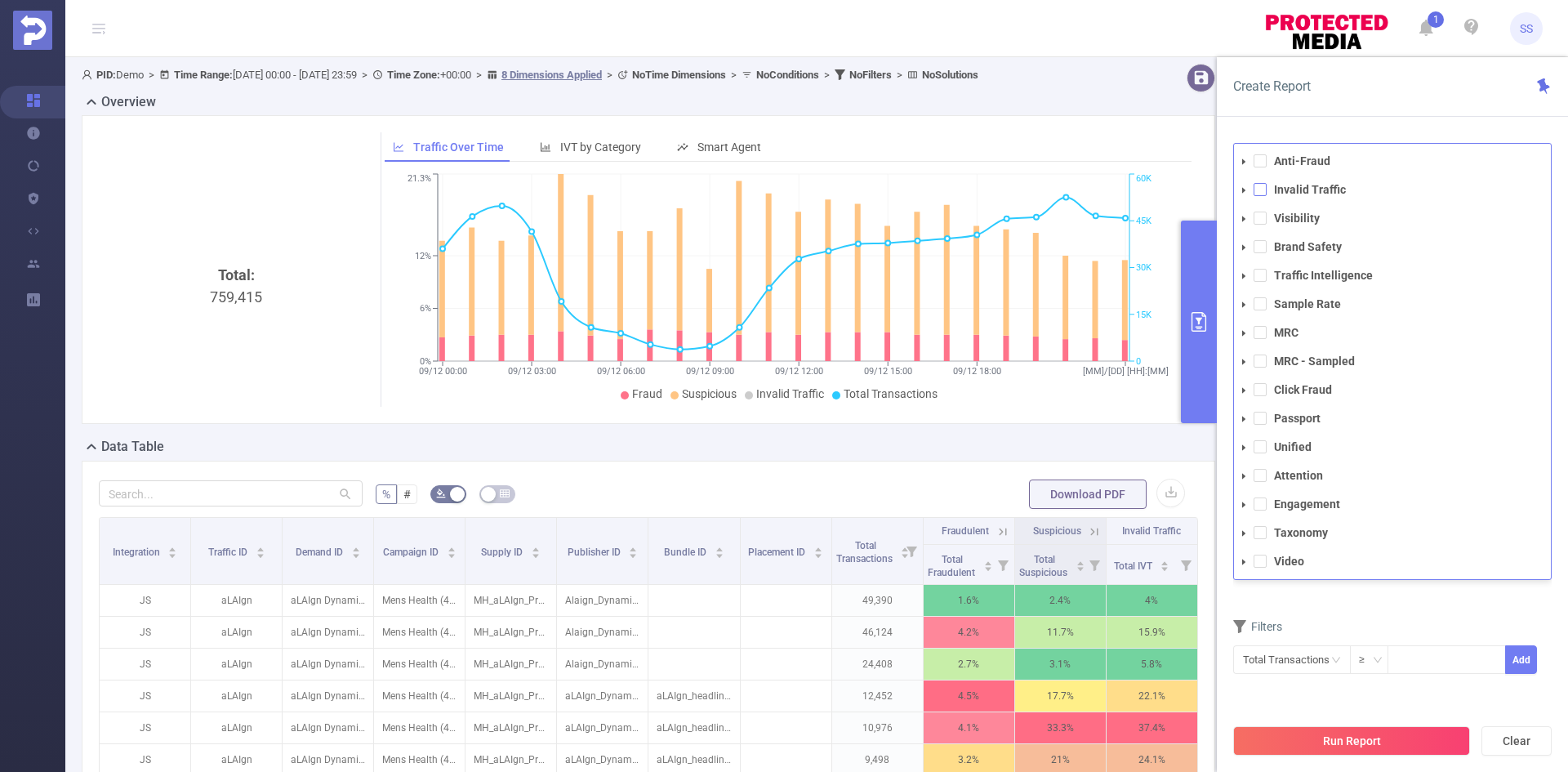 click at bounding box center [1260, 190] 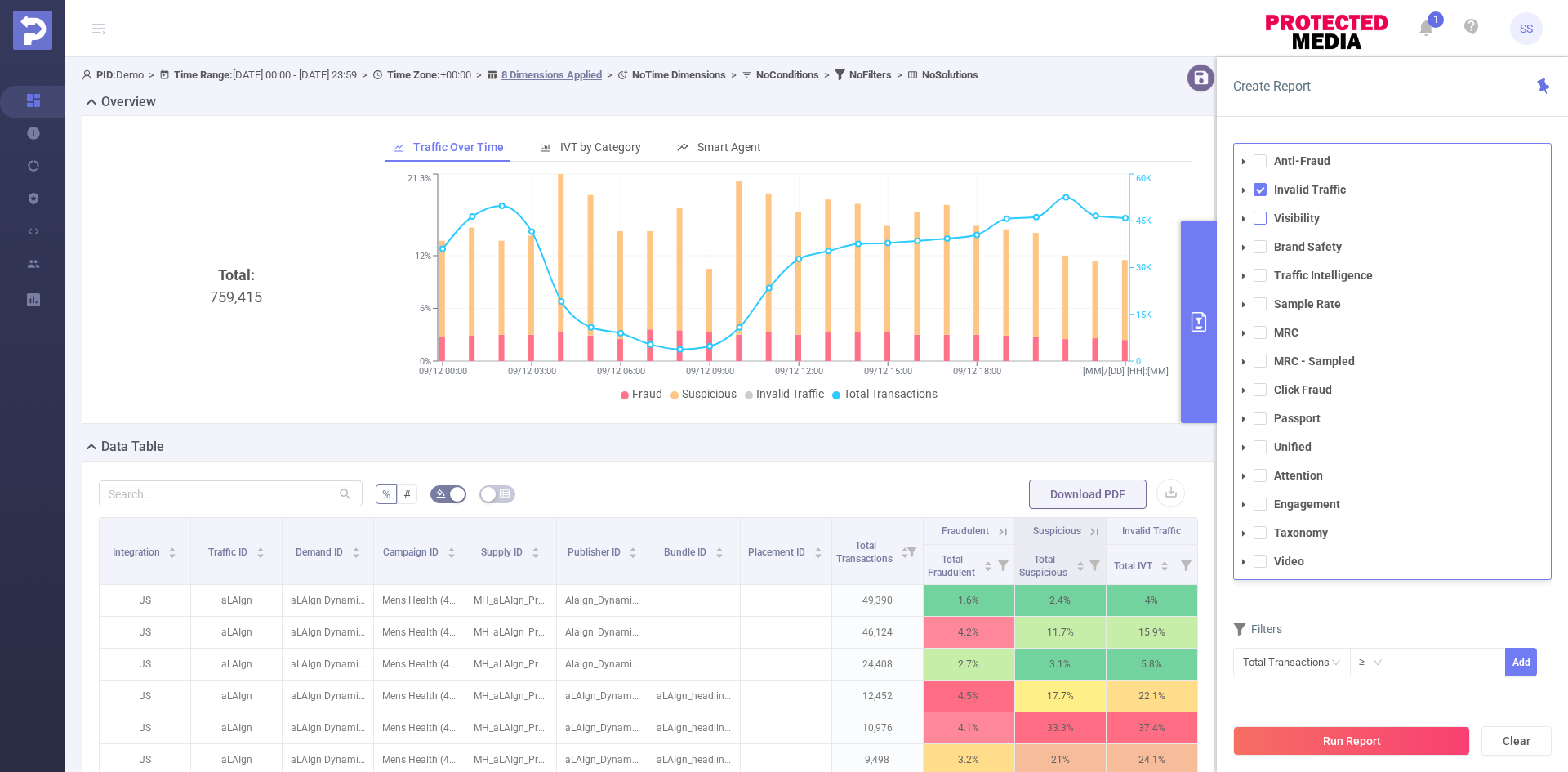 click at bounding box center [1260, 218] 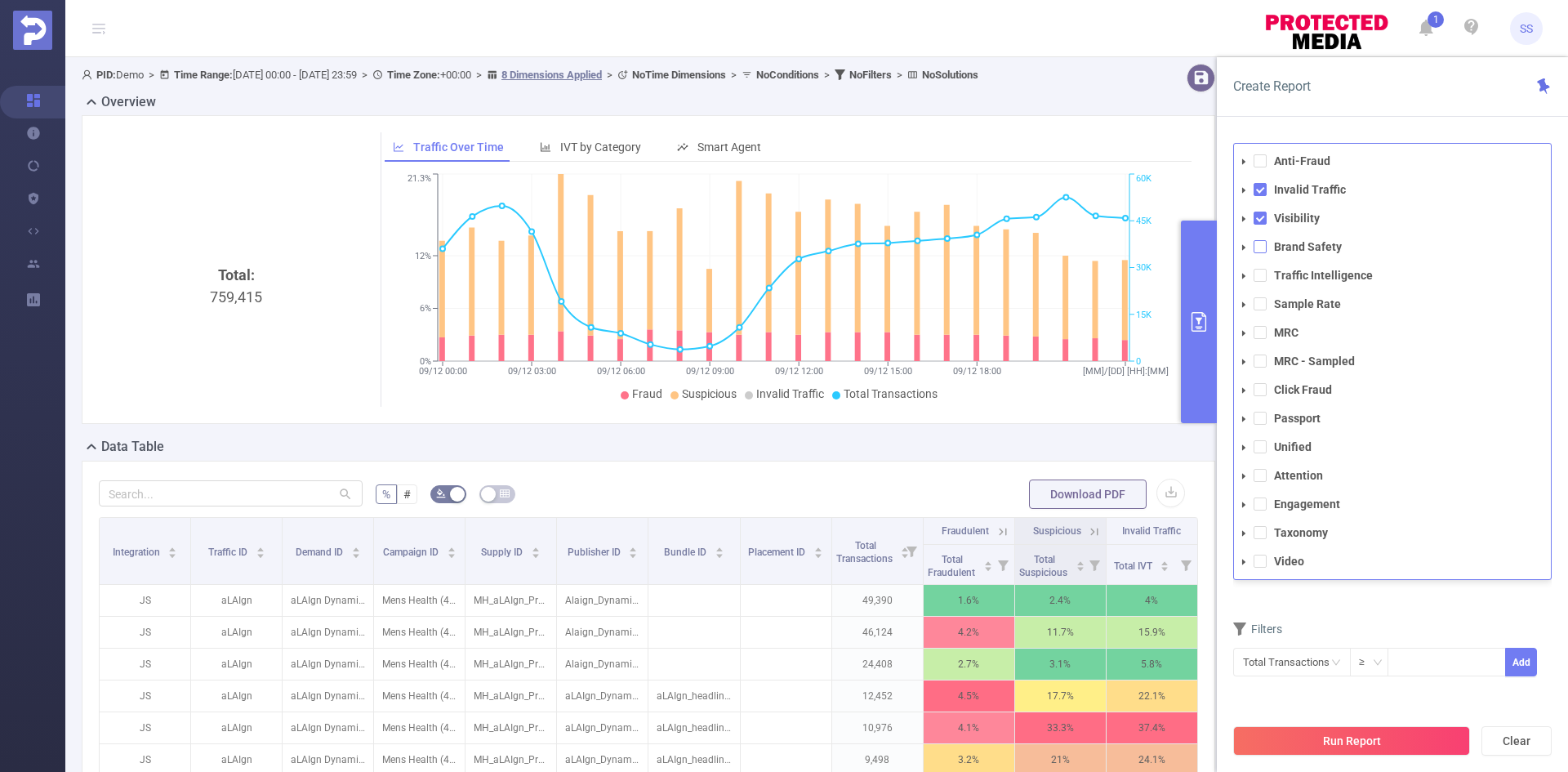 drag, startPoint x: 1261, startPoint y: 238, endPoint x: 1262, endPoint y: 248, distance: 10.0498756 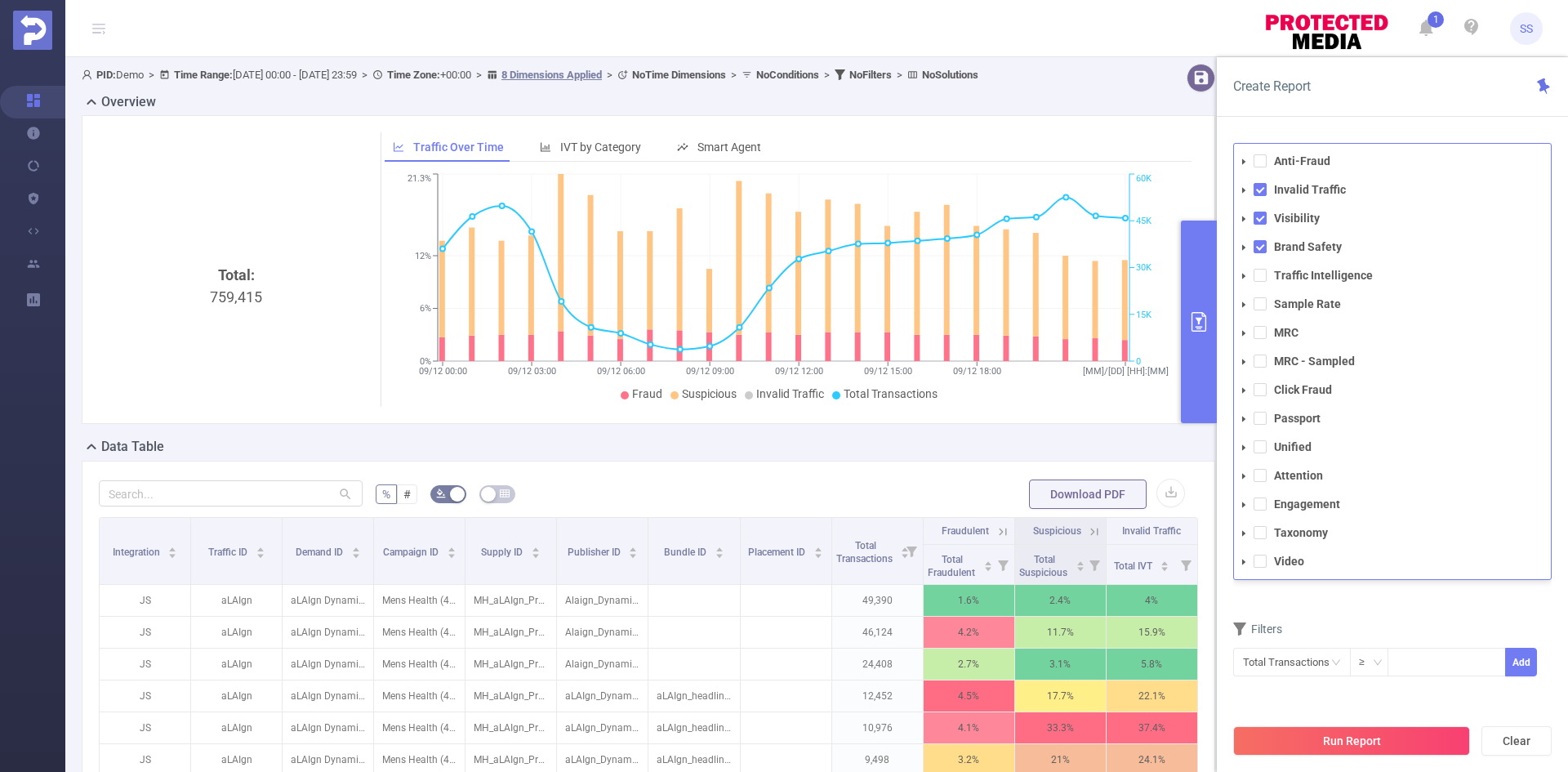 click on "Create Report" at bounding box center [1392, 87] 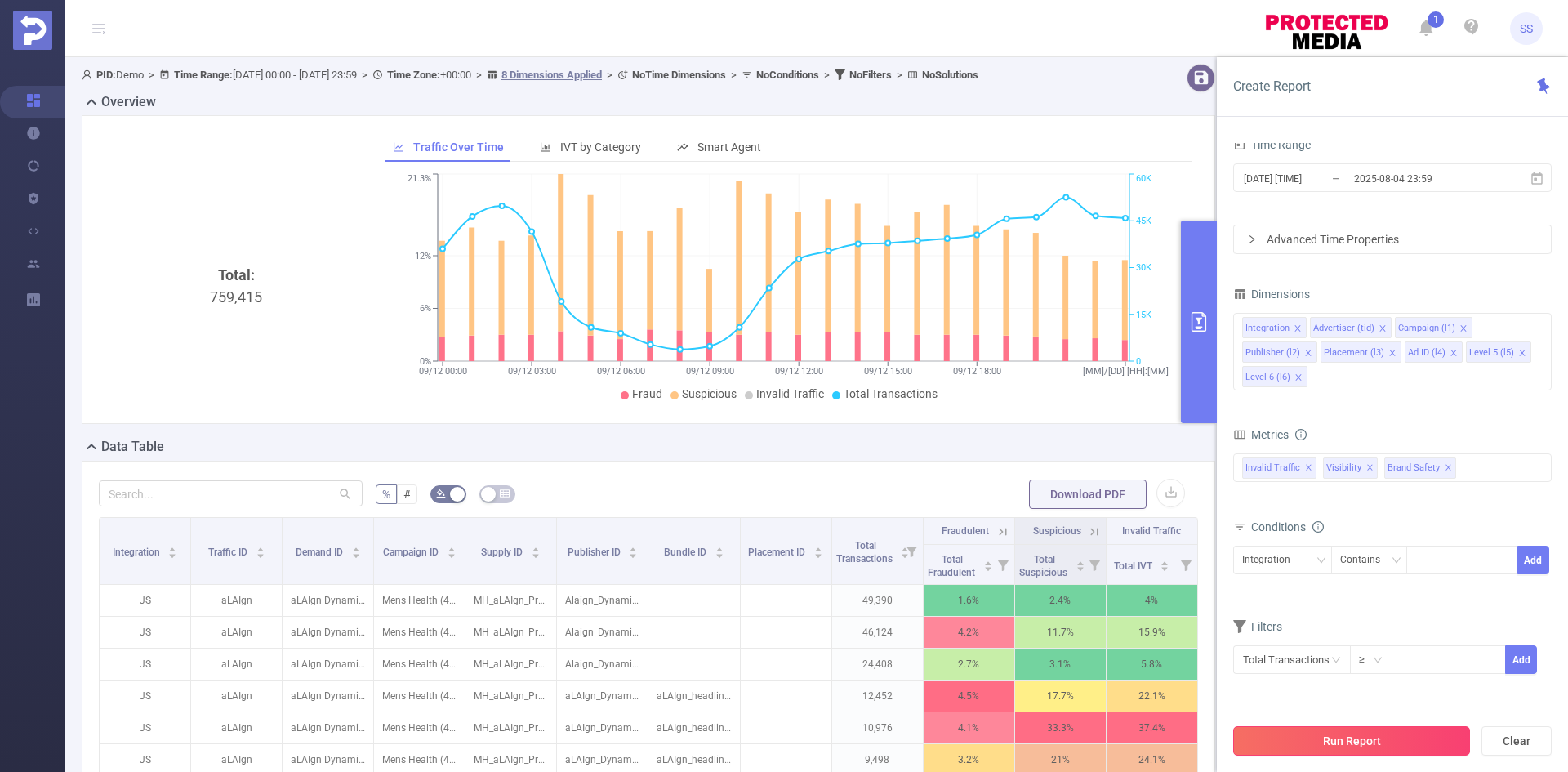 click on "Run Report" at bounding box center [1352, 741] 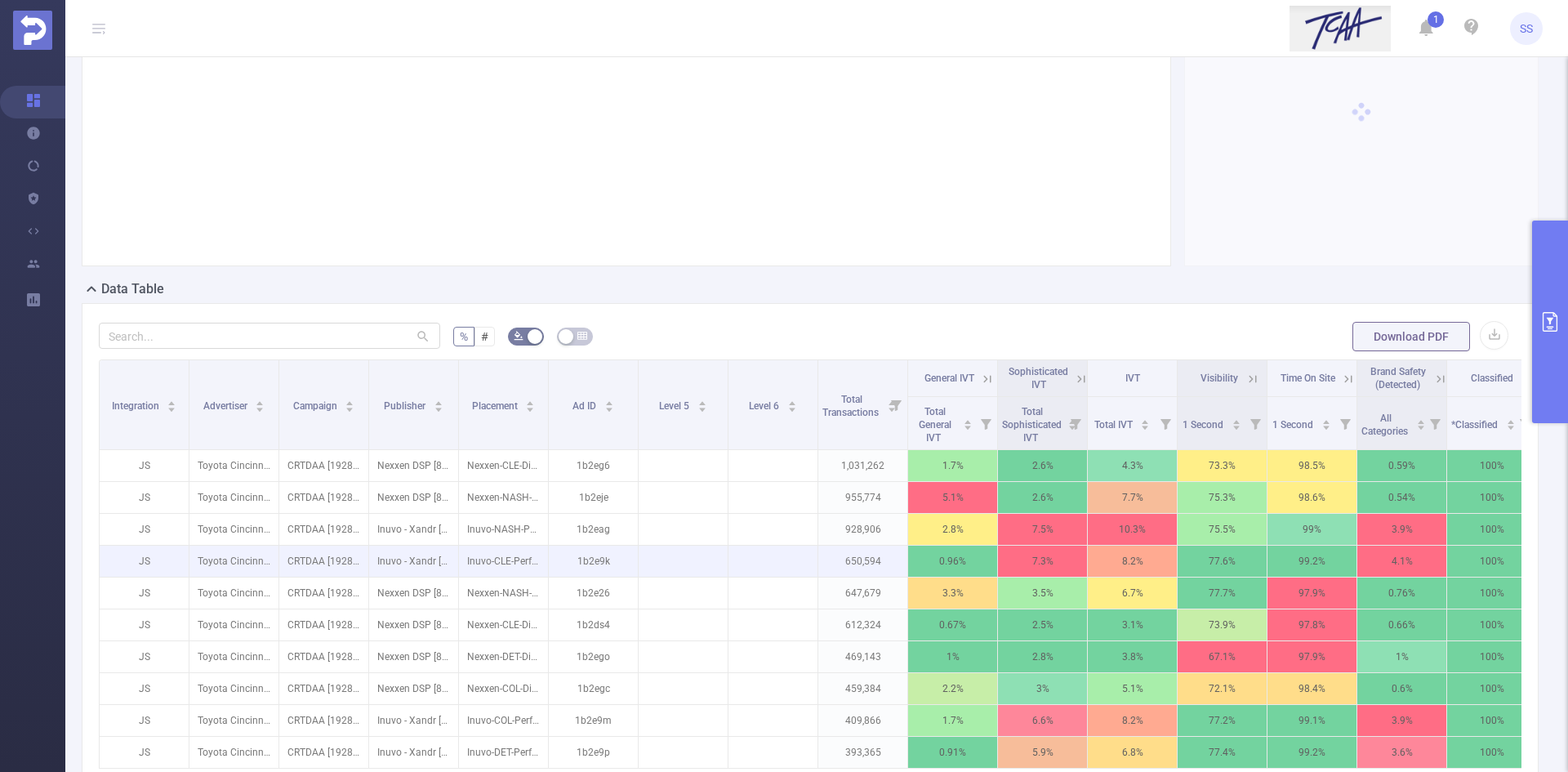scroll, scrollTop: 245, scrollLeft: 0, axis: vertical 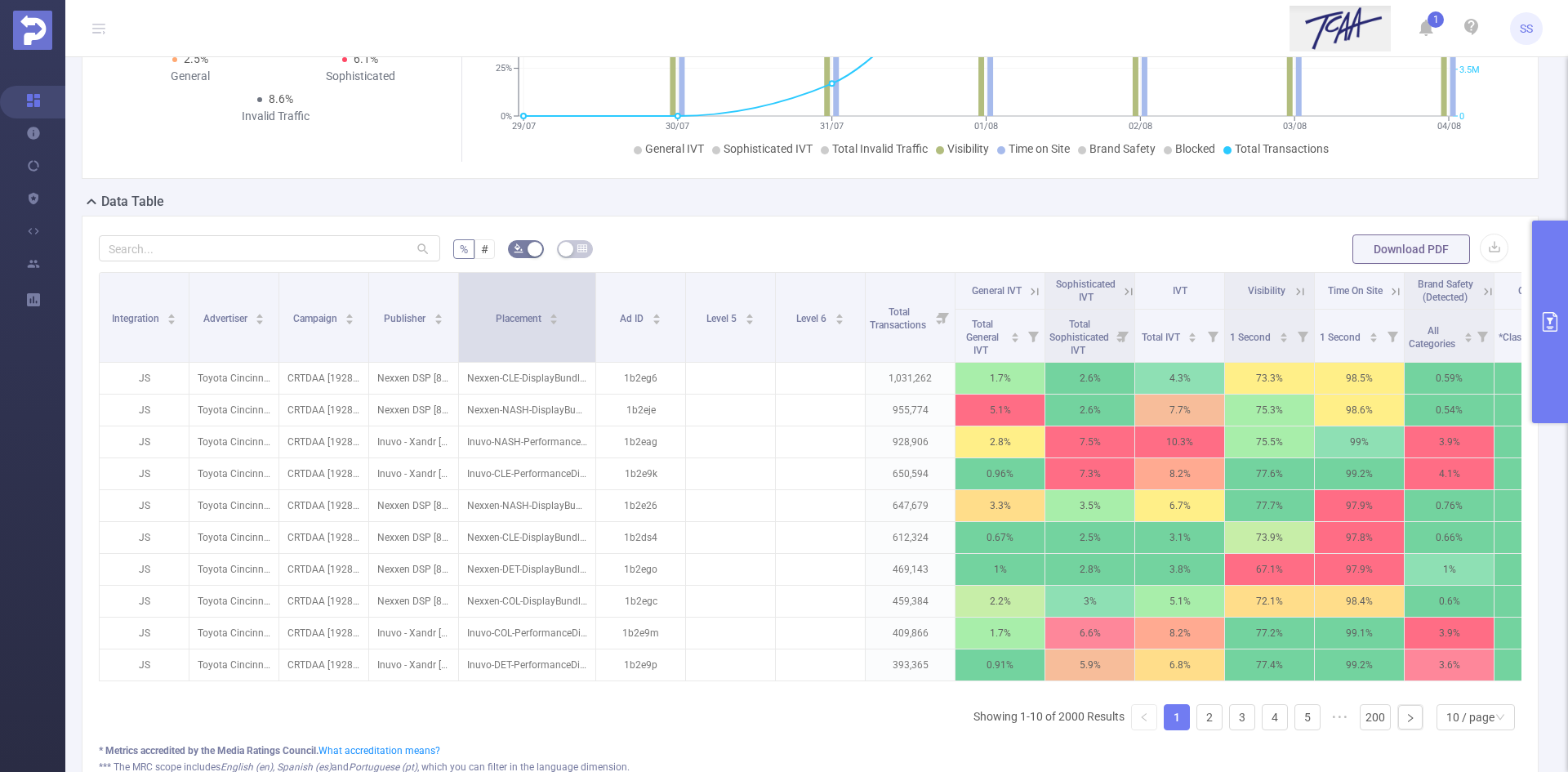 drag, startPoint x: 544, startPoint y: 327, endPoint x: 591, endPoint y: 326, distance: 47.01064 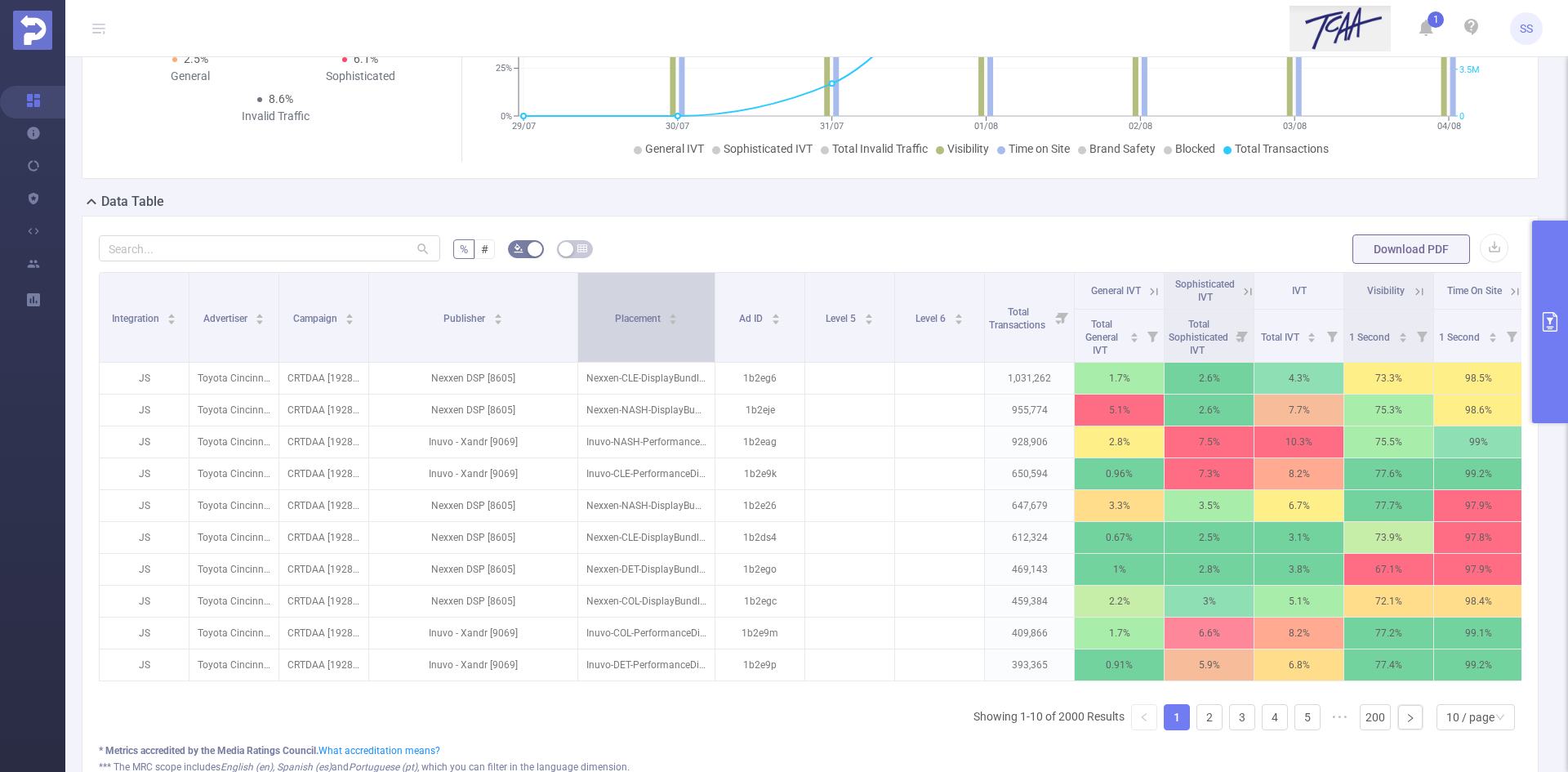 drag, startPoint x: 456, startPoint y: 315, endPoint x: 575, endPoint y: 341, distance: 121.807 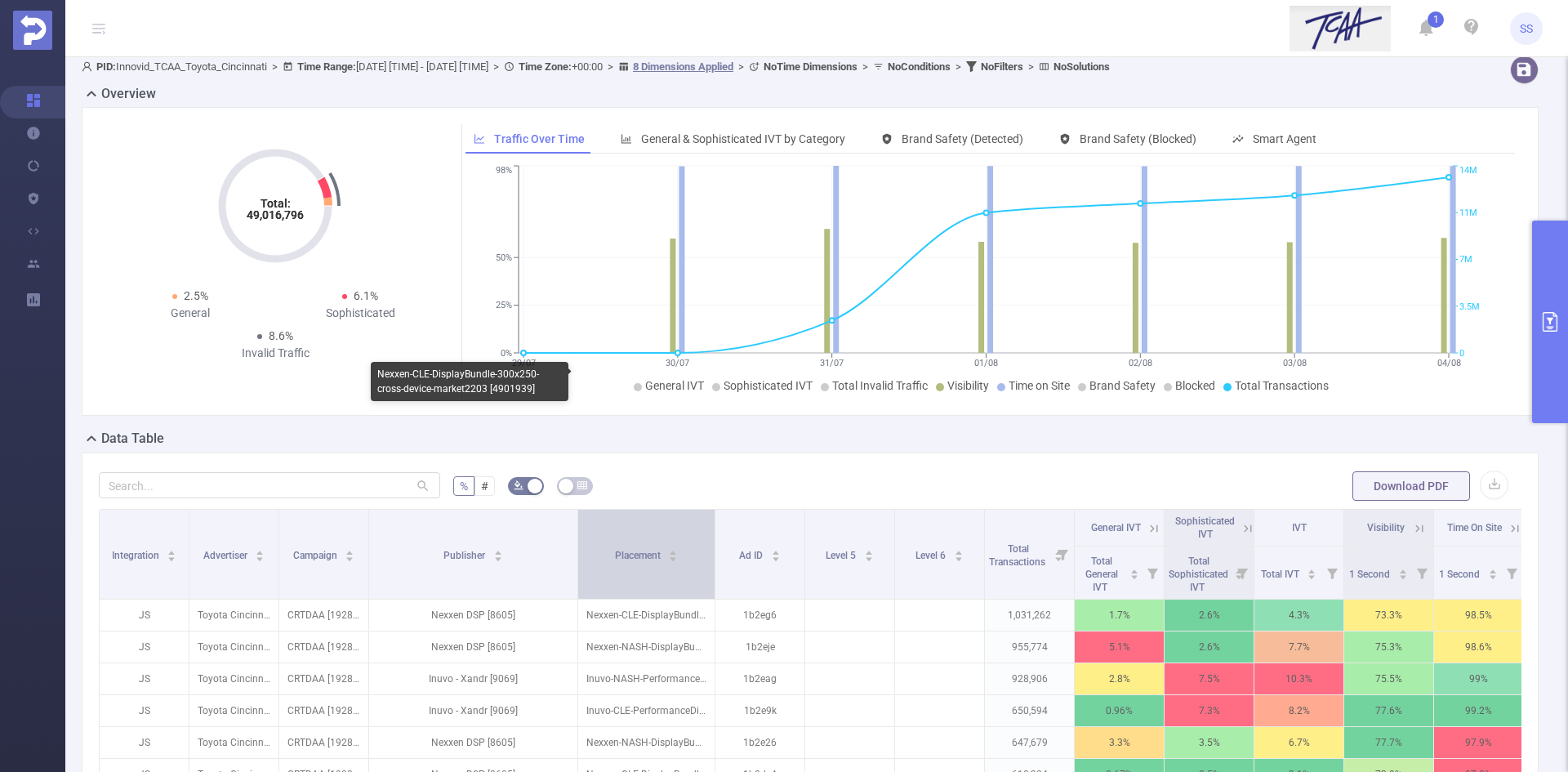 scroll, scrollTop: 0, scrollLeft: 0, axis: both 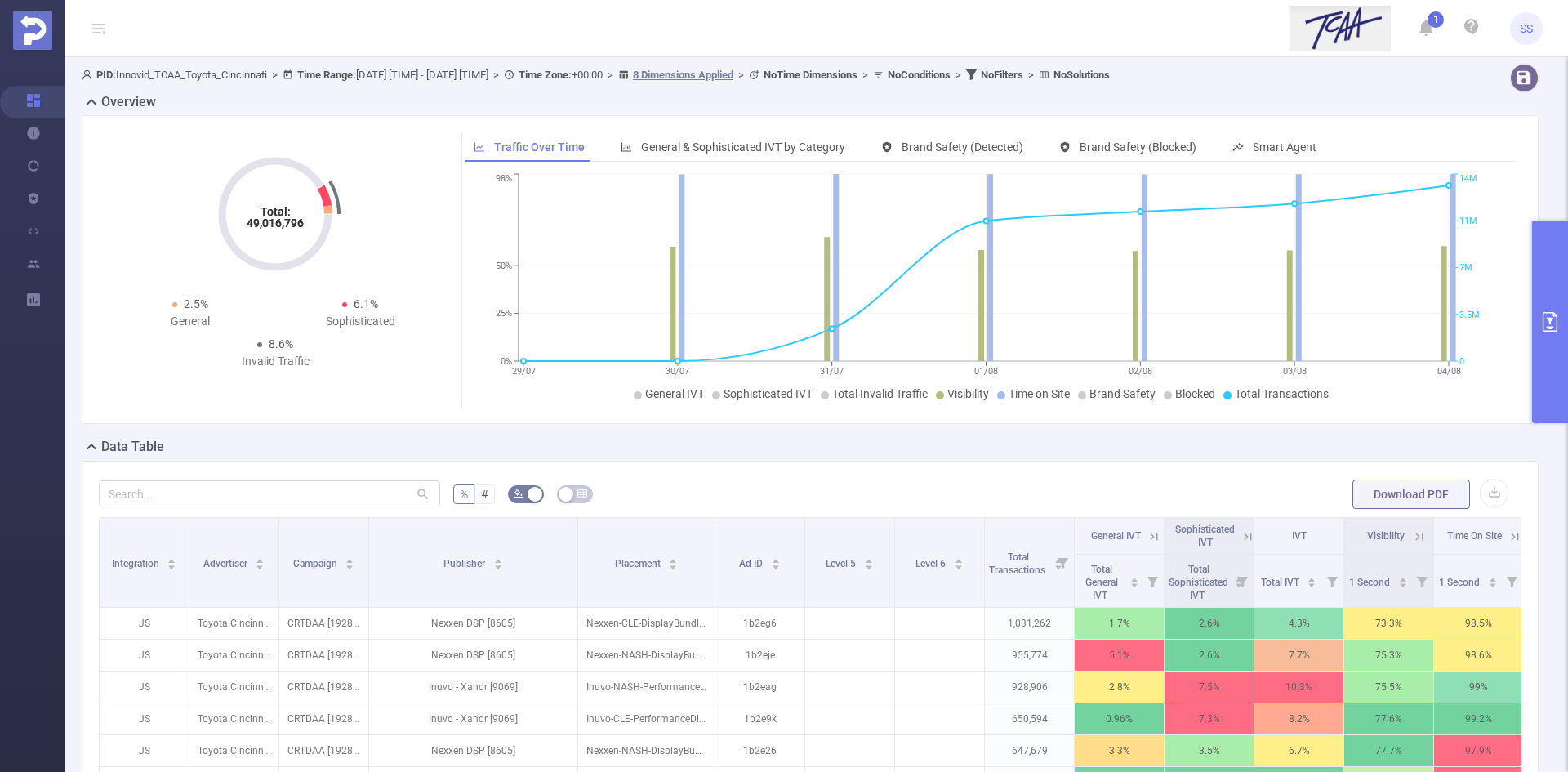 click at bounding box center [1550, 322] 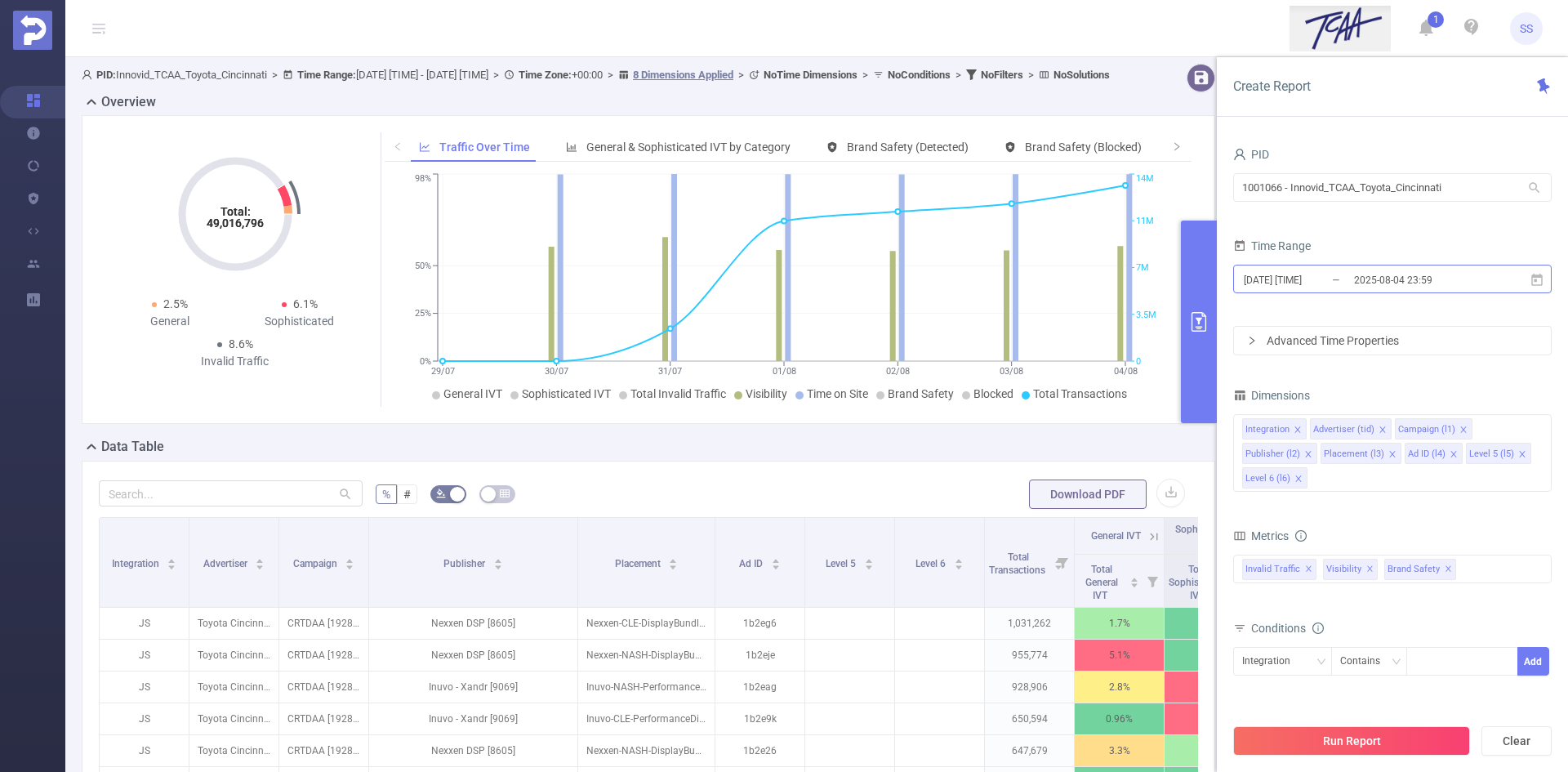 click on "2025-08-04 23:59" at bounding box center [1419, 279] 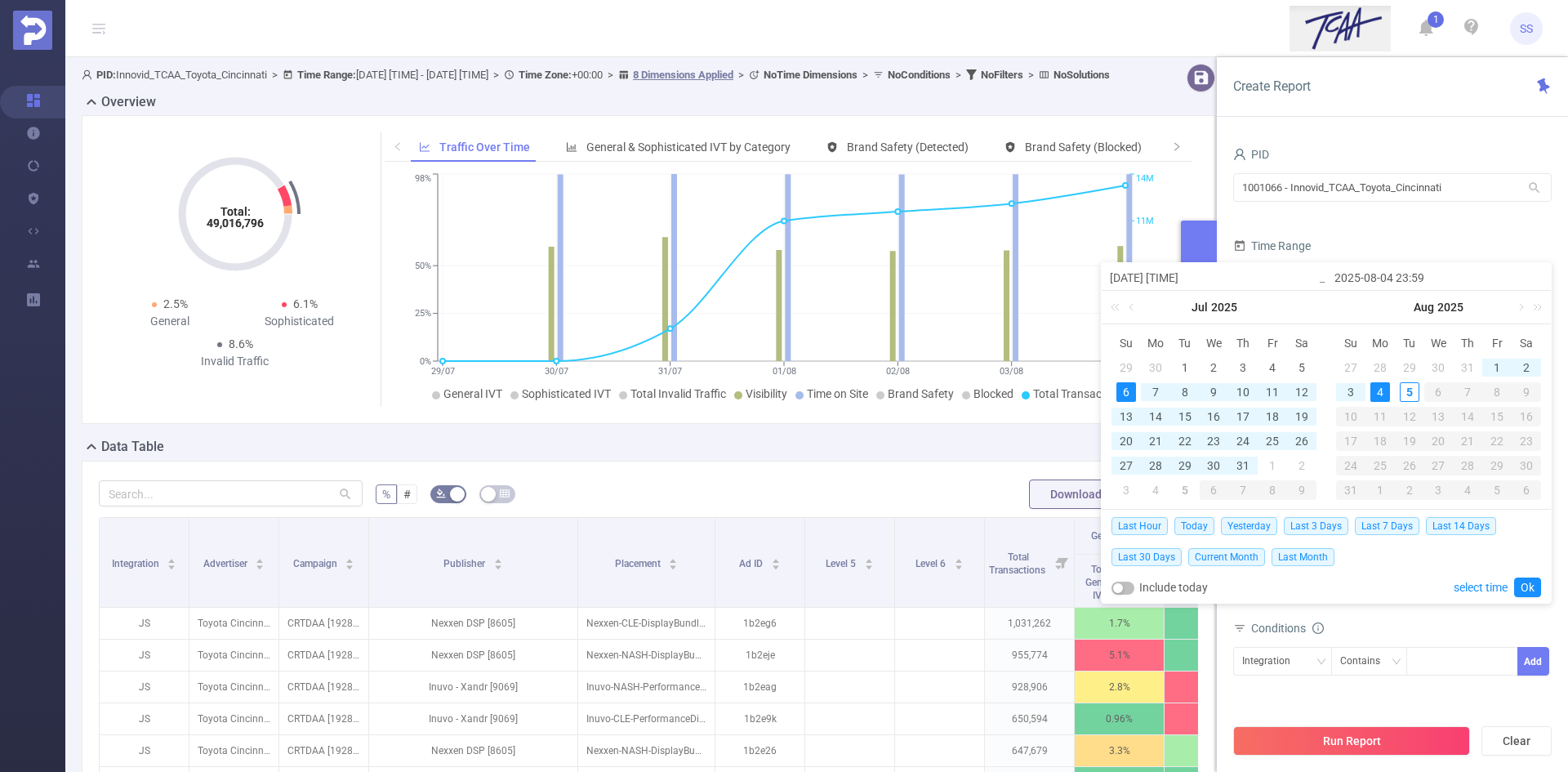click at bounding box center (1123, 588) 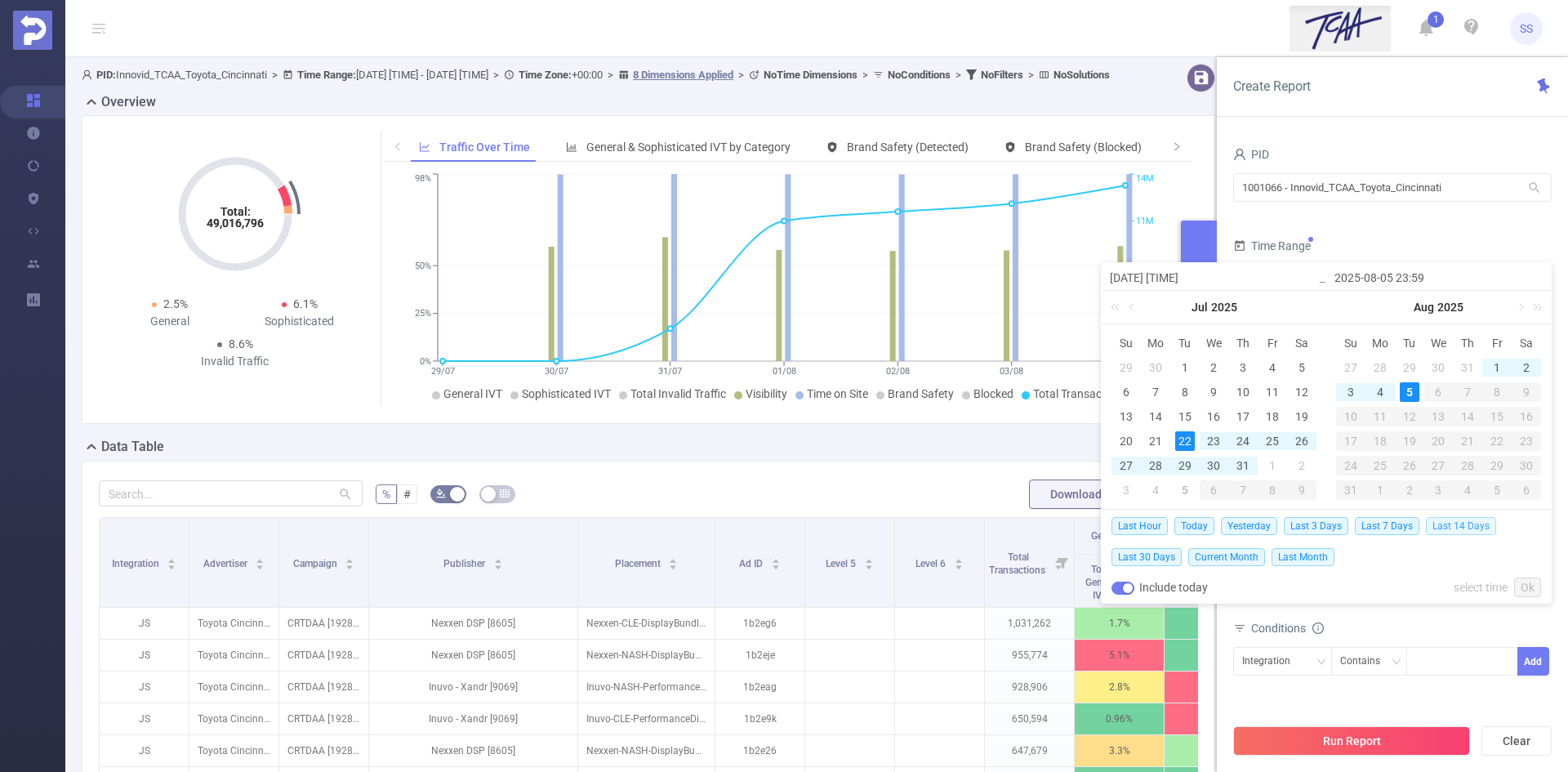 click on "Last 14 Days" at bounding box center (1461, 526) 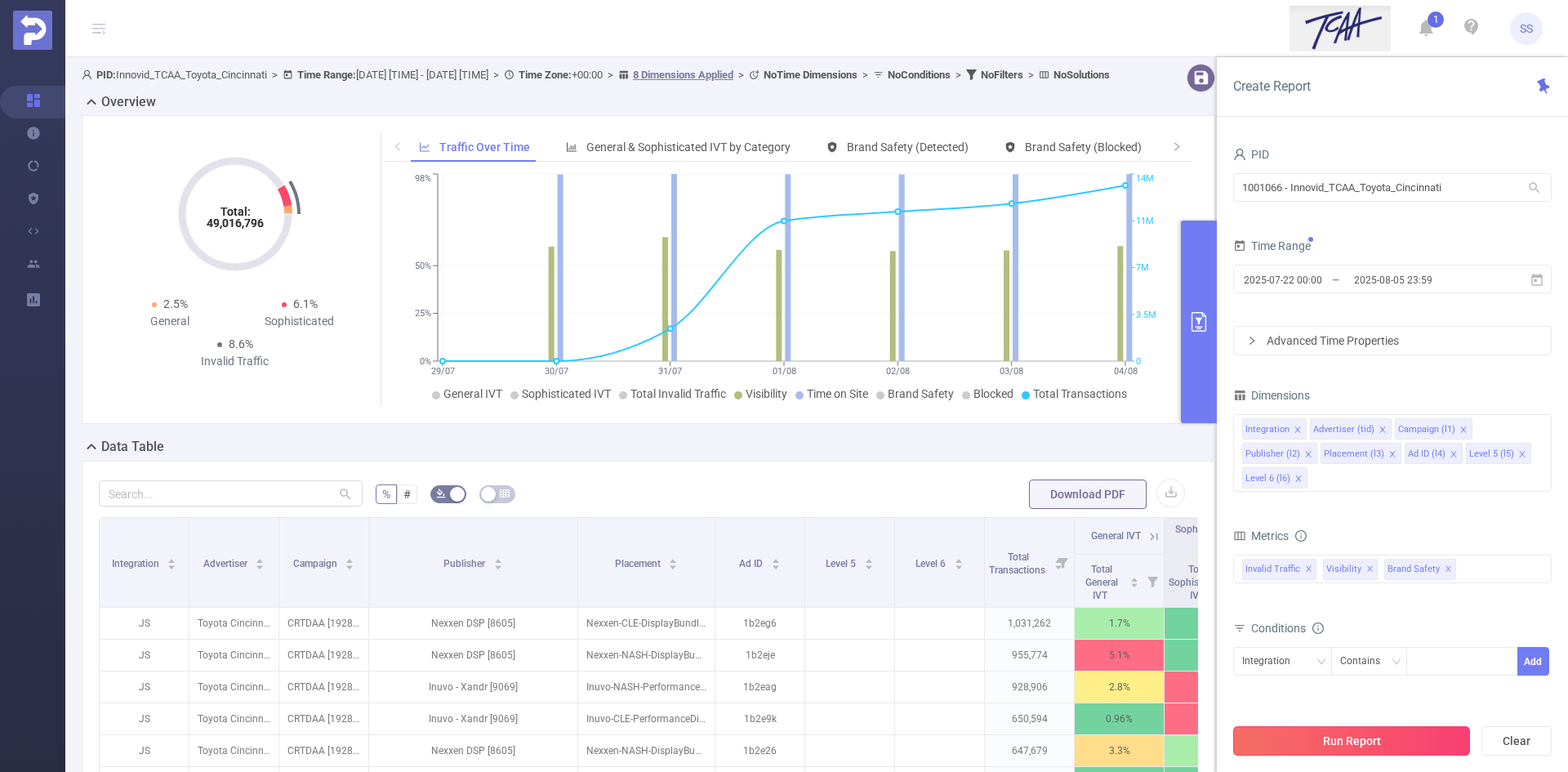 click on "Run Report" at bounding box center [1352, 741] 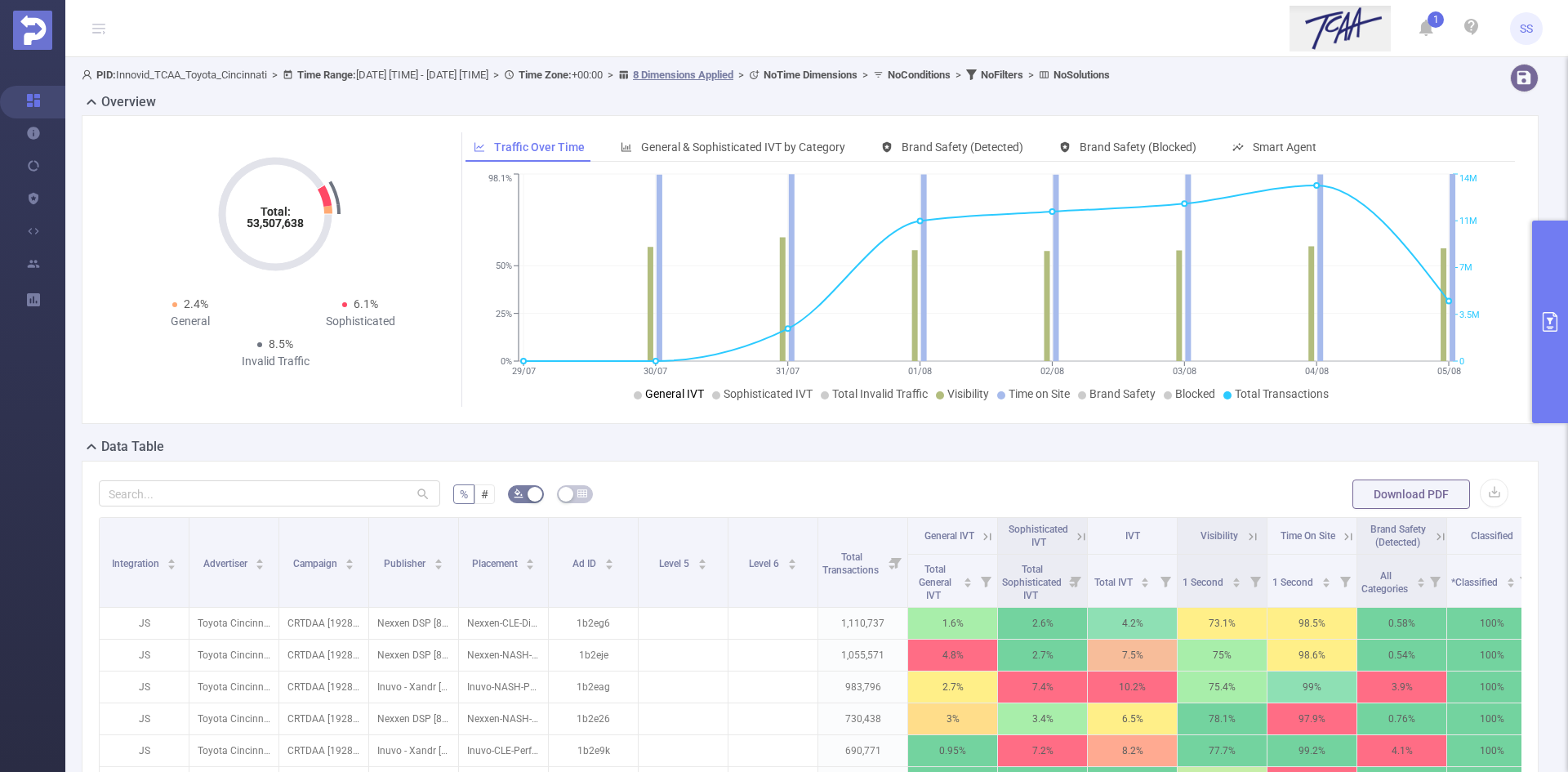 click on "General IVT" at bounding box center [675, 394] 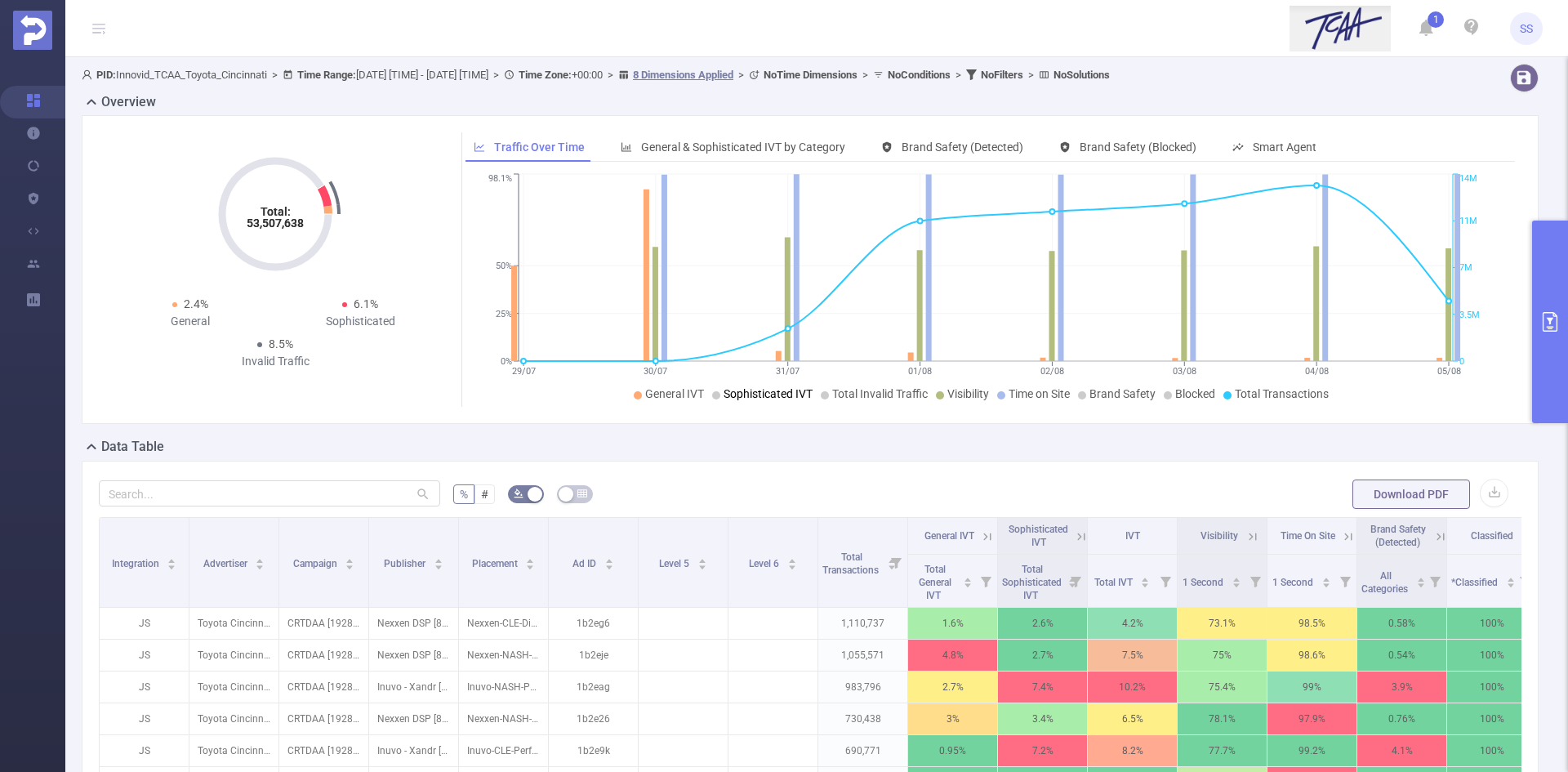 click on "Sophisticated IVT" at bounding box center [768, 394] 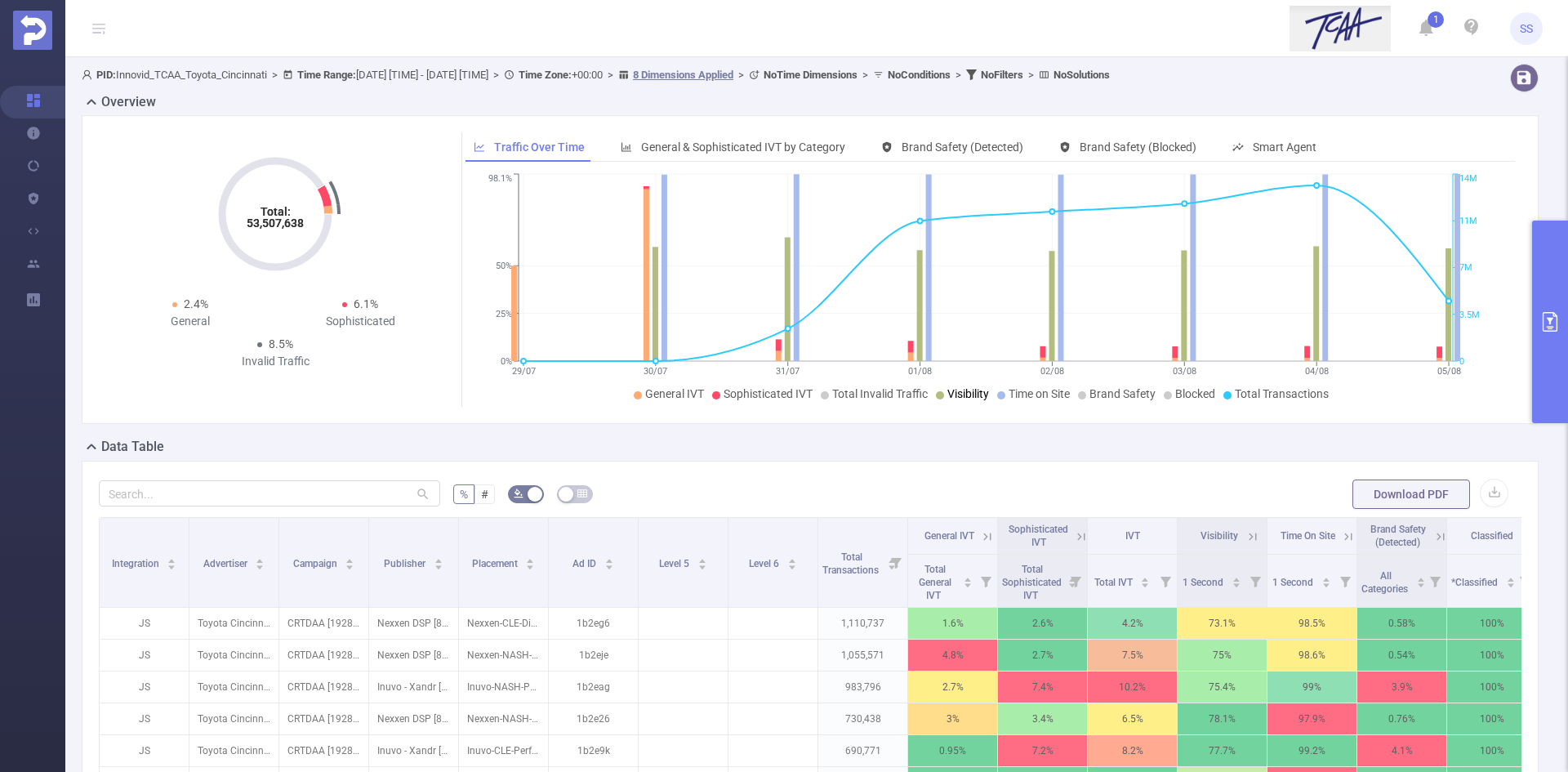 click on "Visibility" at bounding box center (968, 394) 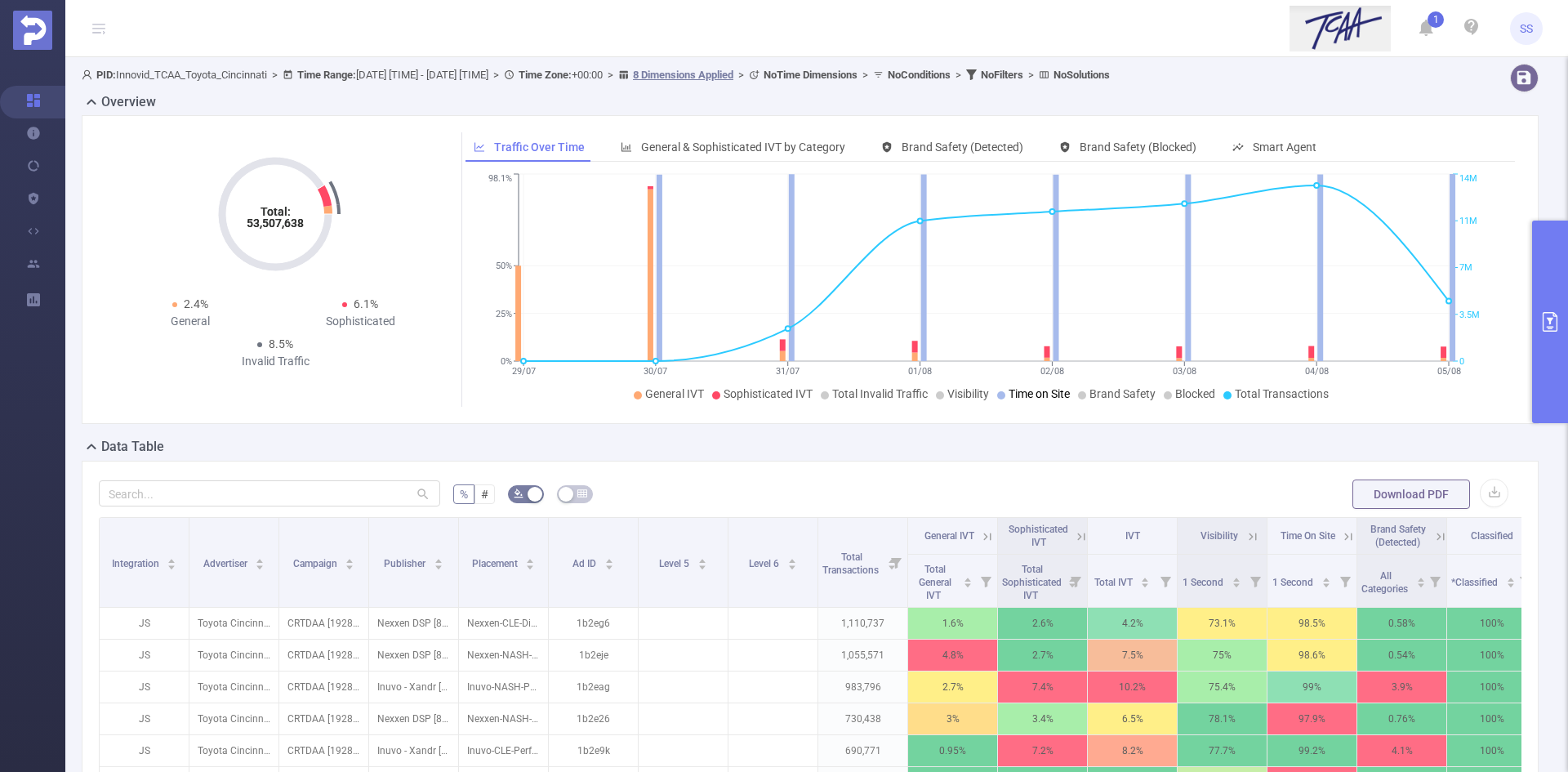 click on "Time on Site" at bounding box center [1039, 394] 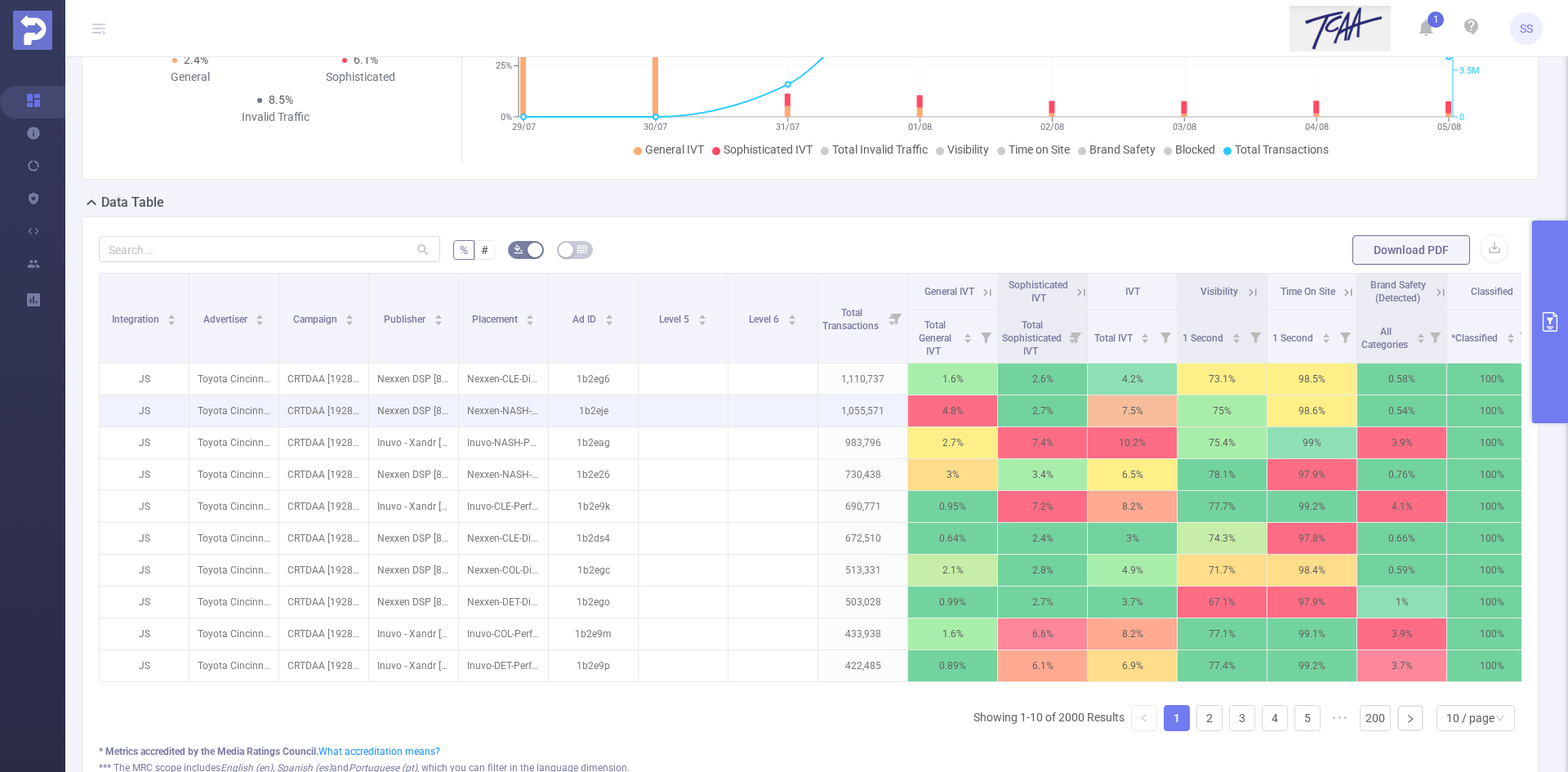 scroll, scrollTop: 245, scrollLeft: 0, axis: vertical 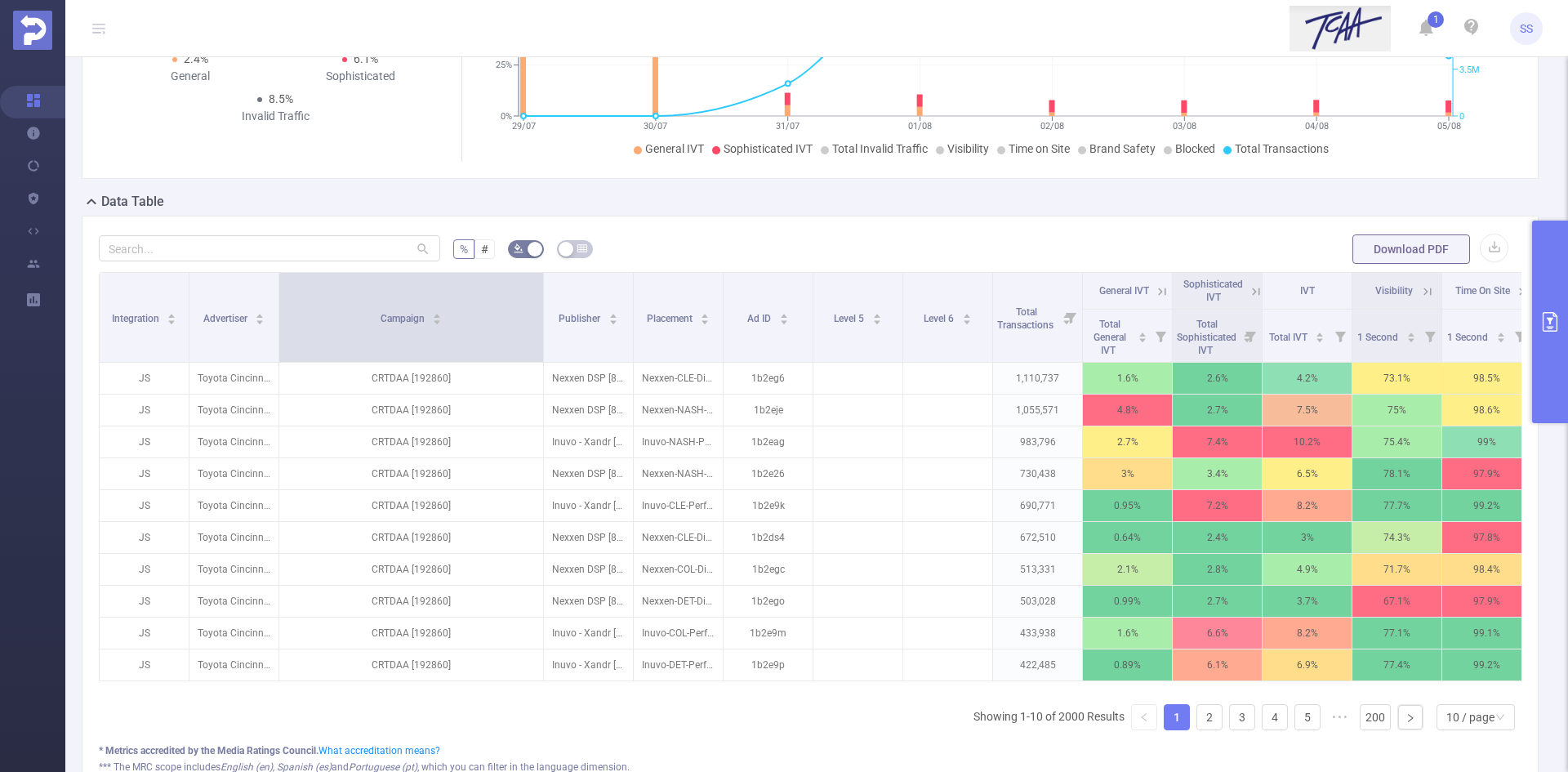 drag, startPoint x: 365, startPoint y: 340, endPoint x: 540, endPoint y: 350, distance: 175.2855 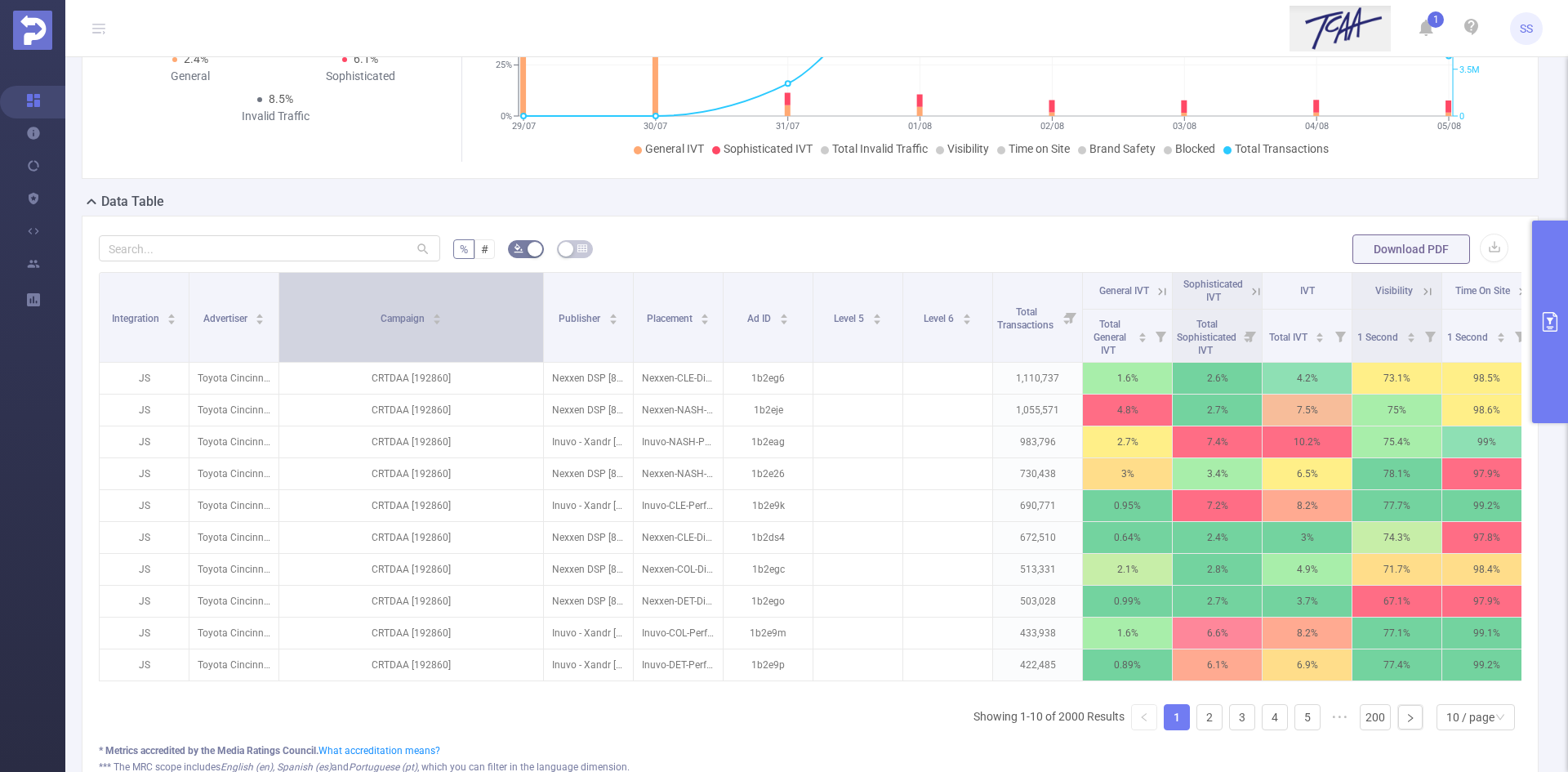 drag, startPoint x: 274, startPoint y: 335, endPoint x: 406, endPoint y: 348, distance: 132.63861 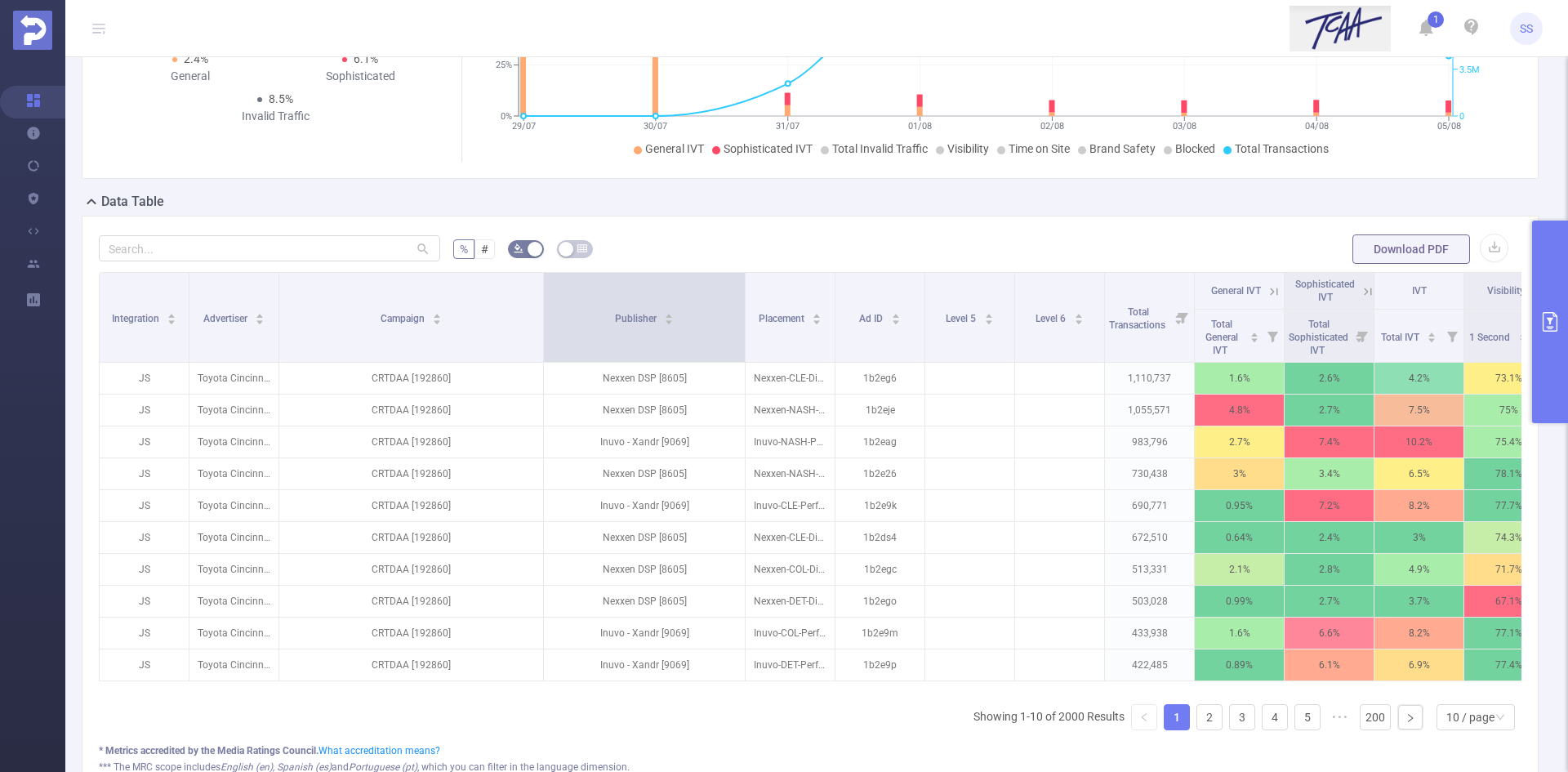 drag, startPoint x: 630, startPoint y: 341, endPoint x: 742, endPoint y: 341, distance: 112 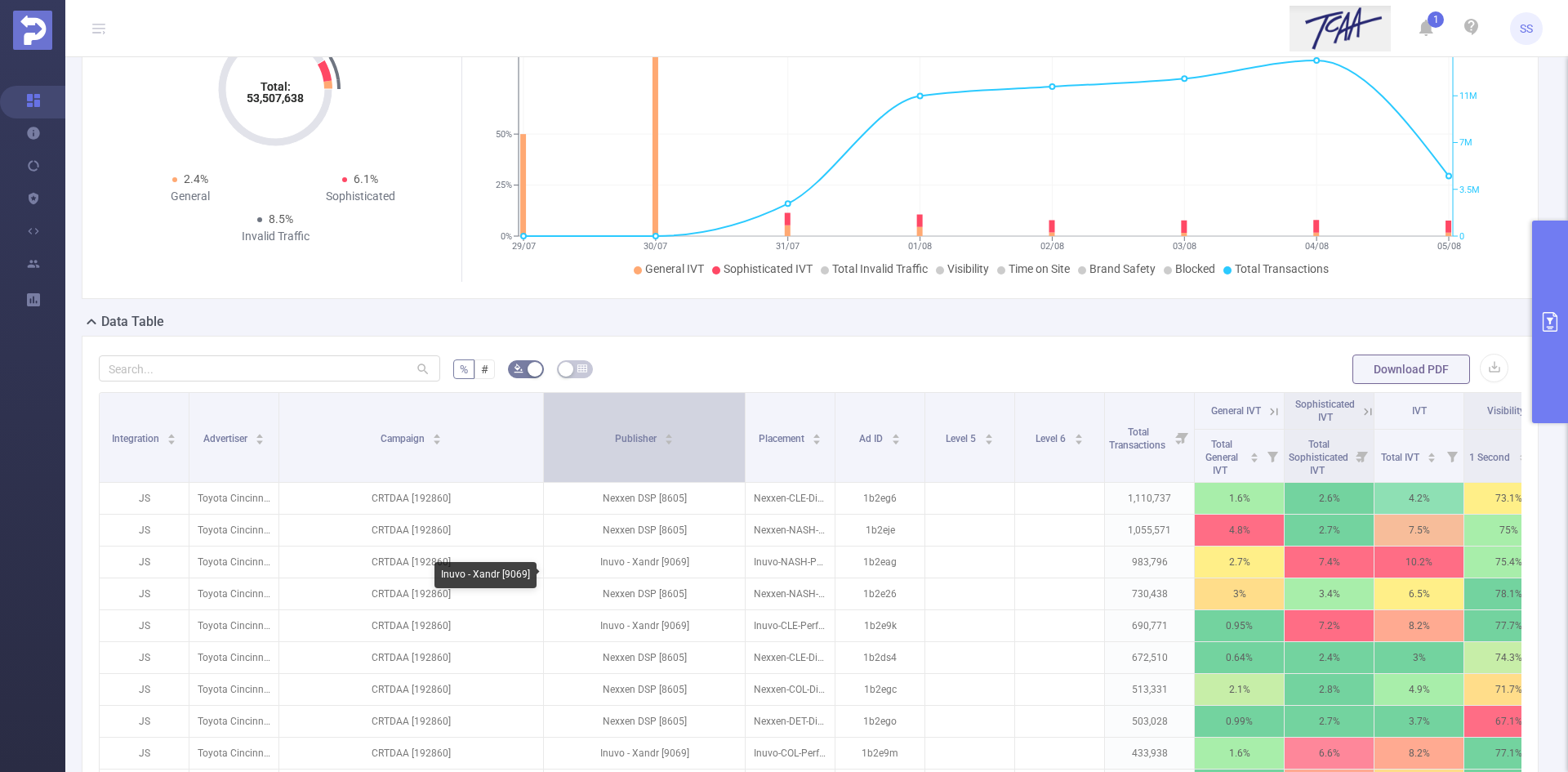scroll, scrollTop: 82, scrollLeft: 0, axis: vertical 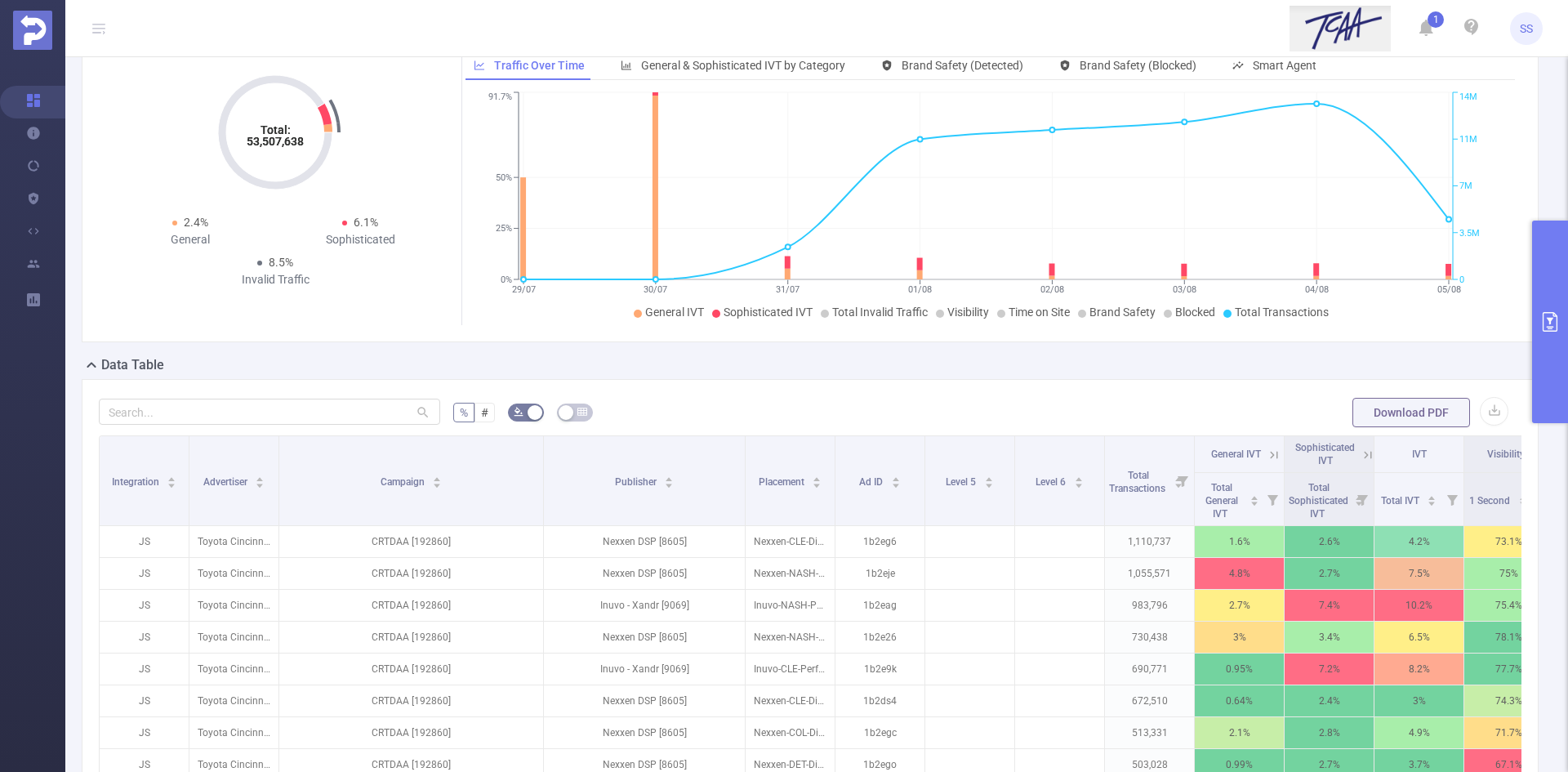 click 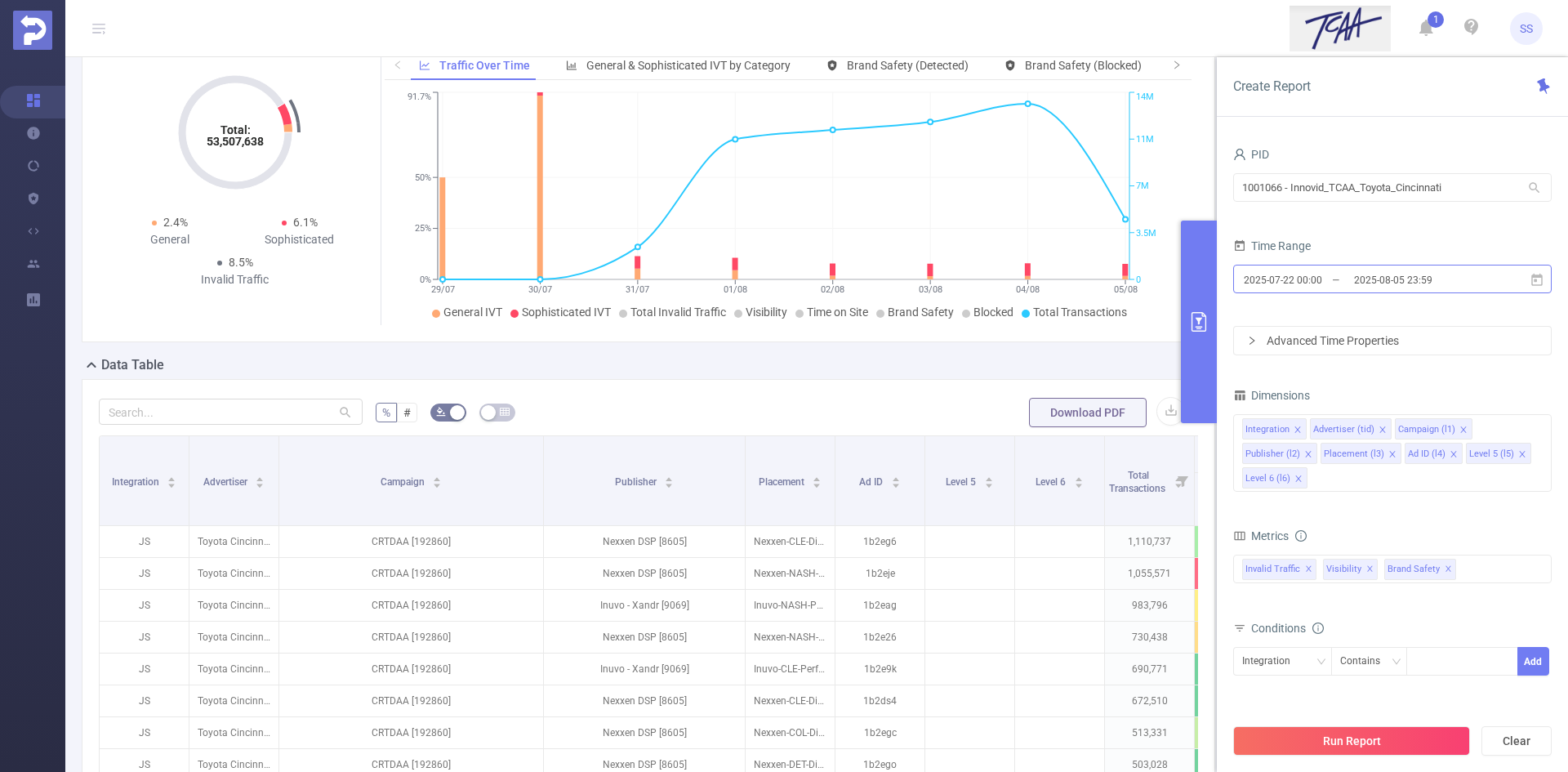 click on "2025-08-05 23:59" at bounding box center (1419, 279) 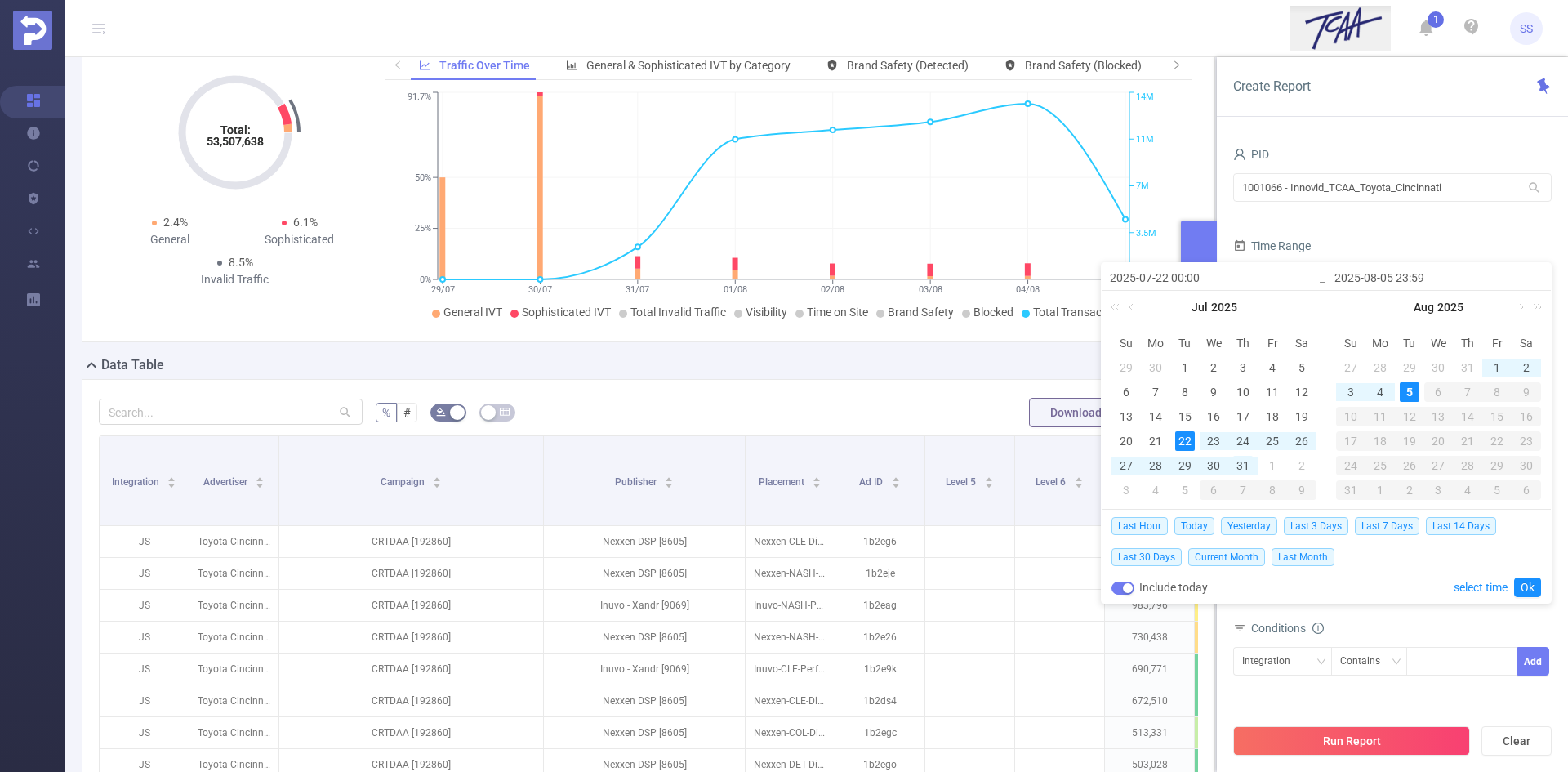 click on "31" at bounding box center (1243, 466) 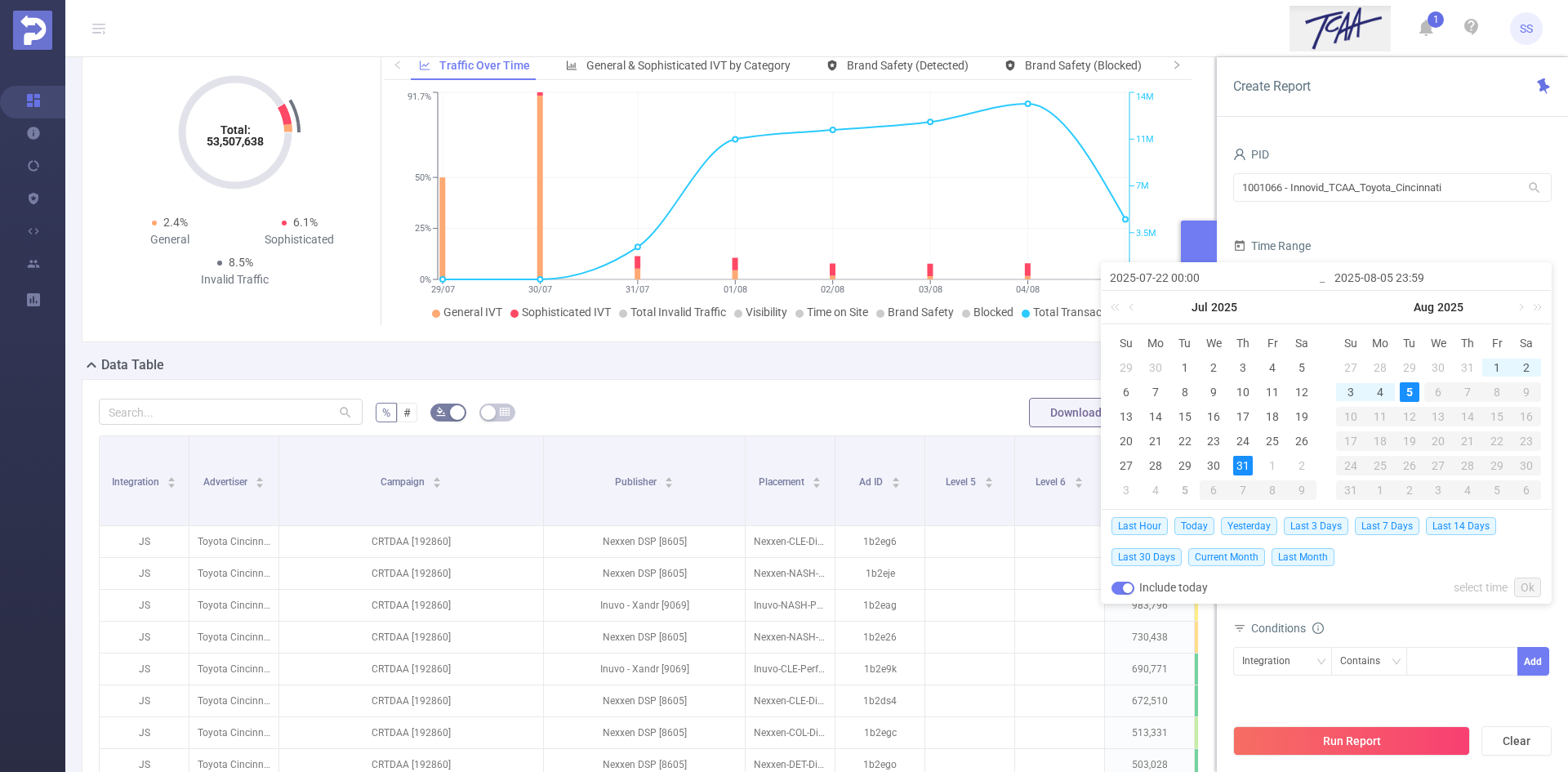 click on "5" at bounding box center [1410, 392] 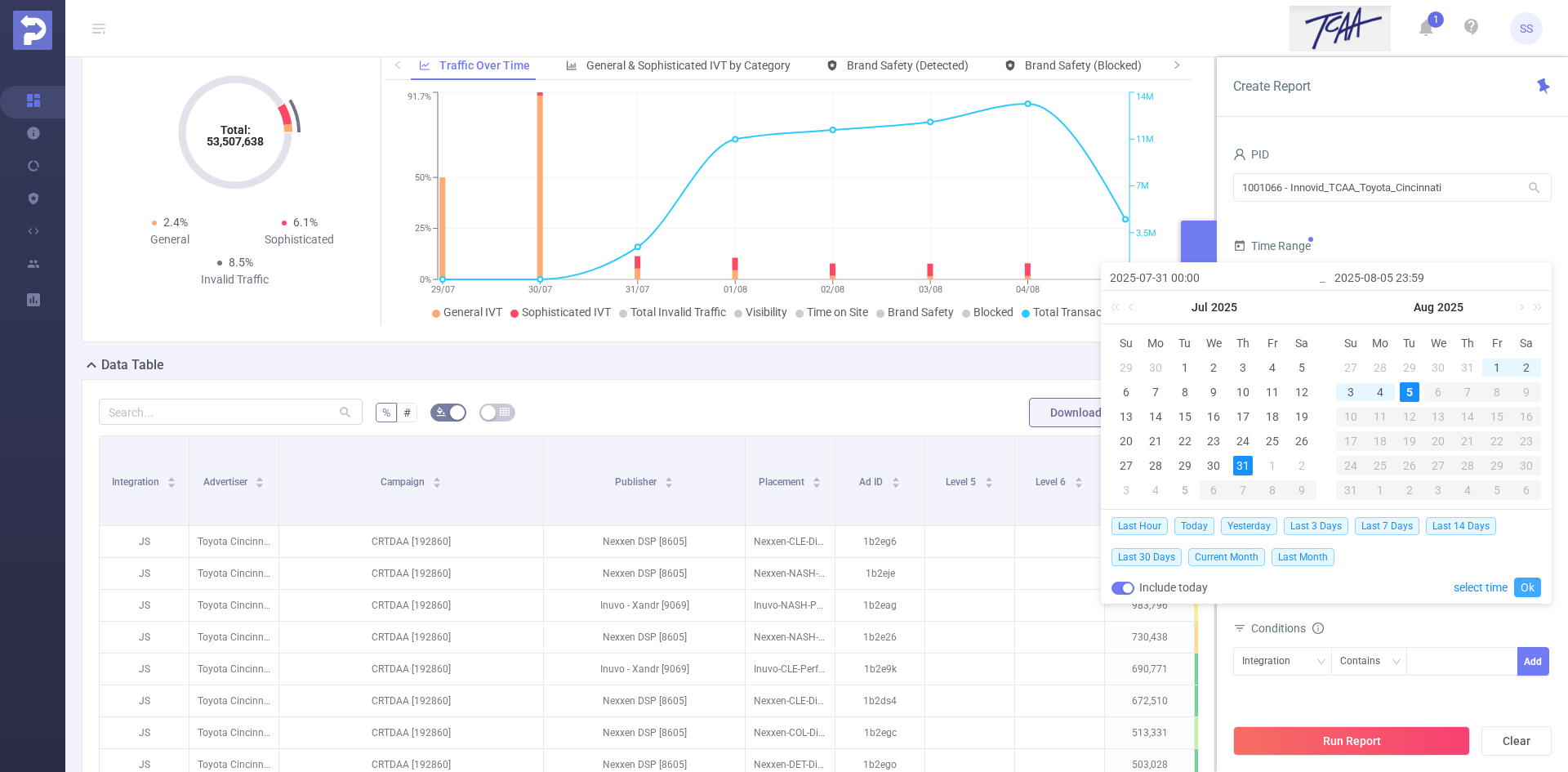 click on "Ok" at bounding box center [1527, 587] 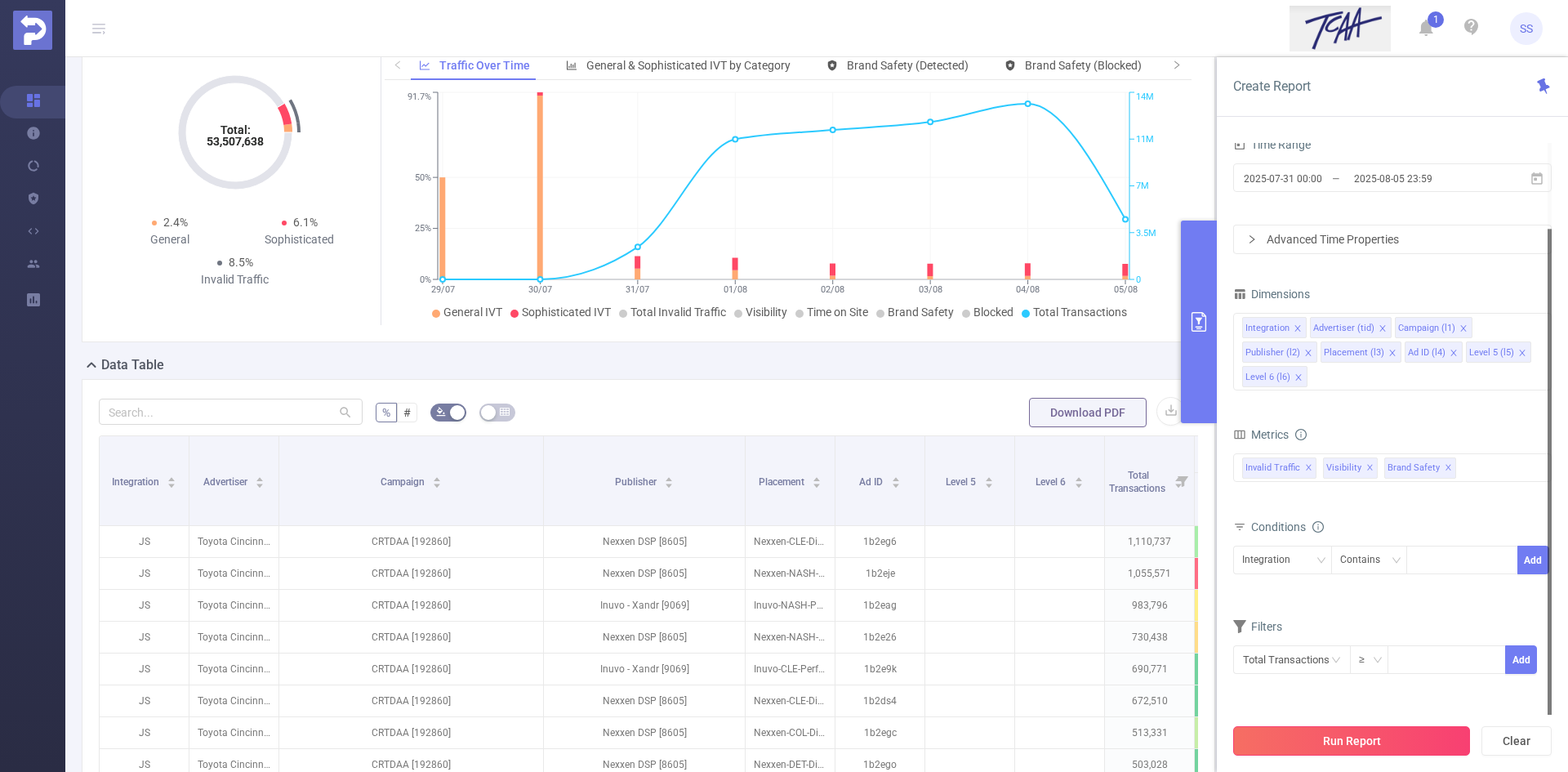 click on "Run Report" at bounding box center (1352, 741) 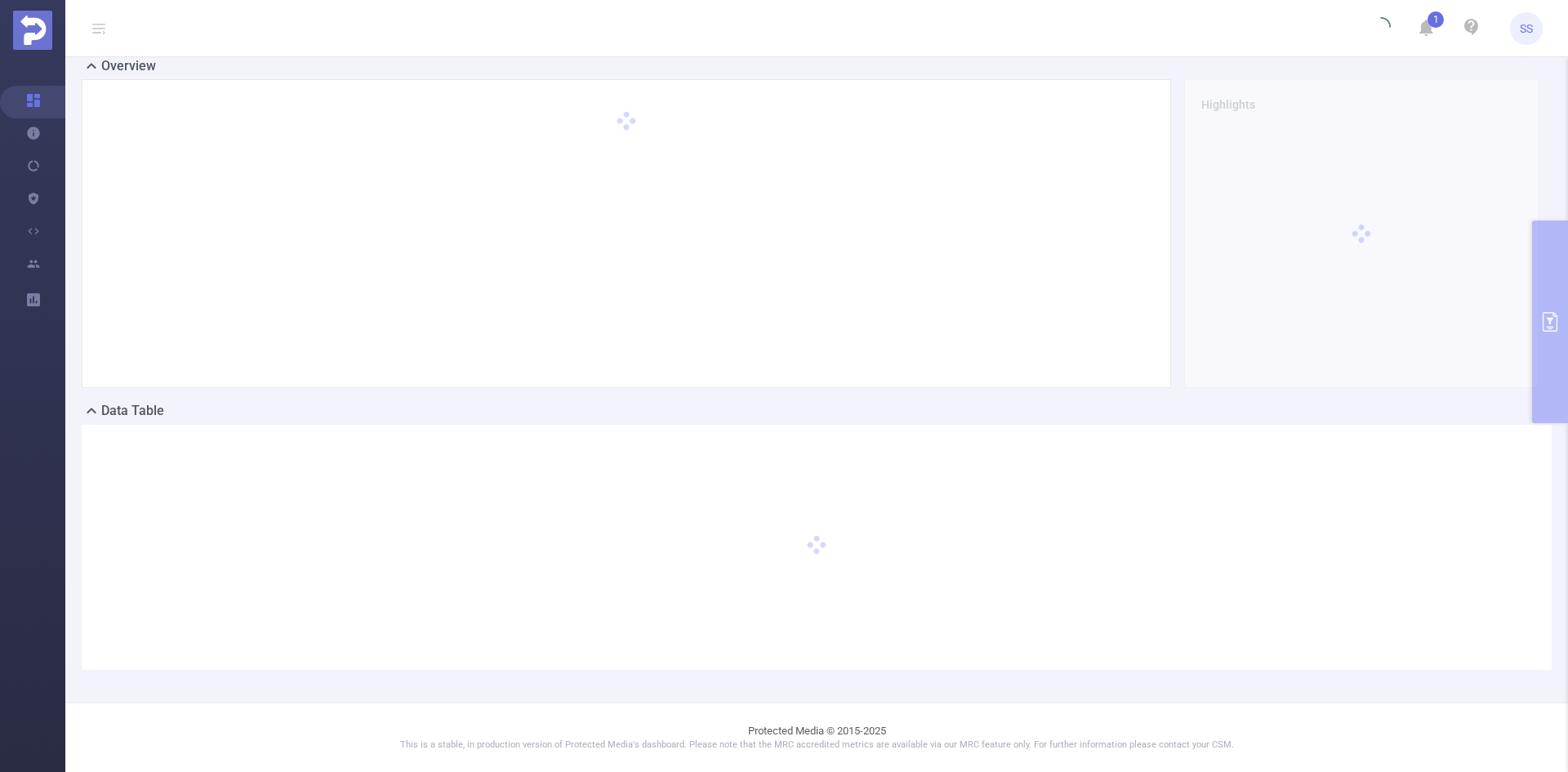 scroll, scrollTop: 36, scrollLeft: 0, axis: vertical 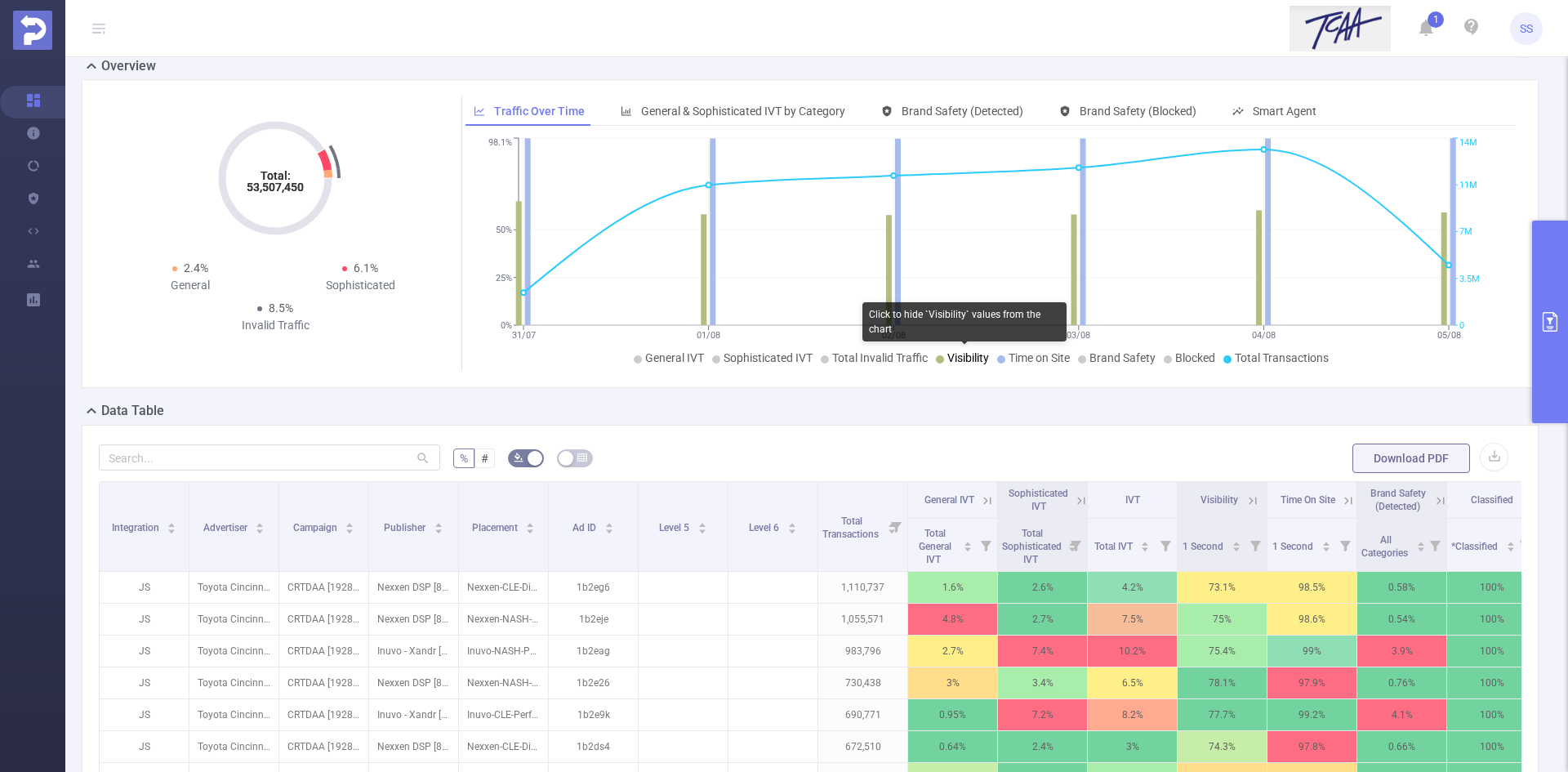 click on "Visibility" at bounding box center (968, 358) 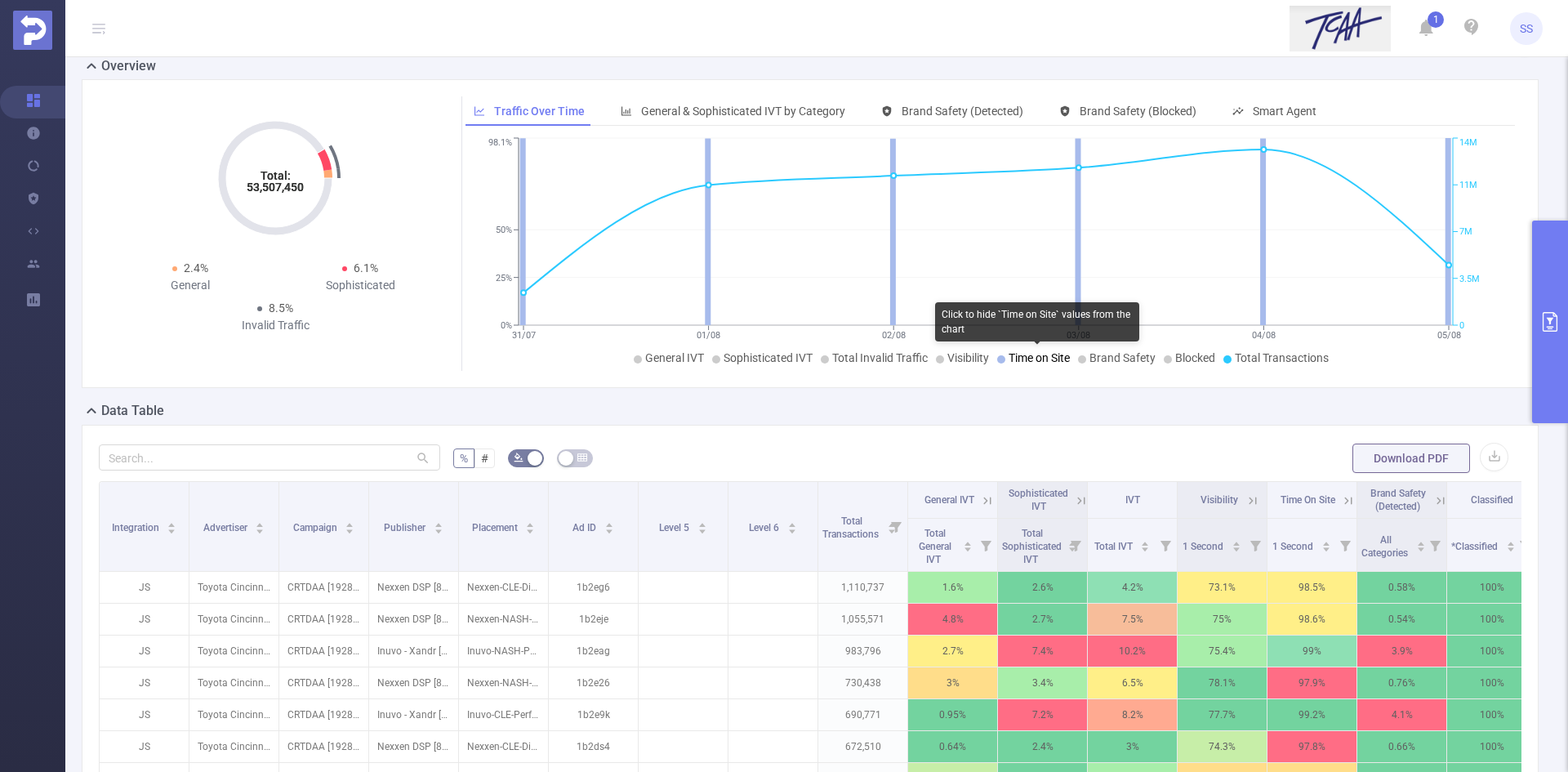 click on "Time on Site" at bounding box center [1039, 358] 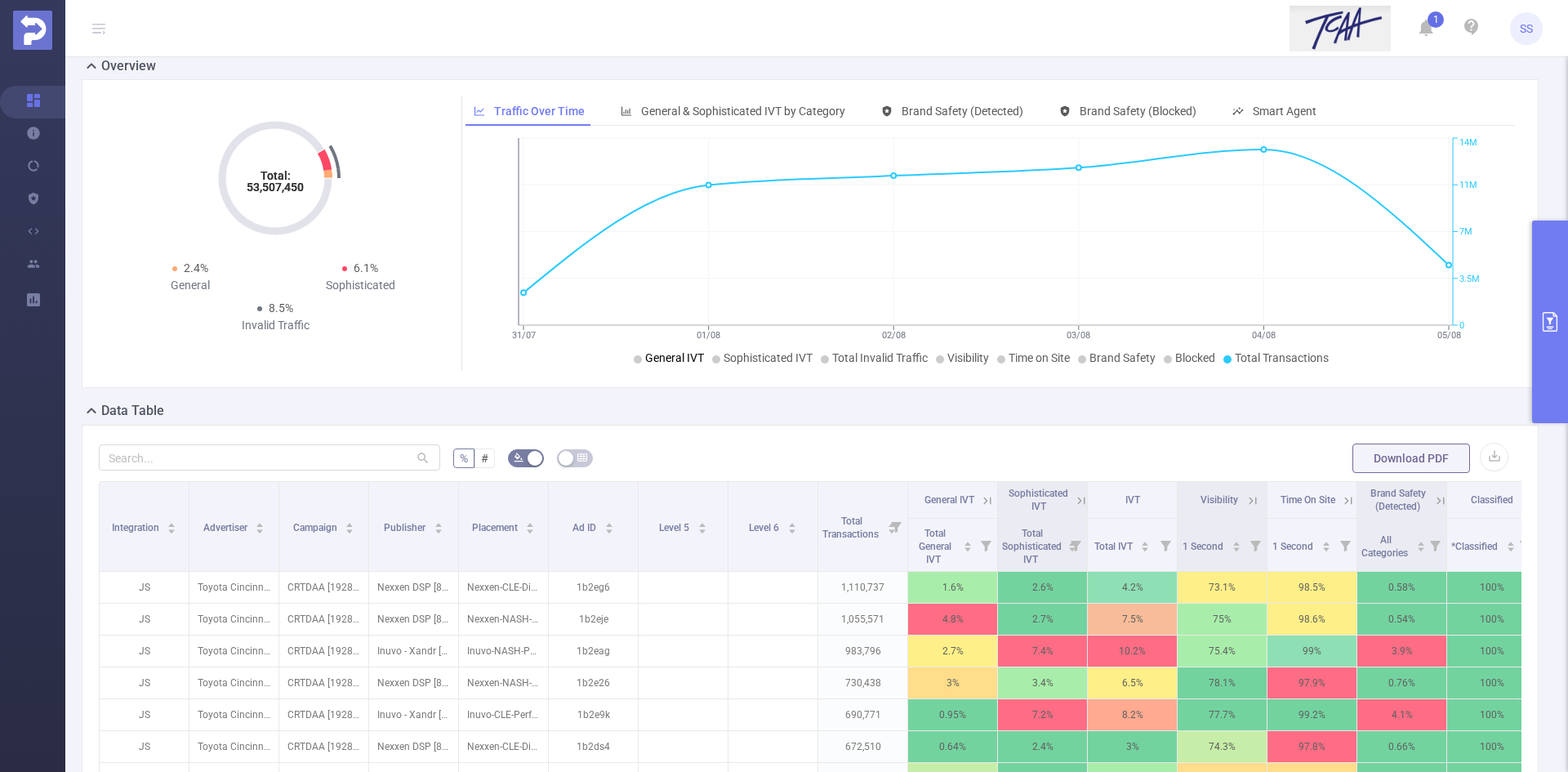 click on "General IVT" at bounding box center [675, 358] 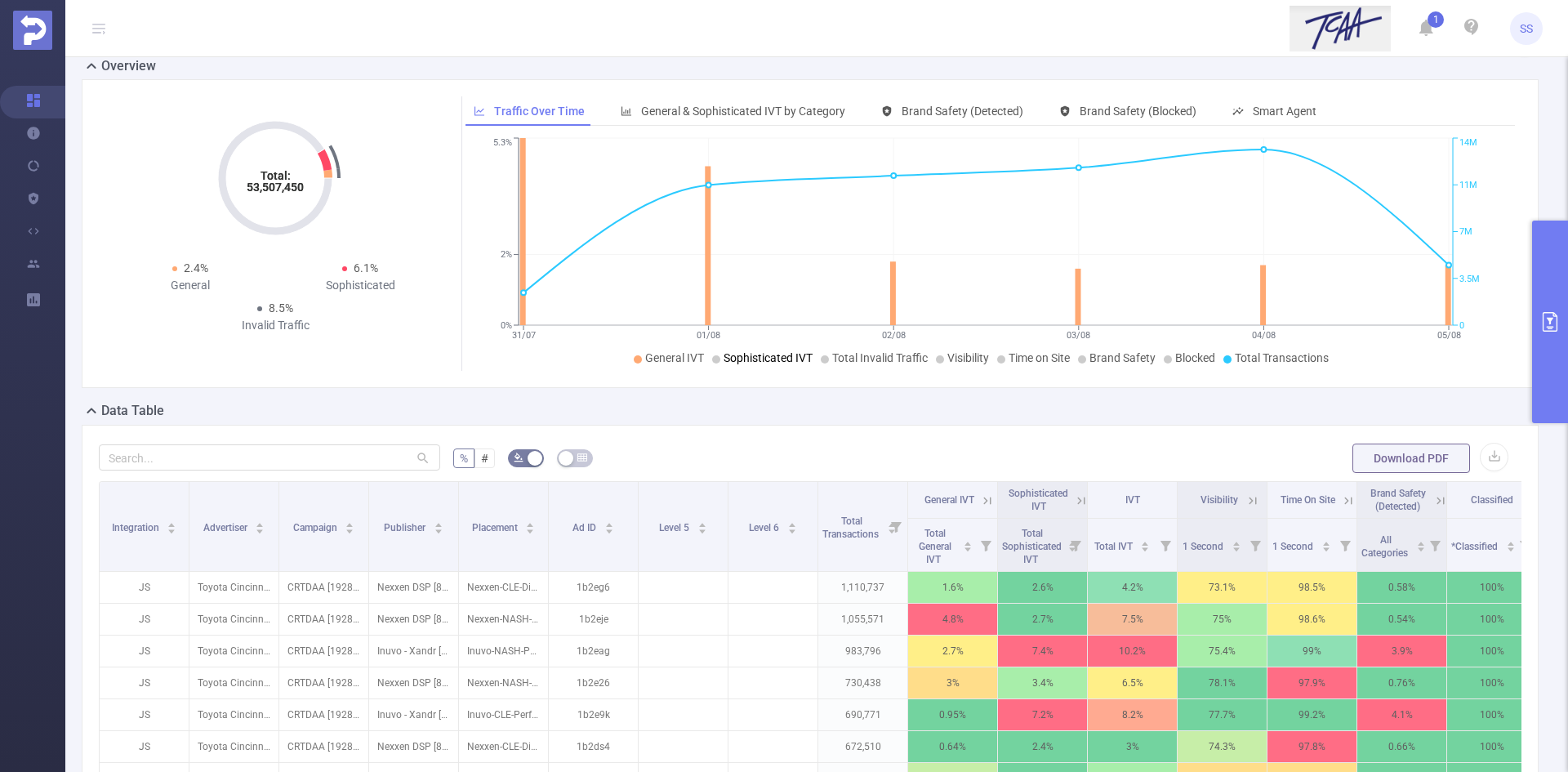 click on "Sophisticated IVT" at bounding box center [768, 358] 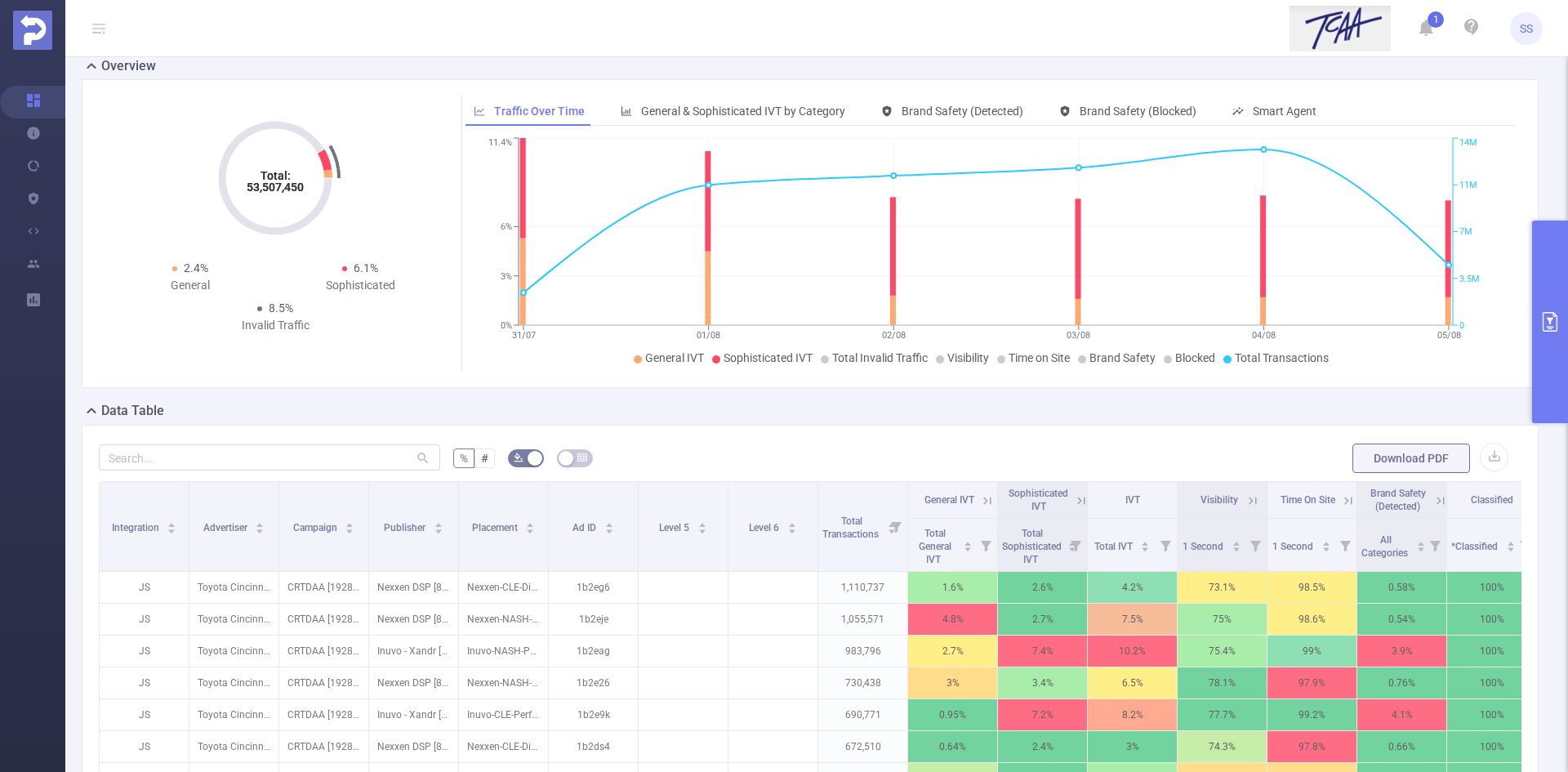 click on "Data Table" at bounding box center (817, 413) 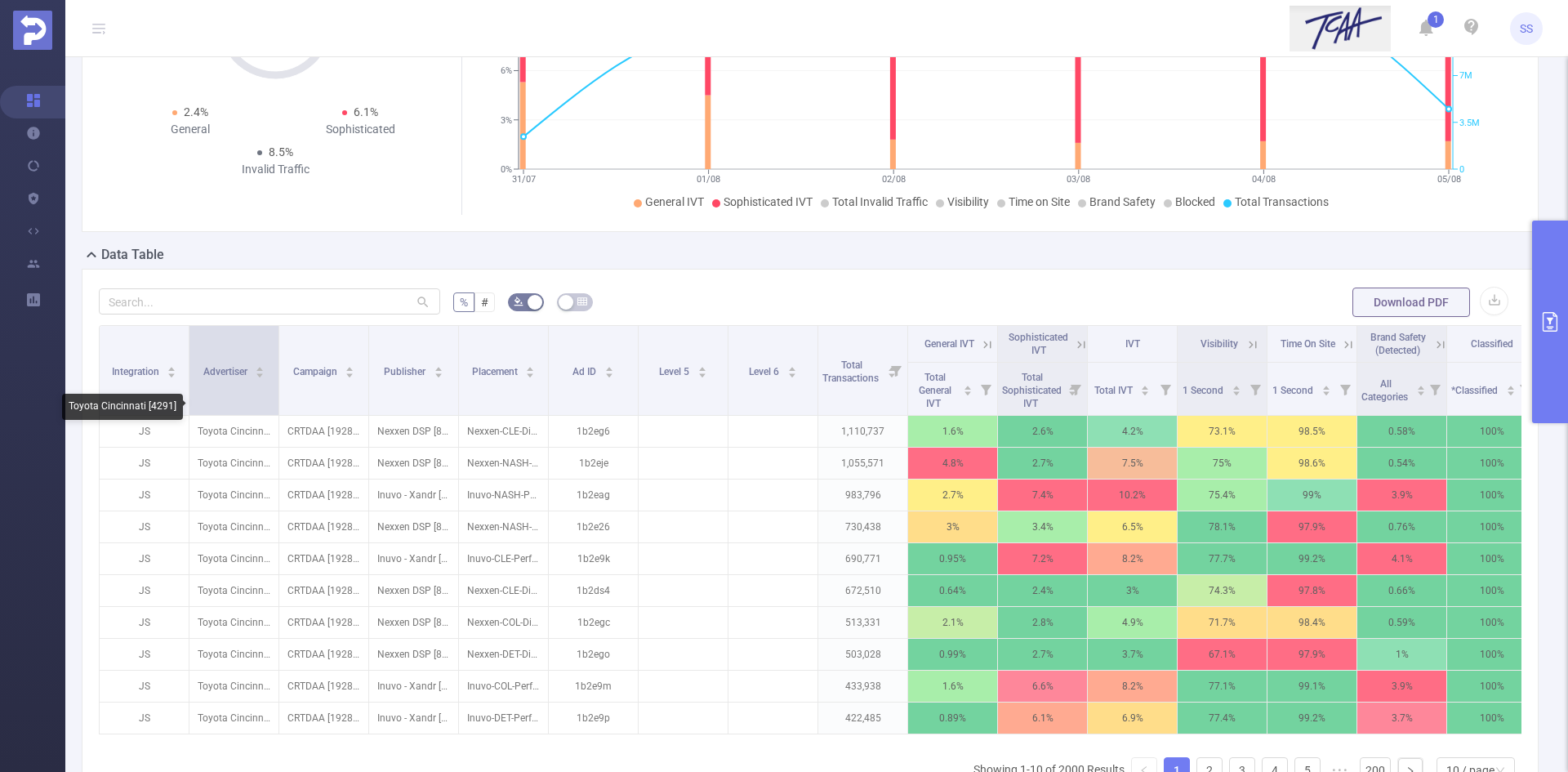scroll, scrollTop: 163, scrollLeft: 0, axis: vertical 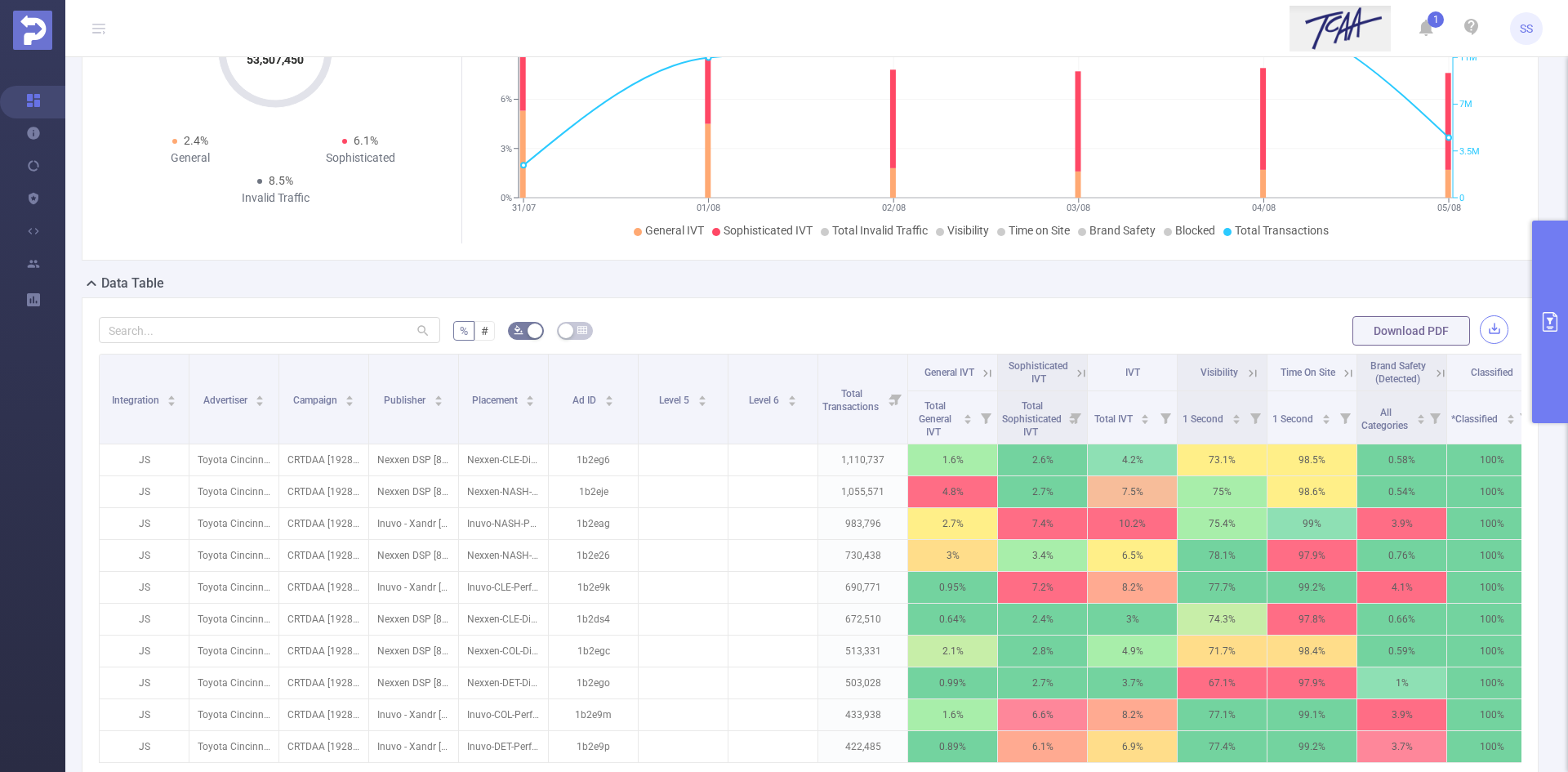 click at bounding box center [1494, 329] 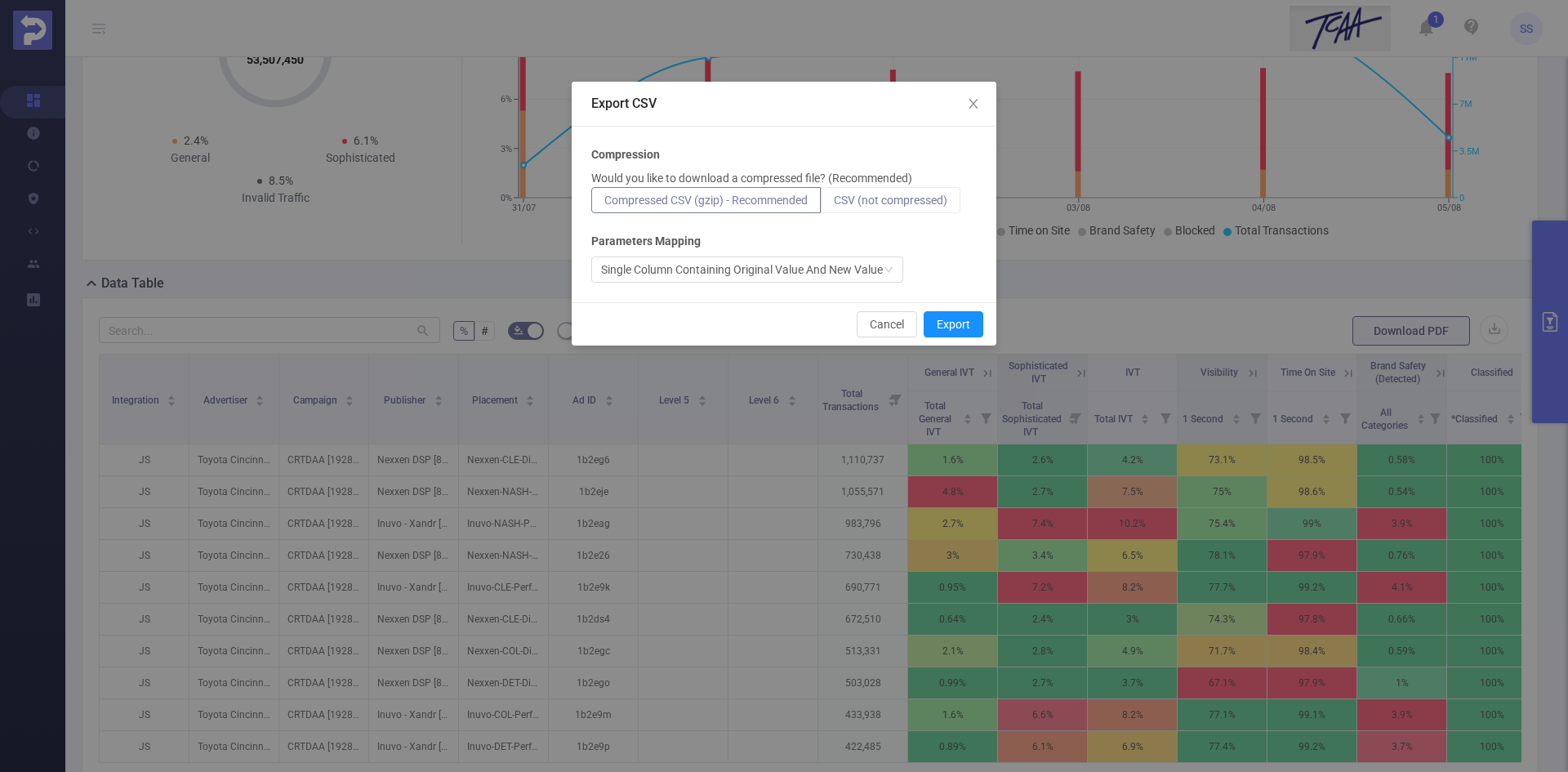 click on "CSV (not compressed)" at bounding box center (890, 200) 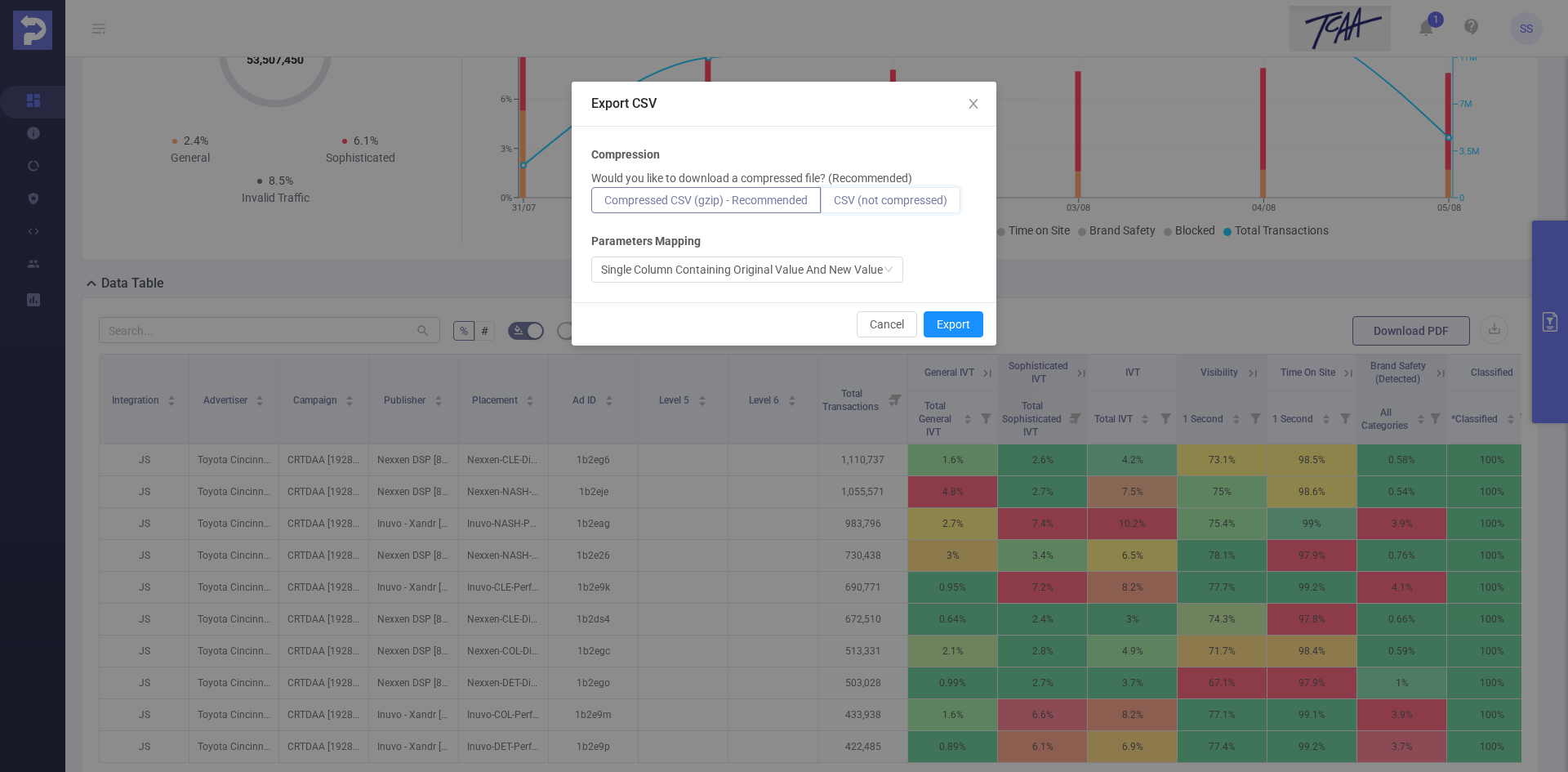 click on "CSV (not compressed)" at bounding box center [834, 204] 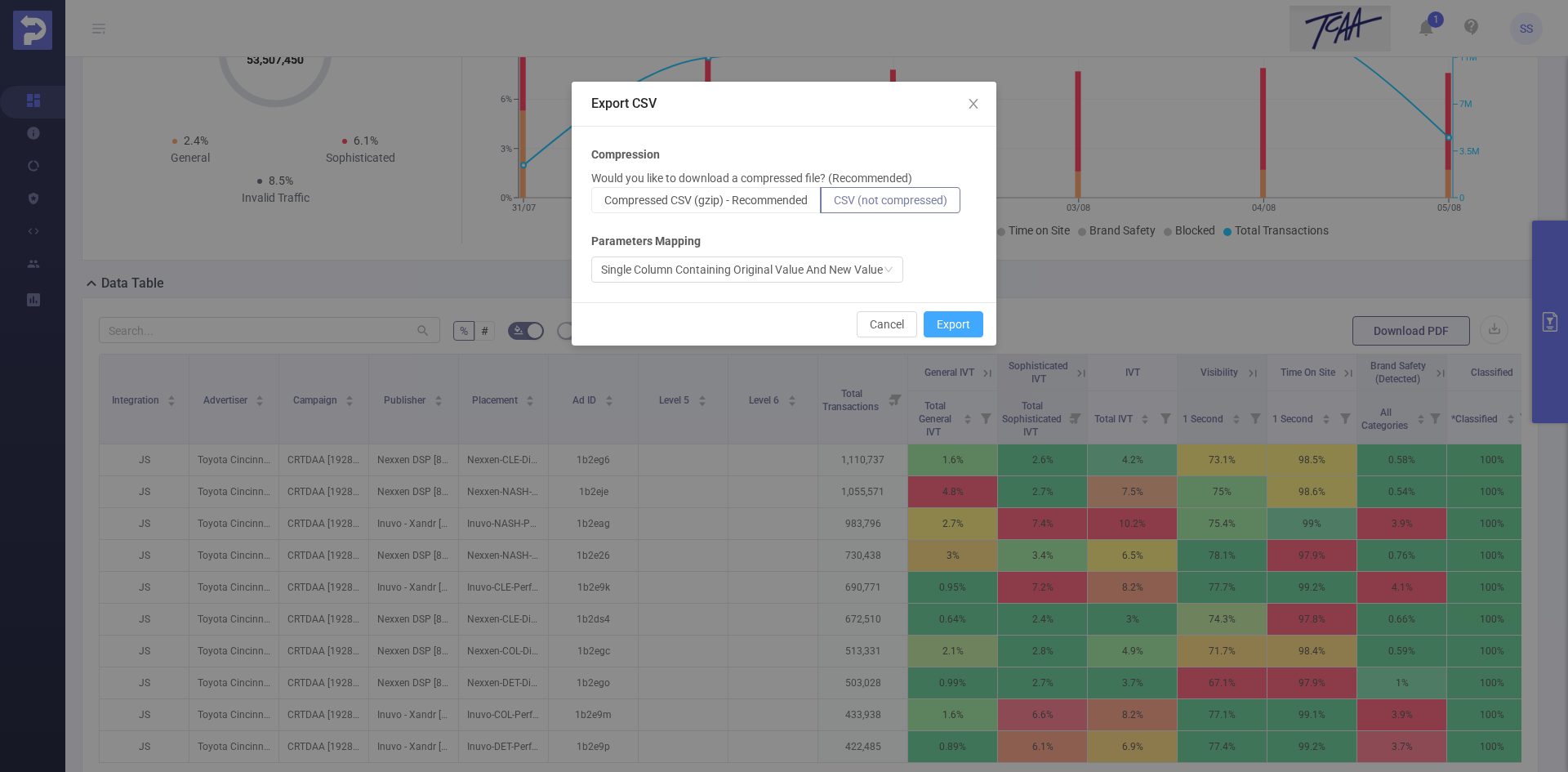 click on "Export" at bounding box center [953, 324] 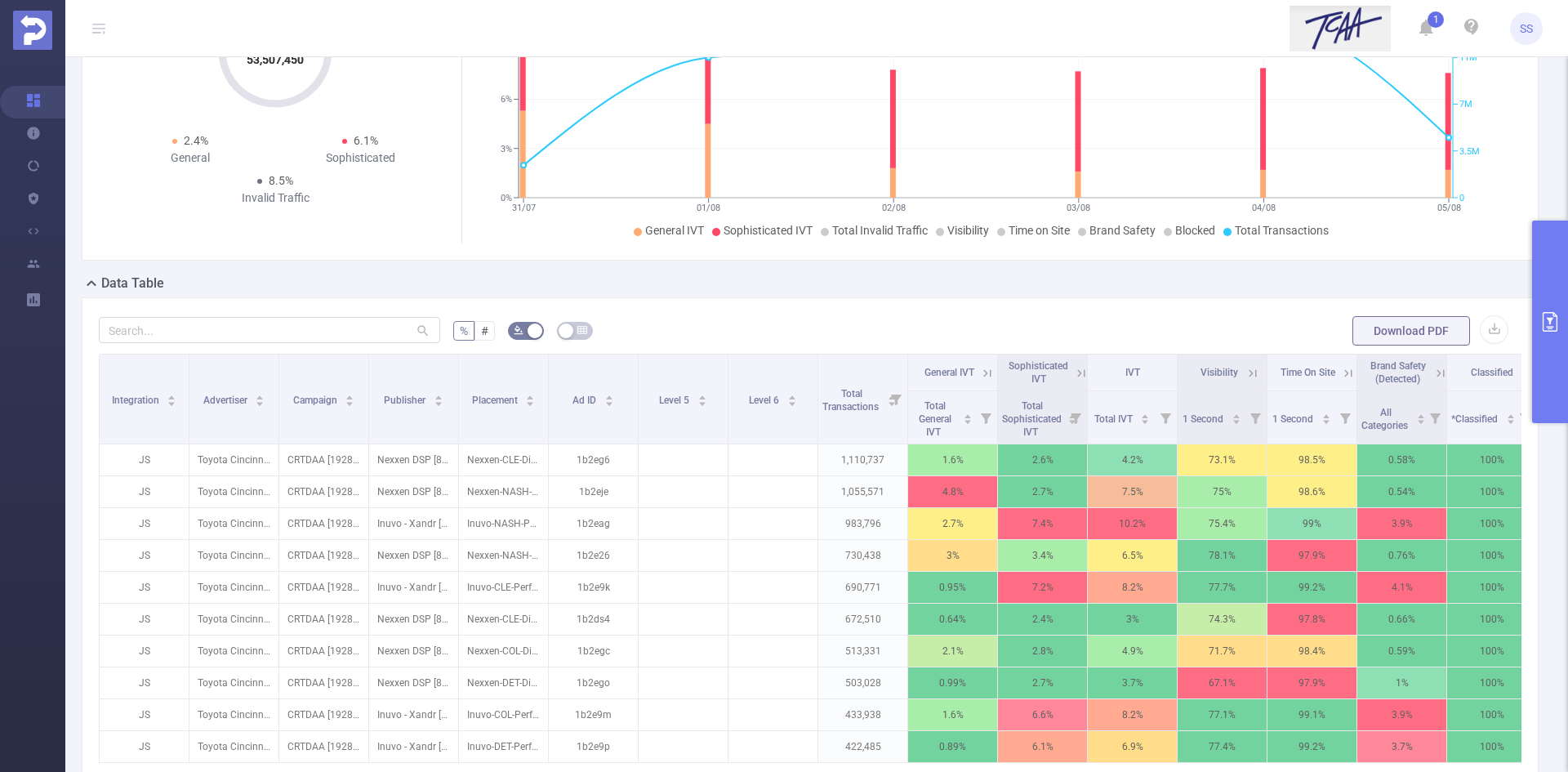 click on "% # Download PDF" at bounding box center (810, 331) 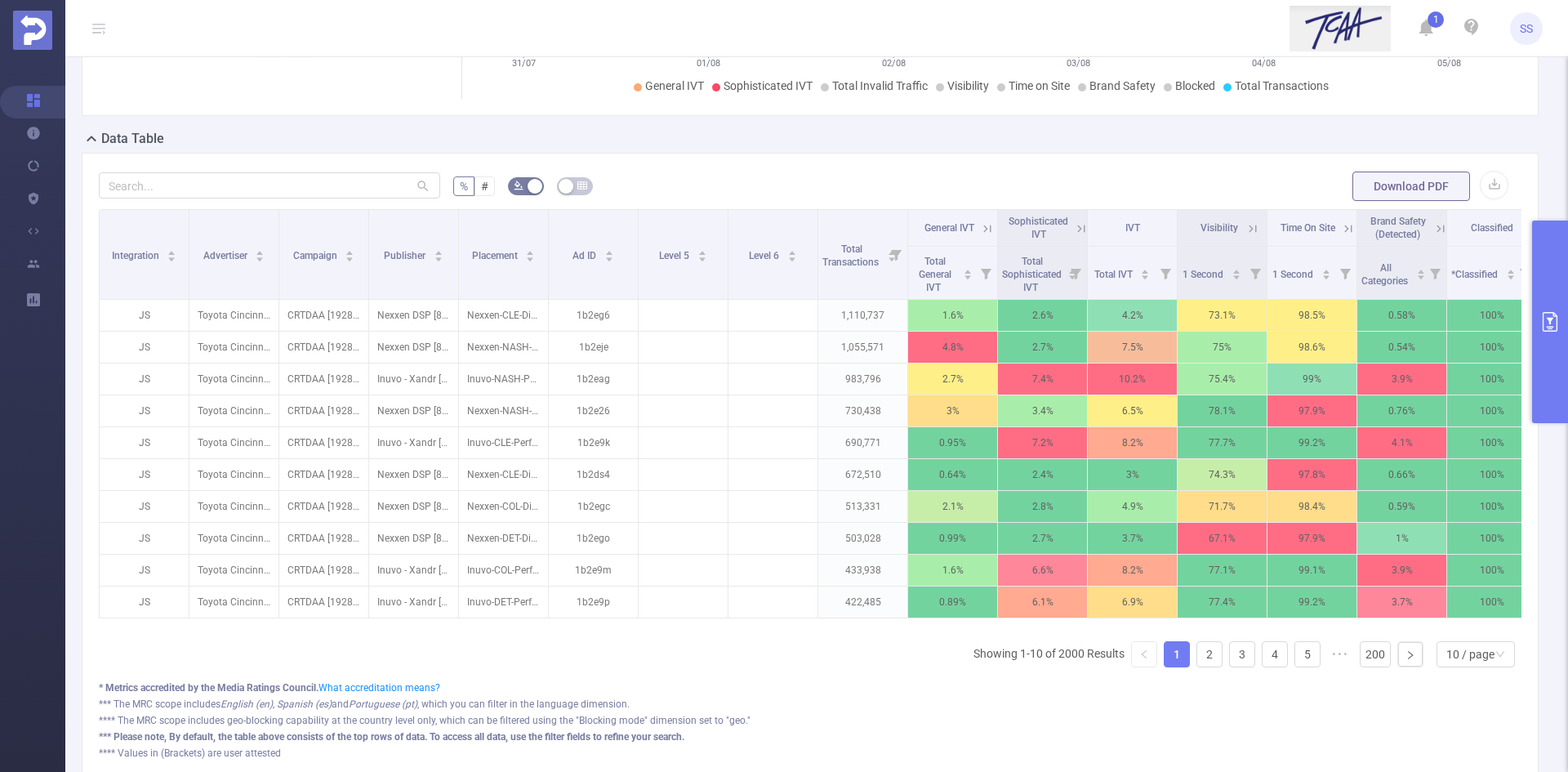 scroll, scrollTop: 430, scrollLeft: 0, axis: vertical 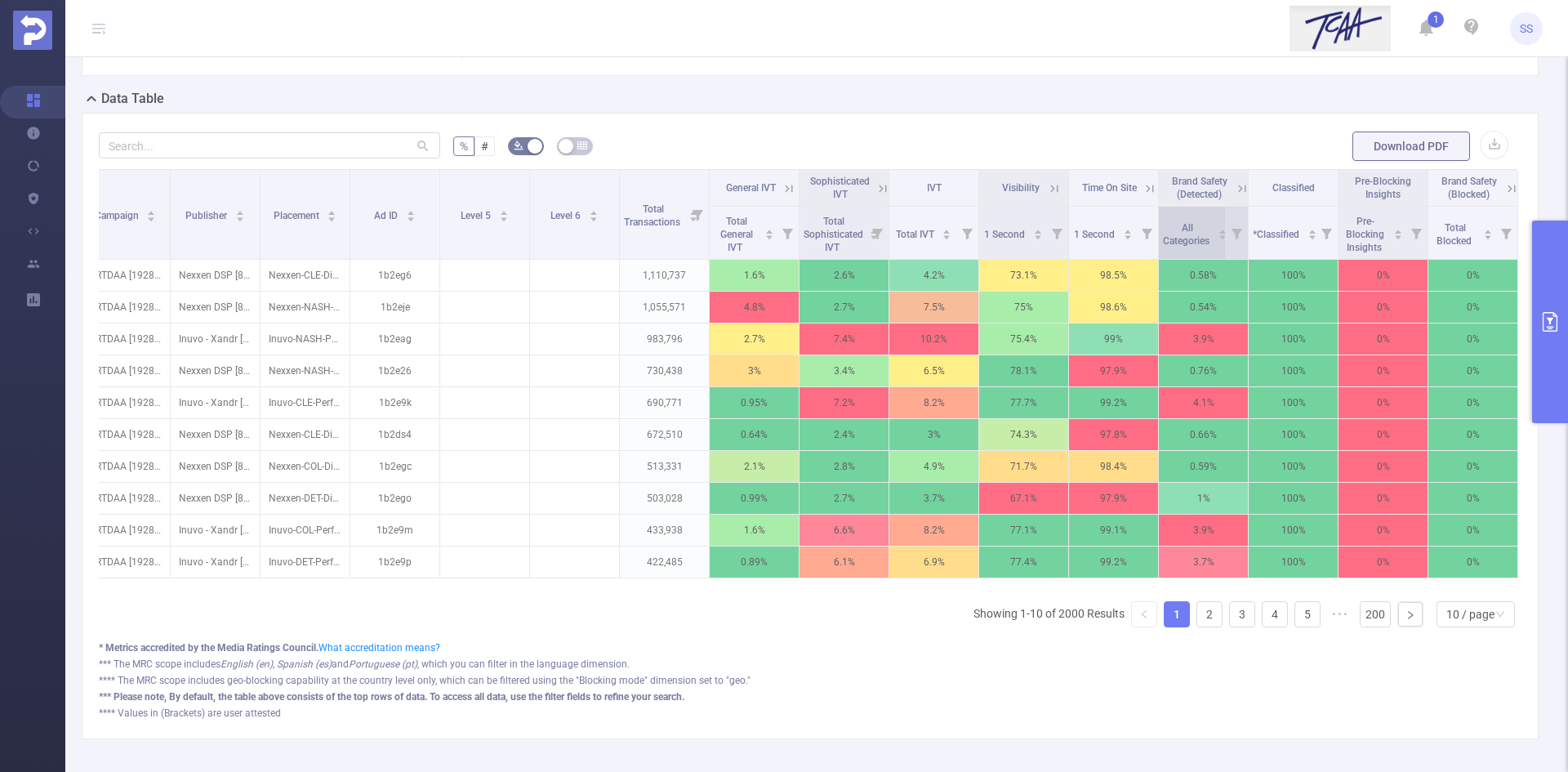 click on "All Categories" at bounding box center (1195, 233) 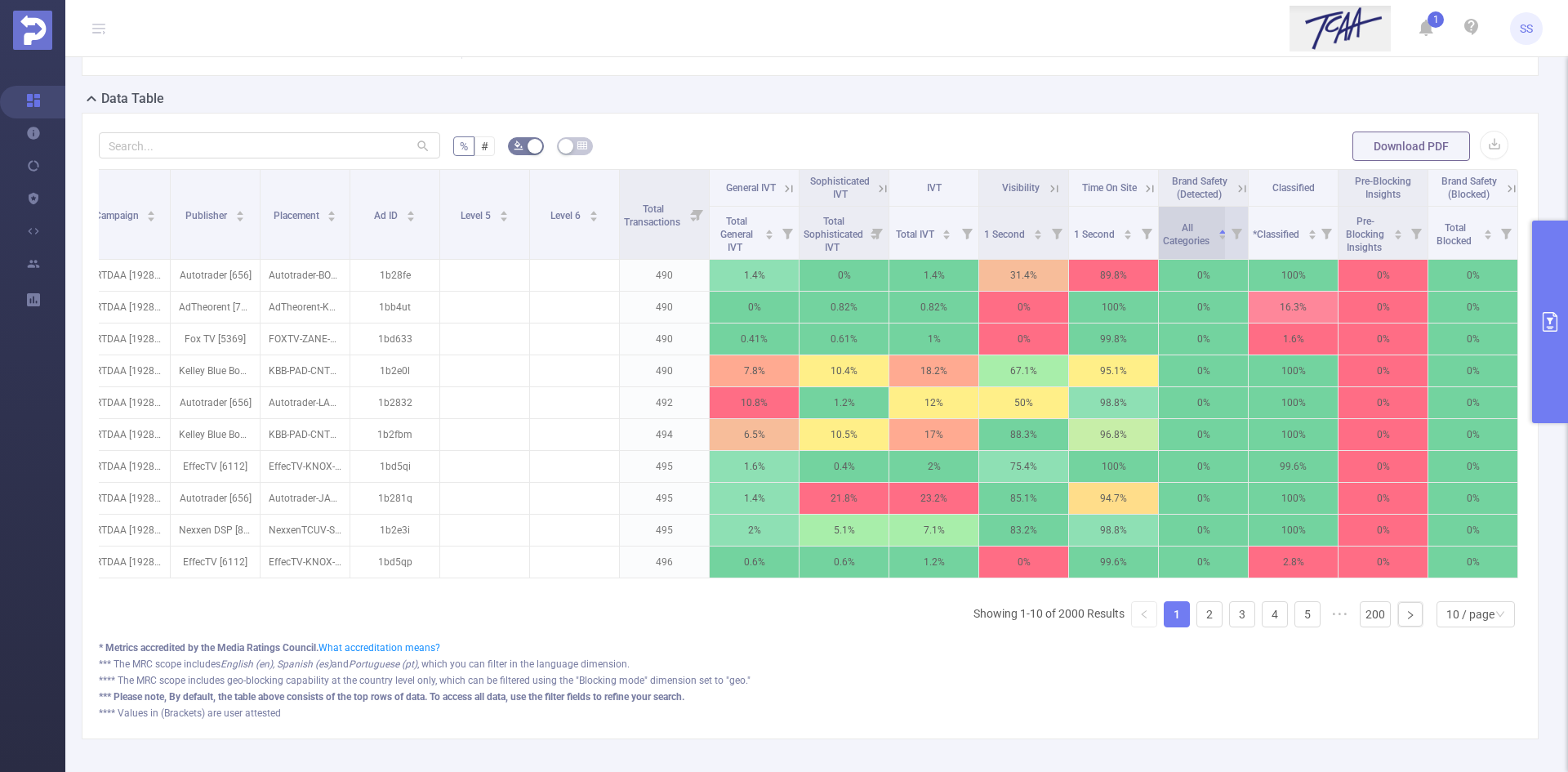 click on "All Categories" at bounding box center (1195, 233) 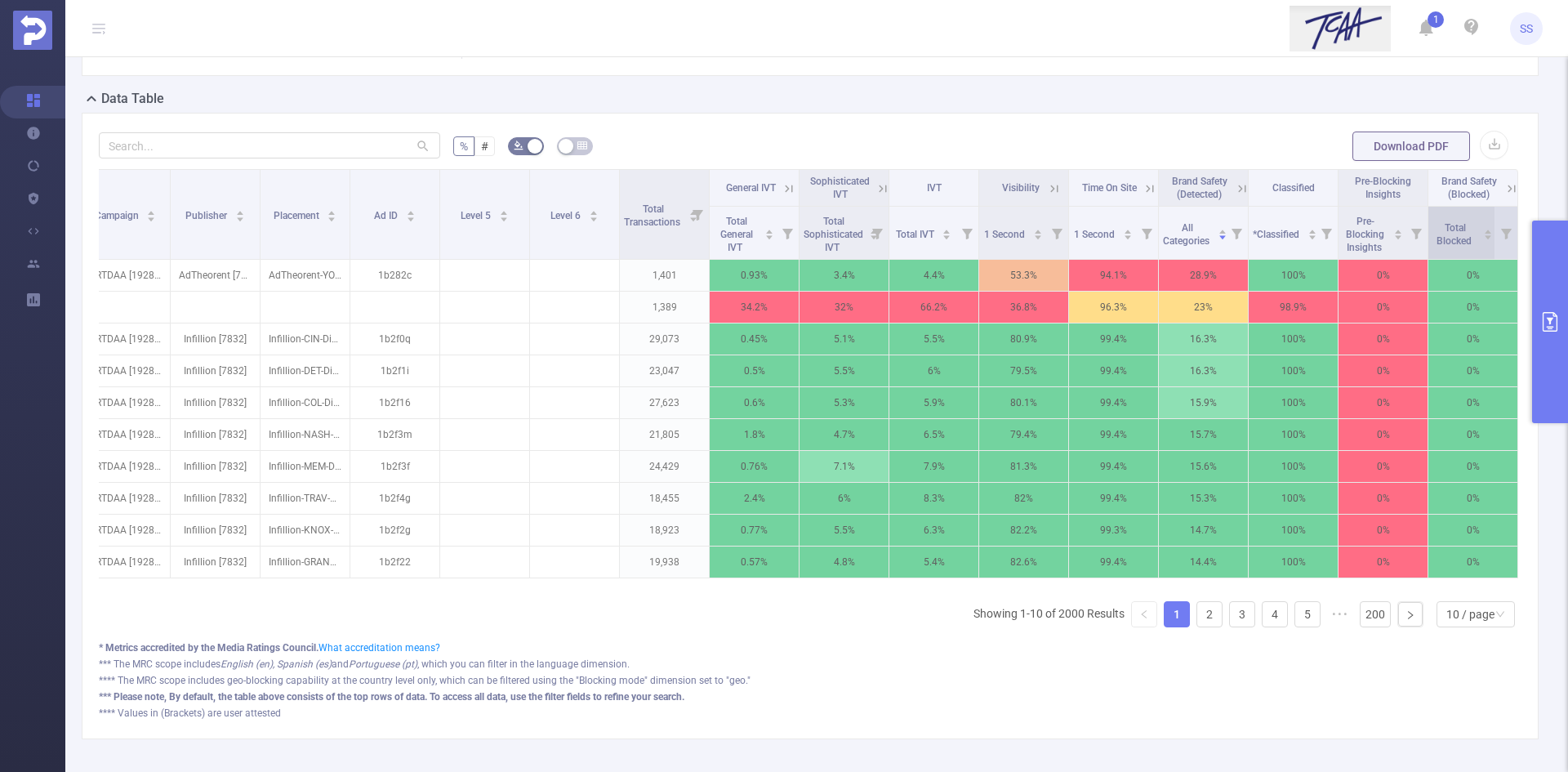 click on "Total Blocked" at bounding box center (1463, 233) 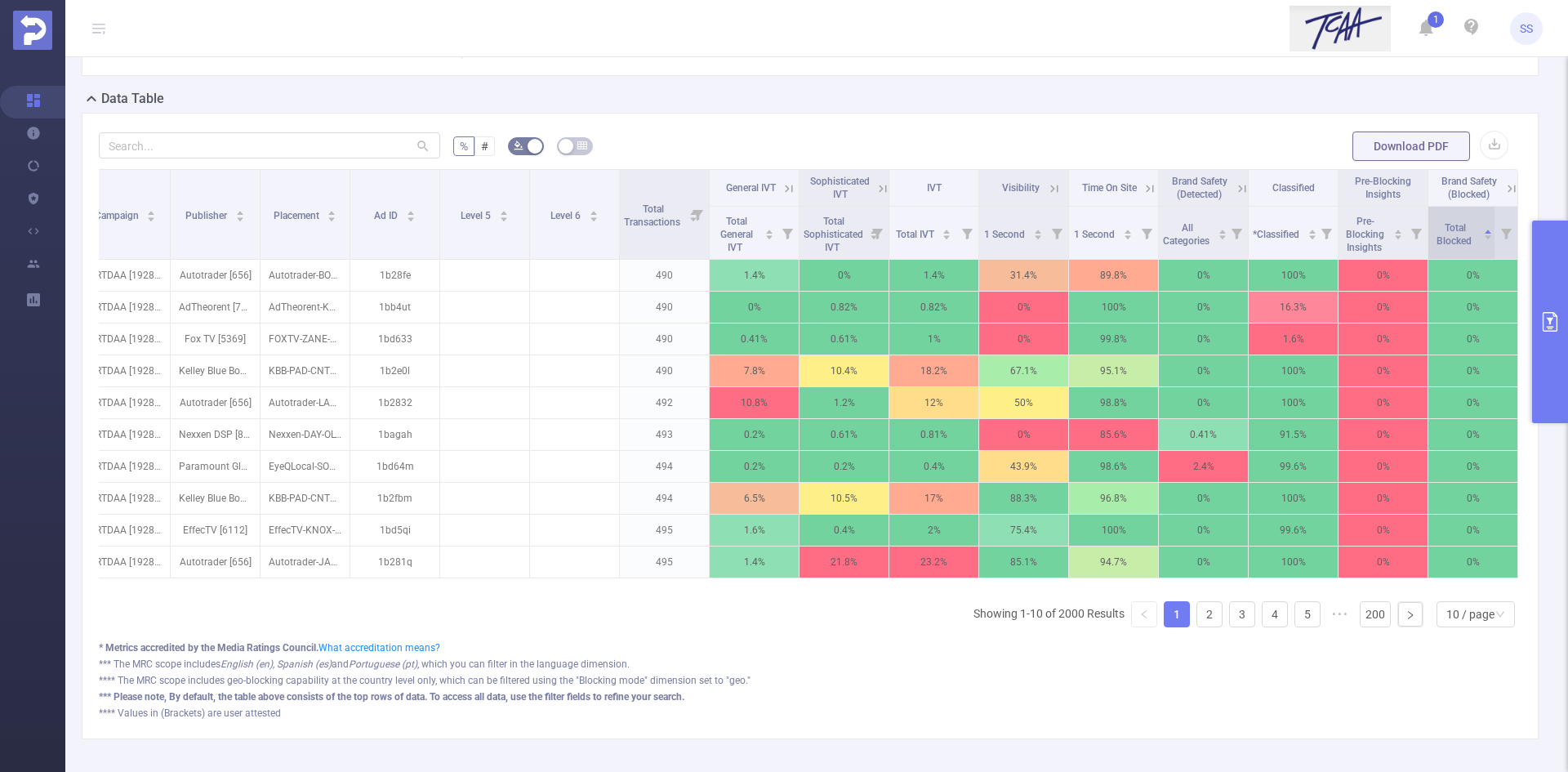 click on "Total Blocked" at bounding box center (1463, 233) 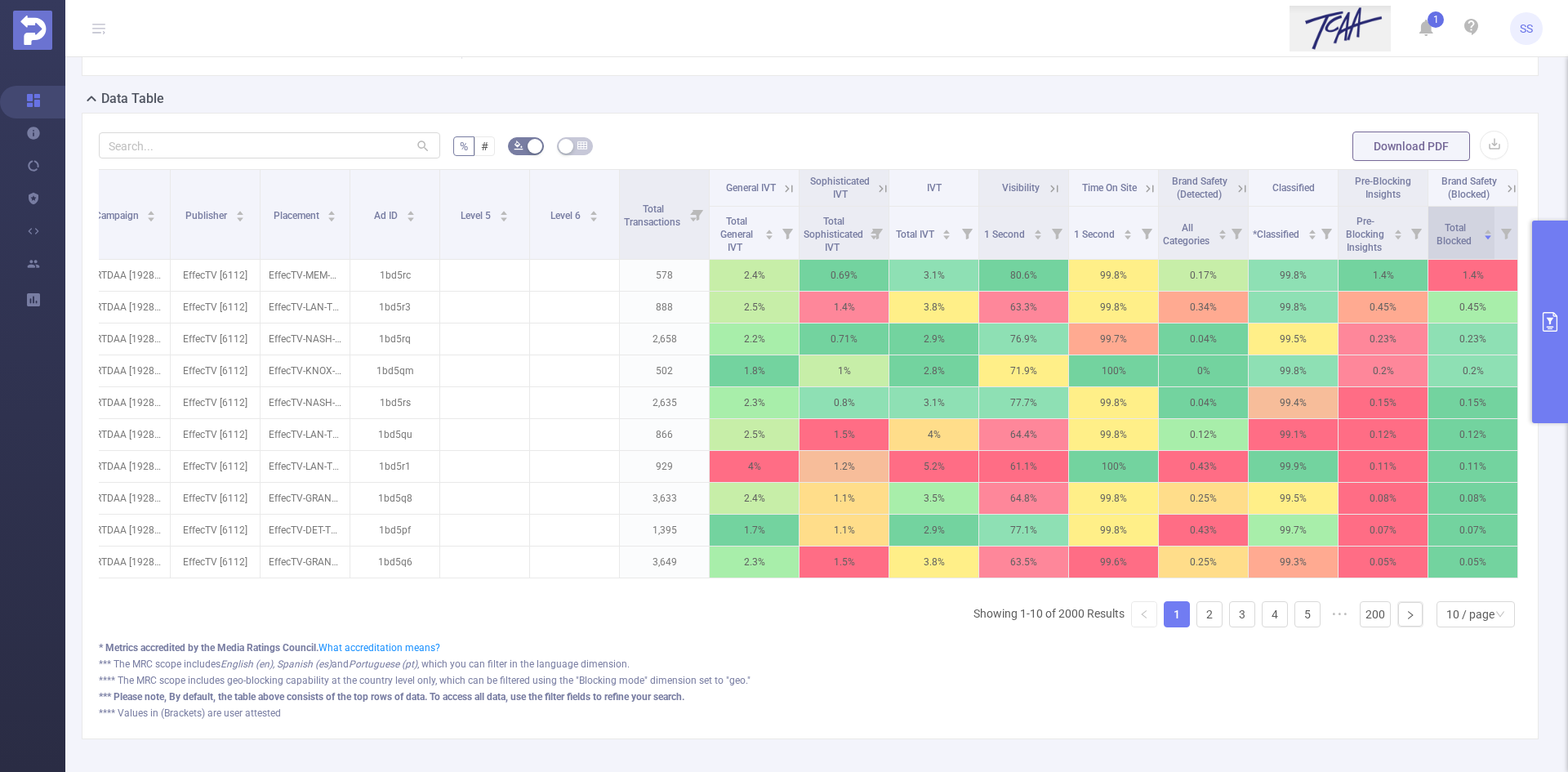 click 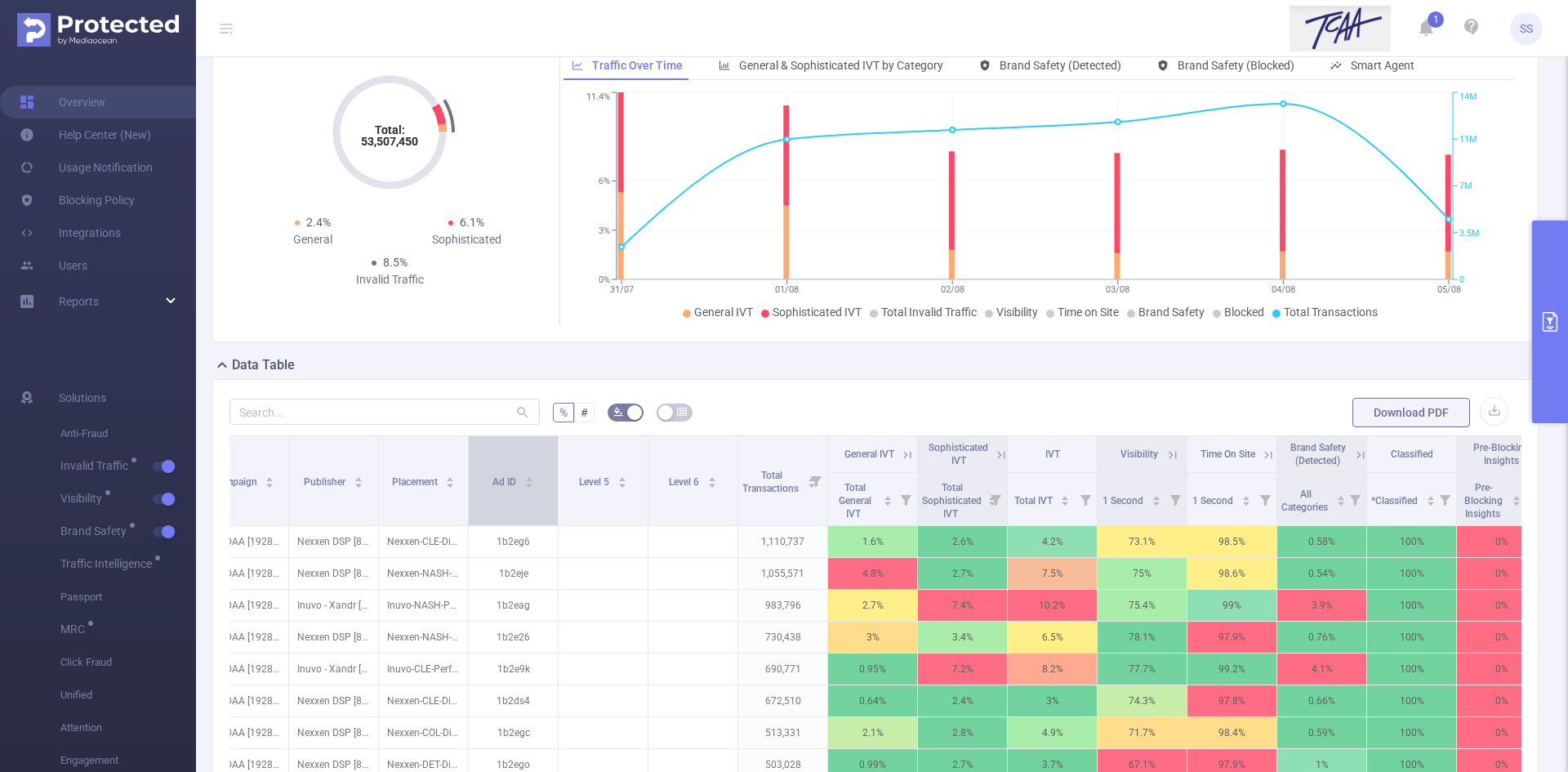 scroll, scrollTop: 163, scrollLeft: 0, axis: vertical 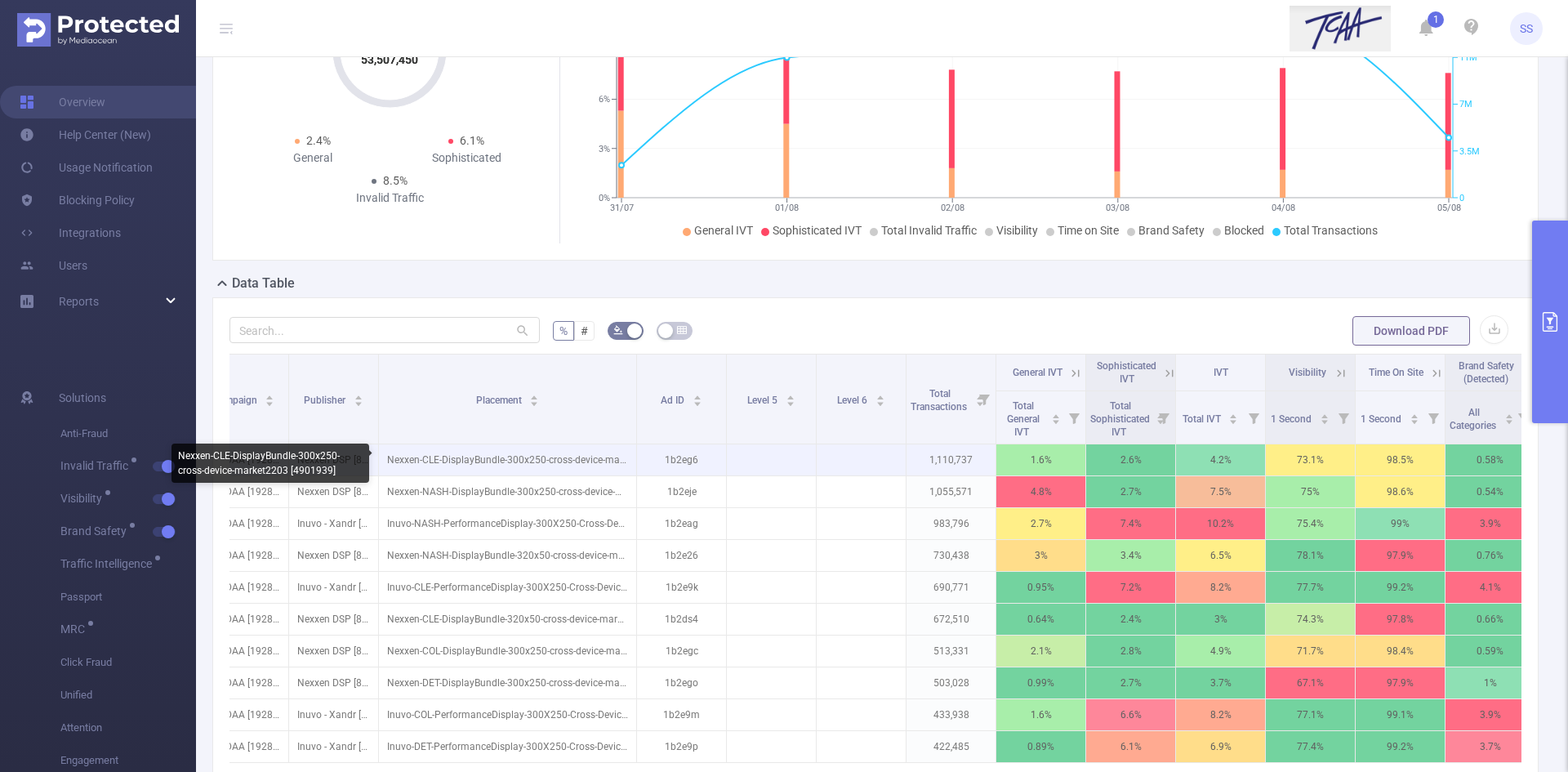 drag, startPoint x: 467, startPoint y: 420, endPoint x: 635, endPoint y: 447, distance: 170.15581 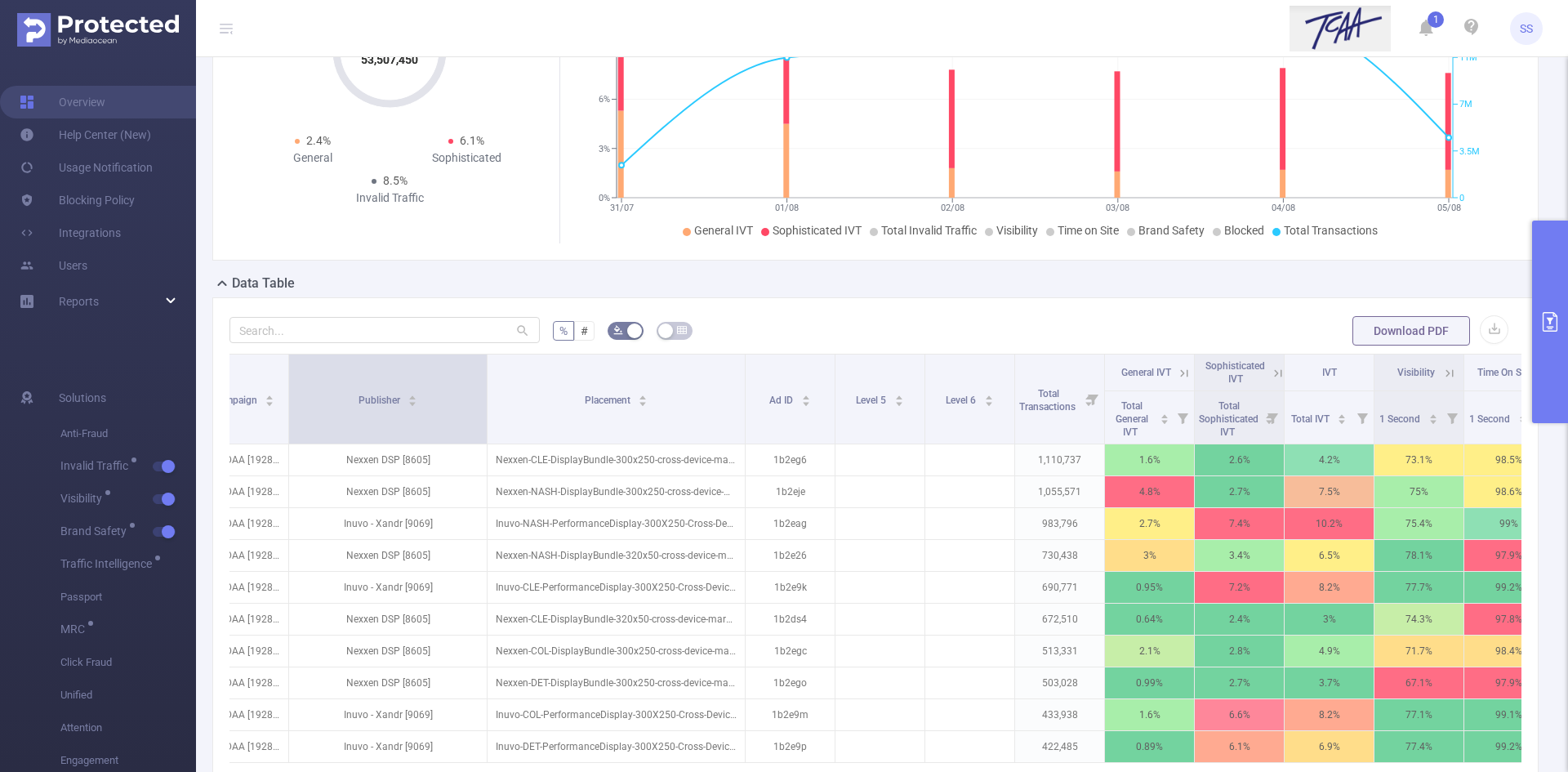 drag, startPoint x: 375, startPoint y: 430, endPoint x: 483, endPoint y: 434, distance: 108.07405 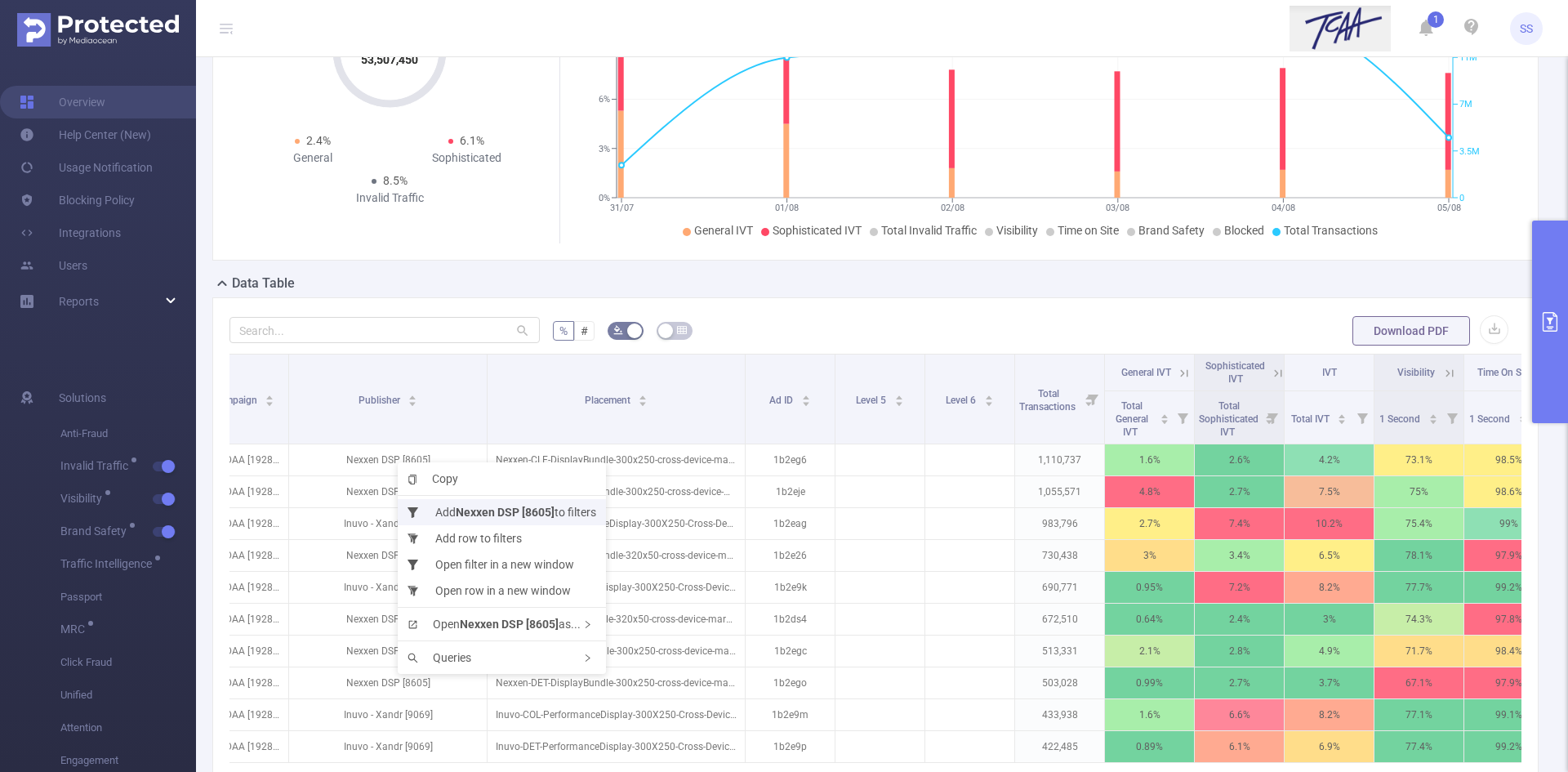 click on "Nexxen DSP [8605]" at bounding box center [505, 512] 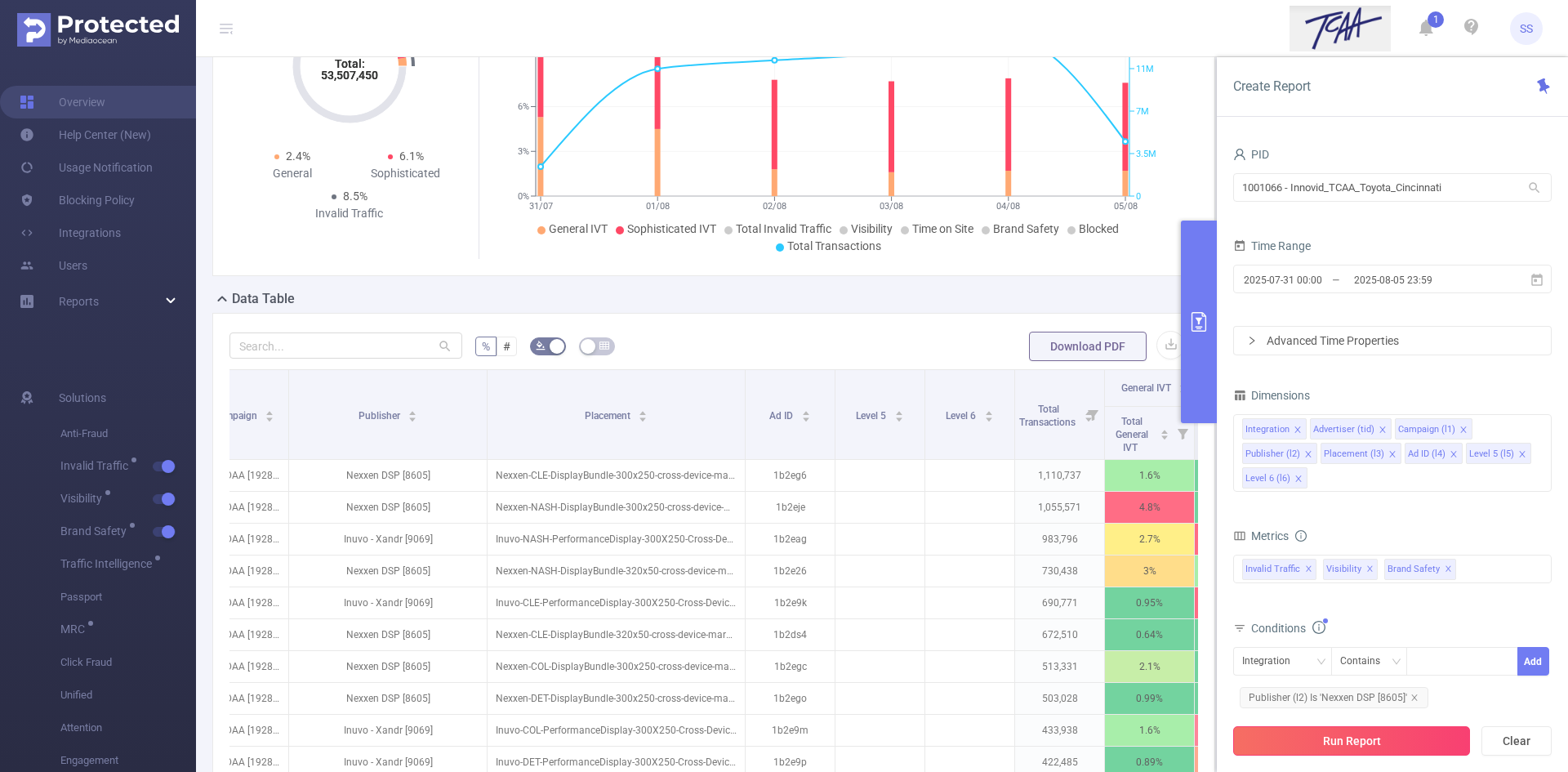 click on "Run Report" at bounding box center [1352, 741] 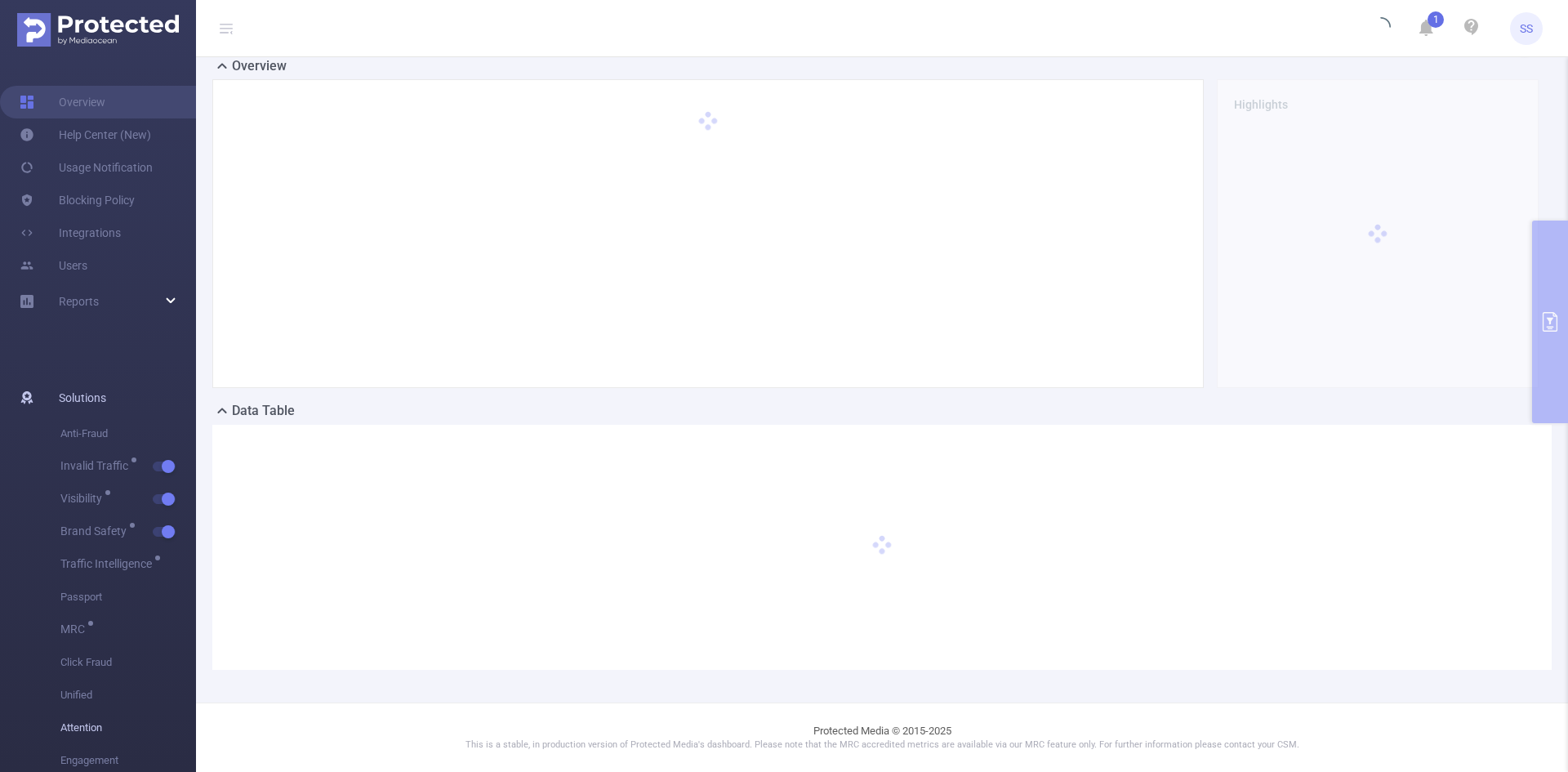 scroll, scrollTop: 36, scrollLeft: 0, axis: vertical 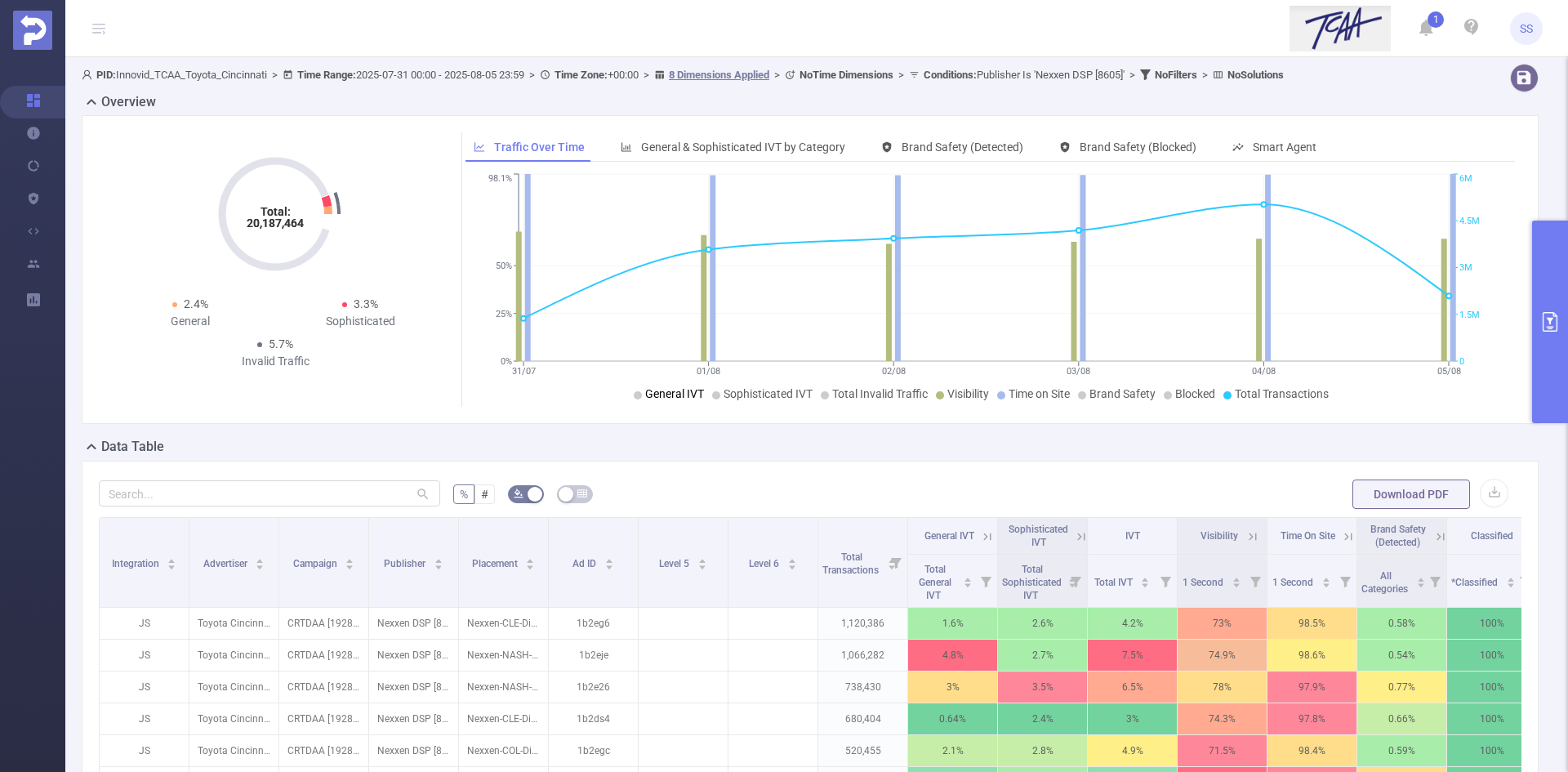 click on "General IVT" at bounding box center (675, 394) 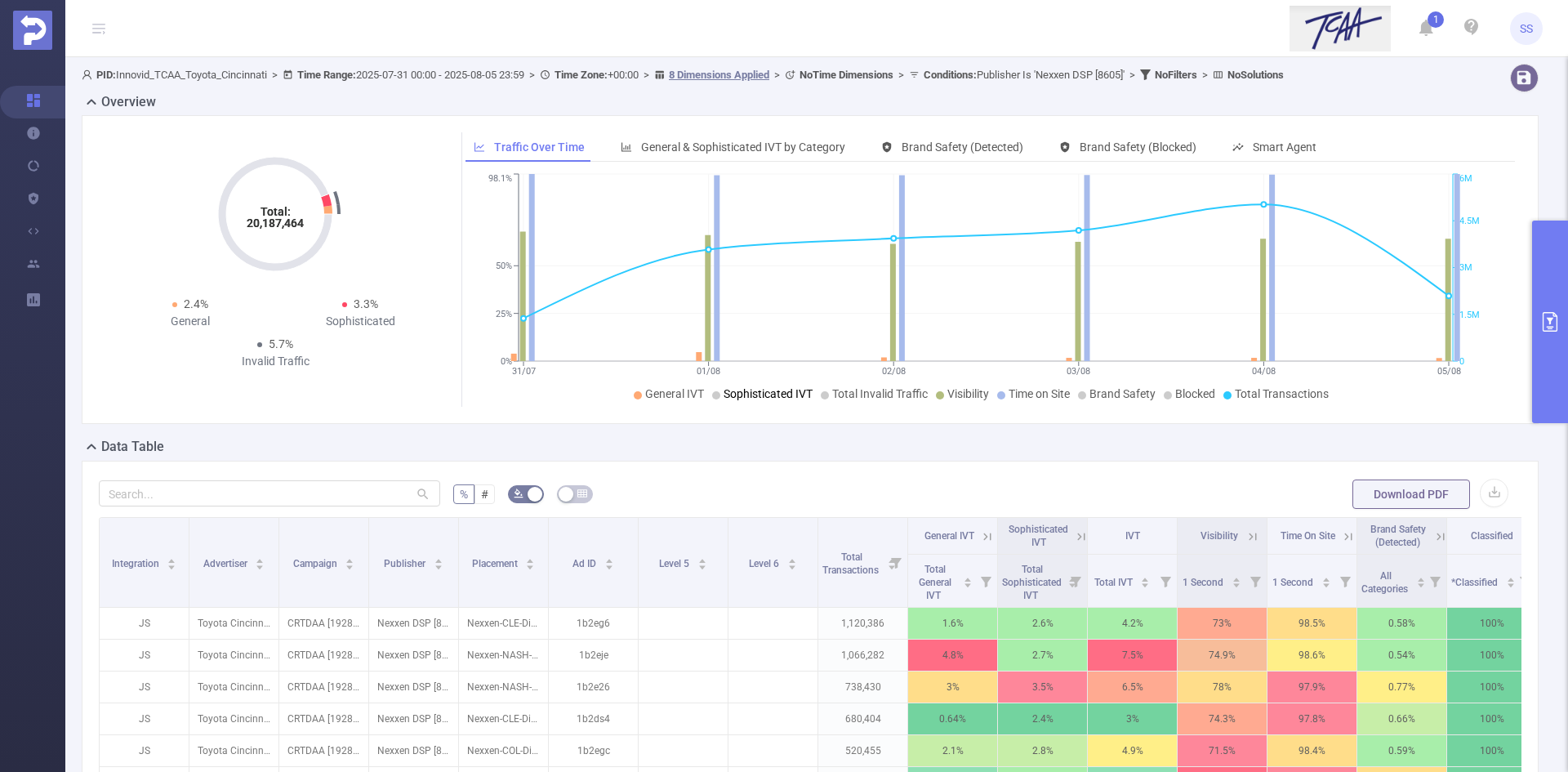 click on "Sophisticated IVT" at bounding box center [768, 394] 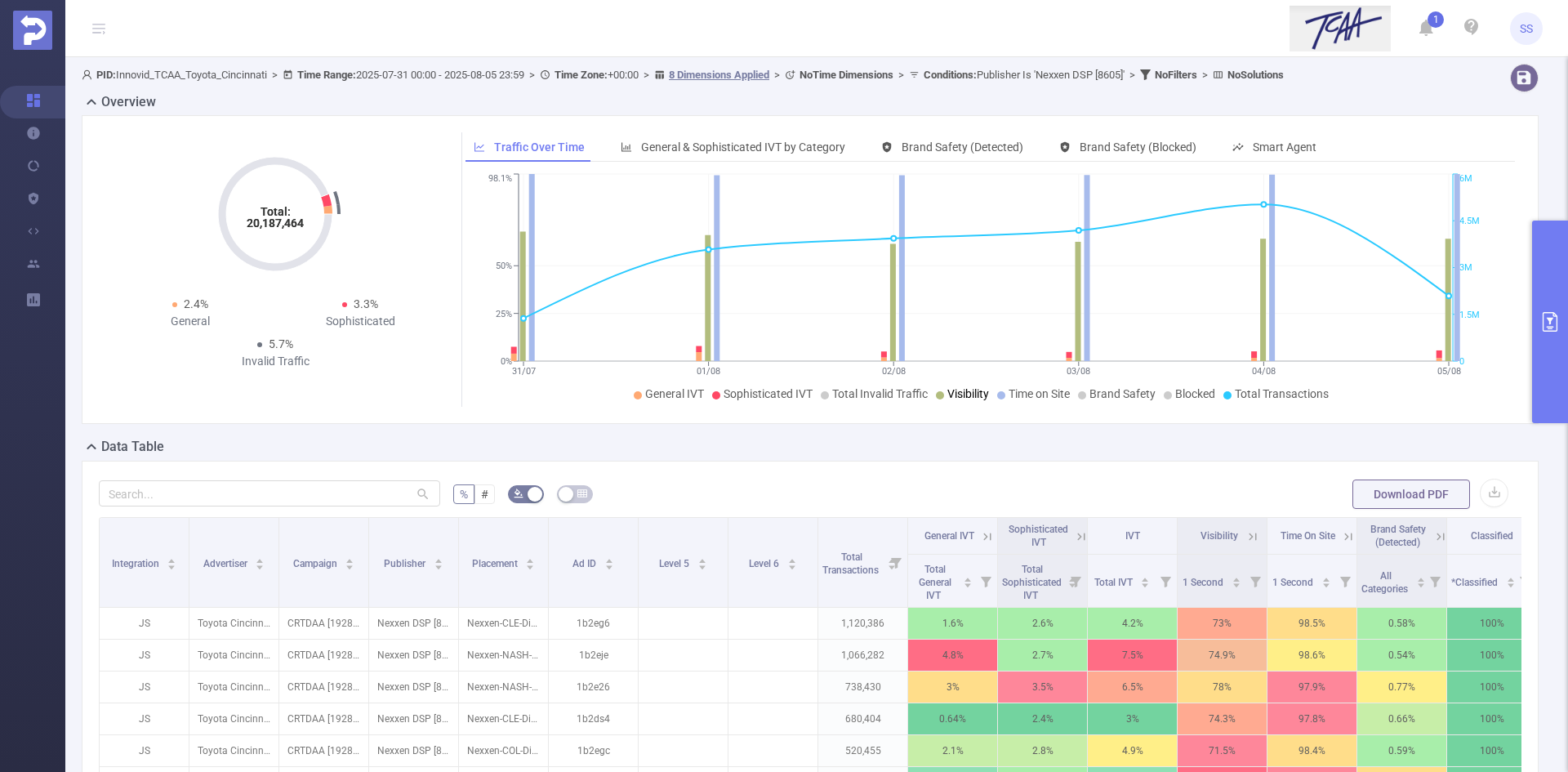 click on "Visibility" at bounding box center [968, 394] 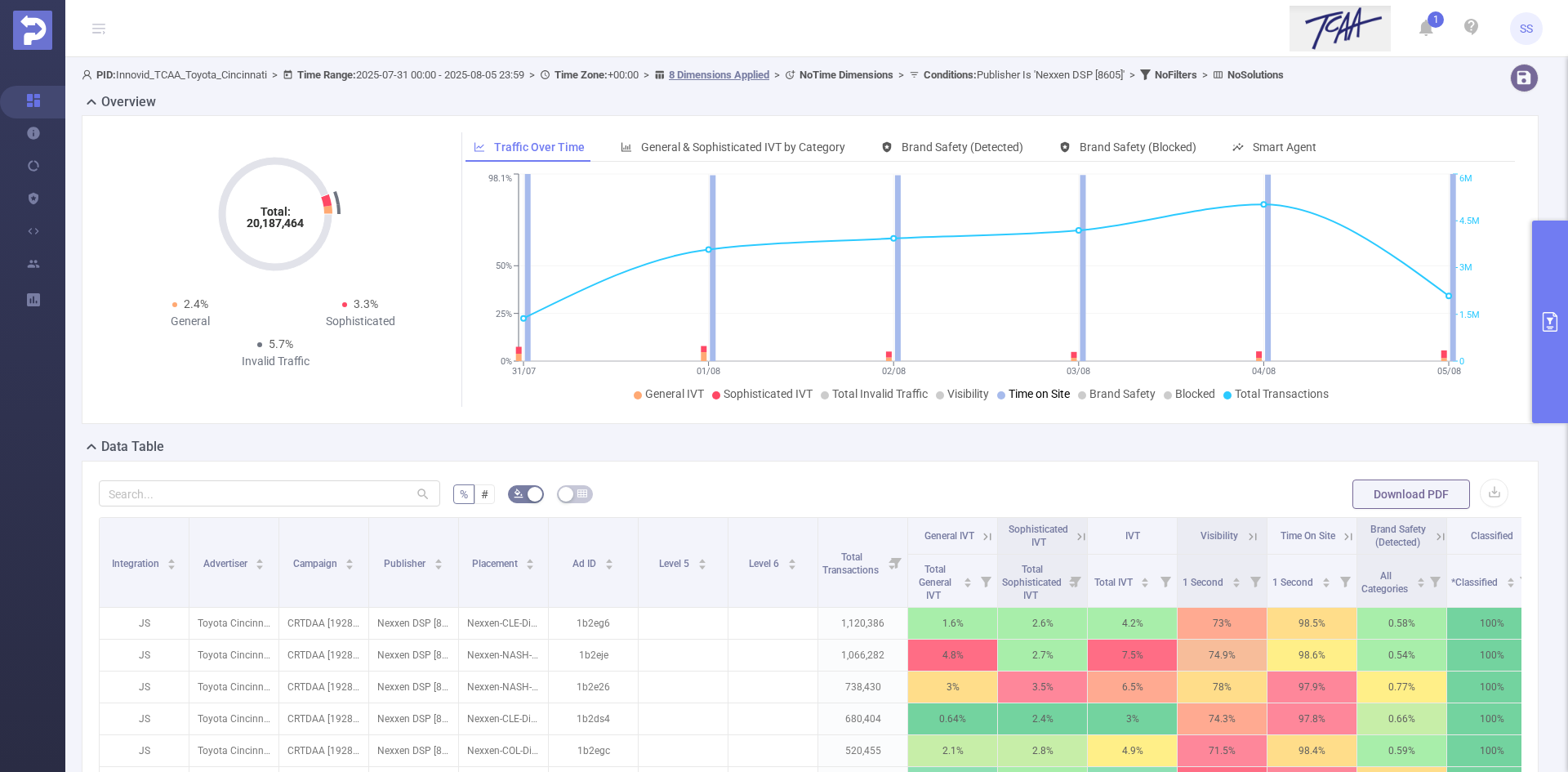 click on "Time on Site" at bounding box center [1039, 394] 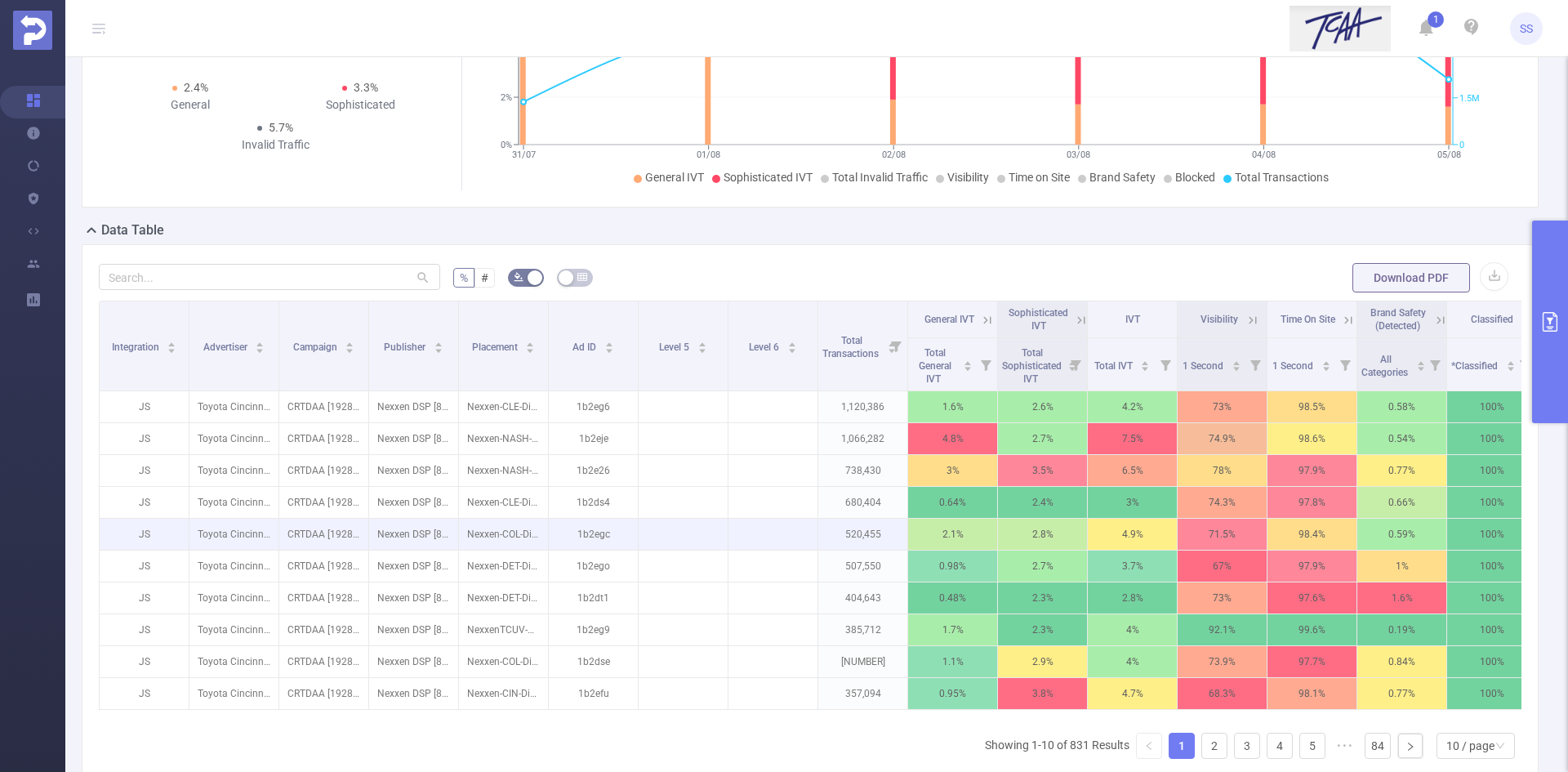 scroll, scrollTop: 245, scrollLeft: 0, axis: vertical 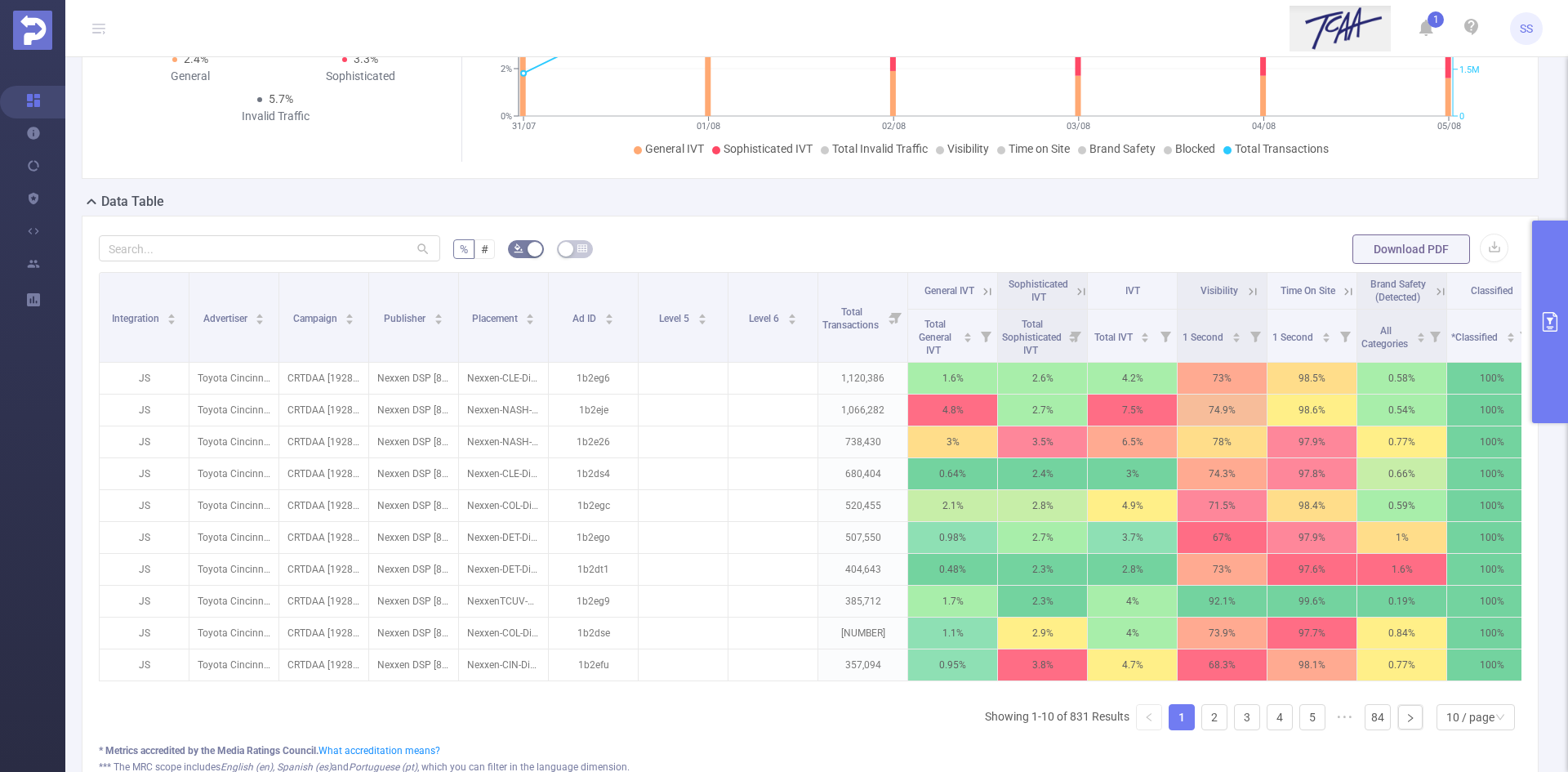 click 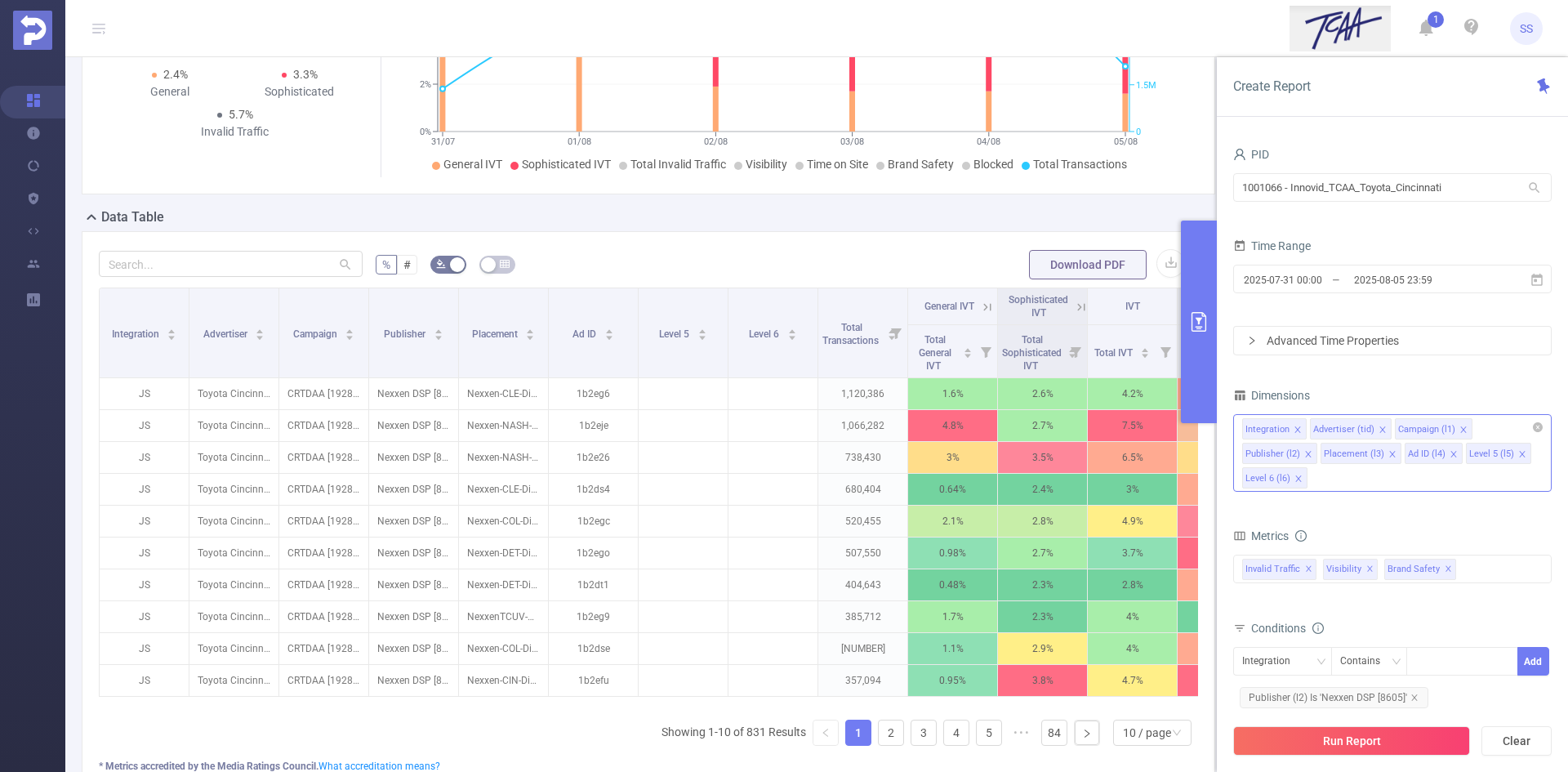 click 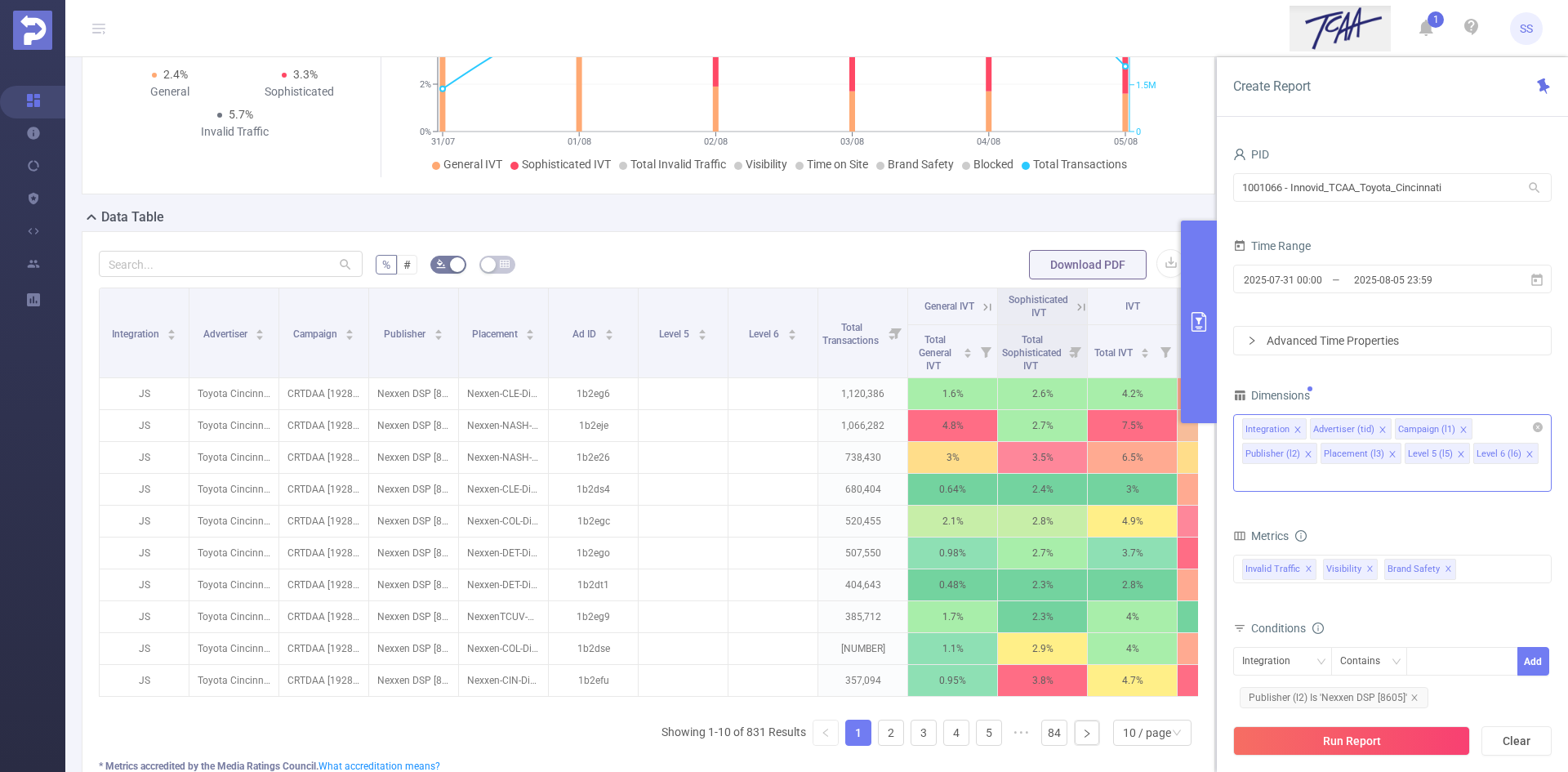 click 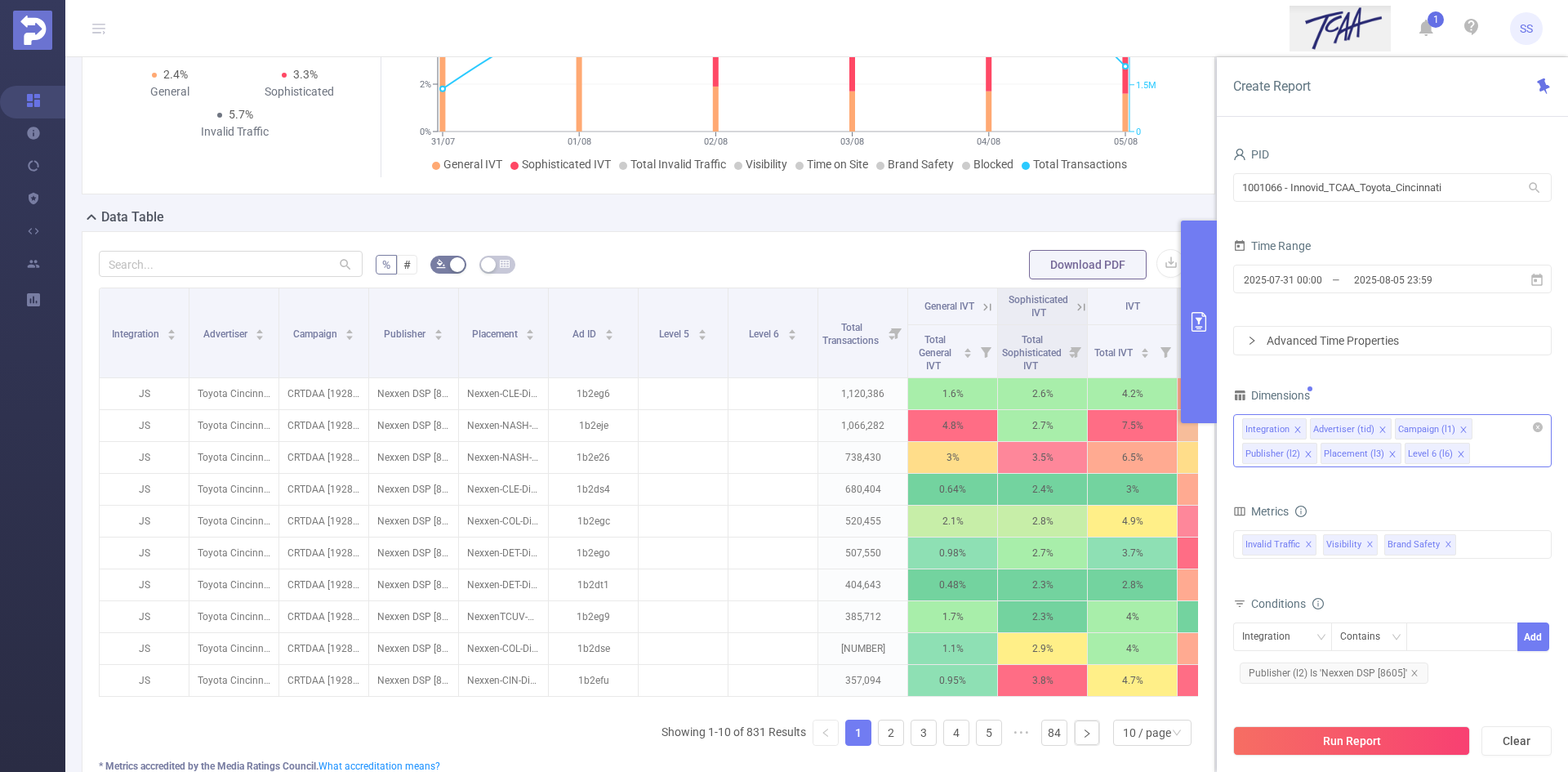 click 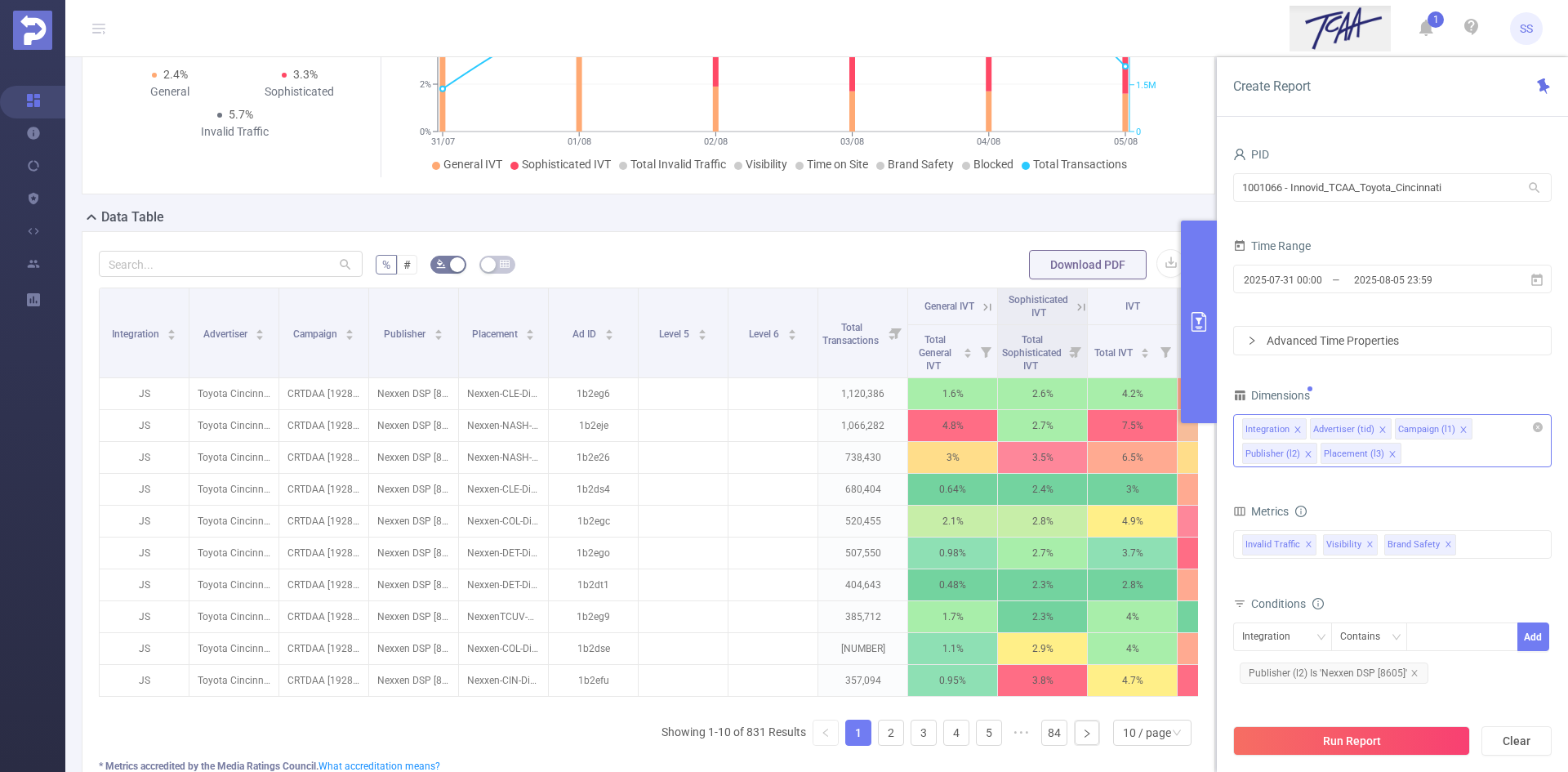click on "Integration Advertiser (tid) Campaign (l1) Publisher (l2) Placement (l3)" at bounding box center [1392, 440] 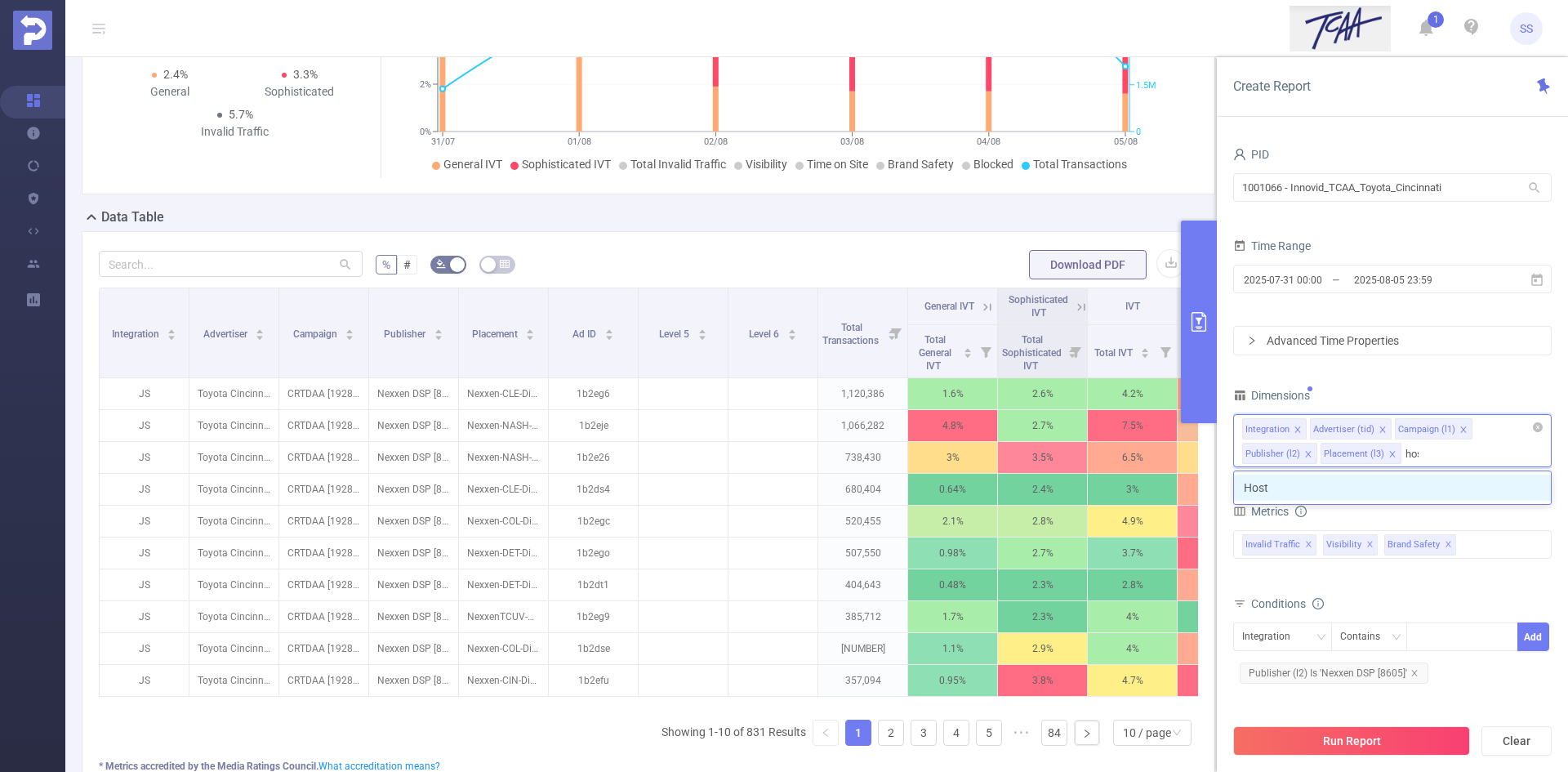 type on "host" 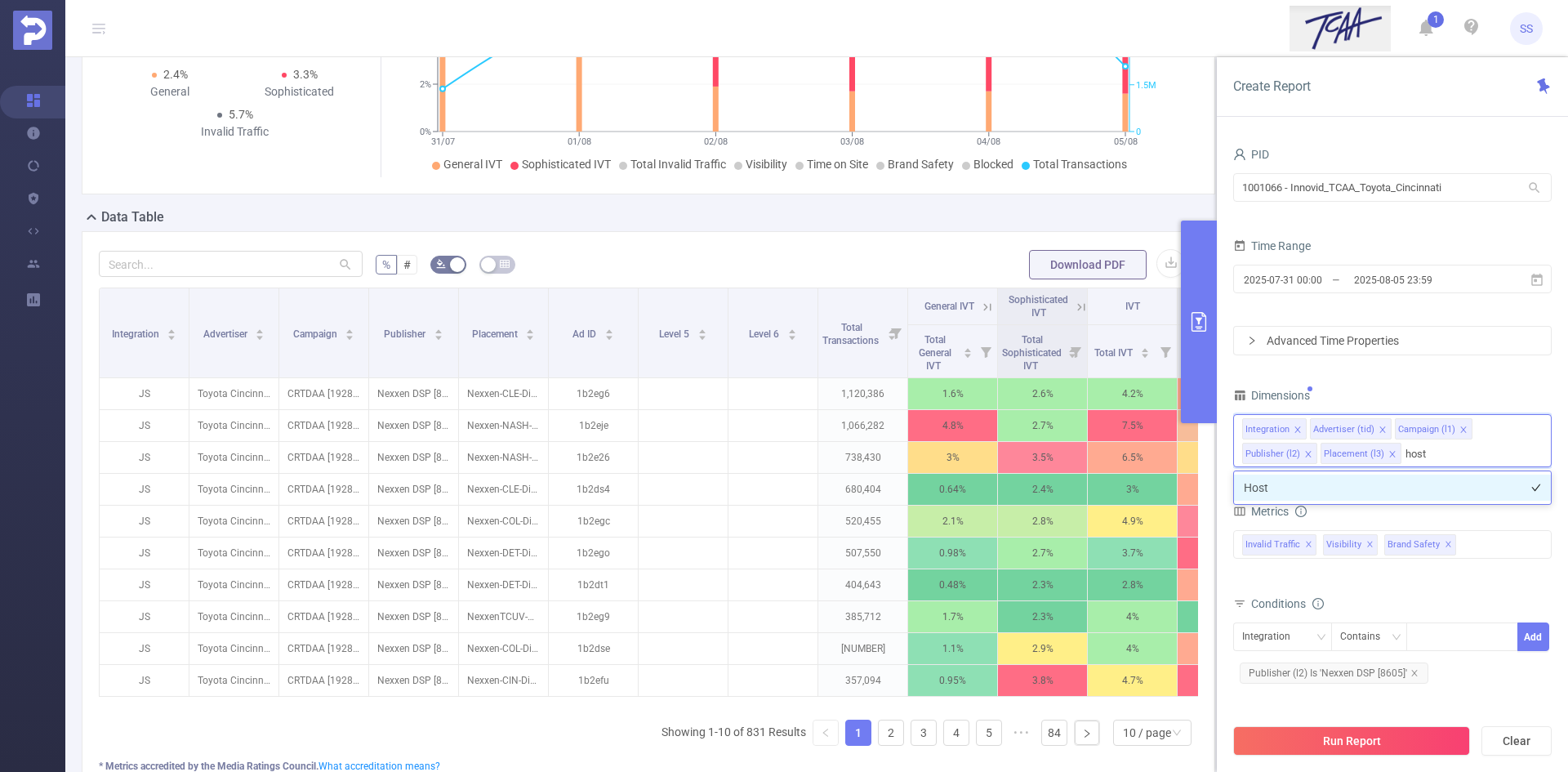 click on "Host" at bounding box center [1392, 488] 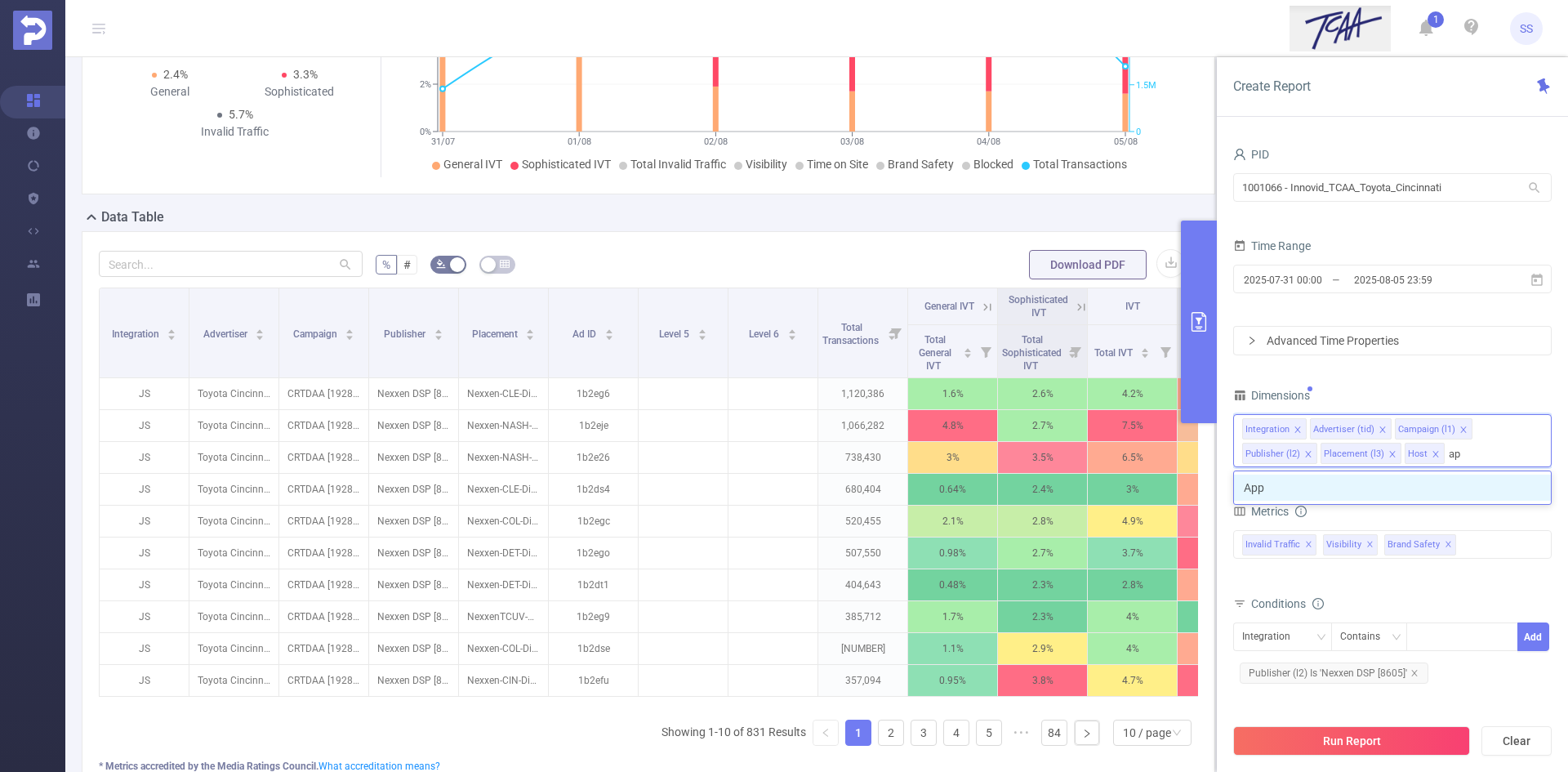 type on "app" 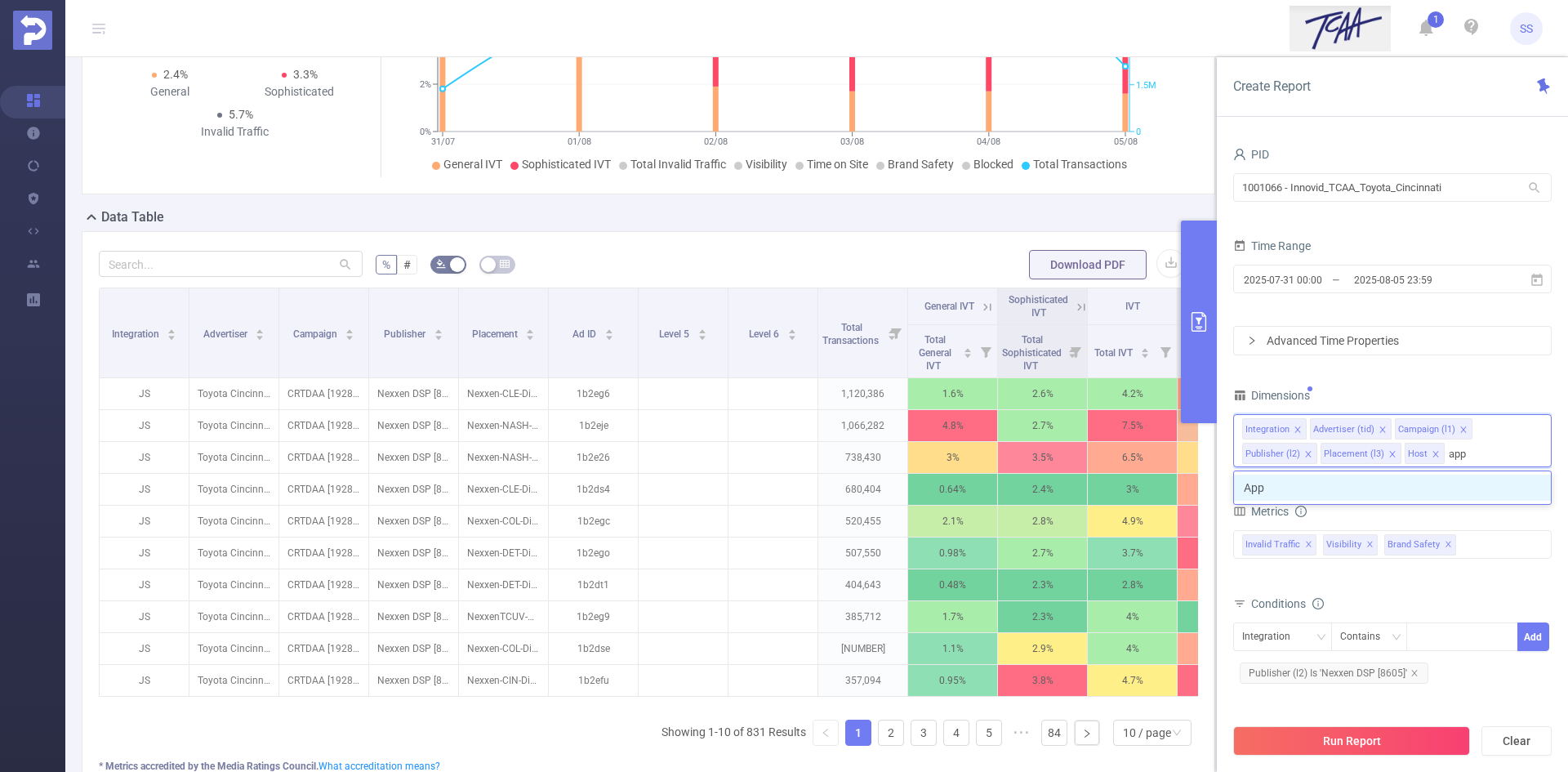 click on "App" at bounding box center (1392, 488) 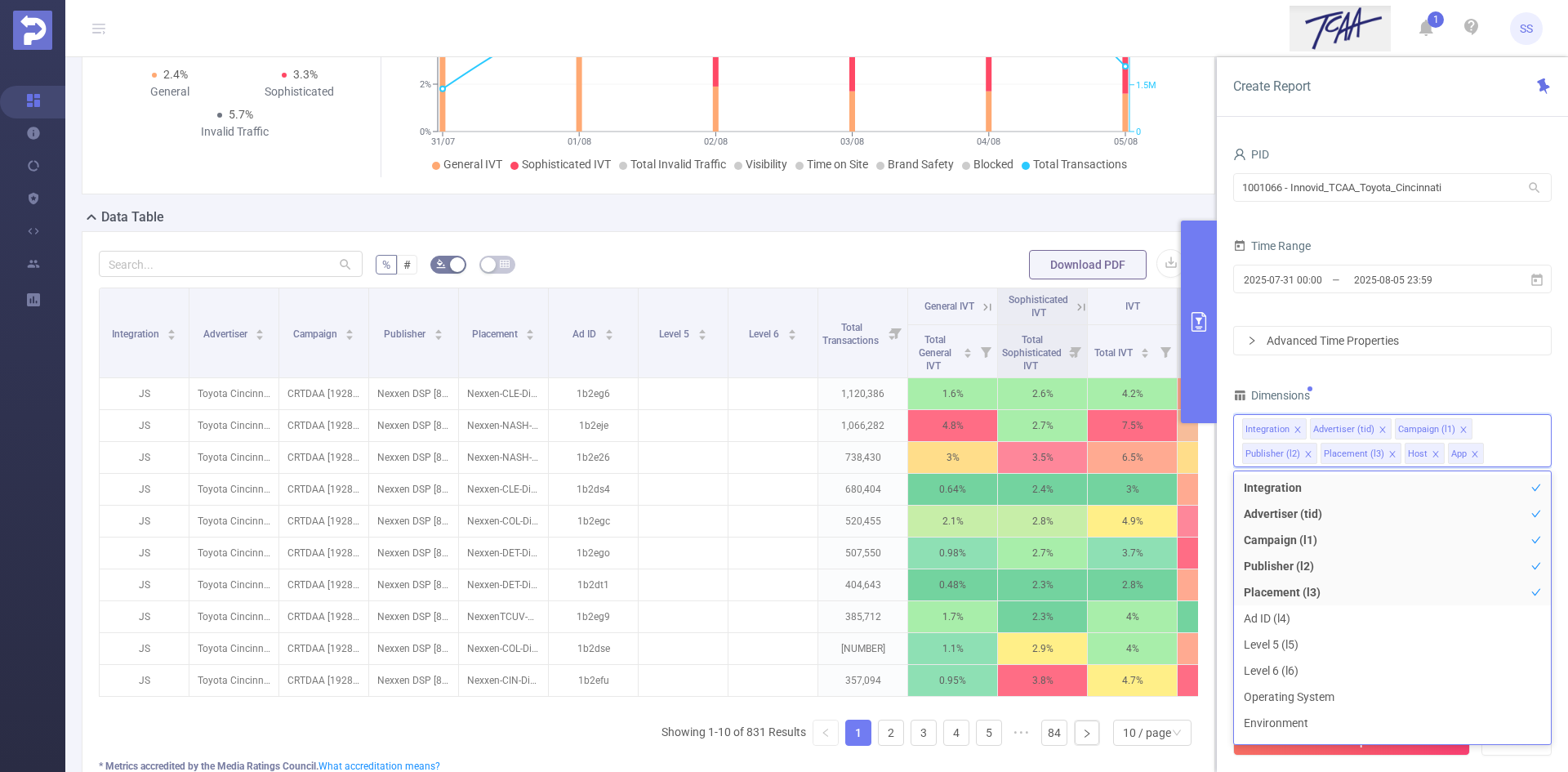 click on "PID 1001066 - Innovid_TCAA_Toyota_ [CITY] 1001066 - Innovid_TCAA_Toyota_ [CITY]      Time Range [DATE] _ [DATE] Advanced Time Properties    Dimensions Integration Advertiser (tid) Campaign (l1) Publisher (l2) Placement (l3) Host App      Metrics Total Fraudulent Bot/Virus Hostile Tools Tunneled Traffic Non Malicious Bots View Fraud Publisher Fraud Reputation Total Suspicious Bot/Virus Hostile Tools Tunneled Traffic Non Malicious Bots View Fraud Publisher Fraud Reputation Total IVT Total General IVT Data Centers Disclosed Bots Known Crawlers Irregular Activity Non-rendered Ads Total Sophisticated IVT Proxy Traffic Automated and Emulated Activity Inventory Spoofing Falsified or Manipulated Incentivized, Malware, or Out-of-Store Obstructed Ads Undisclosed Detection Total IVT 1 Second 2 Seconds 5 Seconds 10 Seconds 15 Seconds 20 Seconds 25 Seconds Custom Visibility 1 Second 2 Seconds 5 Seconds 10 Seconds 15 Seconds 20 Seconds 25 Seconds All Categories *Arms *Crime   MRC" at bounding box center (1392, 471) 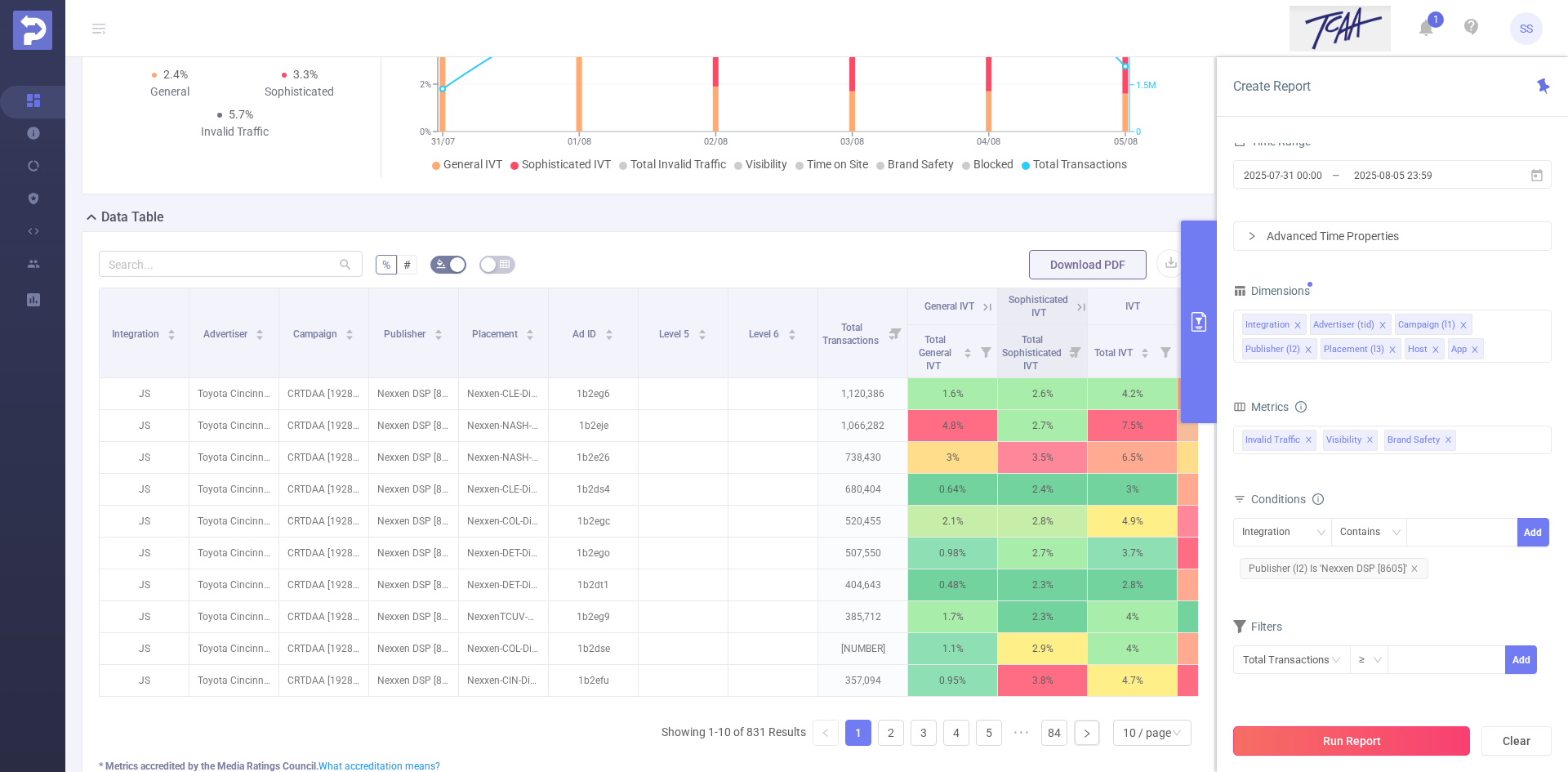 click on "Run Report" at bounding box center [1352, 741] 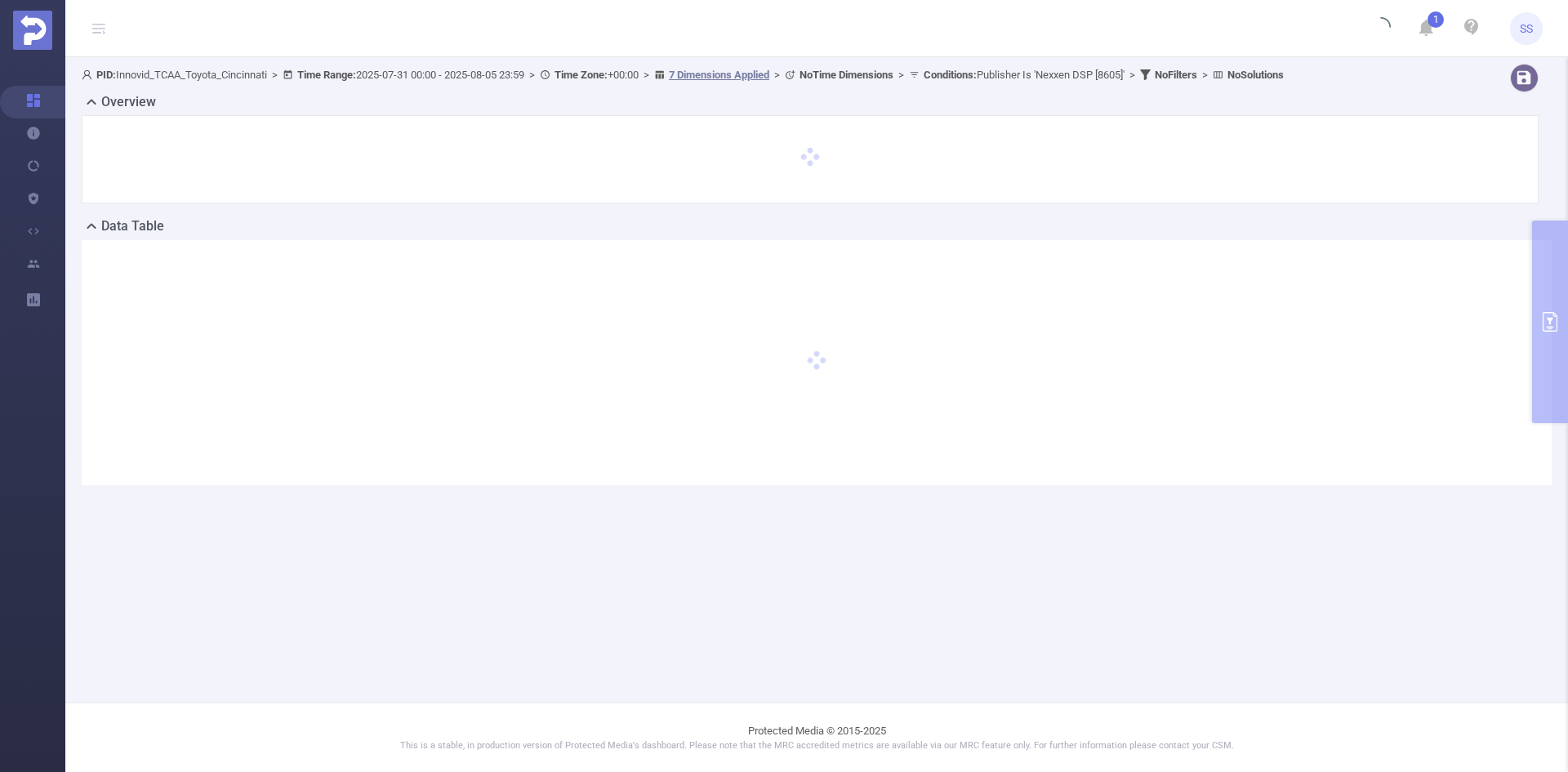 scroll, scrollTop: 0, scrollLeft: 0, axis: both 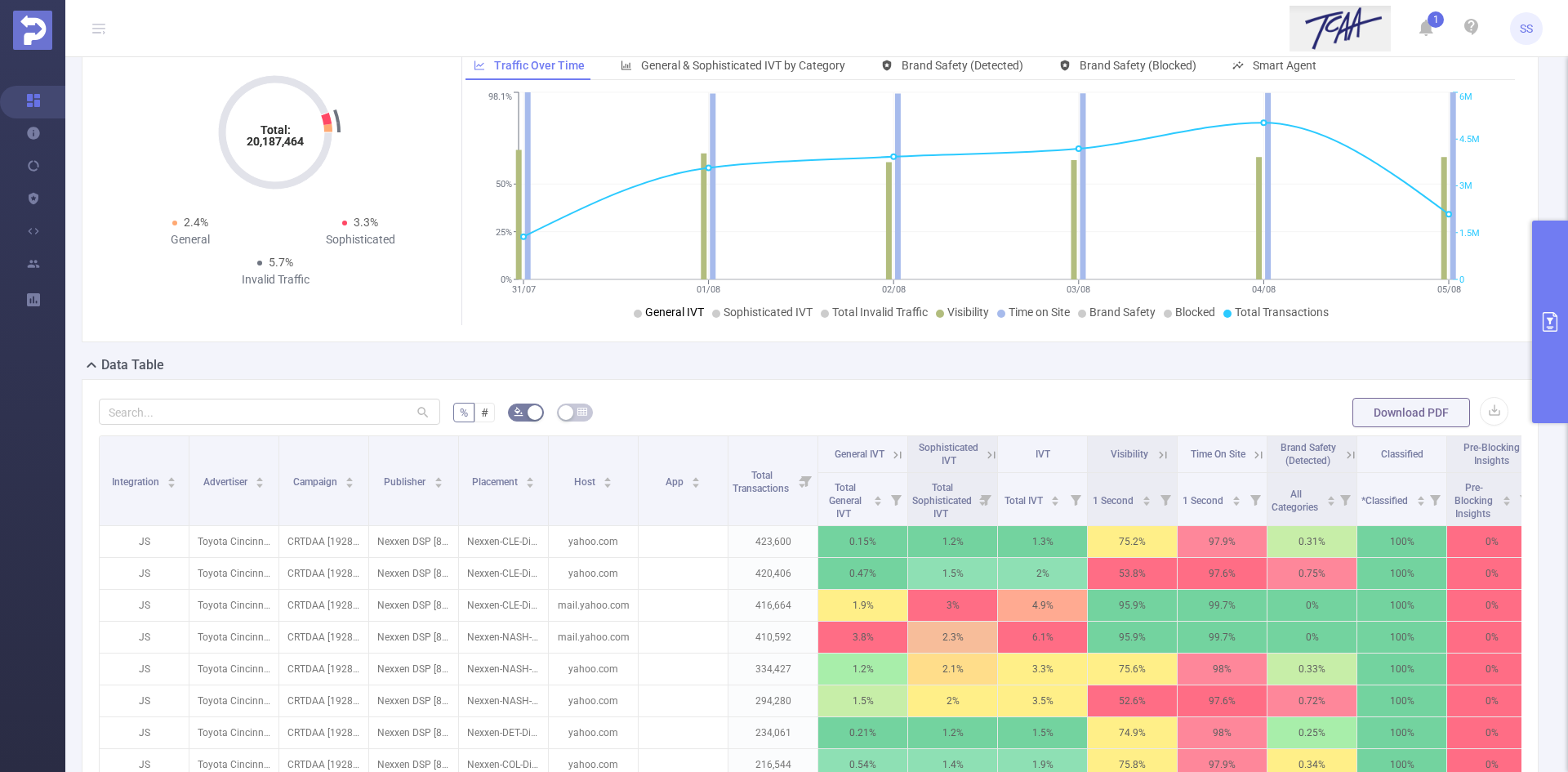 click on "General IVT" at bounding box center (675, 312) 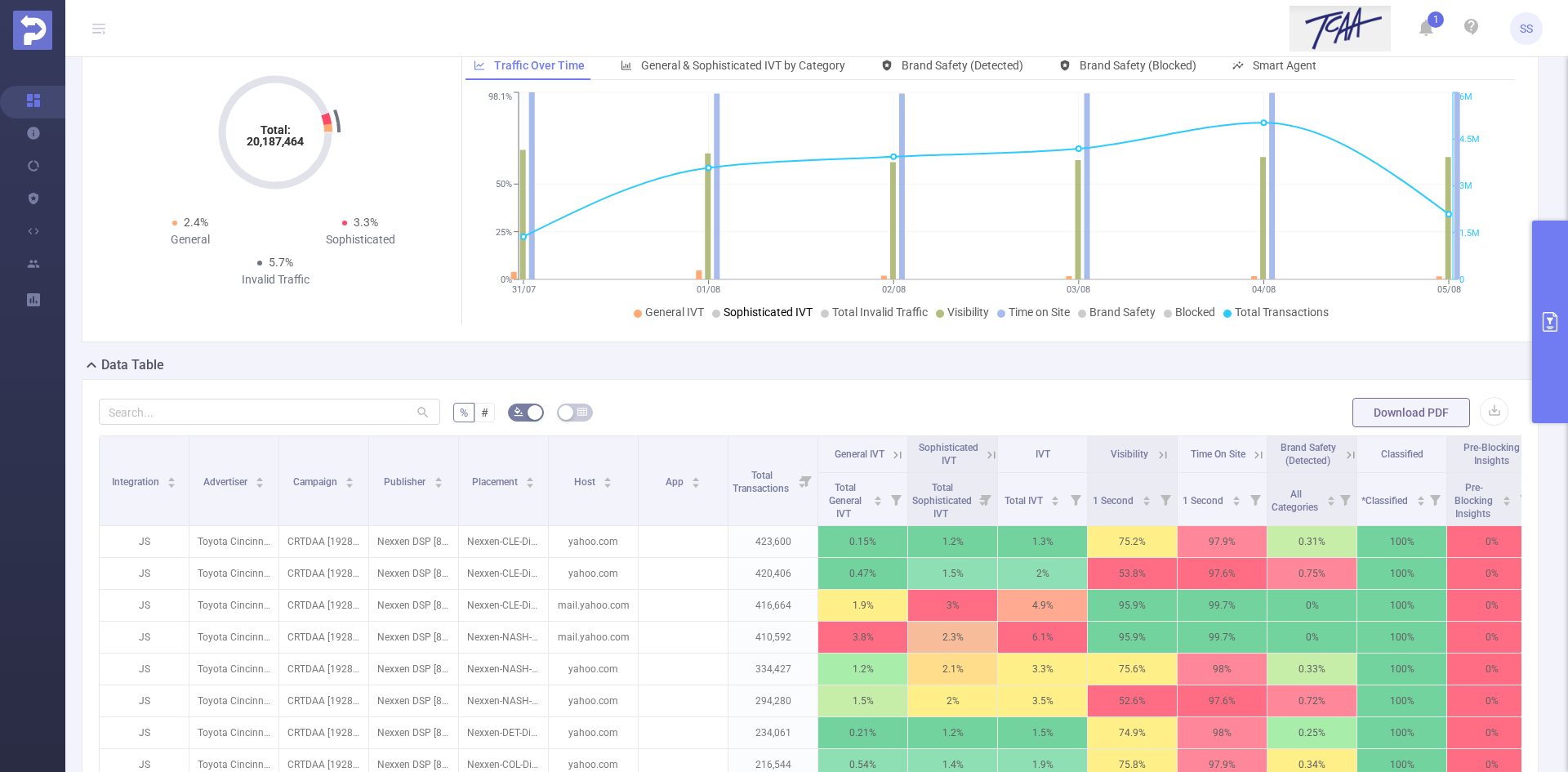click on "Sophisticated IVT" at bounding box center (768, 312) 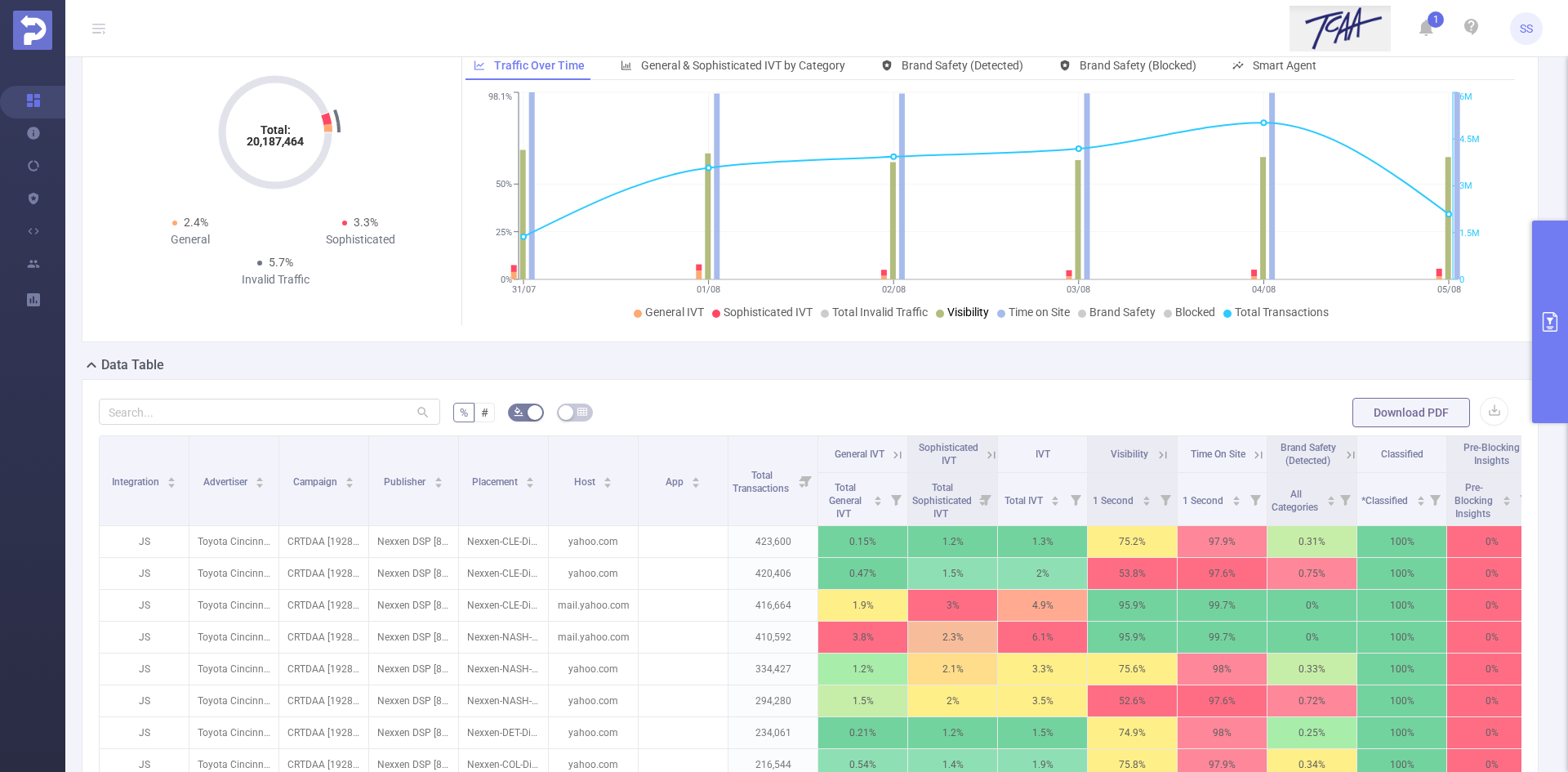 click on "Visibility" at bounding box center (968, 312) 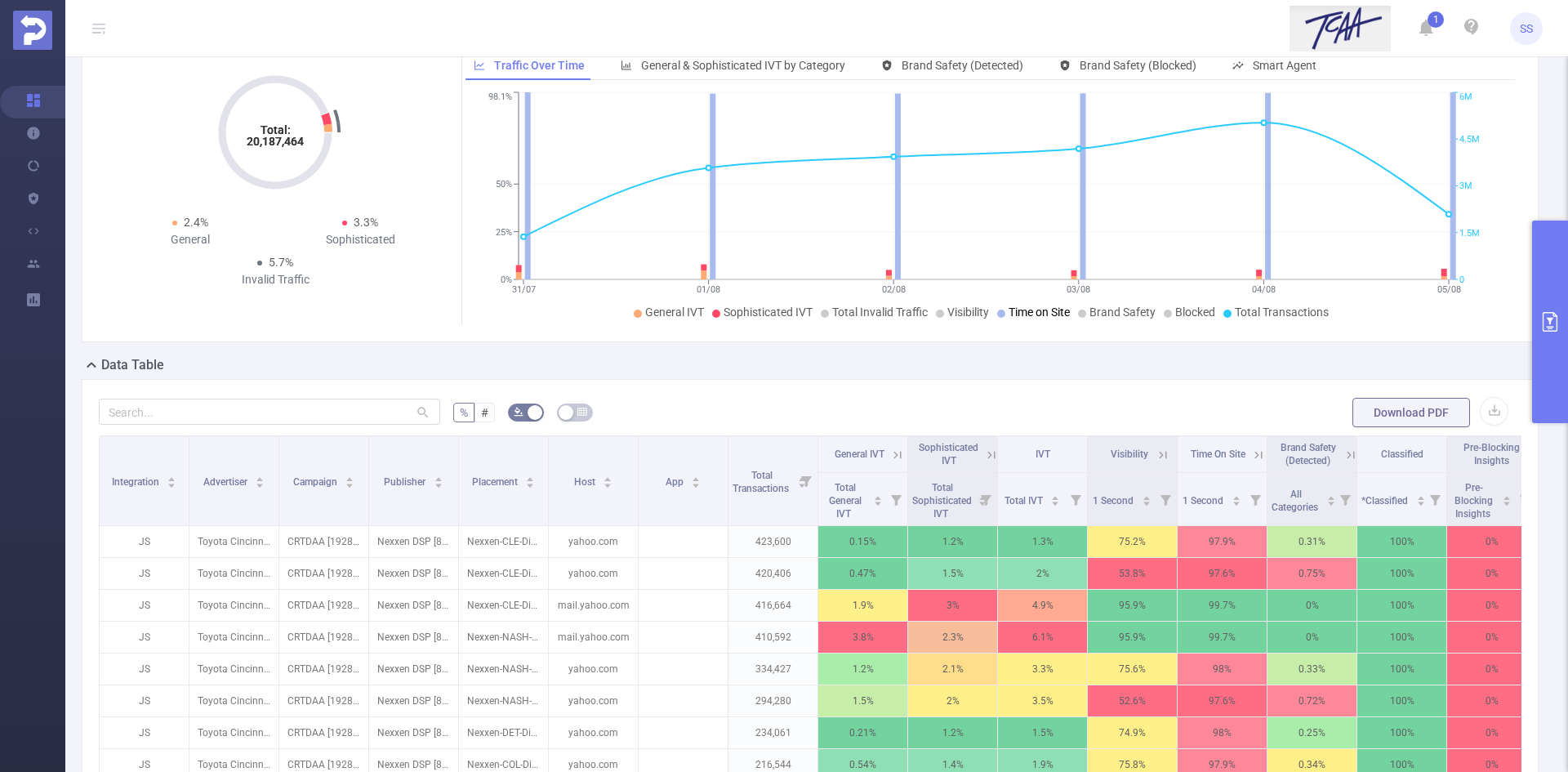 click on "Time on Site" at bounding box center [1033, 312] 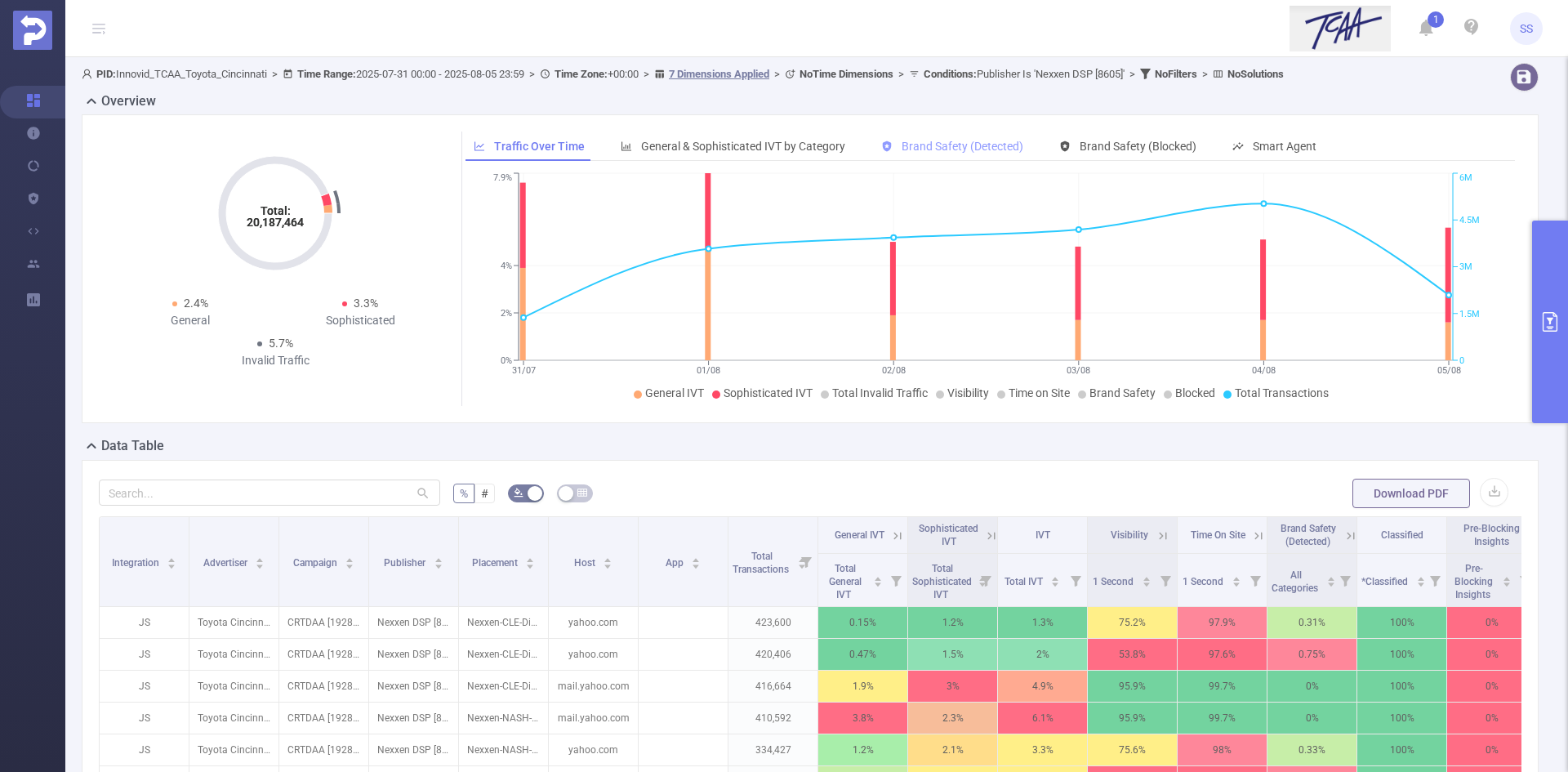 scroll, scrollTop: 0, scrollLeft: 0, axis: both 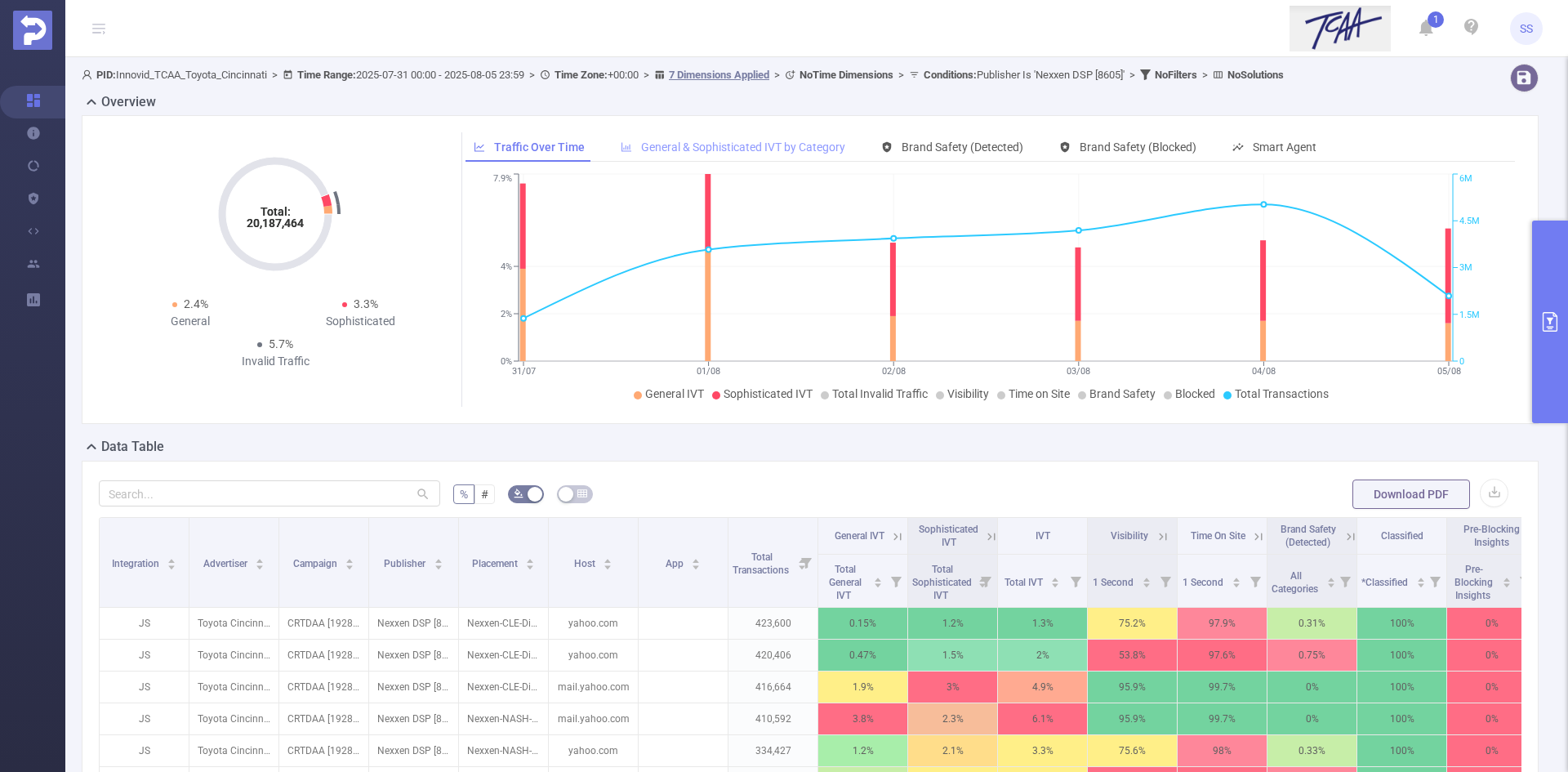 click on "General & Sophisticated IVT by Category" at bounding box center [743, 147] 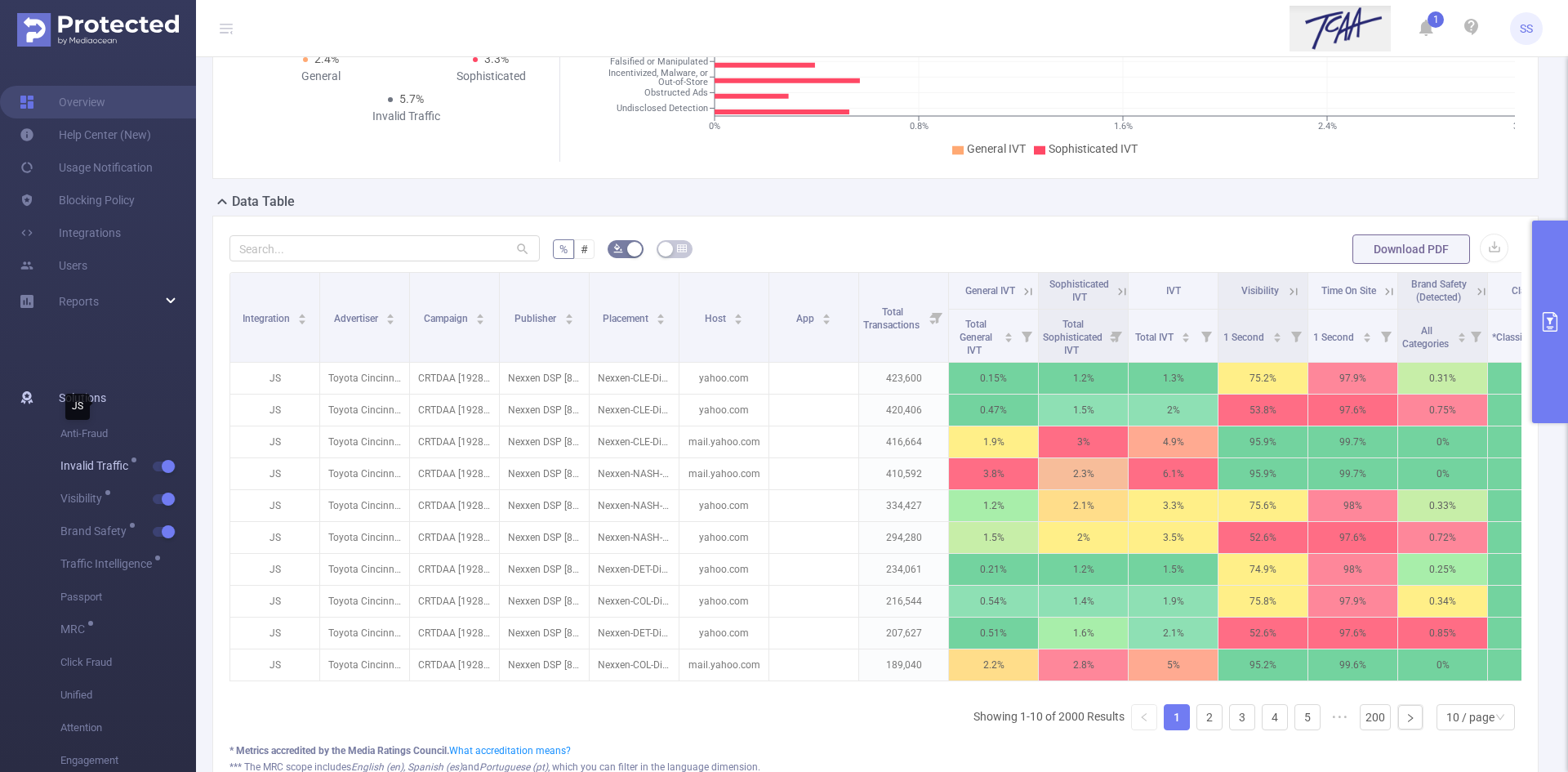 scroll, scrollTop: 261, scrollLeft: 0, axis: vertical 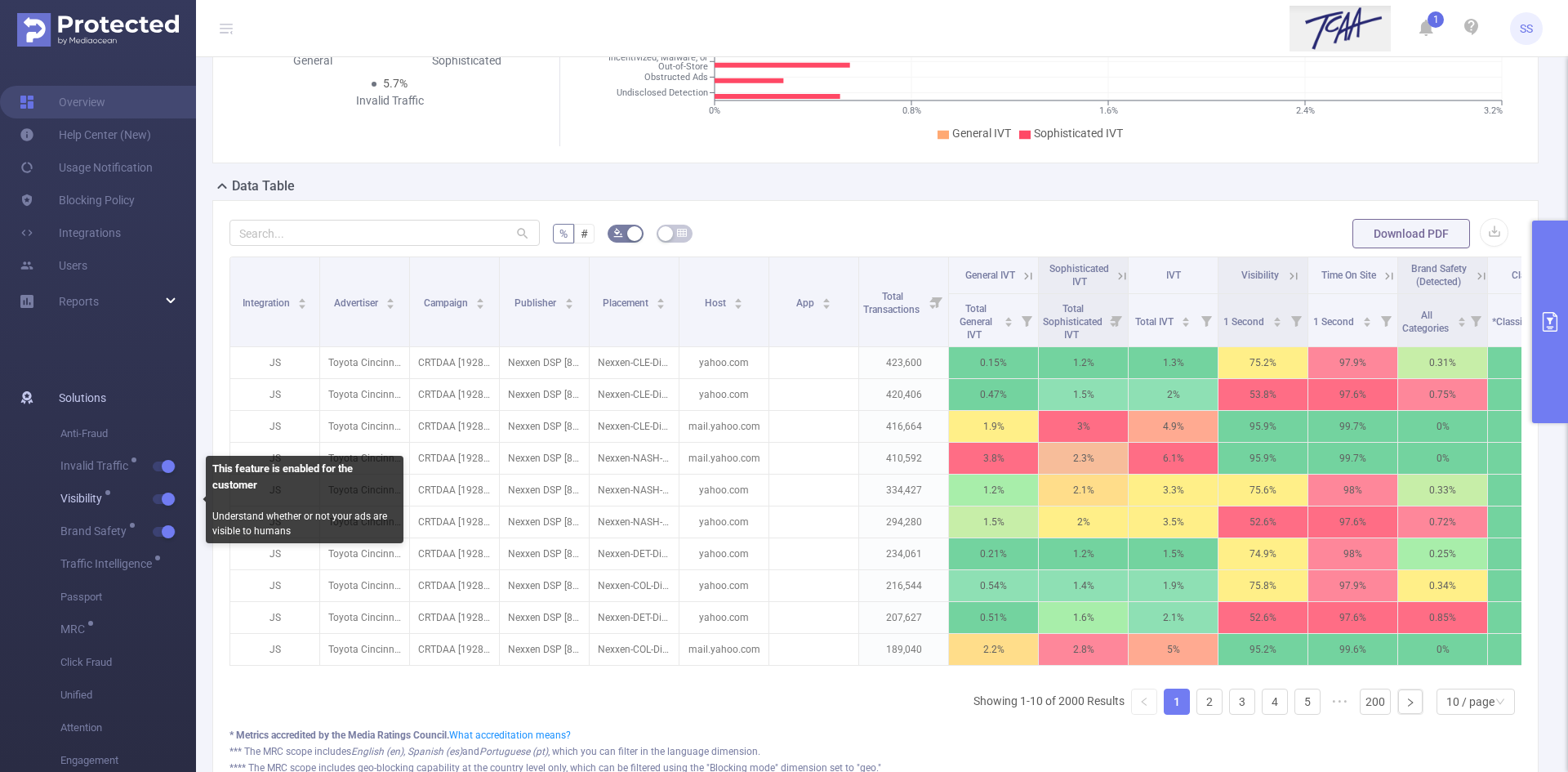 click at bounding box center (167, 499) 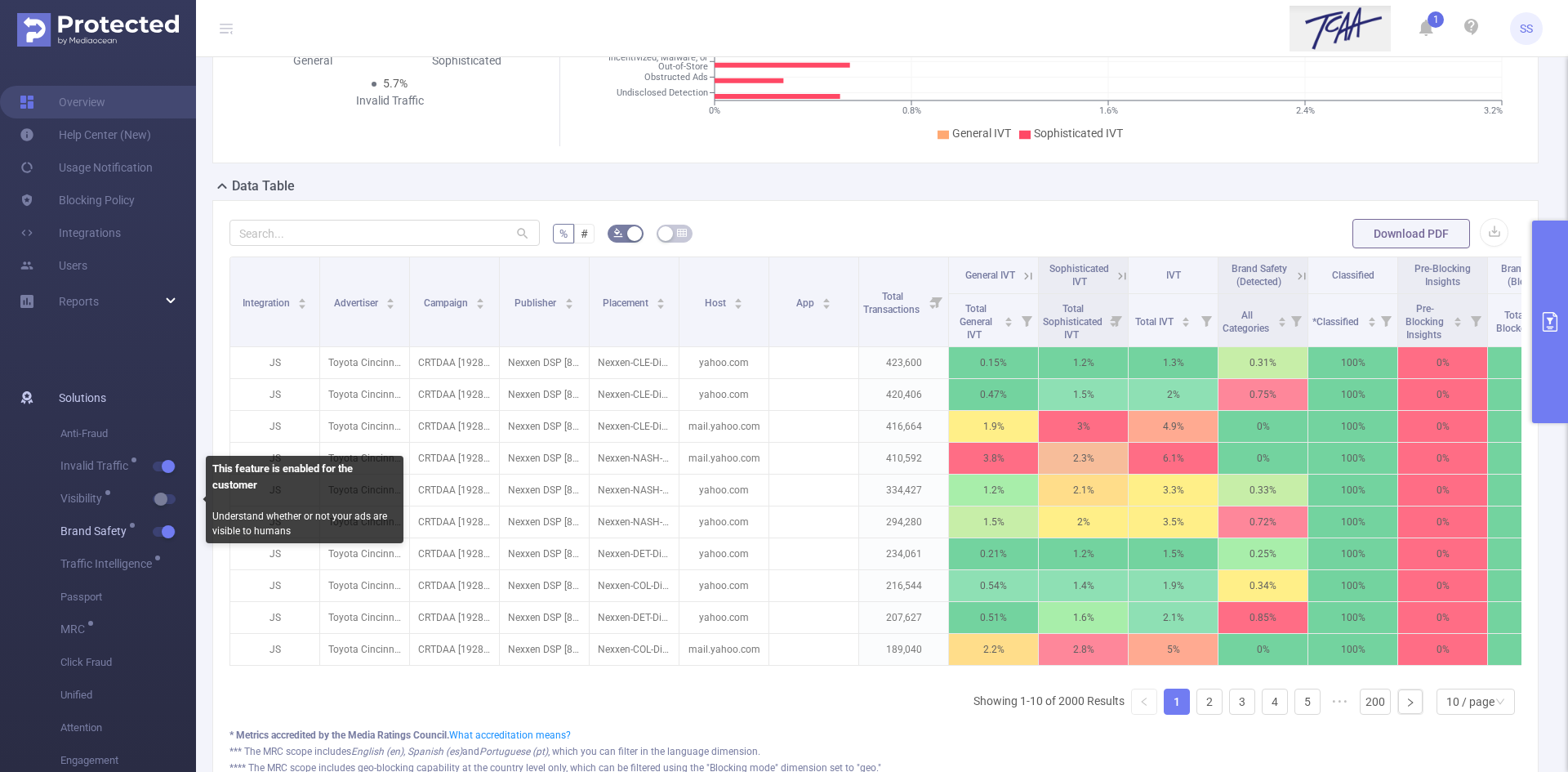 click at bounding box center (167, 532) 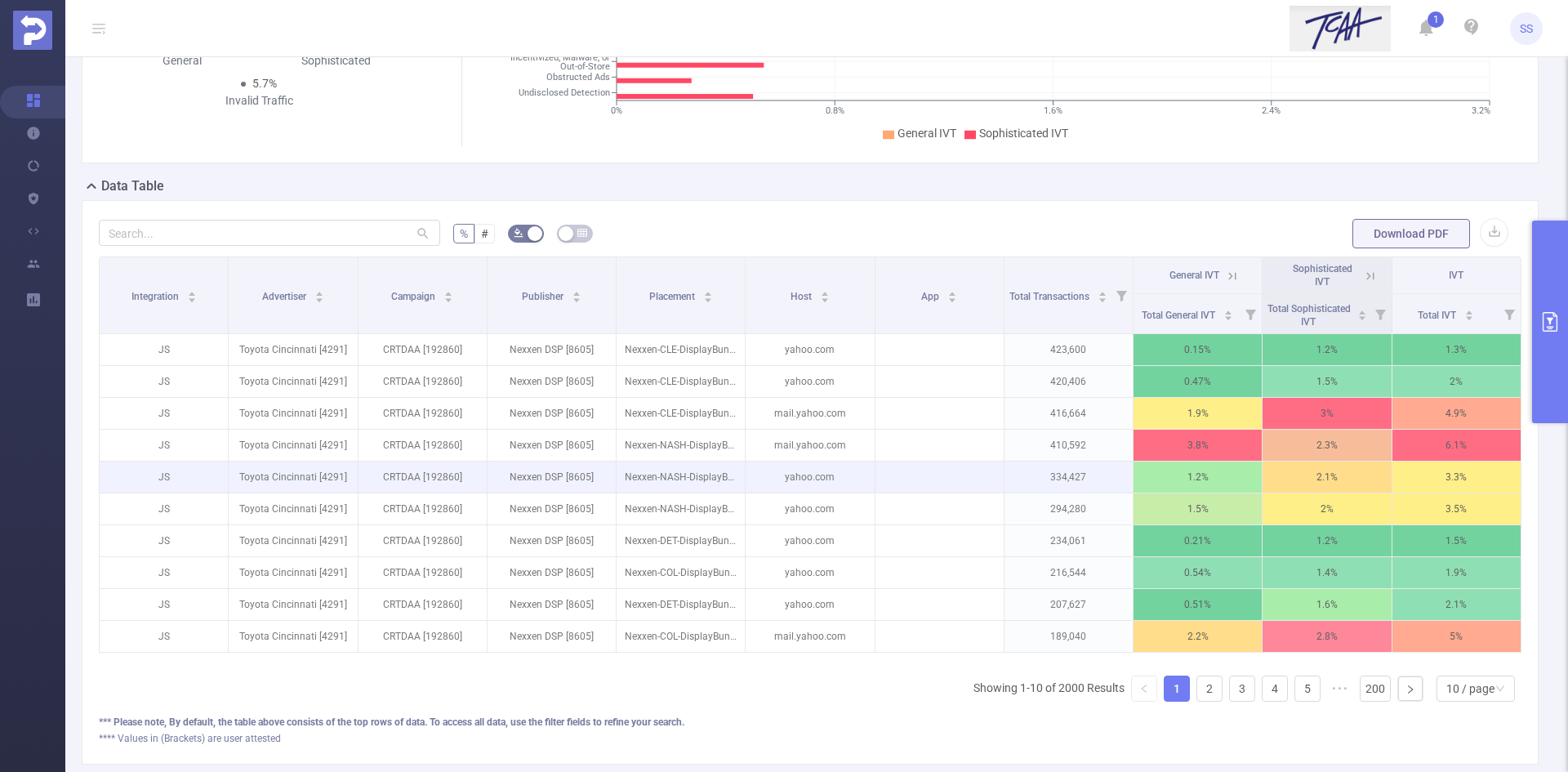 scroll, scrollTop: 245, scrollLeft: 0, axis: vertical 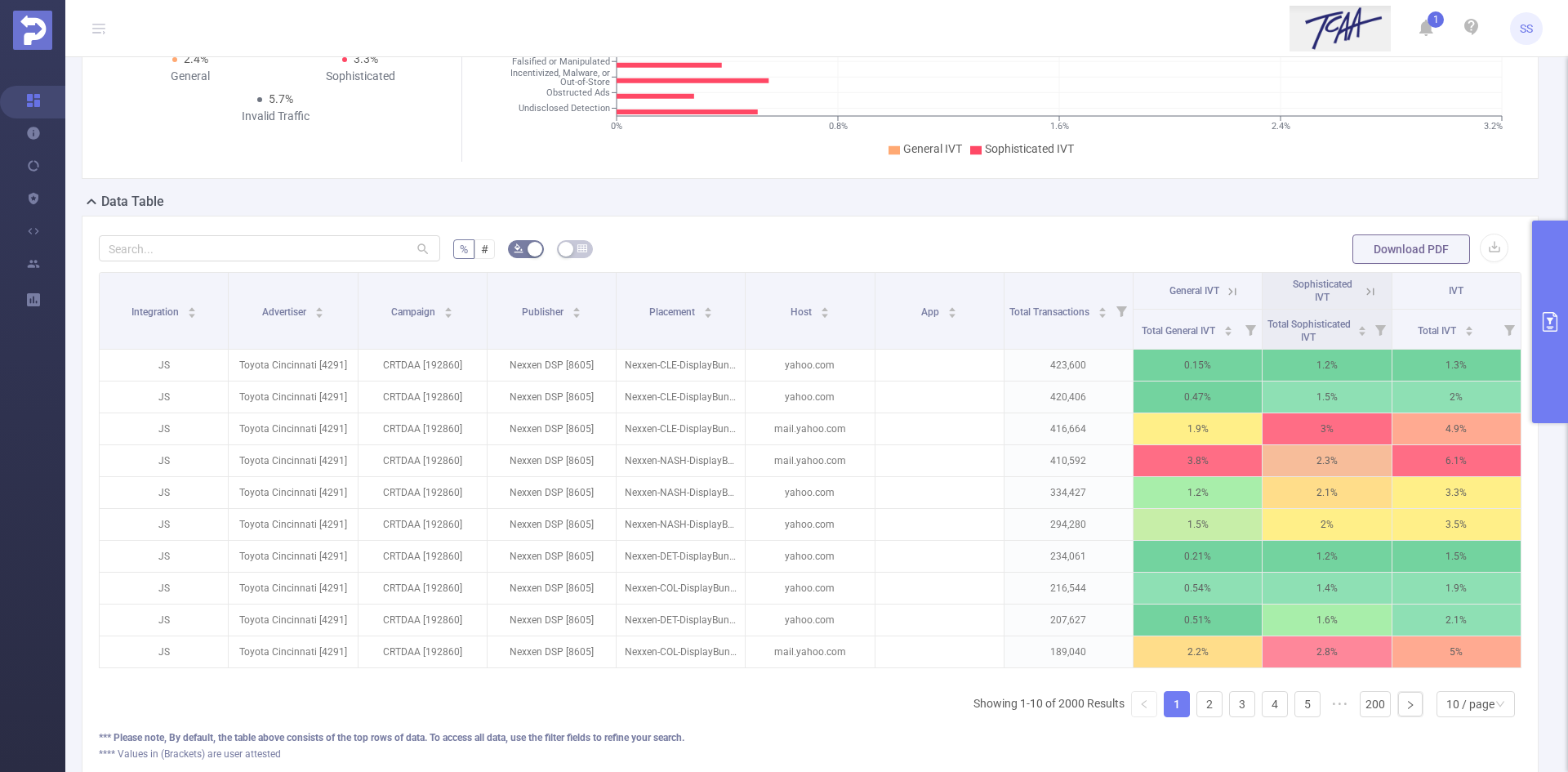 click 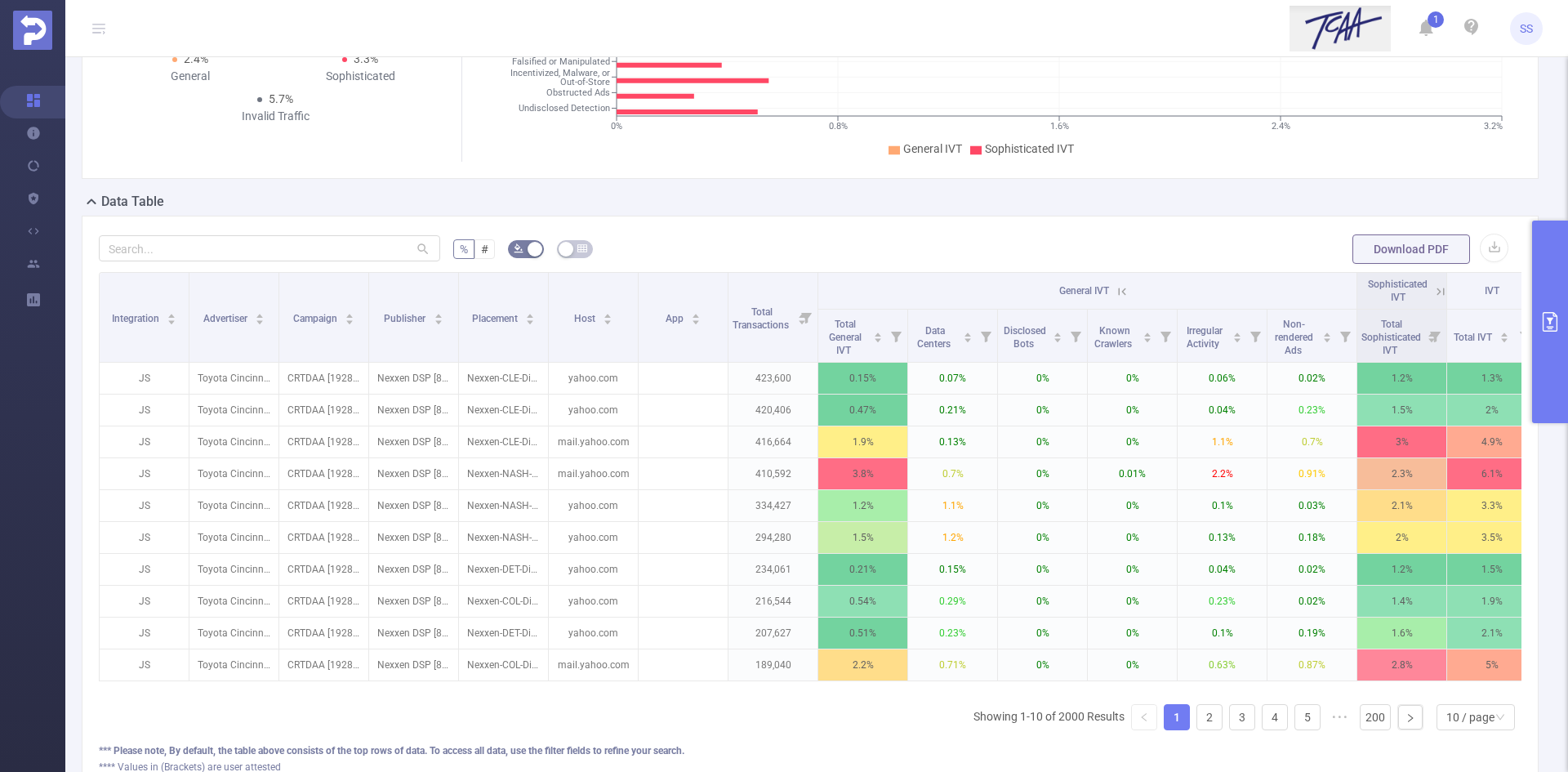 click 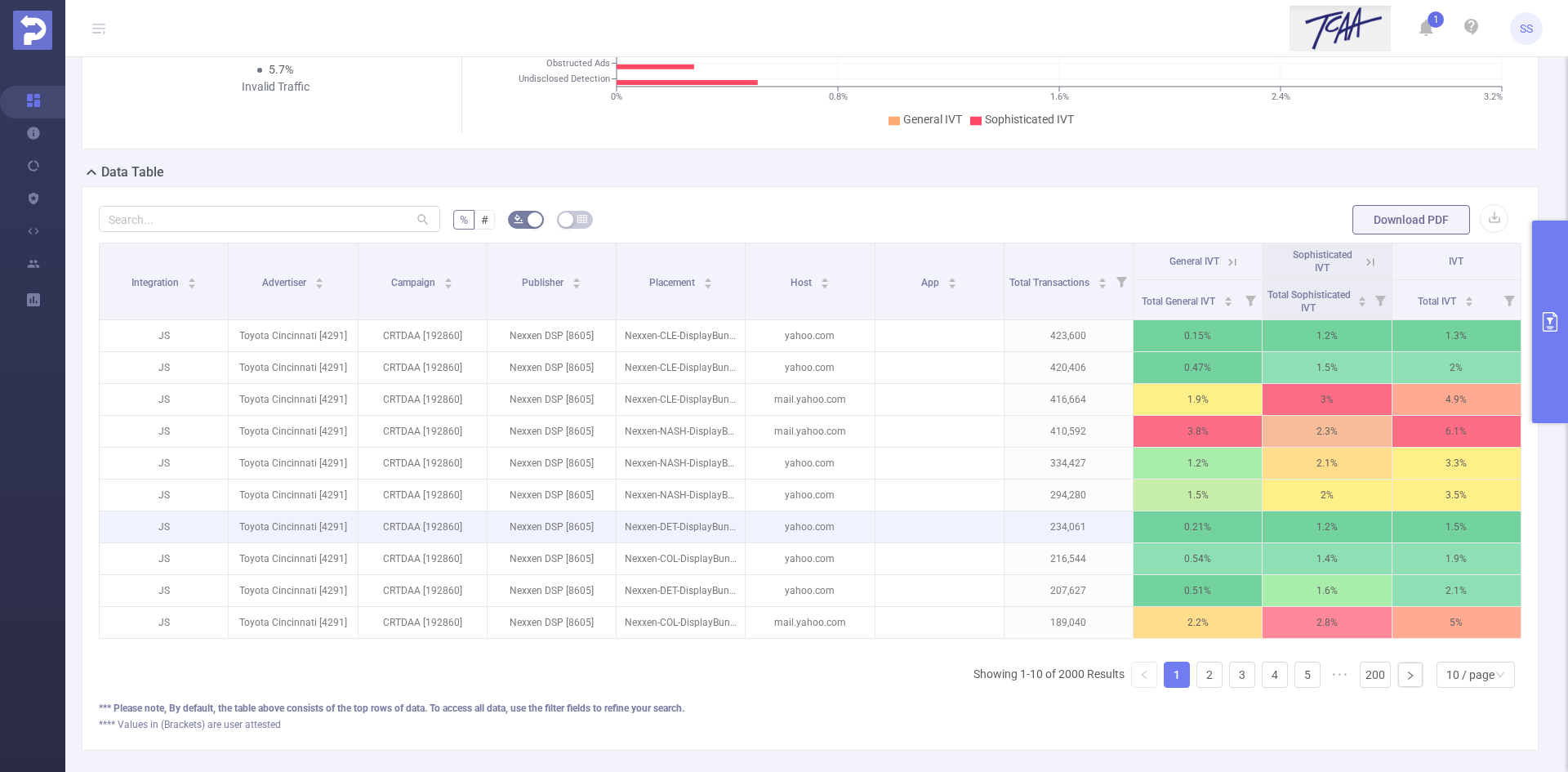 scroll, scrollTop: 245, scrollLeft: 0, axis: vertical 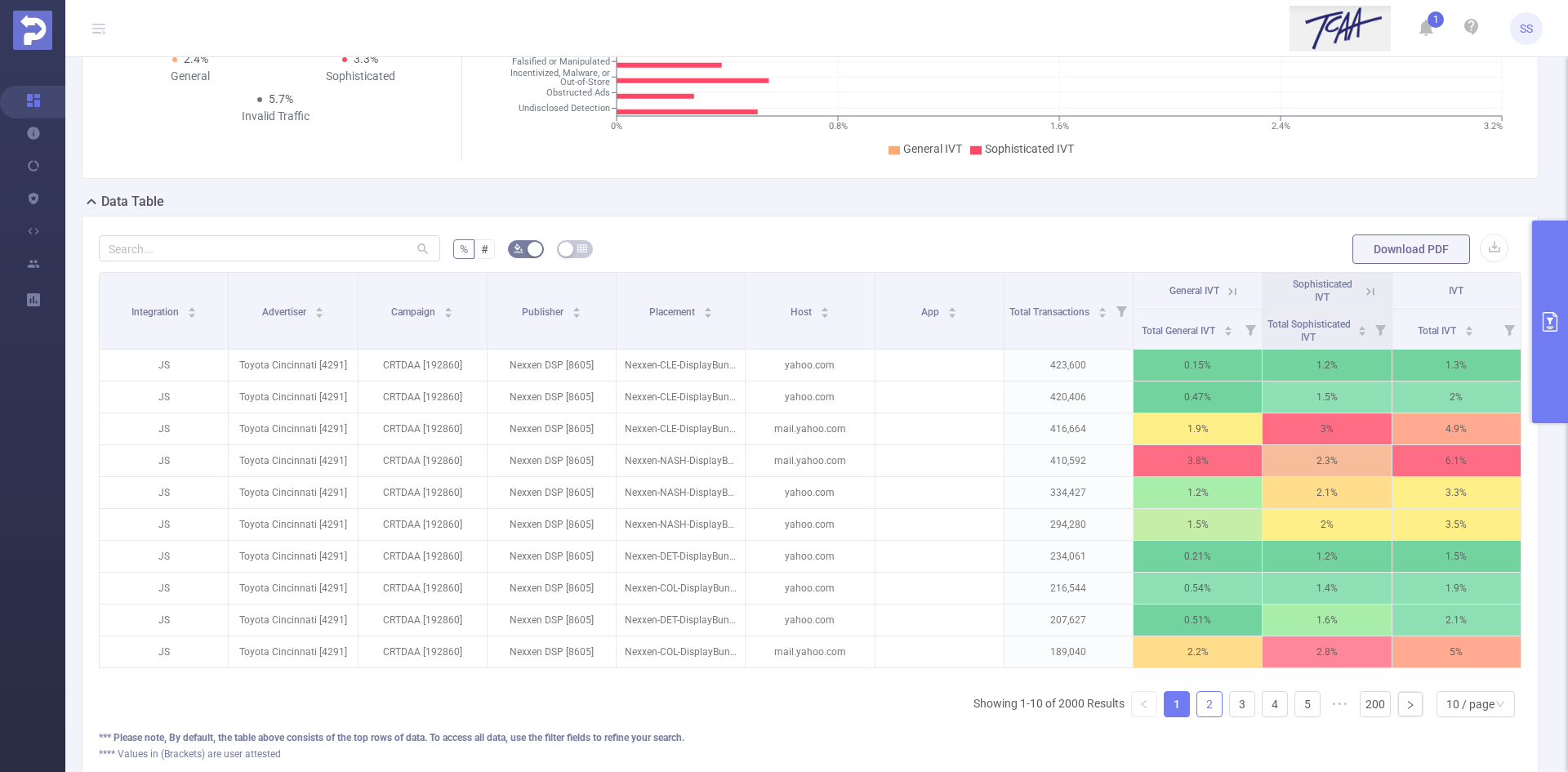 click on "2" at bounding box center [1209, 704] 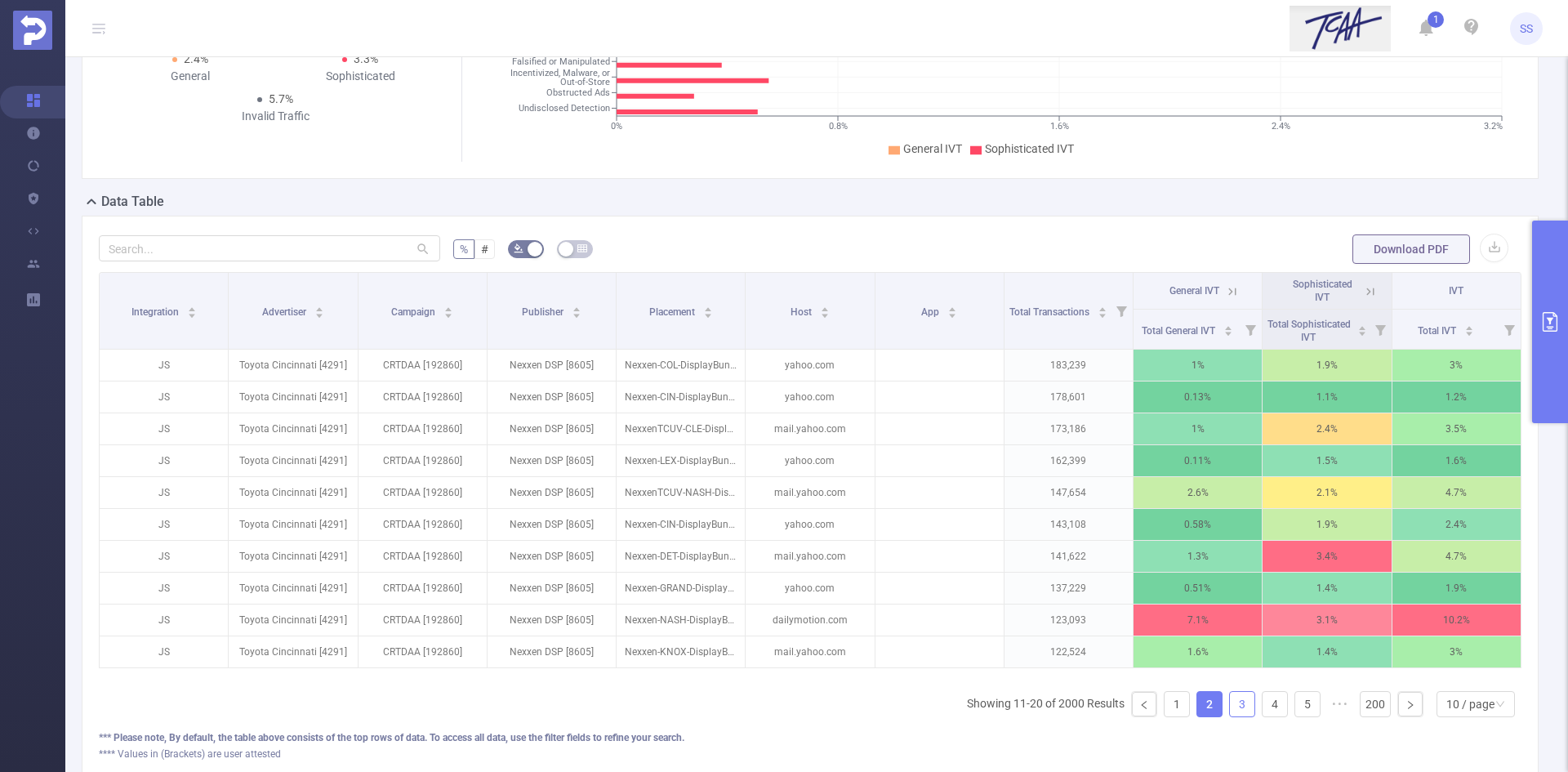 click on "3" at bounding box center [1242, 704] 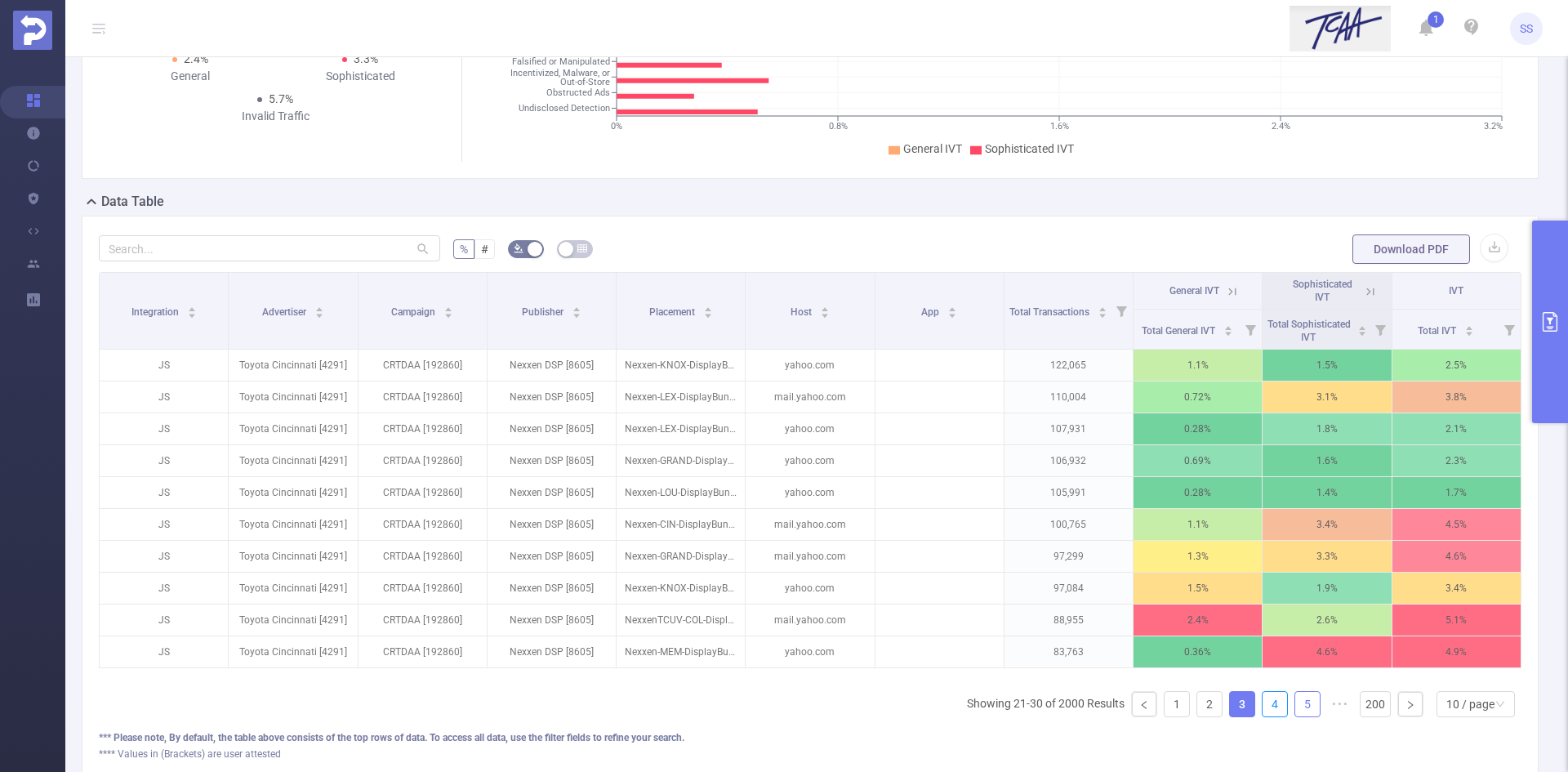 click on "4" at bounding box center [1275, 704] 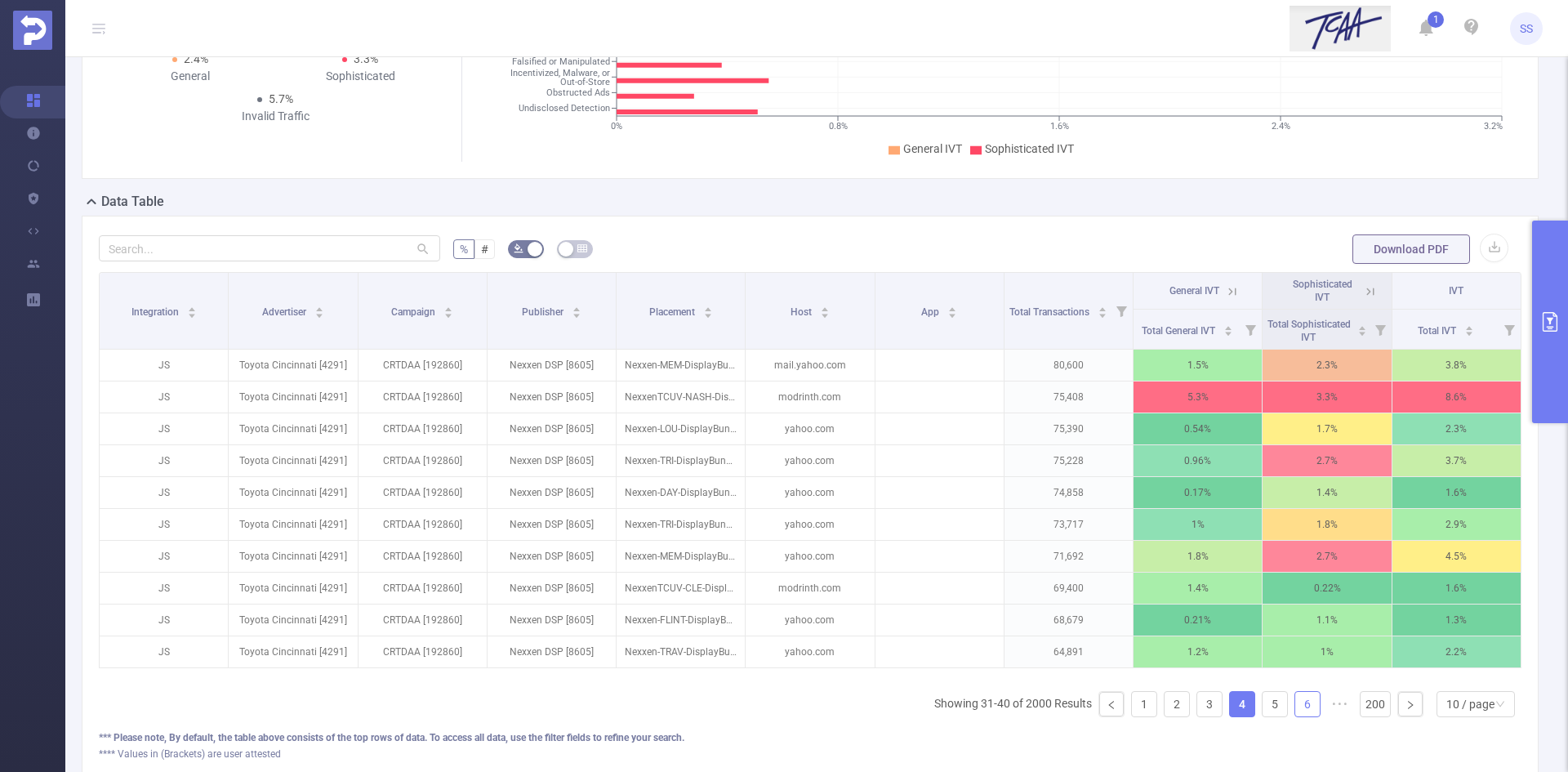 click on "6" at bounding box center (1307, 704) 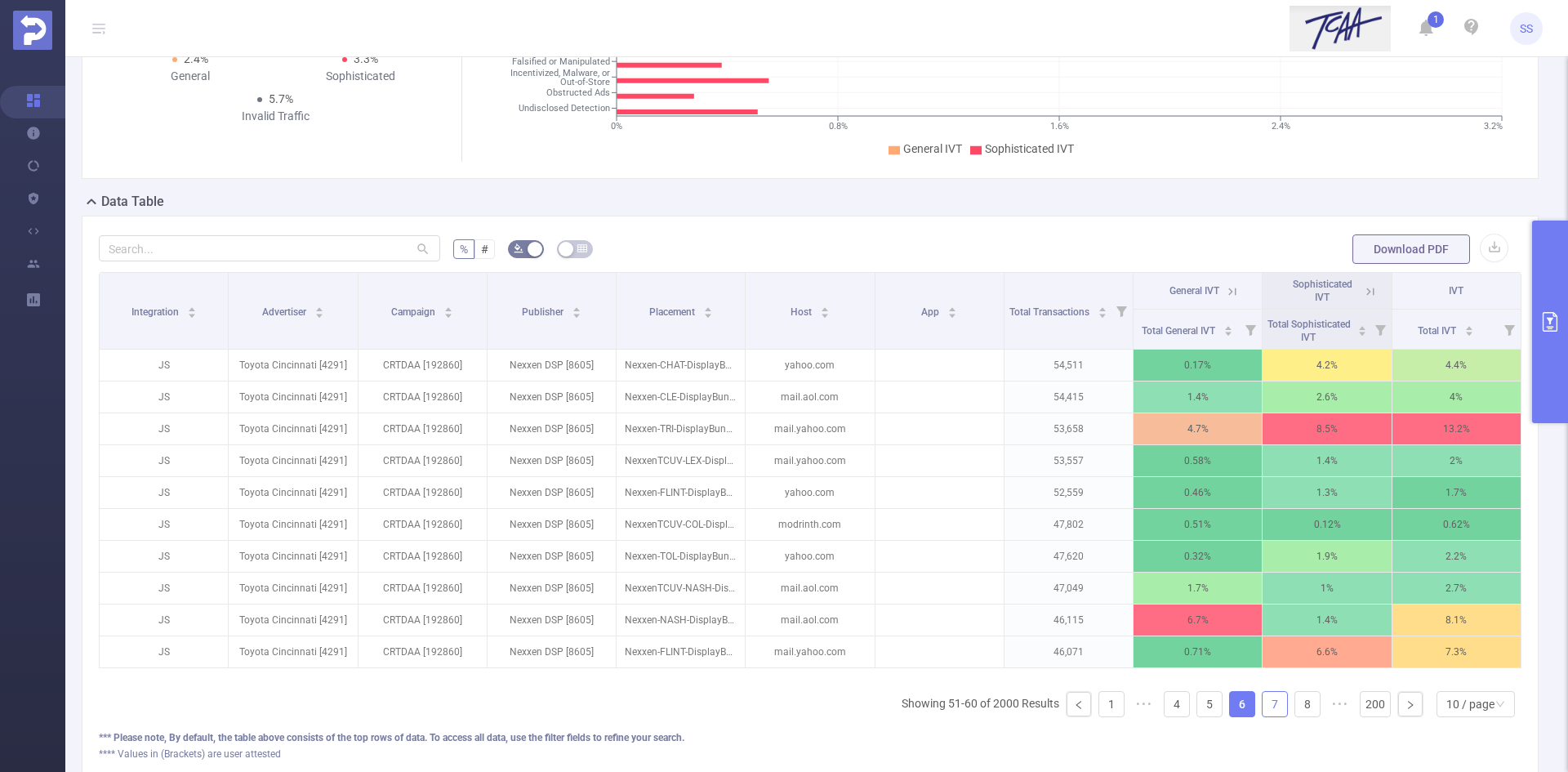 click on "7" at bounding box center [1275, 704] 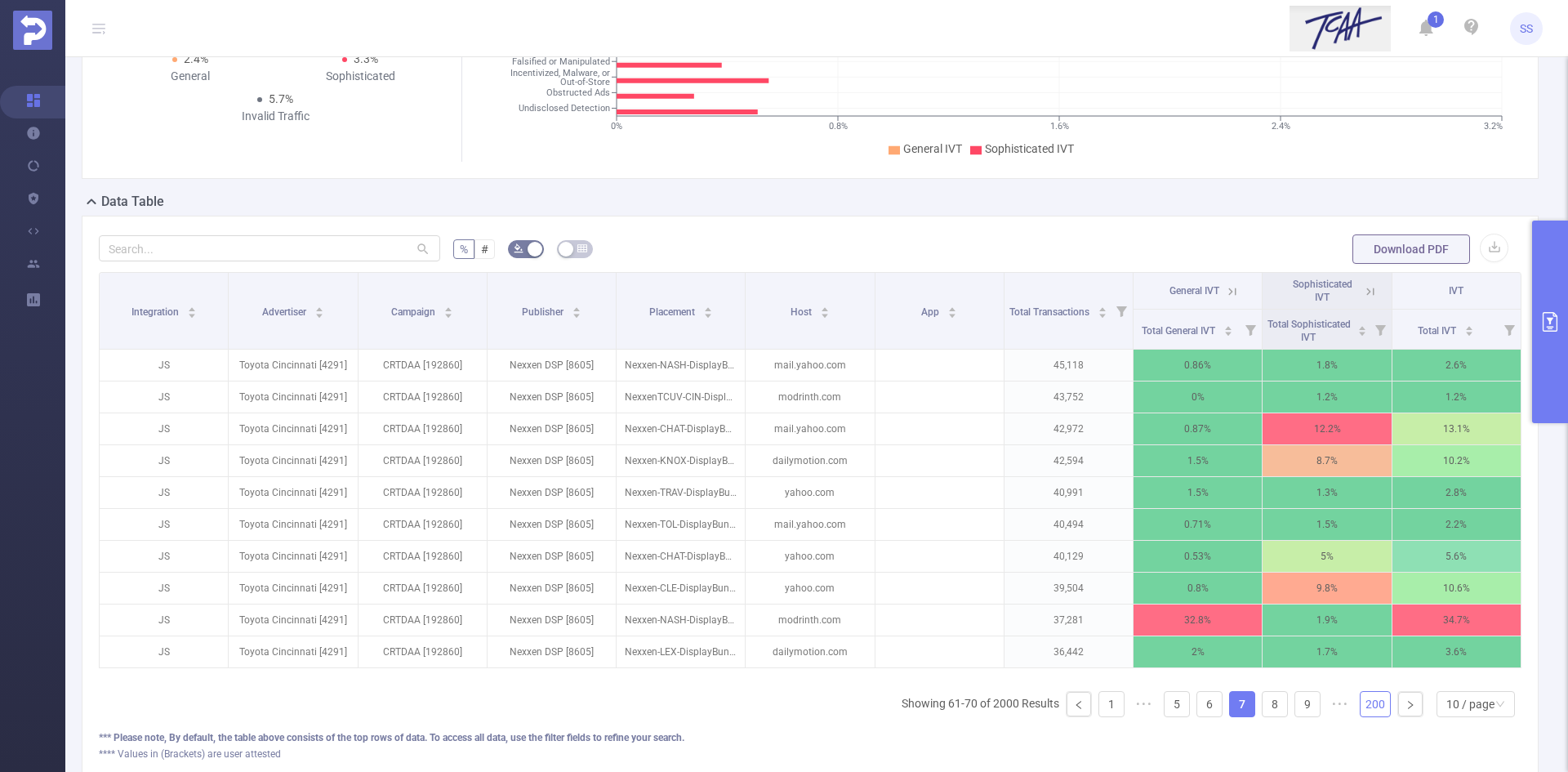 click on "200" at bounding box center (1375, 704) 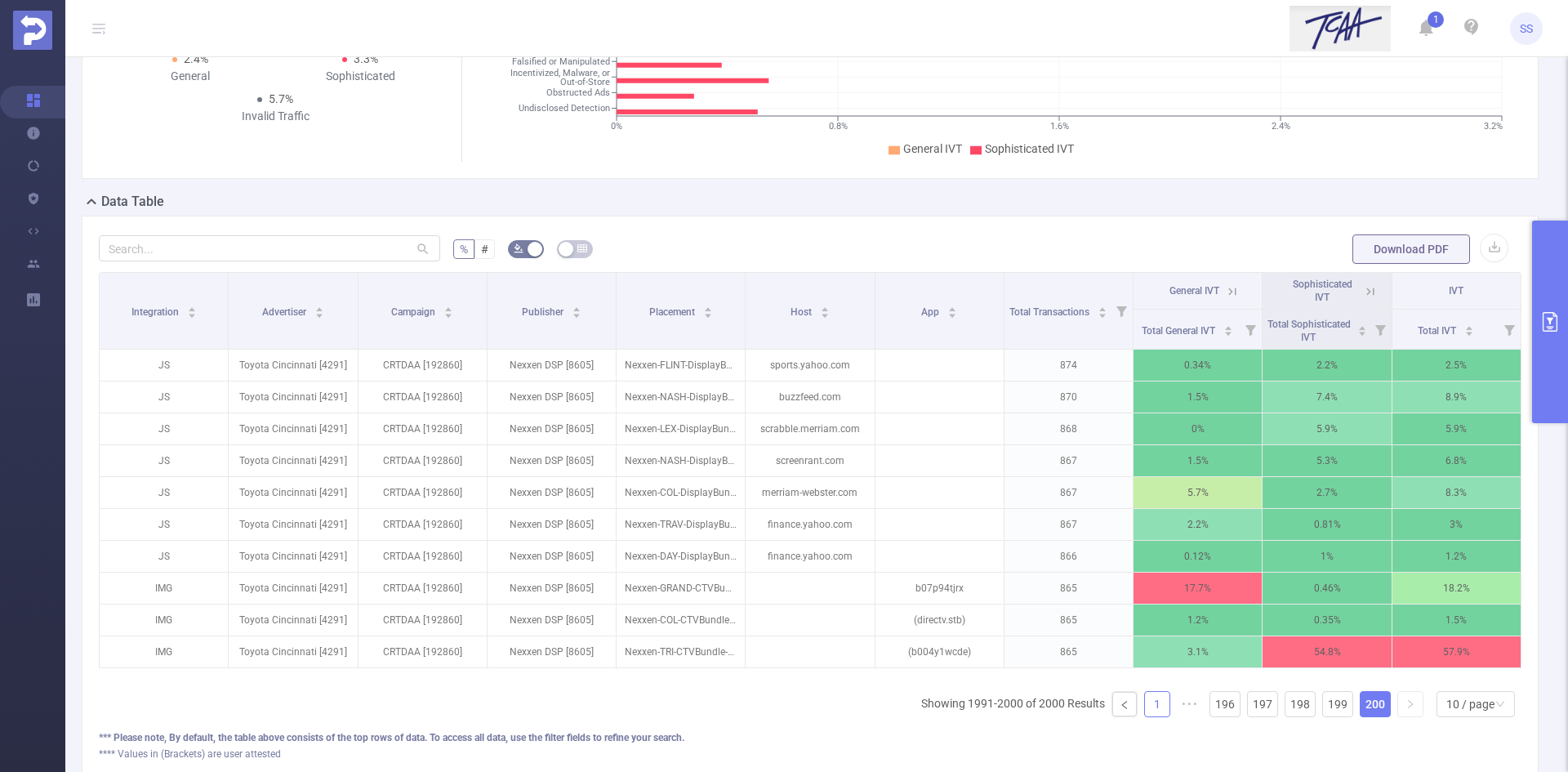 click on "1" at bounding box center [1157, 704] 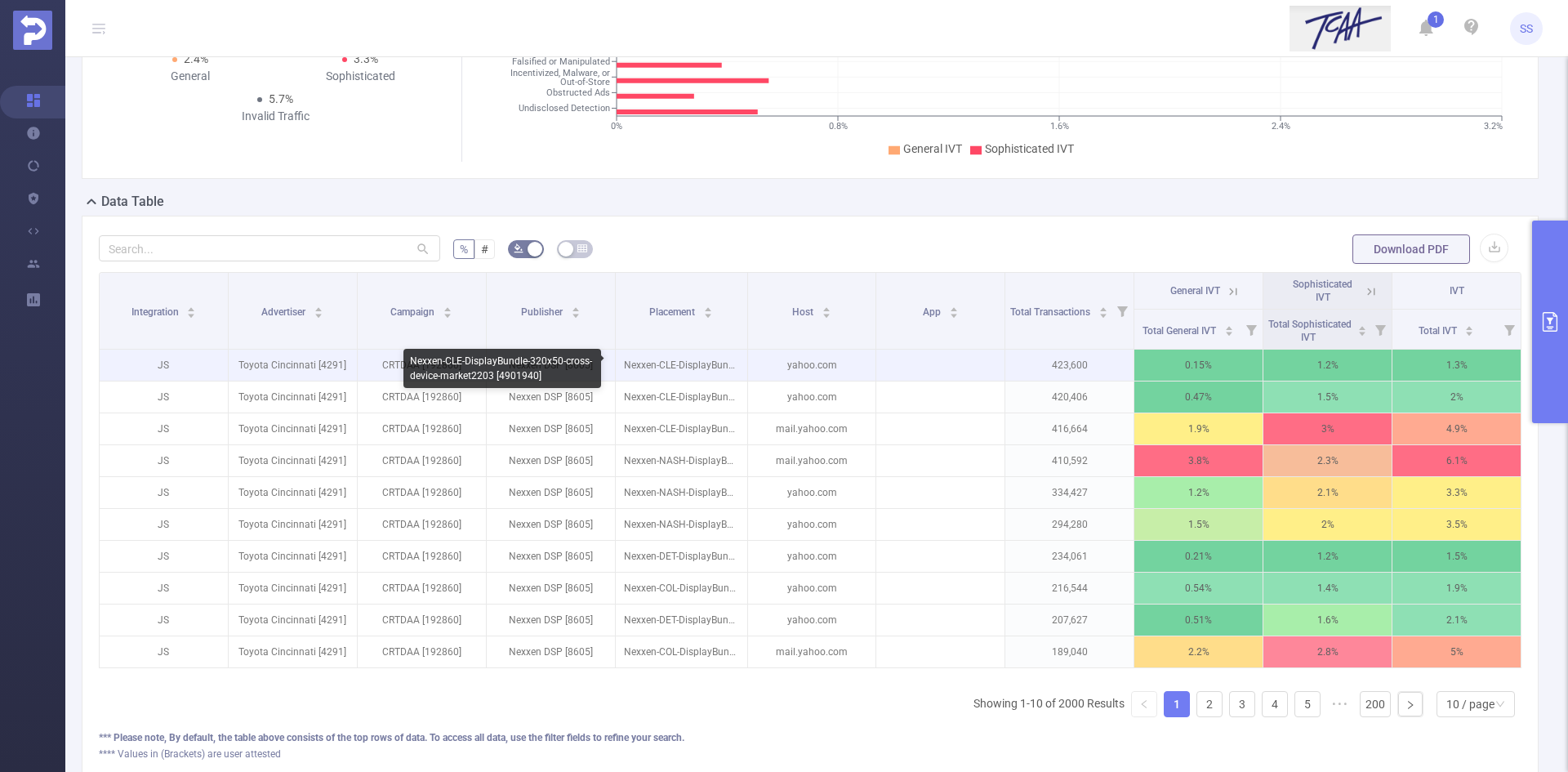 drag, startPoint x: 739, startPoint y: 332, endPoint x: 734, endPoint y: 354, distance: 22.561028 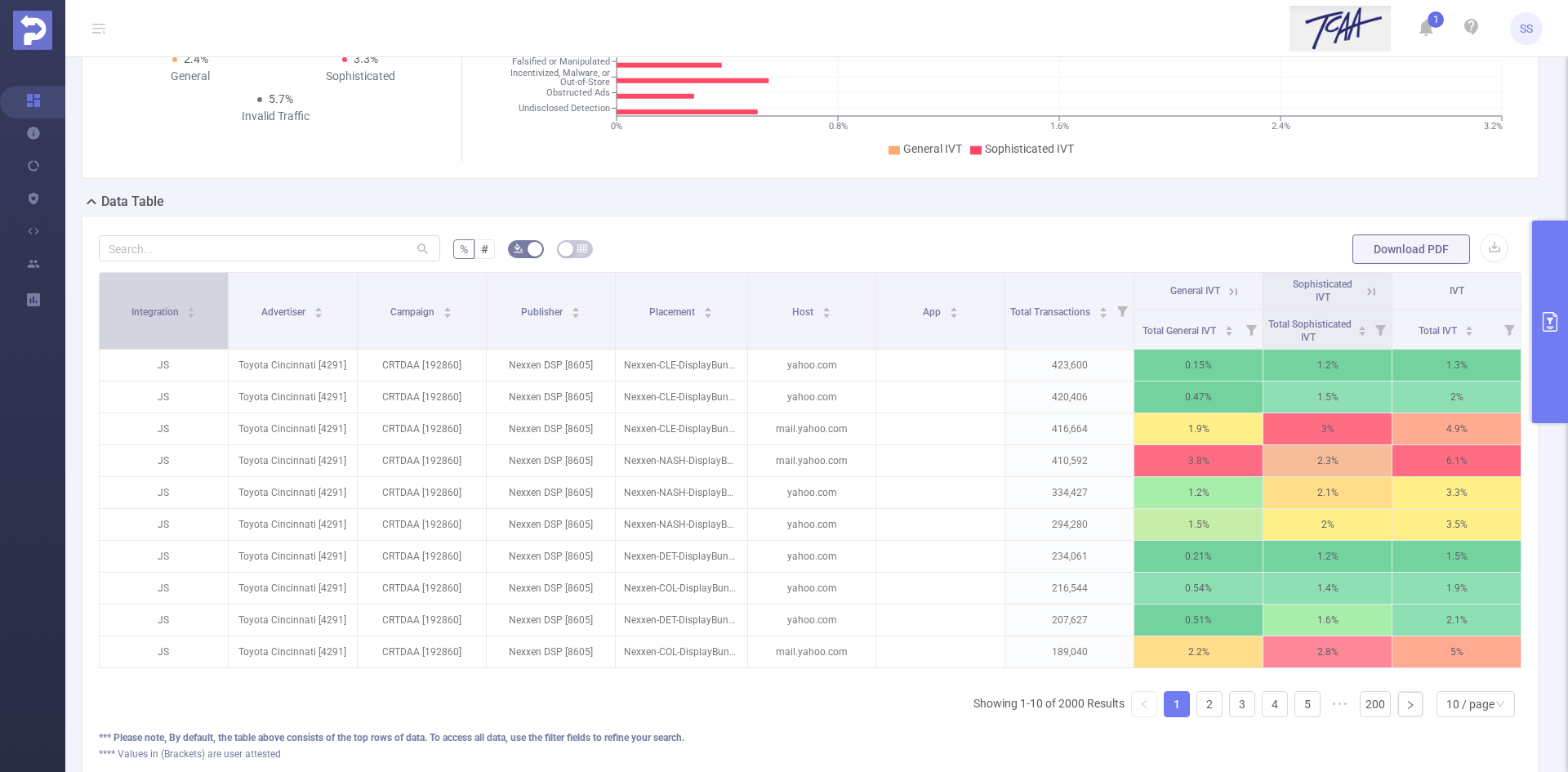 click on "Integration" at bounding box center (156, 312) 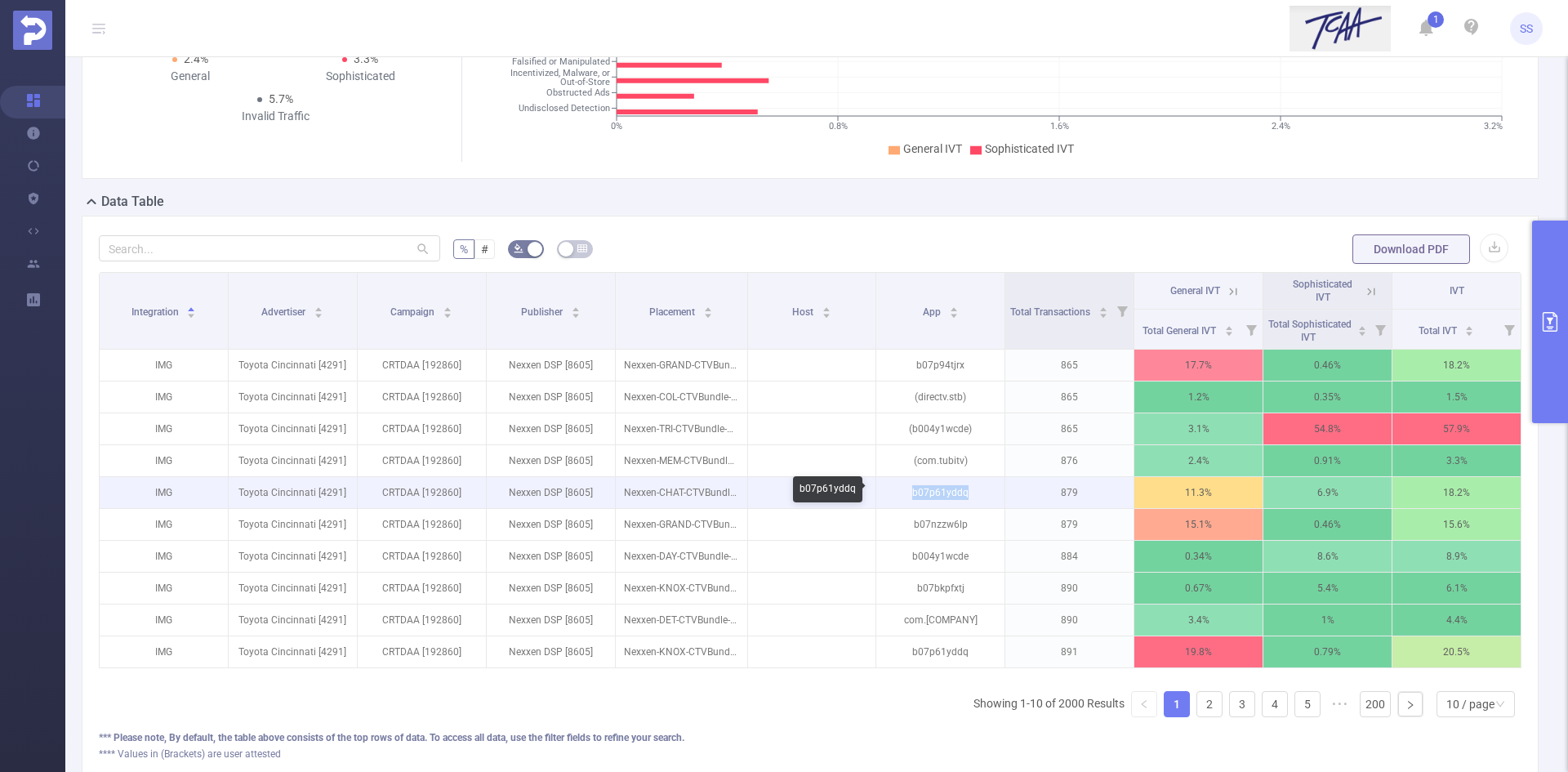drag, startPoint x: 908, startPoint y: 492, endPoint x: 964, endPoint y: 491, distance: 56.008928 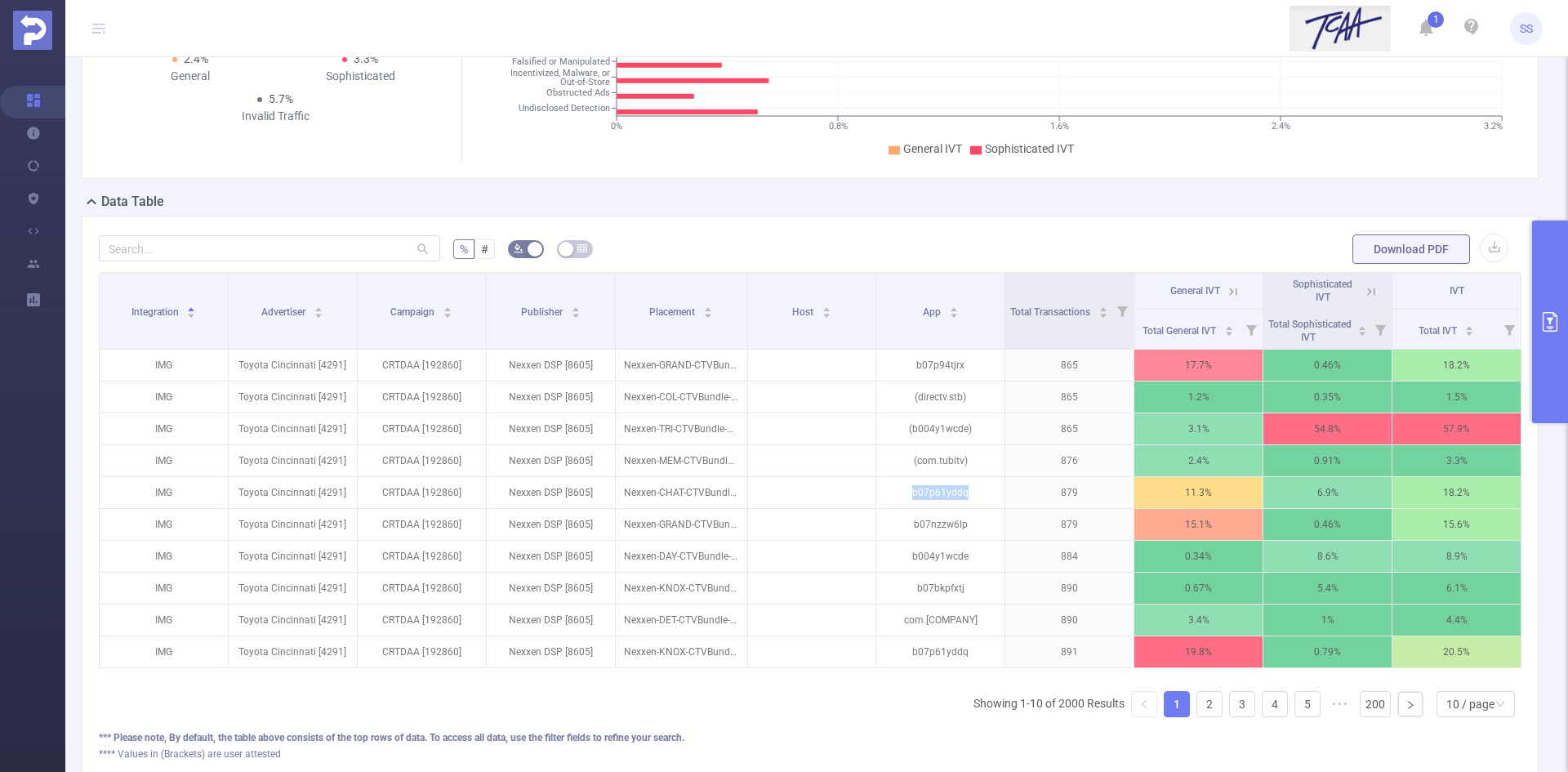 copy on "b07p61yddq" 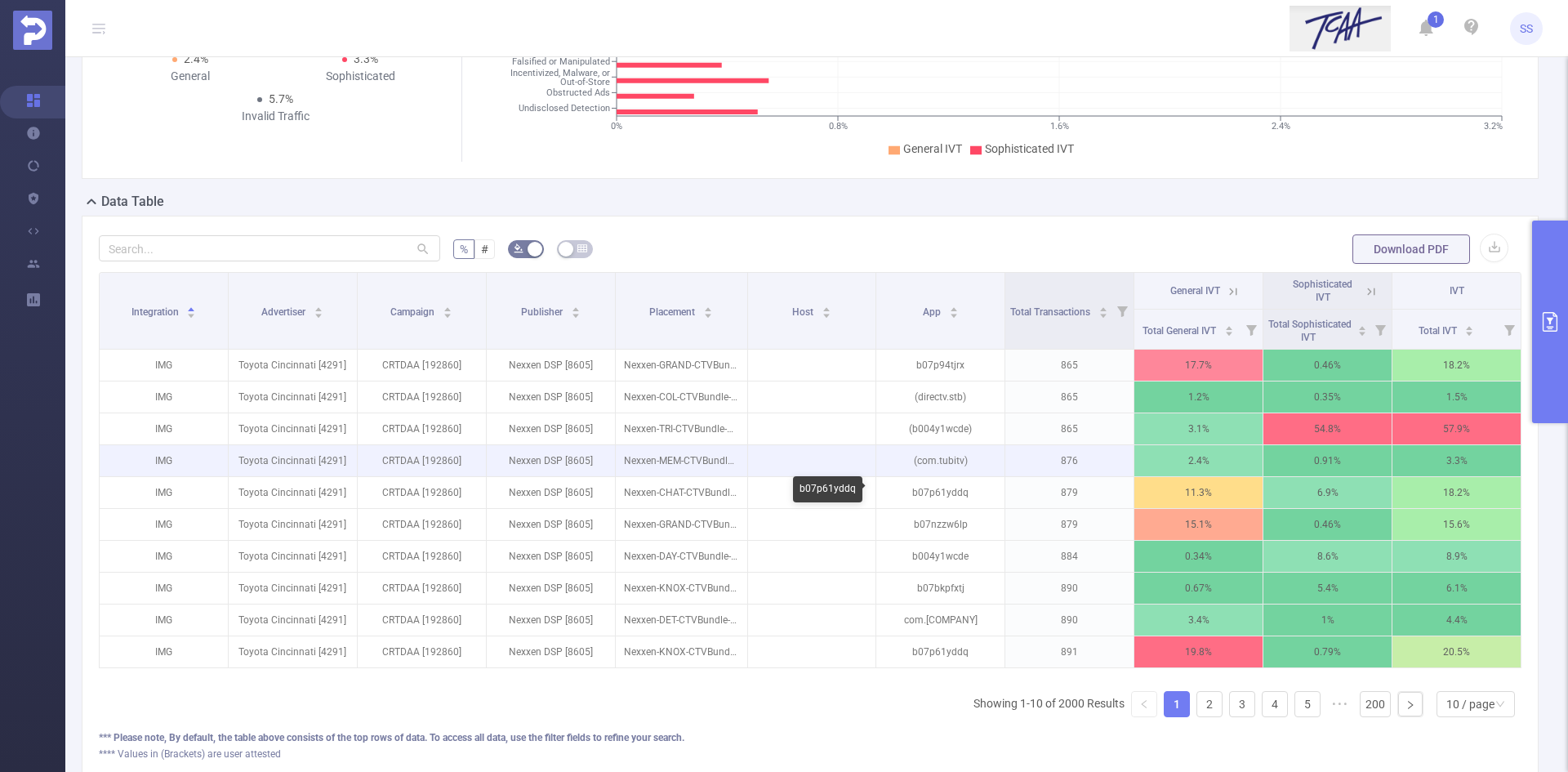 click on "(com.tubitv)" at bounding box center [940, 461] 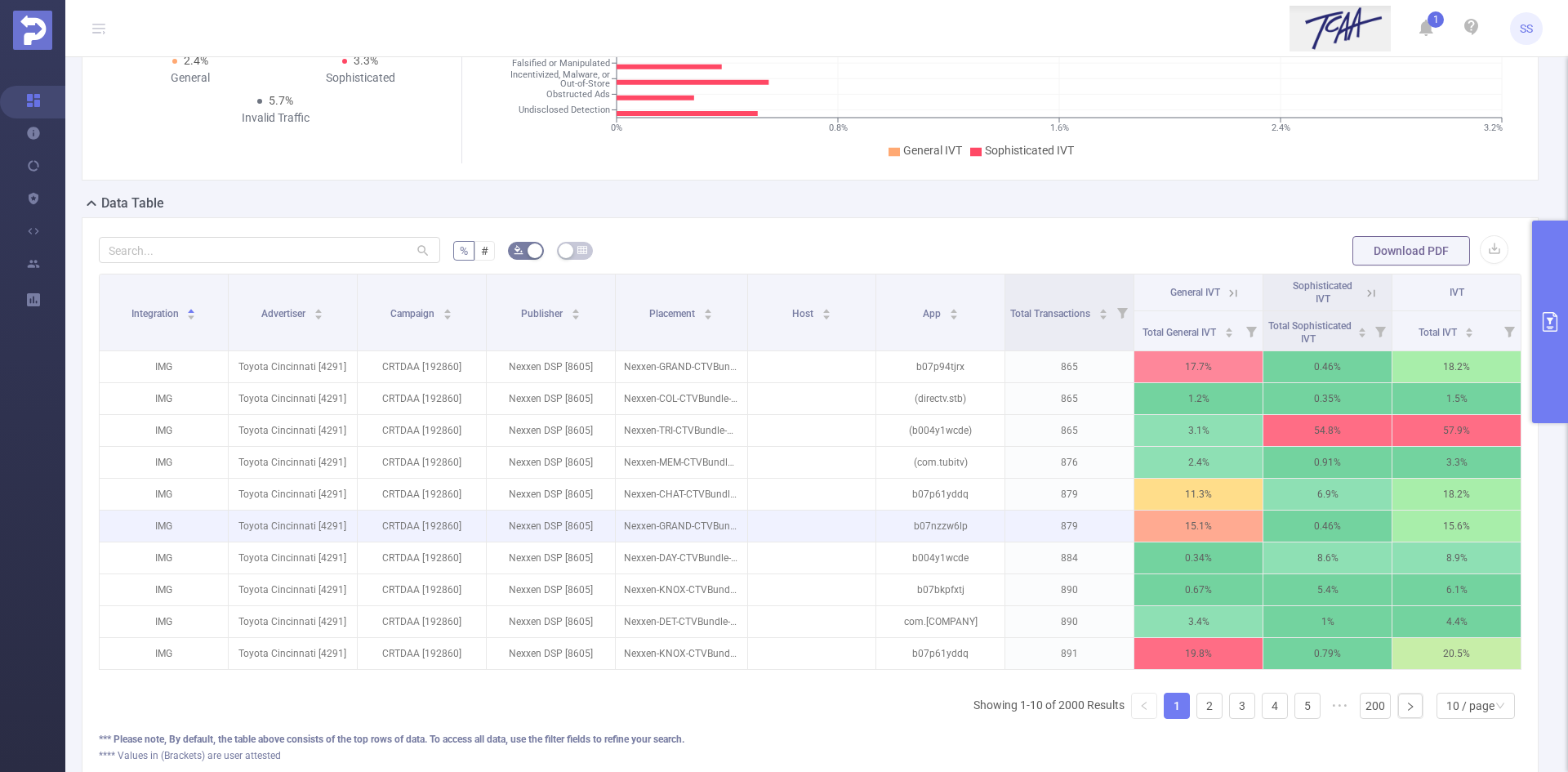 scroll, scrollTop: 245, scrollLeft: 0, axis: vertical 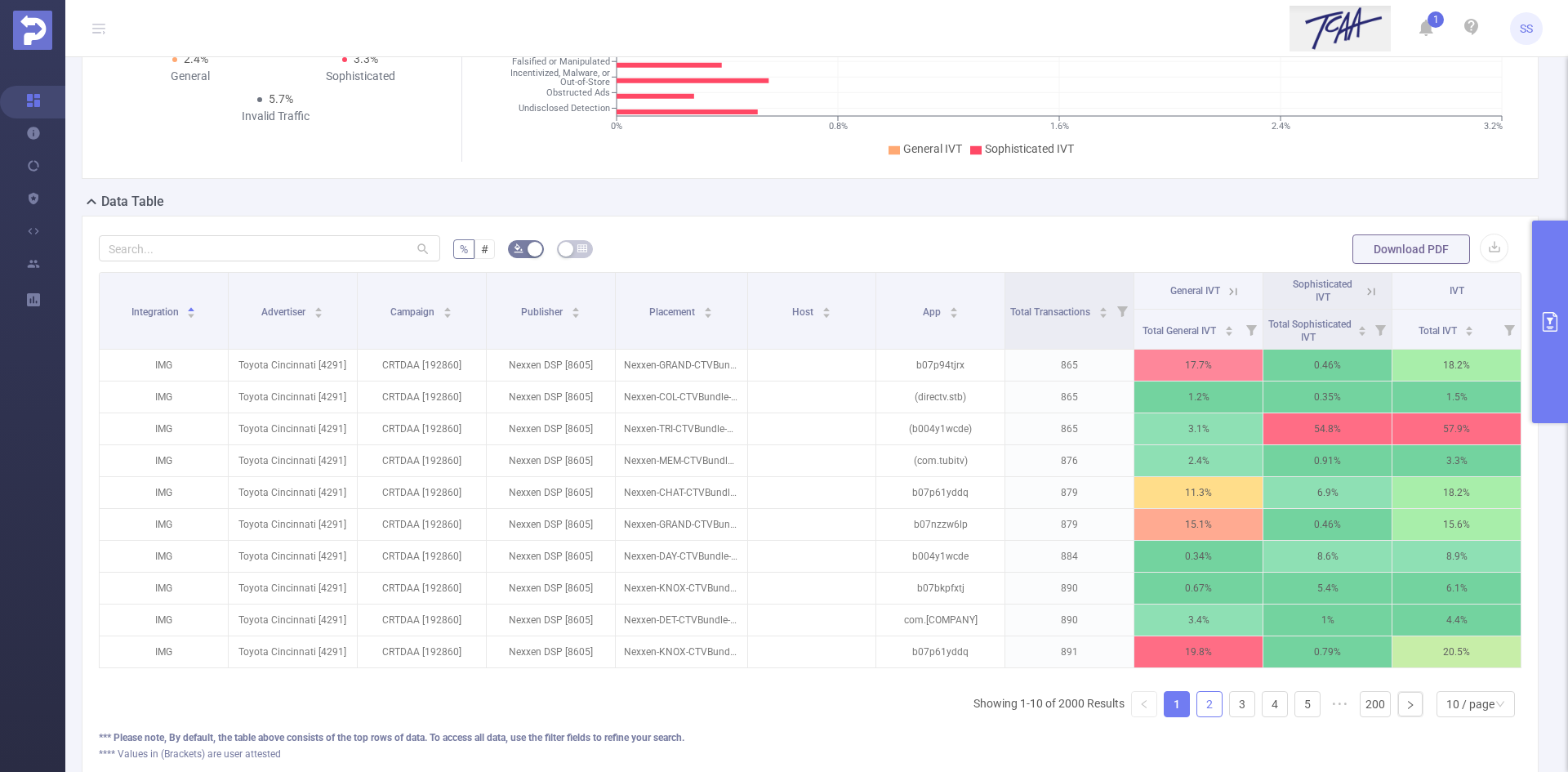 click on "2" at bounding box center (1209, 704) 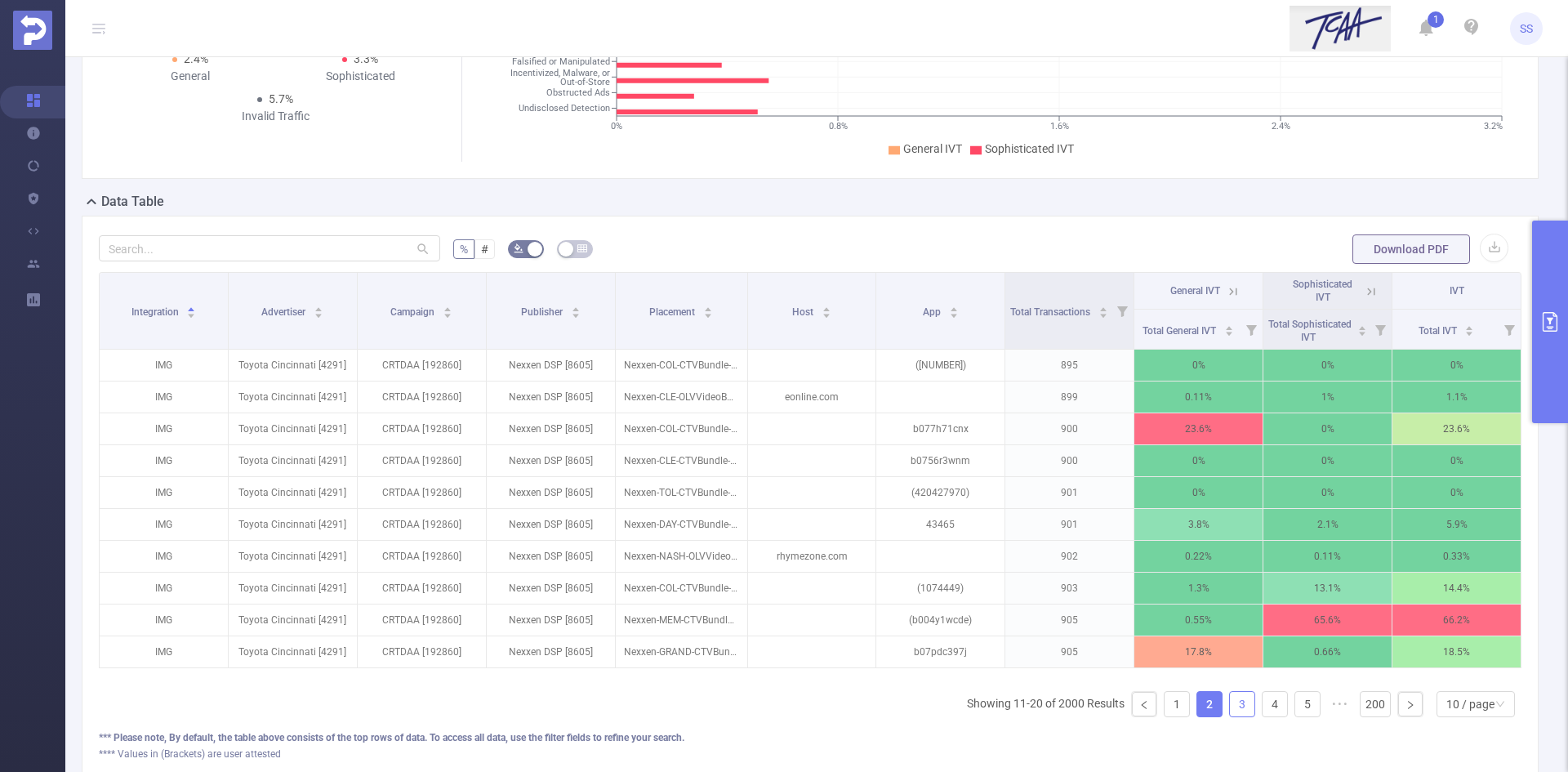 click on "3" at bounding box center (1242, 704) 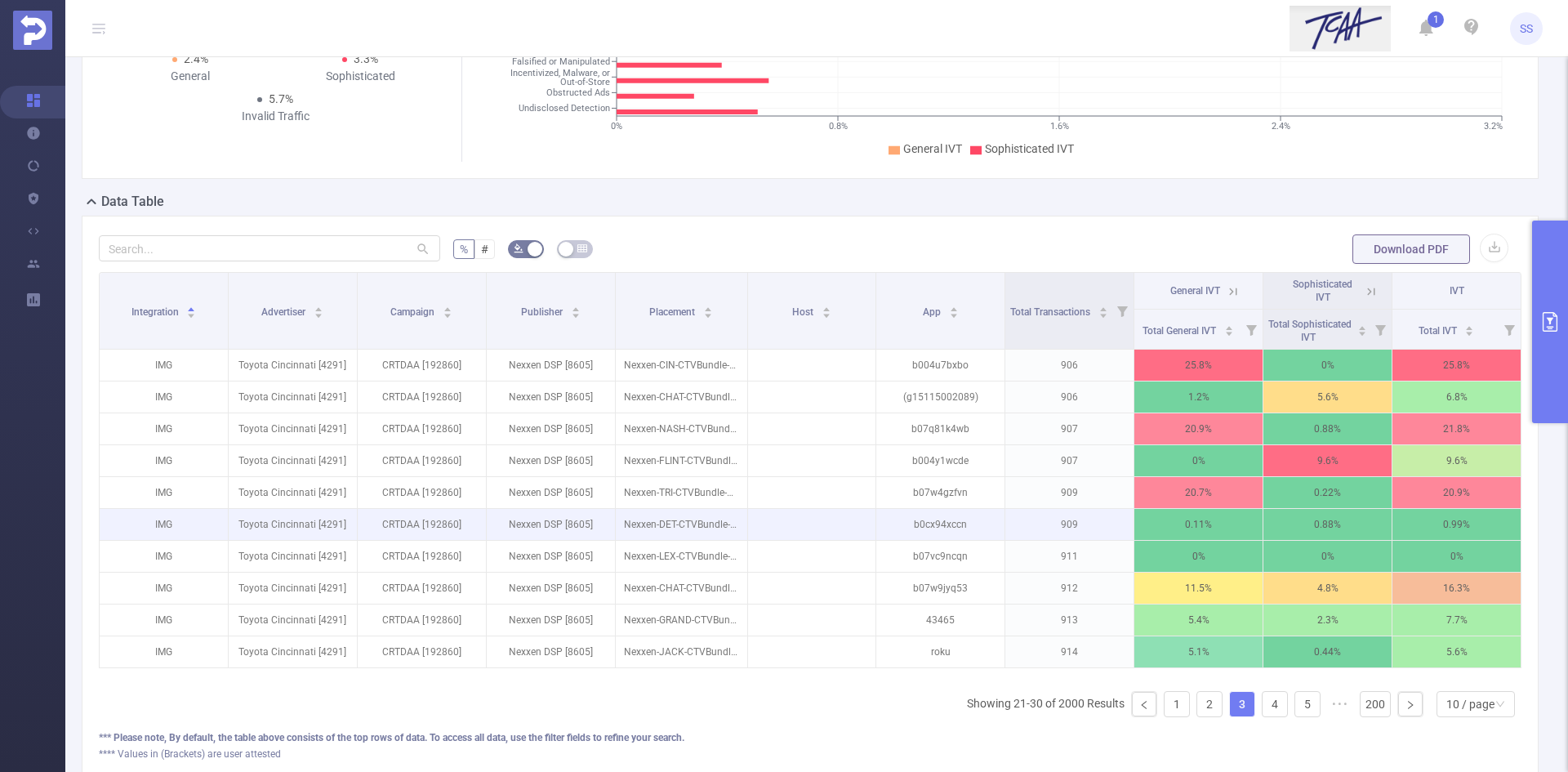 scroll, scrollTop: 327, scrollLeft: 0, axis: vertical 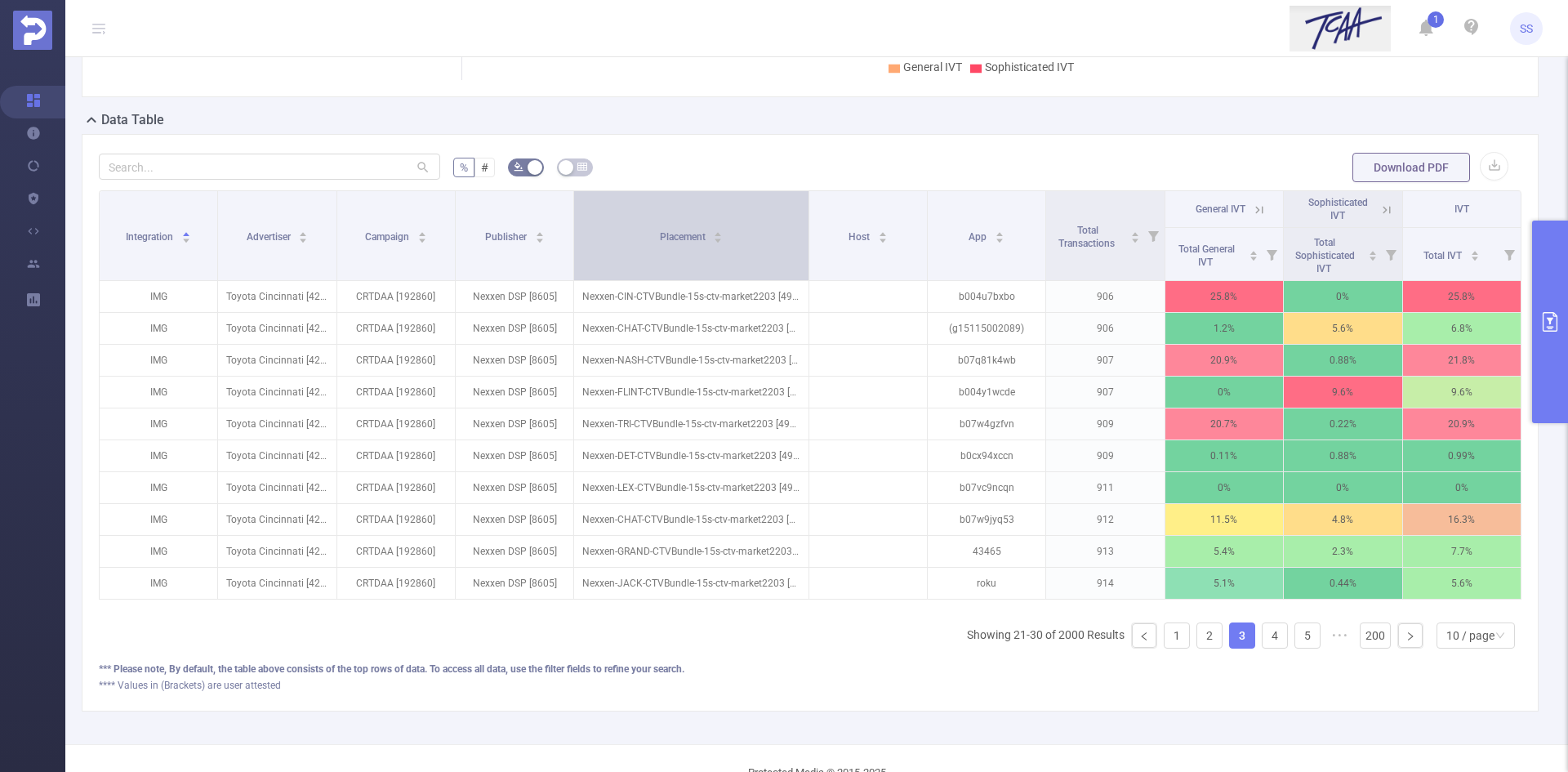drag, startPoint x: 739, startPoint y: 227, endPoint x: 785, endPoint y: 235, distance: 46.69047 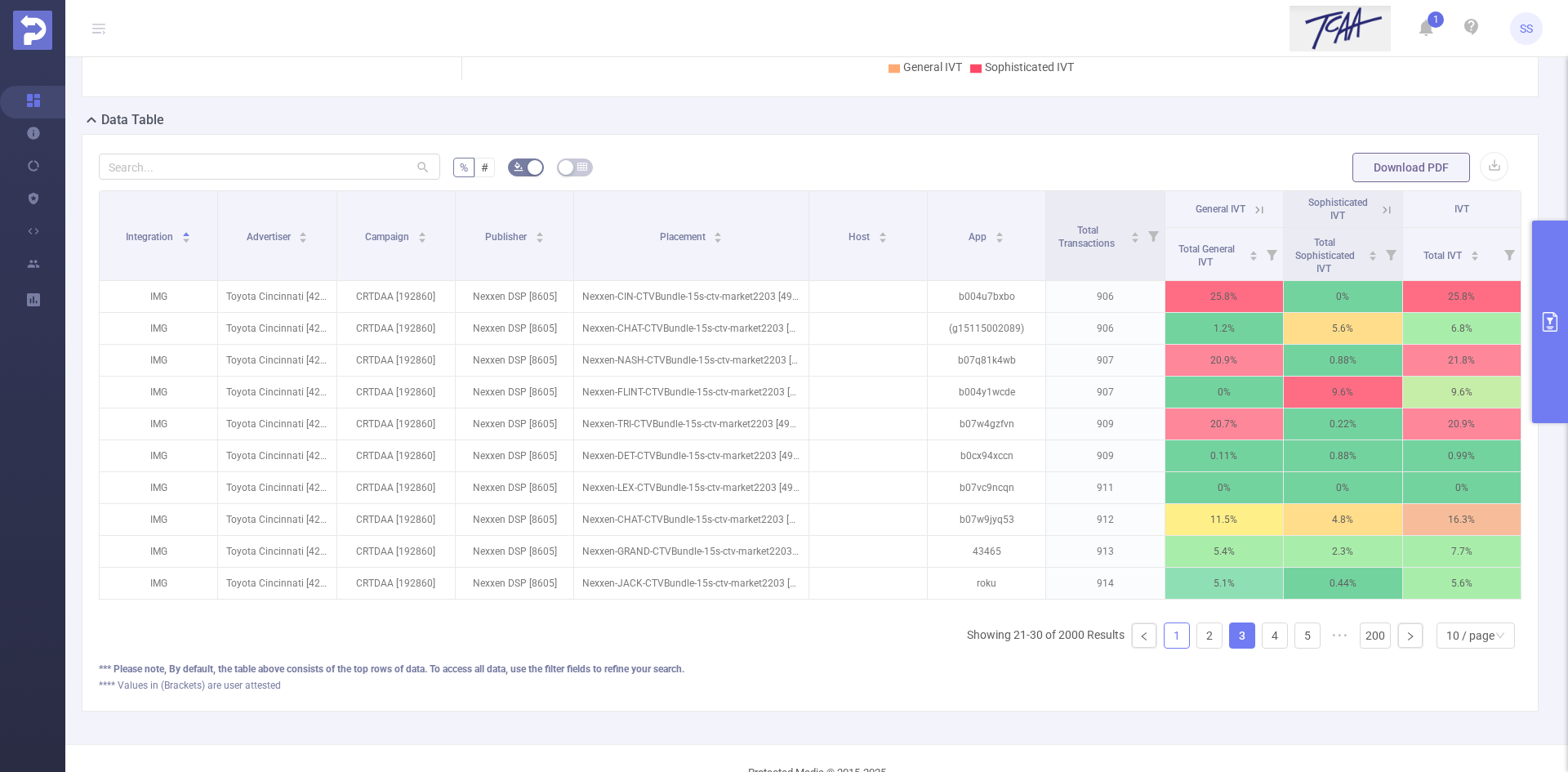 click on "1" at bounding box center (1177, 636) 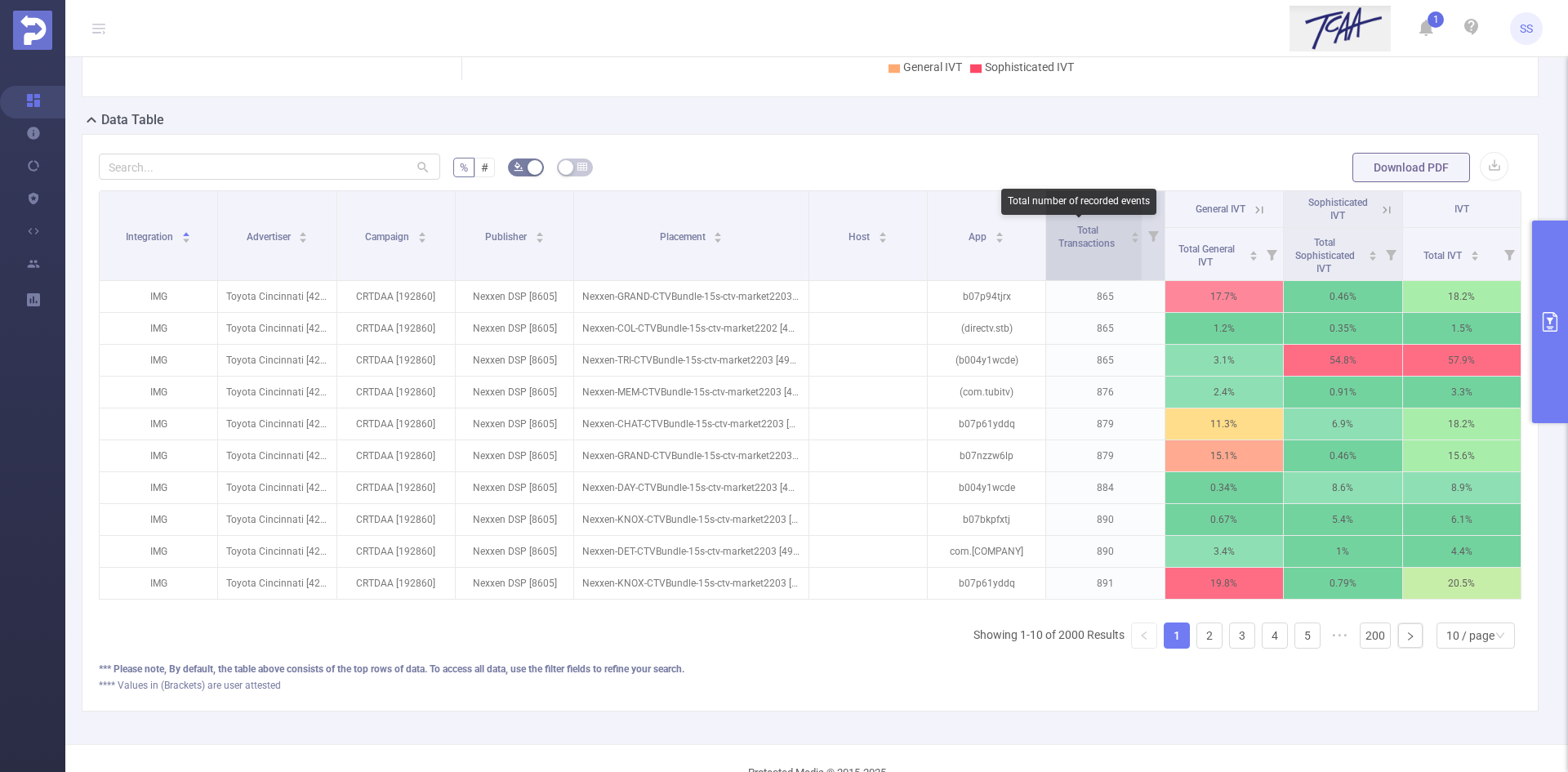 click on "Total Transactions" at bounding box center (1088, 237) 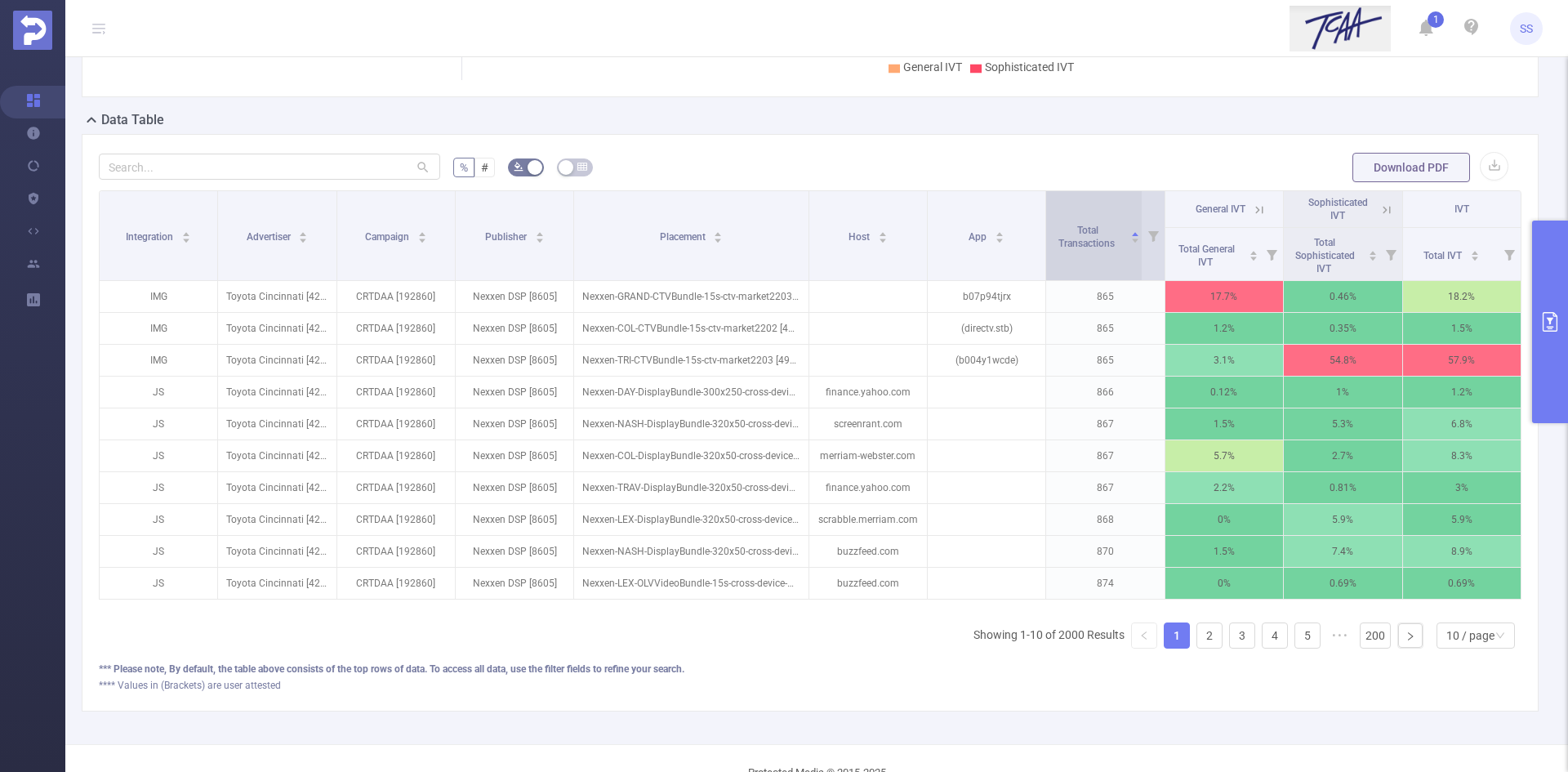 click on "Total Transactions" at bounding box center (1094, 235) 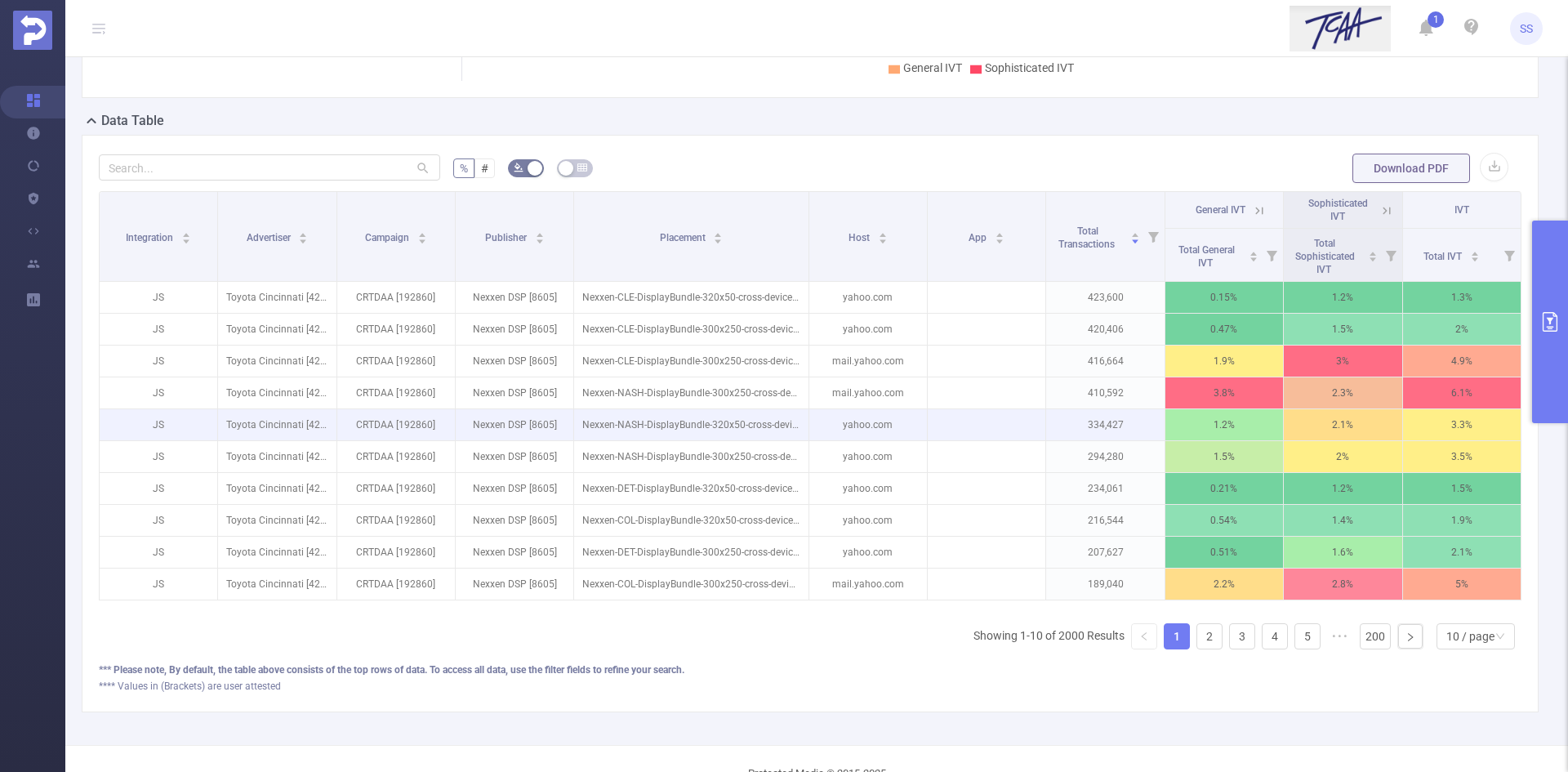 scroll, scrollTop: 327, scrollLeft: 0, axis: vertical 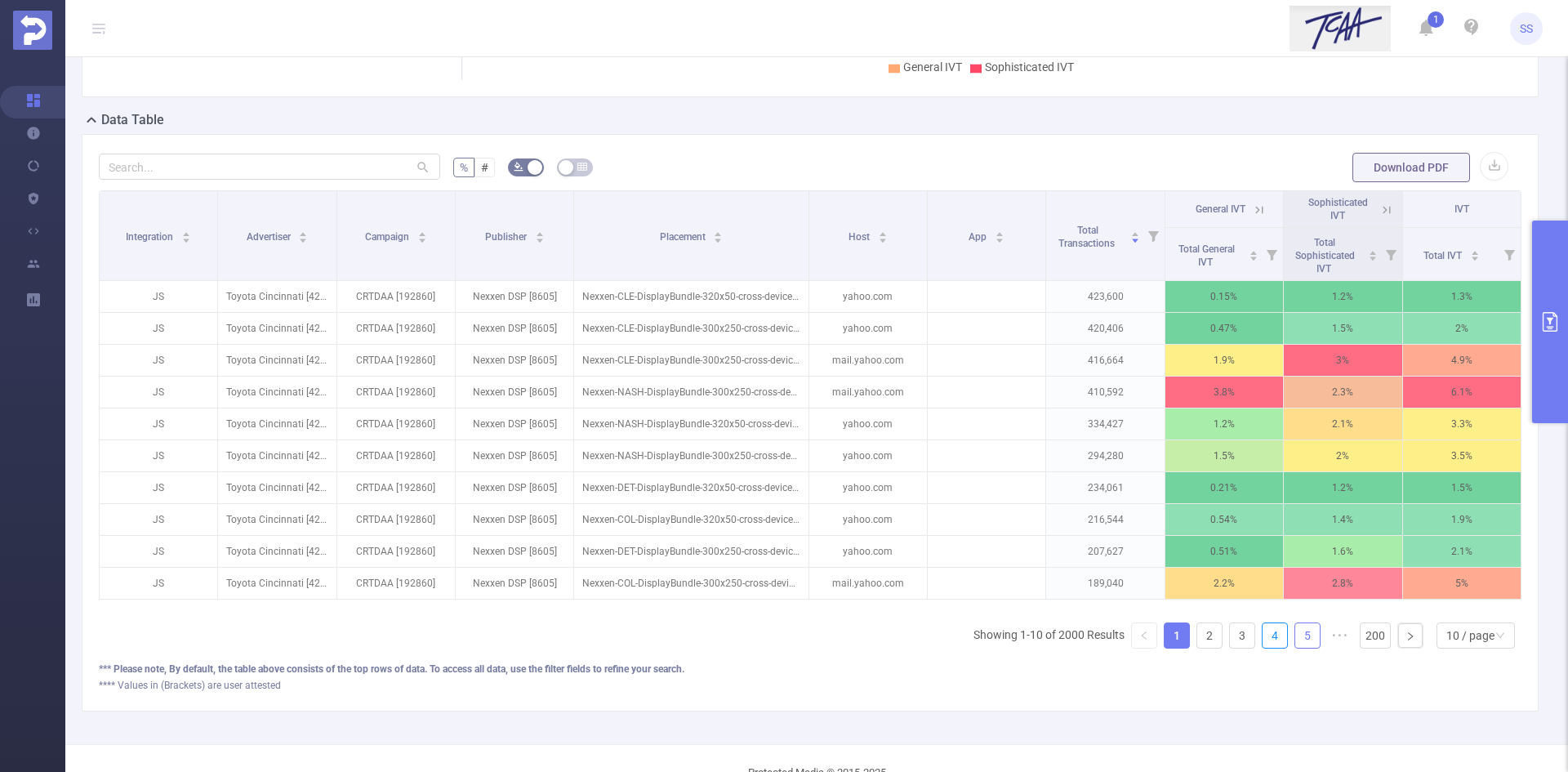 click on "4" at bounding box center (1275, 636) 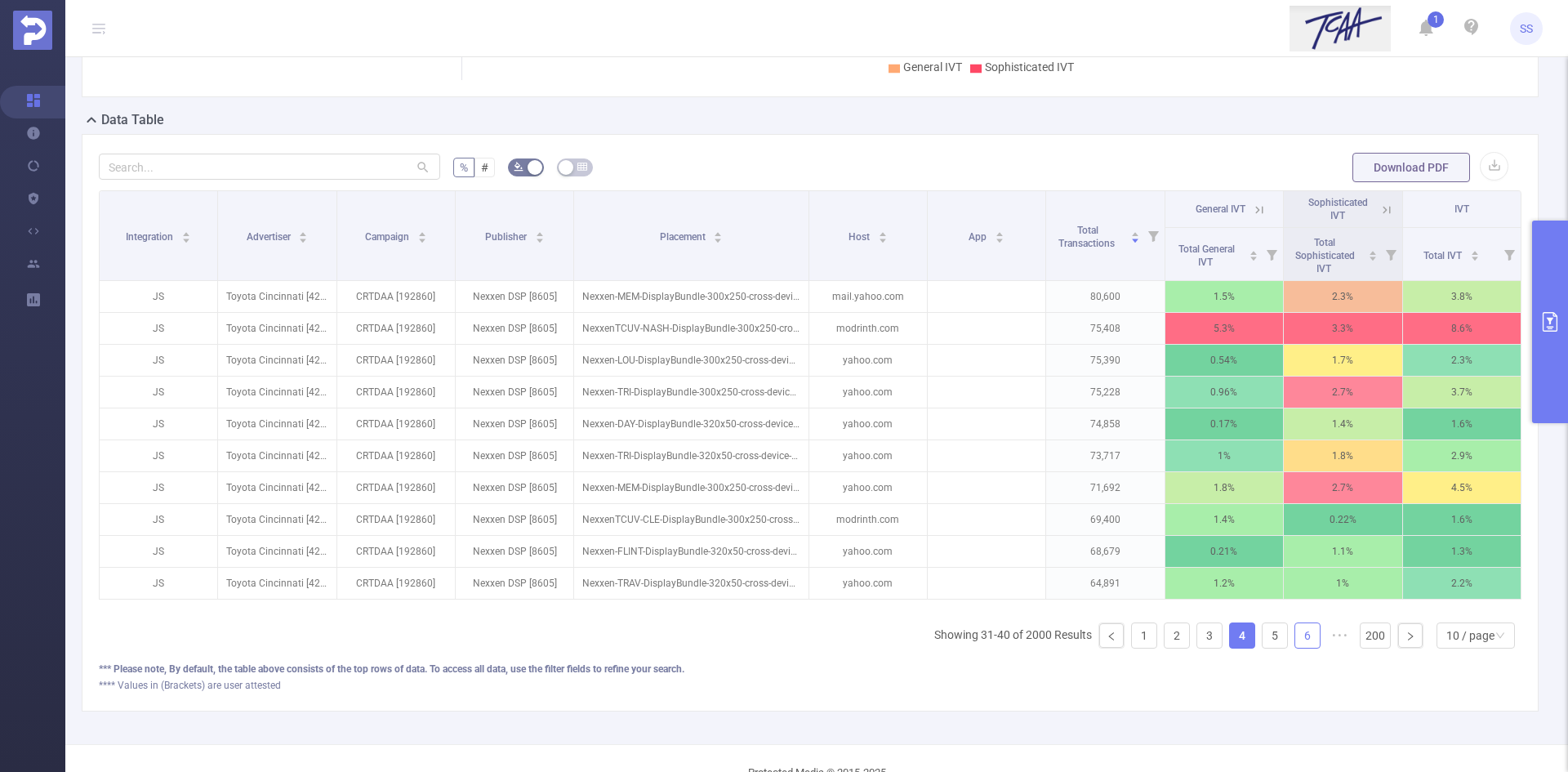 click on "6" at bounding box center [1307, 636] 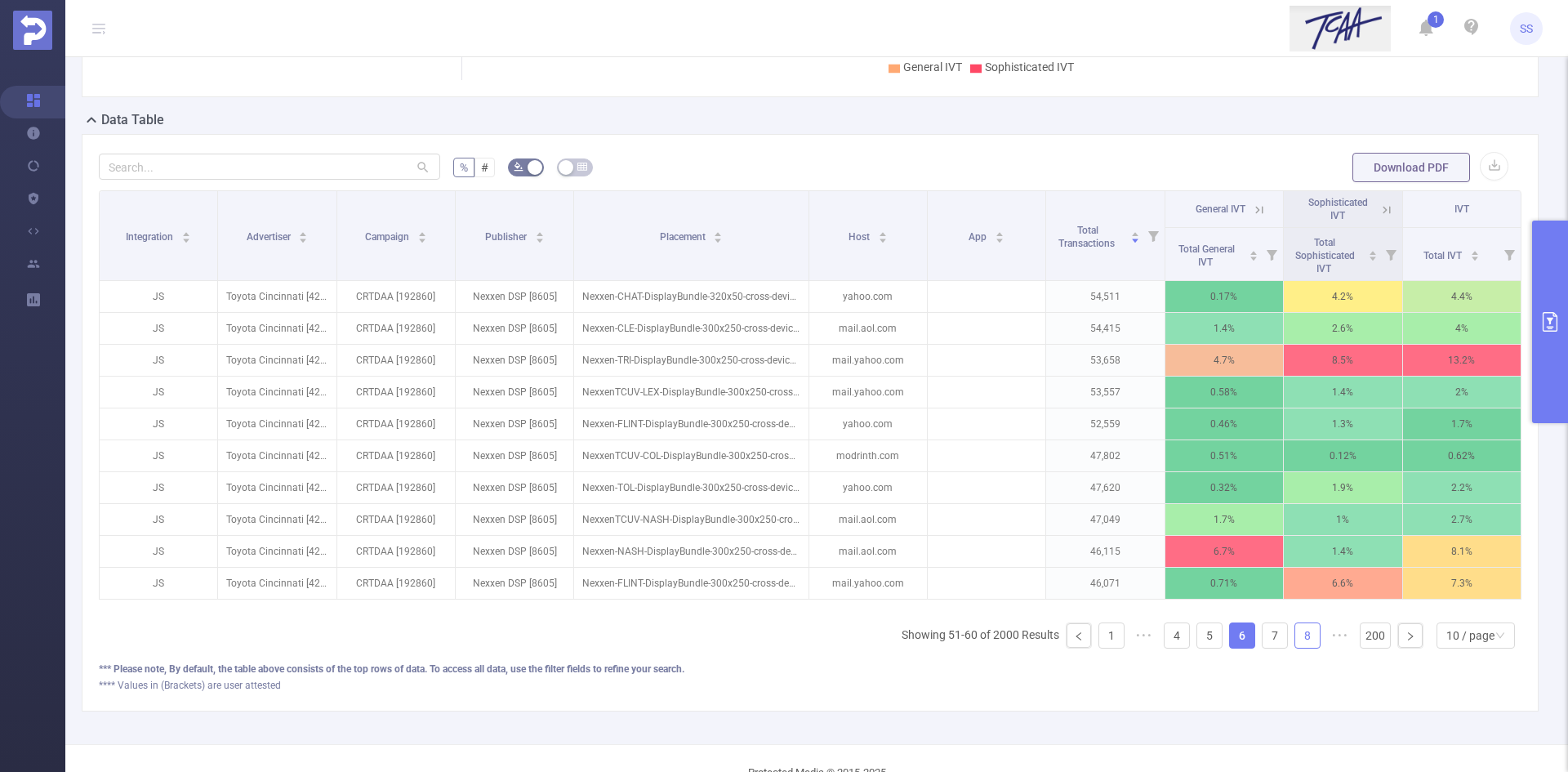 click on "8" at bounding box center (1307, 636) 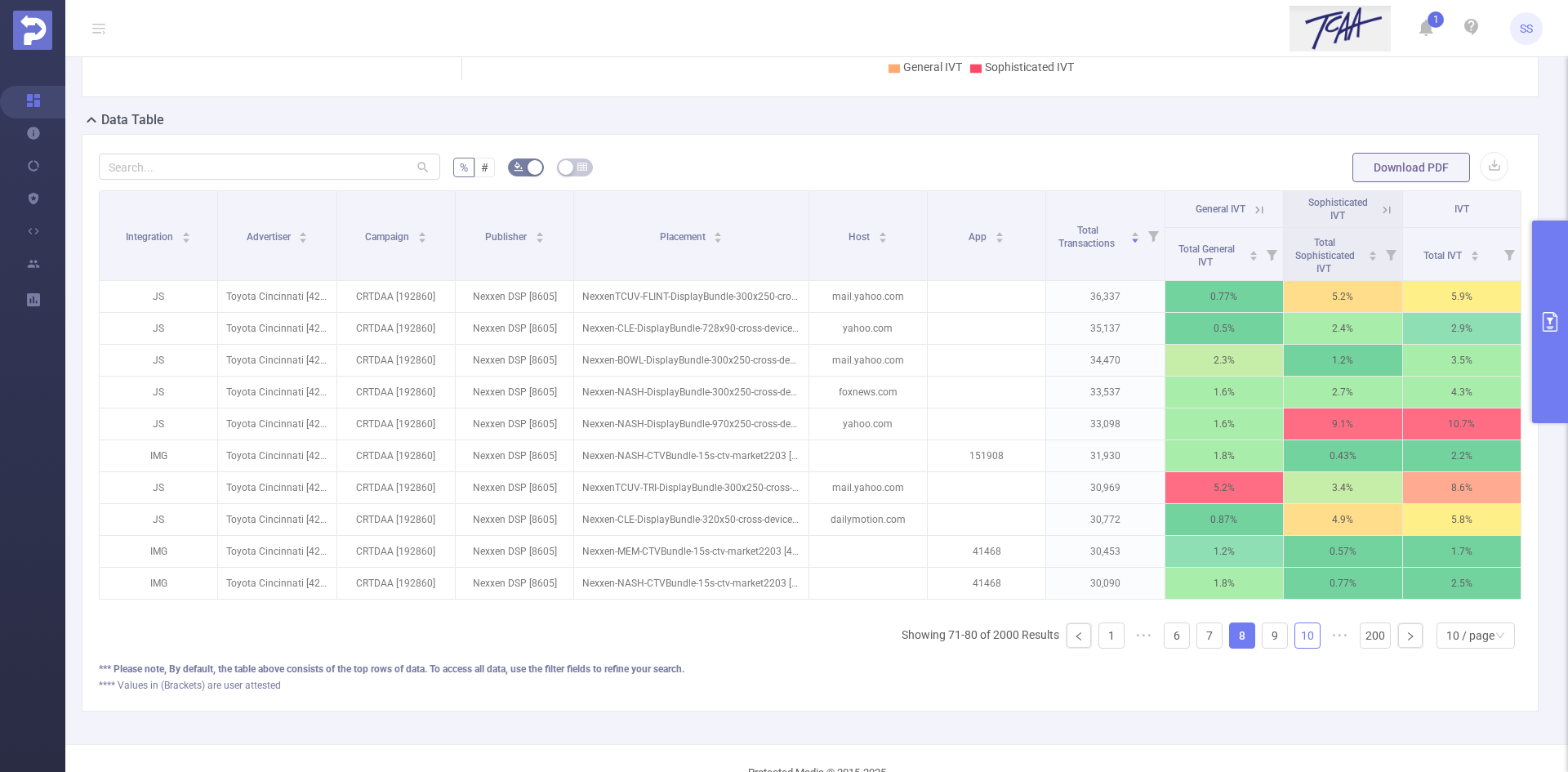click on "10" at bounding box center [1307, 636] 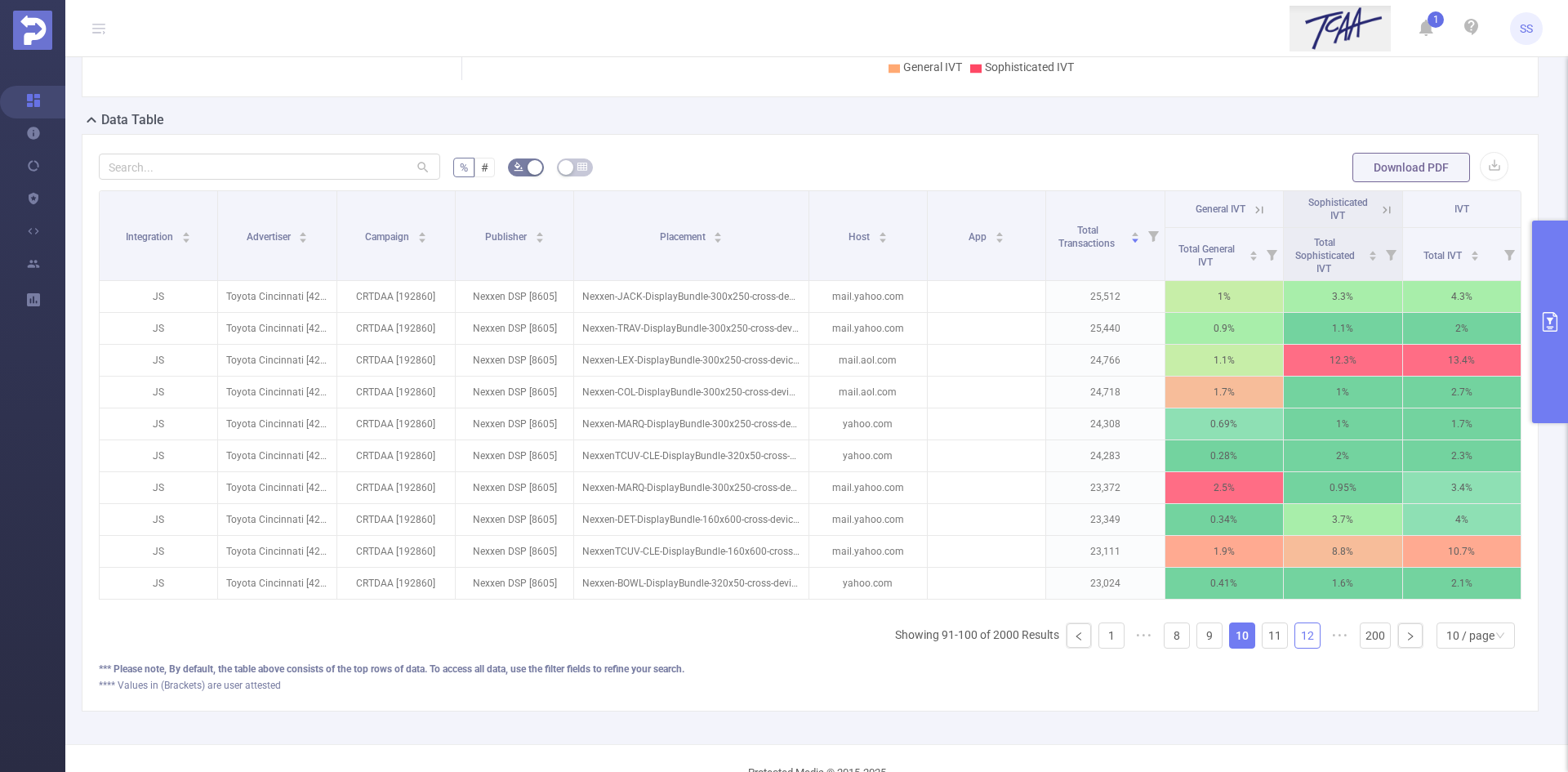 click on "12" at bounding box center (1307, 636) 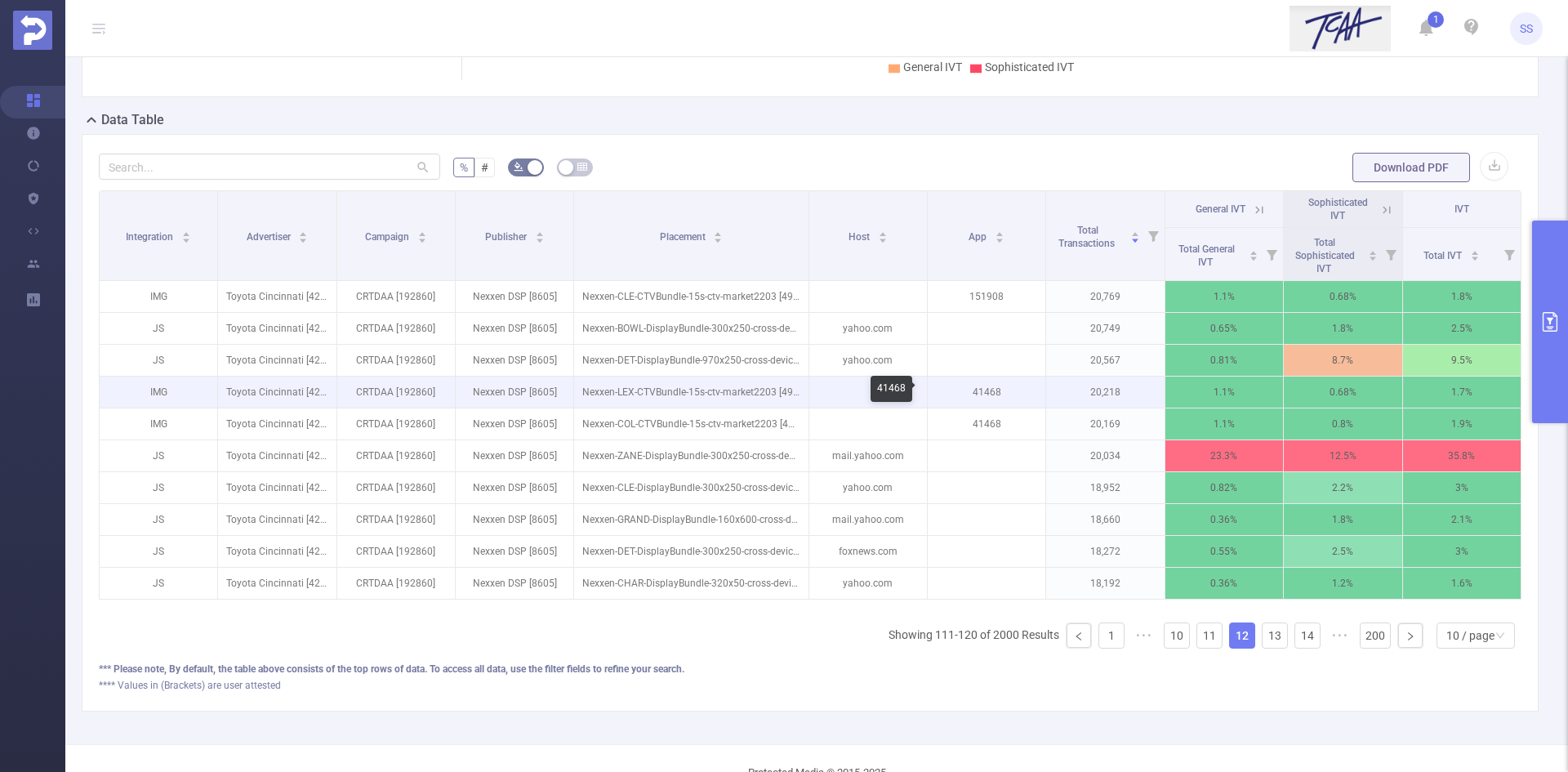 click on "41468" at bounding box center (987, 392) 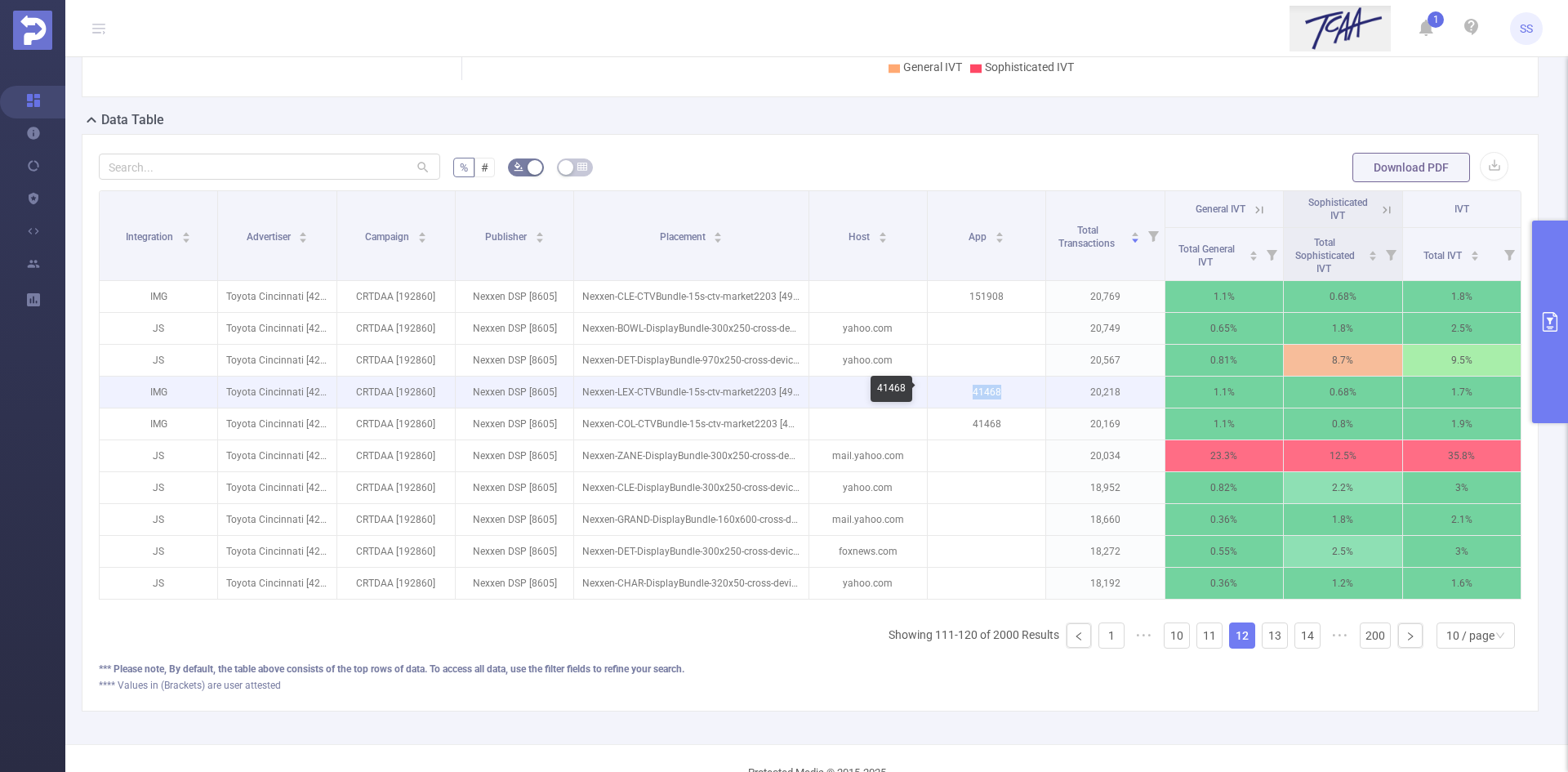 click on "41468" at bounding box center [987, 392] 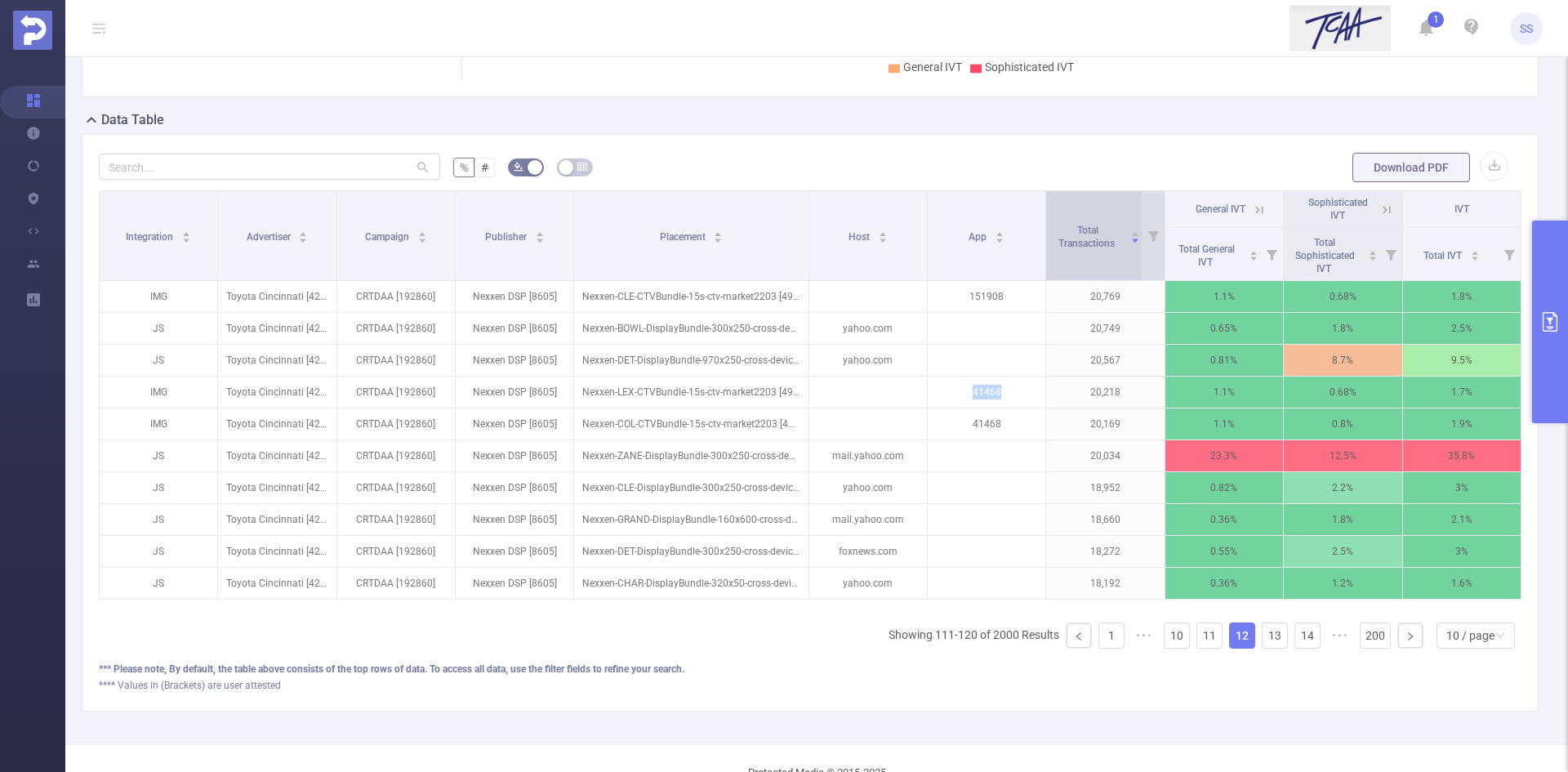 copy on "41468" 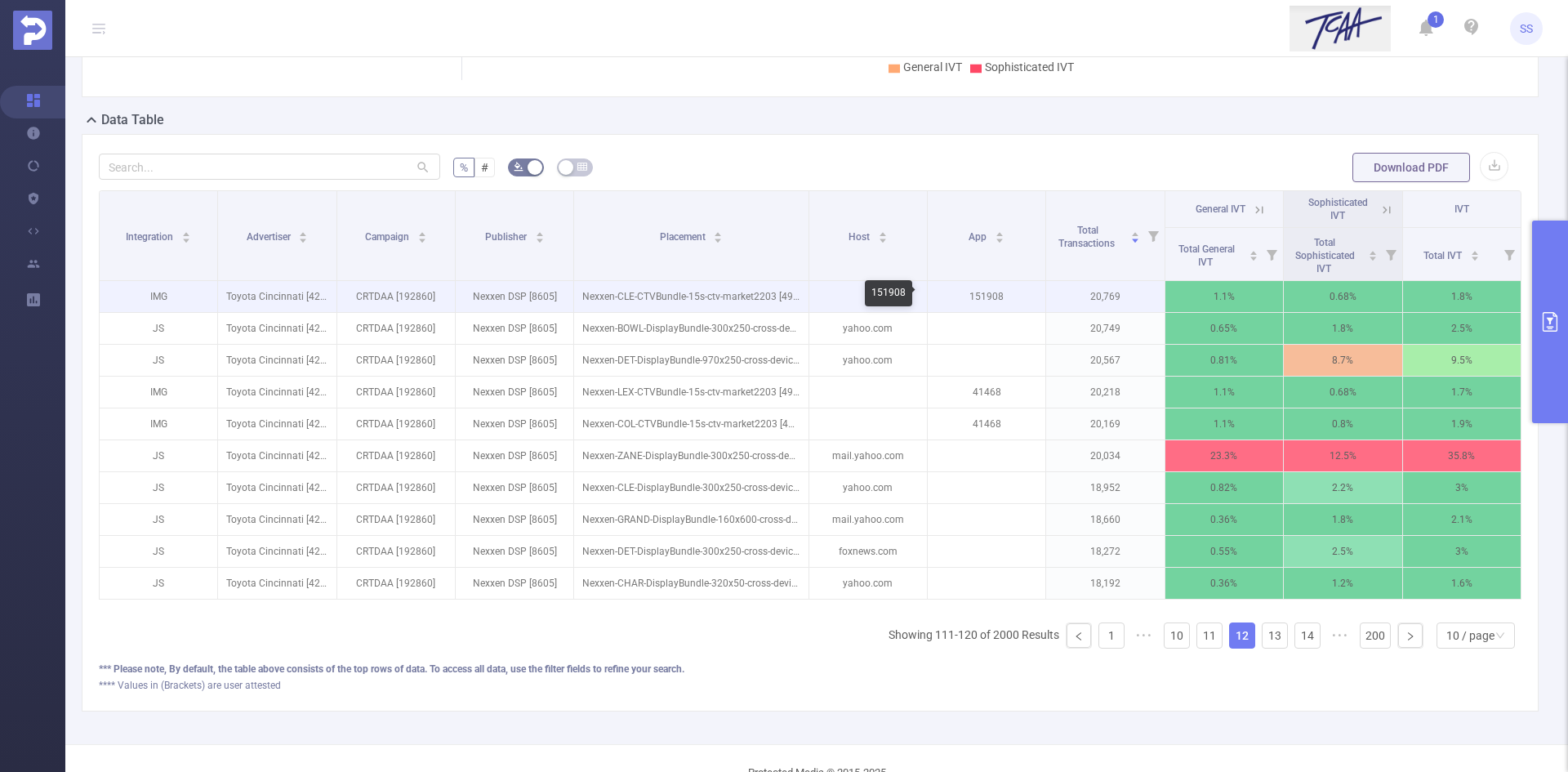 click on "151908" at bounding box center (987, 297) 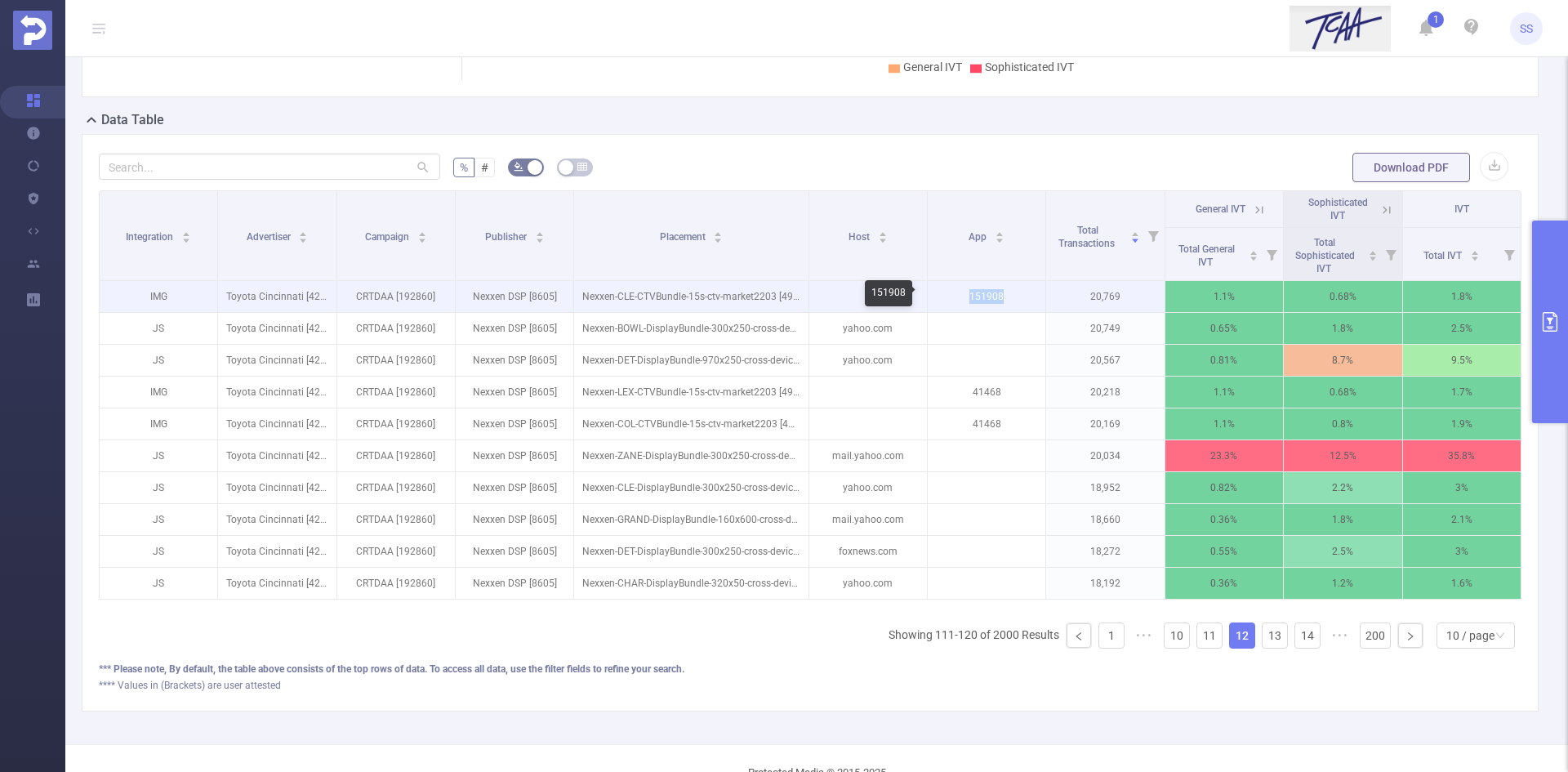 click on "151908" at bounding box center [987, 297] 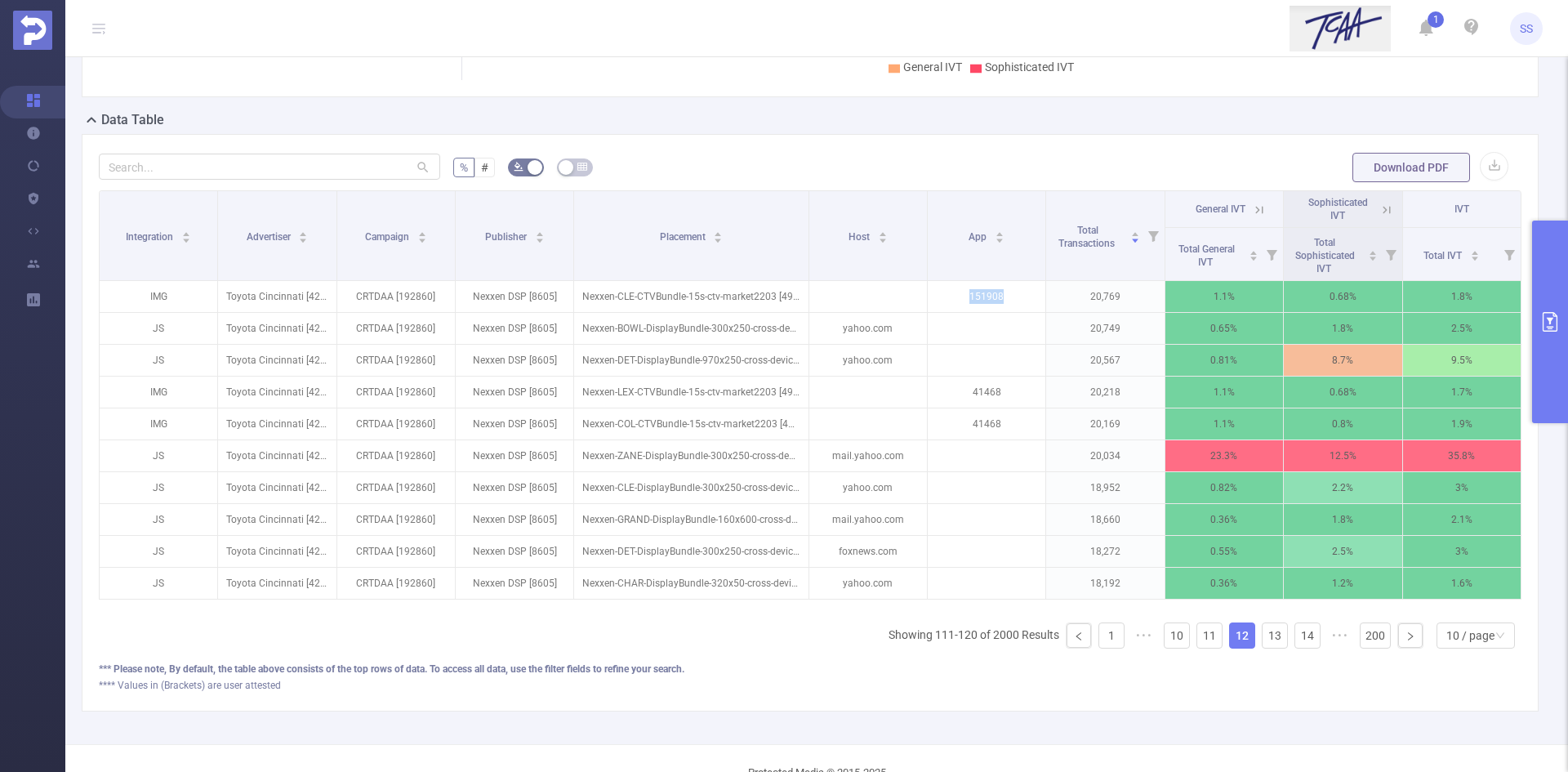 copy on "151908" 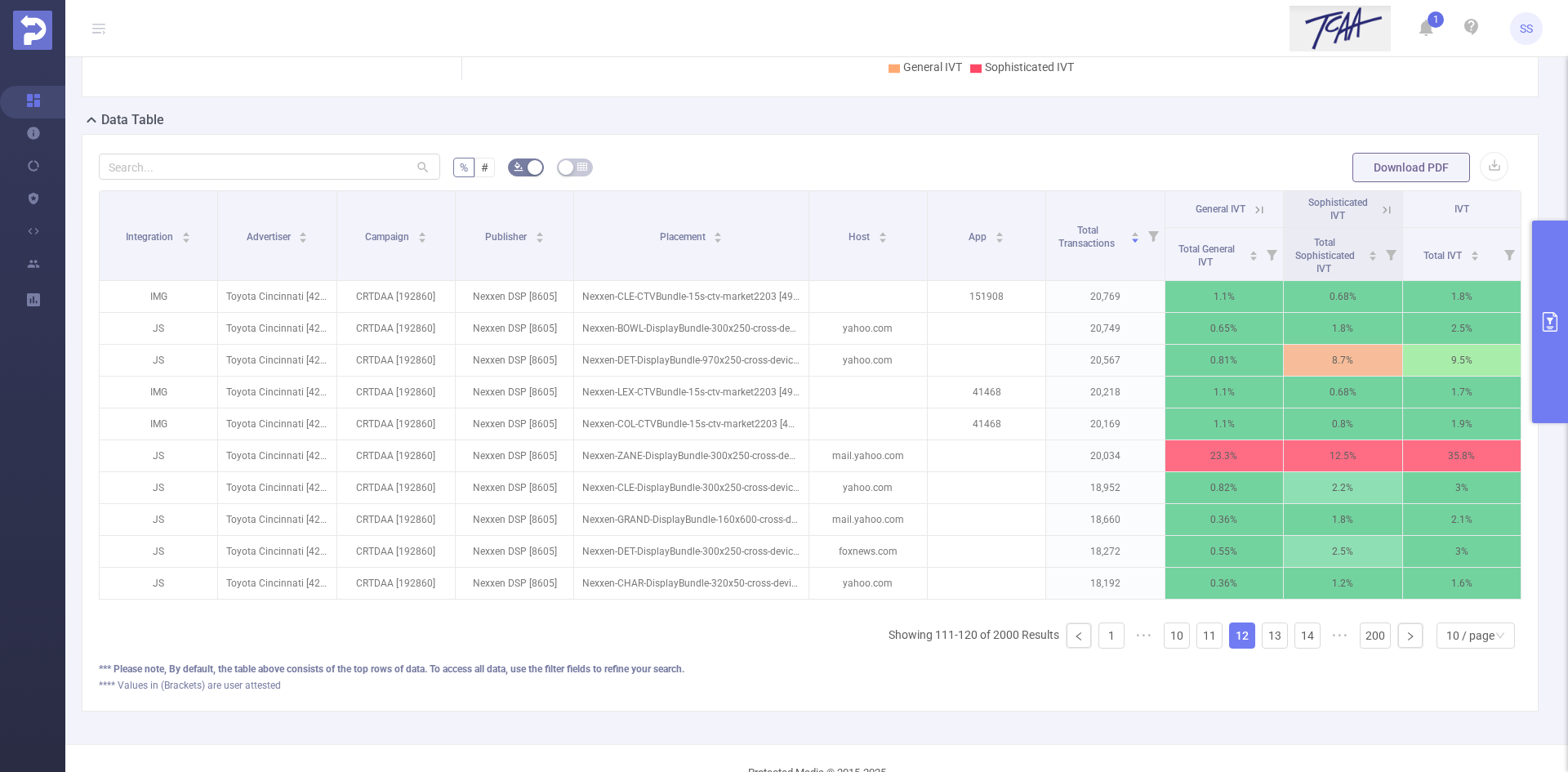 click 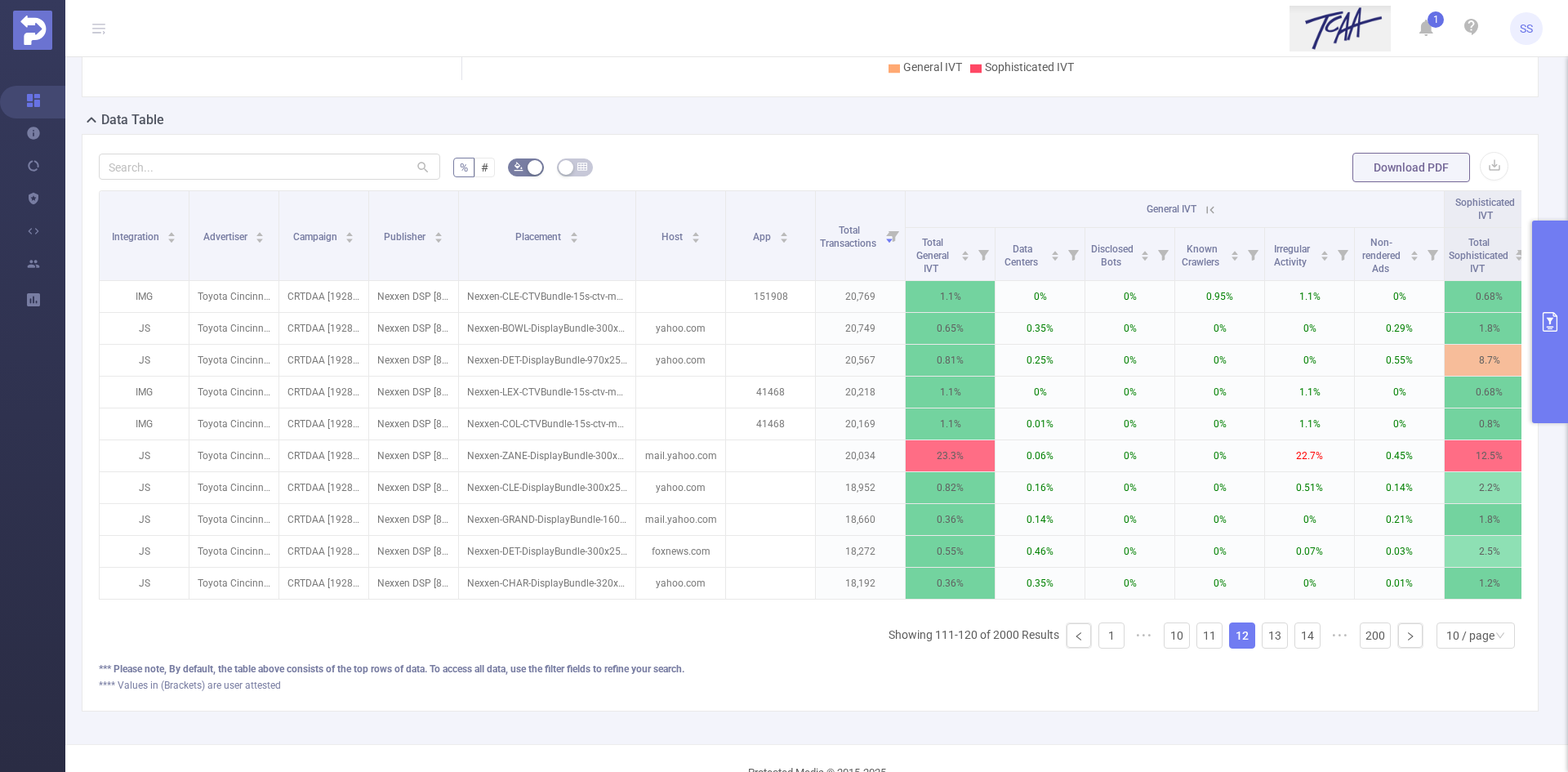click 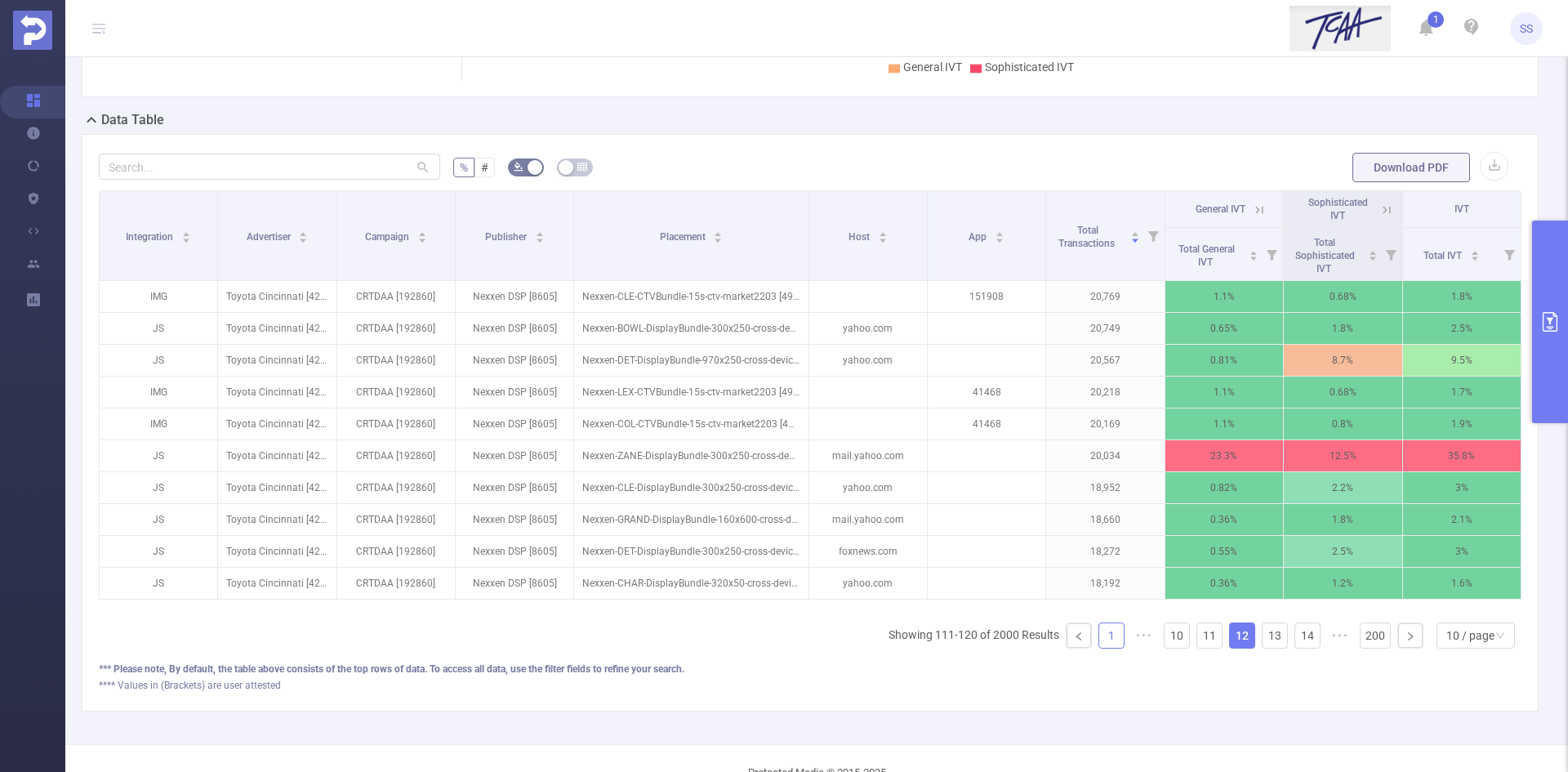click on "1" at bounding box center [1111, 636] 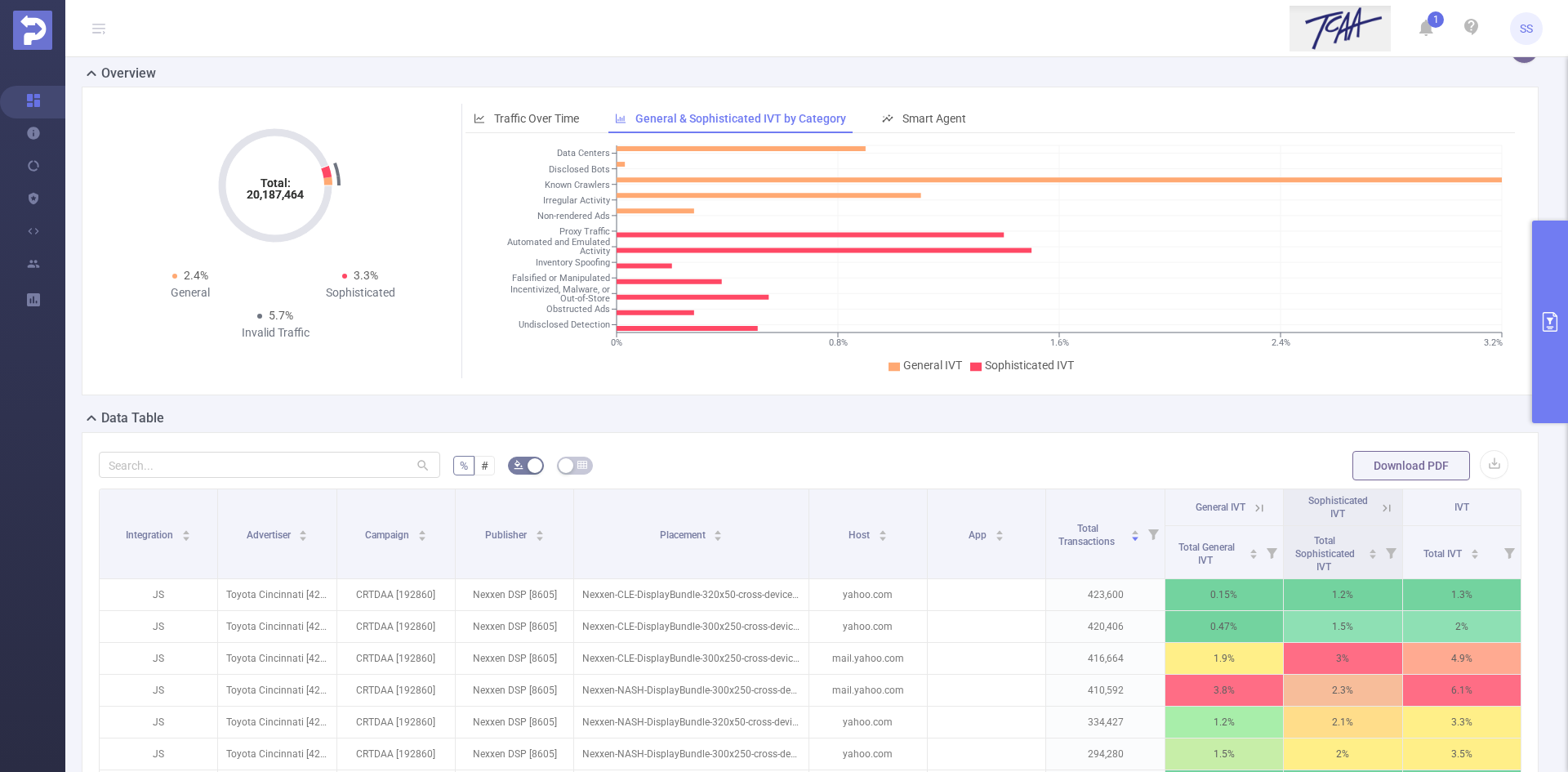 scroll, scrollTop: 0, scrollLeft: 0, axis: both 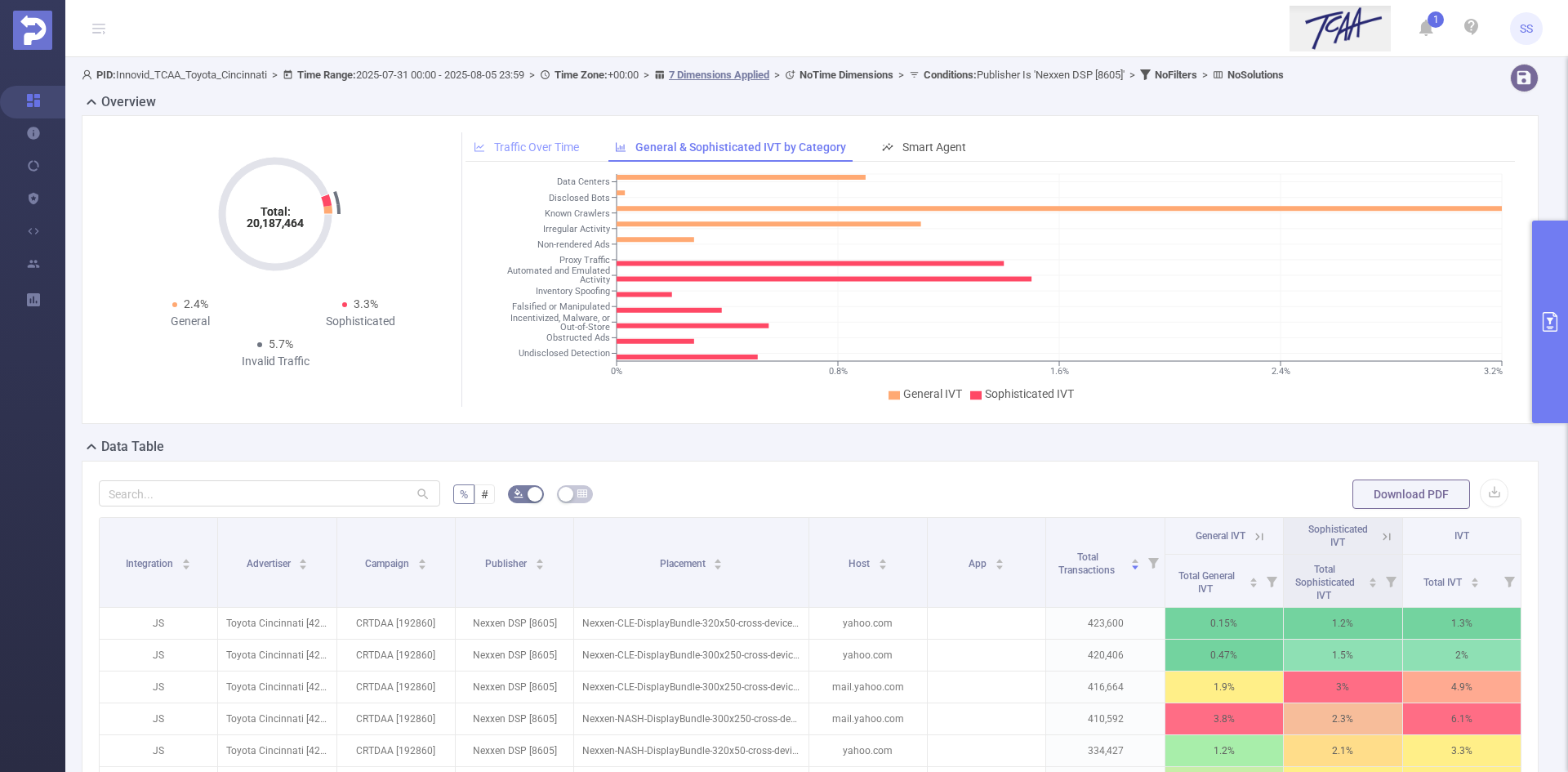click on "Traffic Over Time" at bounding box center [537, 147] 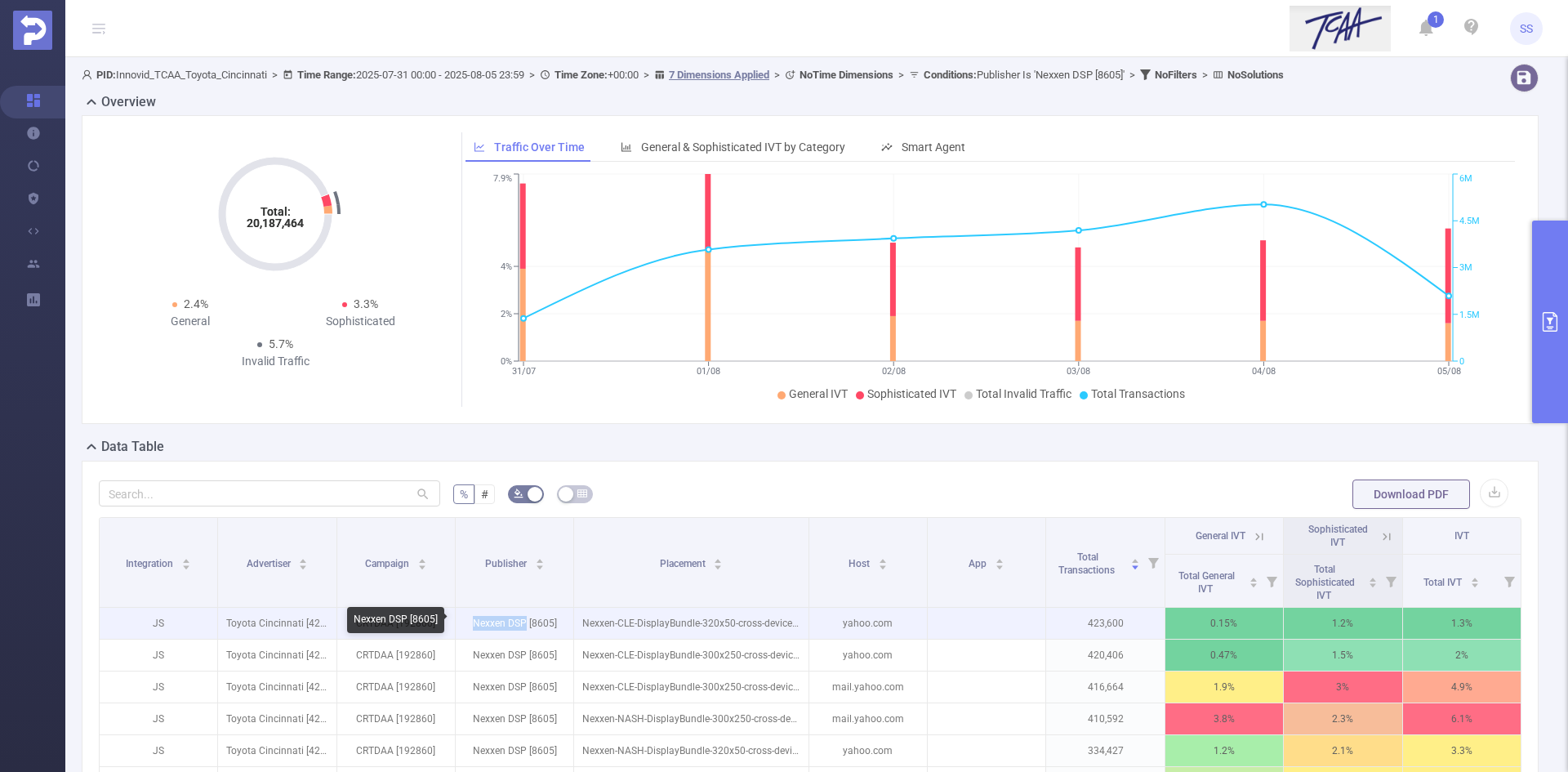 drag, startPoint x: 471, startPoint y: 623, endPoint x: 522, endPoint y: 619, distance: 51.156622 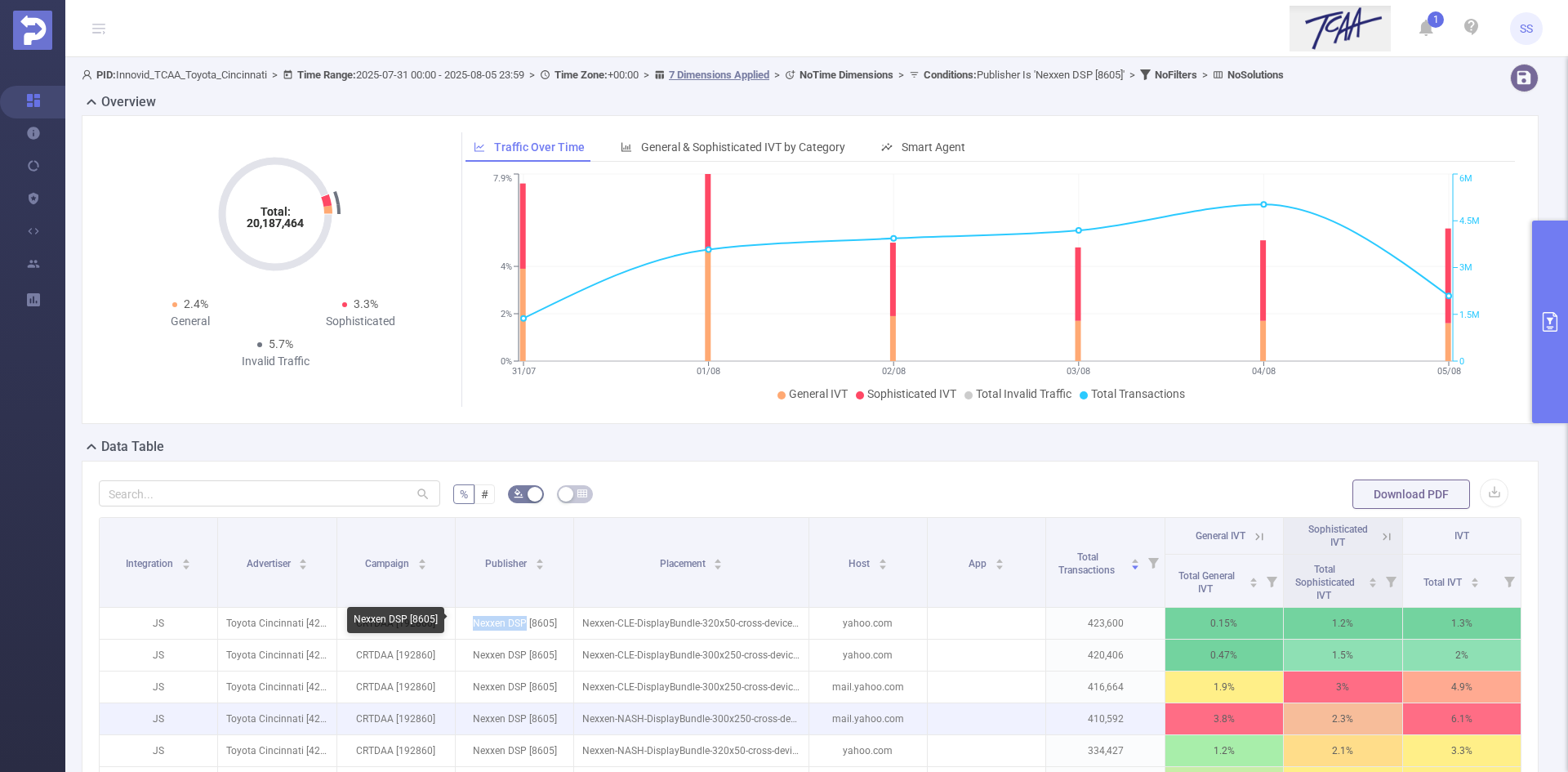 copy on "Nexxen DSP" 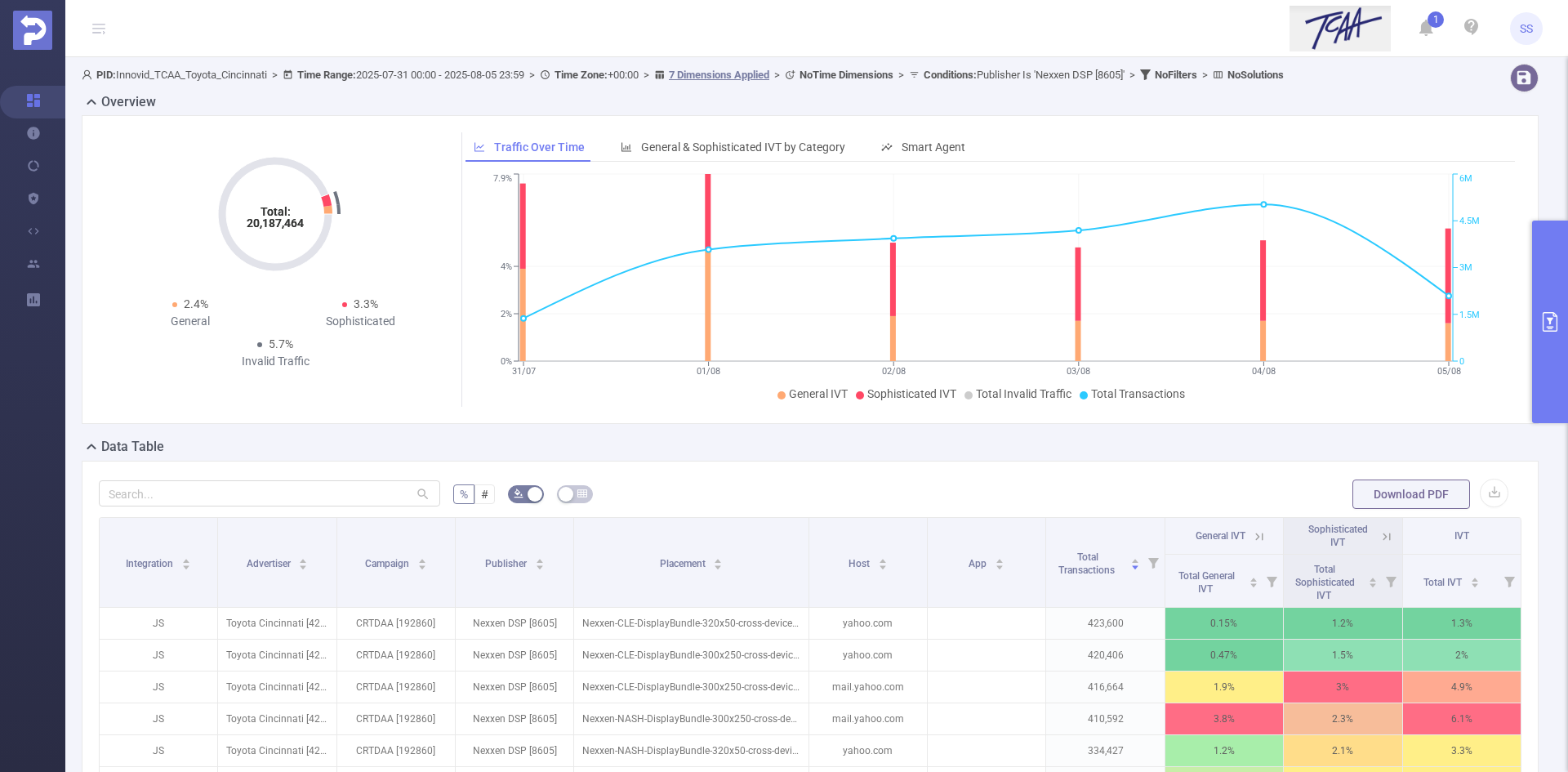 click on "Total: 20,187,464 Total: 20,187,464 2.4% General 3.3% Sophisticated 5.7% Invalid Traffic       Traffic Over Time           General & Sophisticated IVT by Category           Smart Agent     31/07 01/08 02/08 03/08 04/08 05/08 0% 2% 4% 7.9% 0 1.5M 3M 4.5M 6M General IVT Sophisticated IVT Total Invalid Traffic Total Transactions 31/07/2025 0% 0.8% 1.6% 2.4% 3.2% Data Centers Disclosed Bots Known Crawlers Irregular Activity Non-rendered Ads Proxy Traffic Automated and Emulated Activity Inventory Spoofing Falsified or Manipulated Incentivized, Malware, or Out-of-Store Obstructed Ads Undisclosed Detection General IVT Sophisticated IVT Data Centers" at bounding box center (810, 270) 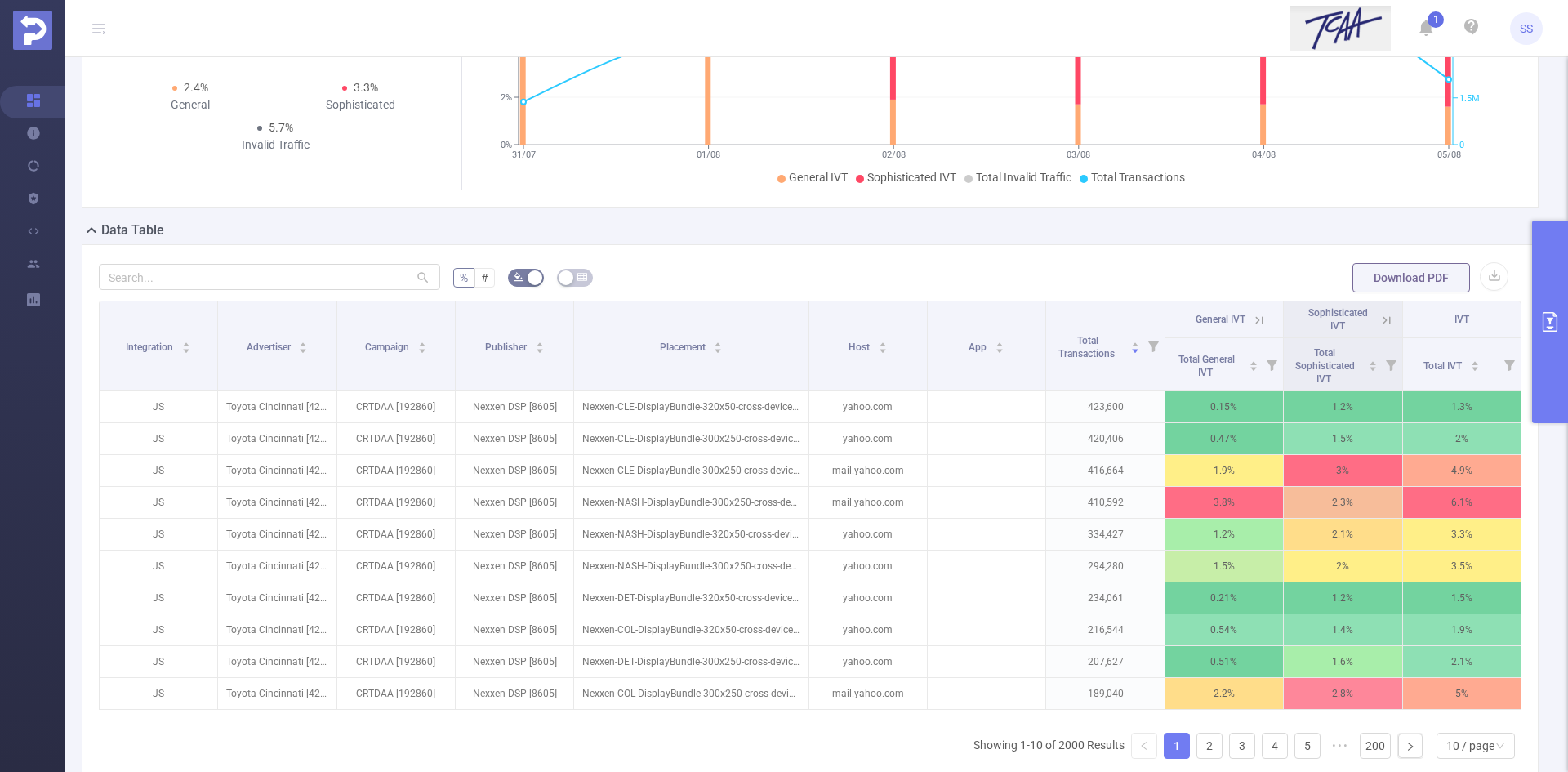 scroll, scrollTop: 245, scrollLeft: 0, axis: vertical 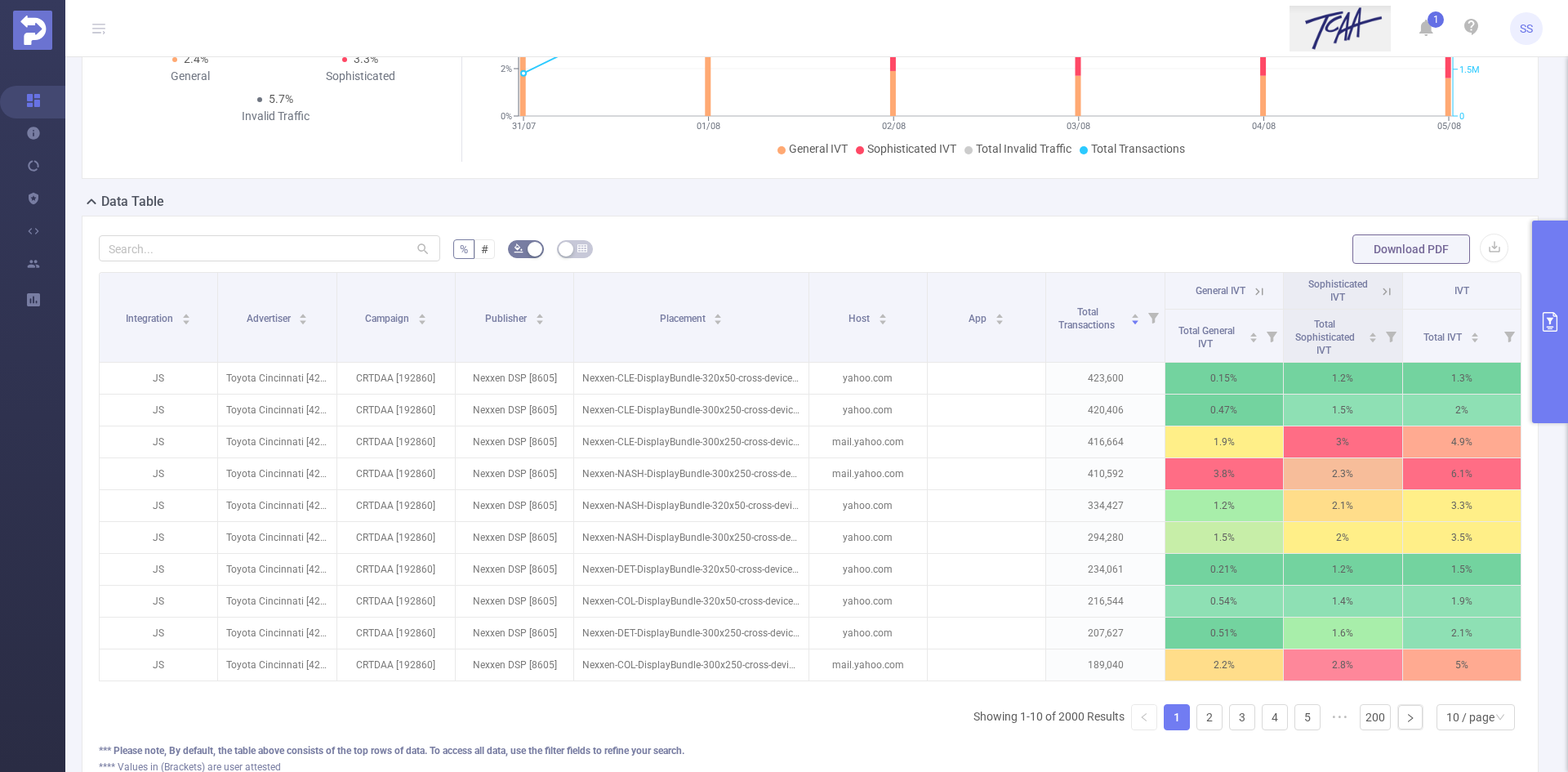 click at bounding box center [1550, 322] 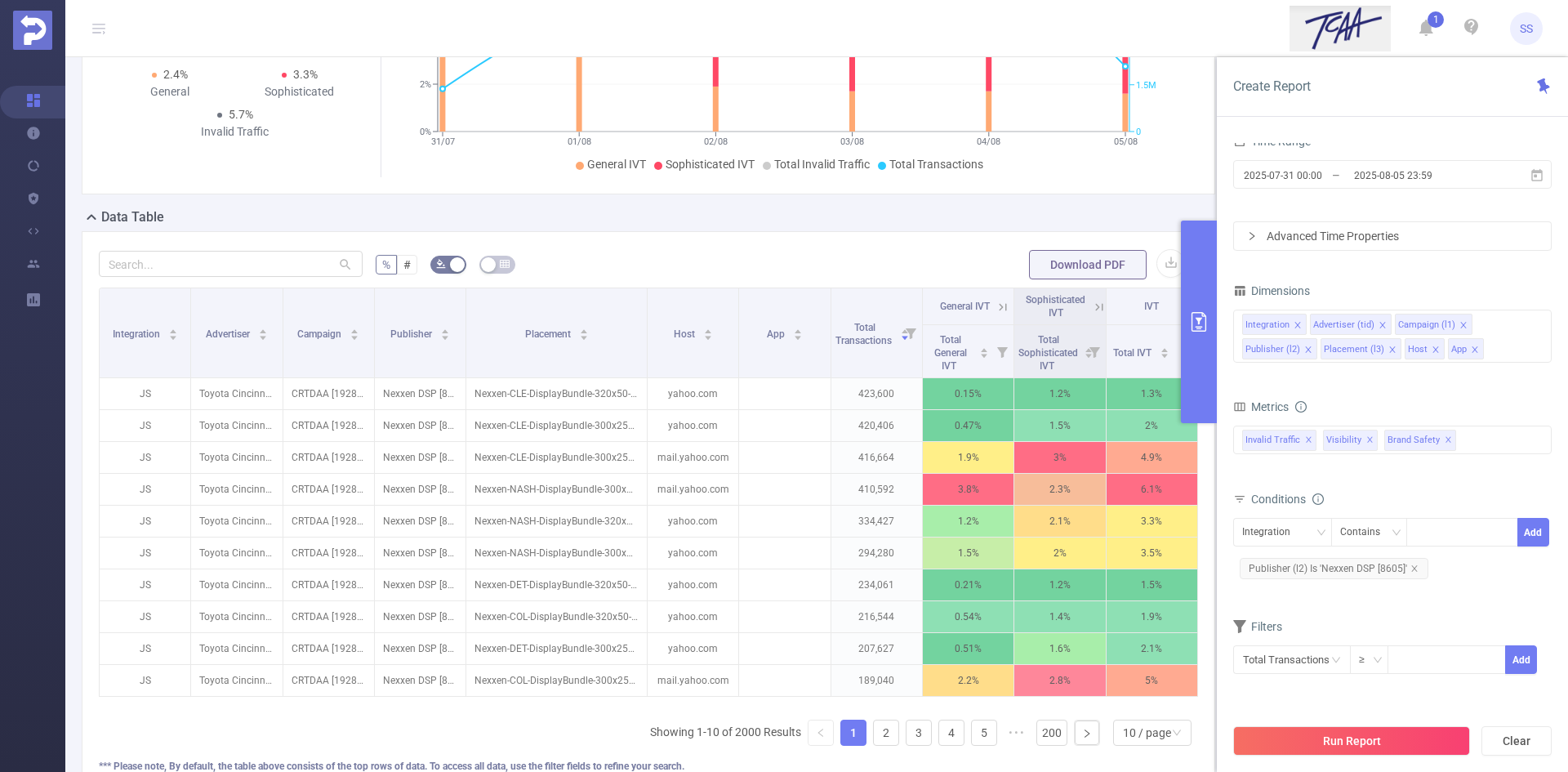 click at bounding box center (1199, 322) 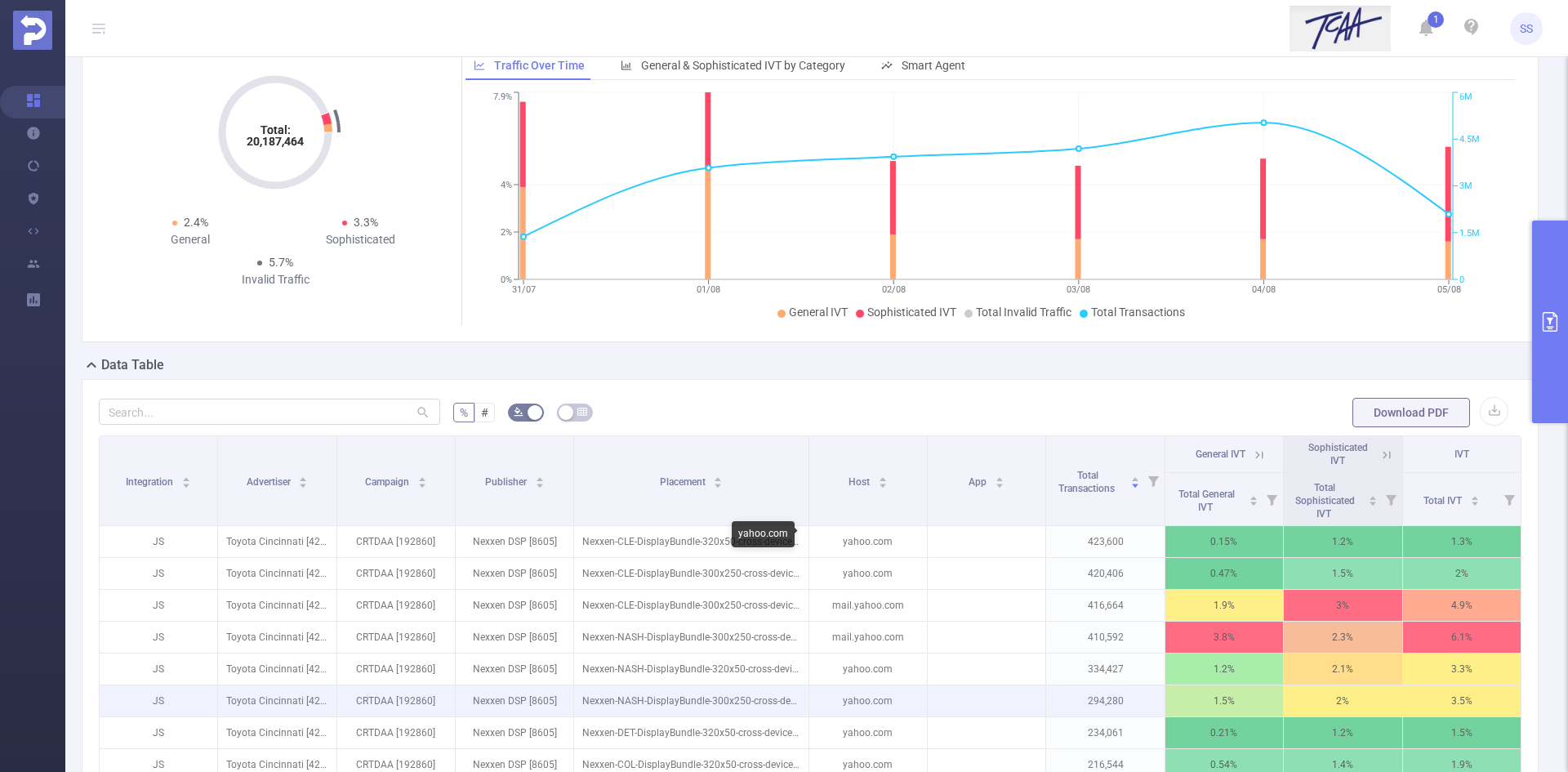 scroll, scrollTop: 0, scrollLeft: 0, axis: both 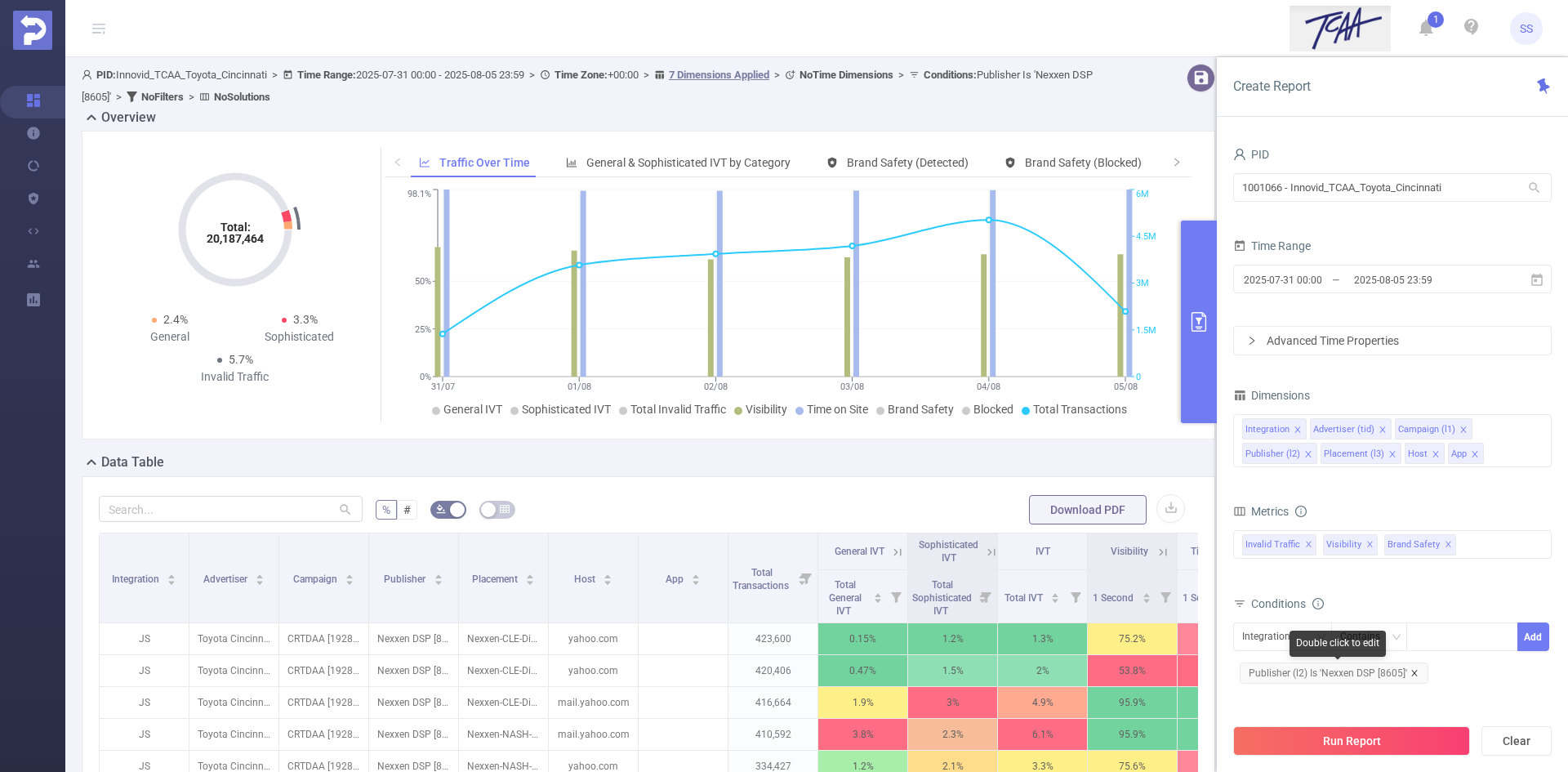 click 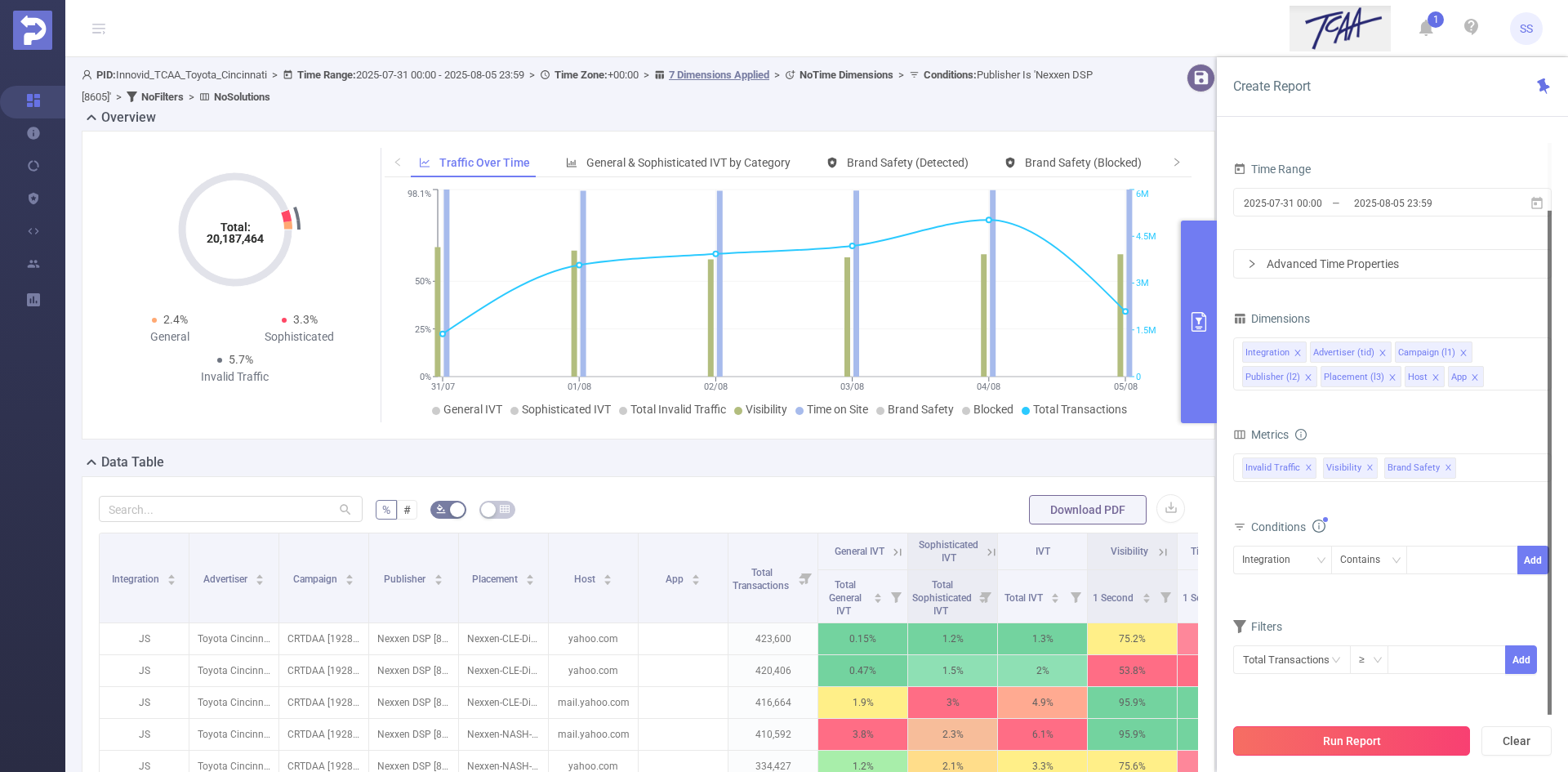 click on "Run Report" at bounding box center [1352, 741] 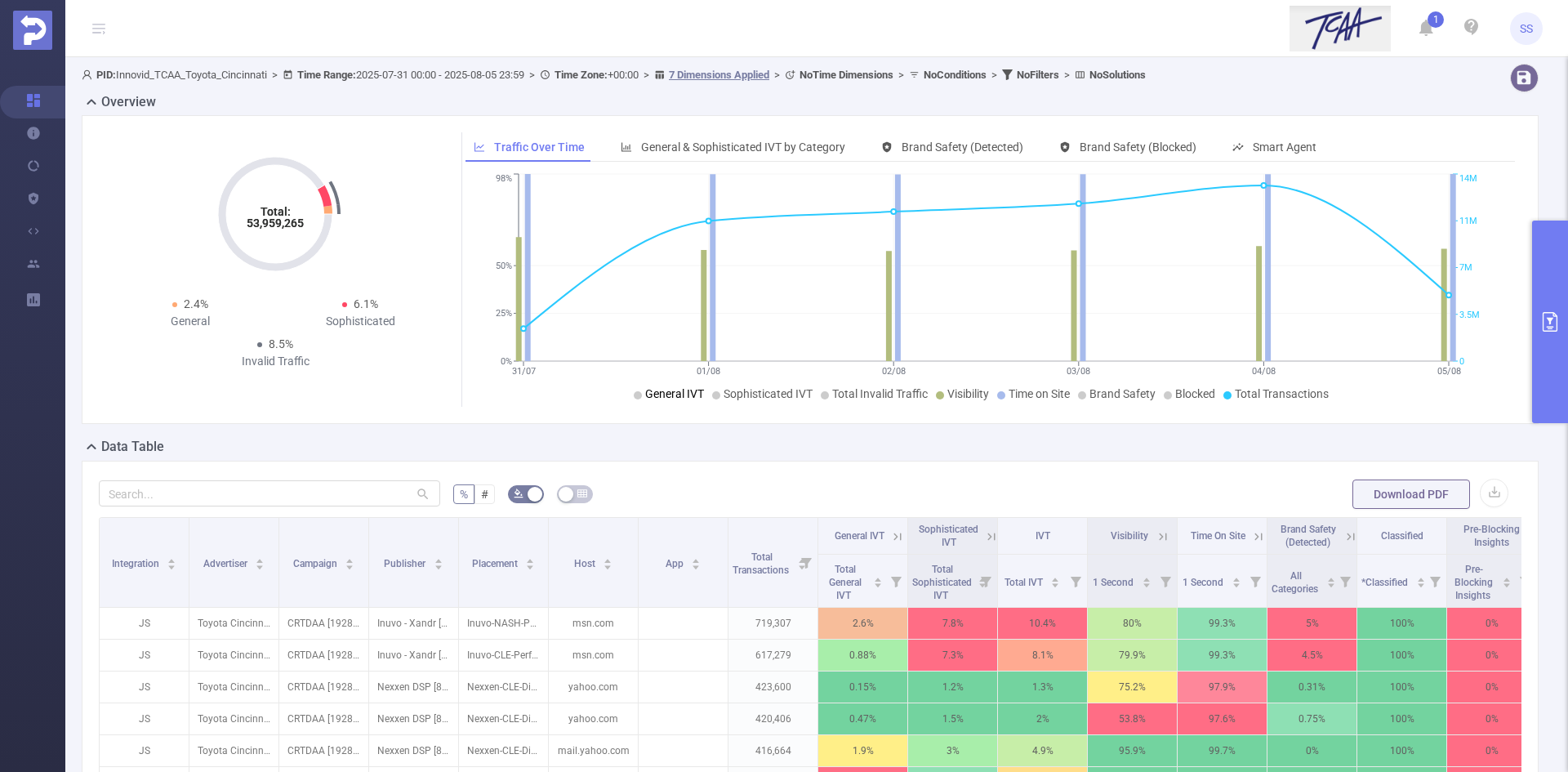 drag, startPoint x: 675, startPoint y: 395, endPoint x: 684, endPoint y: 395, distance: 9 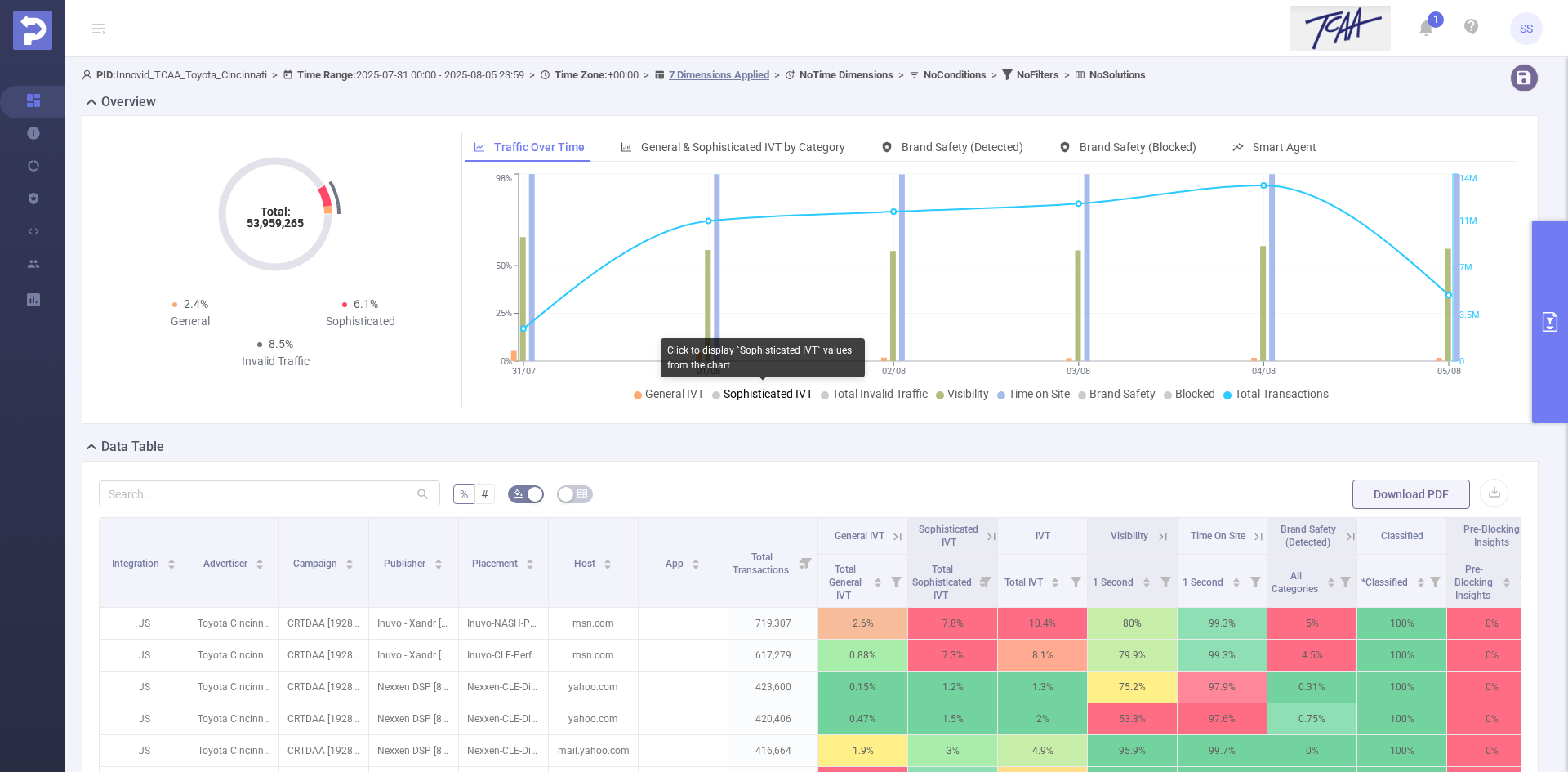 click on "Sophisticated IVT" at bounding box center (768, 394) 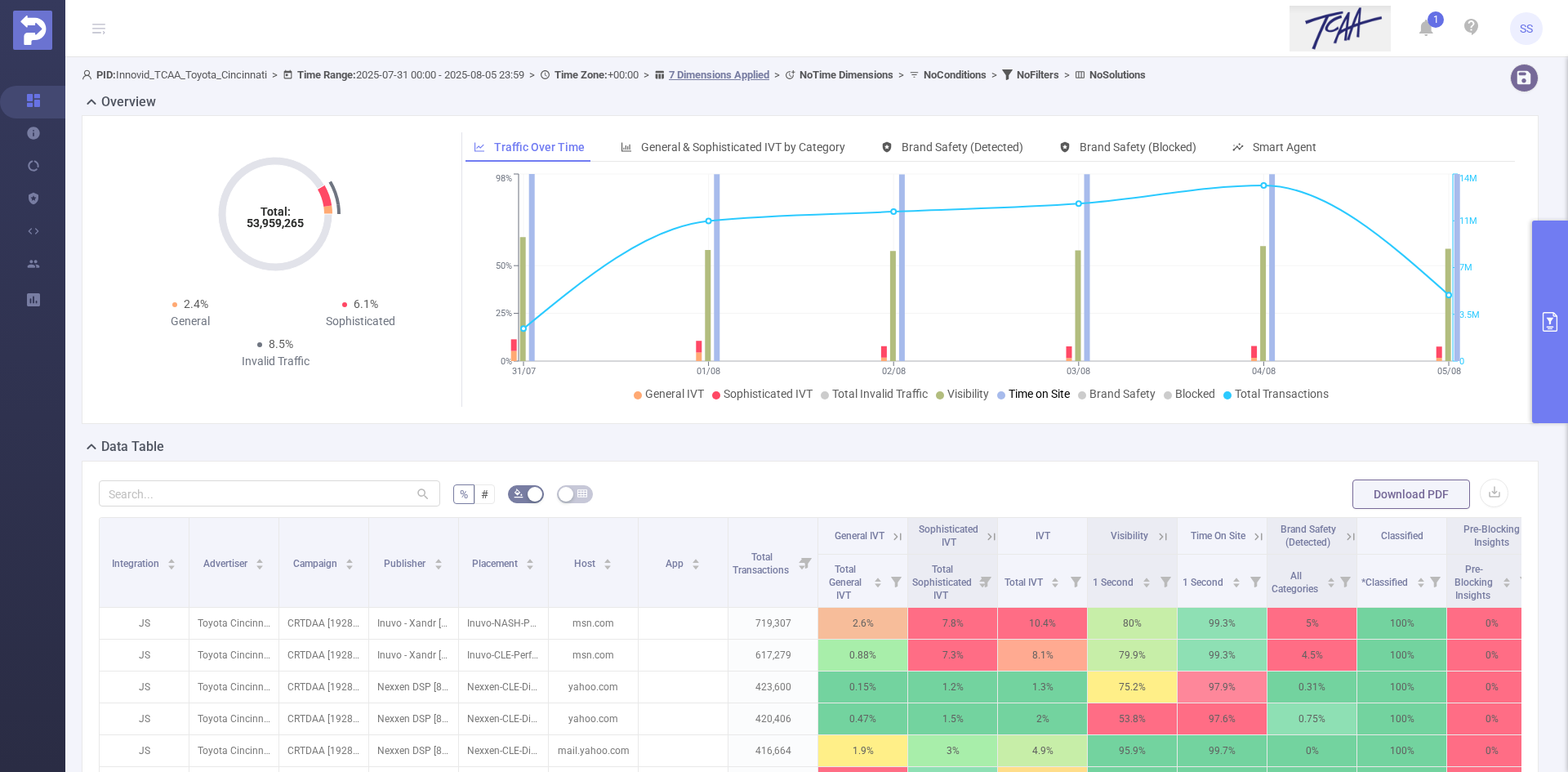 drag, startPoint x: 1018, startPoint y: 395, endPoint x: 997, endPoint y: 393, distance: 21.095023 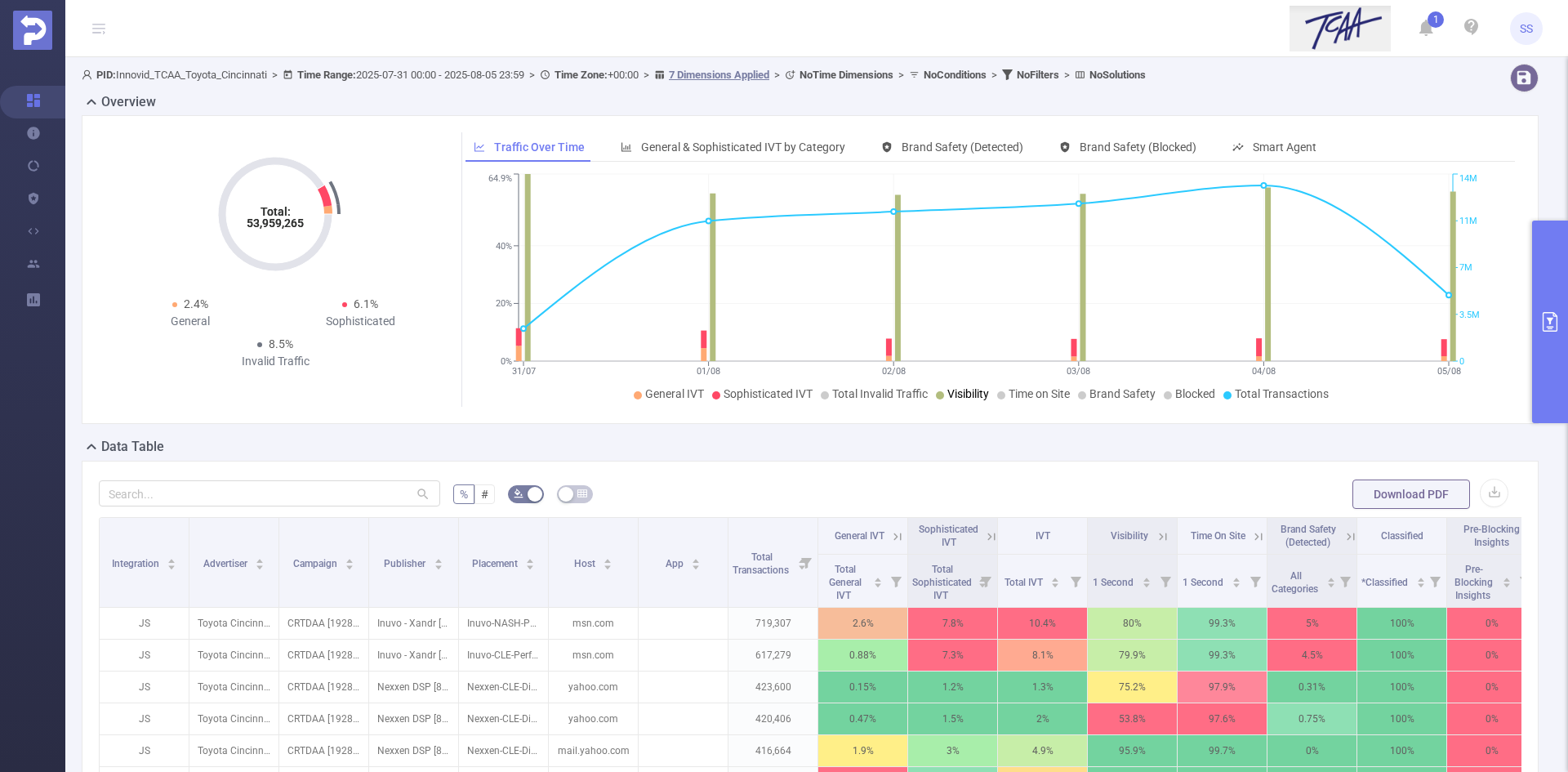 click on "Visibility" at bounding box center (968, 394) 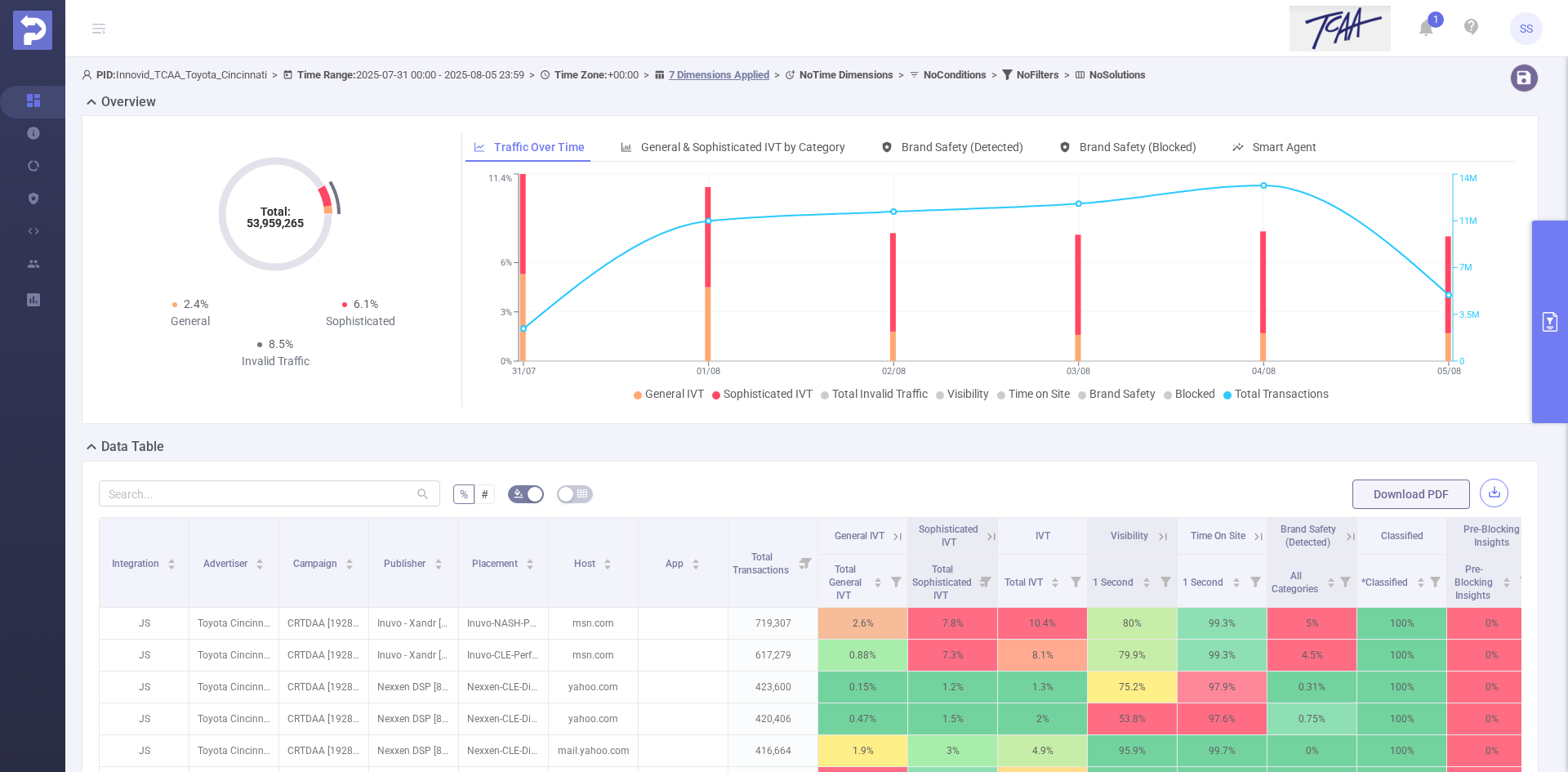click at bounding box center (1494, 493) 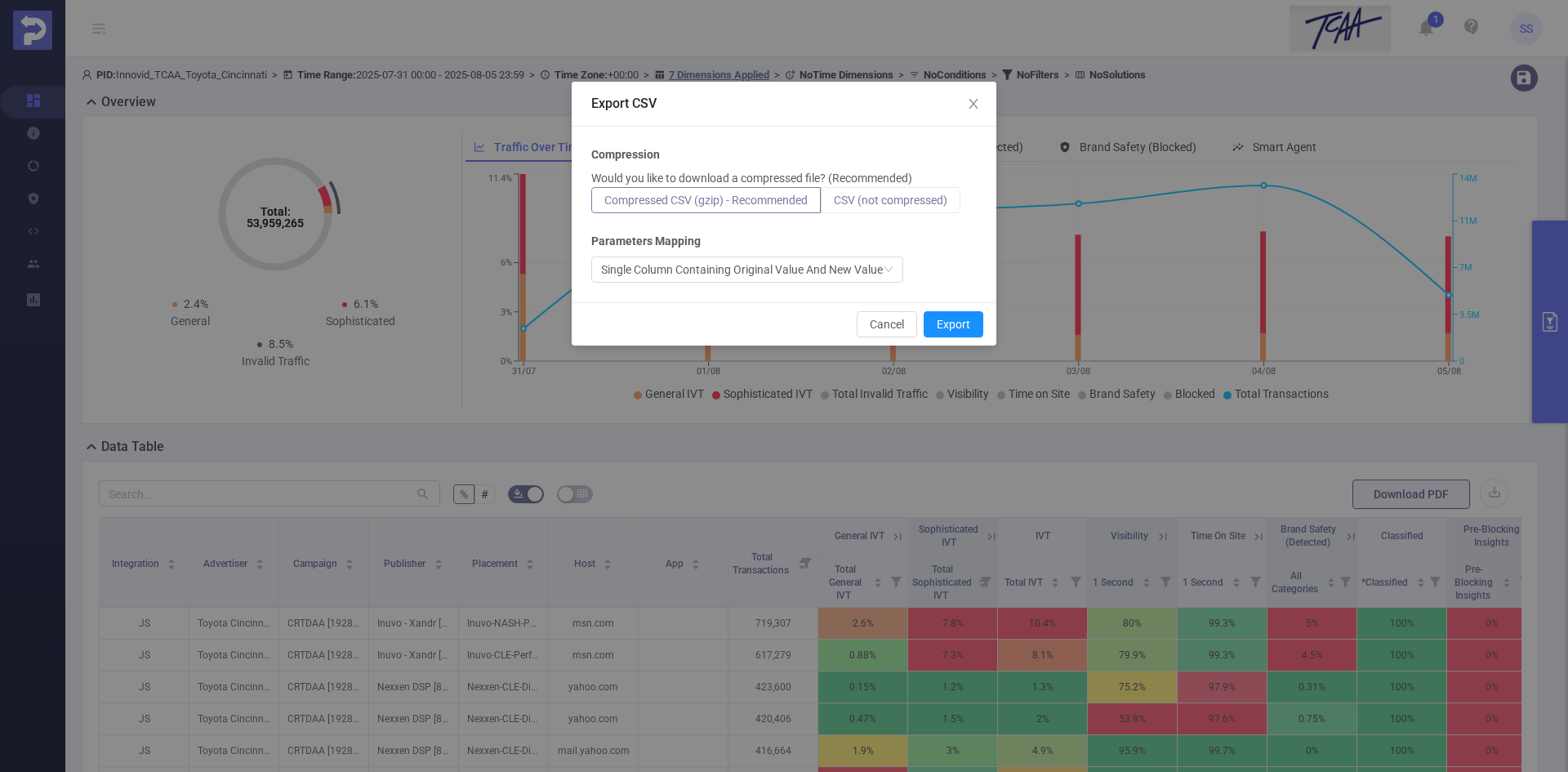 drag, startPoint x: 951, startPoint y: 194, endPoint x: 950, endPoint y: 203, distance: 9.055385 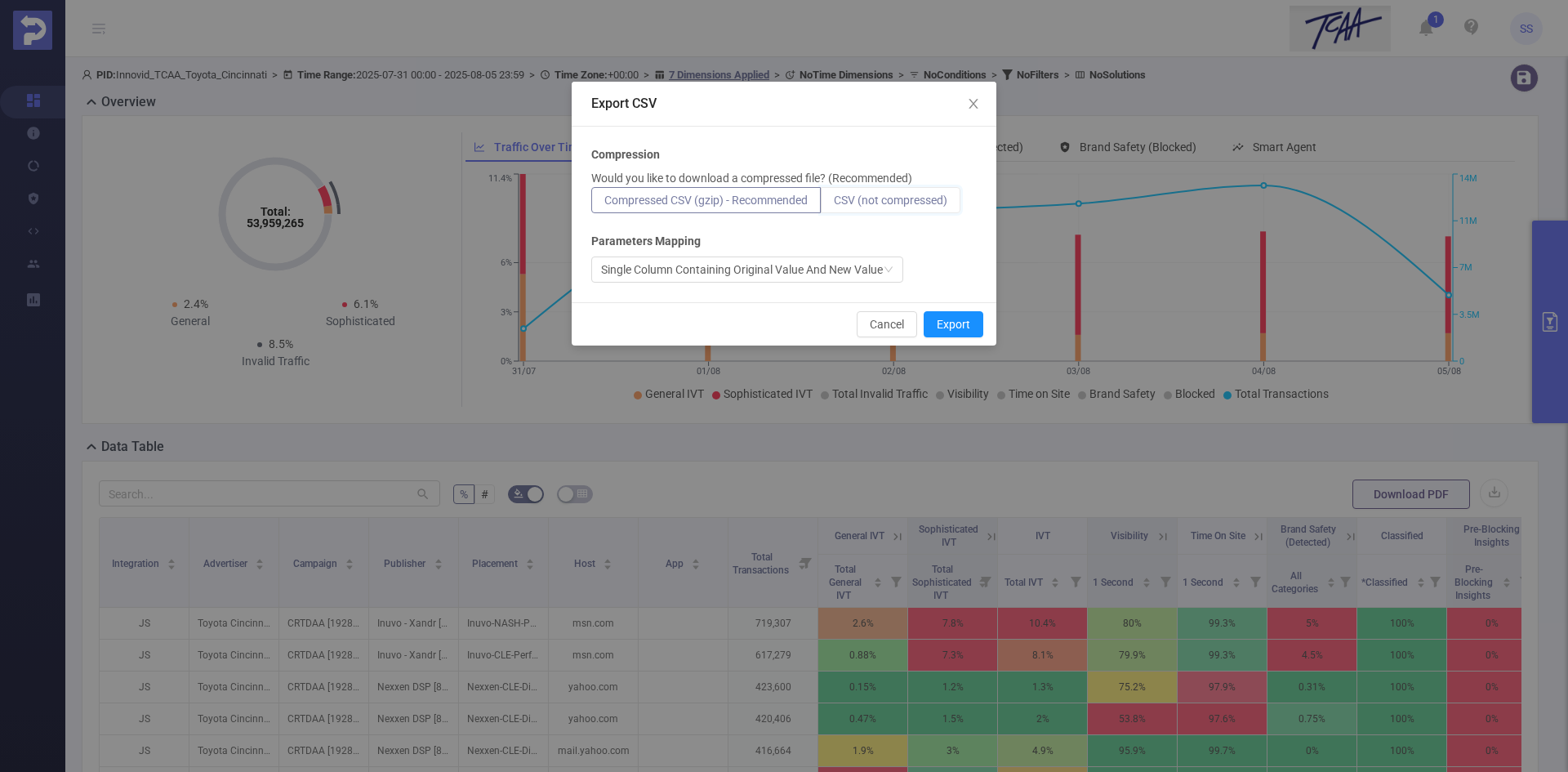 click on "CSV (not compressed)" at bounding box center [834, 204] 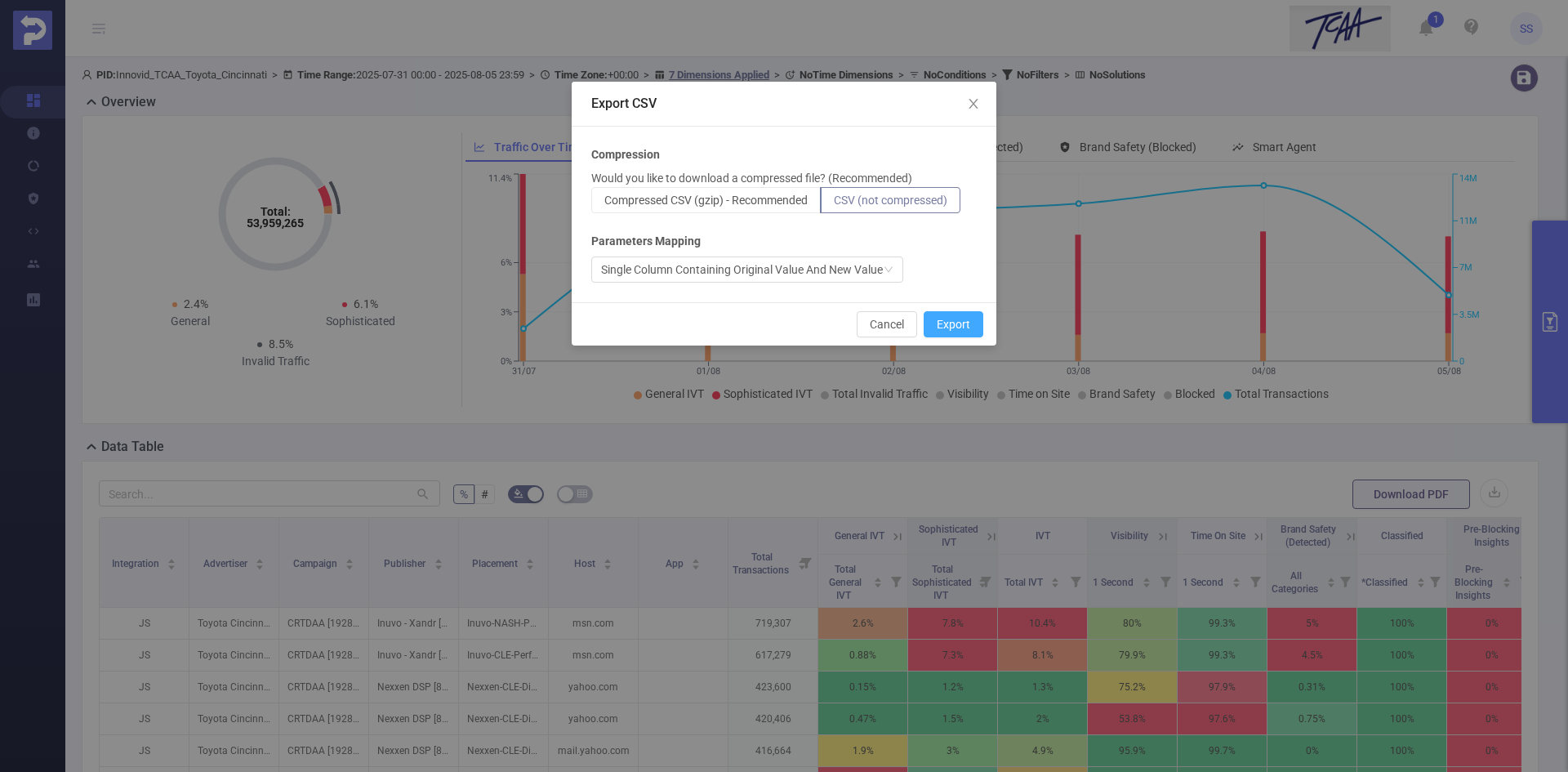 click on "Export" at bounding box center [953, 324] 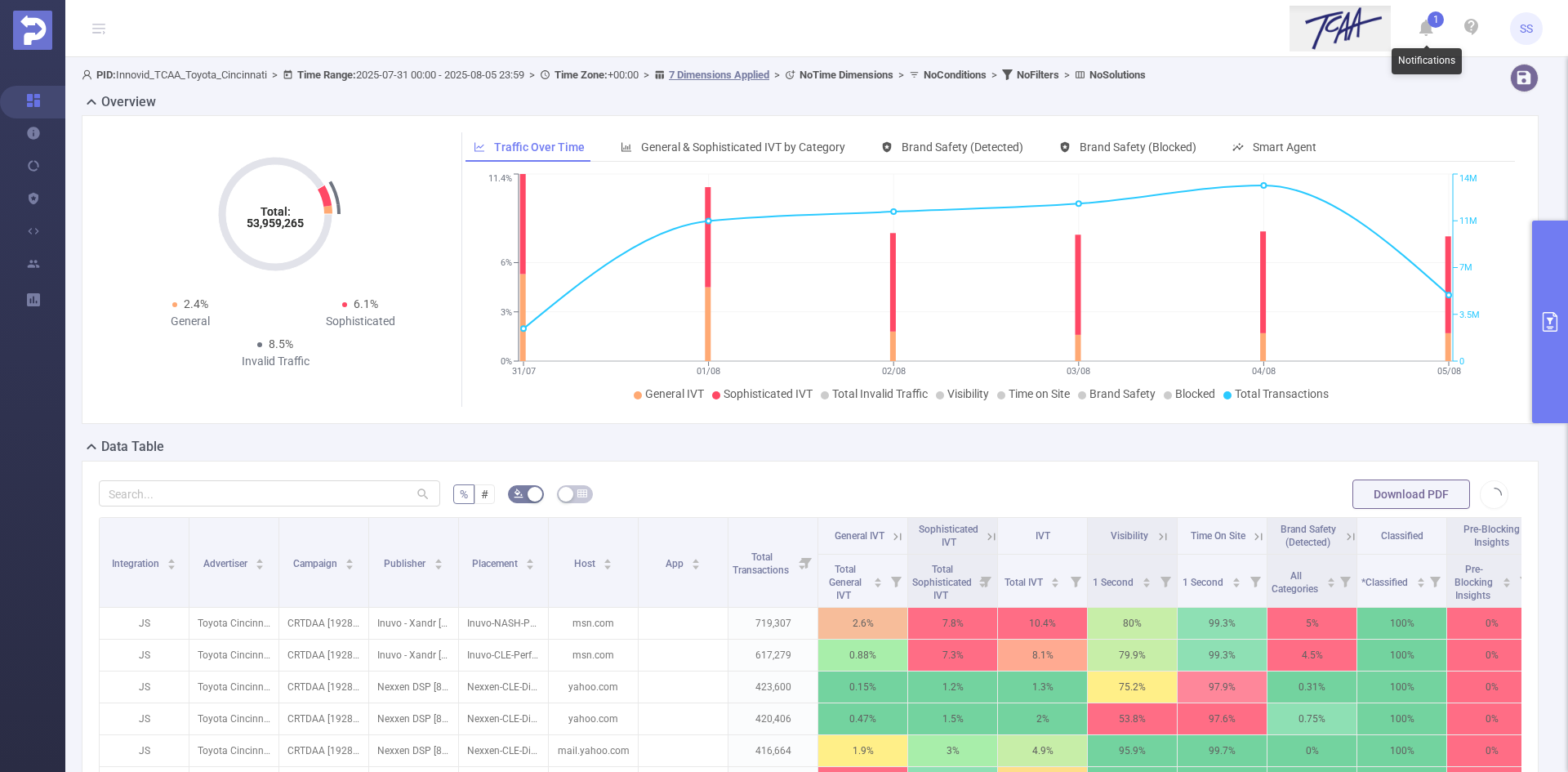 click at bounding box center [1426, 29] 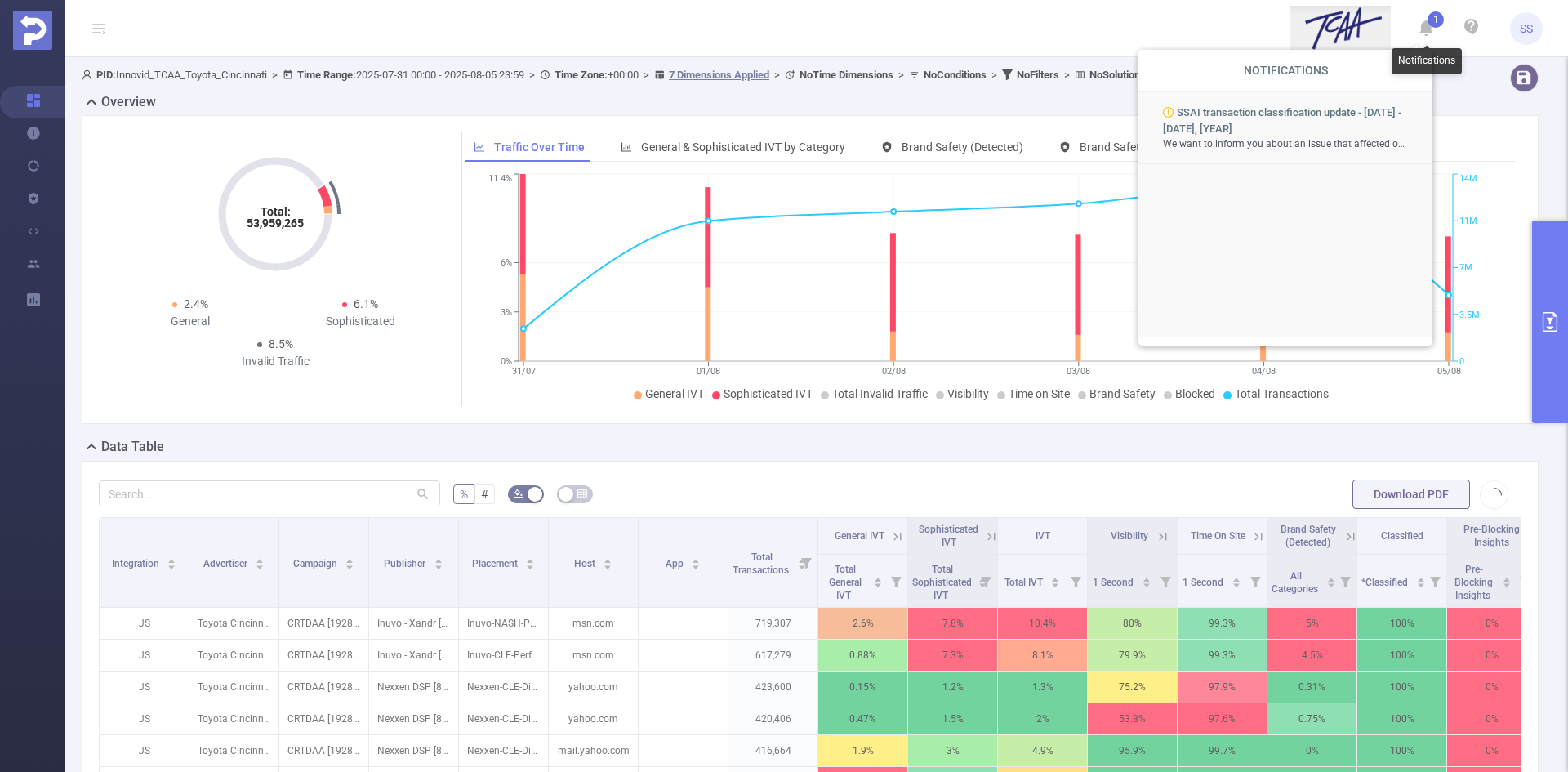 click at bounding box center [1426, 29] 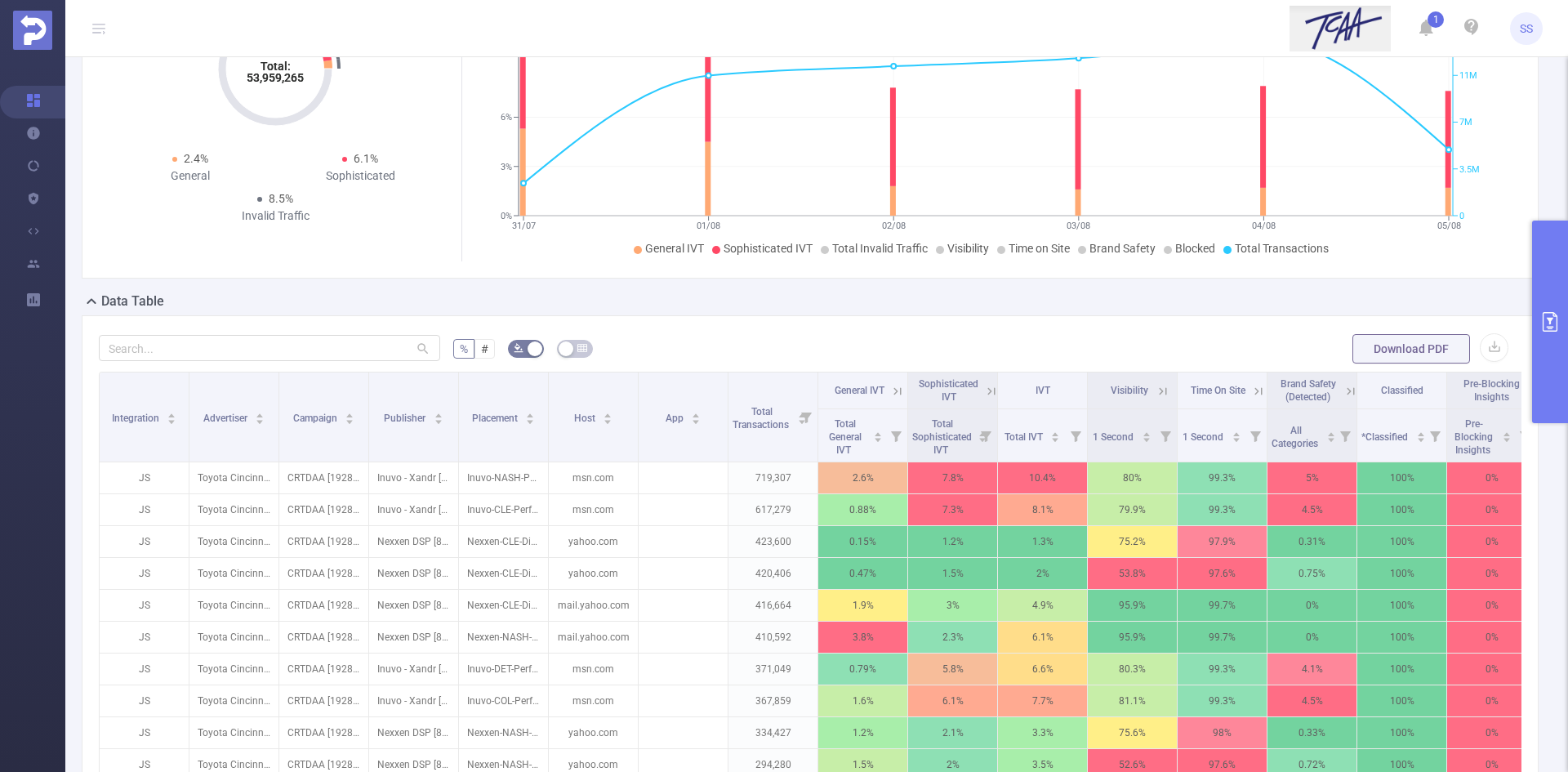 scroll, scrollTop: 163, scrollLeft: 0, axis: vertical 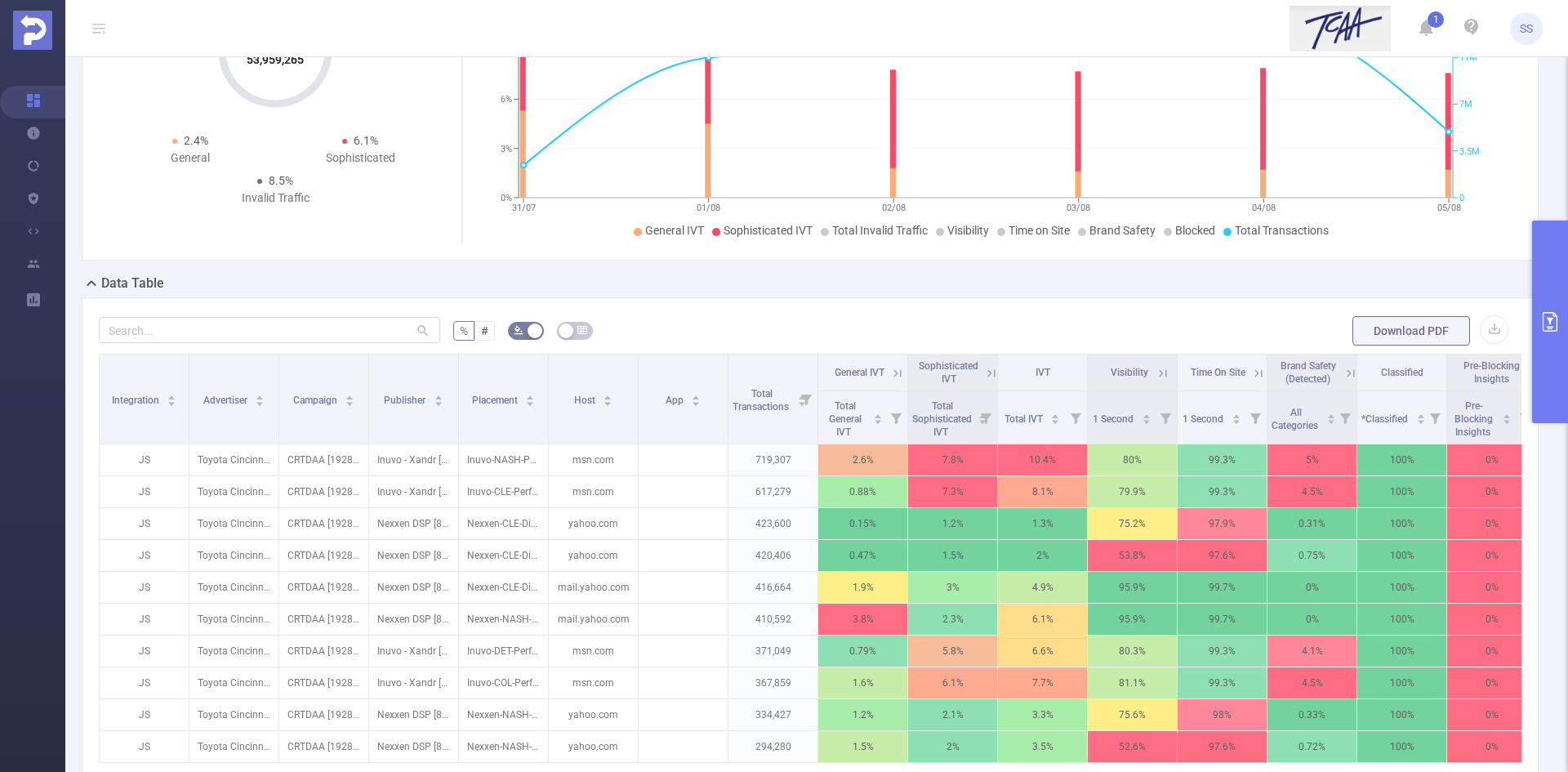 click at bounding box center [1550, 322] 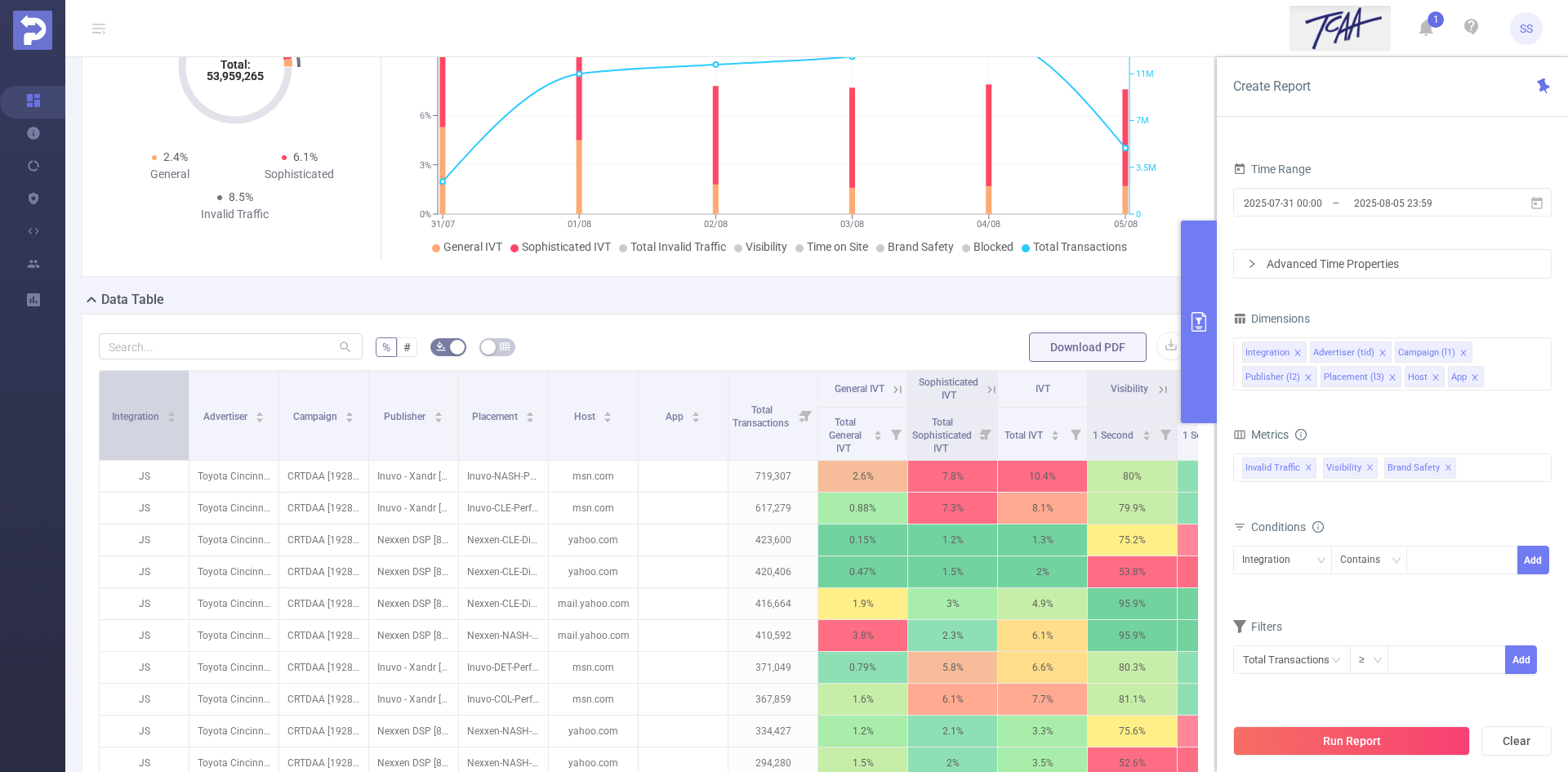scroll, scrollTop: 163, scrollLeft: 0, axis: vertical 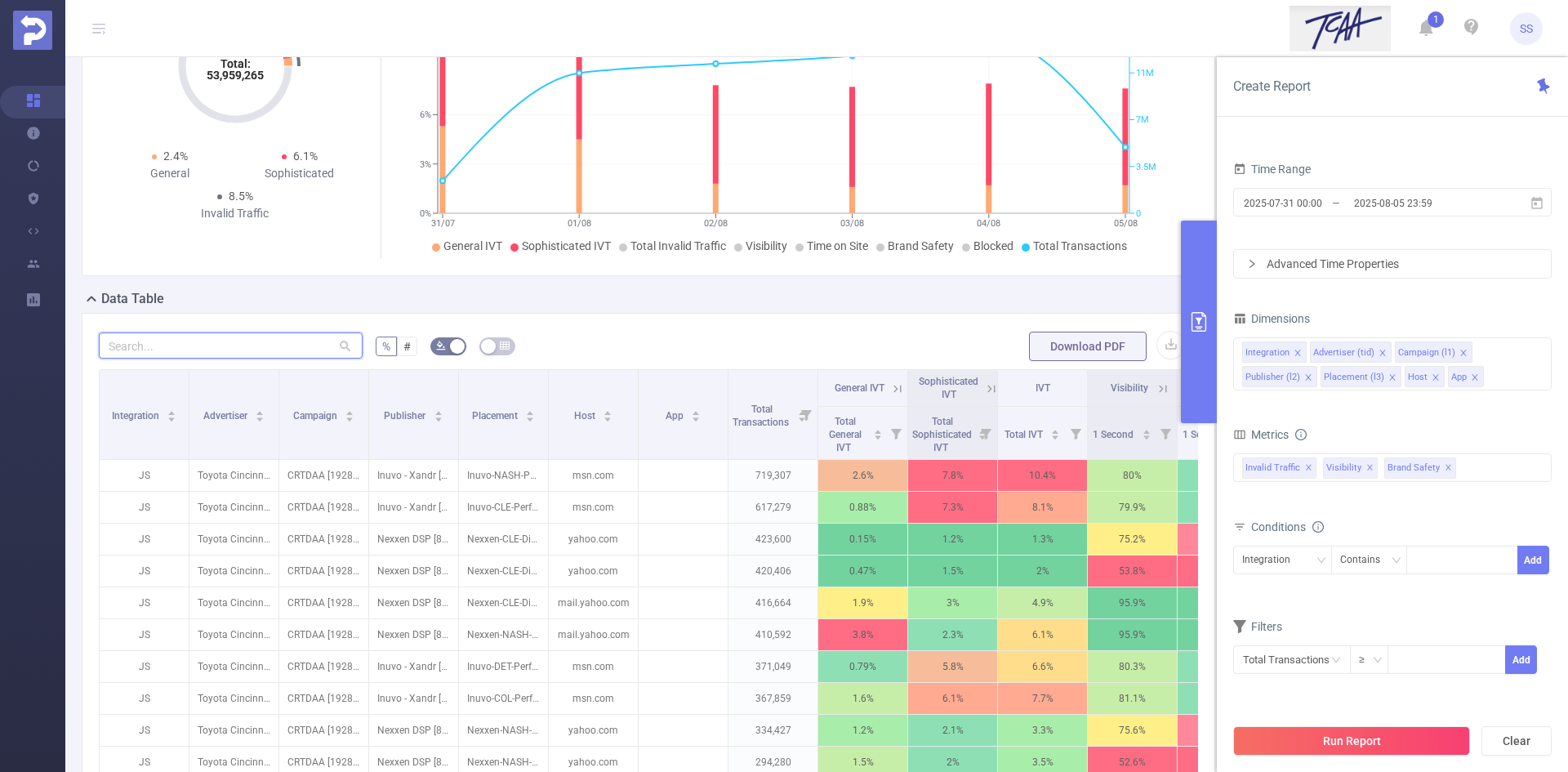click at bounding box center (230, 346) 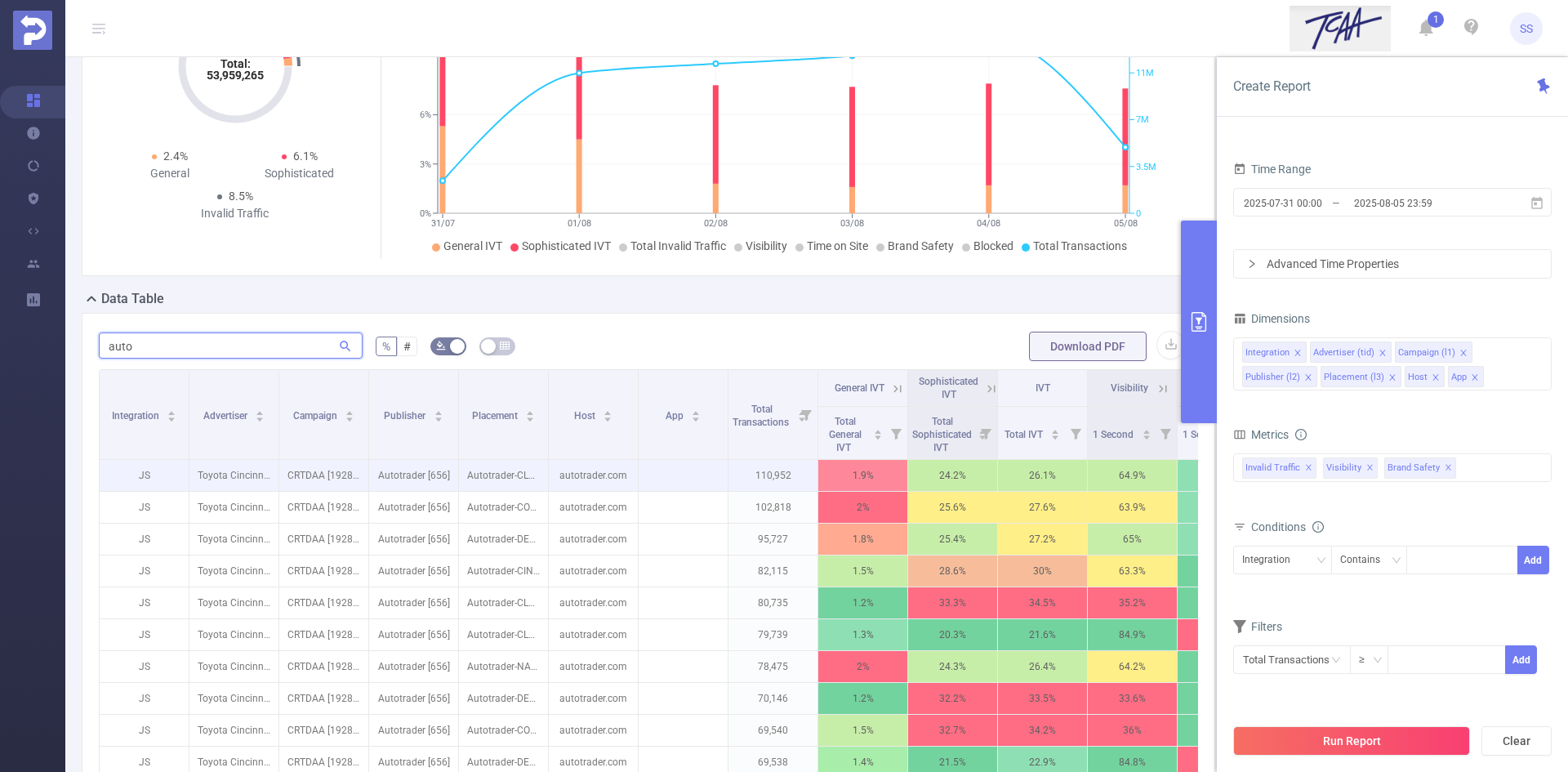 type on "auto" 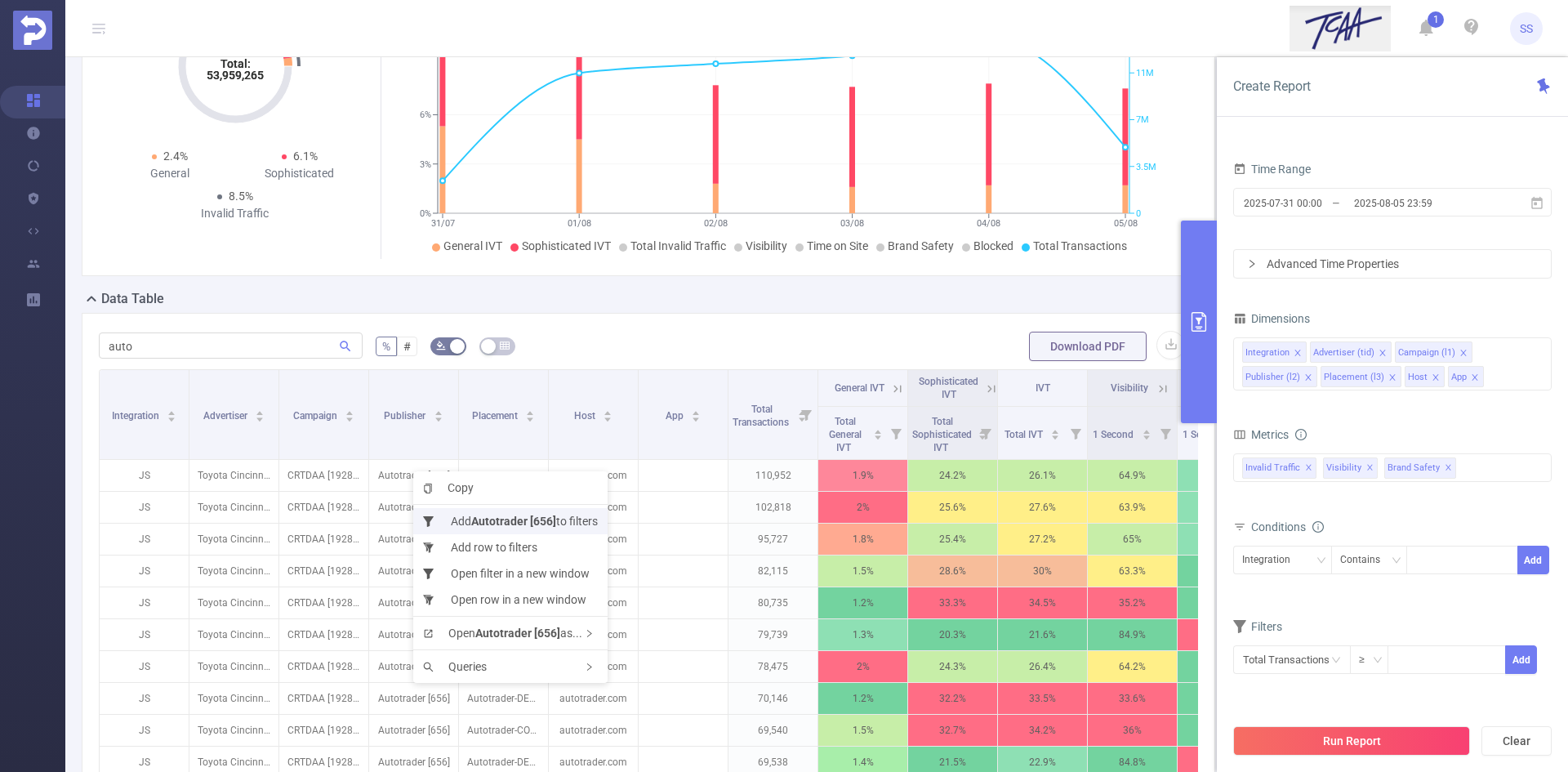 click on "Add  Autotrader [656]  to filters" at bounding box center [510, 521] 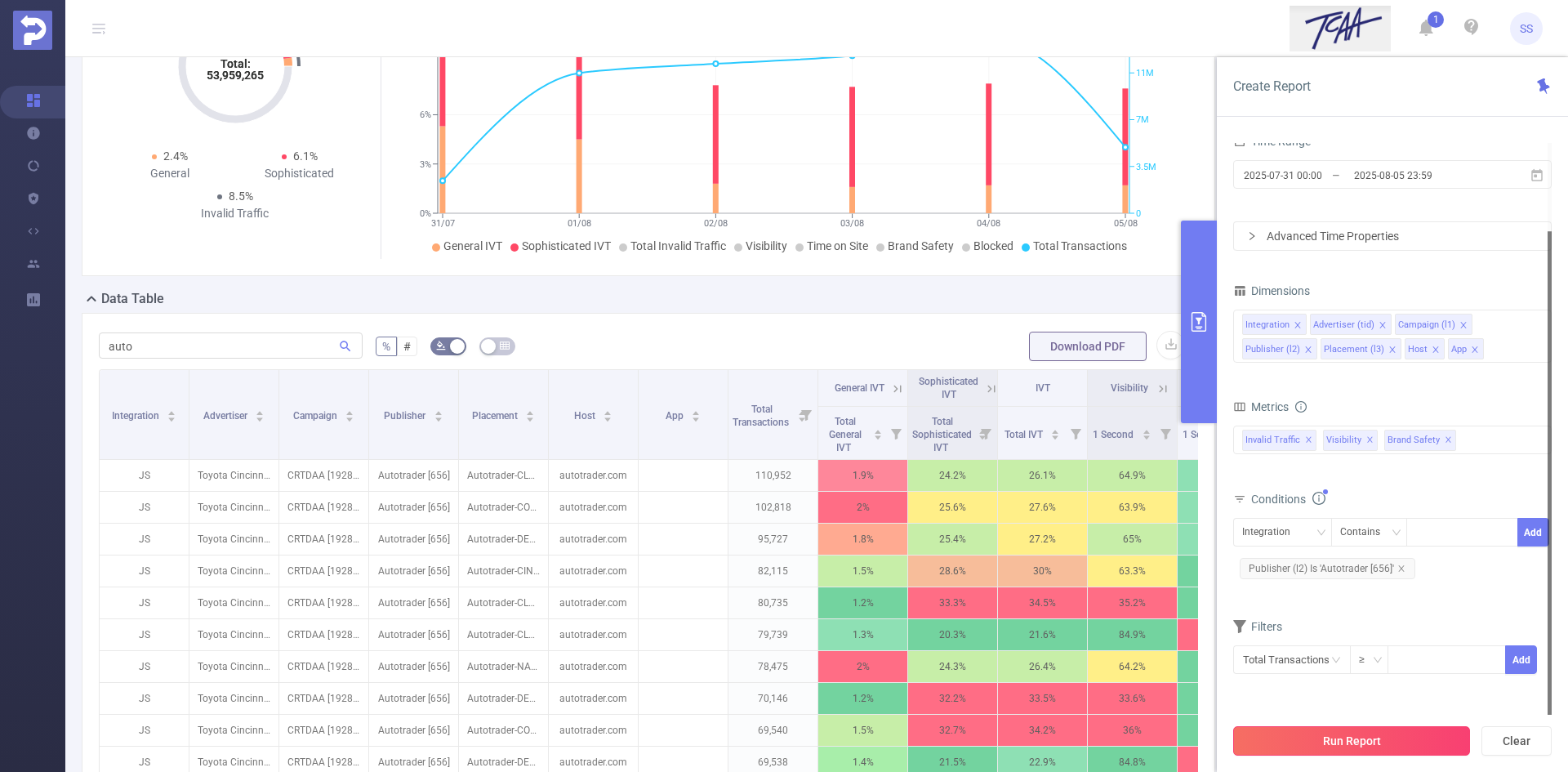 click on "Run Report" at bounding box center (1352, 741) 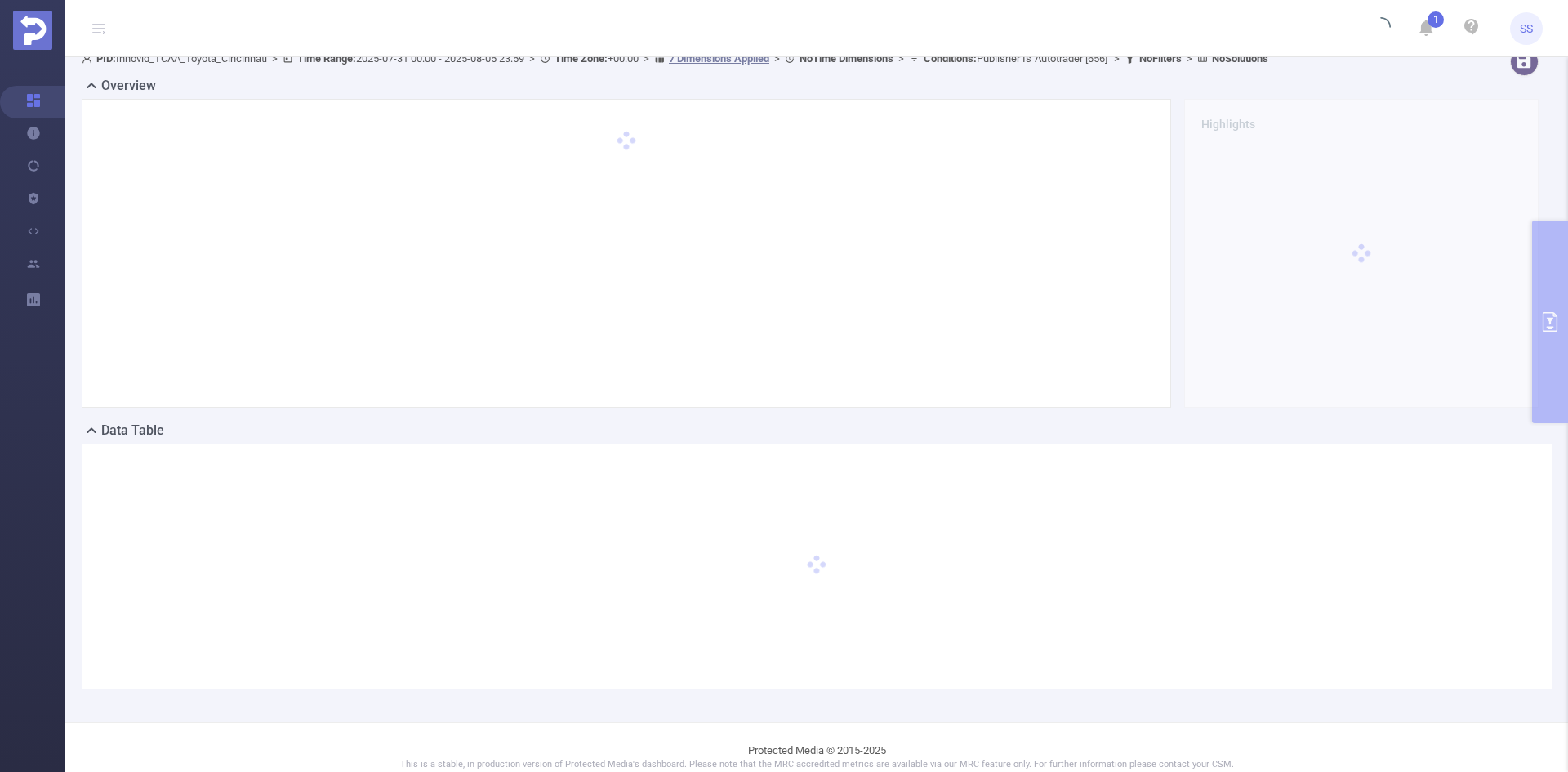 scroll, scrollTop: 0, scrollLeft: 0, axis: both 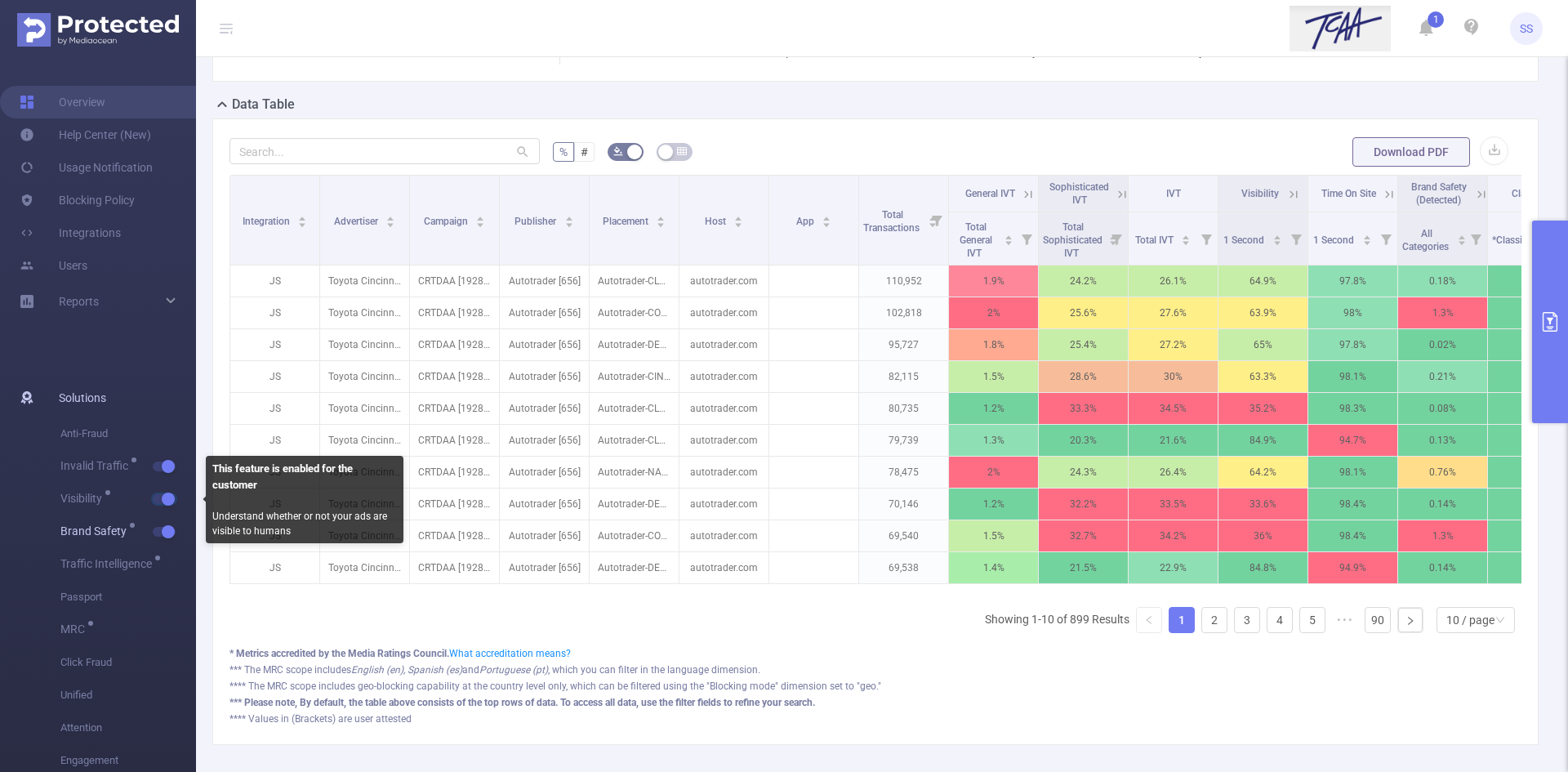 drag, startPoint x: 157, startPoint y: 498, endPoint x: 154, endPoint y: 533, distance: 35.128336 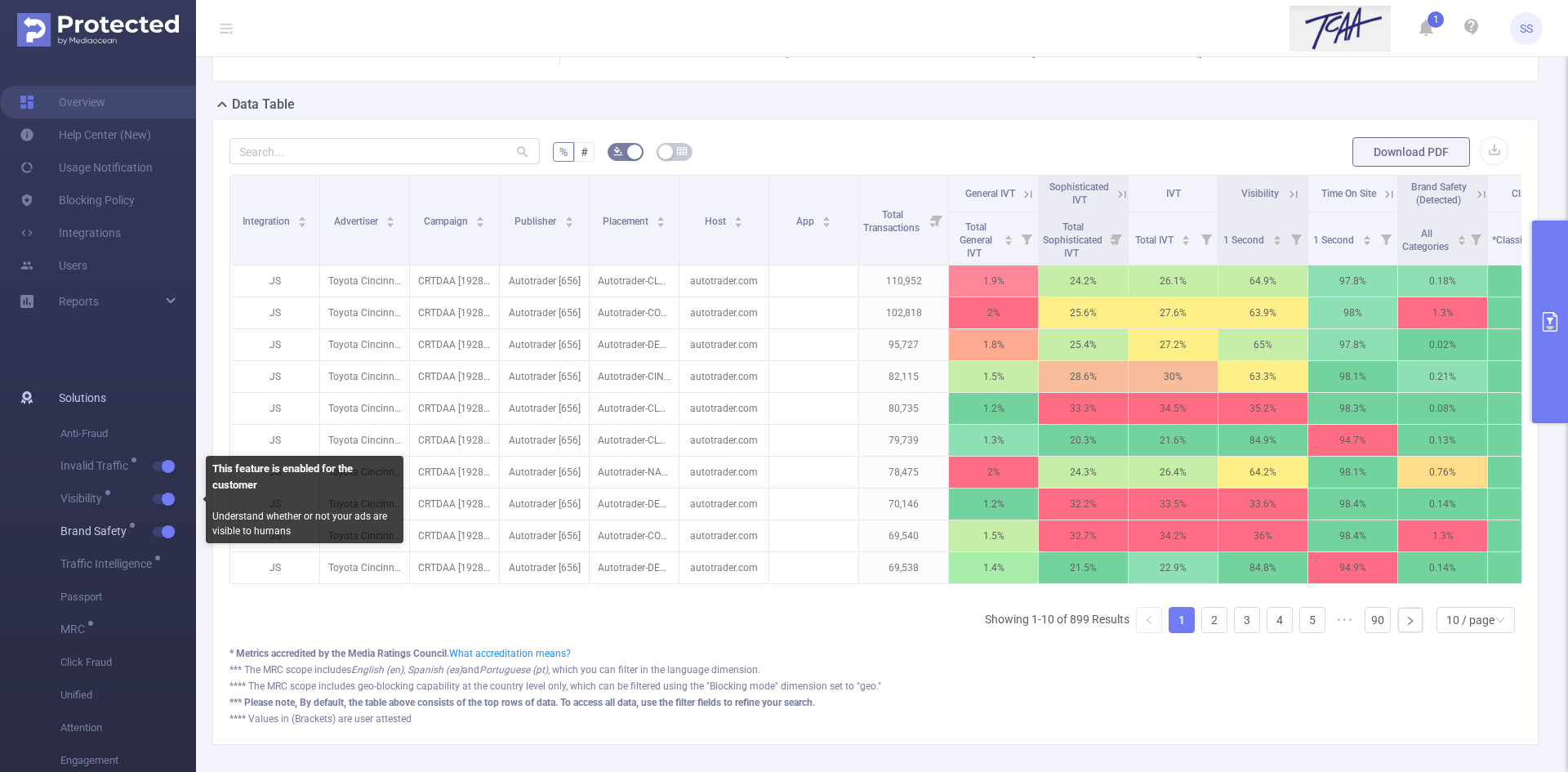 click at bounding box center [167, 499] 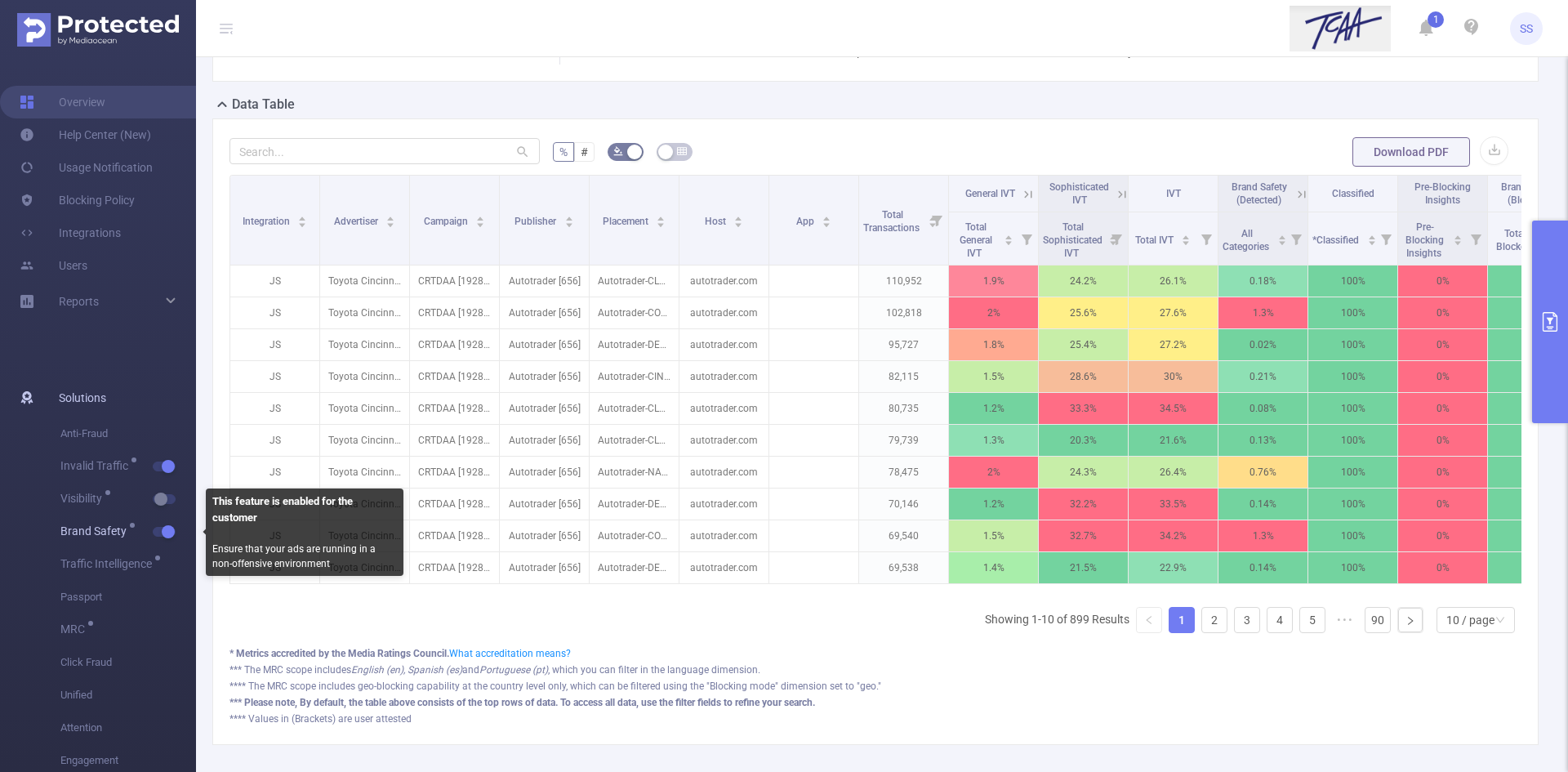 click at bounding box center (167, 532) 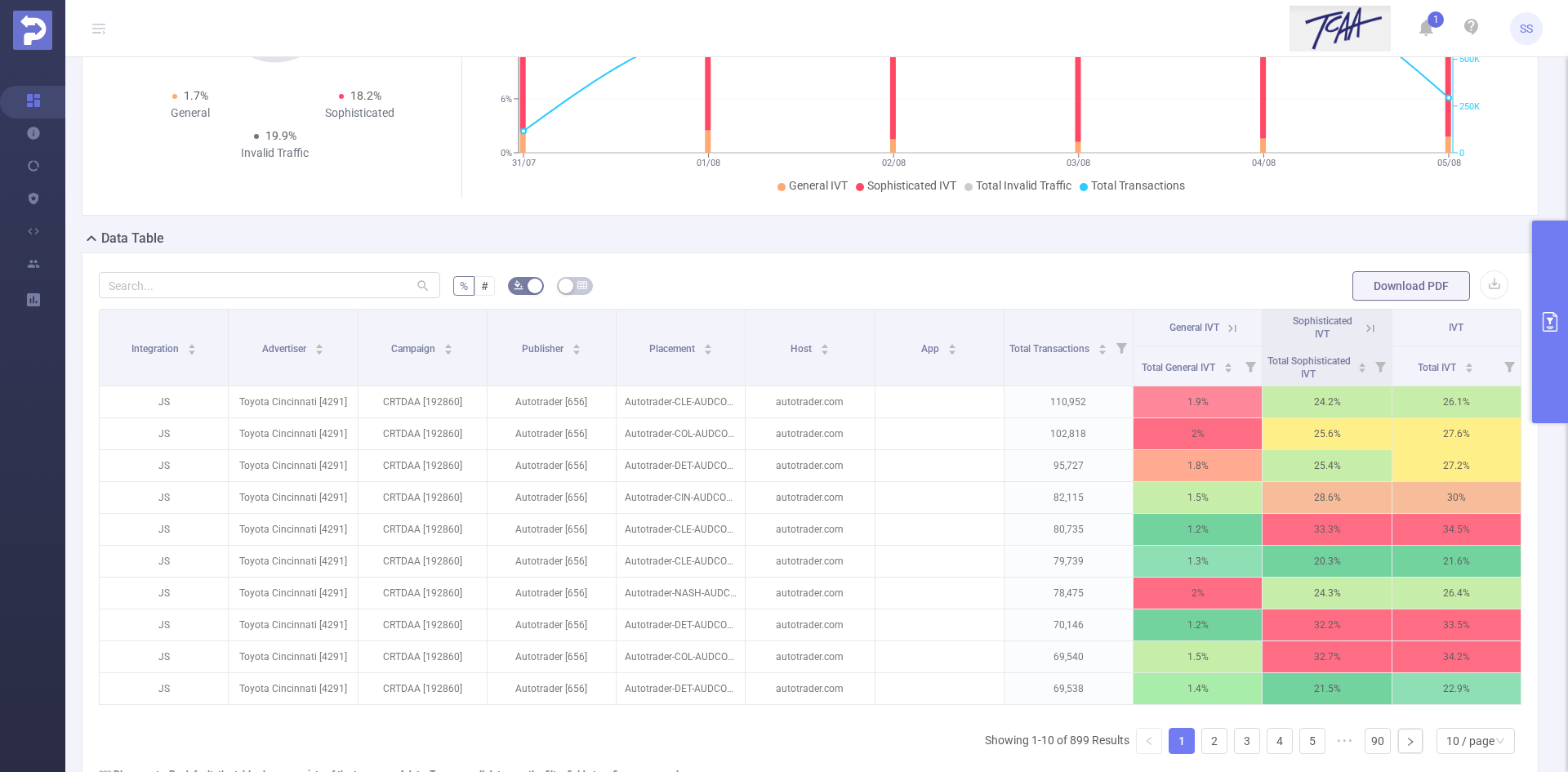 scroll, scrollTop: 0, scrollLeft: 0, axis: both 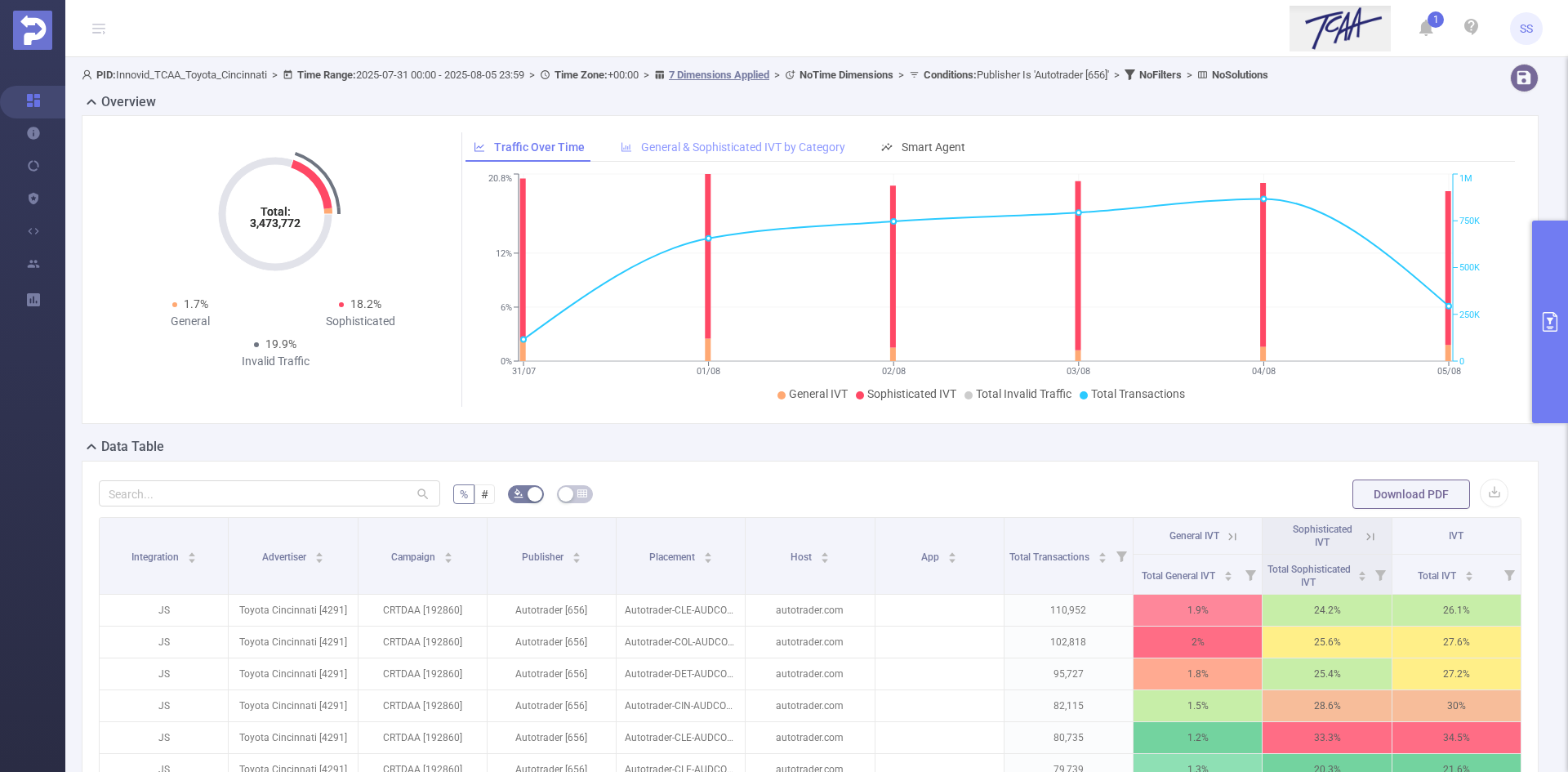 click on "General & Sophisticated IVT by Category" at bounding box center [733, 147] 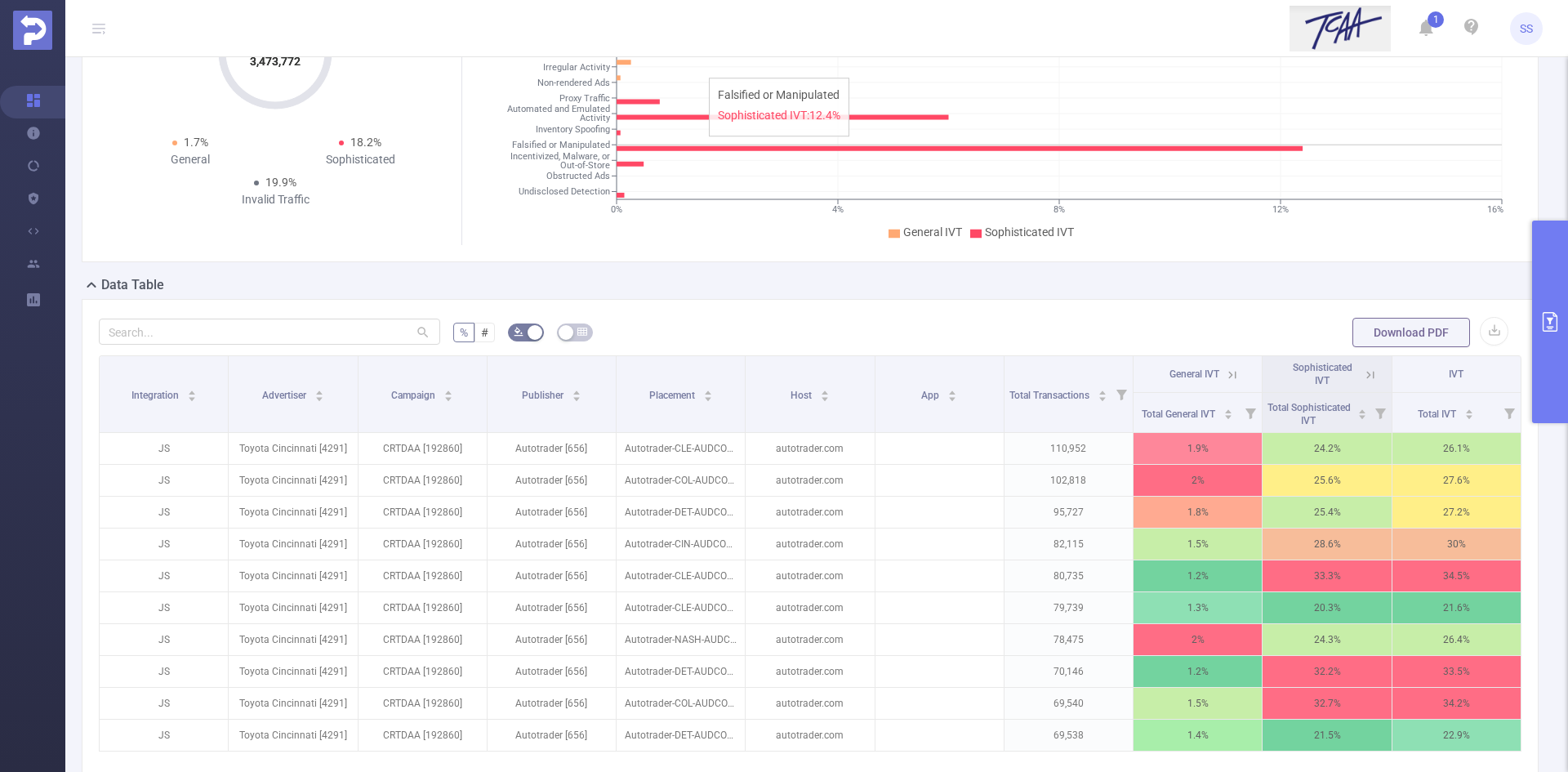 scroll, scrollTop: 163, scrollLeft: 0, axis: vertical 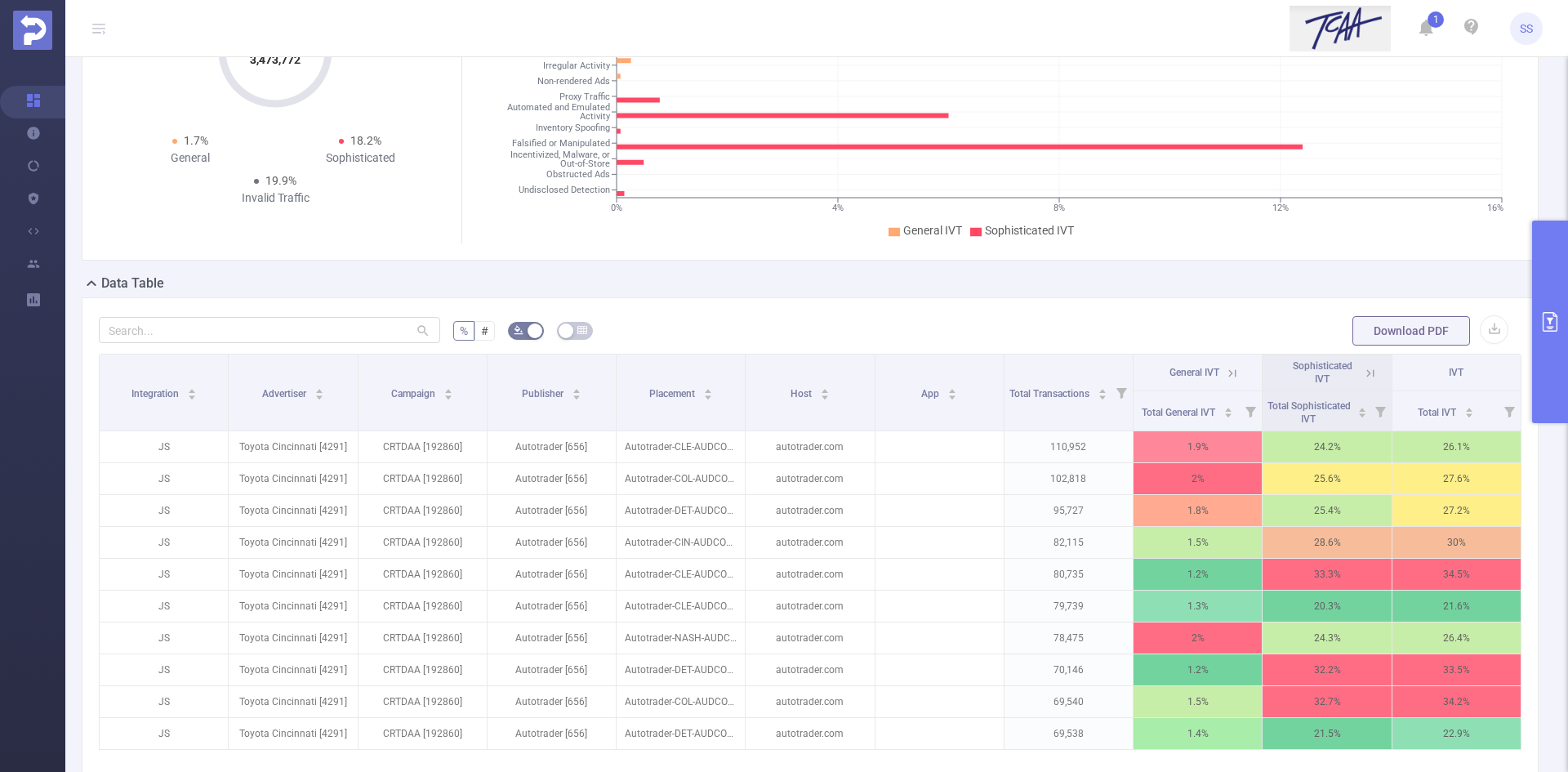 click 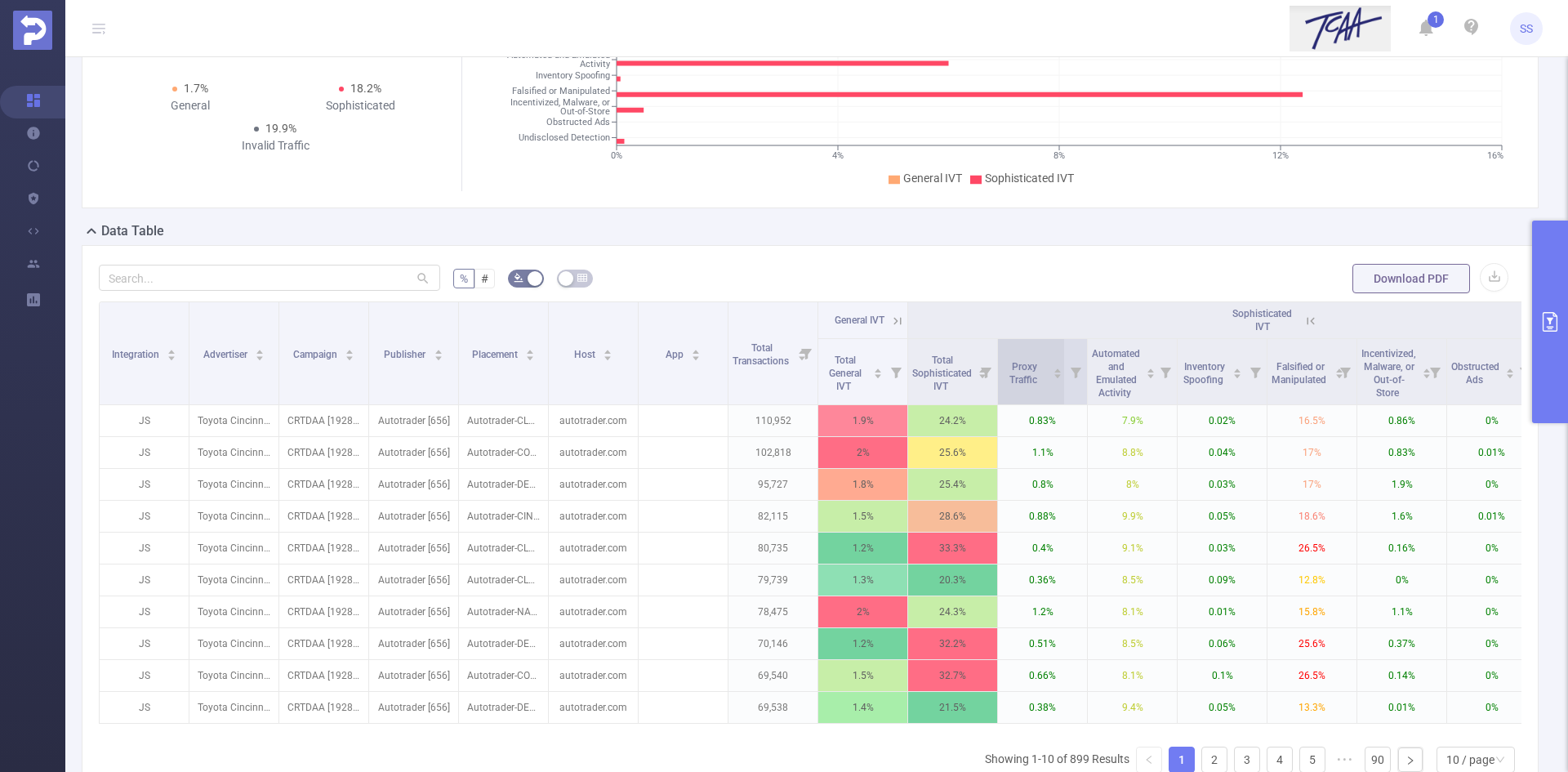 scroll, scrollTop: 245, scrollLeft: 0, axis: vertical 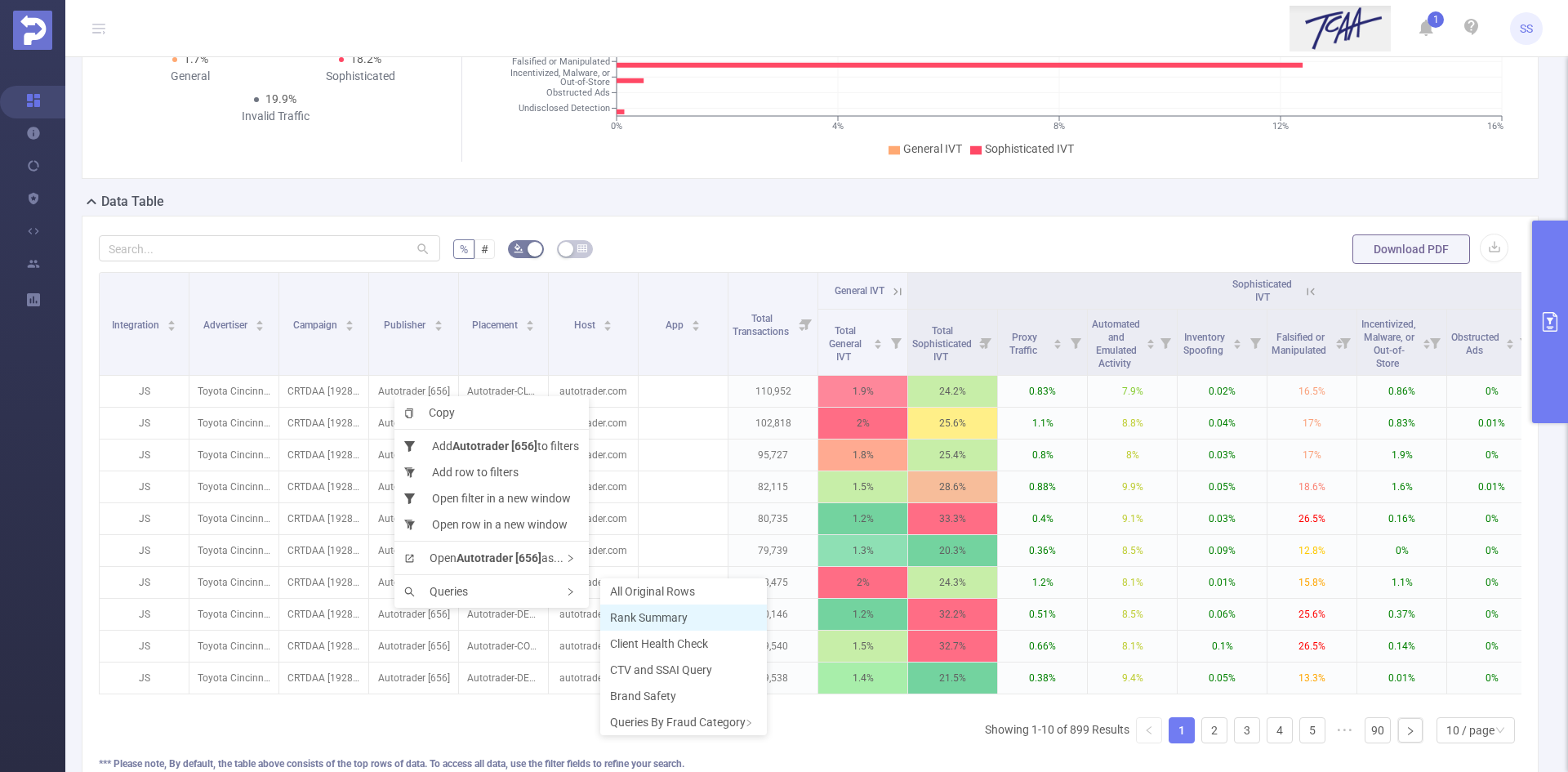 click on "Rank Summary" at bounding box center (684, 618) 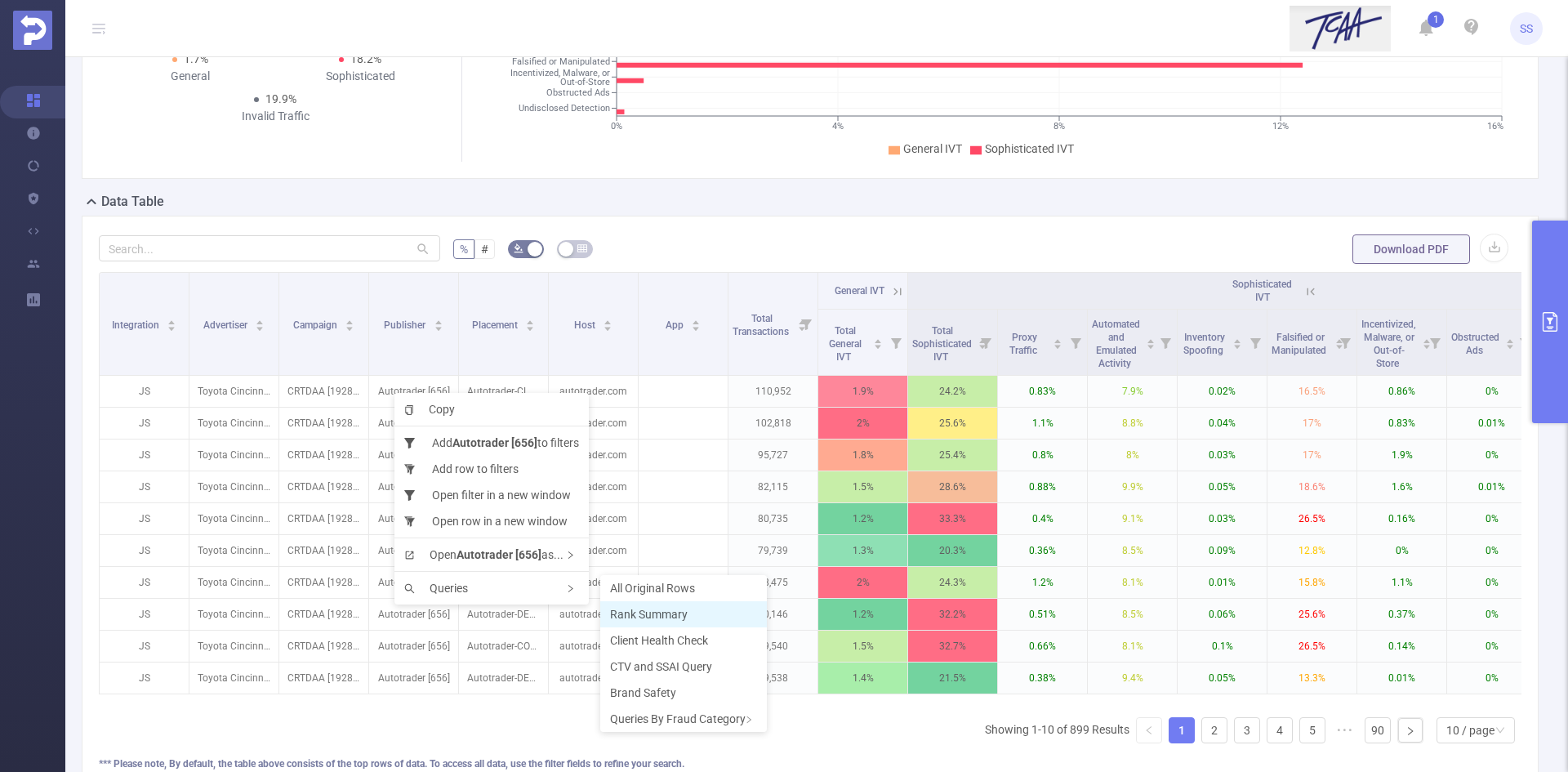 click on "Rank Summary" at bounding box center (648, 614) 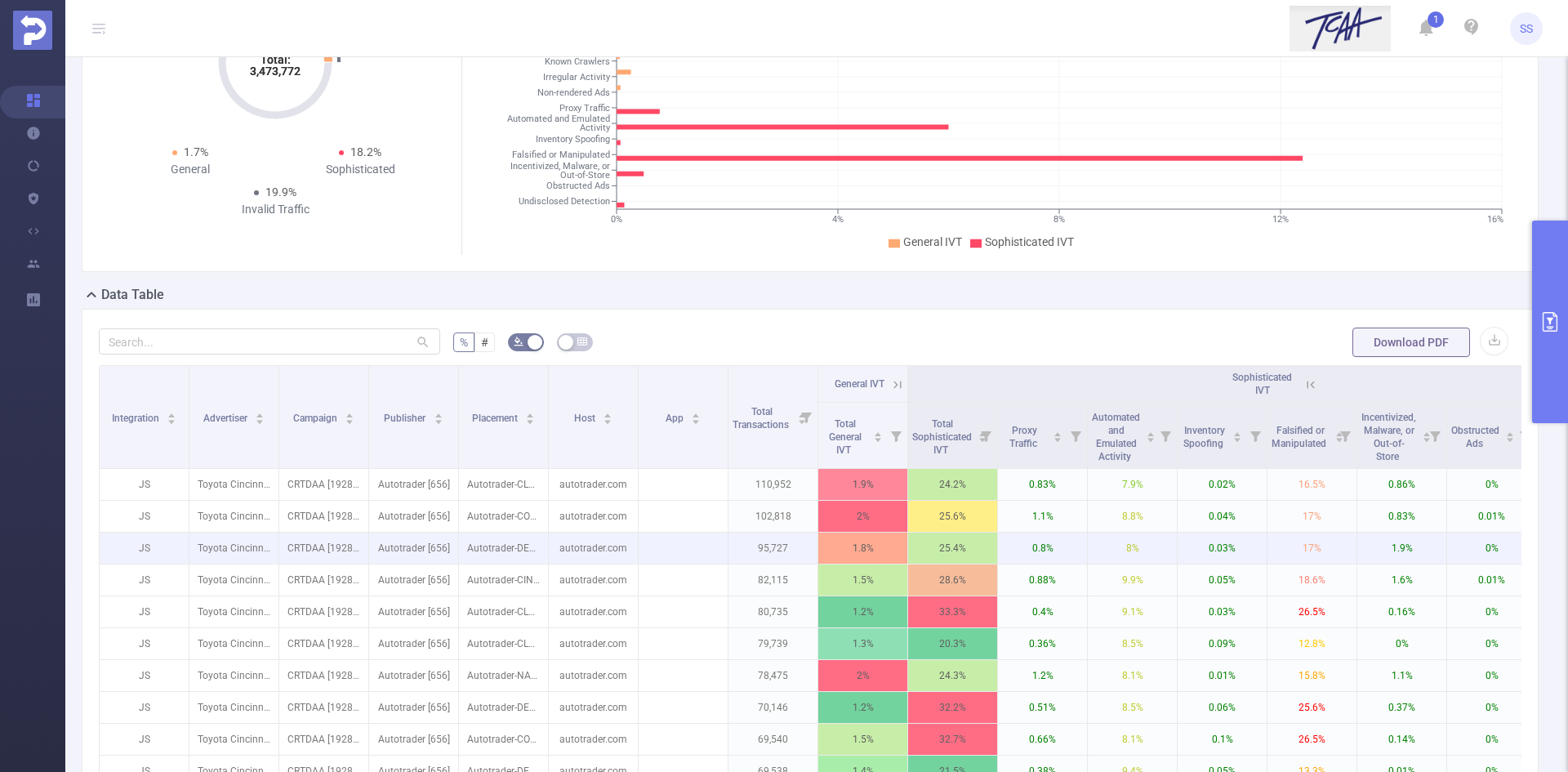 scroll, scrollTop: 163, scrollLeft: 0, axis: vertical 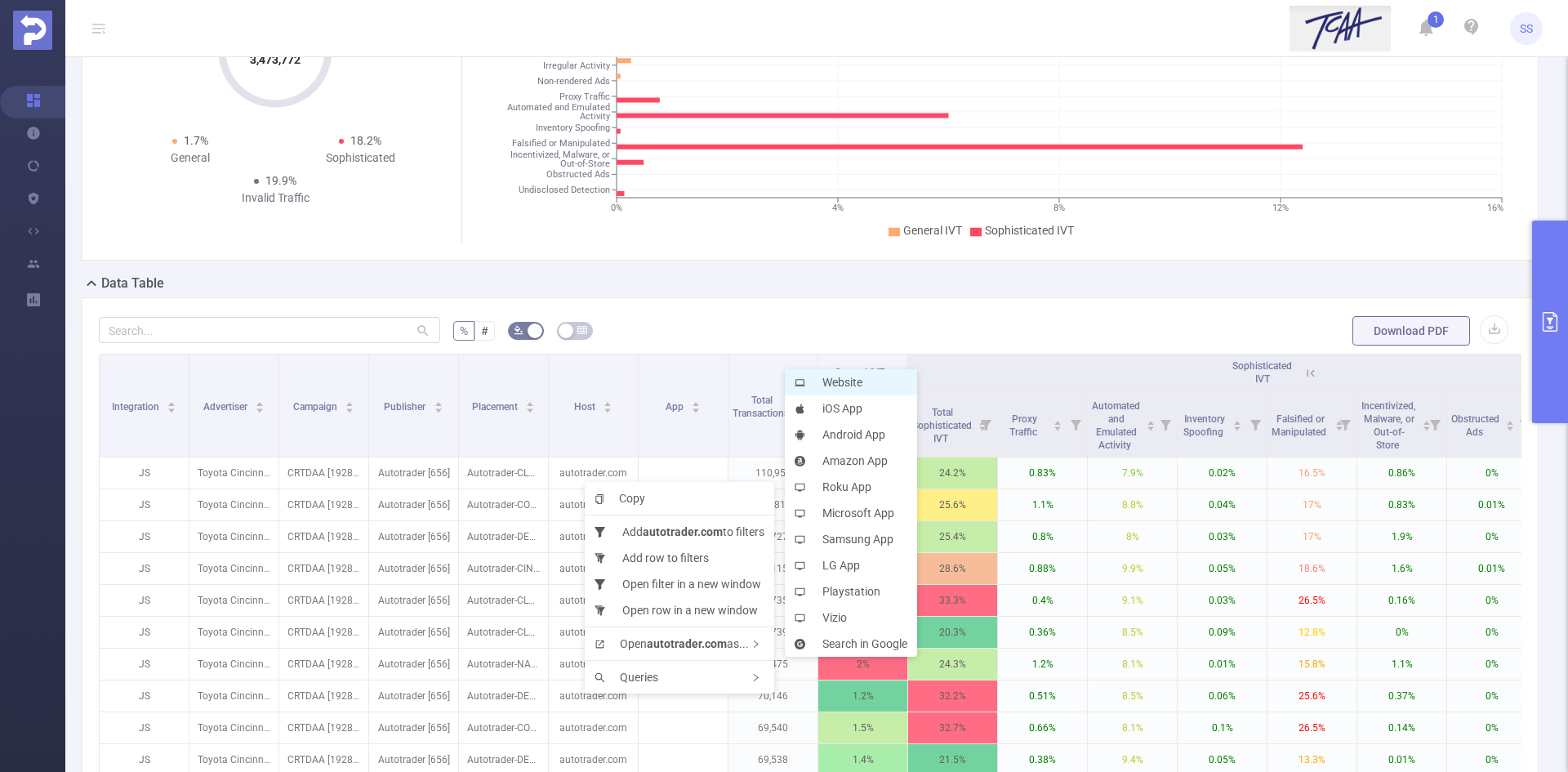 click on "Website" at bounding box center [851, 382] 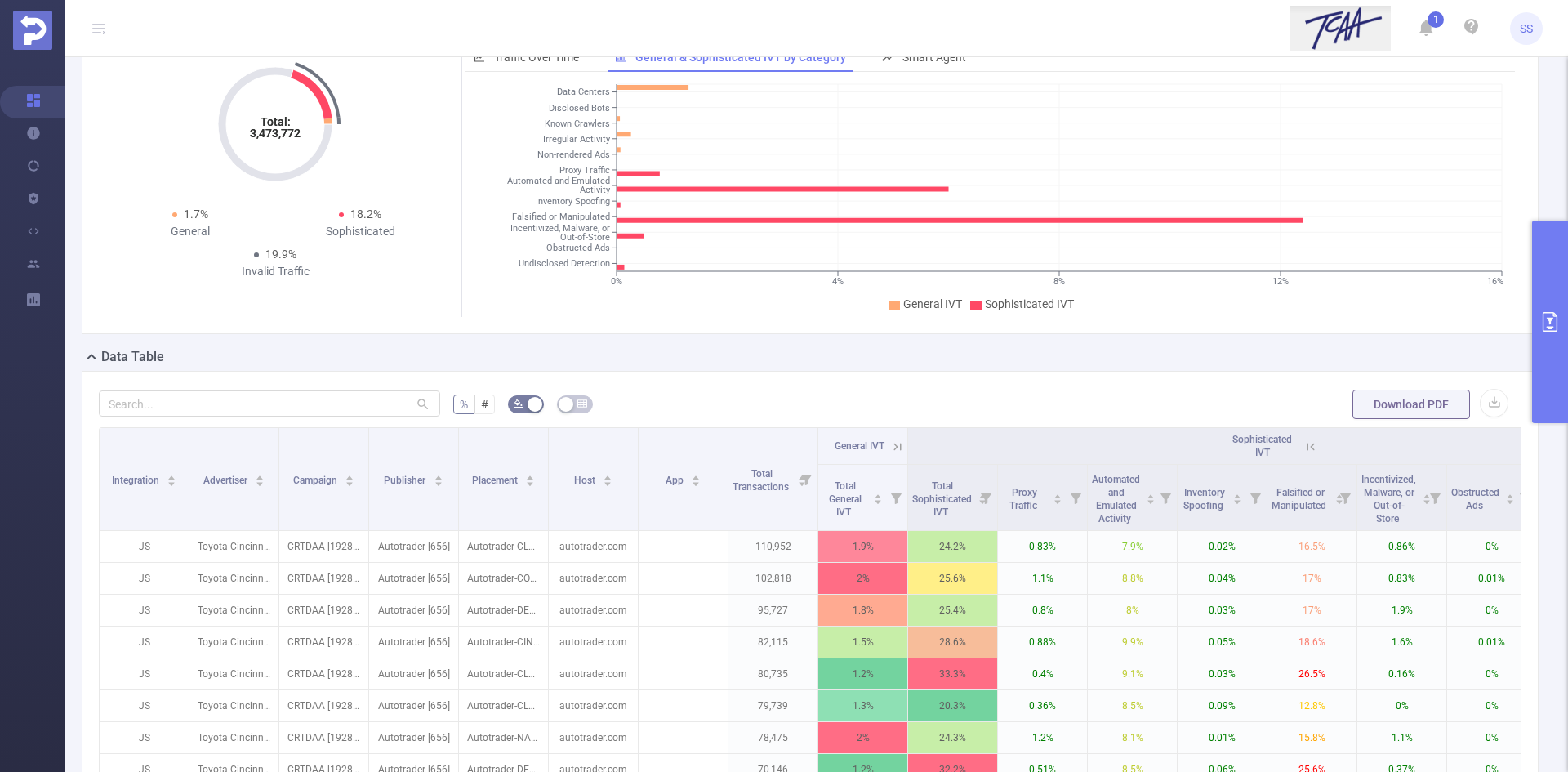 scroll, scrollTop: 0, scrollLeft: 0, axis: both 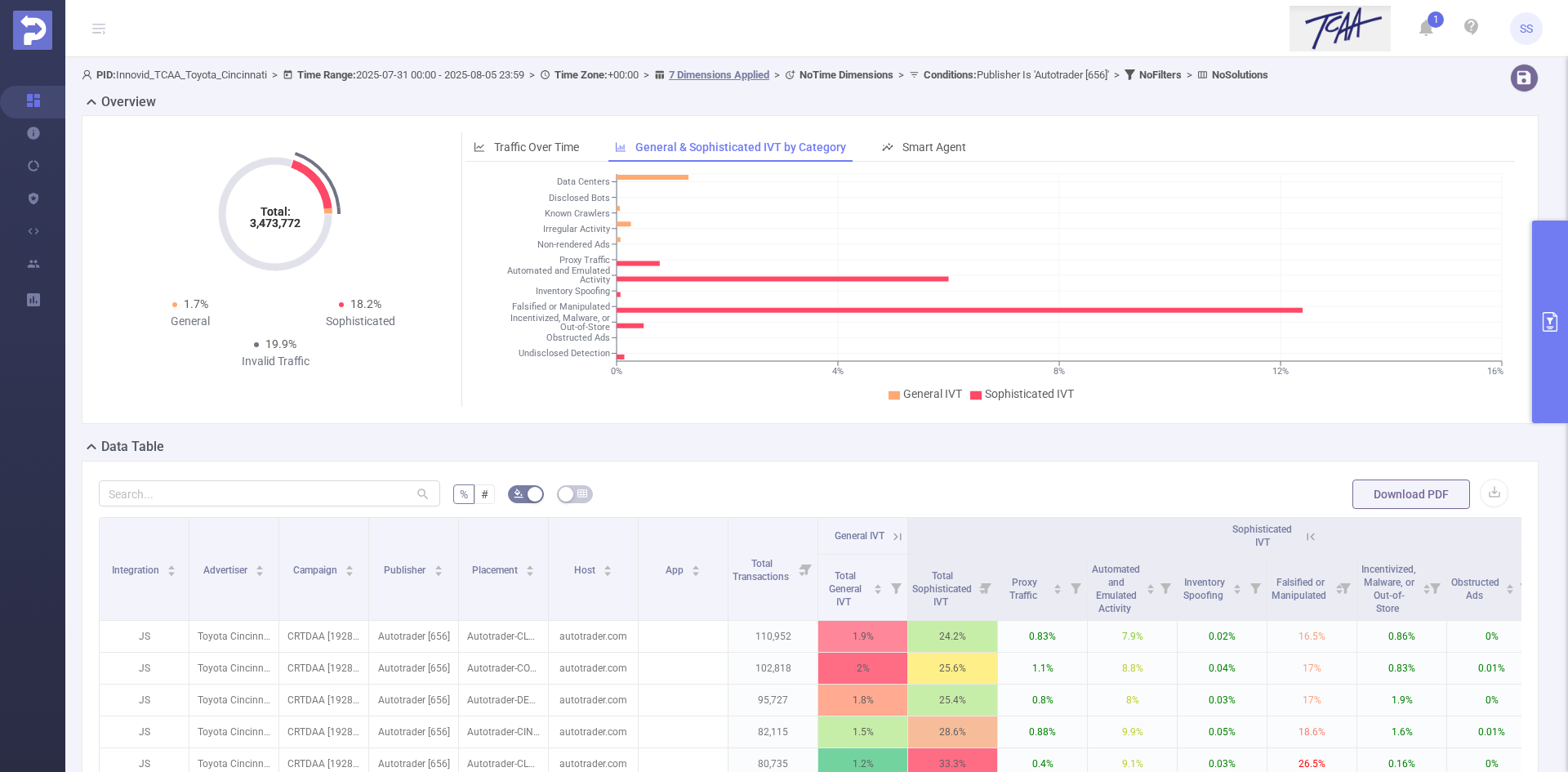 click at bounding box center [1550, 322] 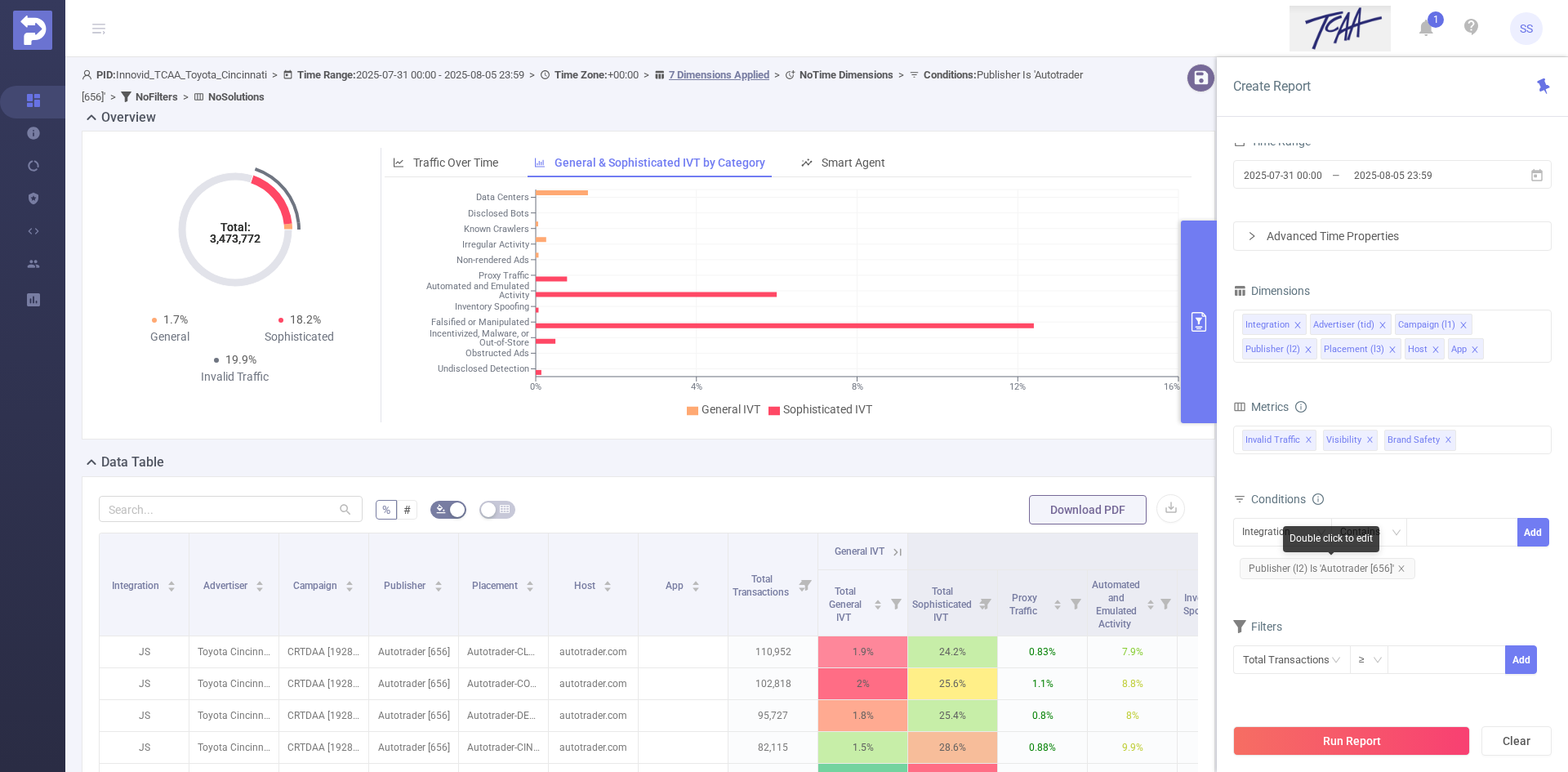 click on "Publisher (l2) Is 'Autotrader [656]'" at bounding box center (1327, 569) 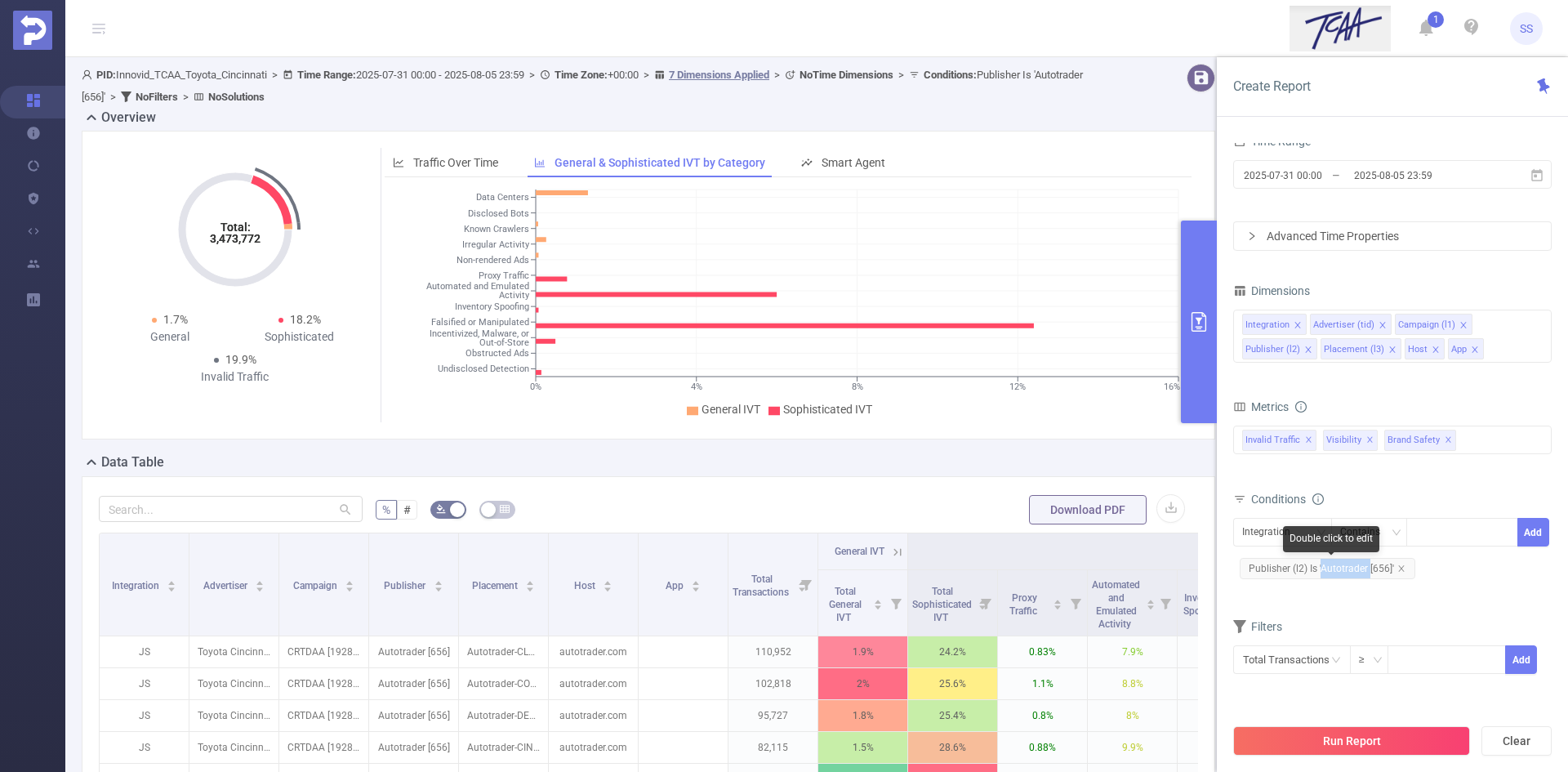 click on "Publisher (l2) Is 'Autotrader [656]'" at bounding box center [1327, 569] 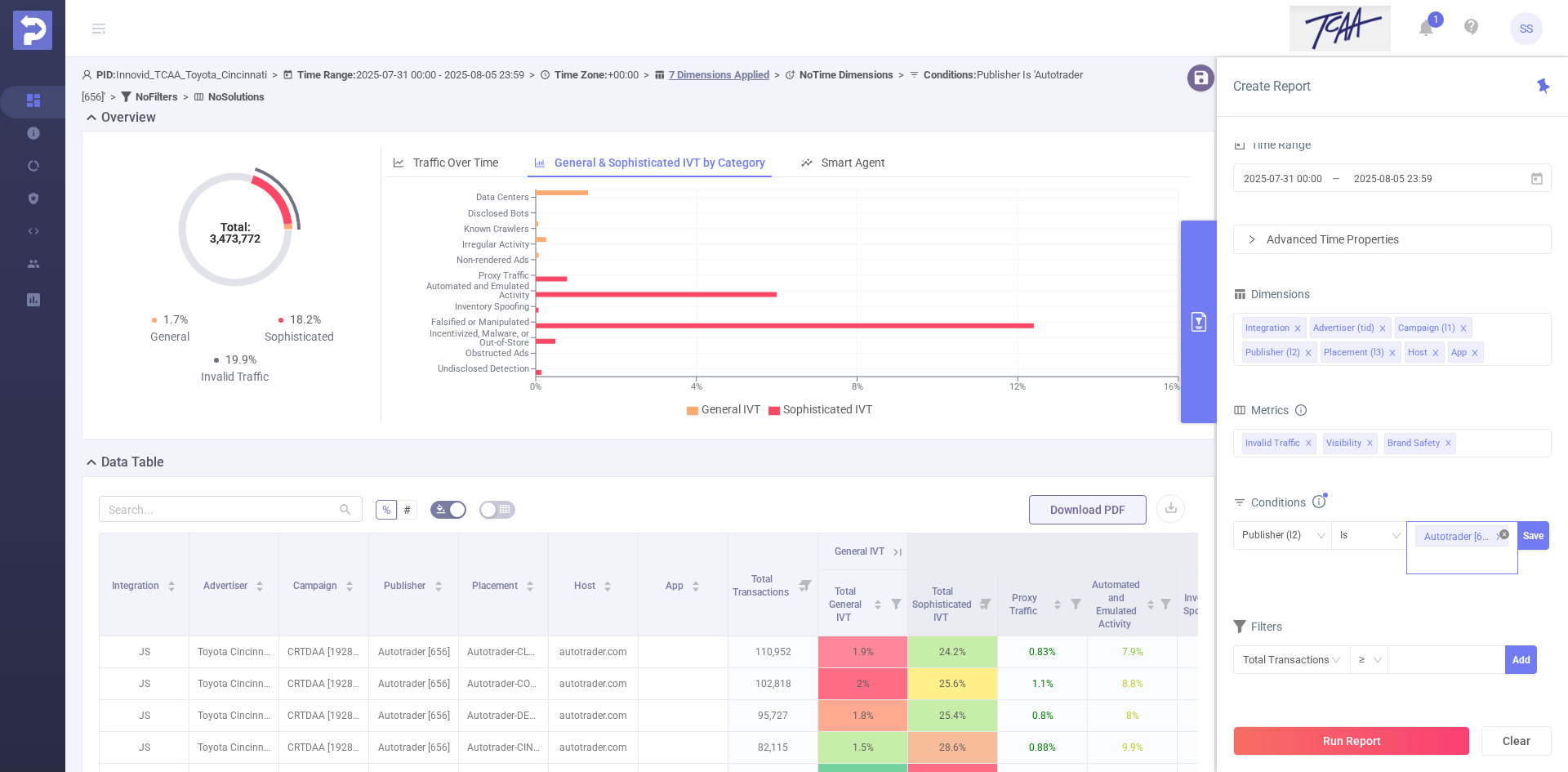click 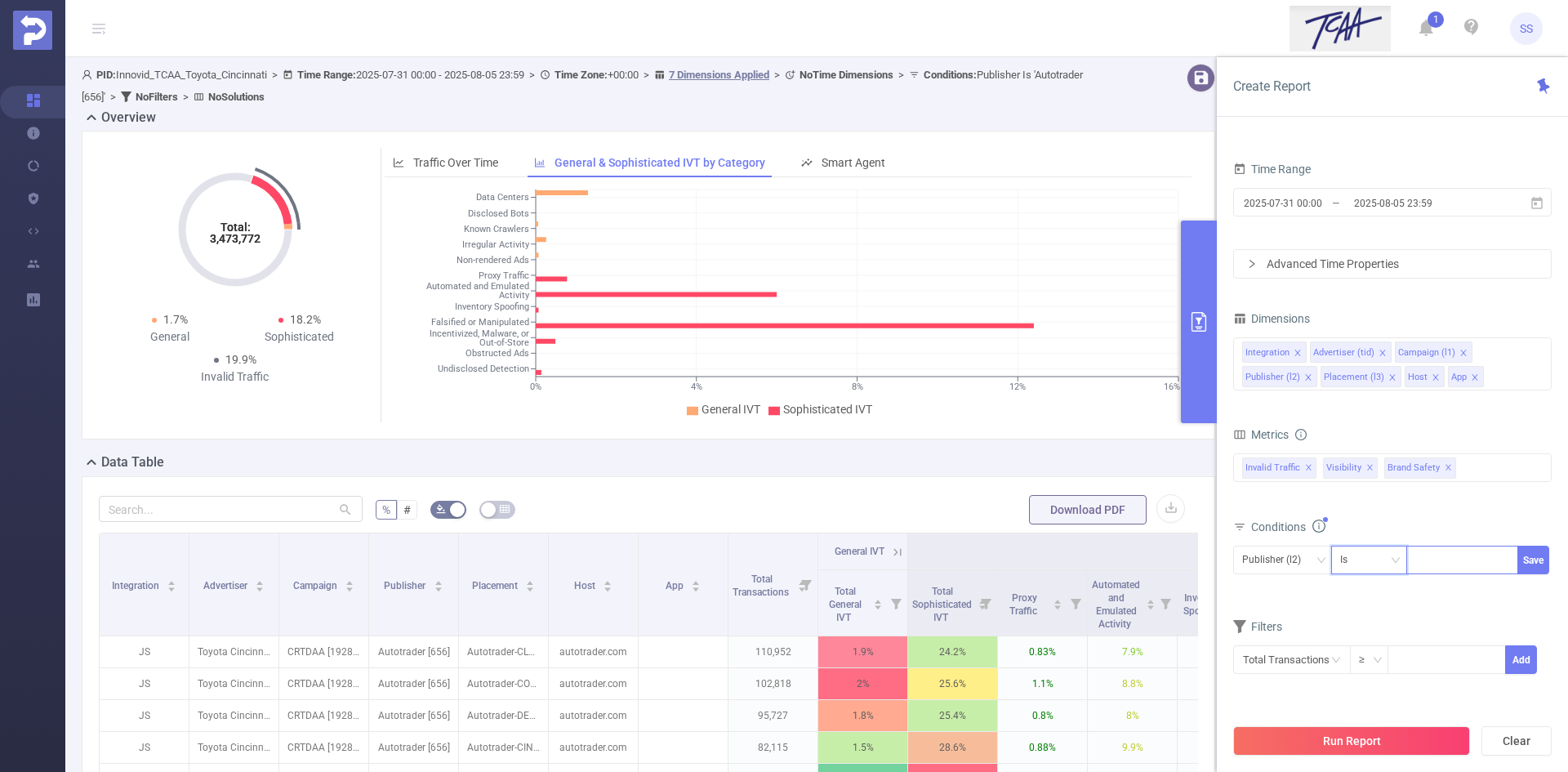 click on "Is" at bounding box center [1349, 560] 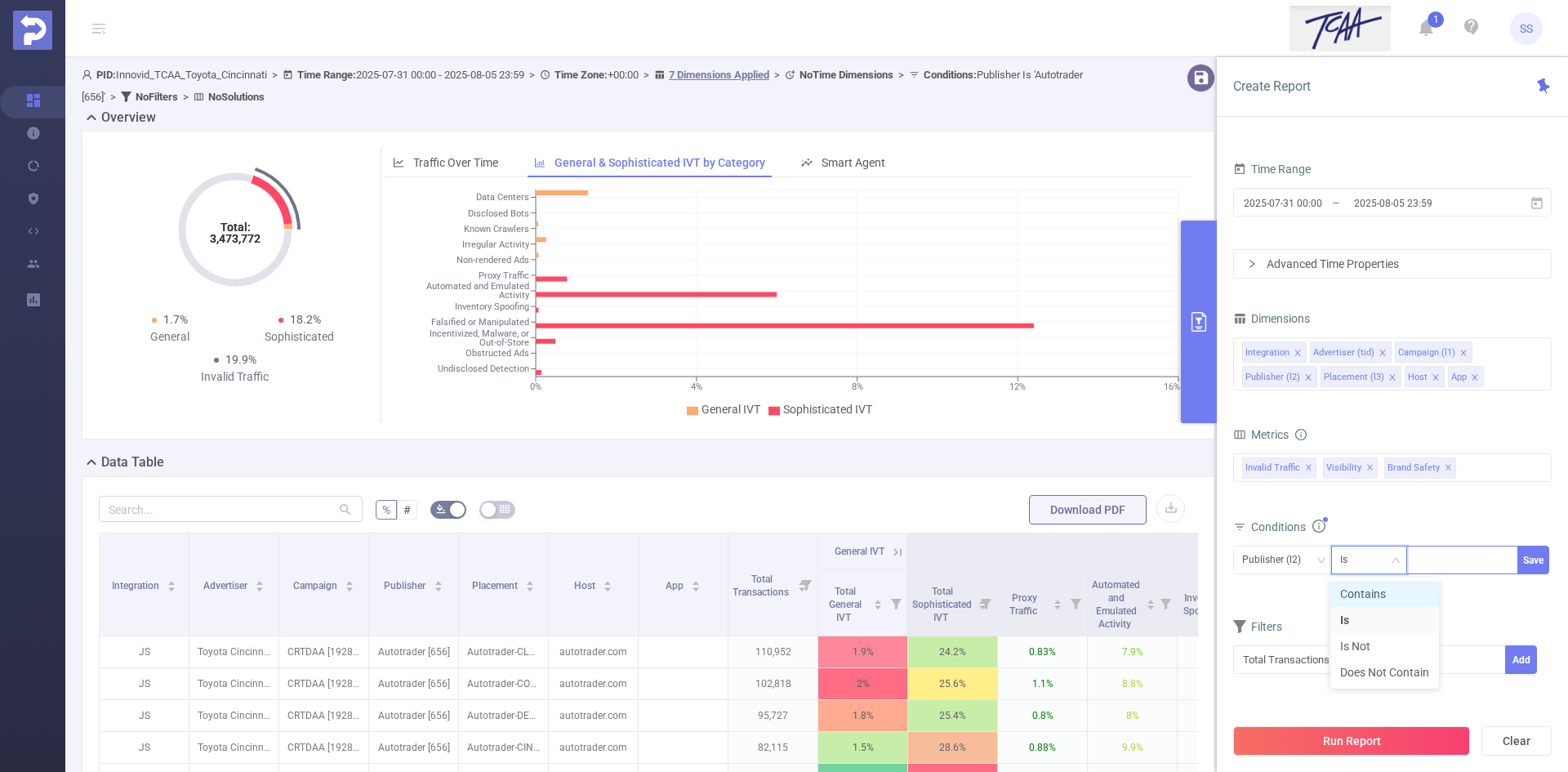drag, startPoint x: 1374, startPoint y: 596, endPoint x: 1399, endPoint y: 573, distance: 33.970576 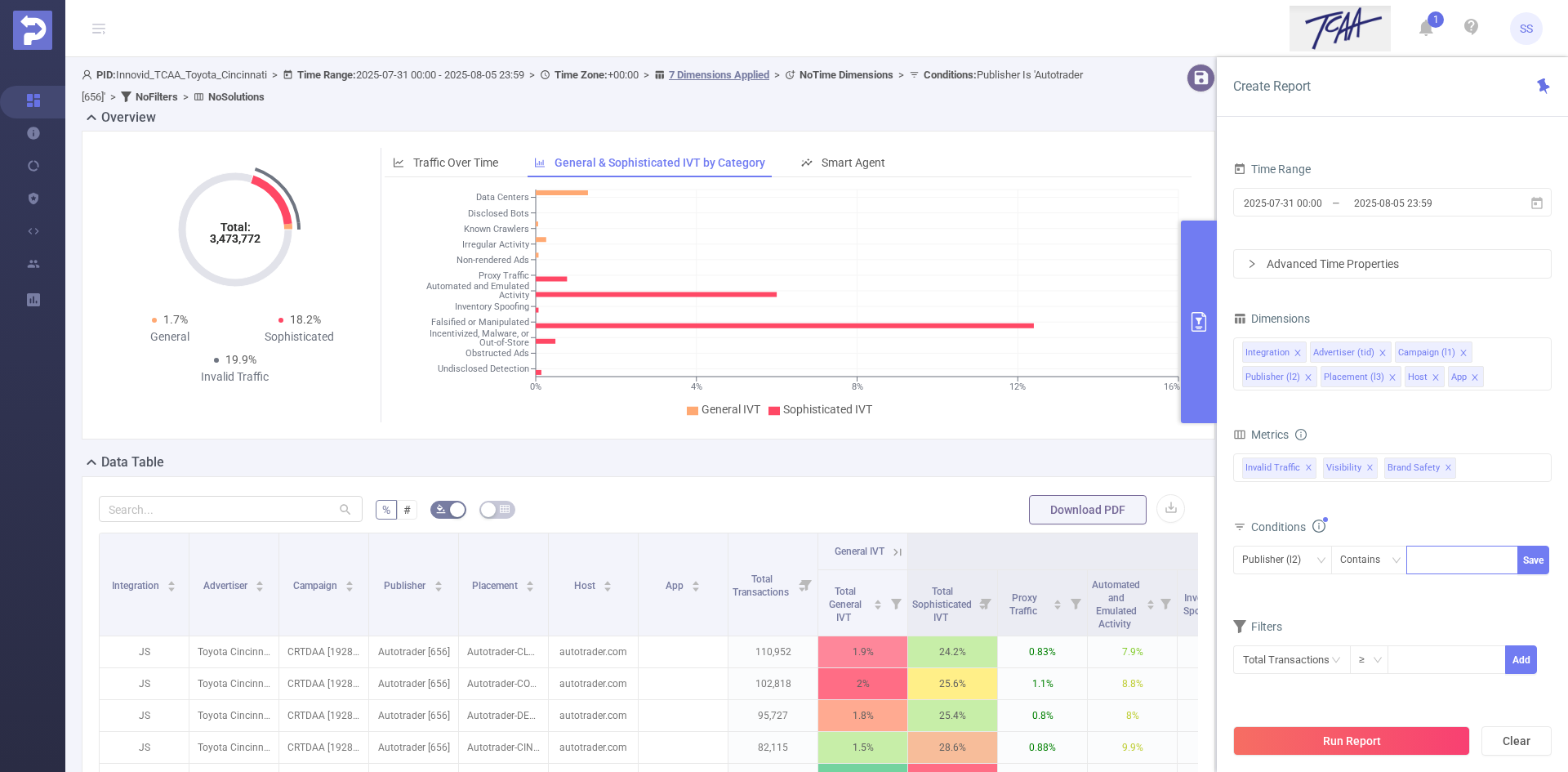 click on "Conditions" at bounding box center [1392, 529] 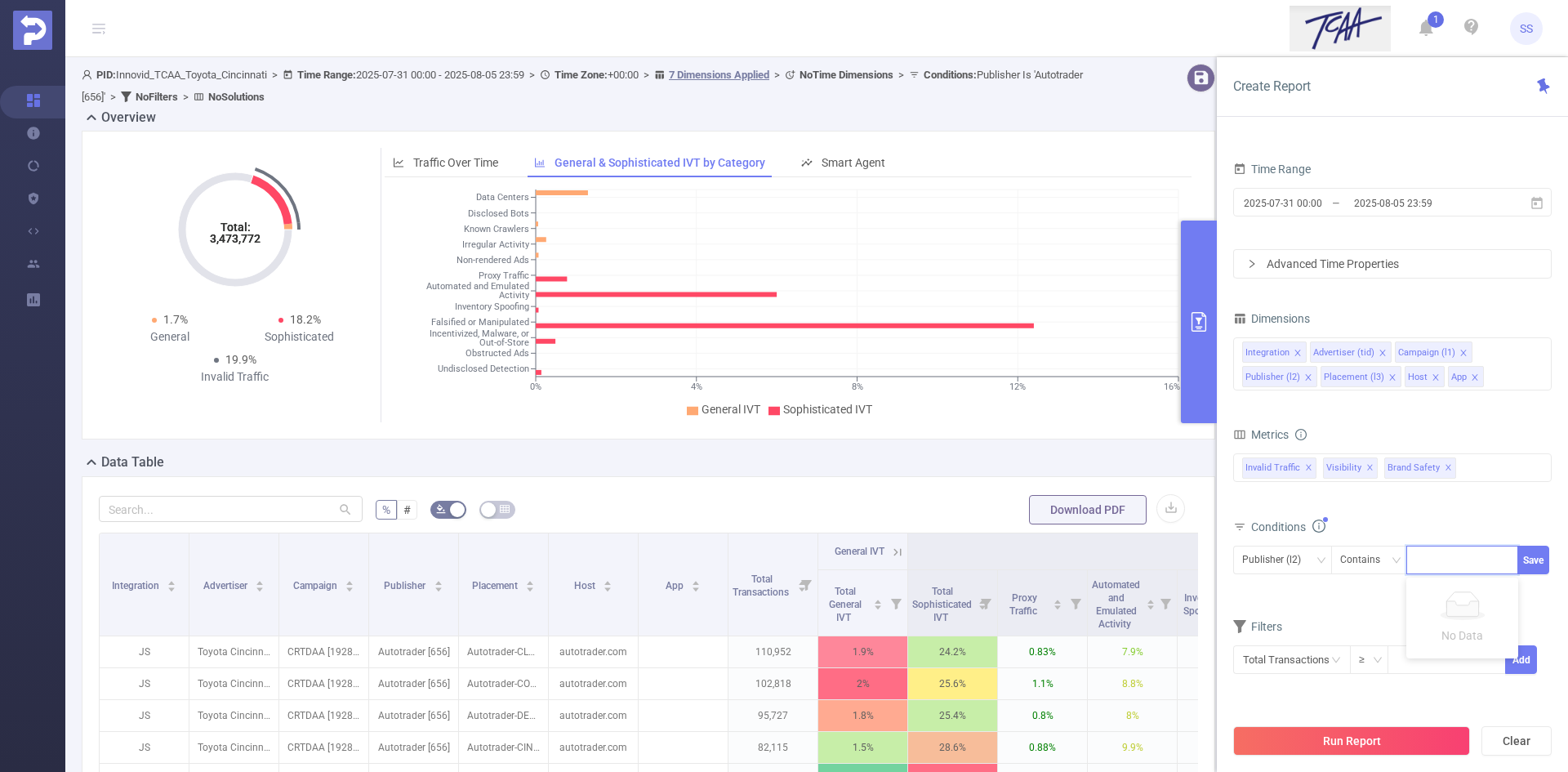 paste on "Undertone" 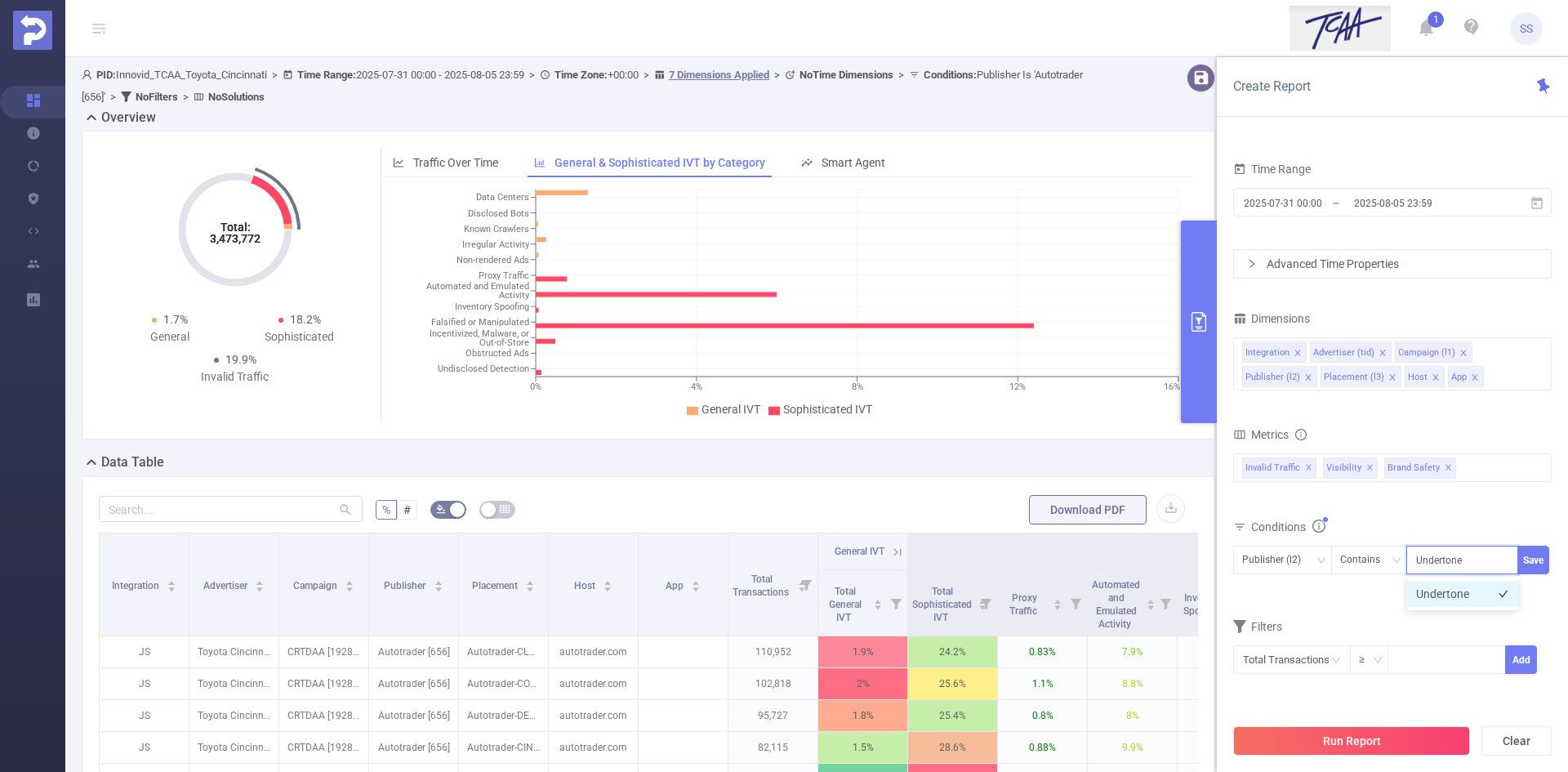 click on "Undertone" at bounding box center (1462, 594) 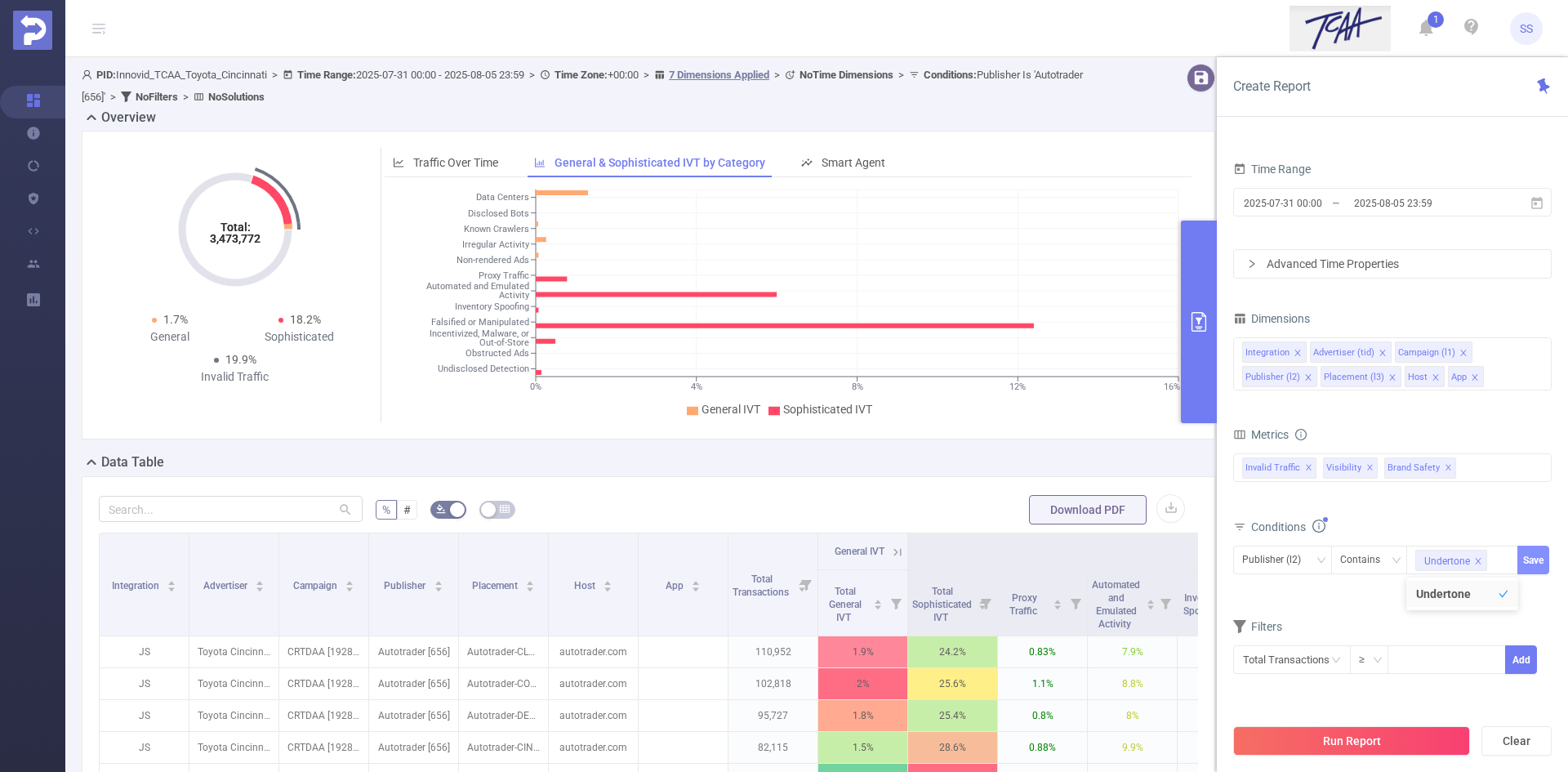 click on "Save" at bounding box center [1533, 560] 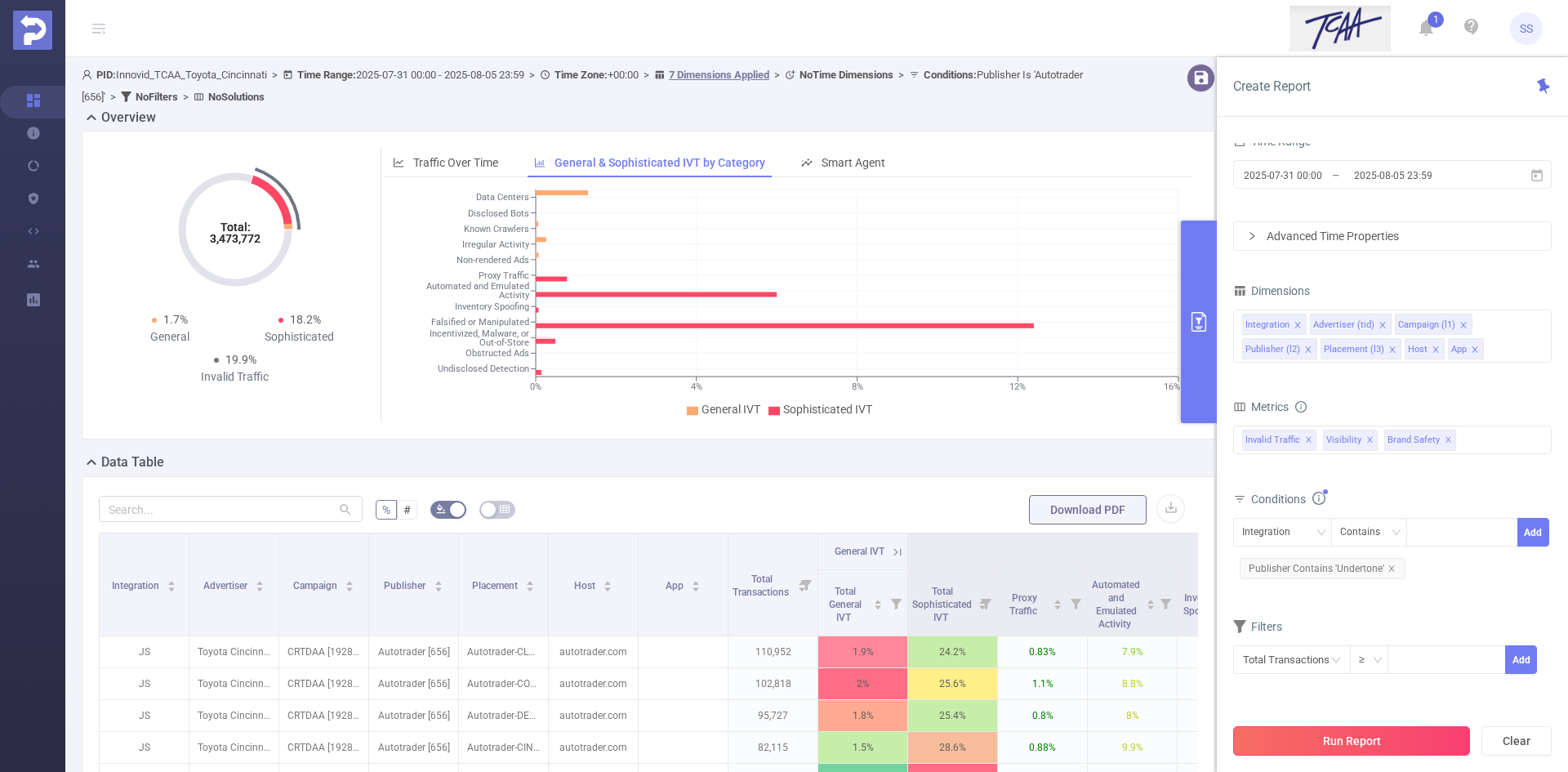 click on "Run Report" at bounding box center (1352, 741) 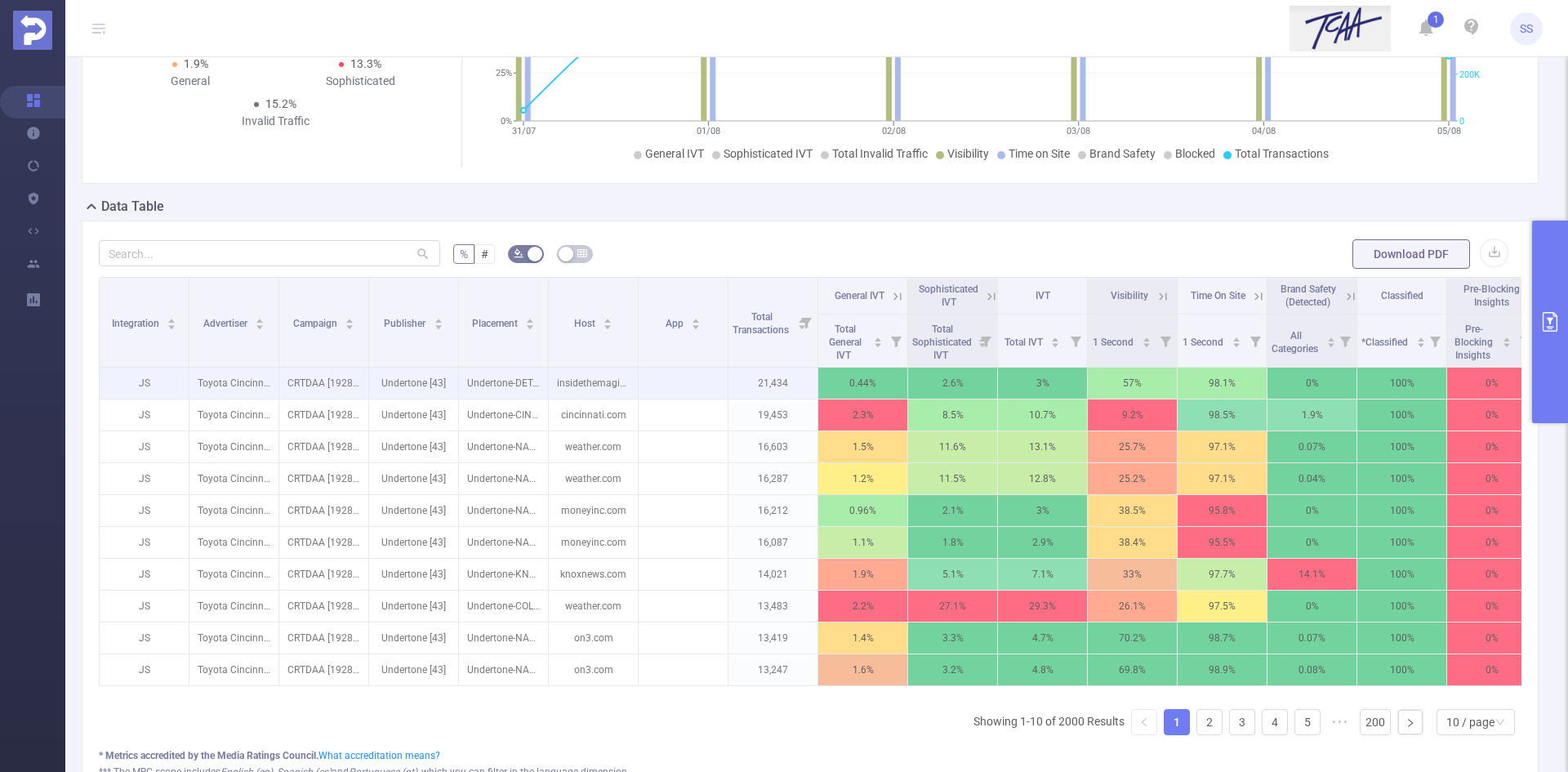 scroll, scrollTop: 245, scrollLeft: 0, axis: vertical 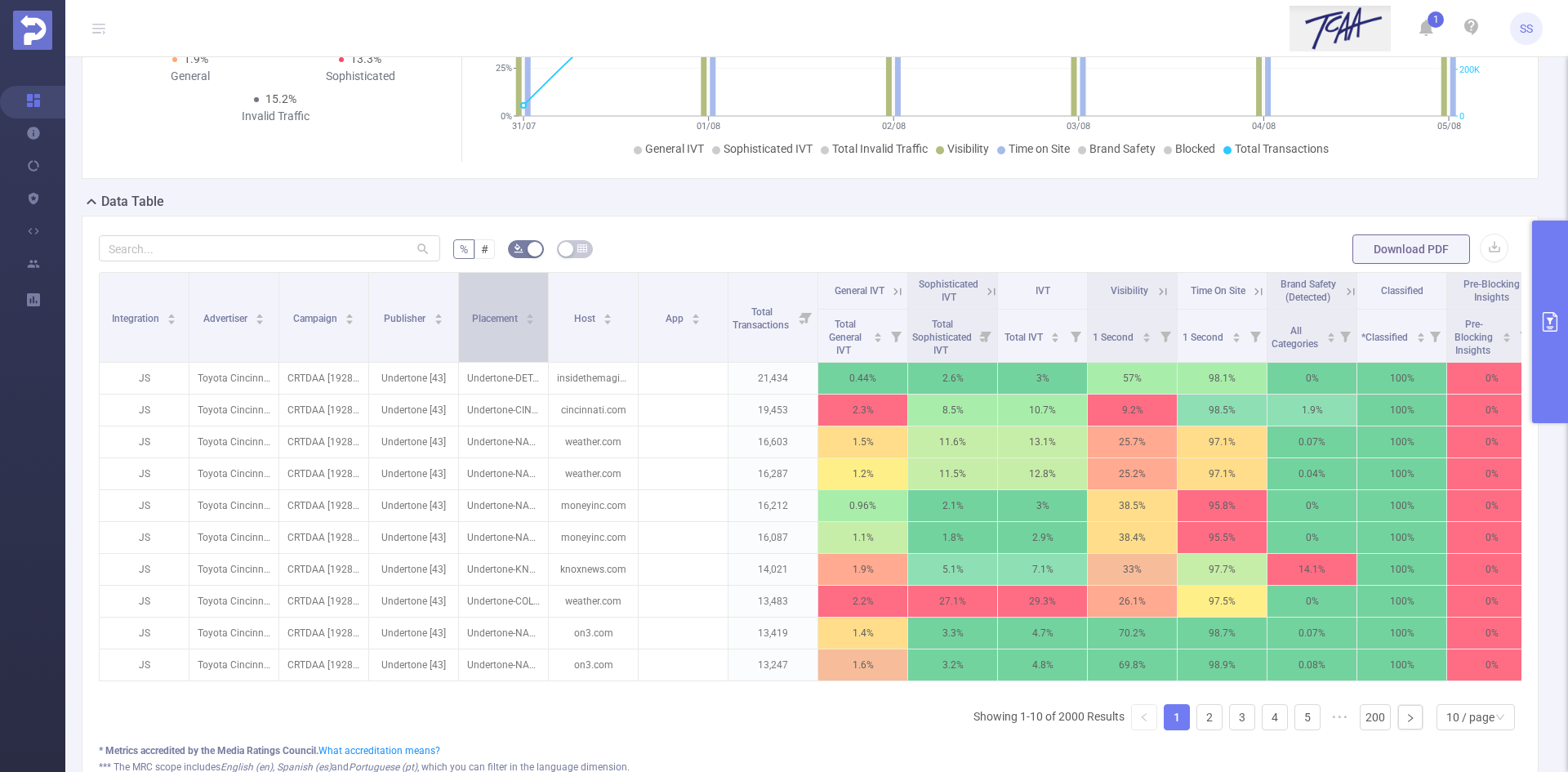 drag, startPoint x: 458, startPoint y: 345, endPoint x: 473, endPoint y: 346, distance: 15.033296 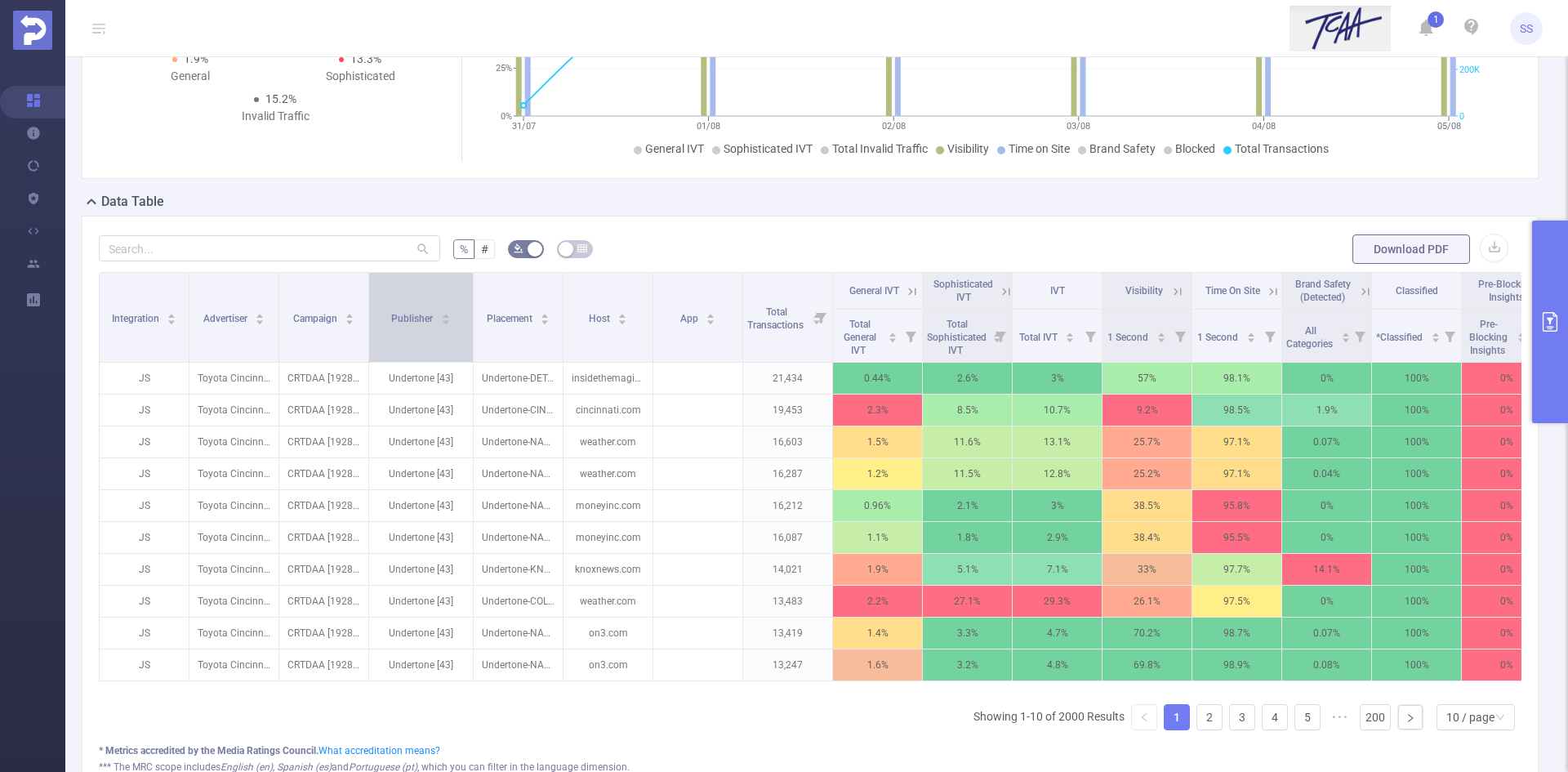 click on "Publisher" at bounding box center (421, 317) 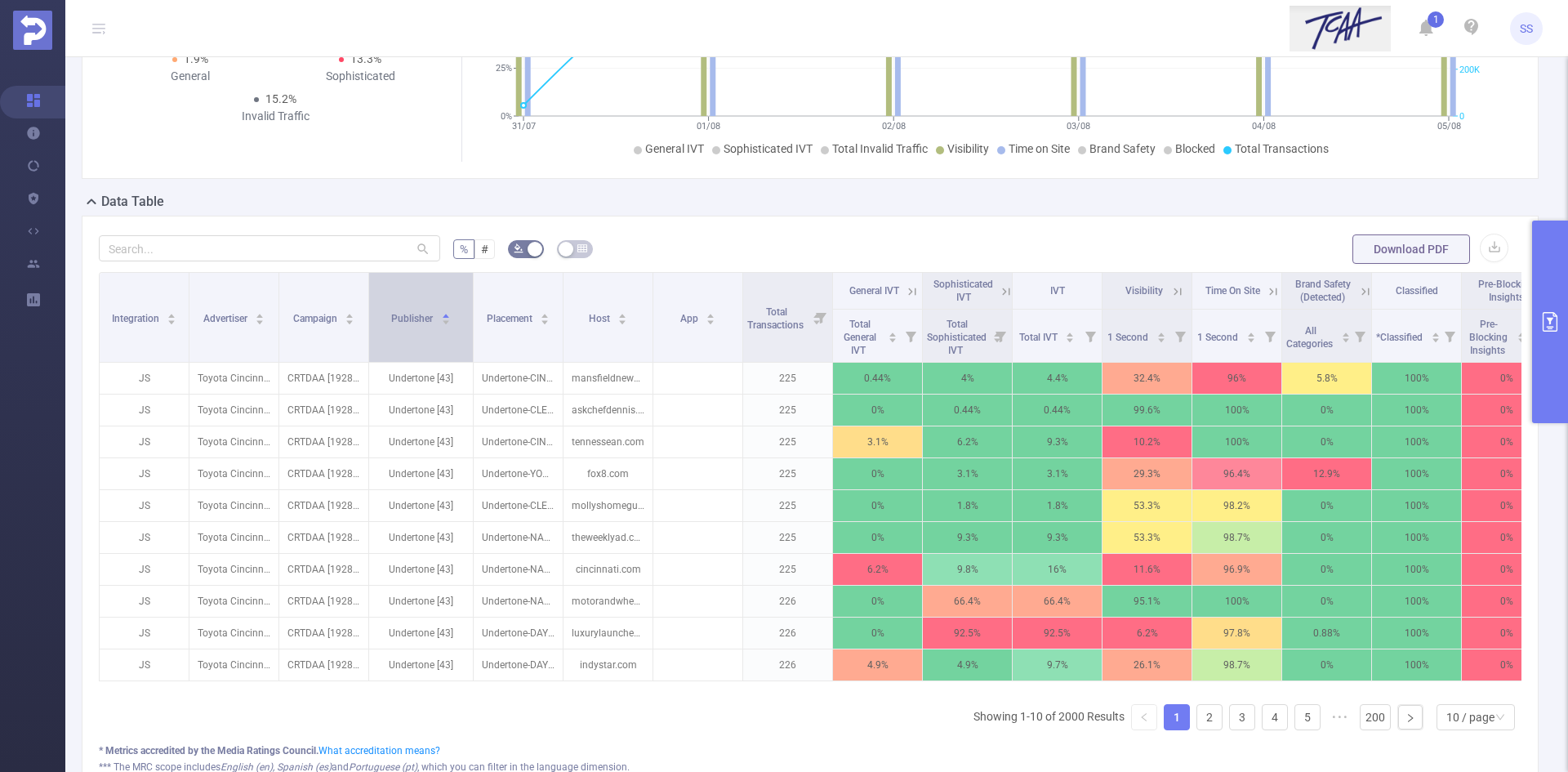 click on "Publisher" at bounding box center (421, 317) 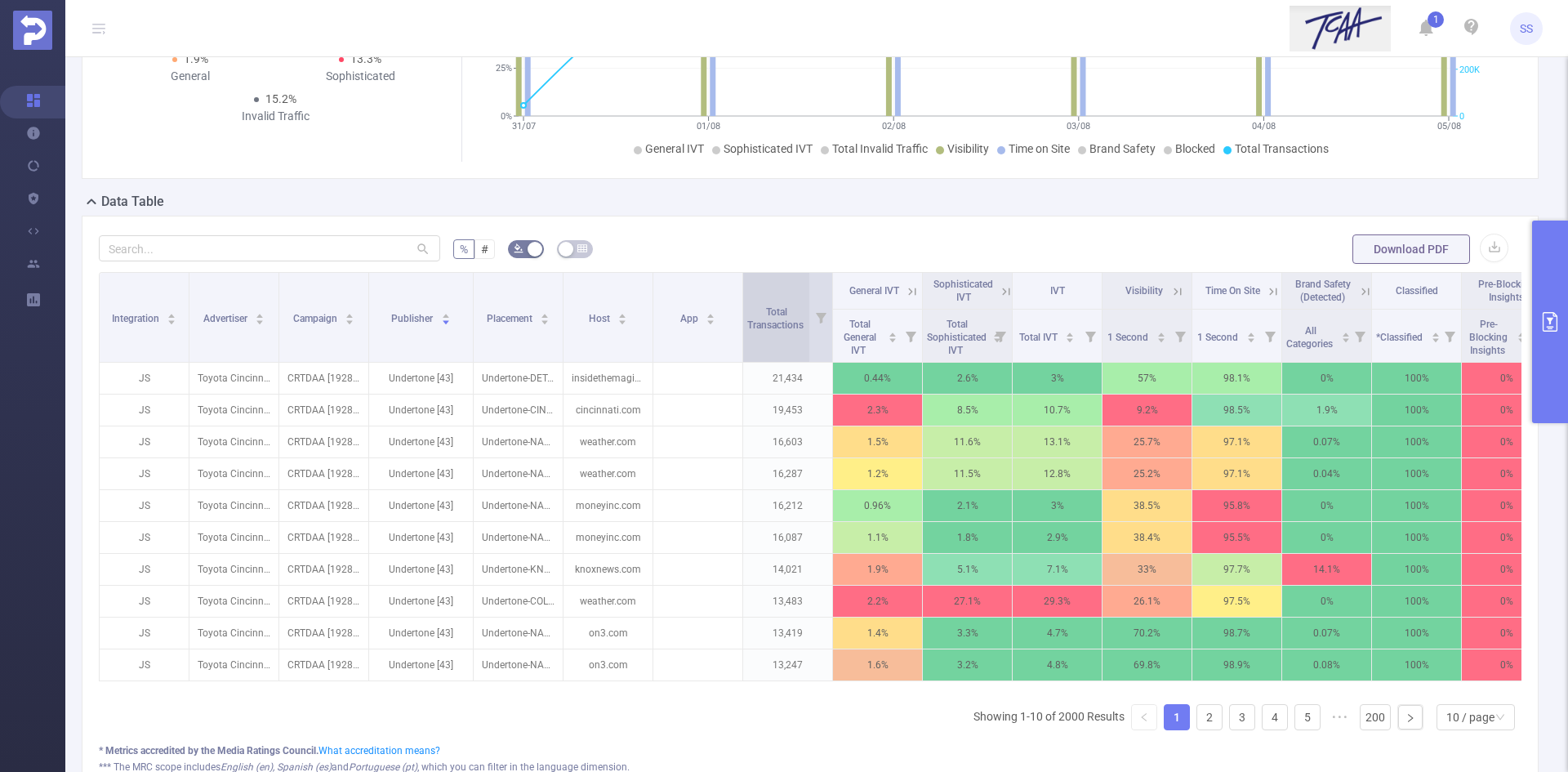 click on "Total Transactions" at bounding box center [784, 317] 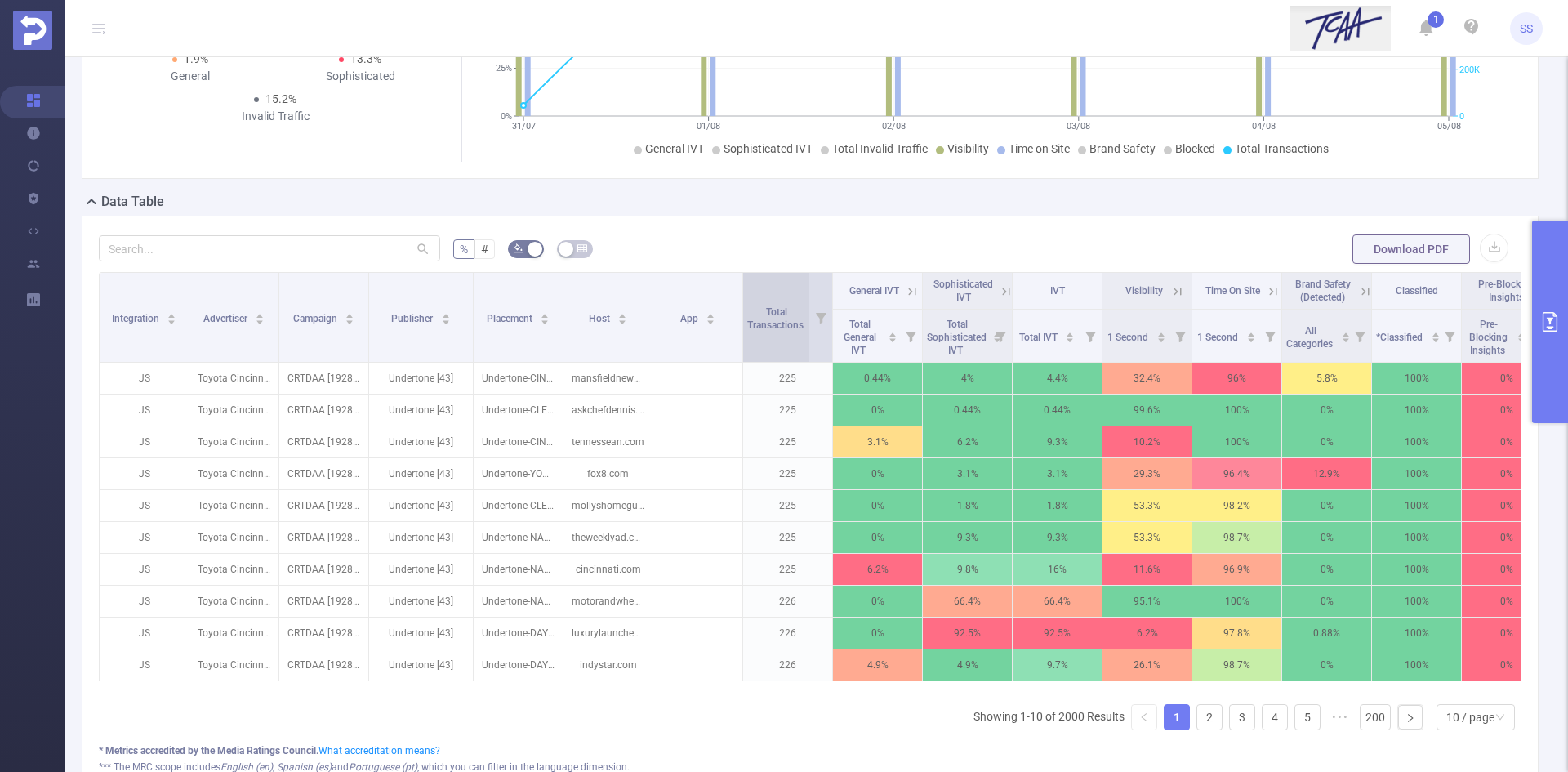 click on "Total Transactions" at bounding box center [784, 317] 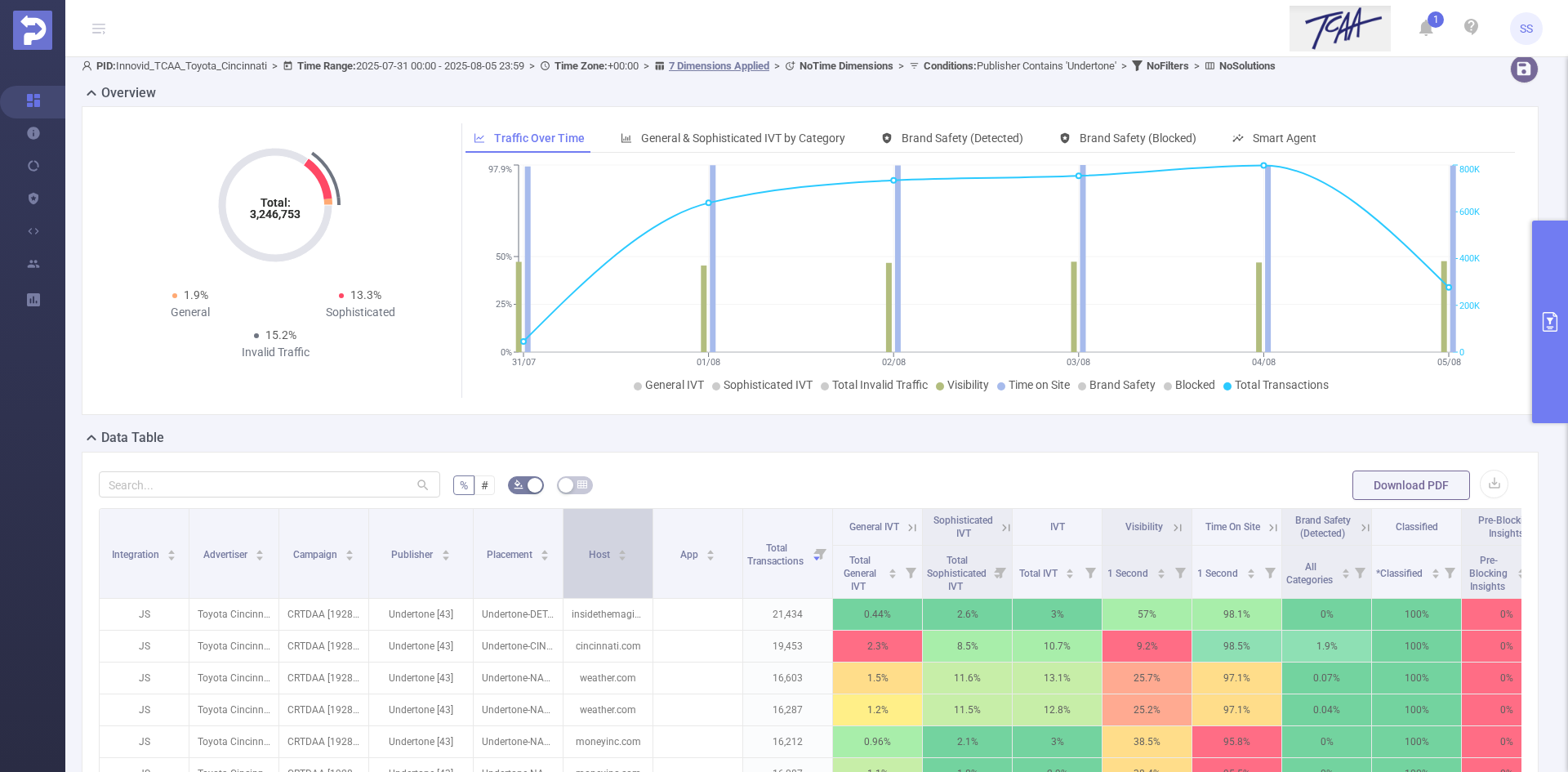 scroll, scrollTop: 0, scrollLeft: 0, axis: both 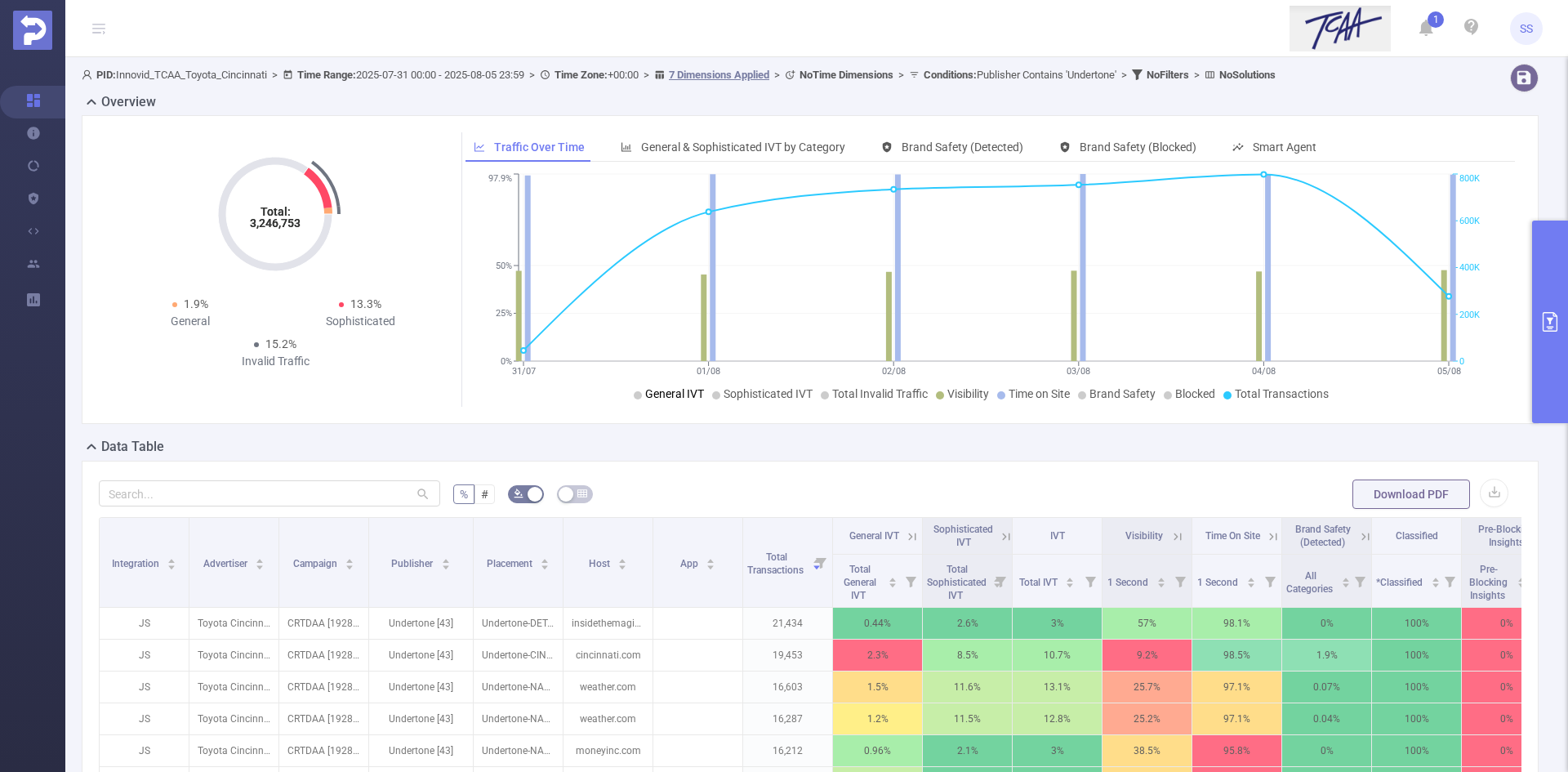 click on "General IVT" at bounding box center [675, 394] 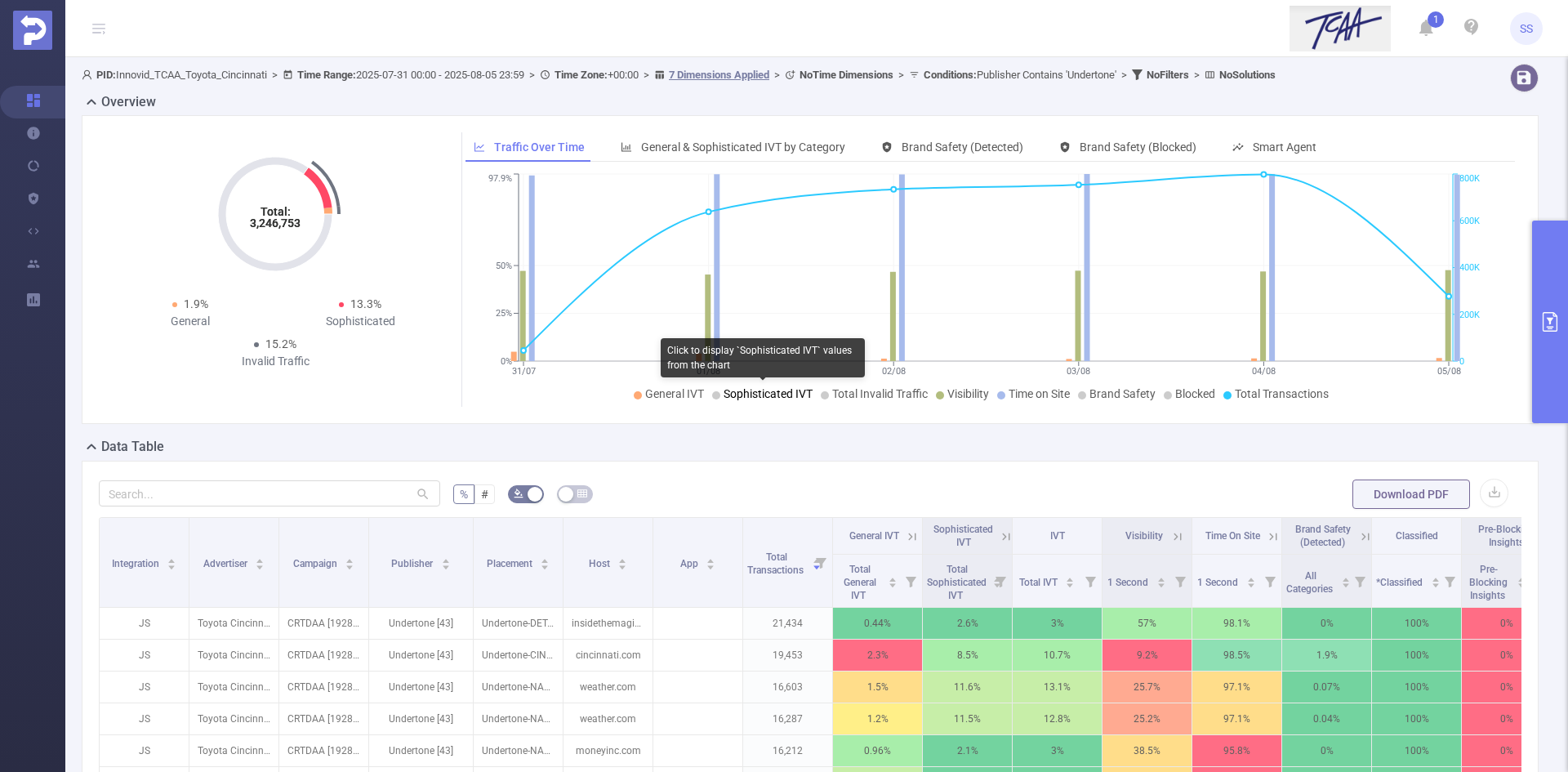 click on "Sophisticated IVT" at bounding box center (768, 394) 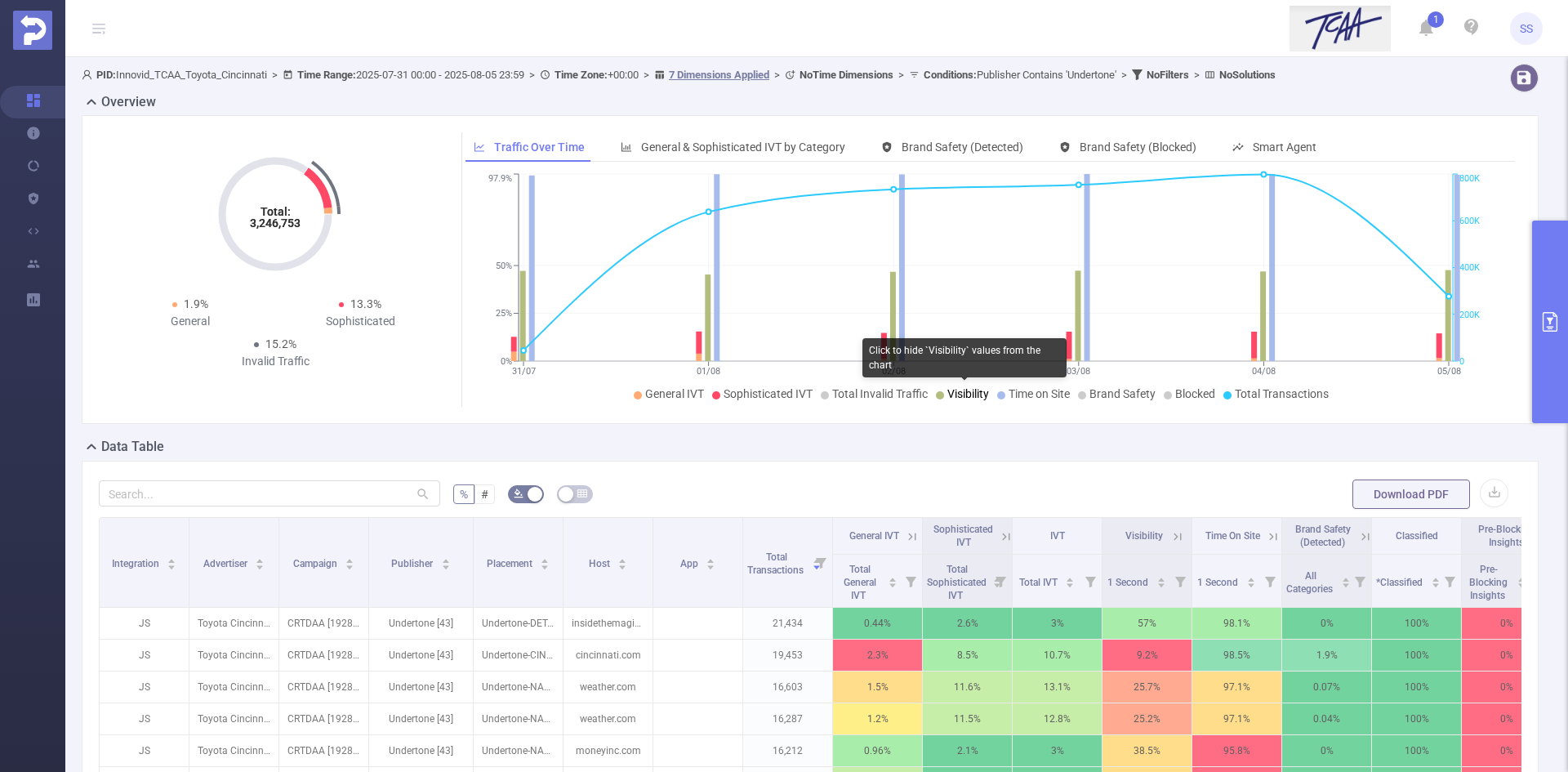 click on "Visibility" at bounding box center [968, 394] 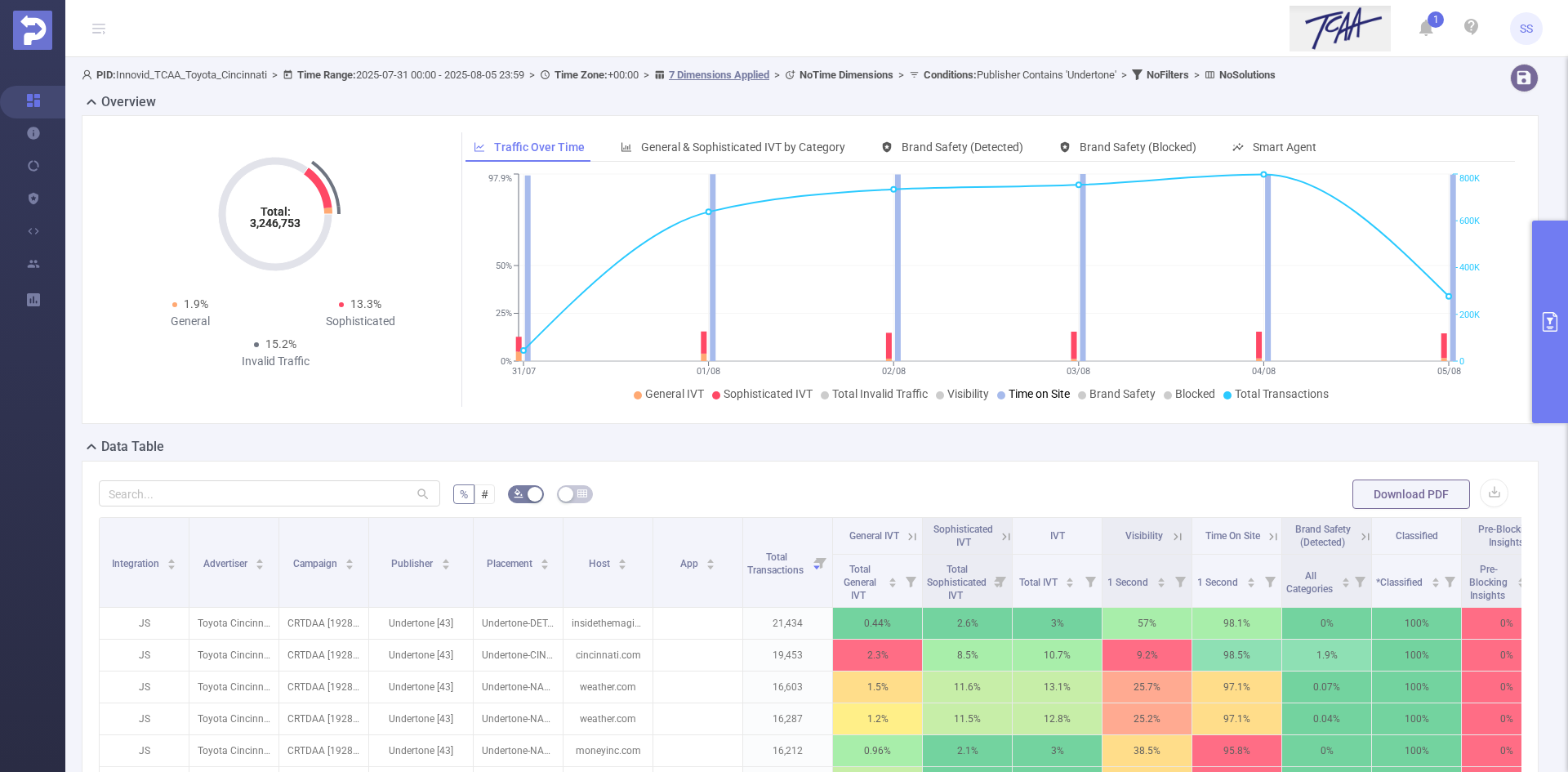 click on "Time on Site" at bounding box center (1039, 394) 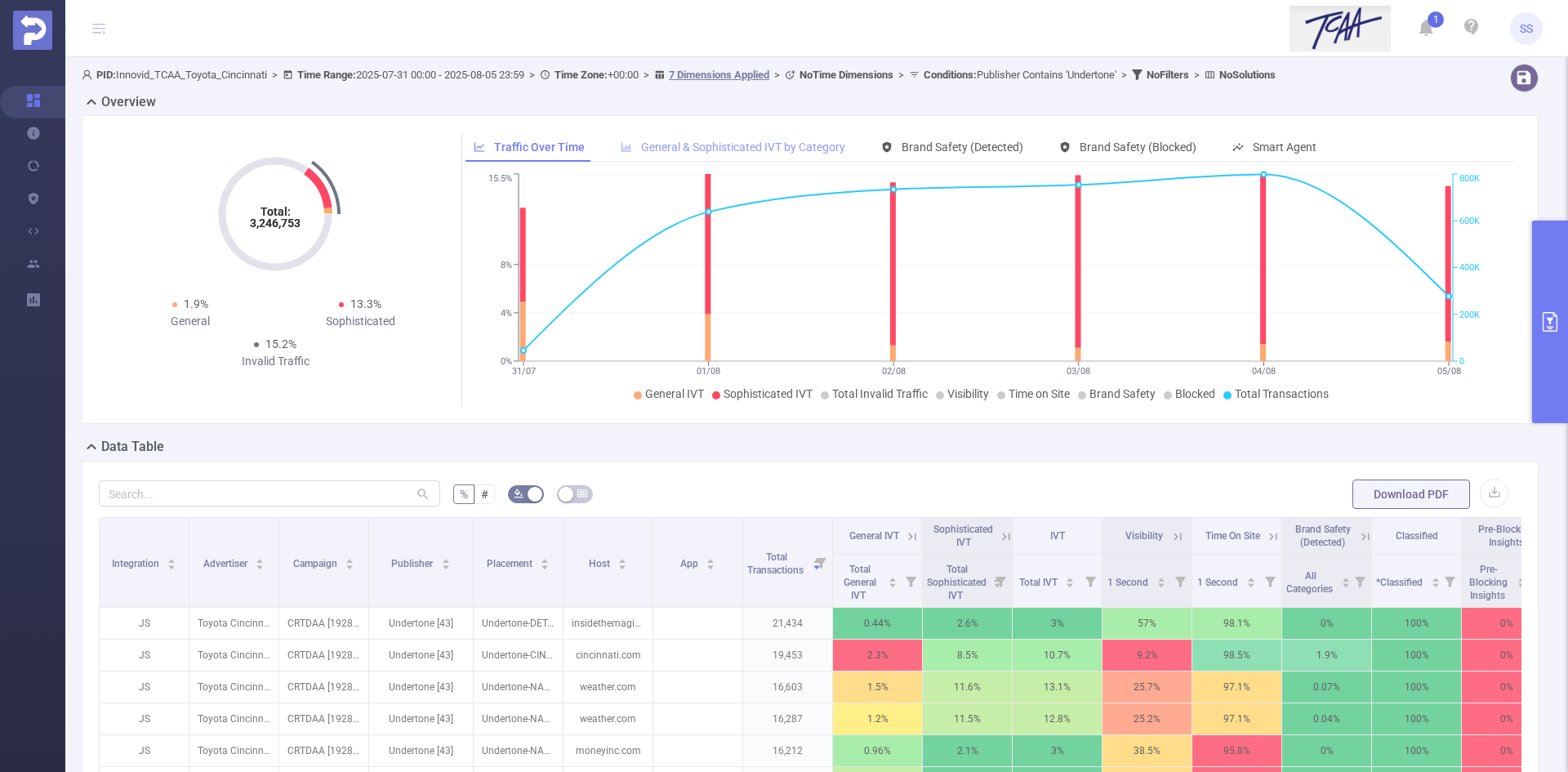 click on "General & Sophisticated IVT by Category" at bounding box center (743, 147) 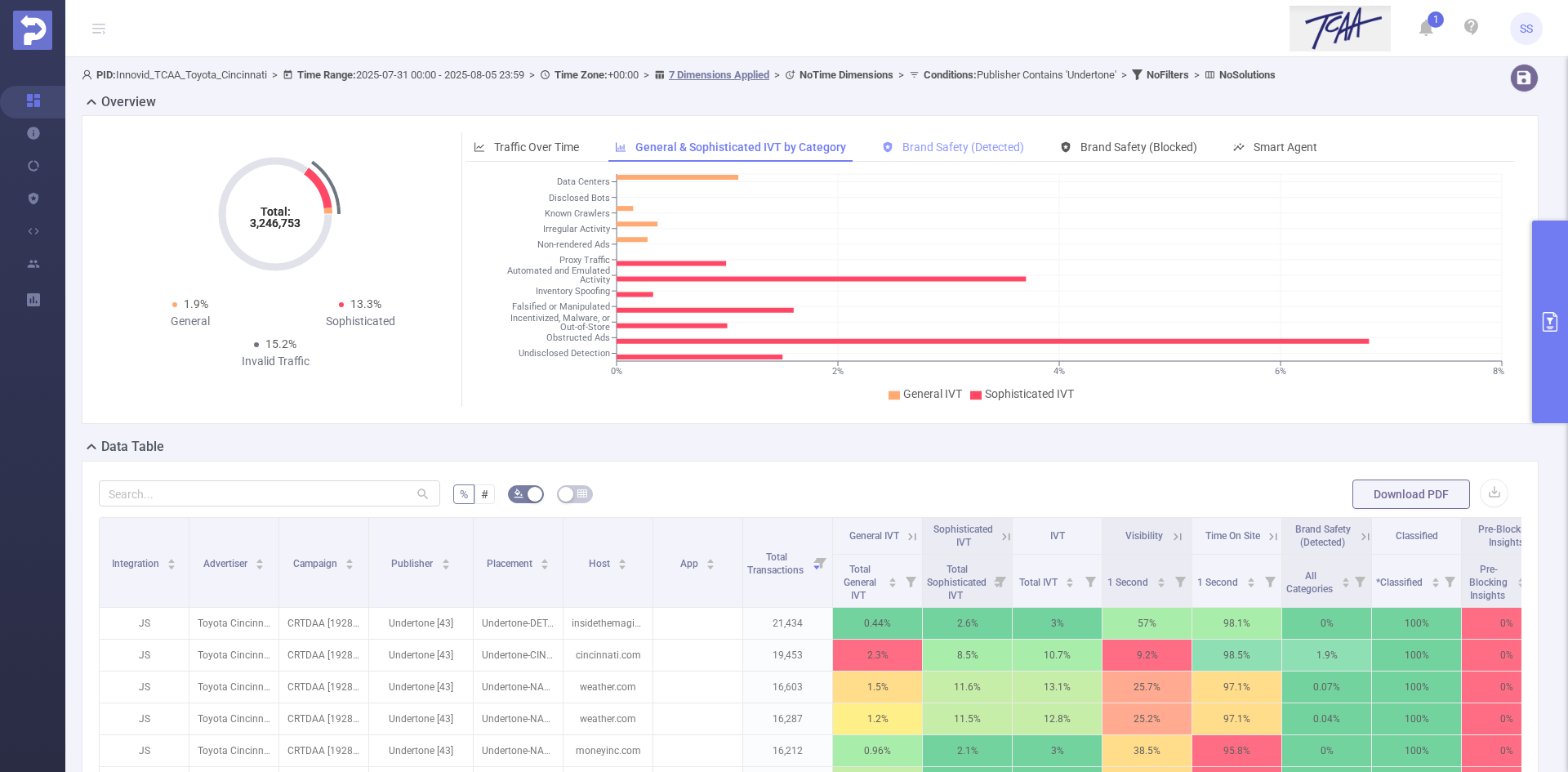 click on "Brand Safety (Detected)" at bounding box center (963, 147) 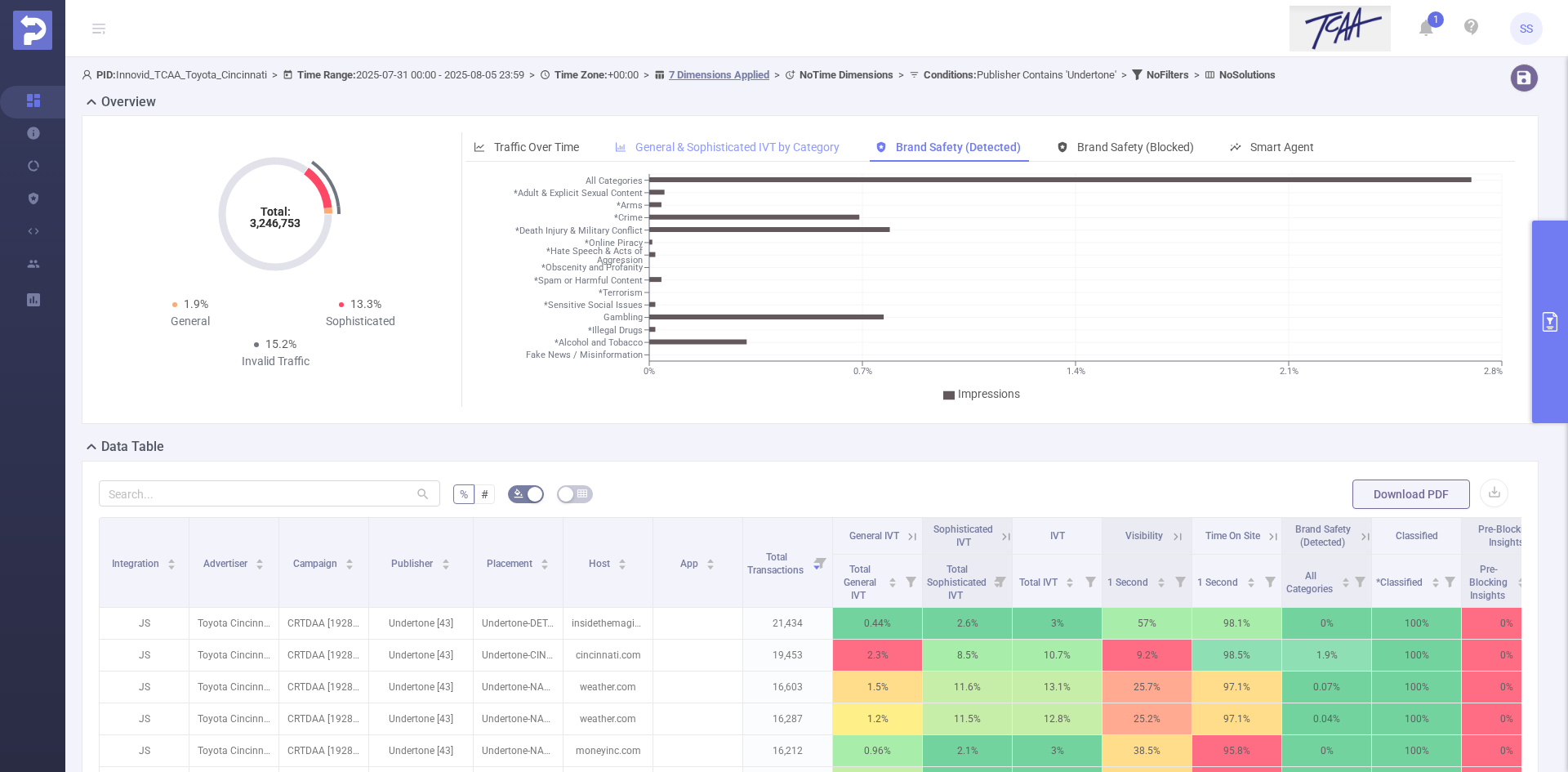 click on "General & Sophisticated IVT by Category" at bounding box center [737, 147] 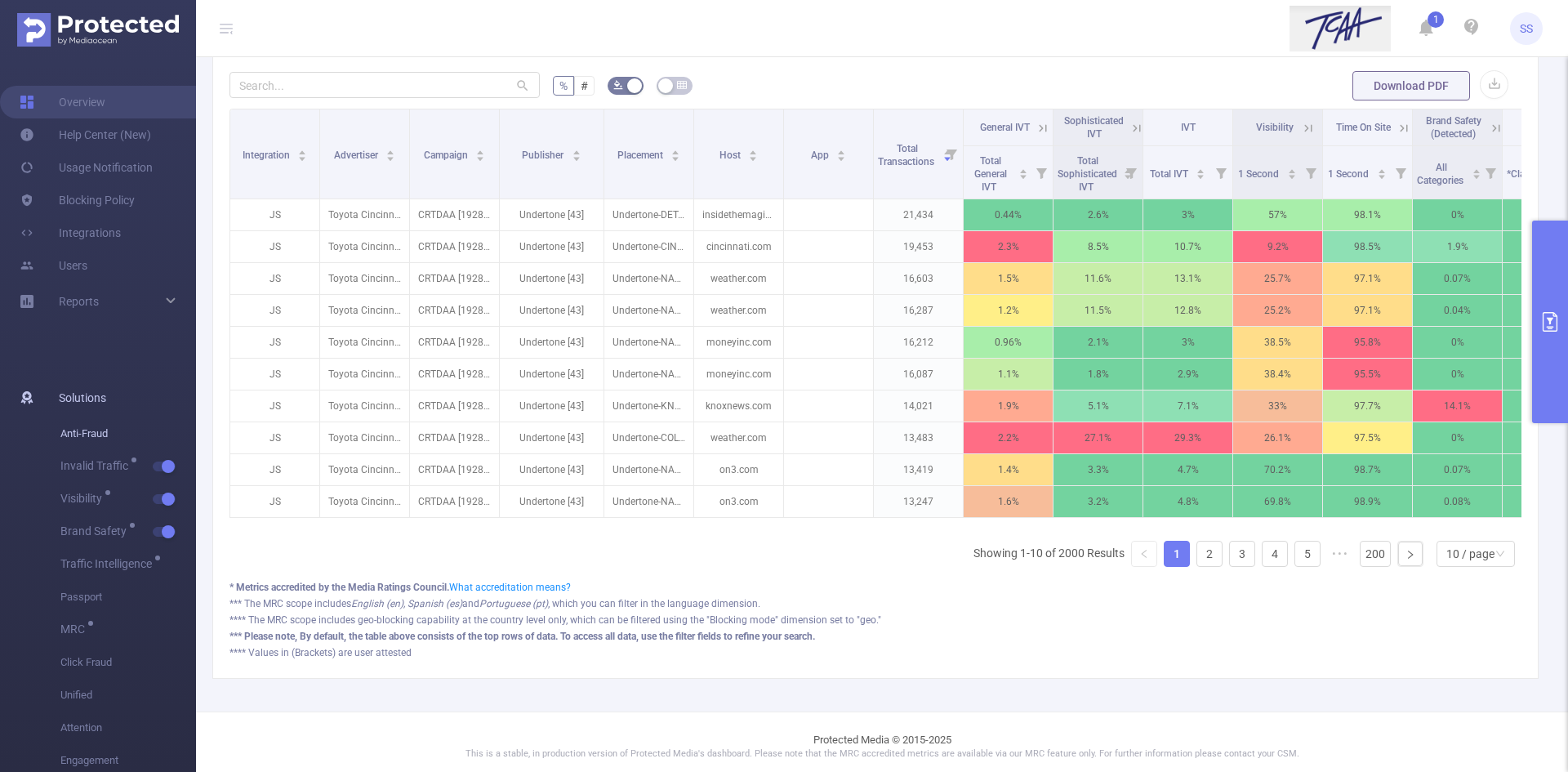 scroll, scrollTop: 424, scrollLeft: 0, axis: vertical 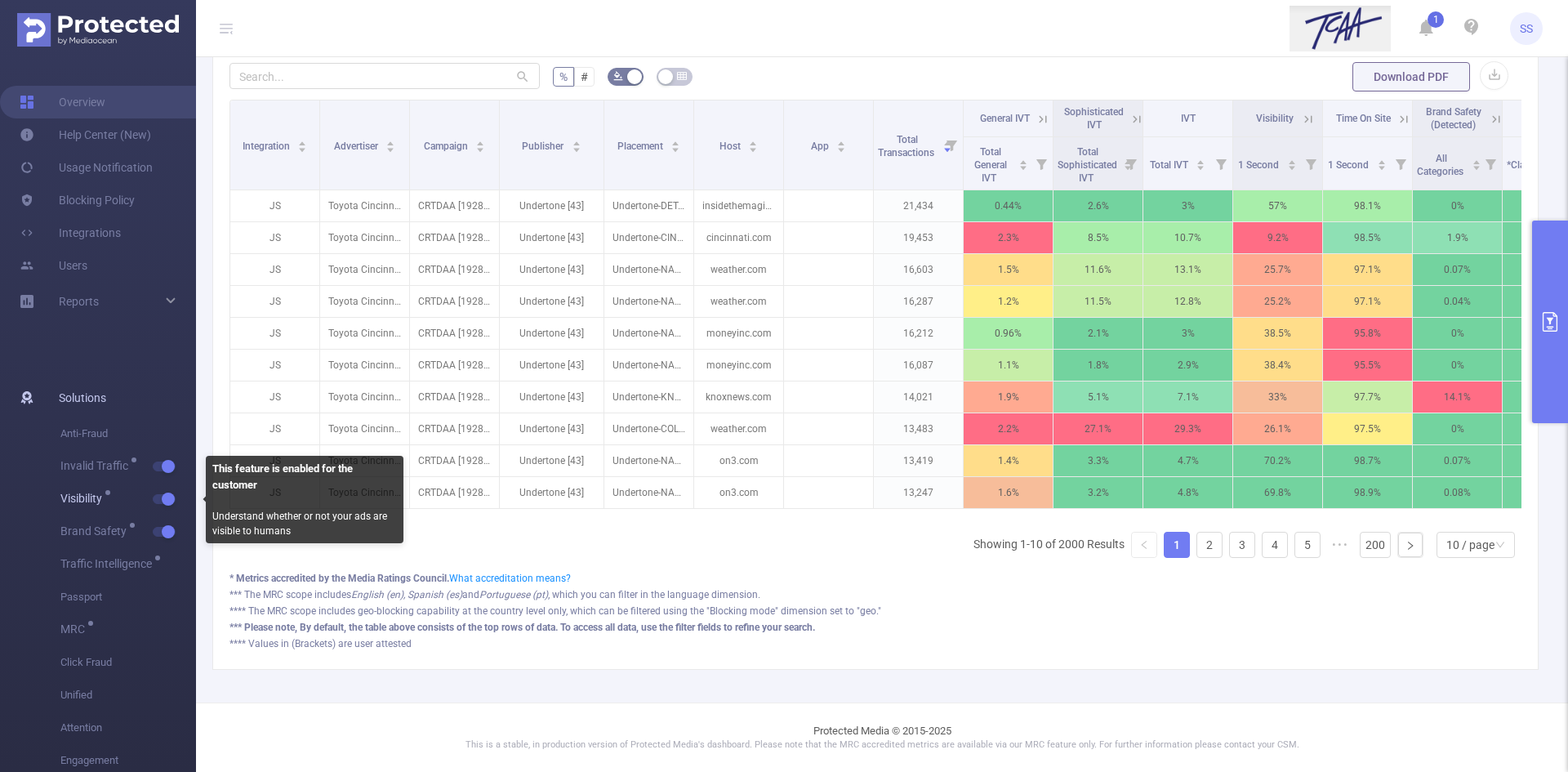 click at bounding box center (167, 499) 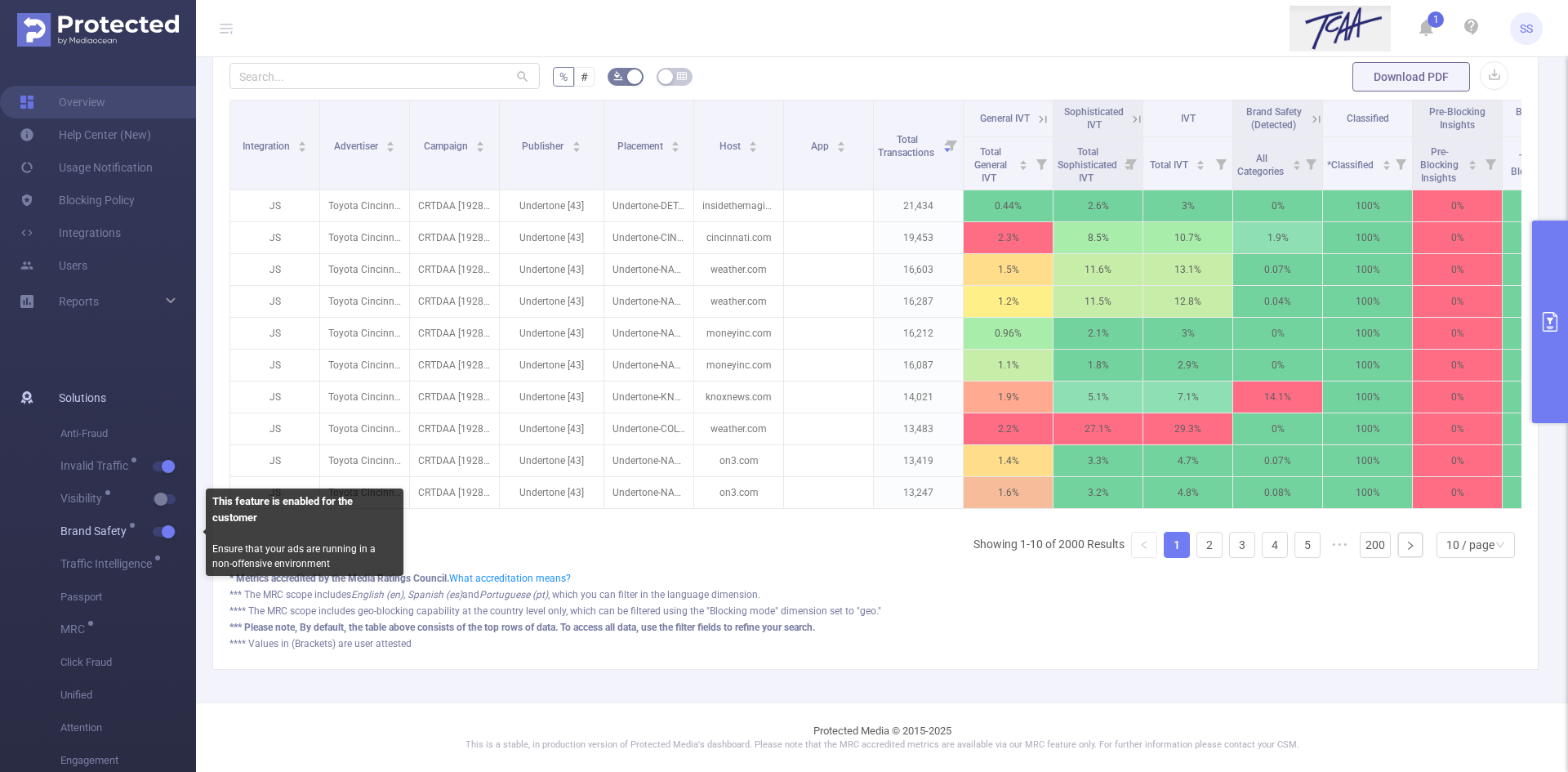 click at bounding box center (164, 532) 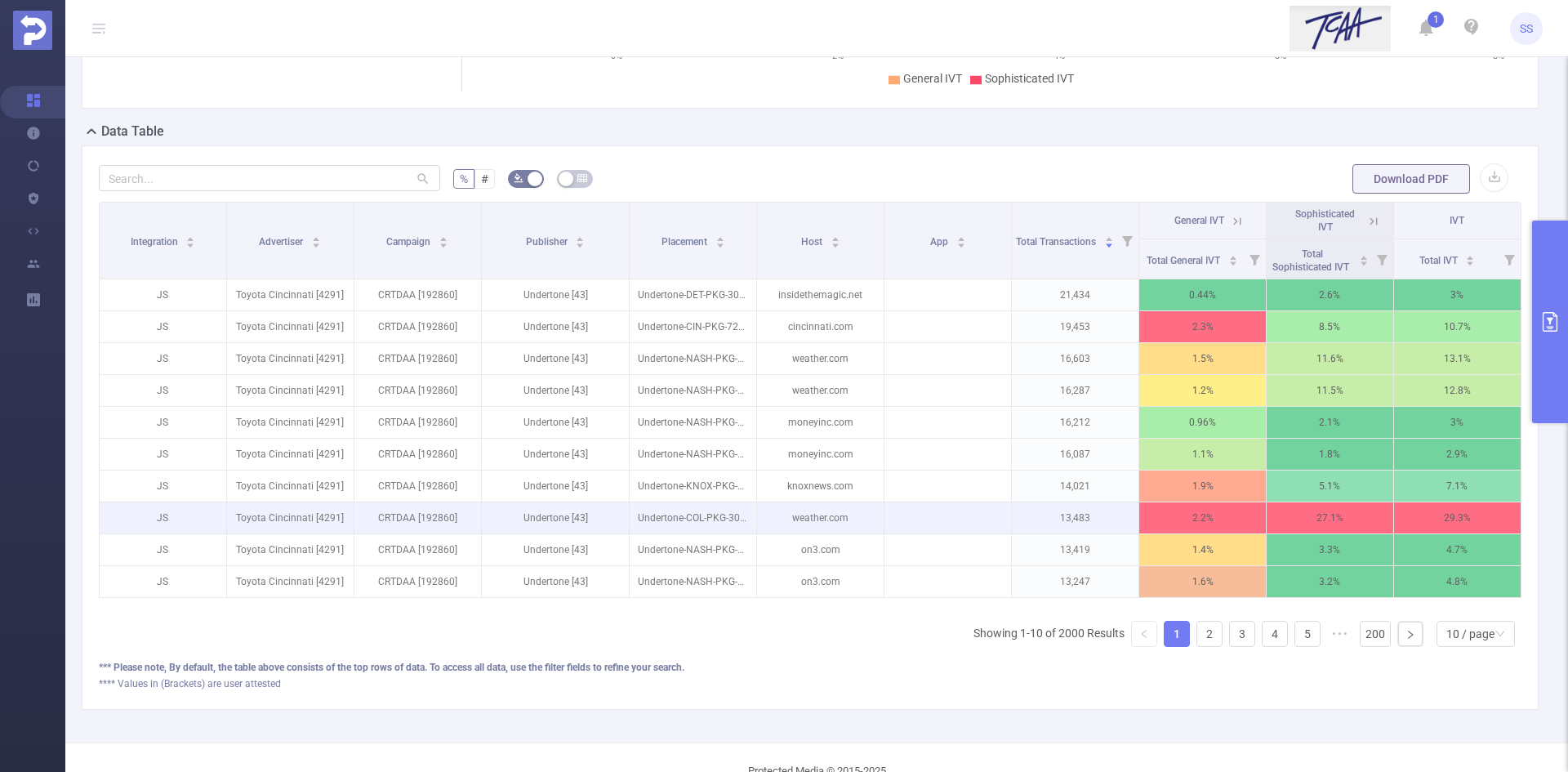 scroll, scrollTop: 286, scrollLeft: 0, axis: vertical 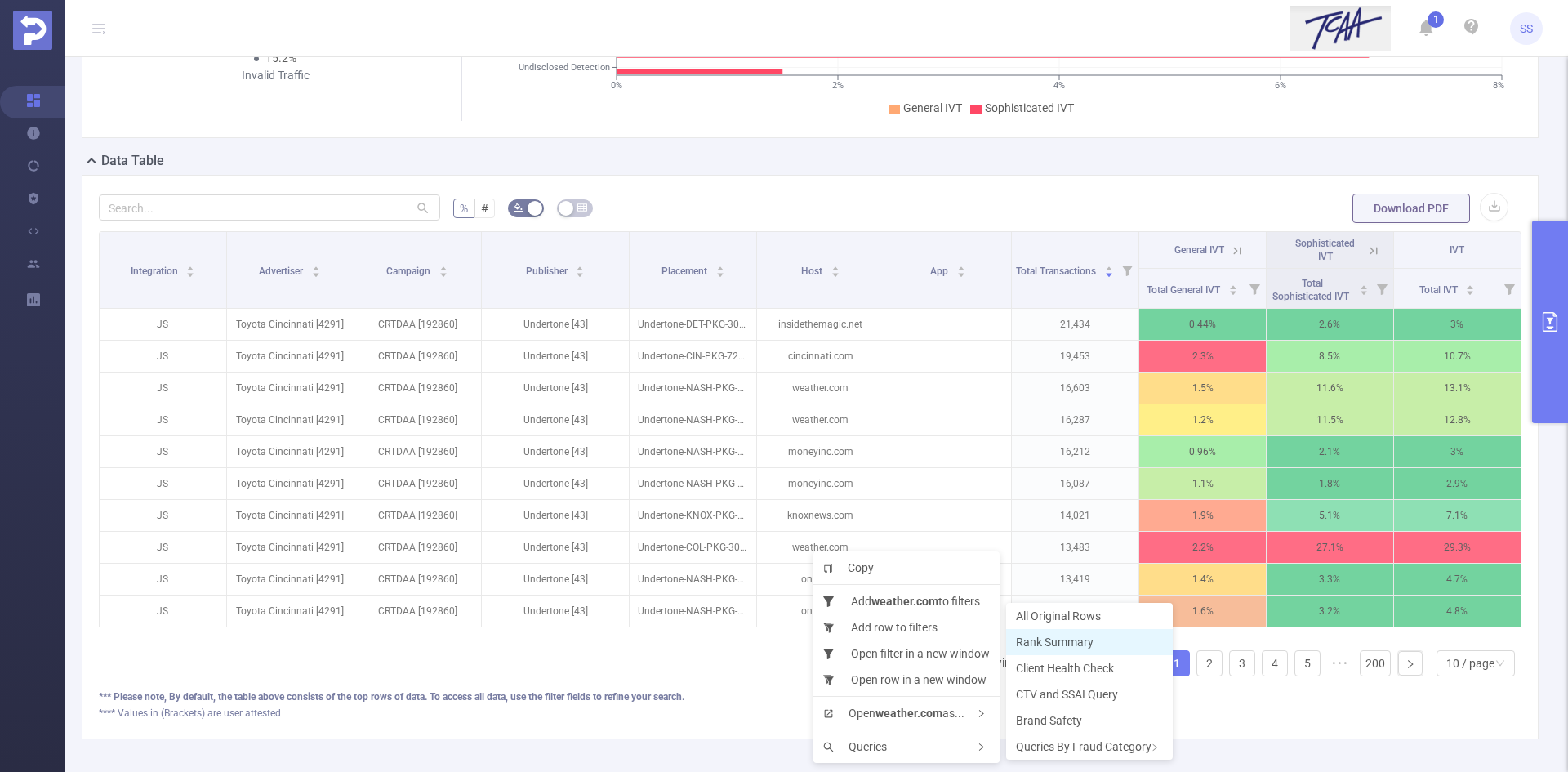 click on "Rank Summary" at bounding box center [1089, 642] 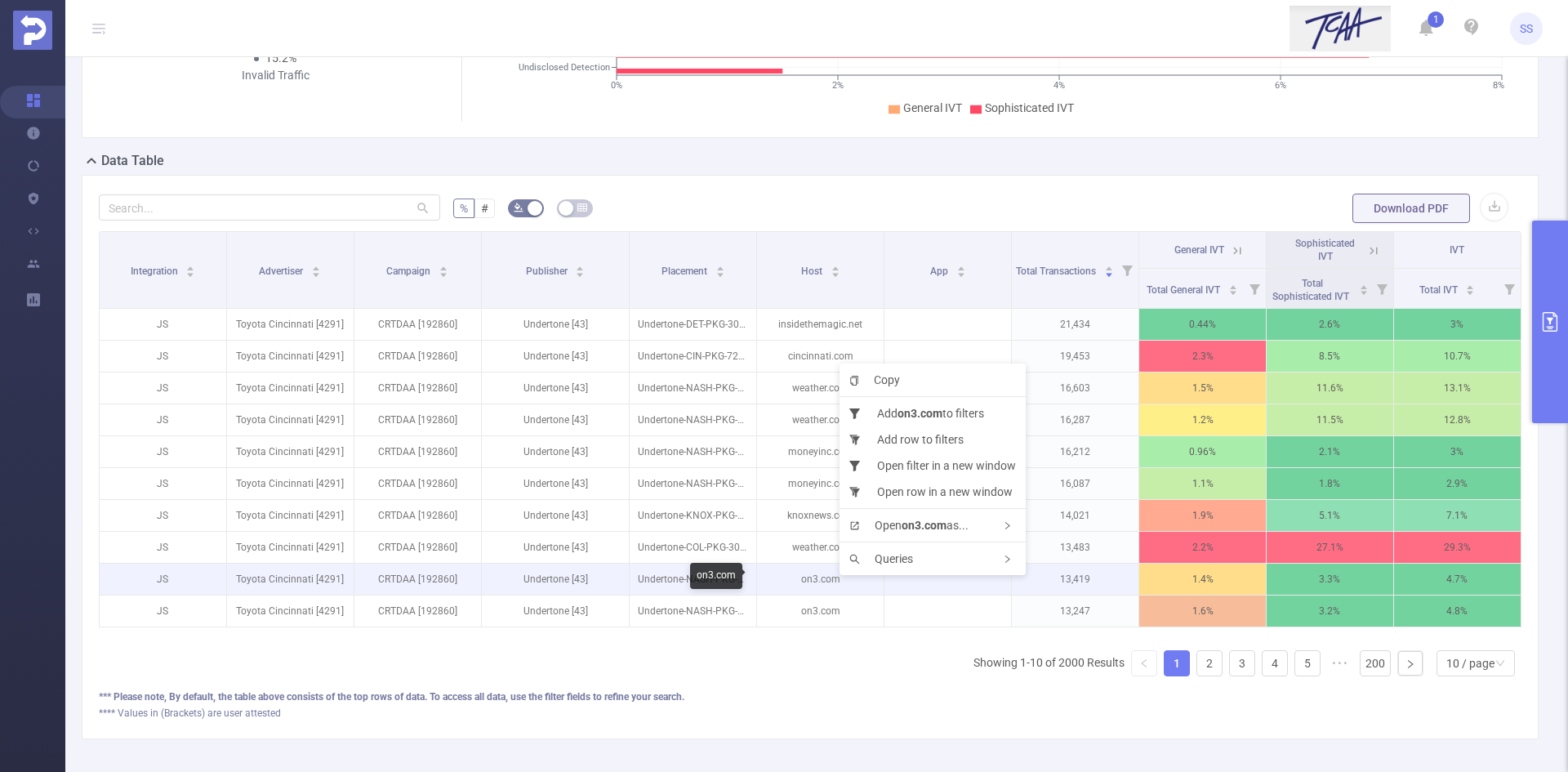 click on "on3.com" at bounding box center (820, 579) 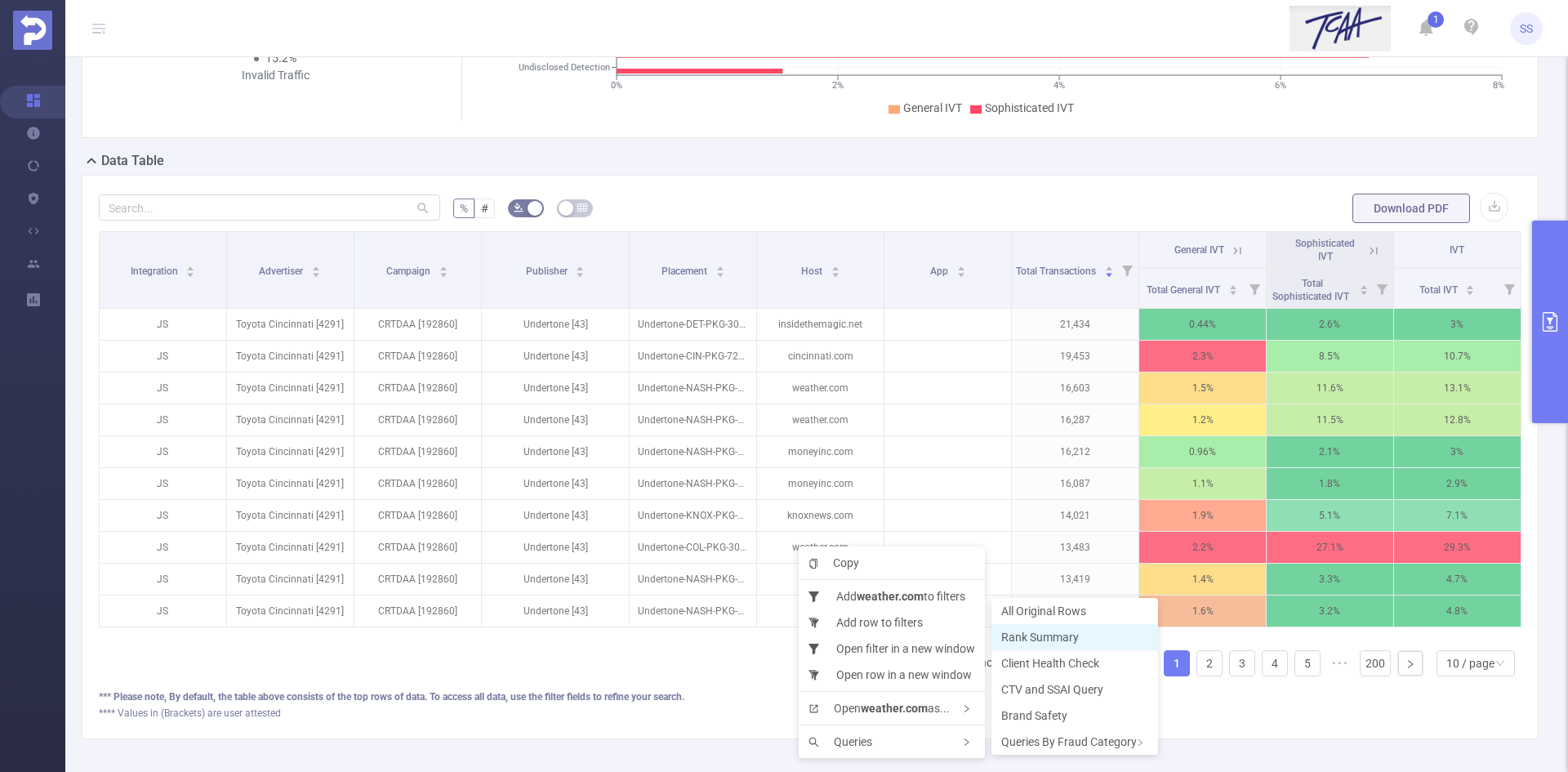 click on "Rank Summary" at bounding box center [1040, 637] 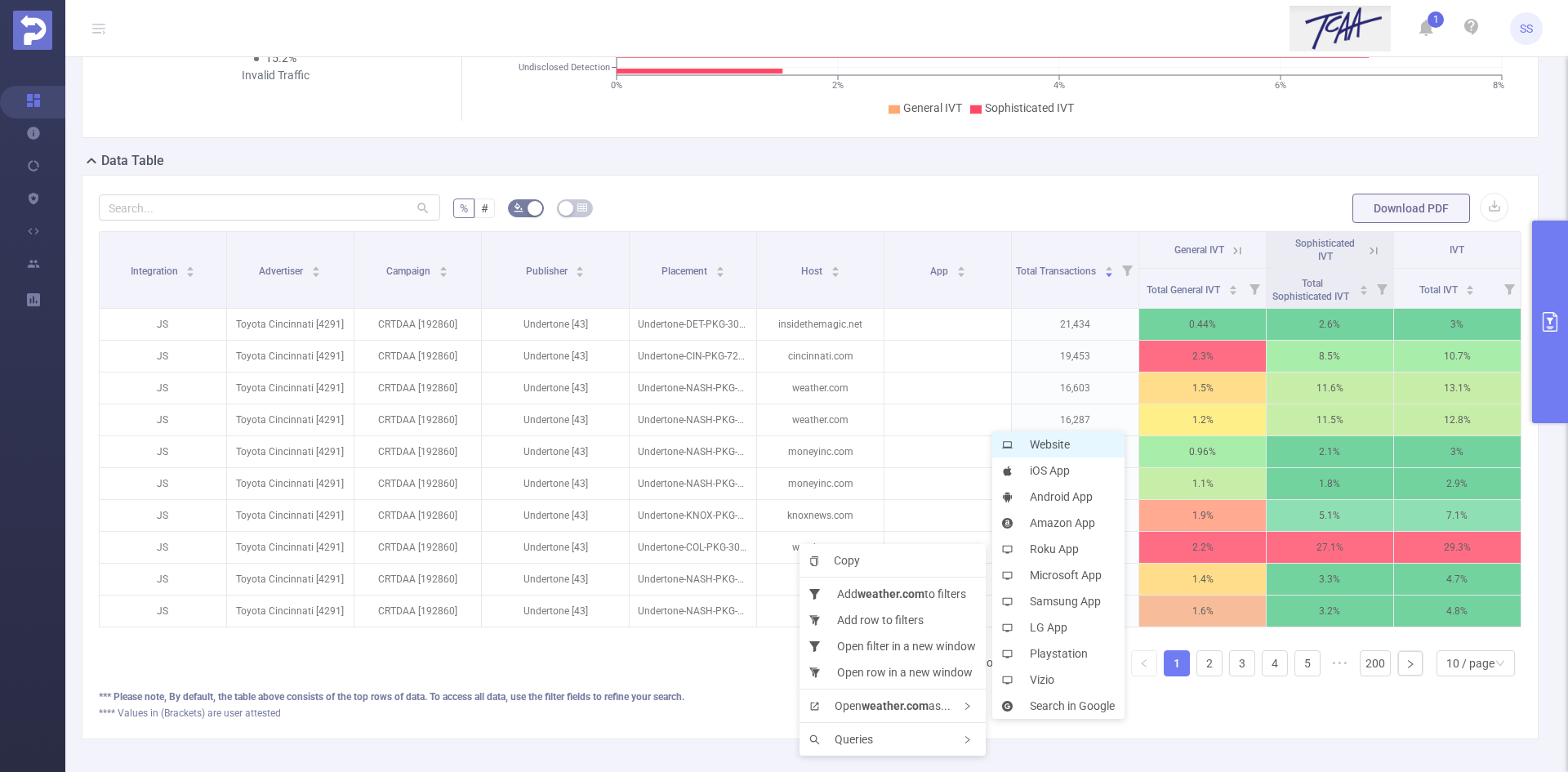 click on "Website" at bounding box center [1058, 444] 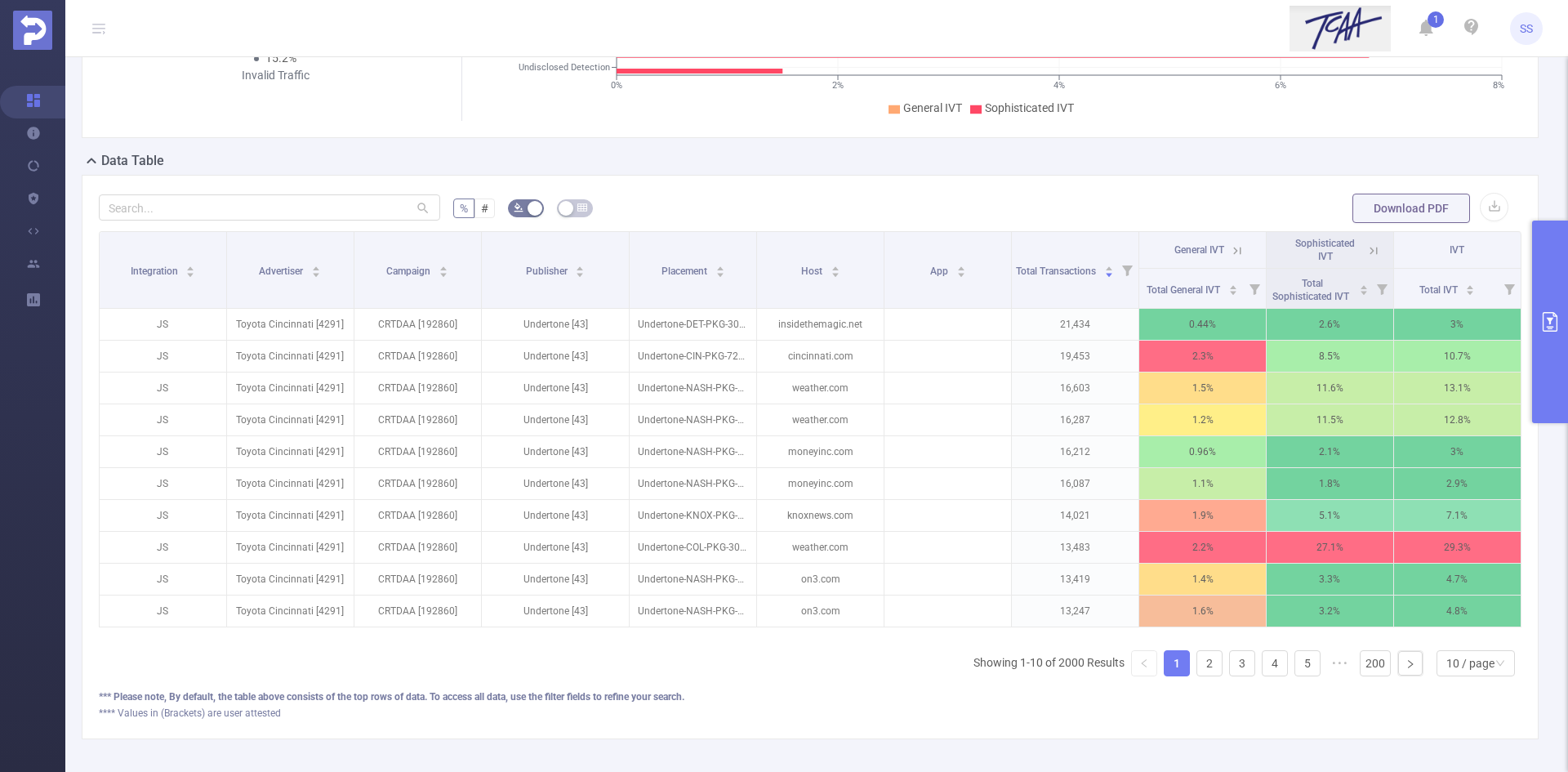 click on "Sophisticated IVT" at bounding box center [1330, 250] 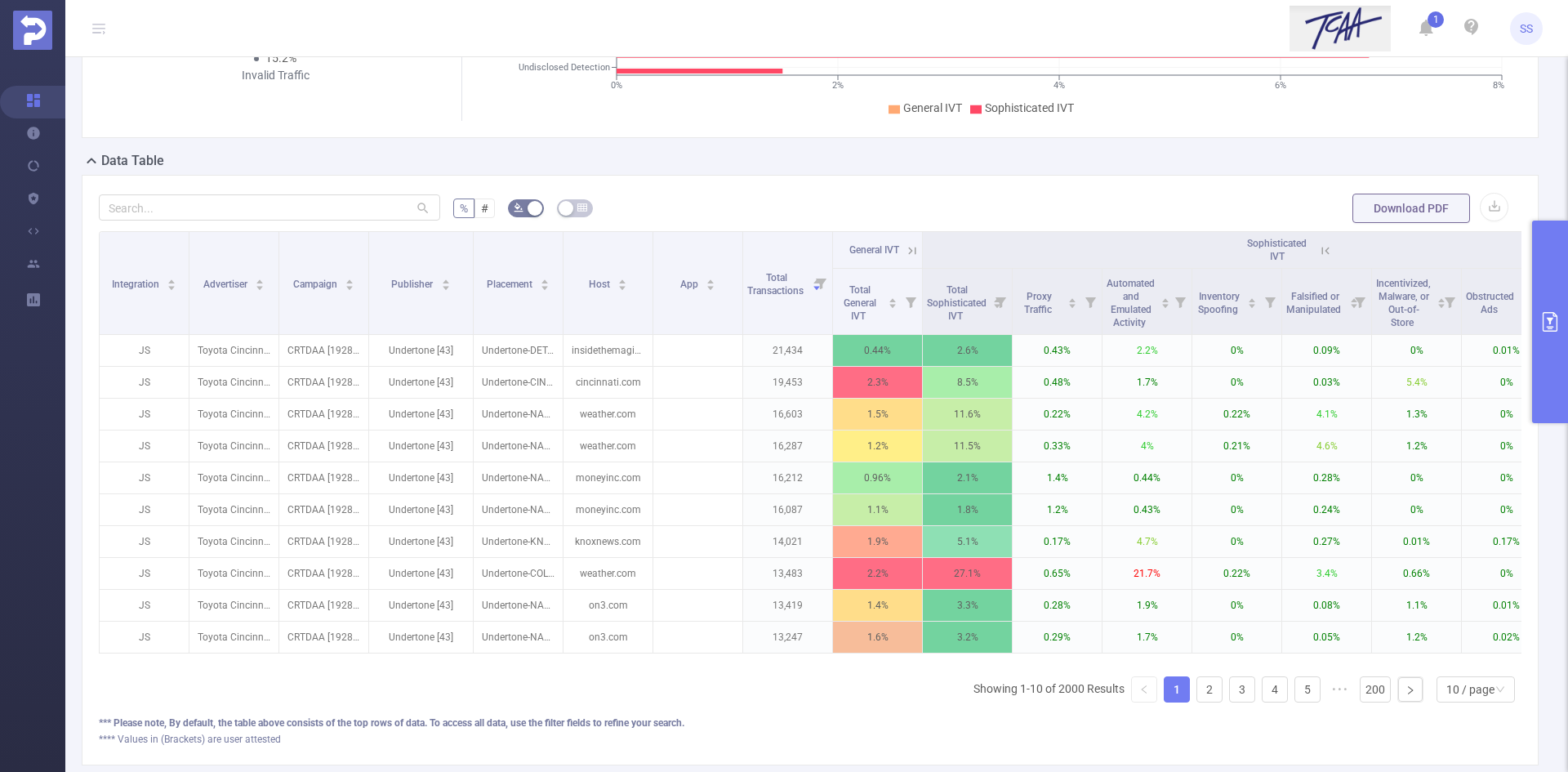 click at bounding box center [1550, 322] 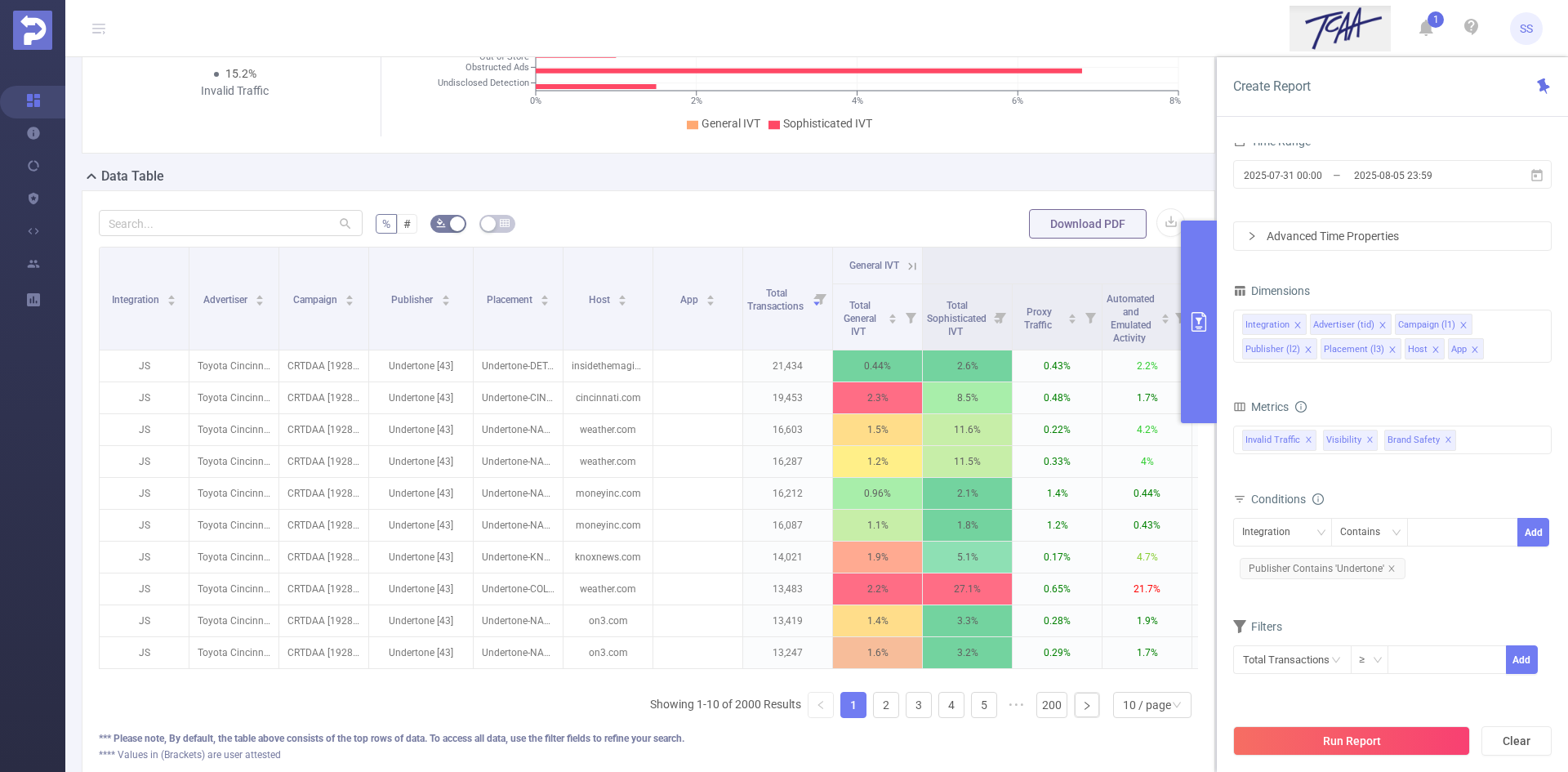 click on "Publisher (l2) Contains 'Undertone'" at bounding box center (1322, 569) 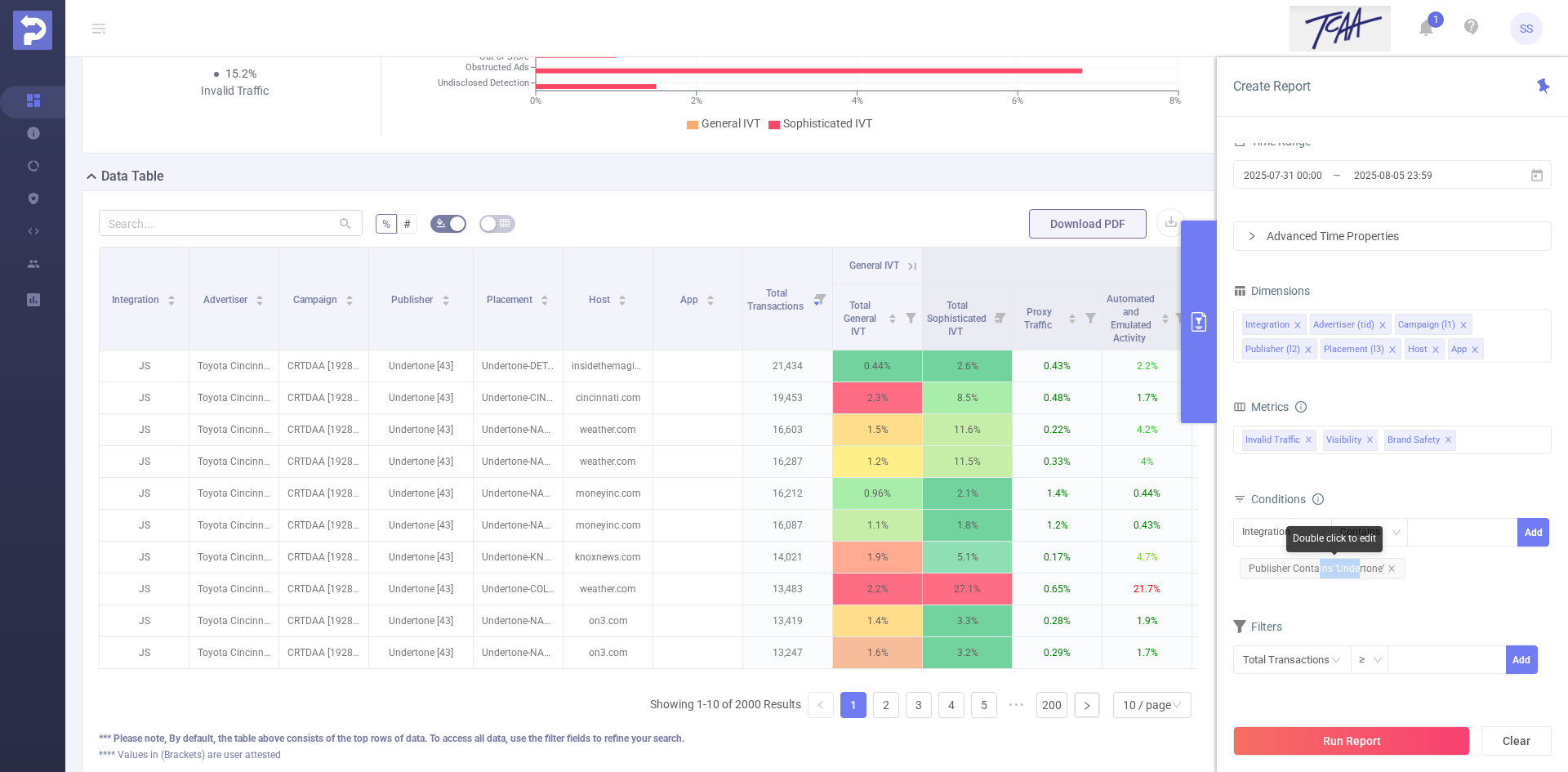 click on "Publisher (l2) Contains 'Undertone'" at bounding box center (1322, 569) 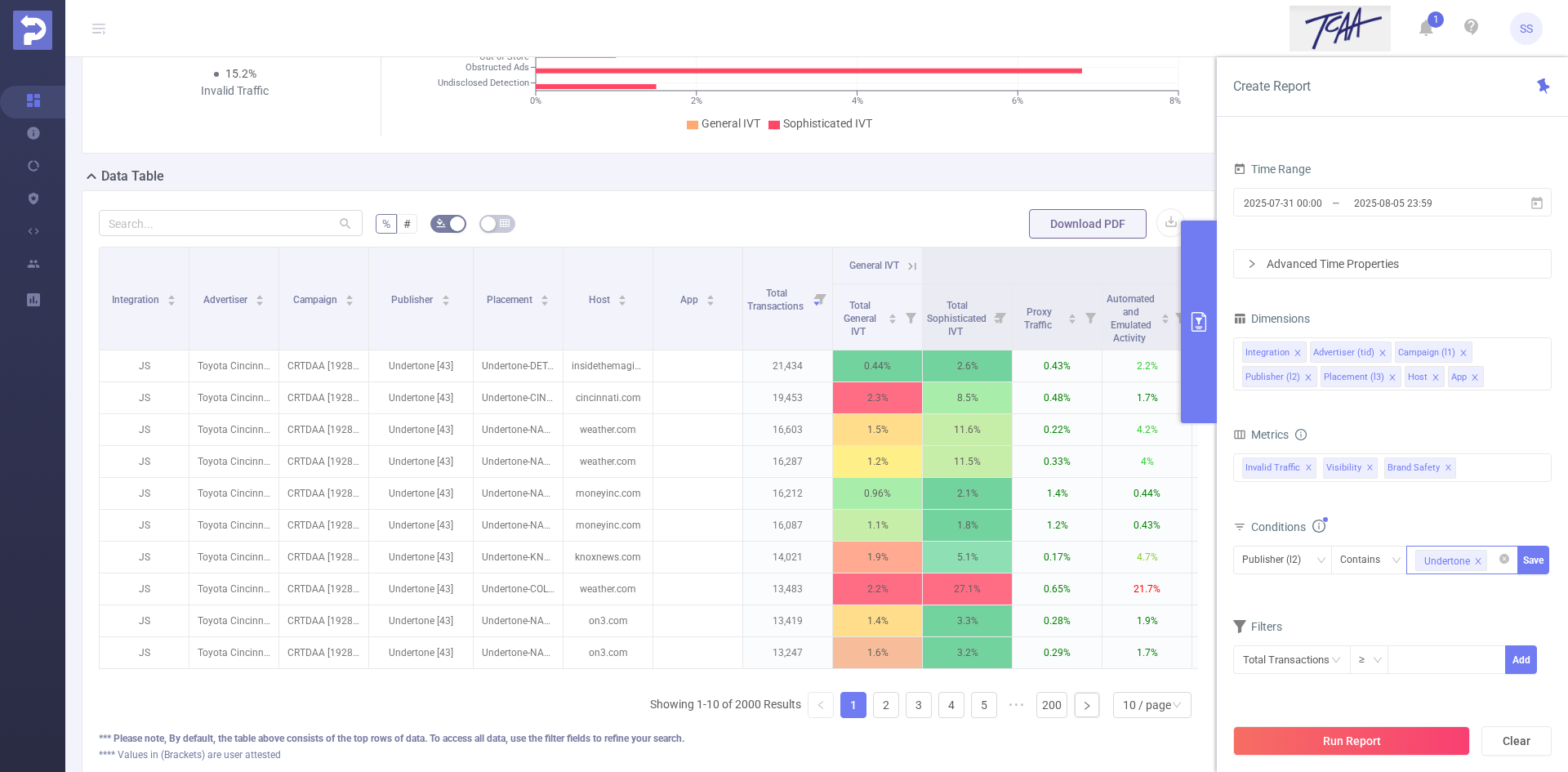 click at bounding box center (1478, 561) 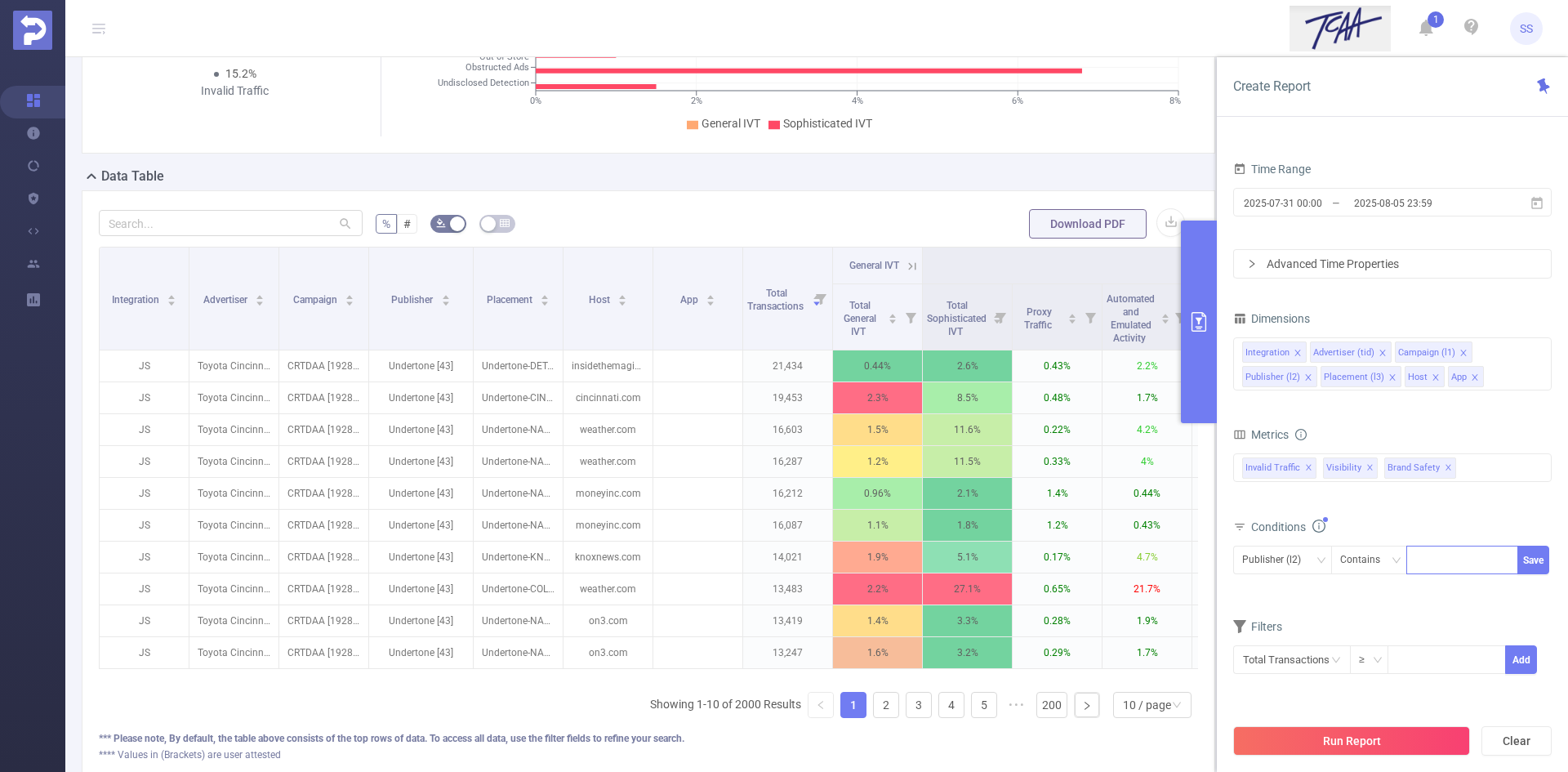 click at bounding box center (1462, 560) 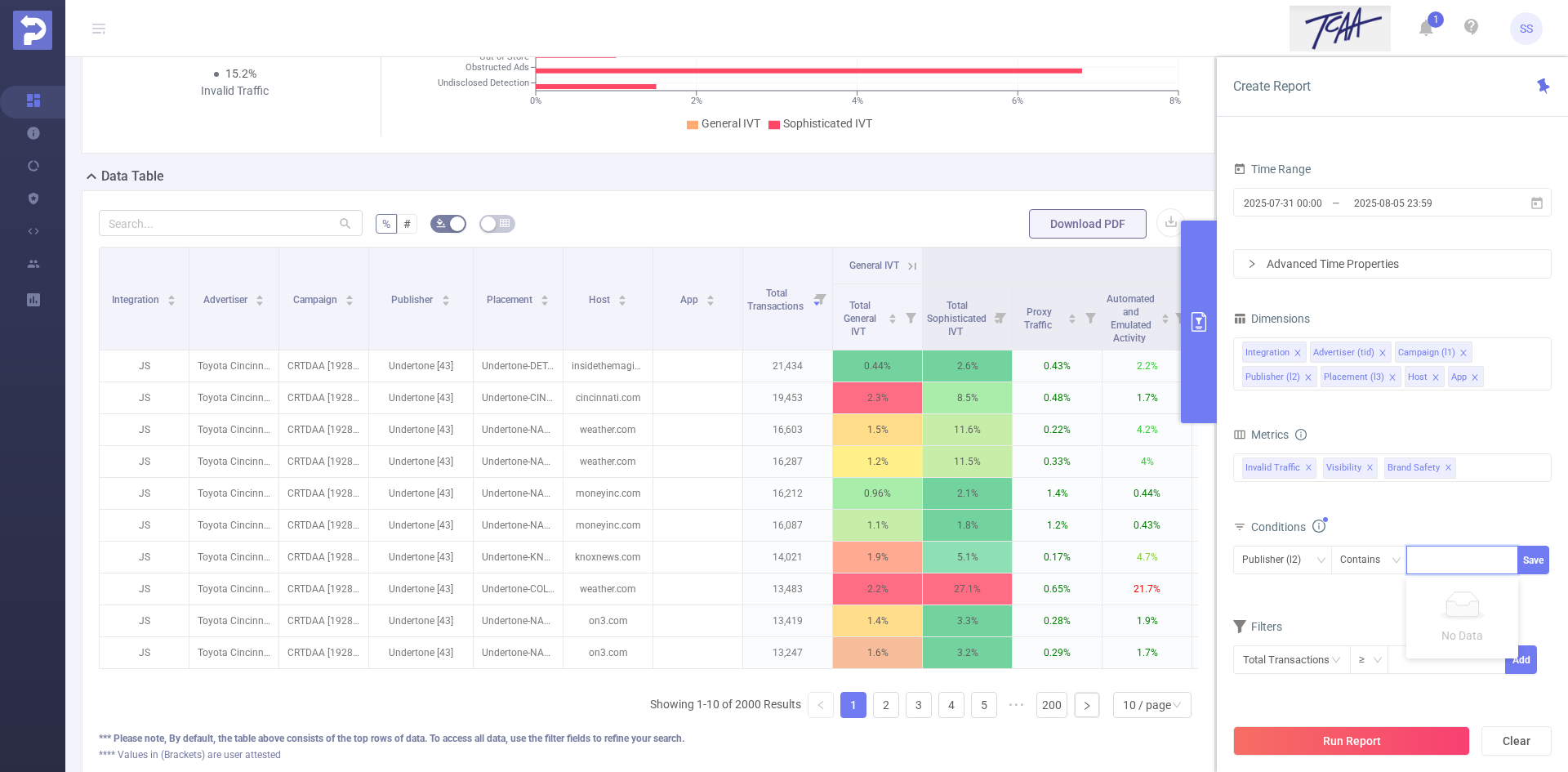 paste on "Kelley Blue Book [8532]" 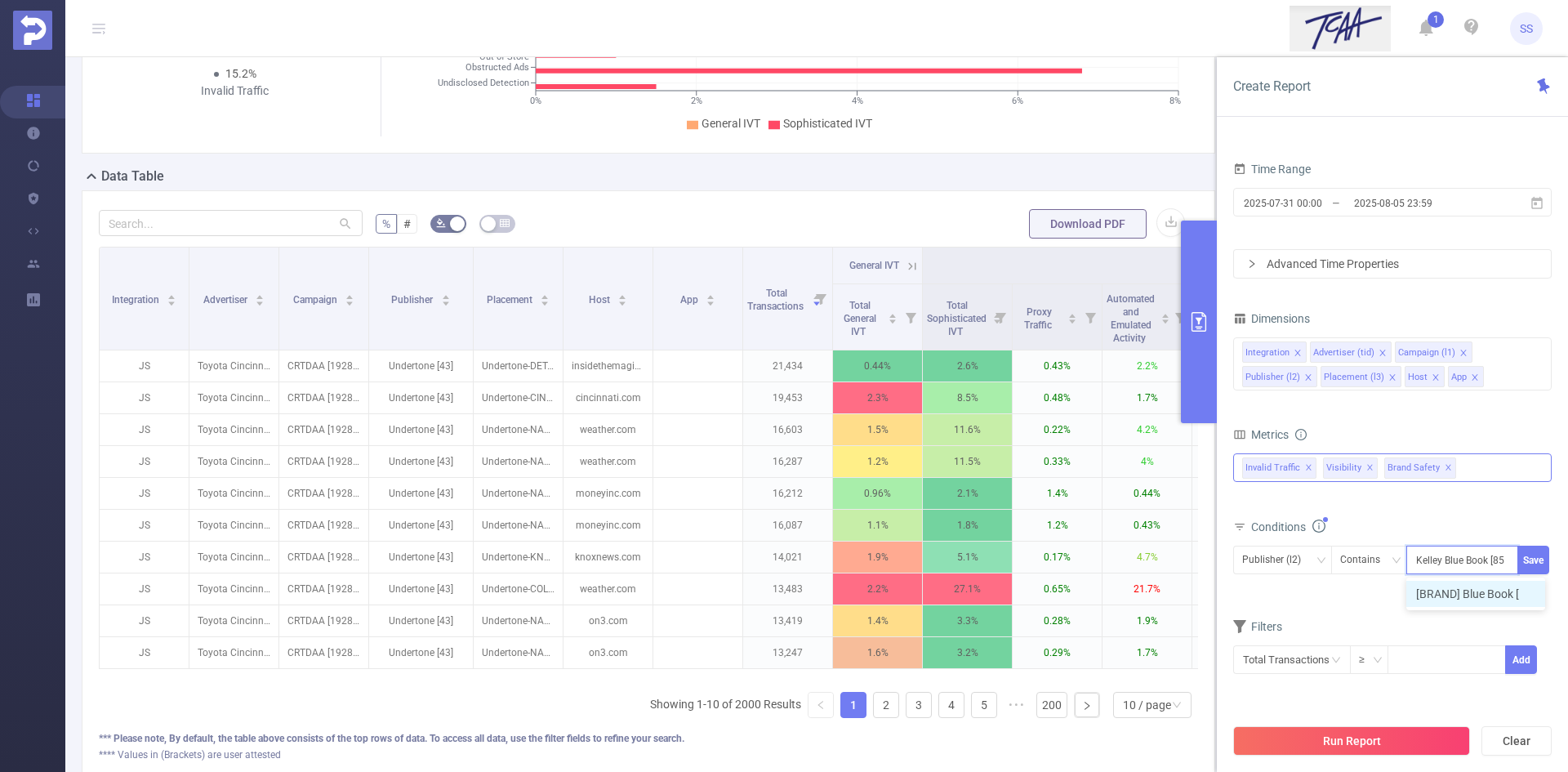 scroll, scrollTop: 0, scrollLeft: 0, axis: both 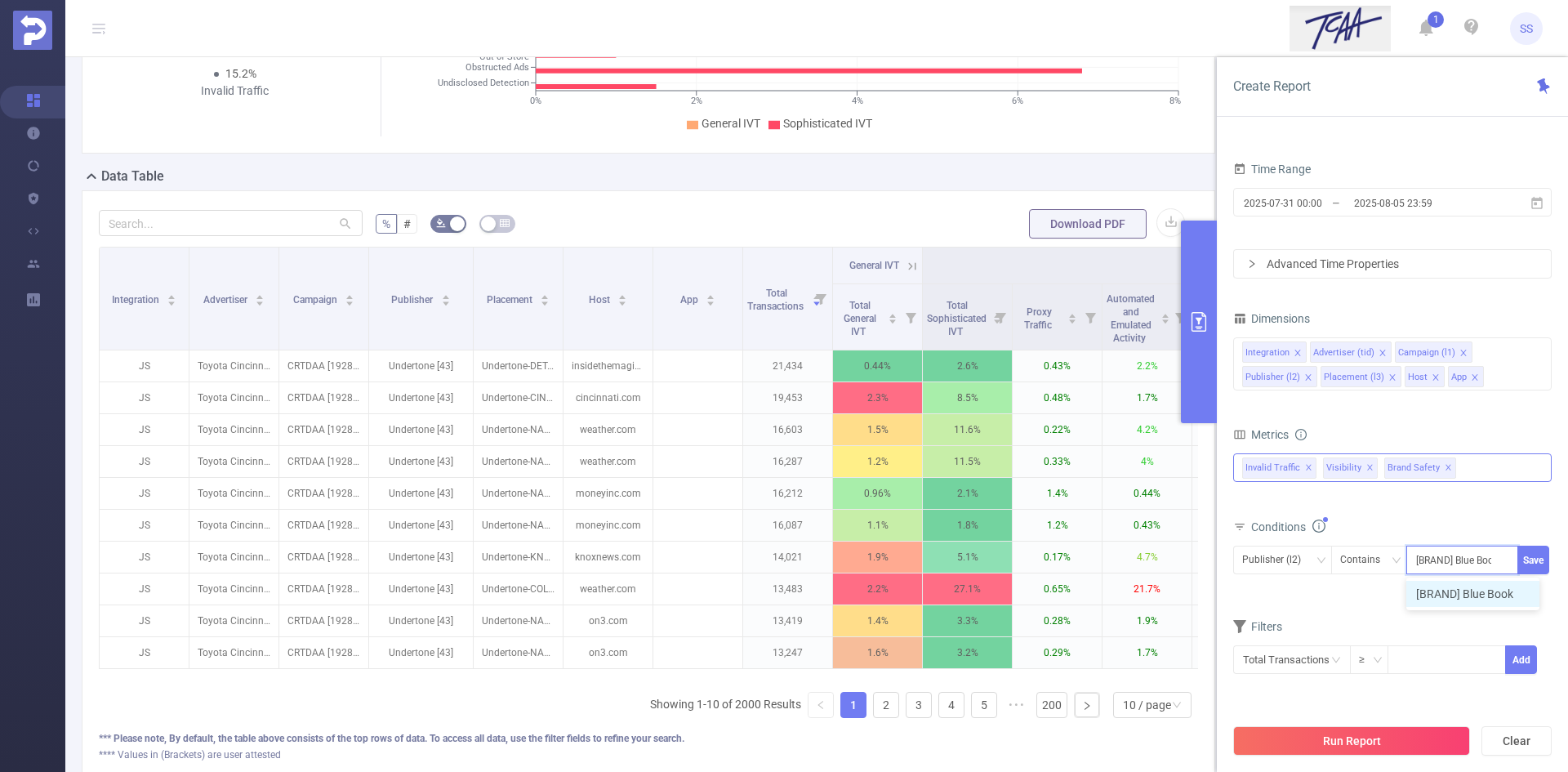 type on "Kelley Blue Book" 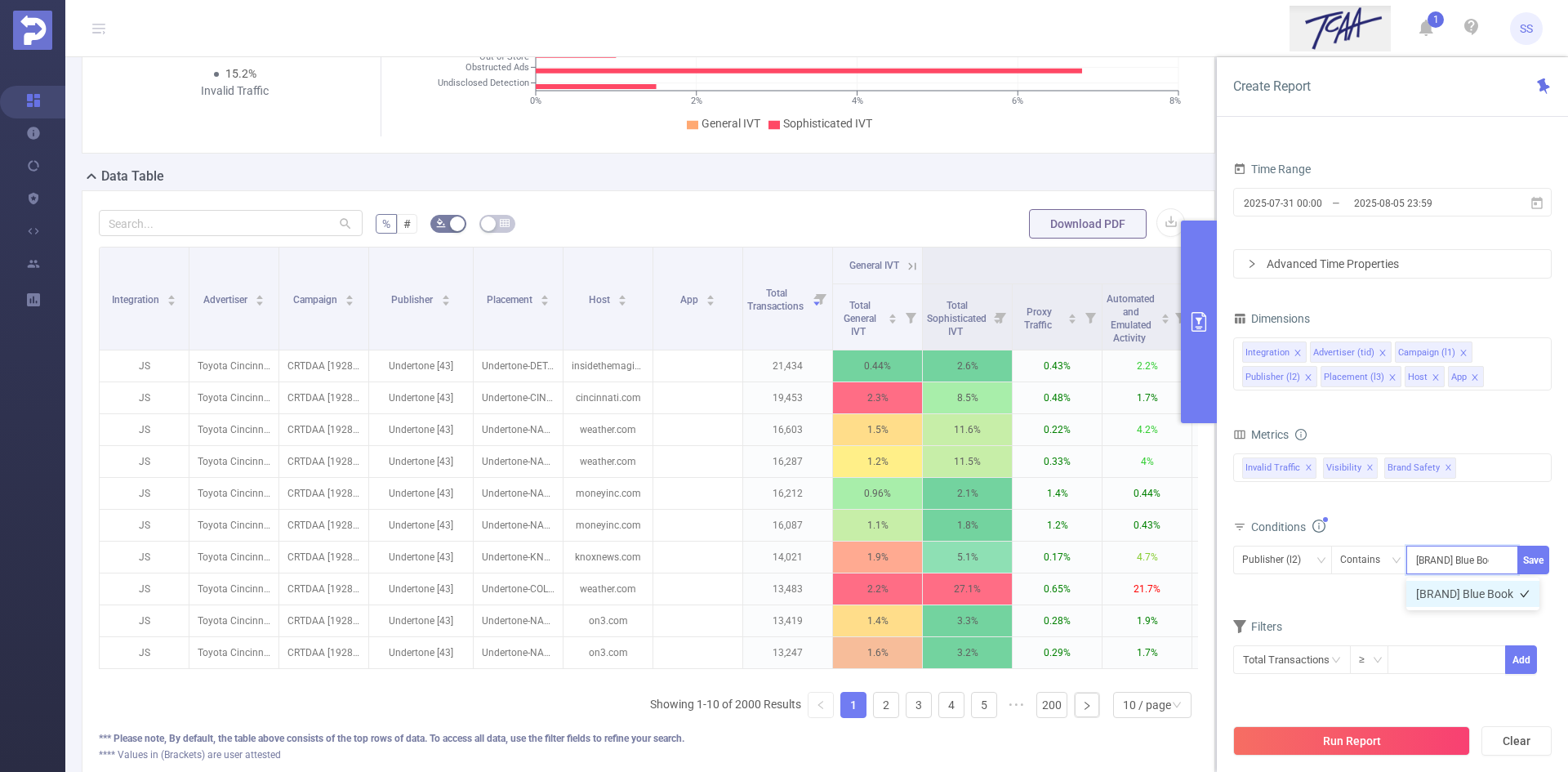 click on "Kelley Blue Book" at bounding box center [1472, 594] 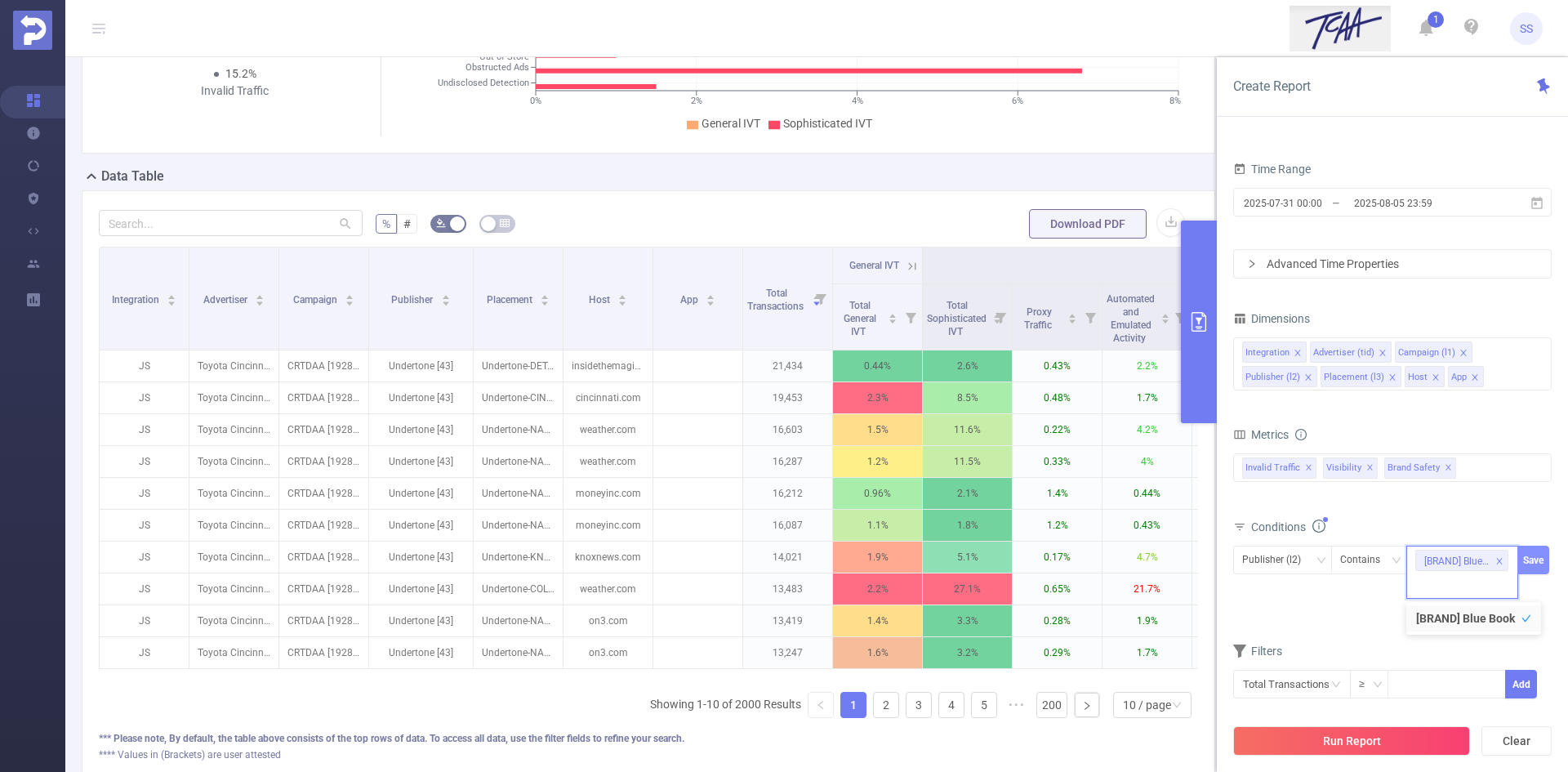 click on "Save" at bounding box center (1533, 560) 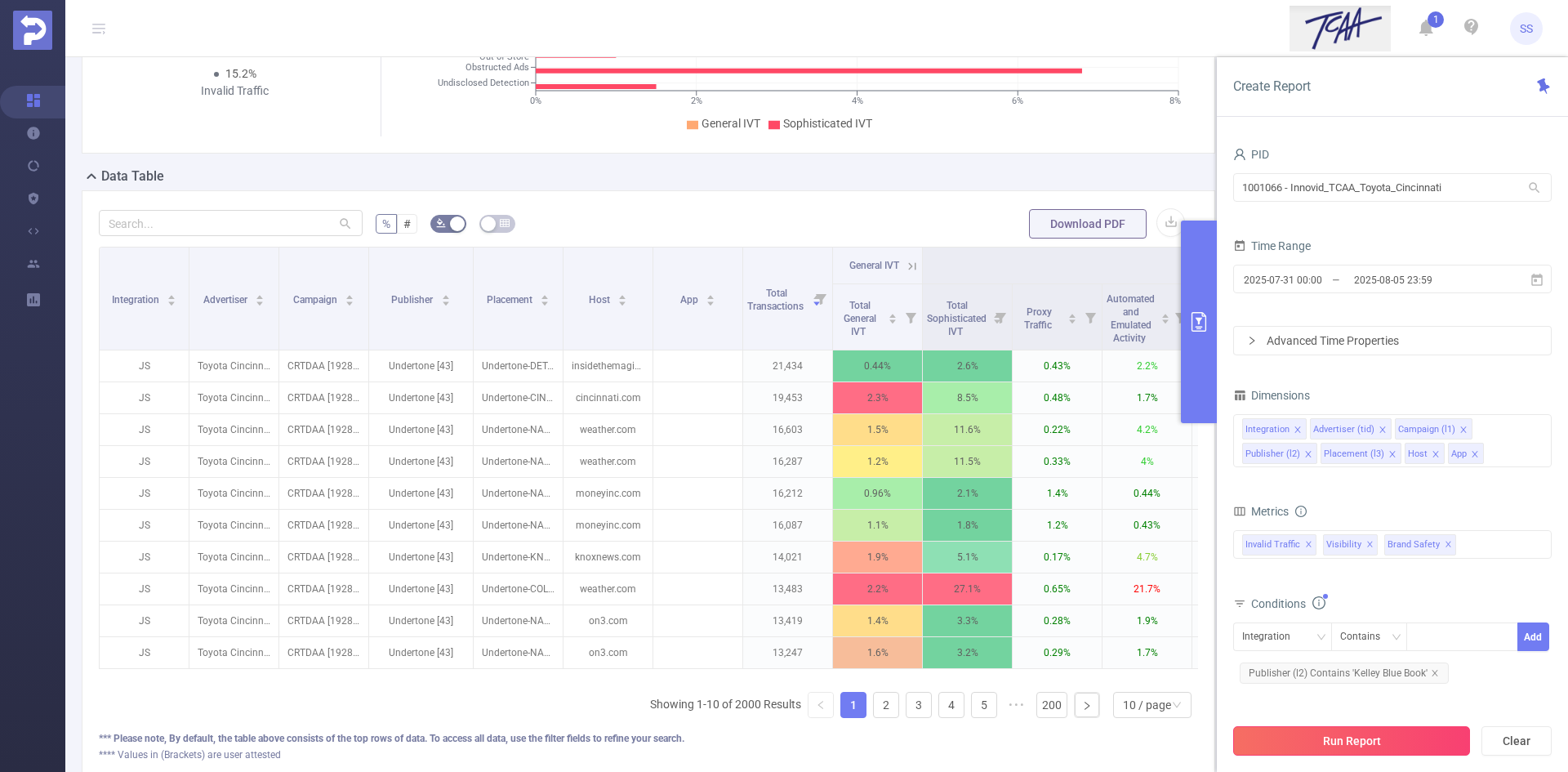 click on "Run Report" at bounding box center [1352, 741] 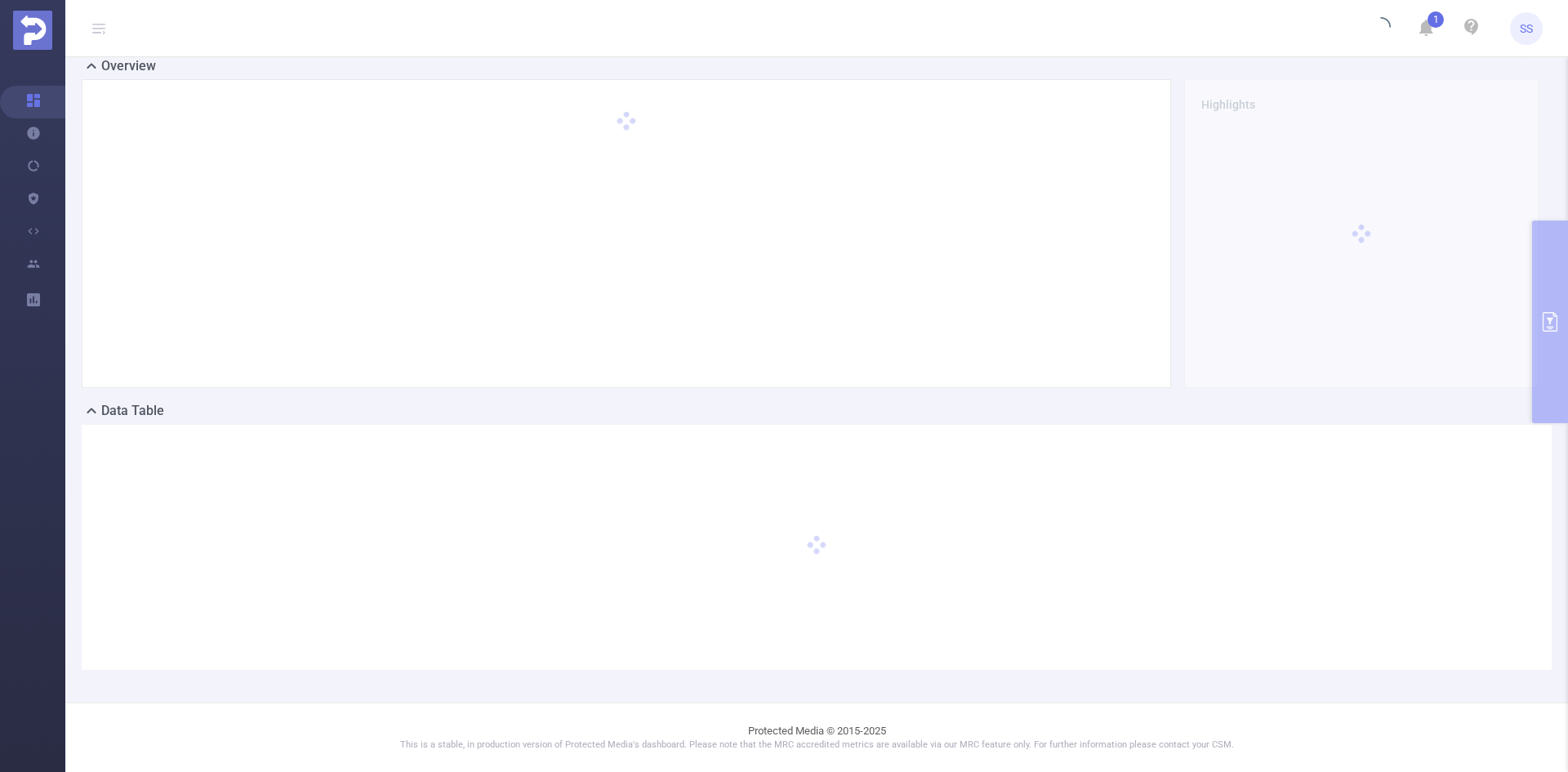 scroll, scrollTop: 36, scrollLeft: 0, axis: vertical 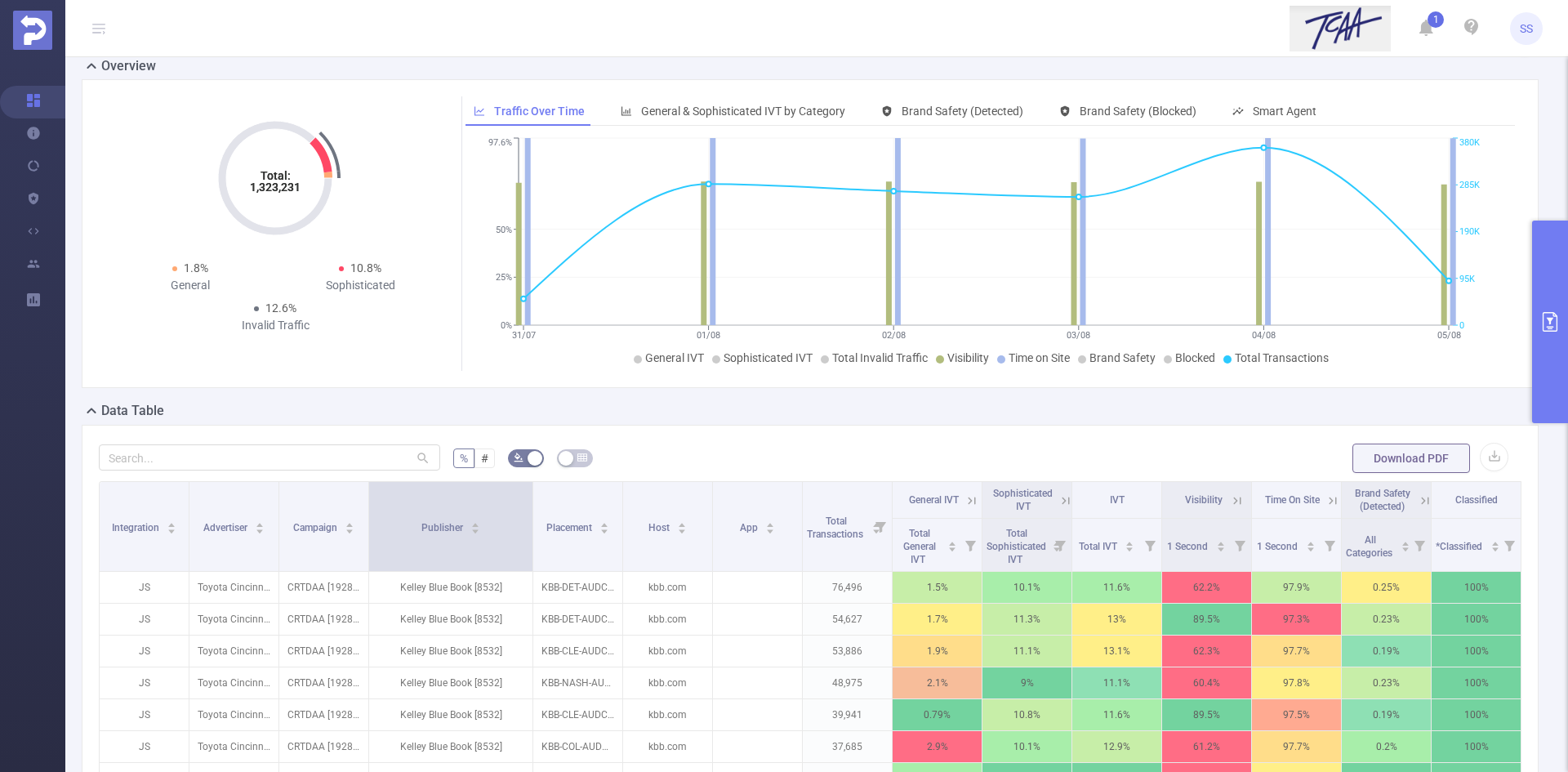 drag, startPoint x: 458, startPoint y: 549, endPoint x: 541, endPoint y: 557, distance: 83.38465 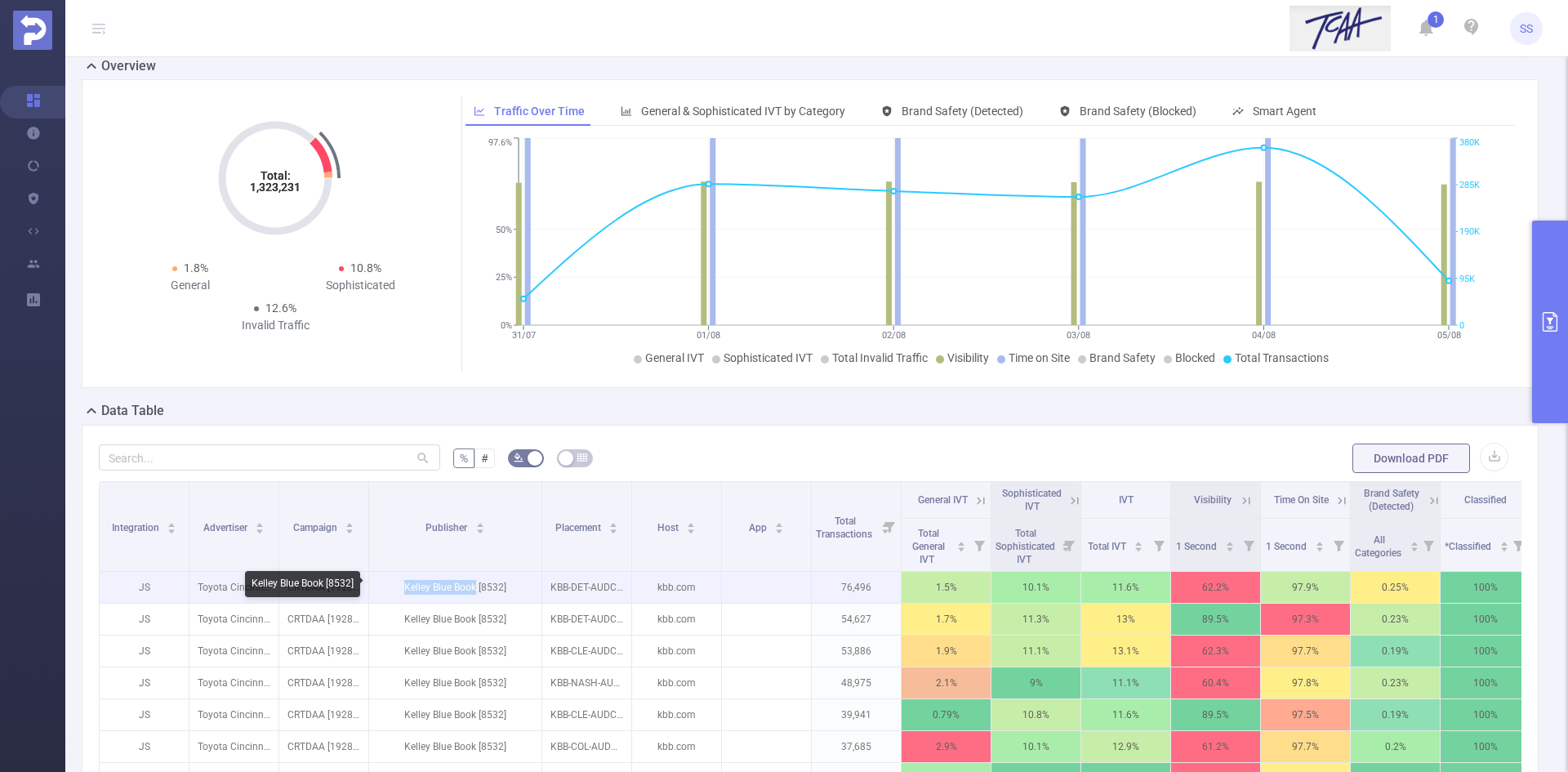 drag, startPoint x: 405, startPoint y: 588, endPoint x: 475, endPoint y: 588, distance: 70 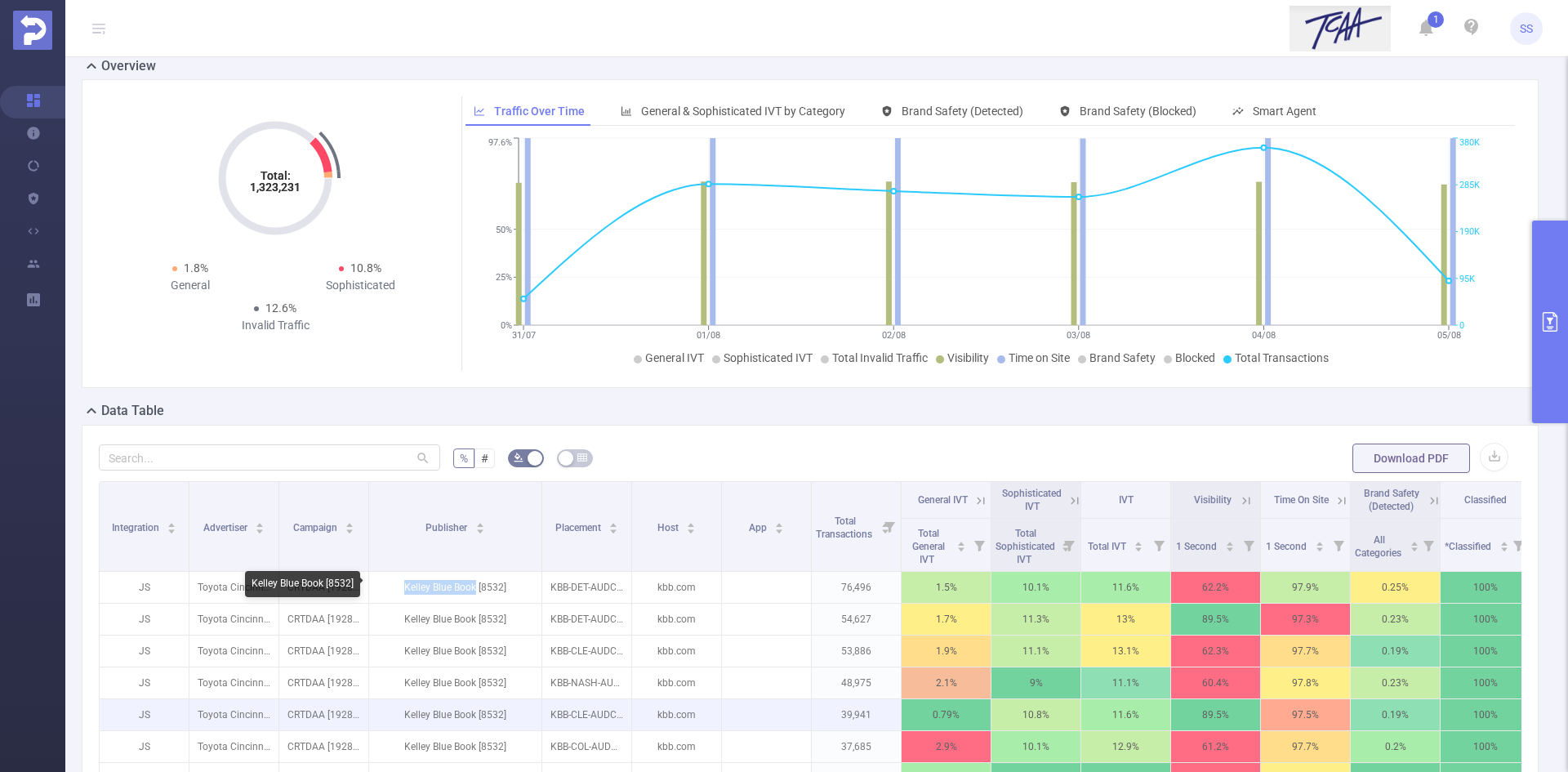 copy on "Kelley Blue Book" 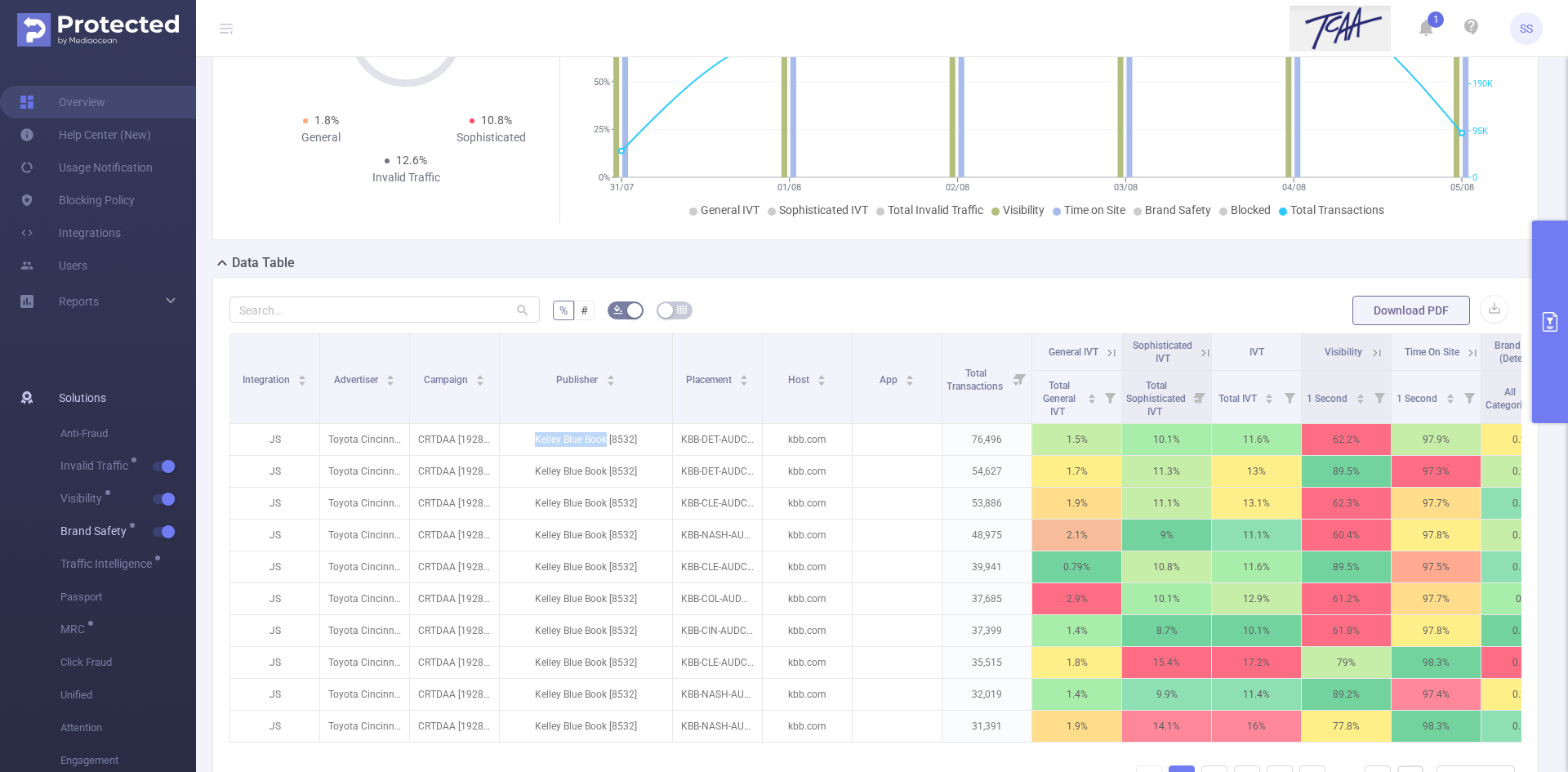 scroll, scrollTop: 215, scrollLeft: 0, axis: vertical 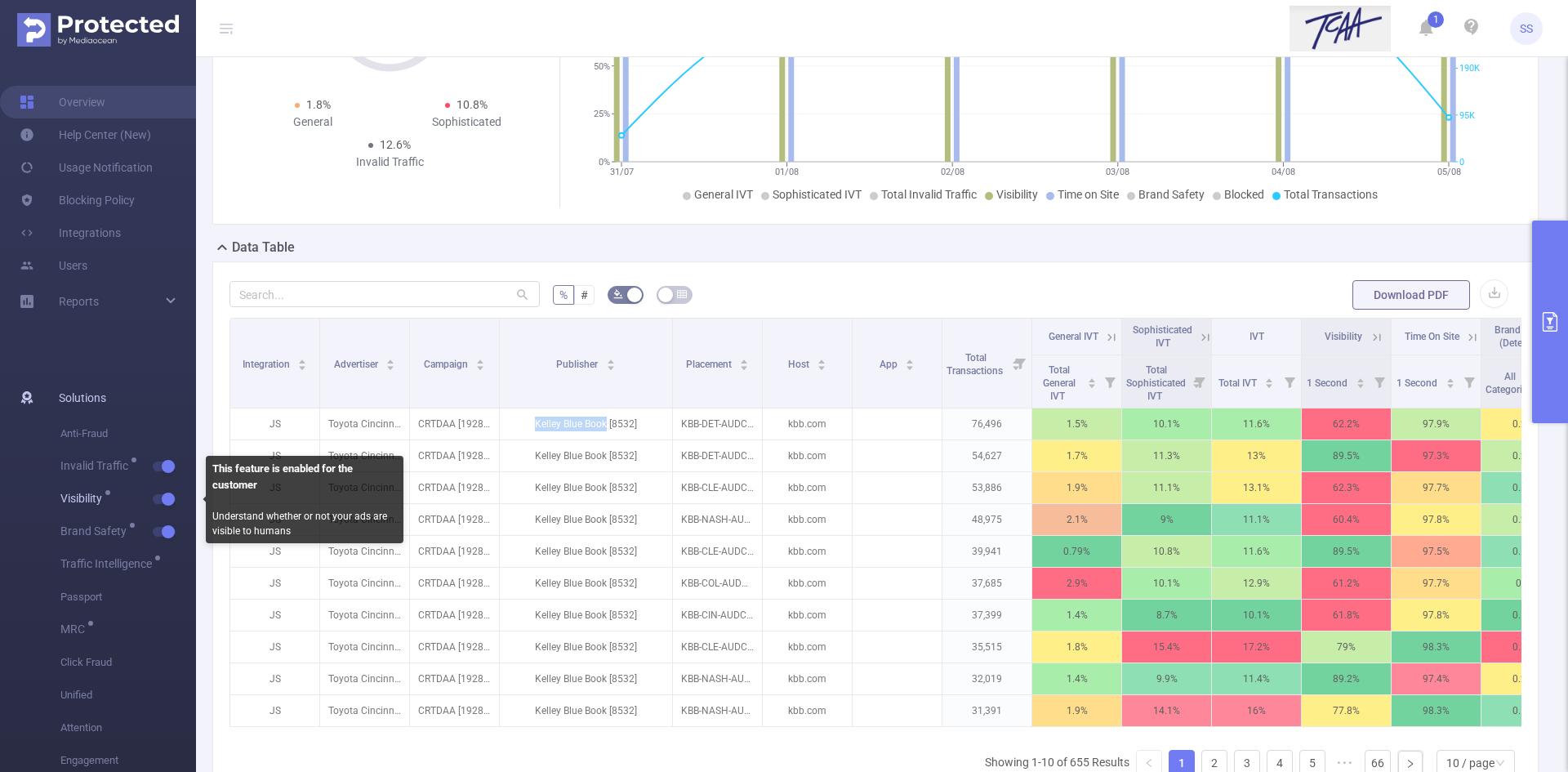 click at bounding box center (164, 499) 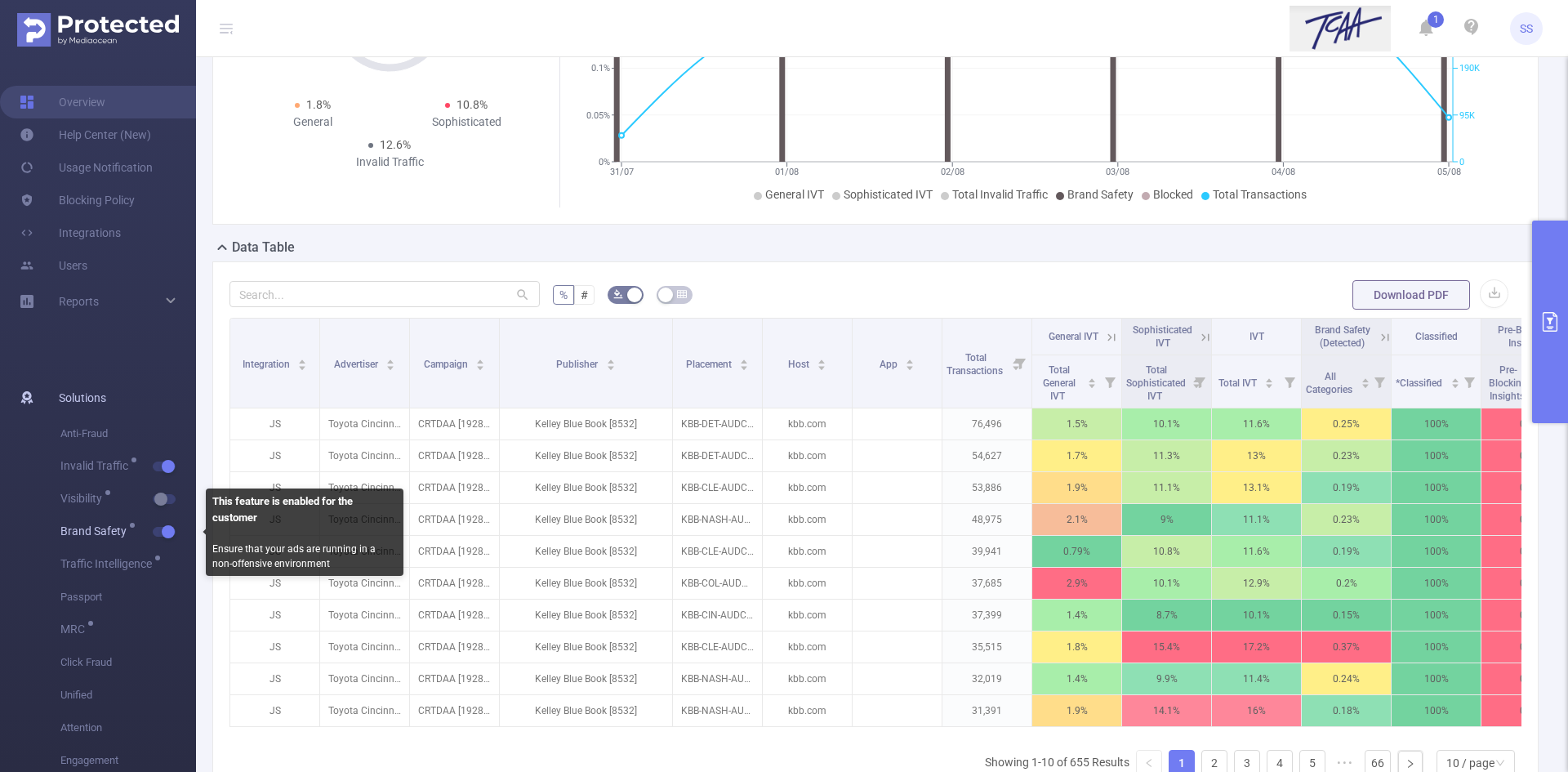 click at bounding box center (167, 532) 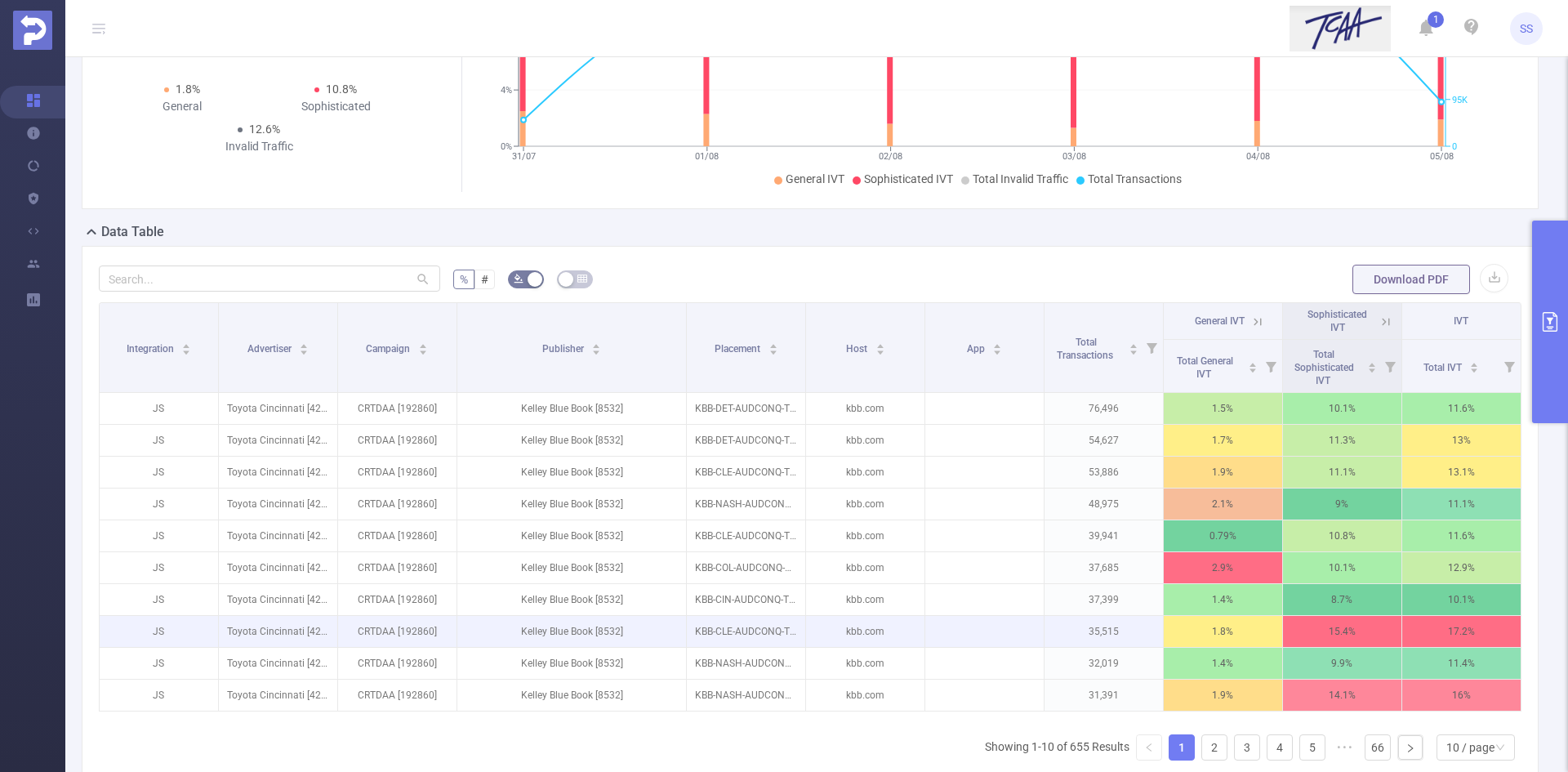 scroll, scrollTop: 199, scrollLeft: 0, axis: vertical 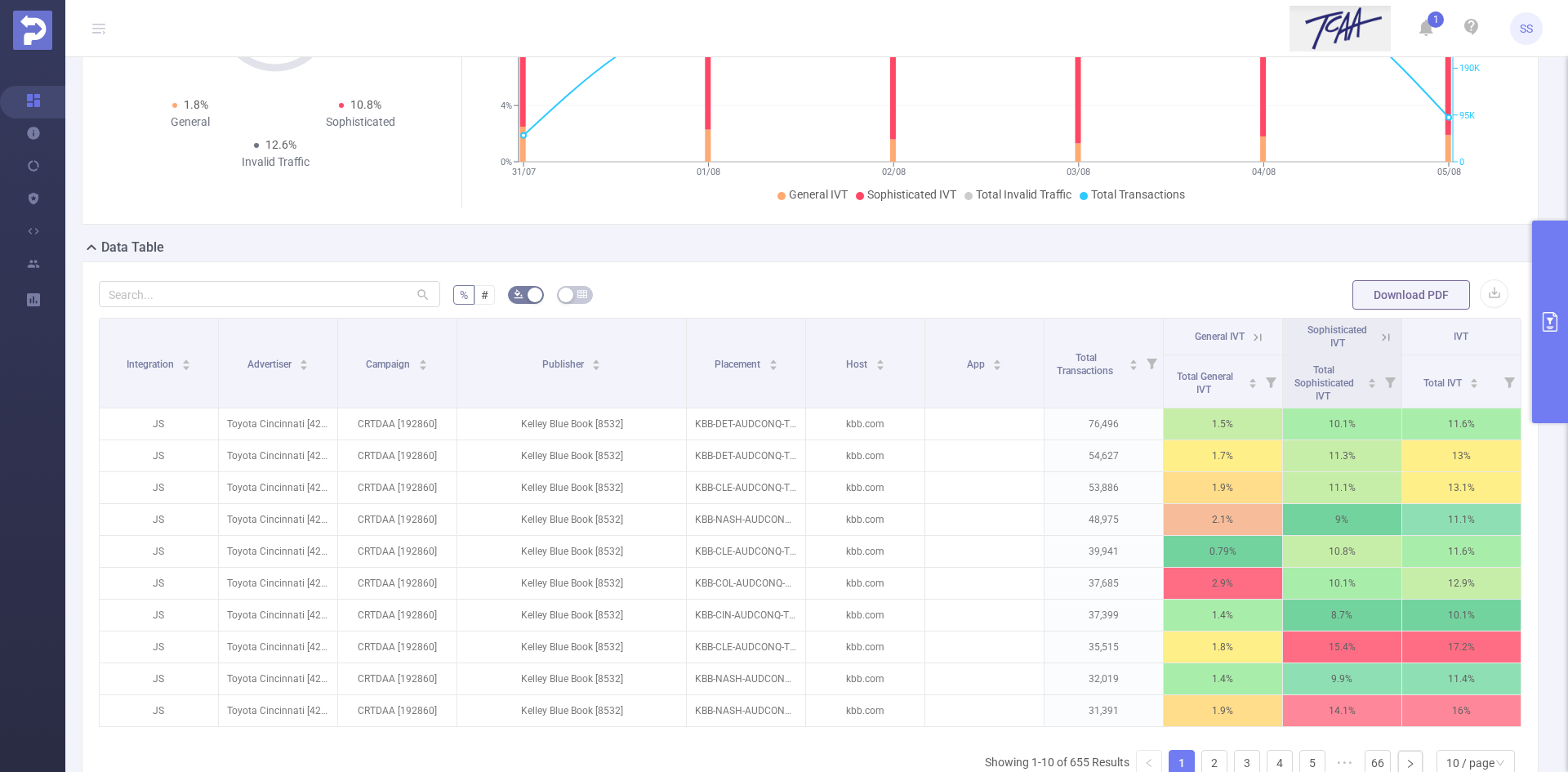 click 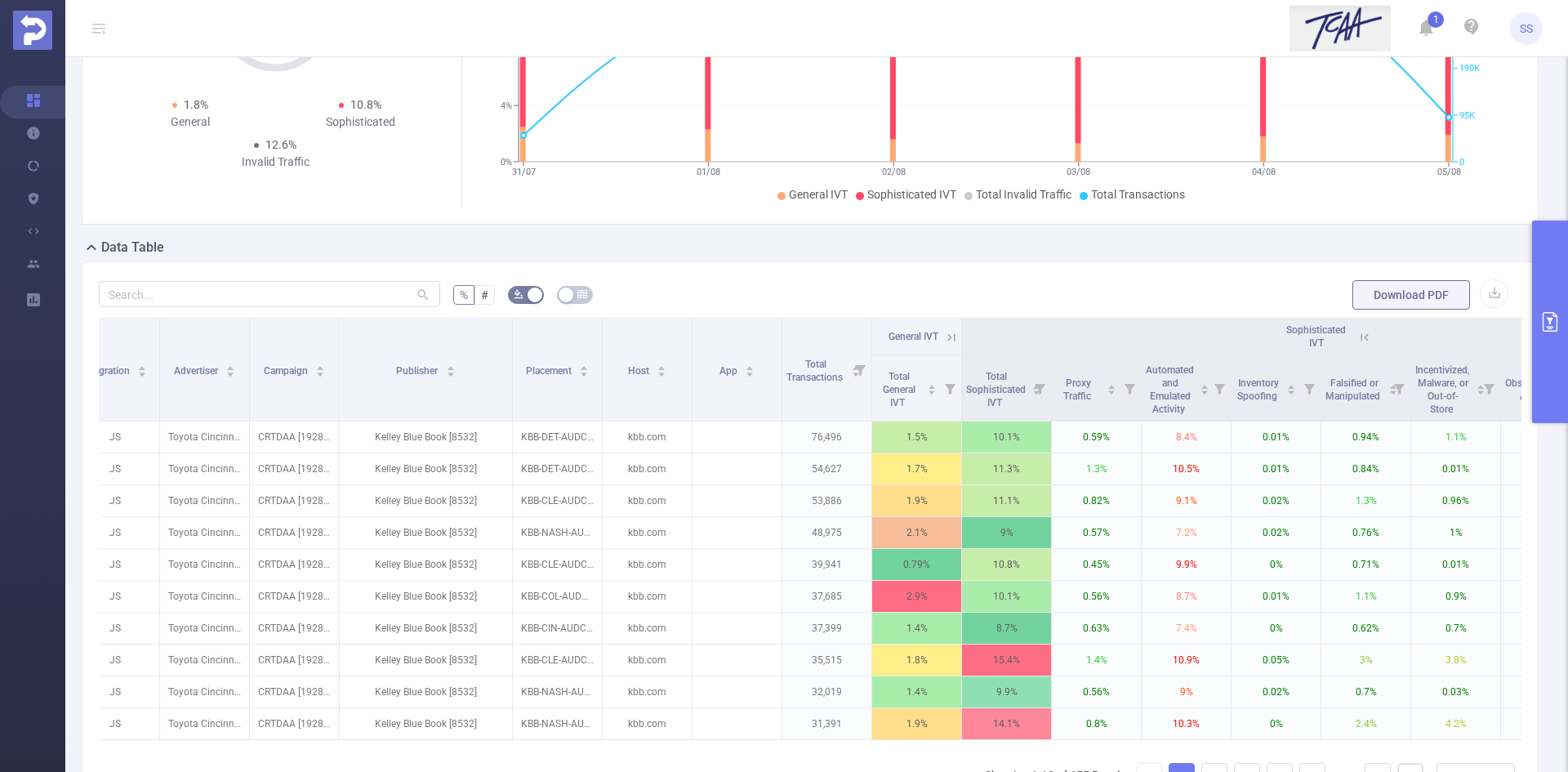 scroll, scrollTop: 0, scrollLeft: 0, axis: both 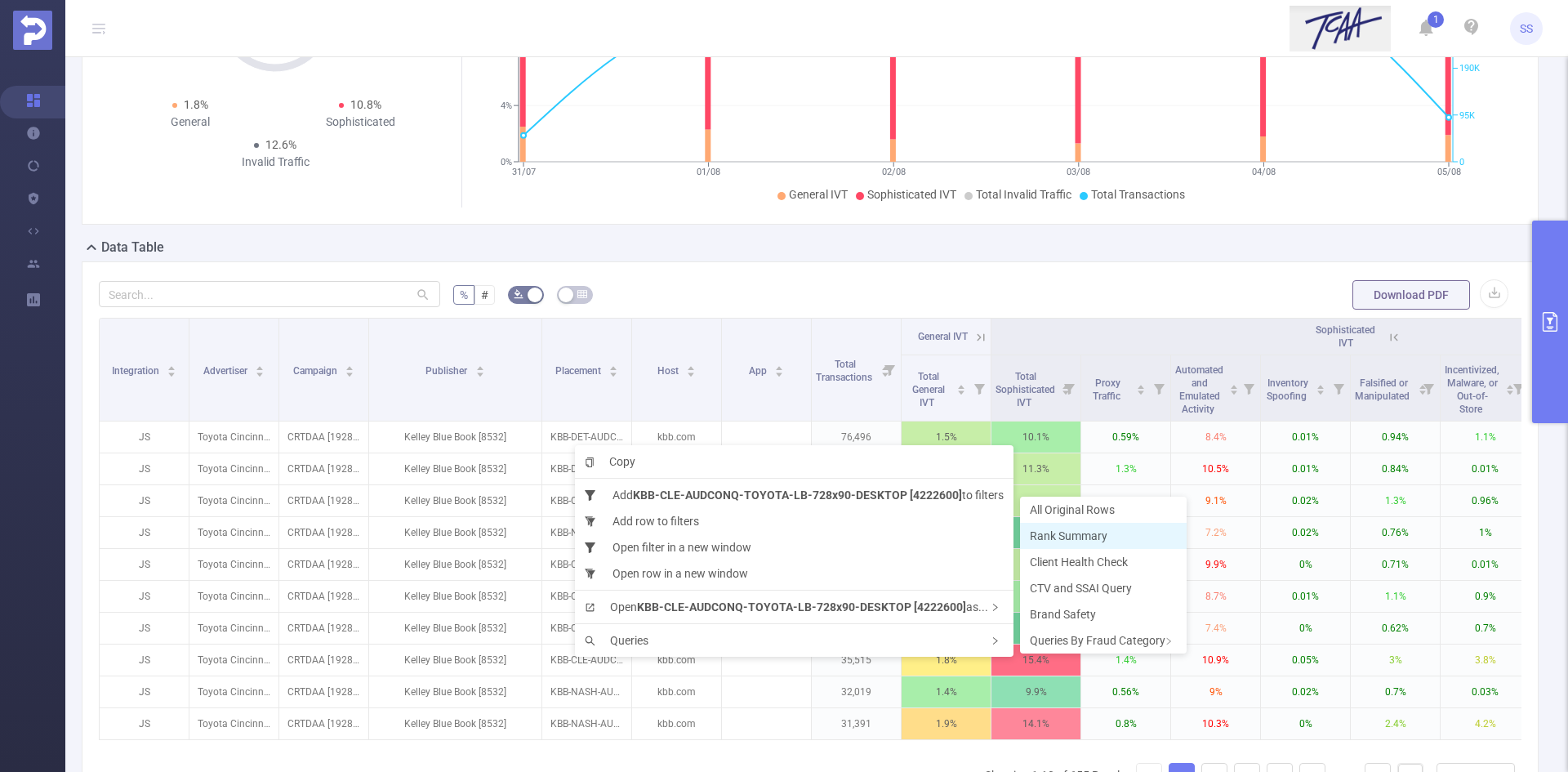 click on "Rank Summary" at bounding box center (1068, 536) 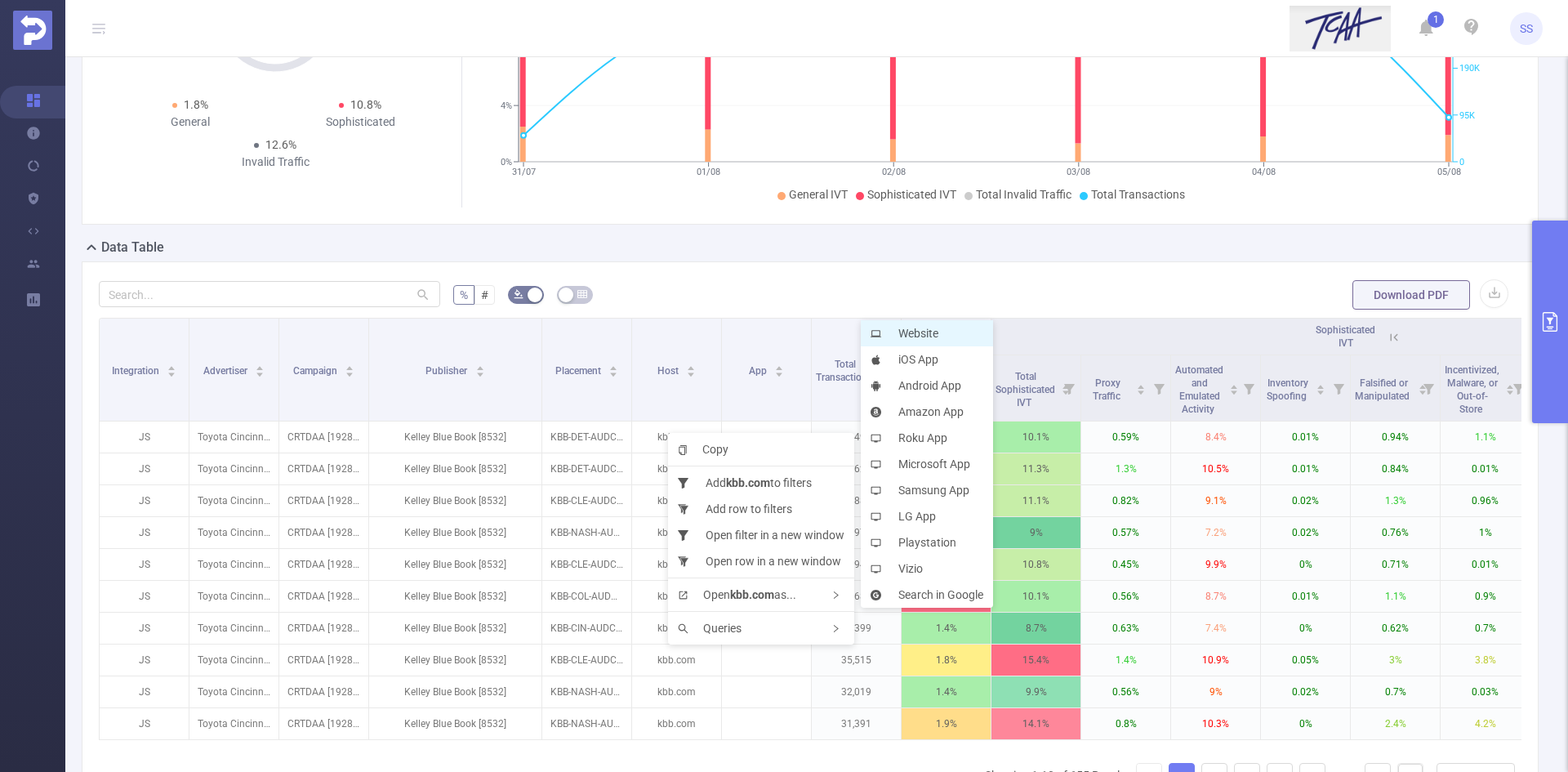 click on "Website" at bounding box center (927, 333) 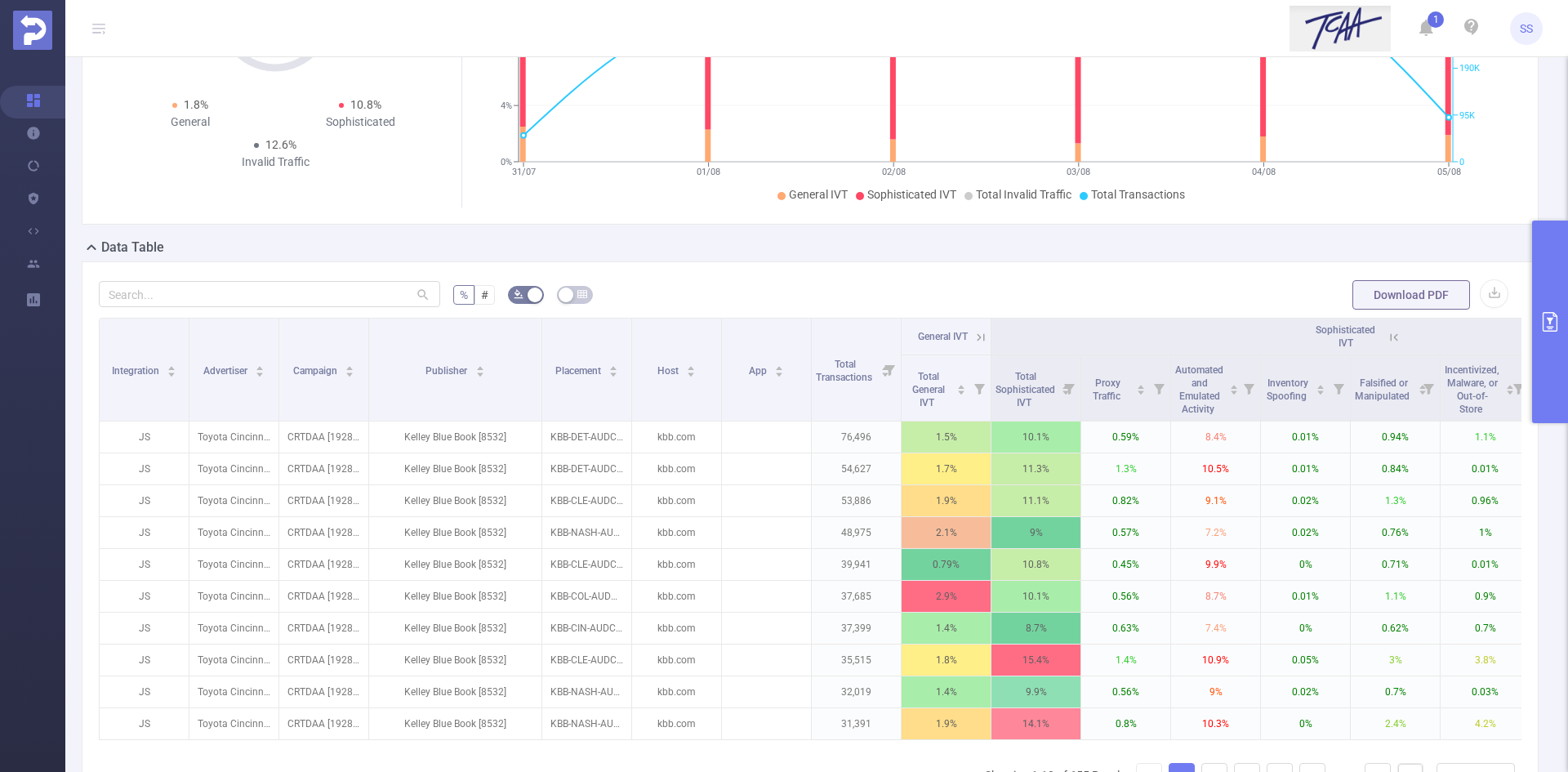 scroll, scrollTop: 0, scrollLeft: 0, axis: both 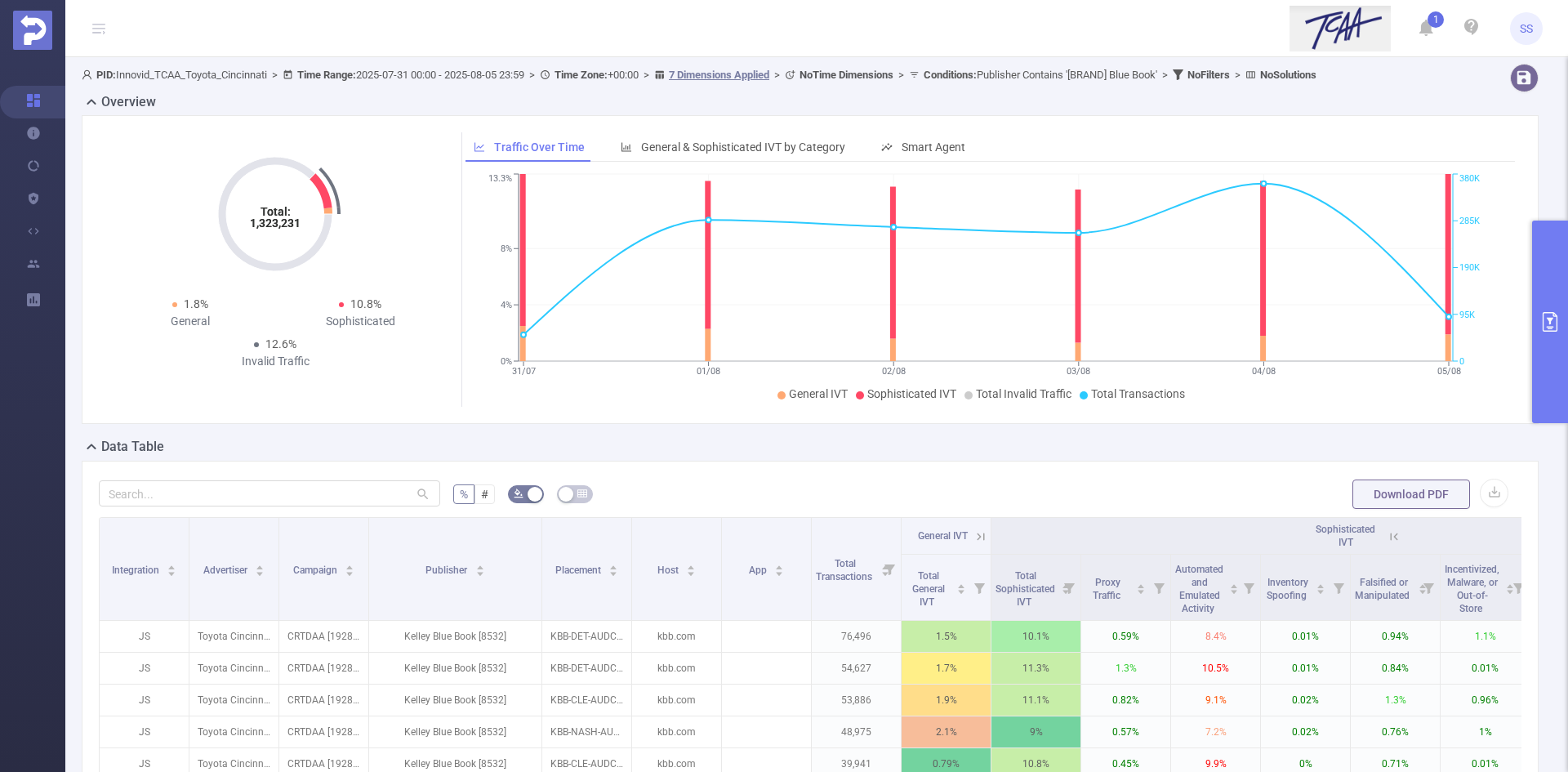 click at bounding box center (1550, 322) 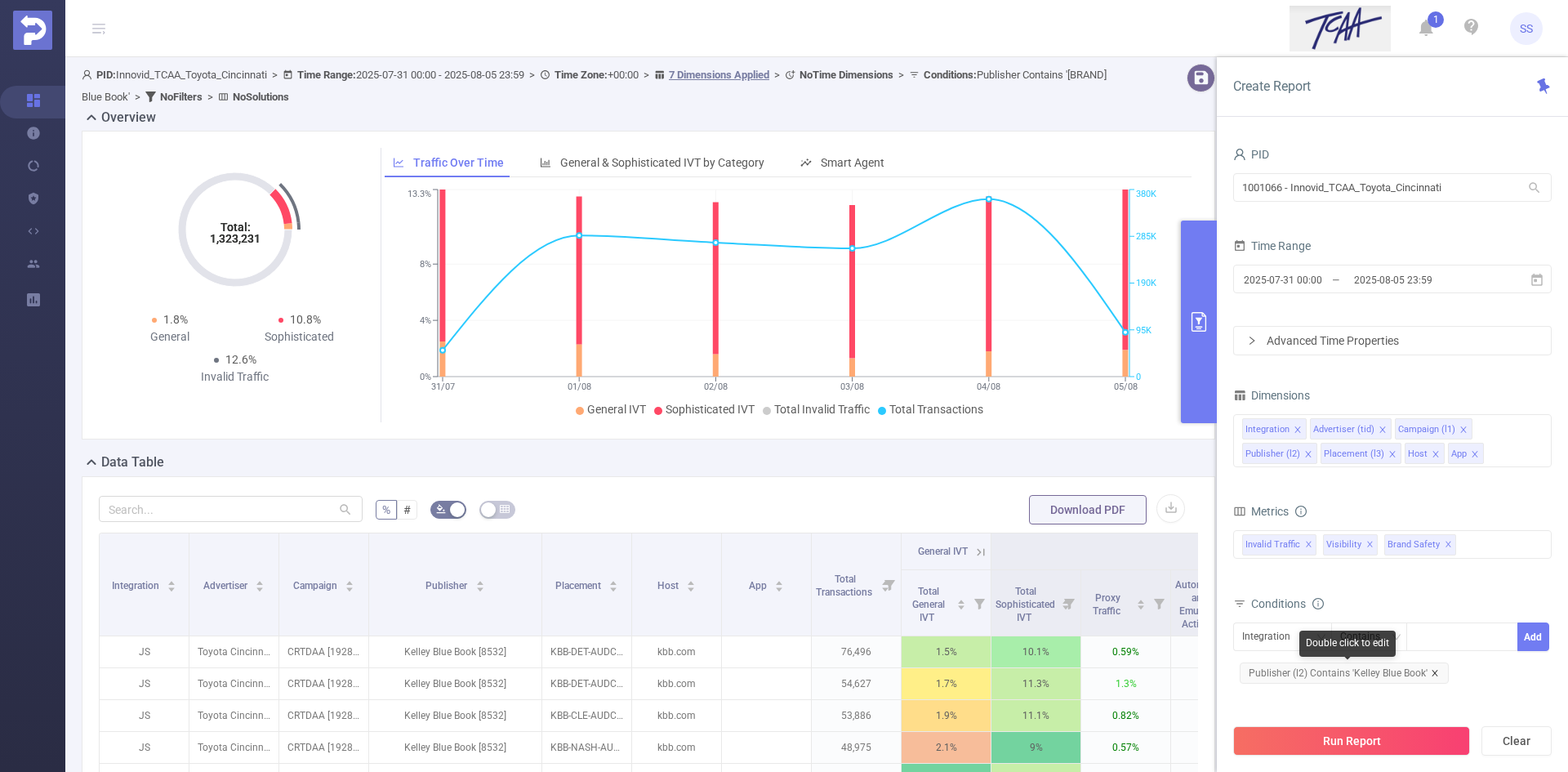 click 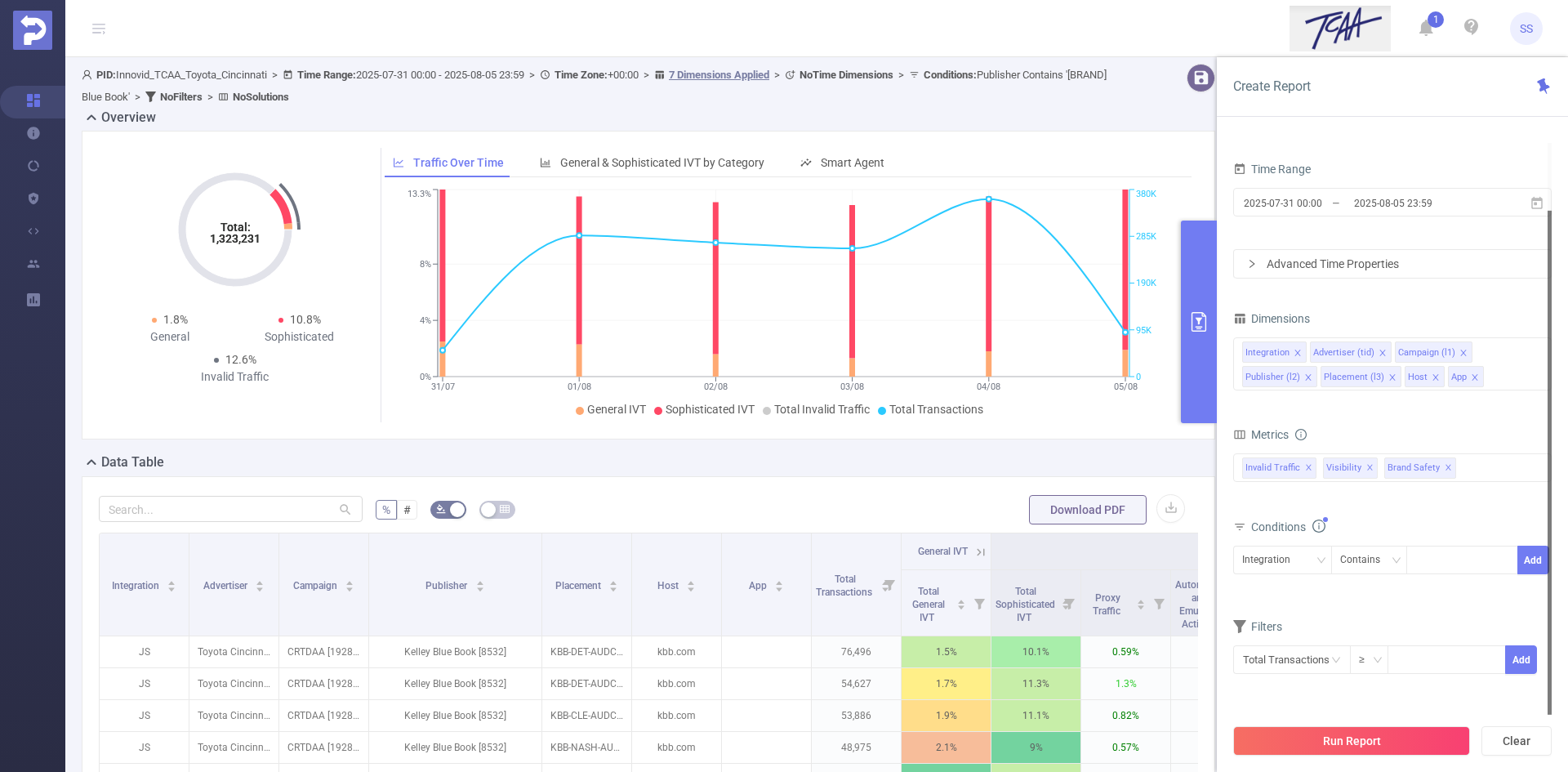 click on "Run Report" at bounding box center (1352, 741) 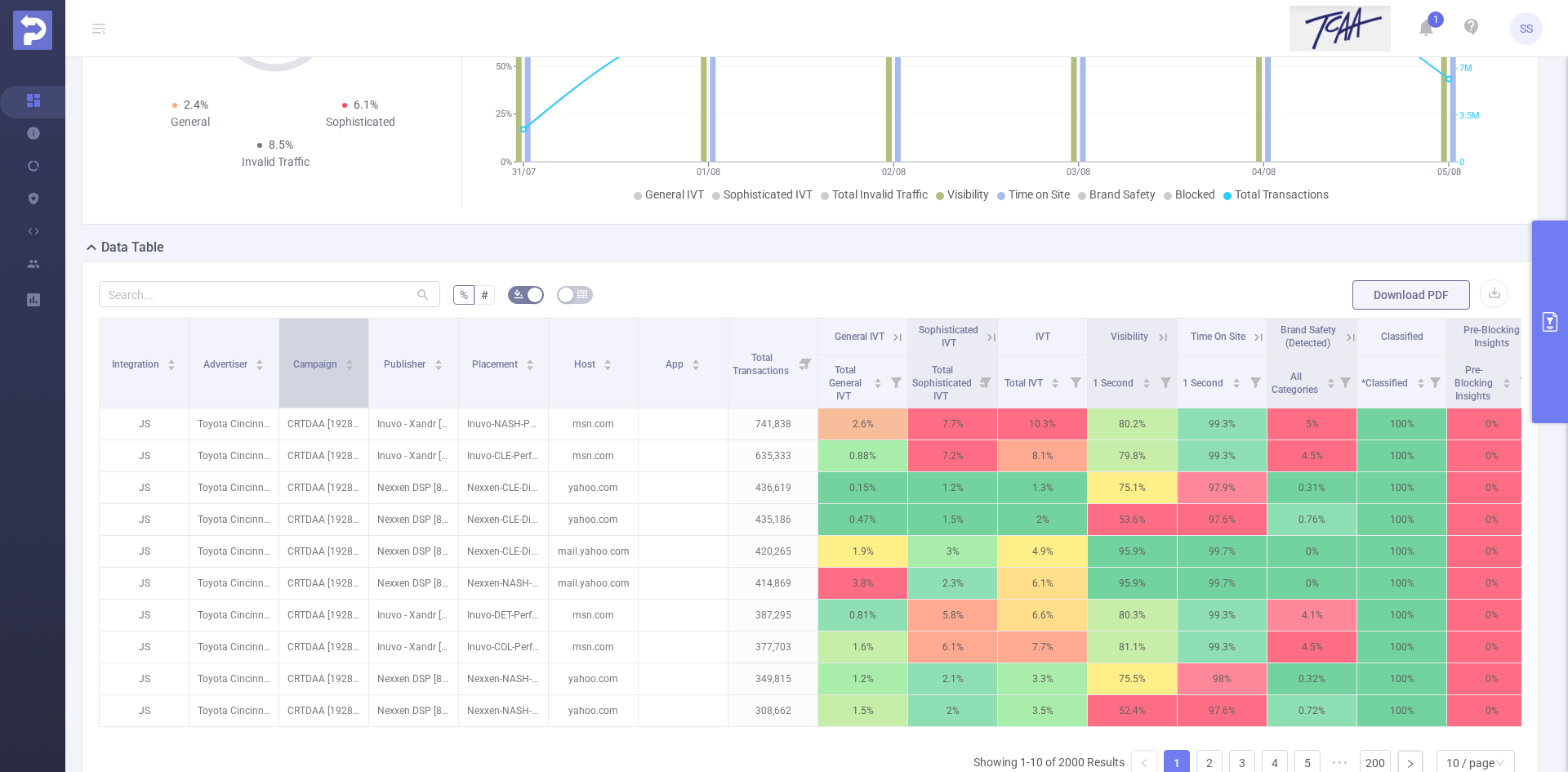 scroll, scrollTop: 245, scrollLeft: 0, axis: vertical 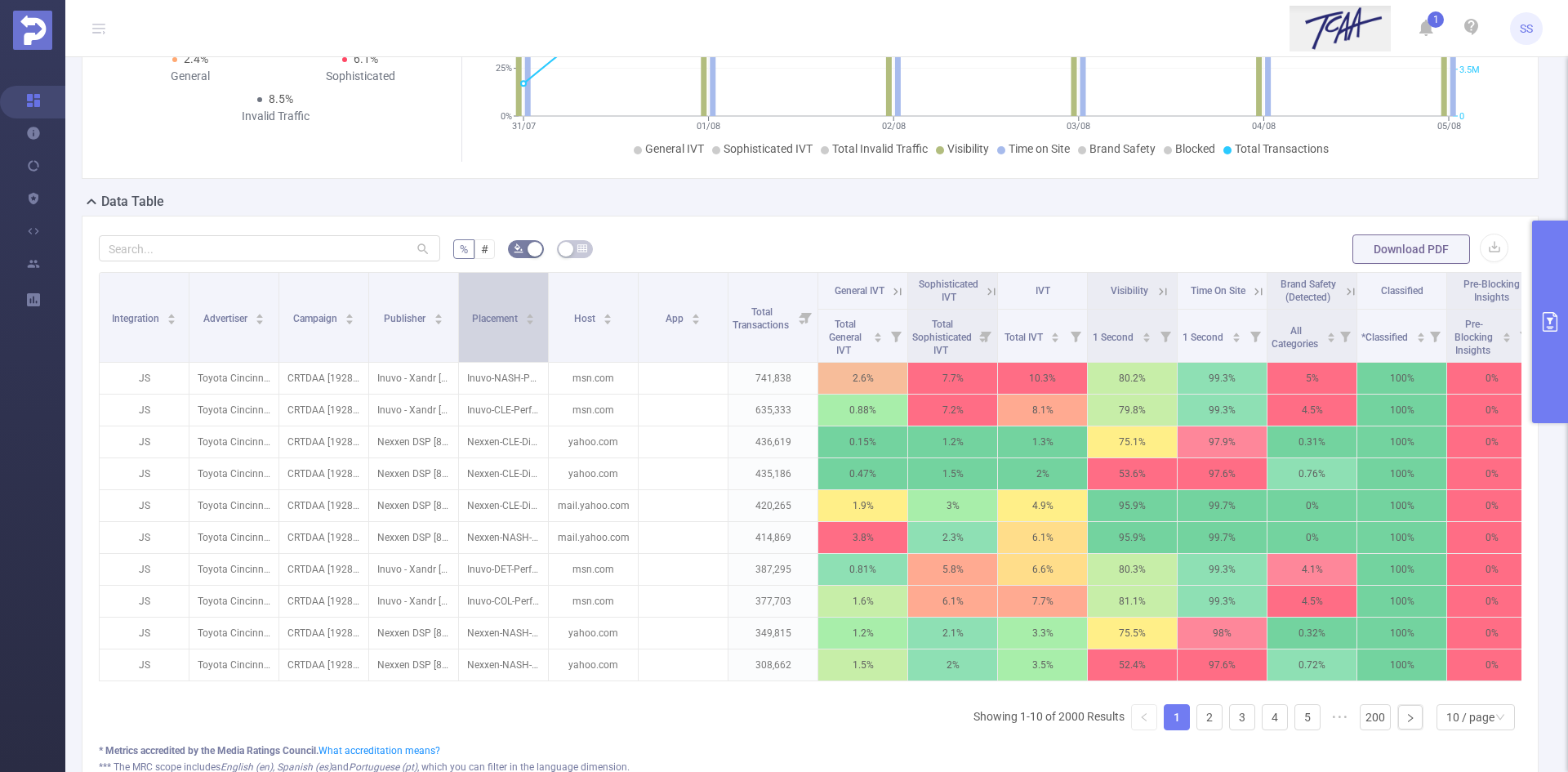click on "Placement" at bounding box center [504, 317] 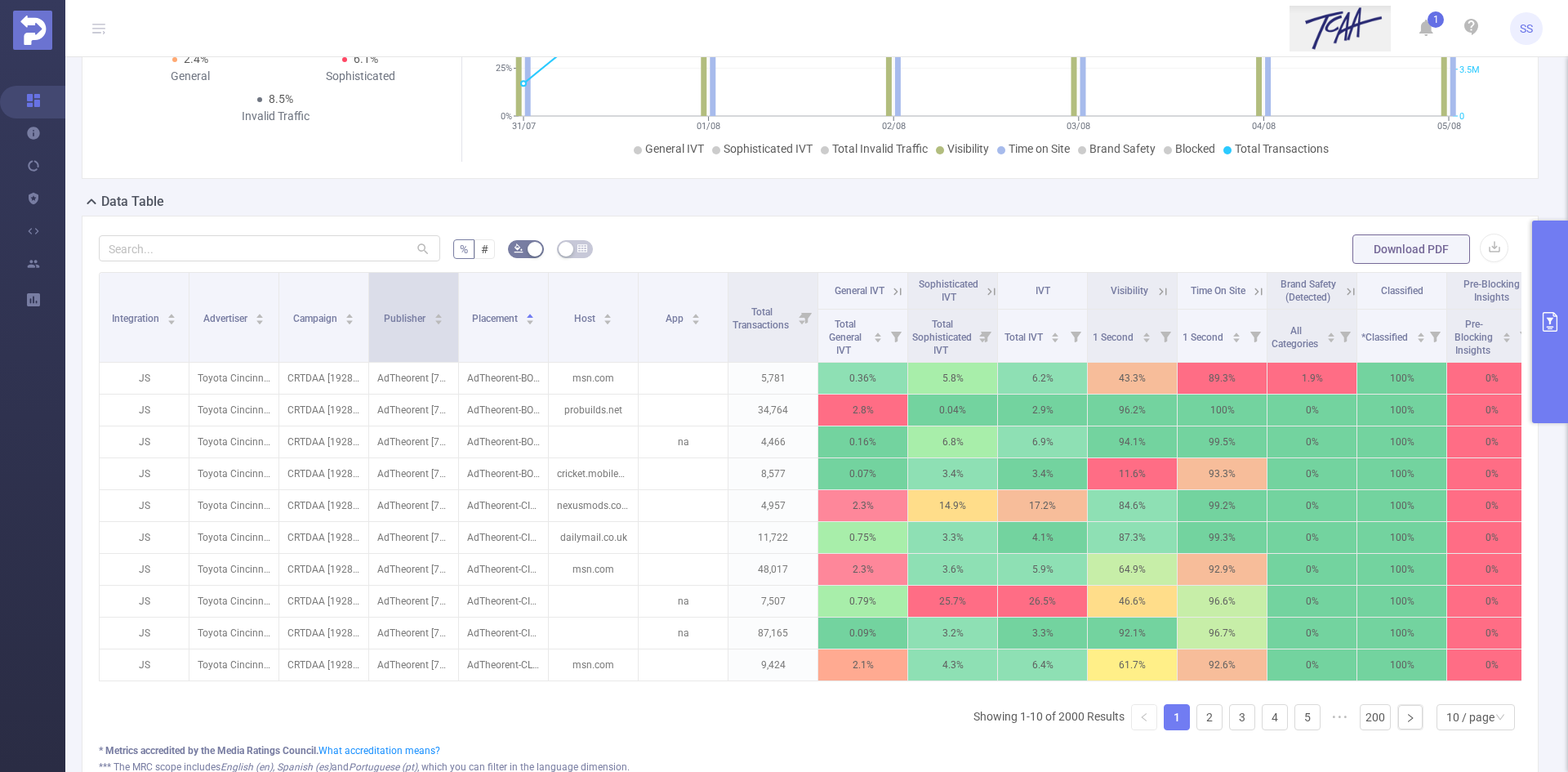 click at bounding box center (458, 317) 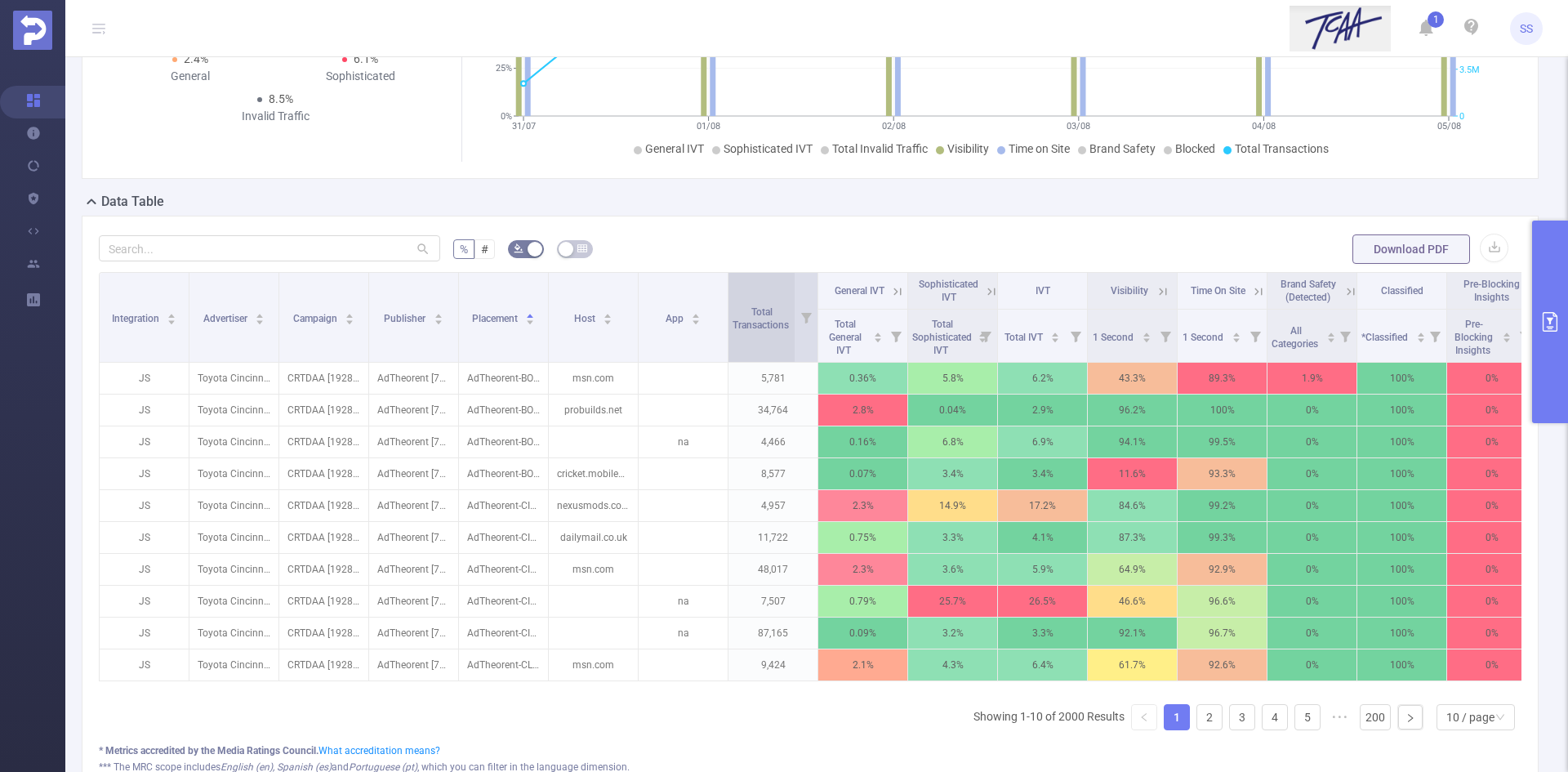 click on "Total Transactions" at bounding box center (762, 319) 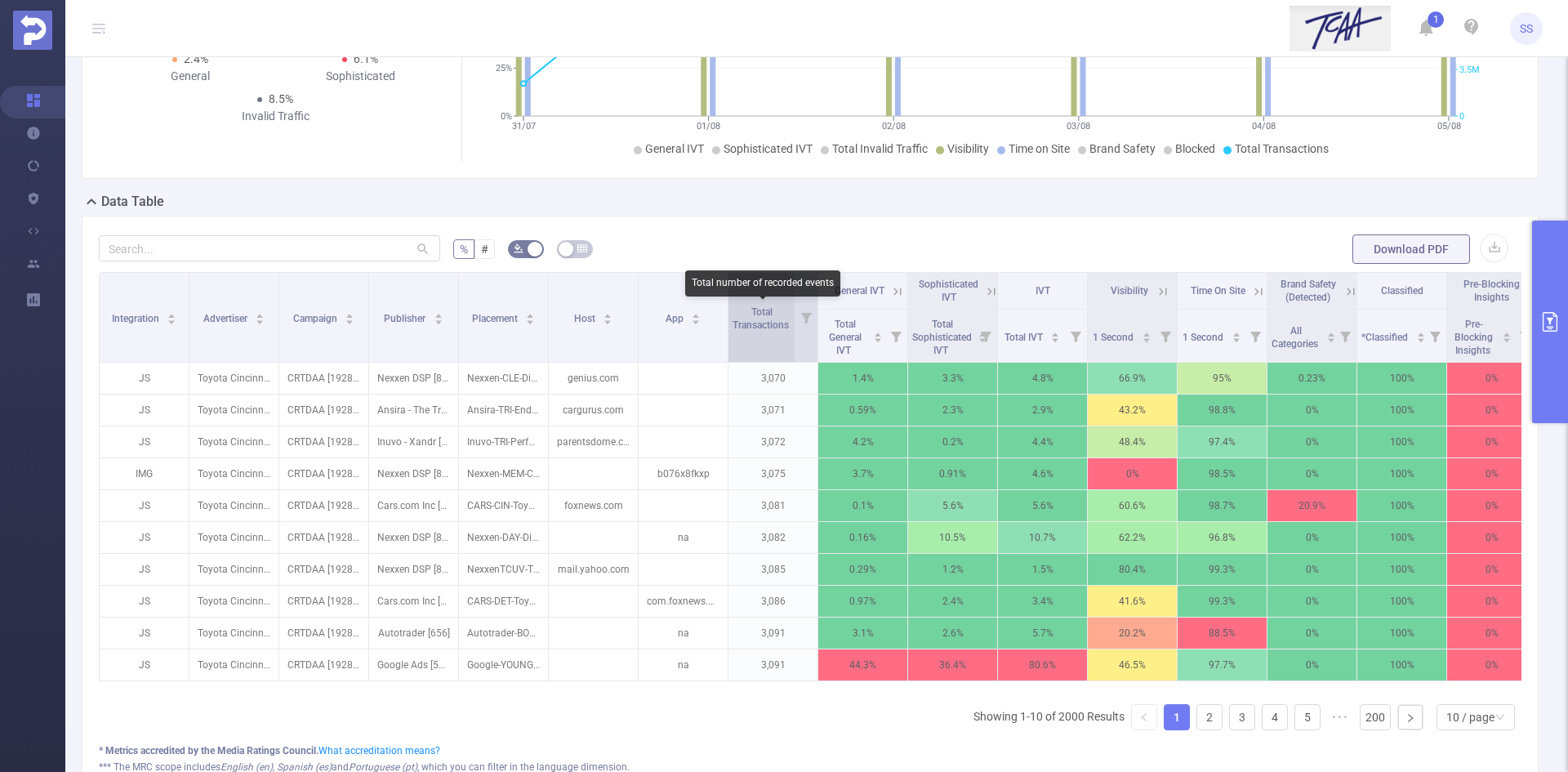 click on "Total Transactions" at bounding box center [762, 319] 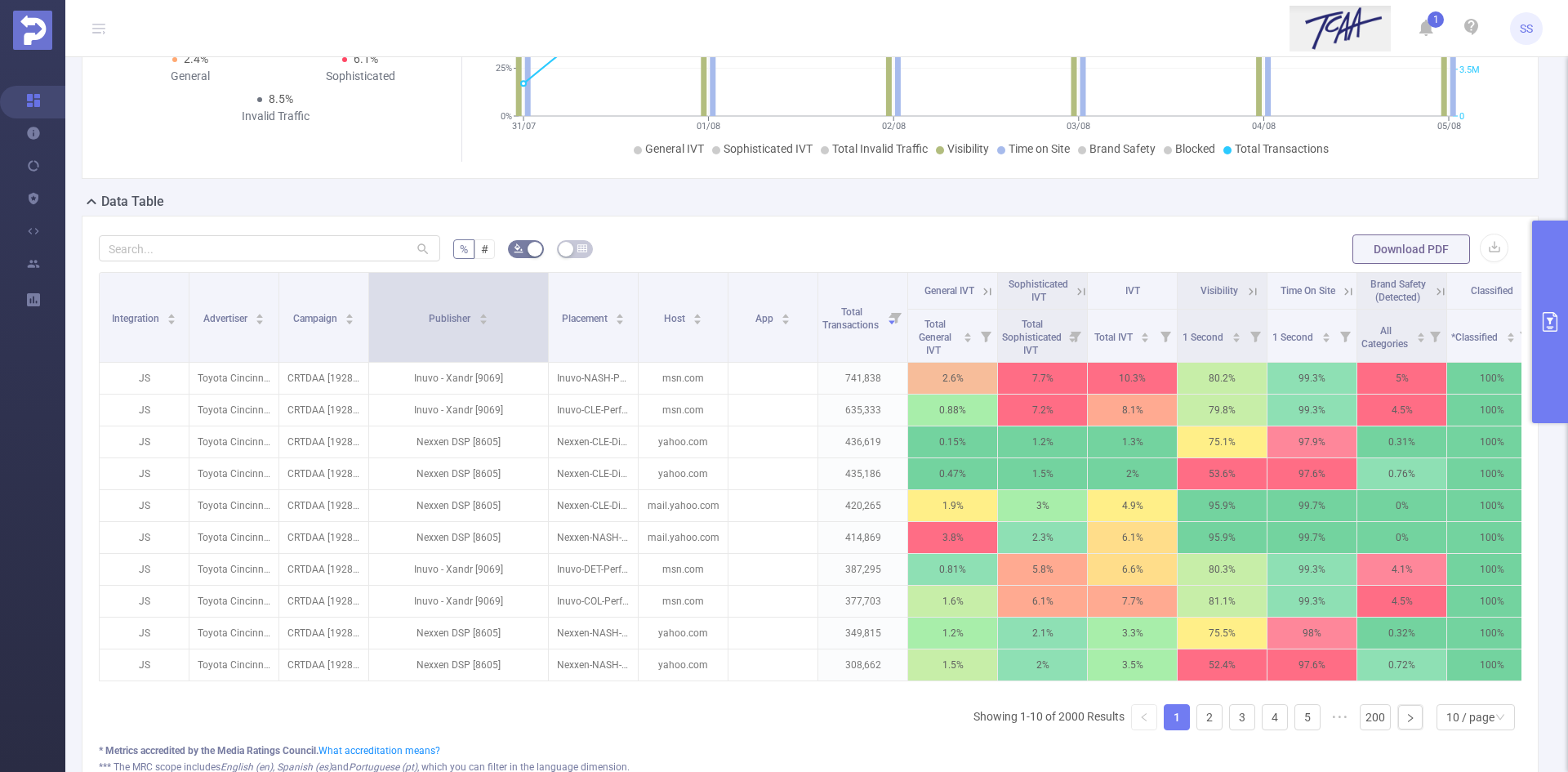 drag, startPoint x: 456, startPoint y: 329, endPoint x: 546, endPoint y: 332, distance: 90.05 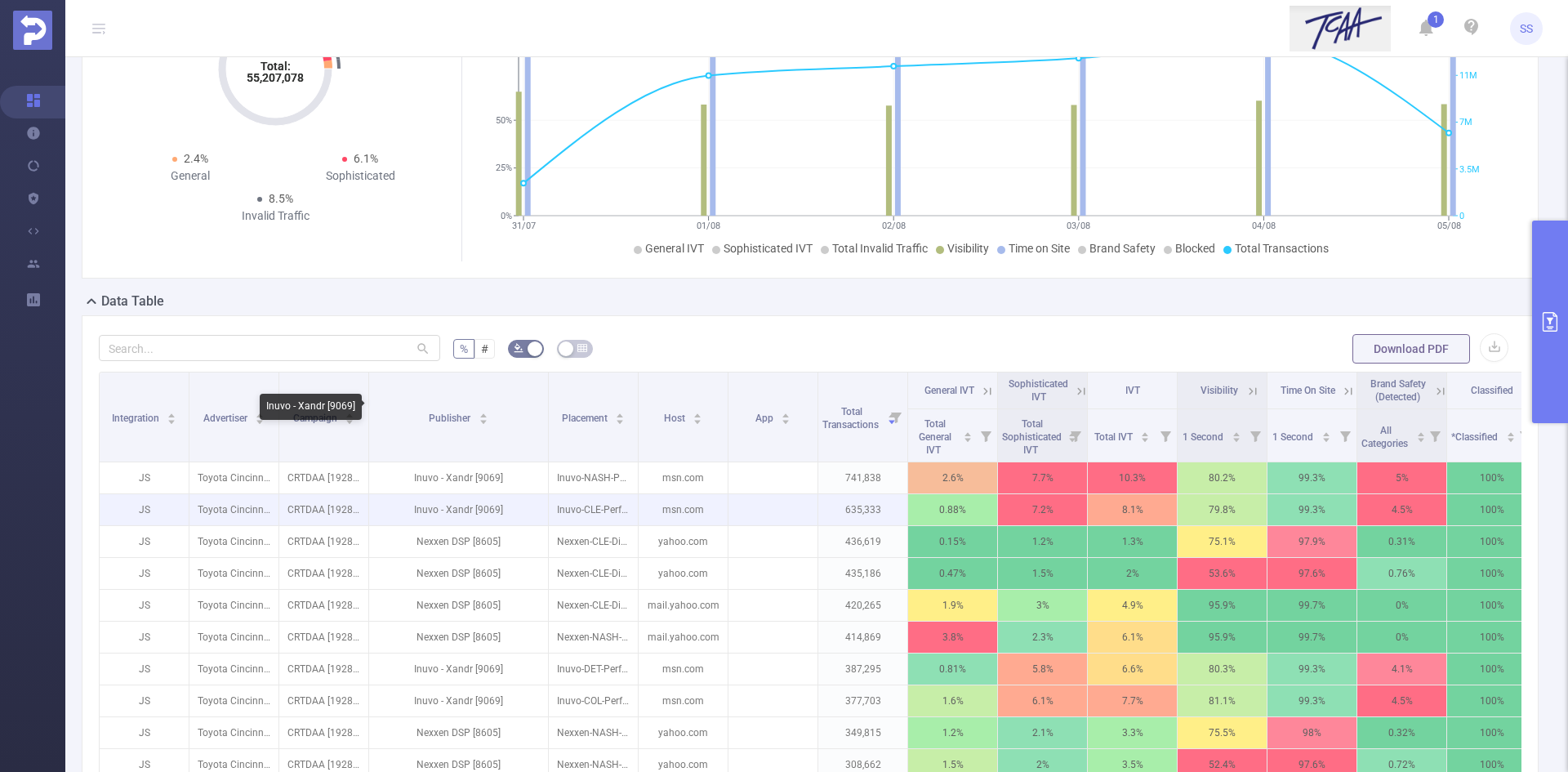 scroll, scrollTop: 0, scrollLeft: 0, axis: both 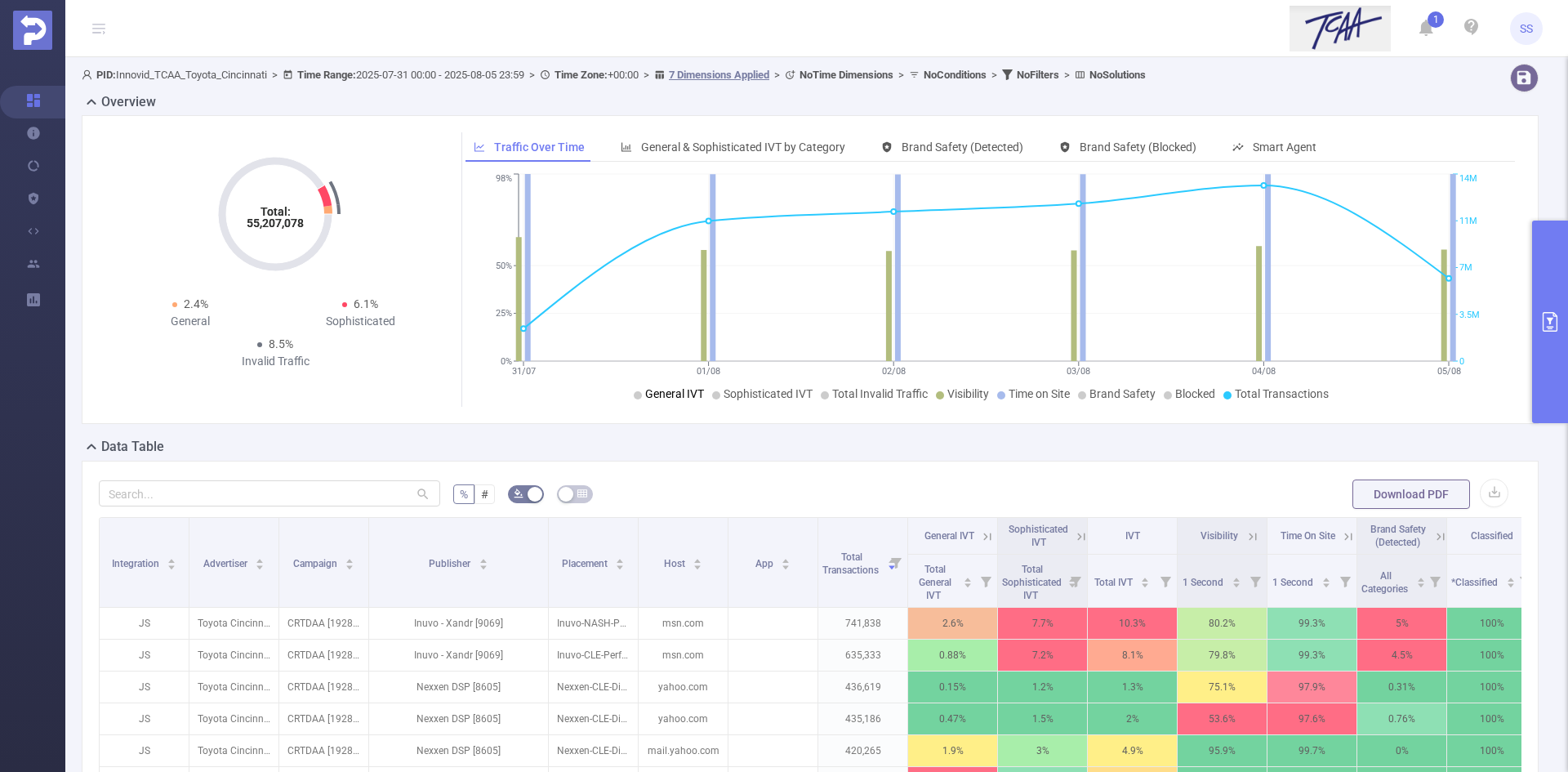 click on "General IVT" at bounding box center [675, 394] 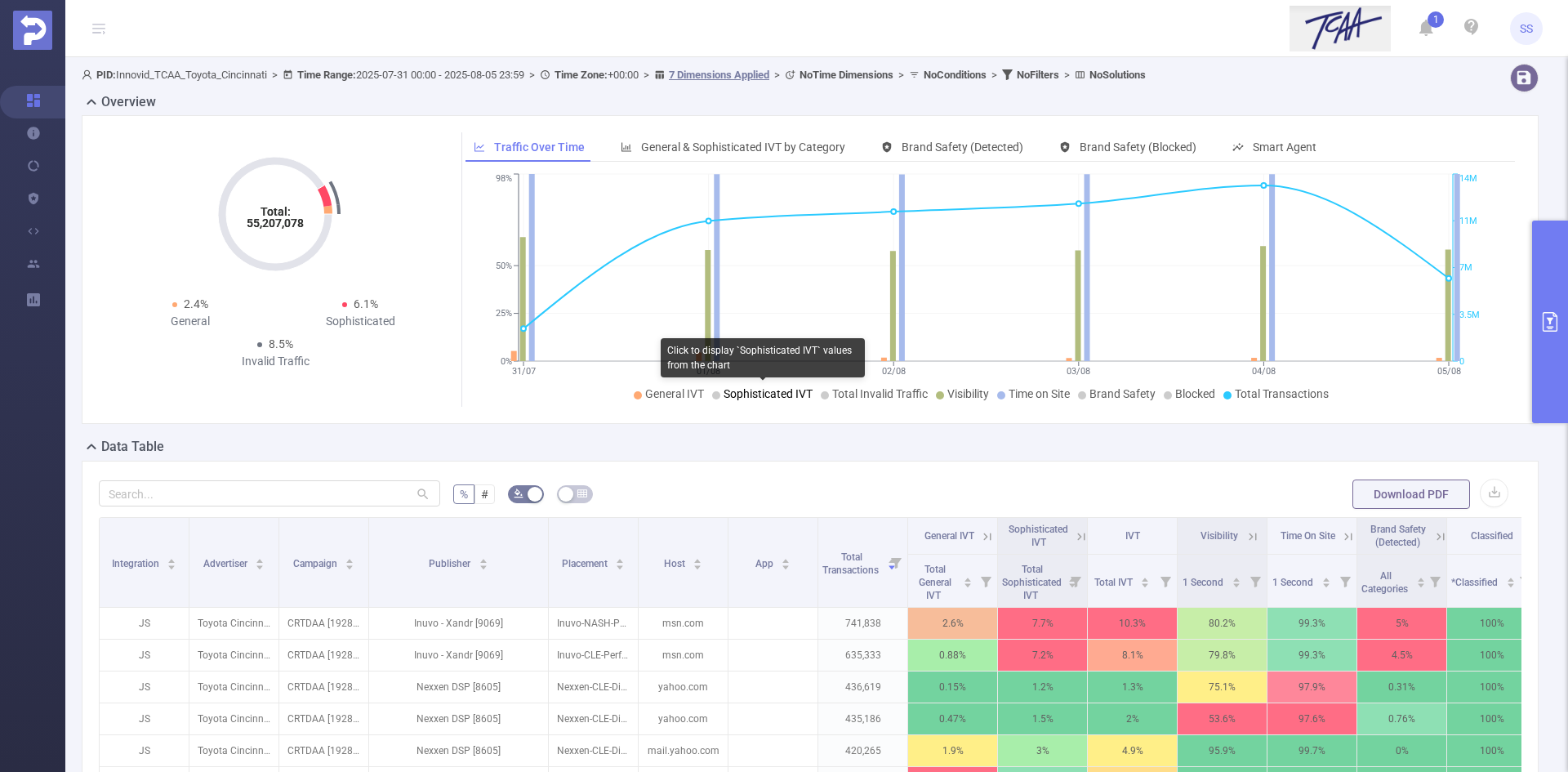click on "Sophisticated IVT" at bounding box center [768, 394] 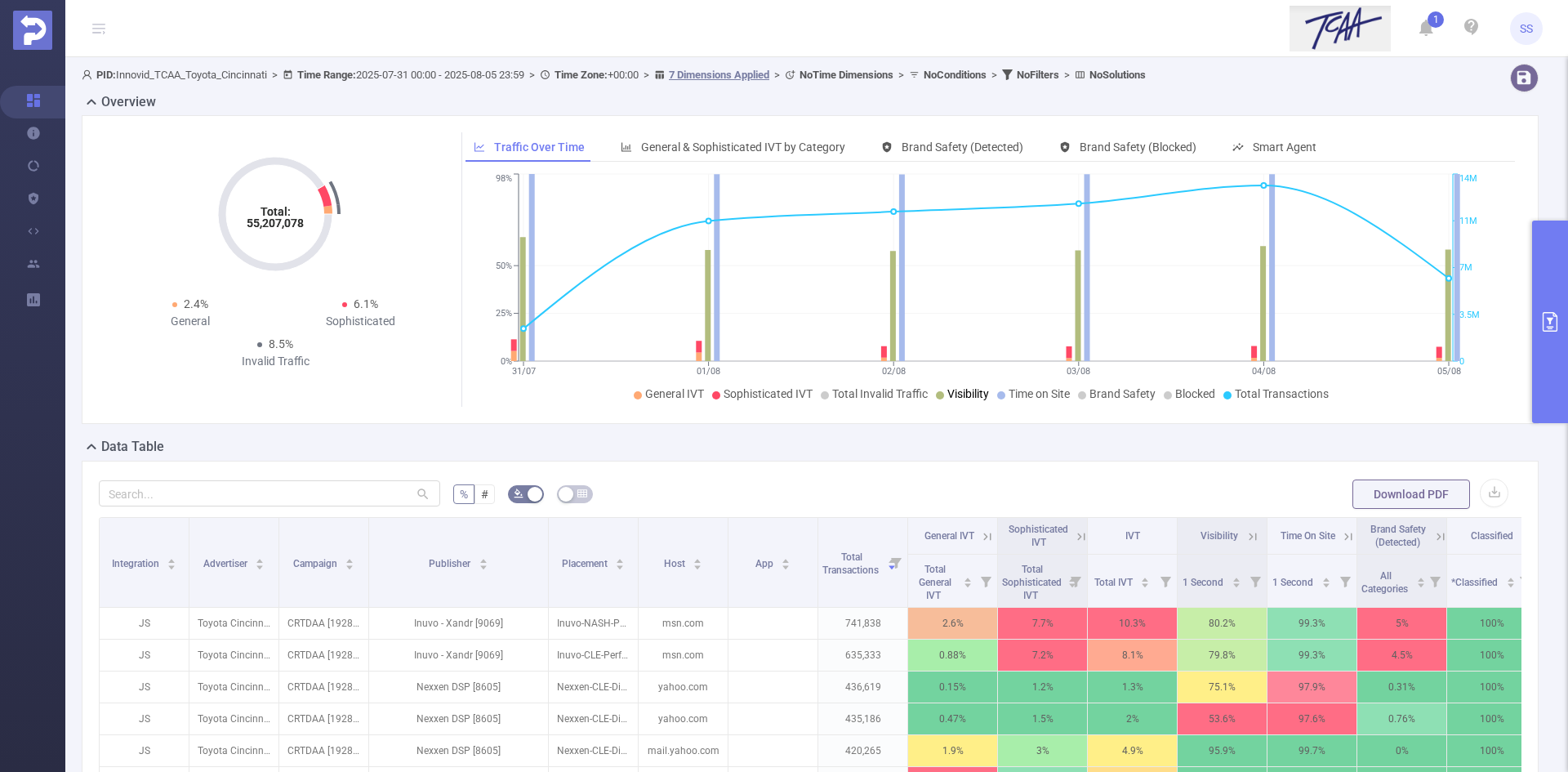 click on "Visibility" at bounding box center (968, 394) 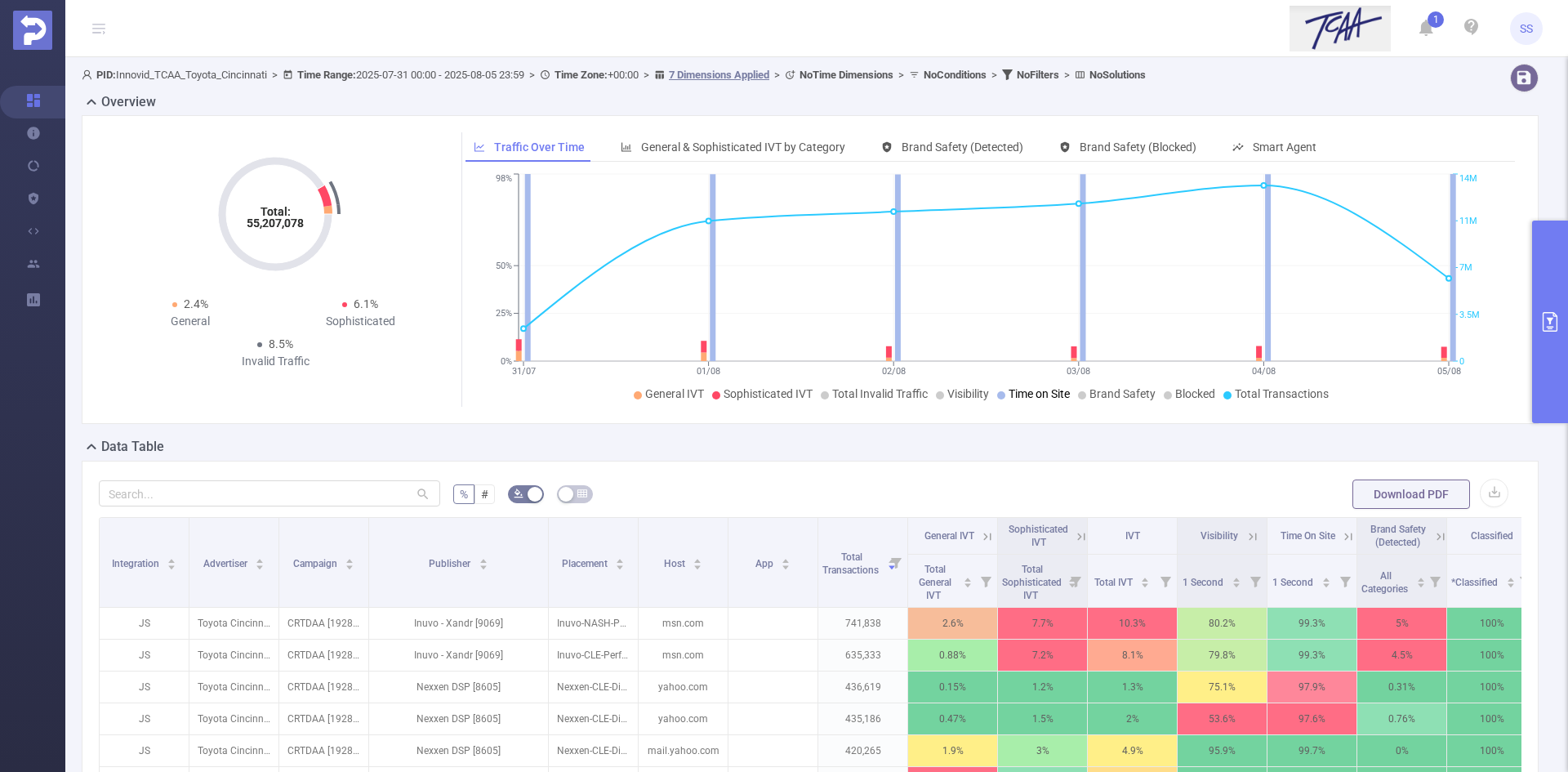 click on "Time on Site" at bounding box center (1039, 394) 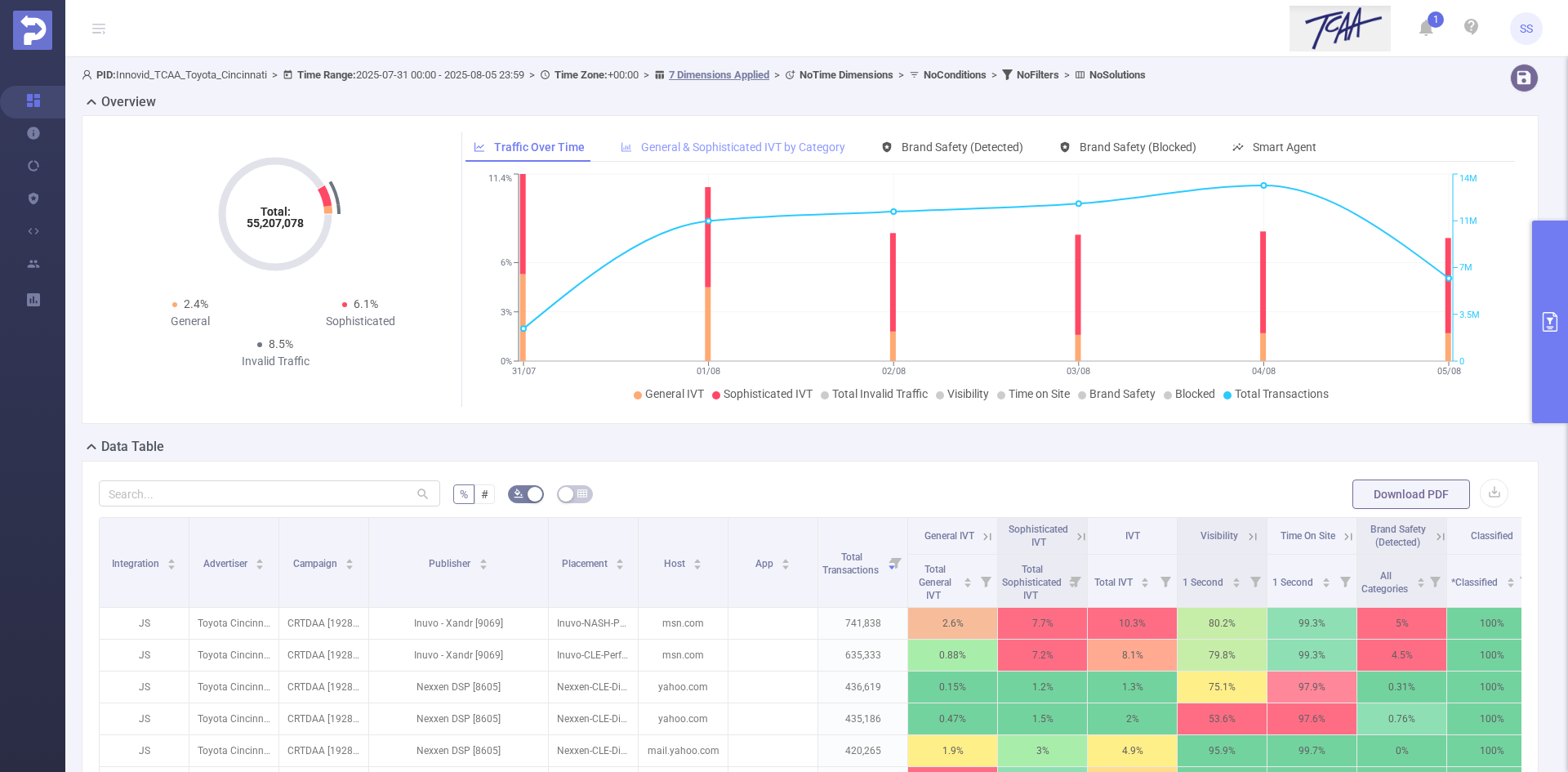 click on "General & Sophisticated IVT by Category" at bounding box center [743, 147] 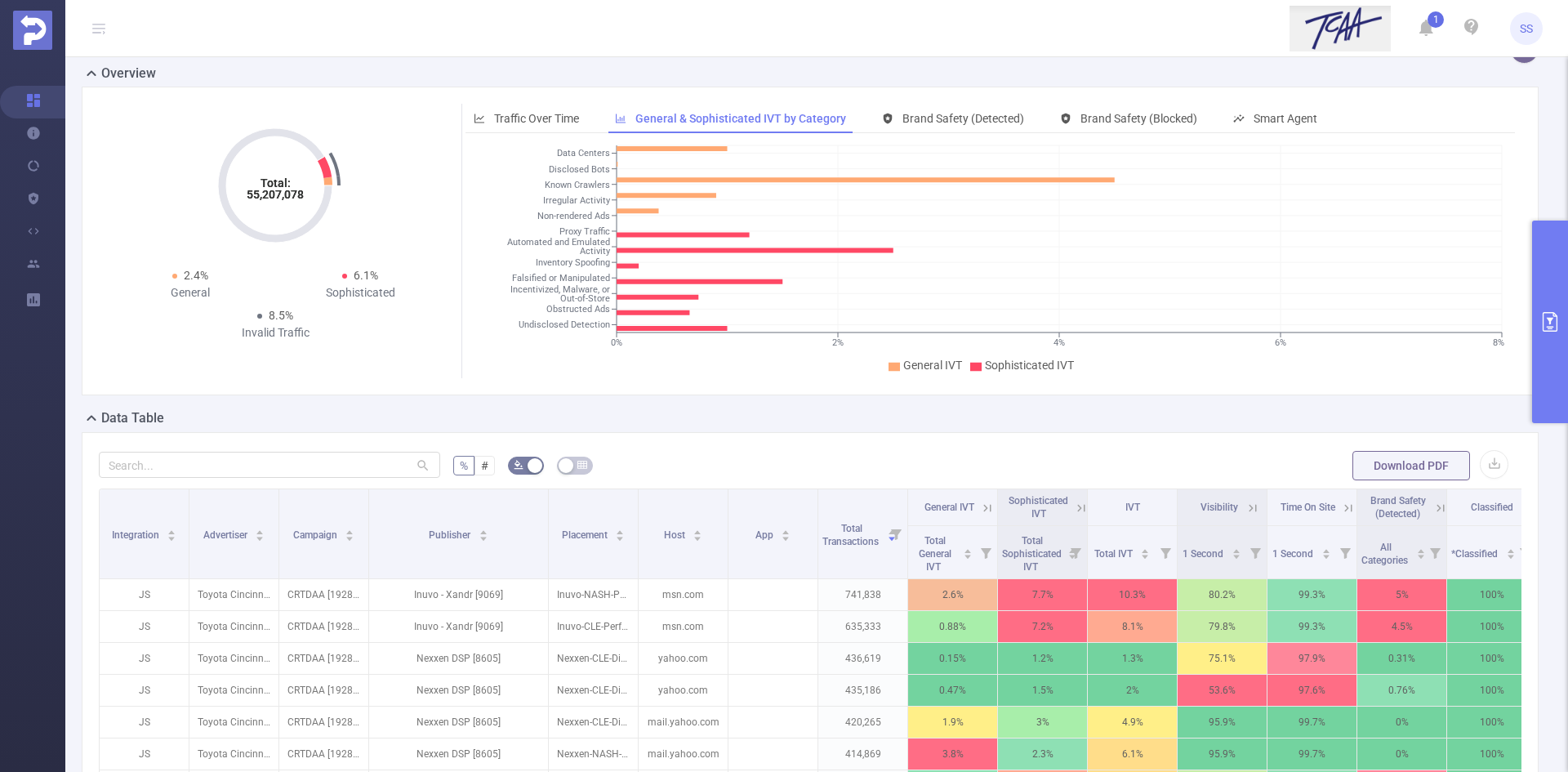 scroll, scrollTop: 0, scrollLeft: 0, axis: both 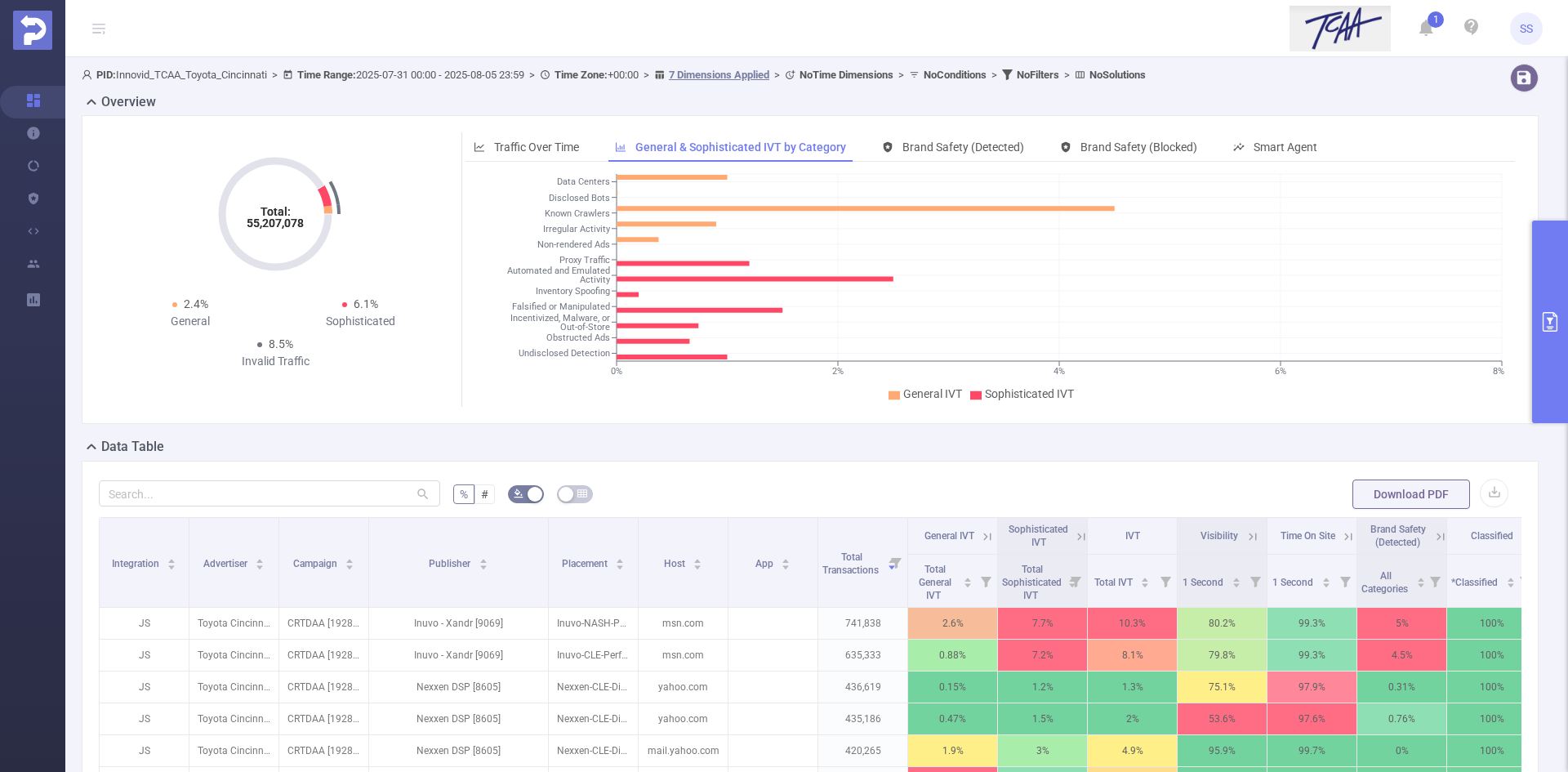 click on "Total: 55,207,078 Total: 55,207,078 2.4% General 6.1% Sophisticated 8.5% Invalid Traffic       Traffic Over Time           General & Sophisticated IVT by Category           Brand Safety (Detected)           Brand Safety (Blocked)           Smart Agent     31/07 01/08 02/08 03/08 04/08 05/08 0% 3% 6% 11.4% 0 3.5M 7M 11M 14M General IVT Sophisticated IVT Total Invalid Traffic Visibility Time on Site Brand Safety Blocked Total Transactions 01/08/2025 0% 2% 4% 6% 8% Data Centers Disclosed Bots Known Crawlers Irregular Activity Non-rendered Ads Proxy Traffic Automated and Emulated Activity Inventory Spoofing Falsified or Manipulated Incentivized, Malware, or Out-of-Store Obstructed Ads Undisclosed Detection General IVT Sophisticated IVT Data Centers" at bounding box center (810, 270) 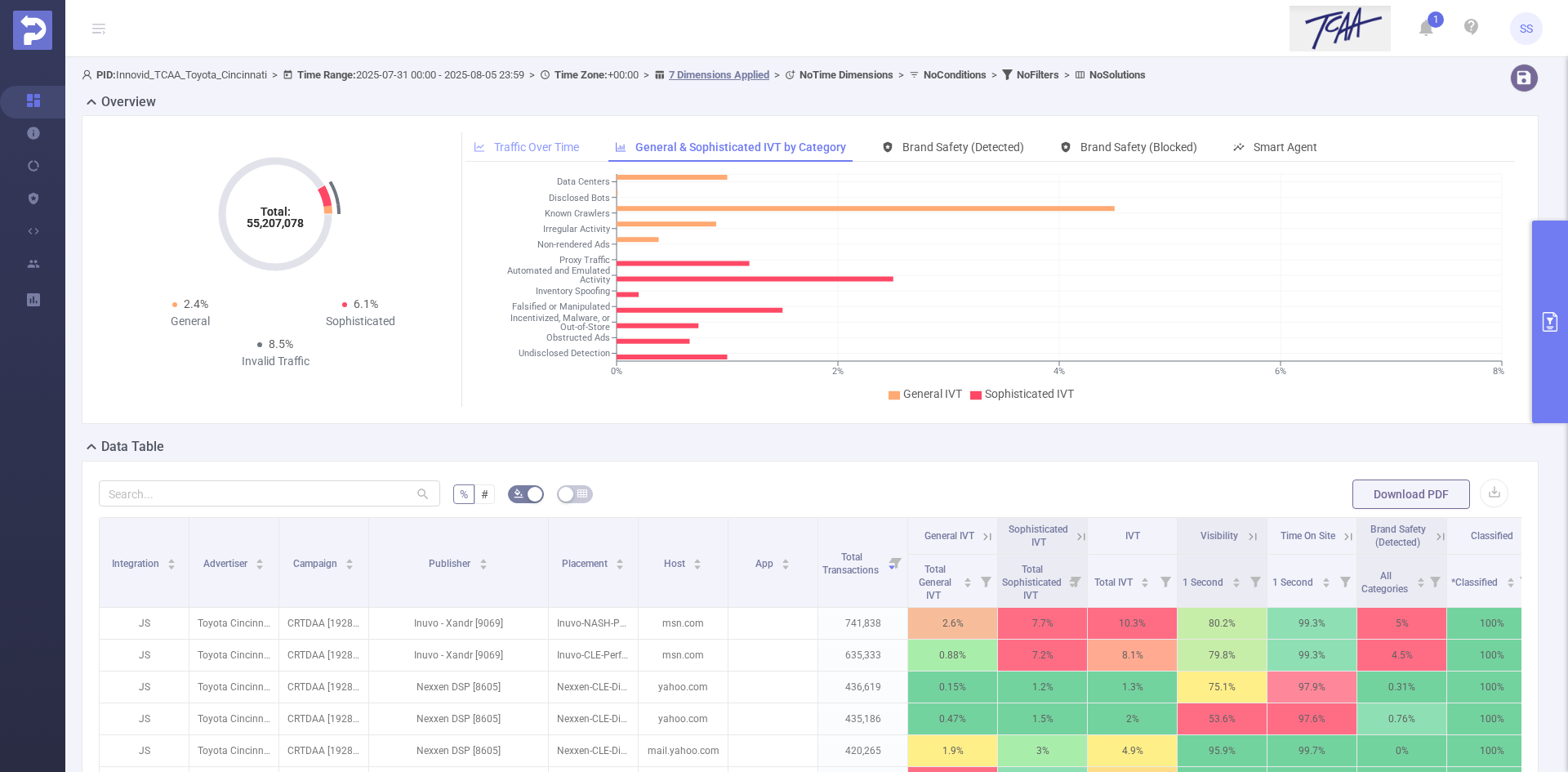 click on "Traffic Over Time" at bounding box center [537, 147] 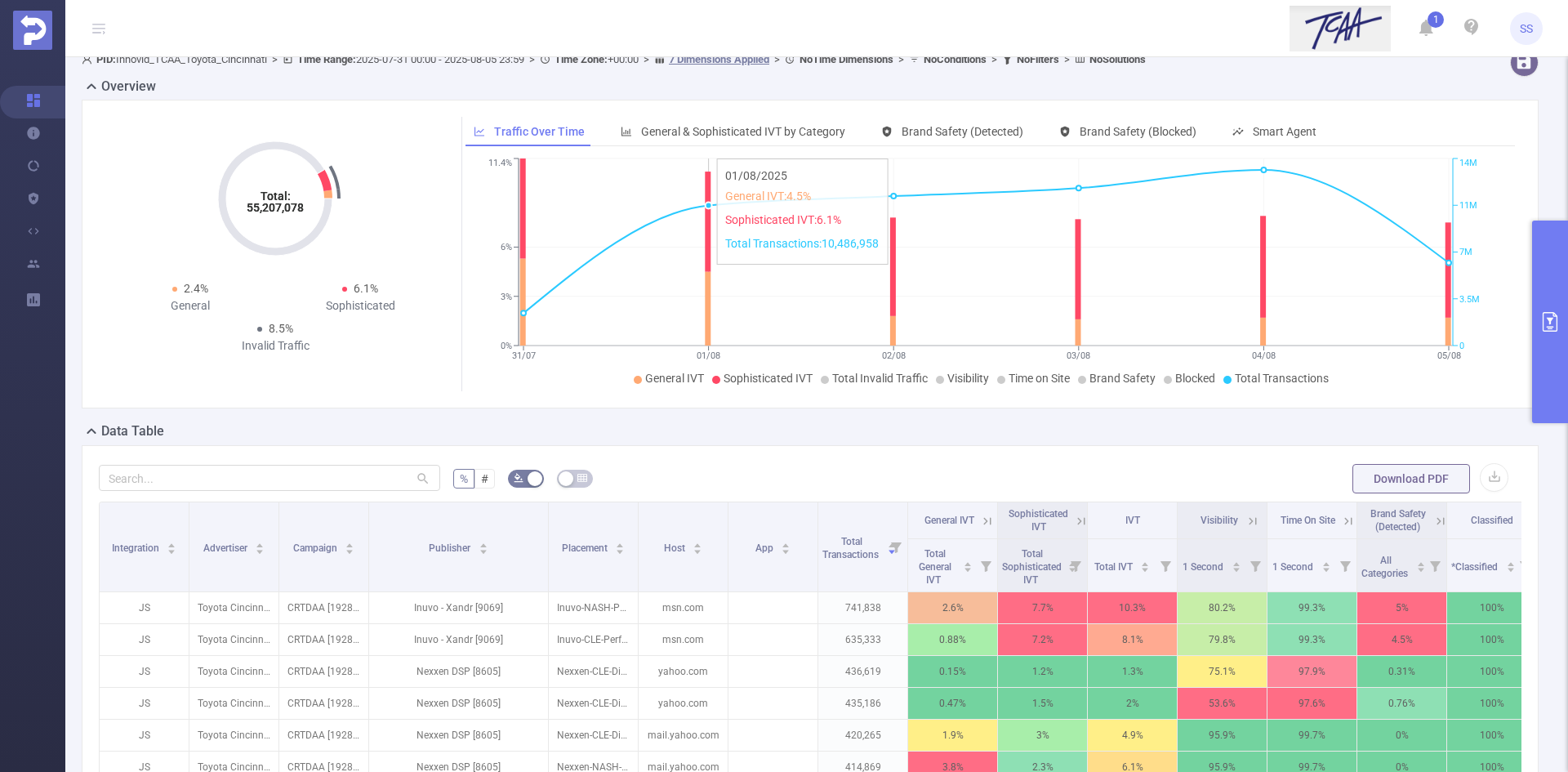 scroll, scrollTop: 0, scrollLeft: 0, axis: both 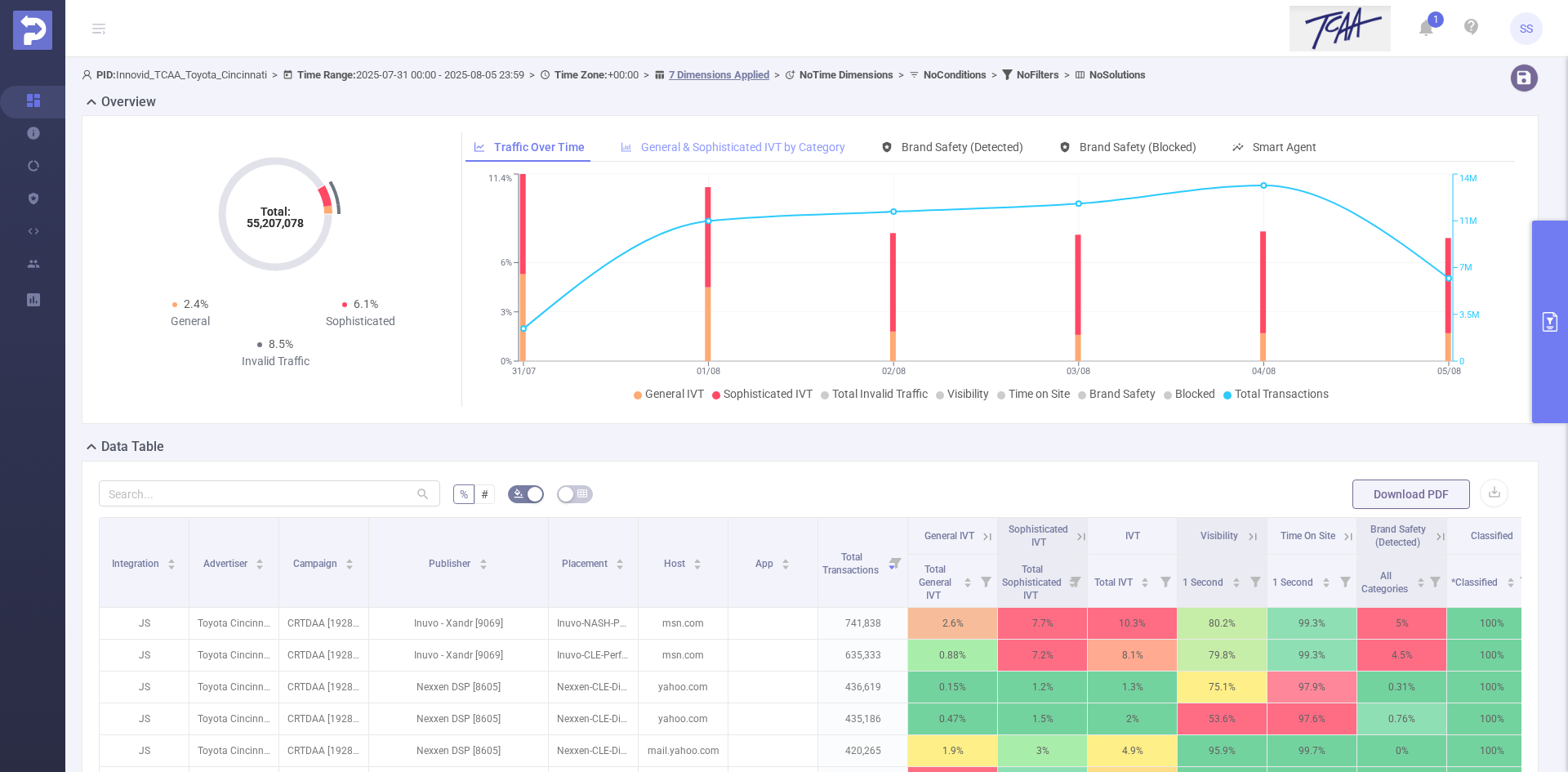 click on "General & Sophisticated IVT by Category" at bounding box center (743, 147) 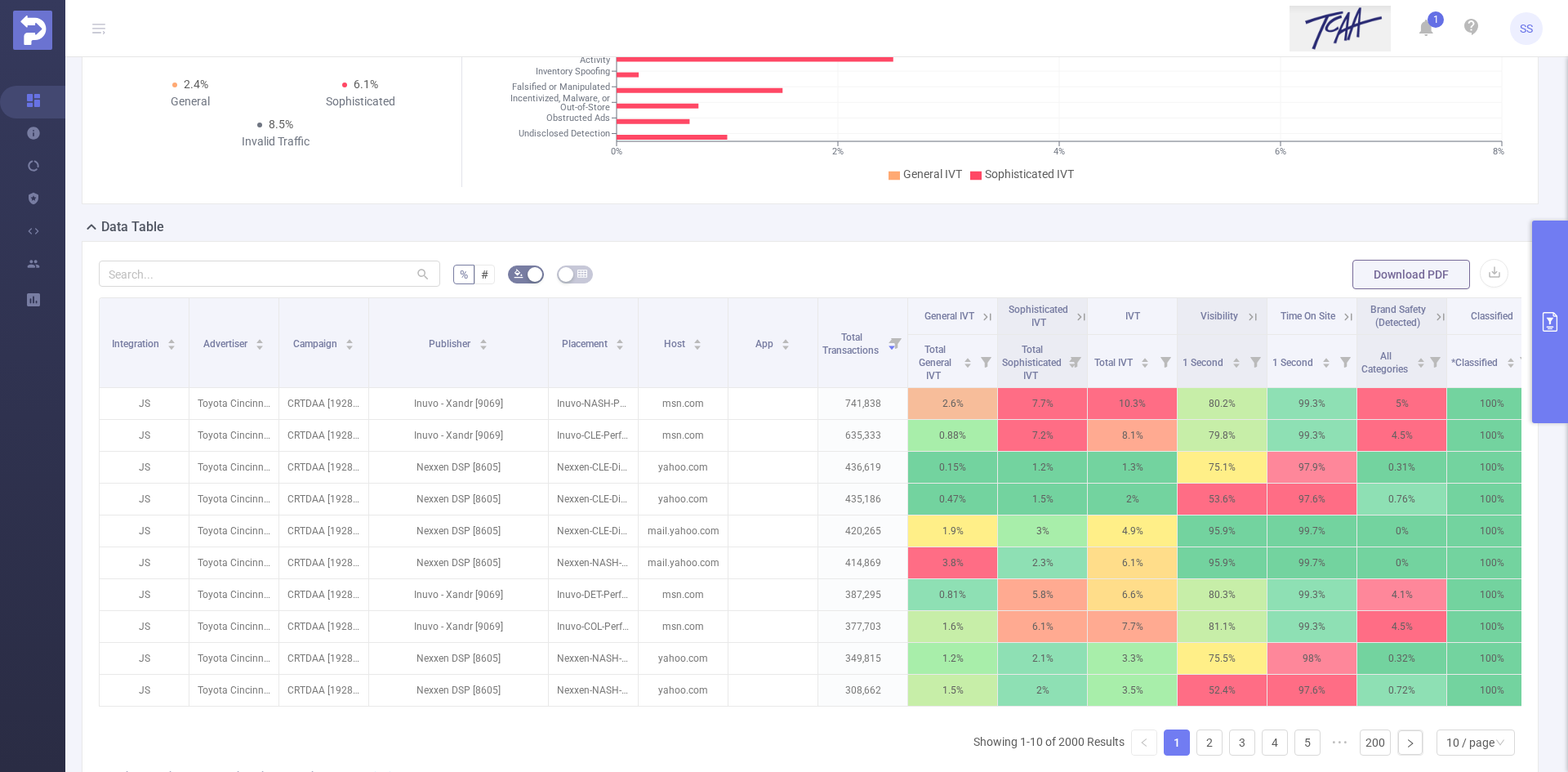 scroll, scrollTop: 245, scrollLeft: 0, axis: vertical 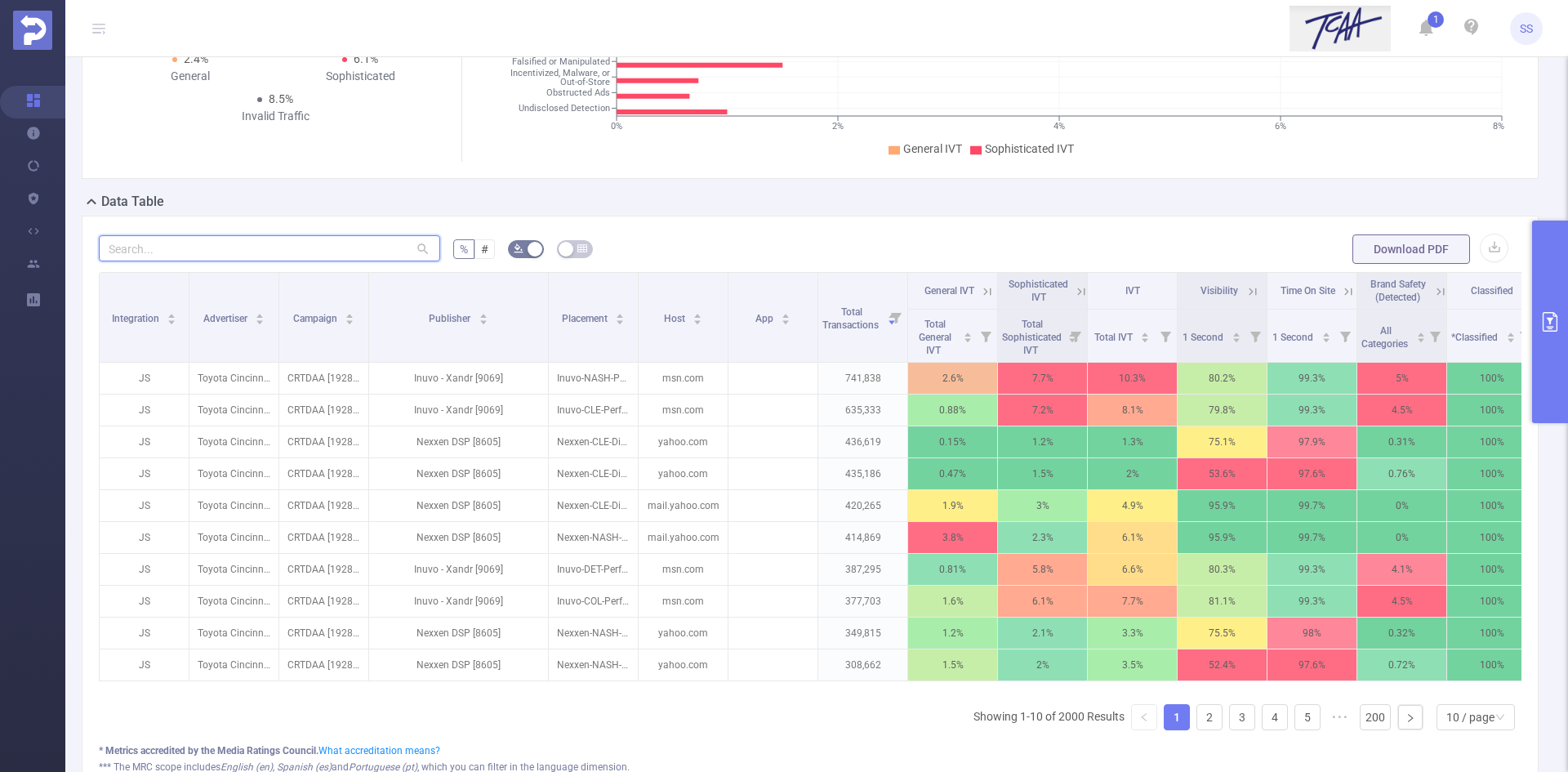 click at bounding box center (270, 248) 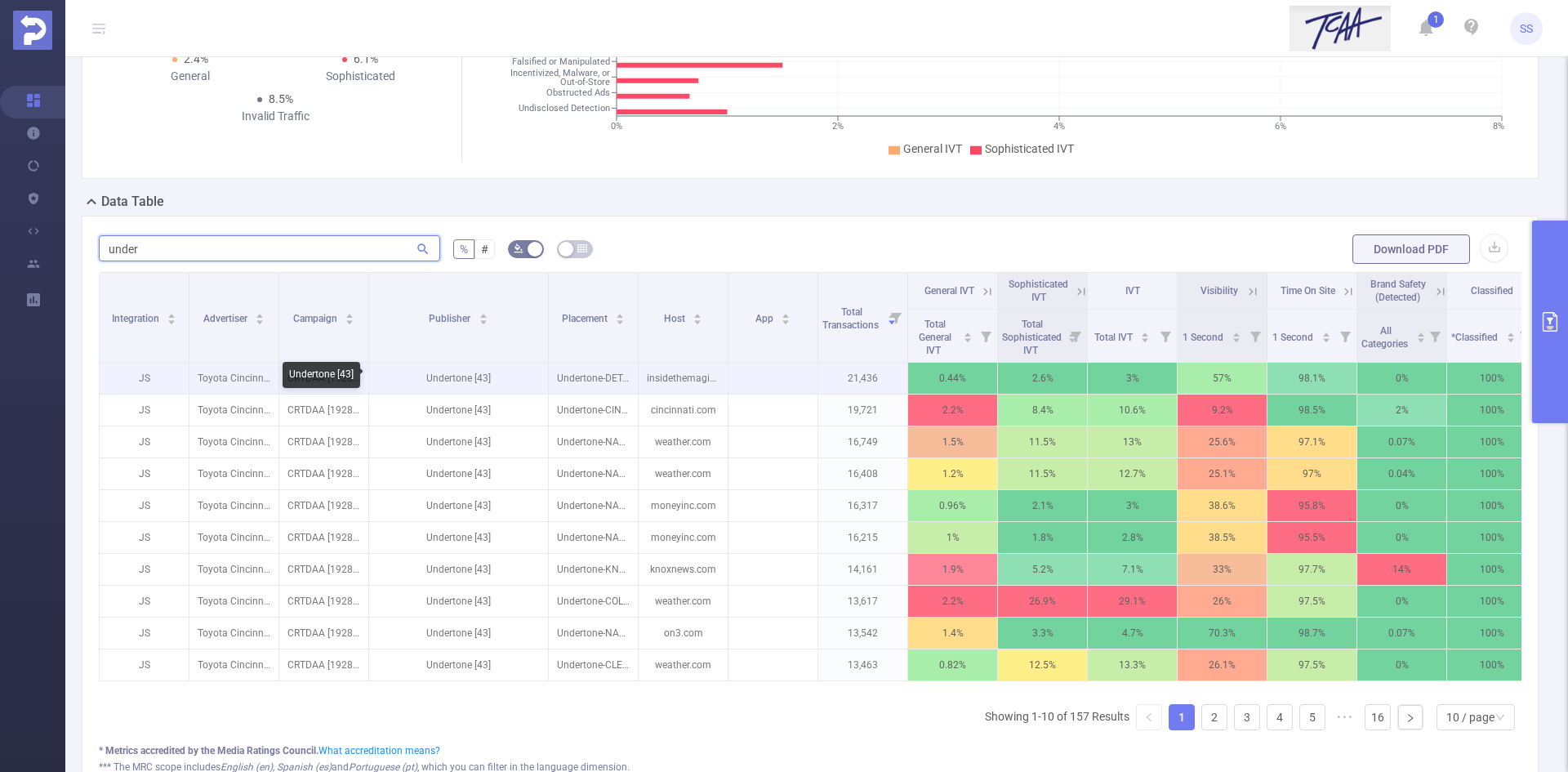 type on "under" 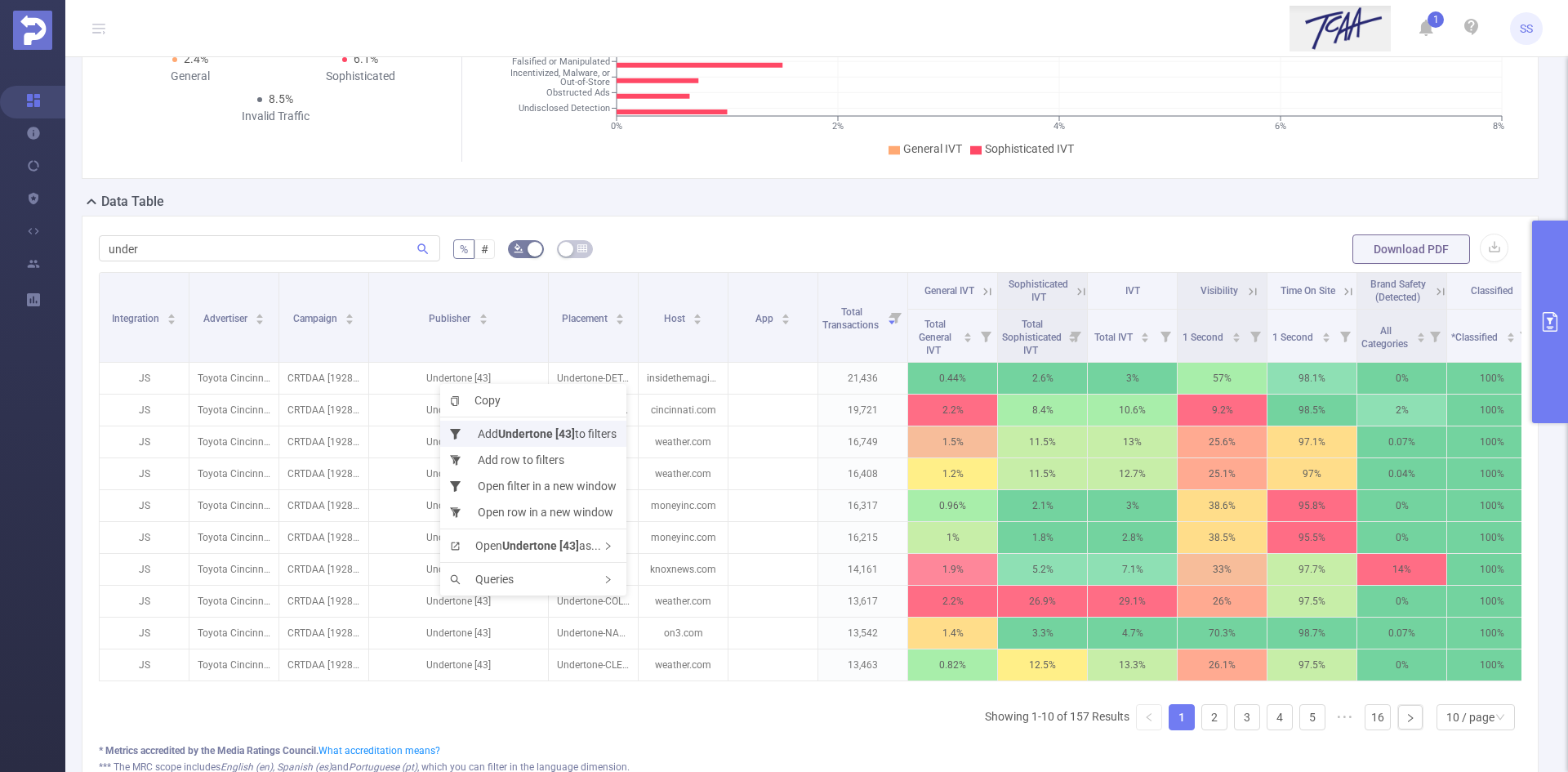 click on "Undertone [43]" at bounding box center (537, 434) 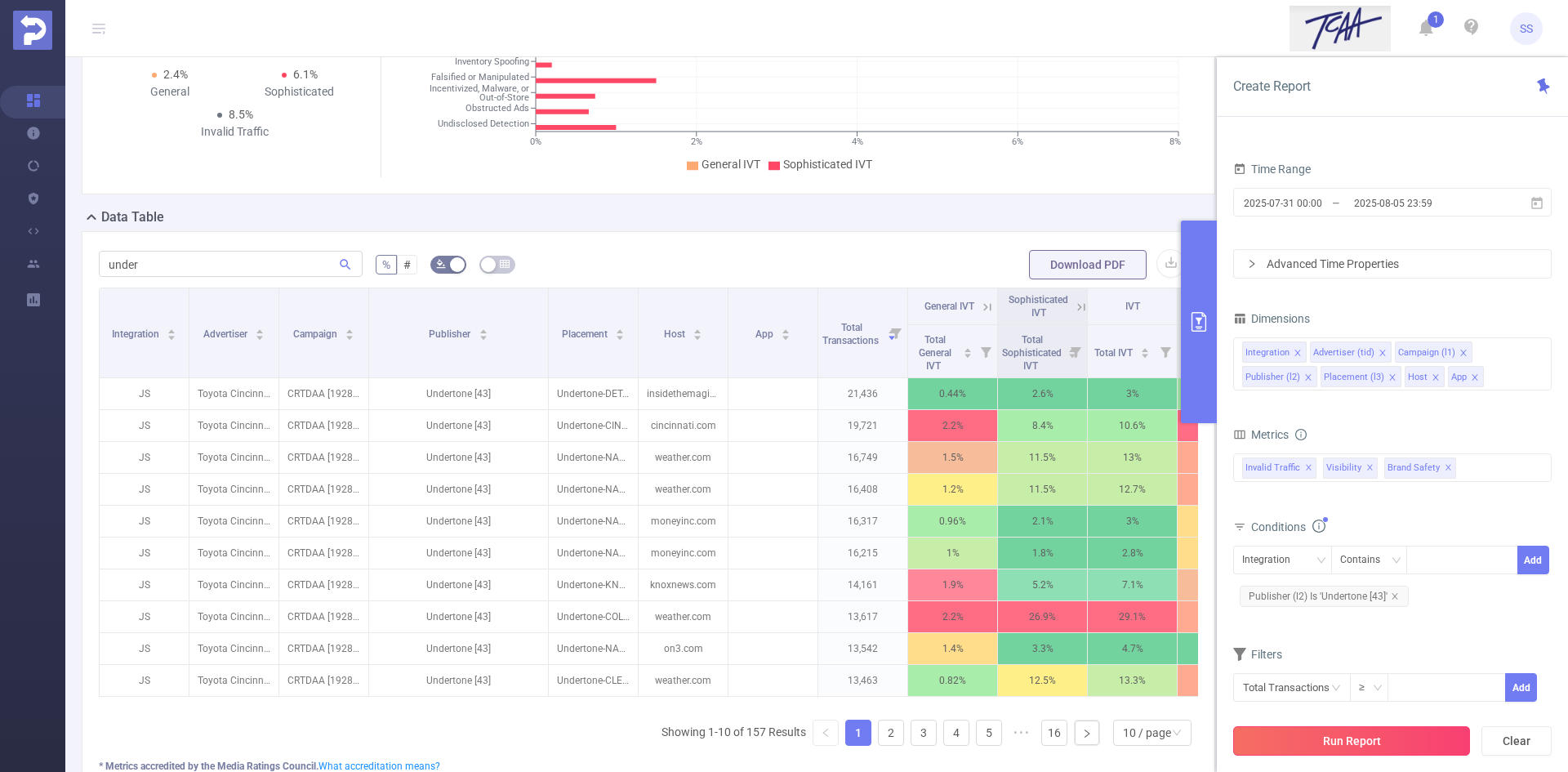 click on "Run Report" at bounding box center (1352, 741) 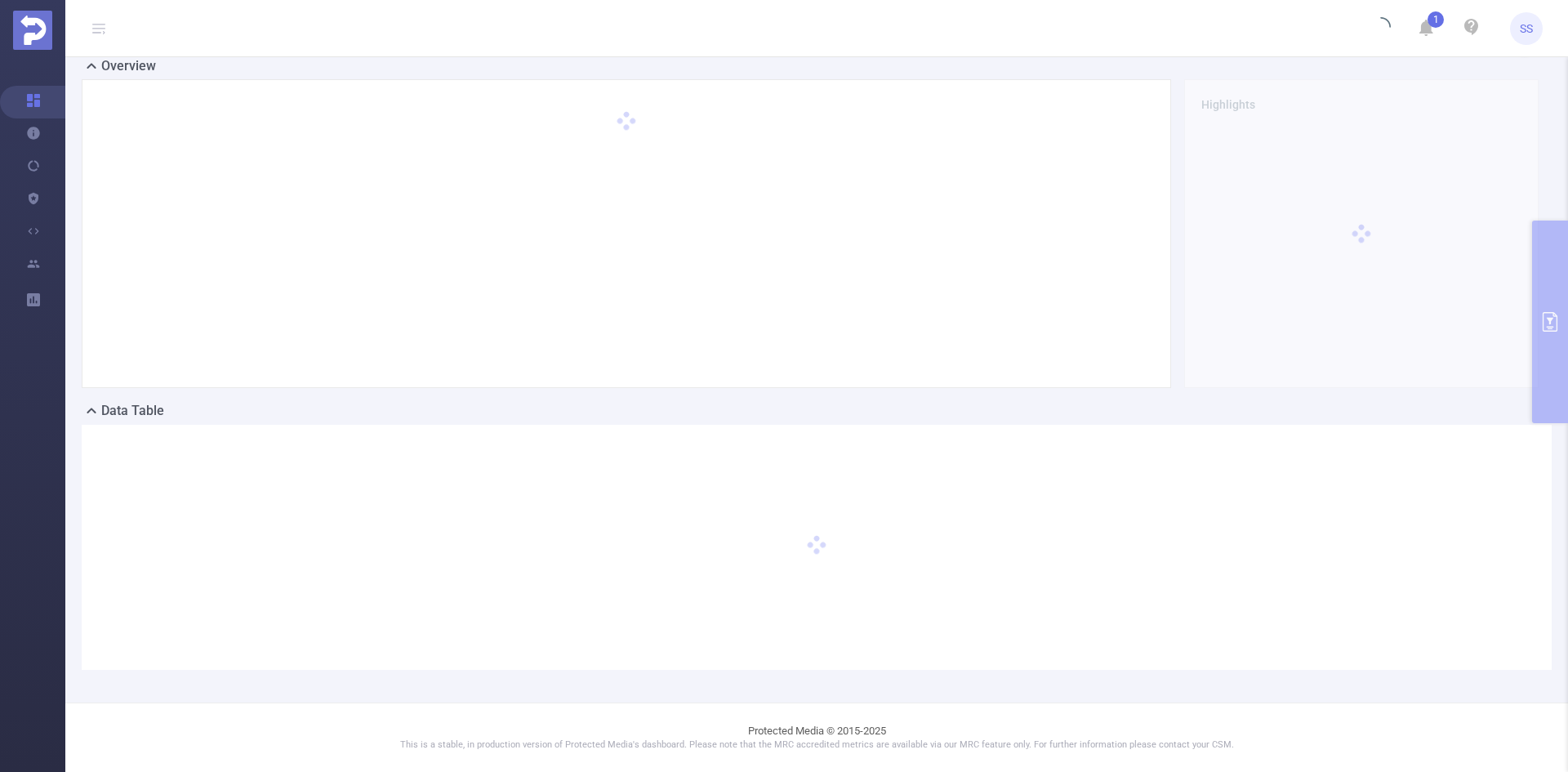 scroll, scrollTop: 0, scrollLeft: 0, axis: both 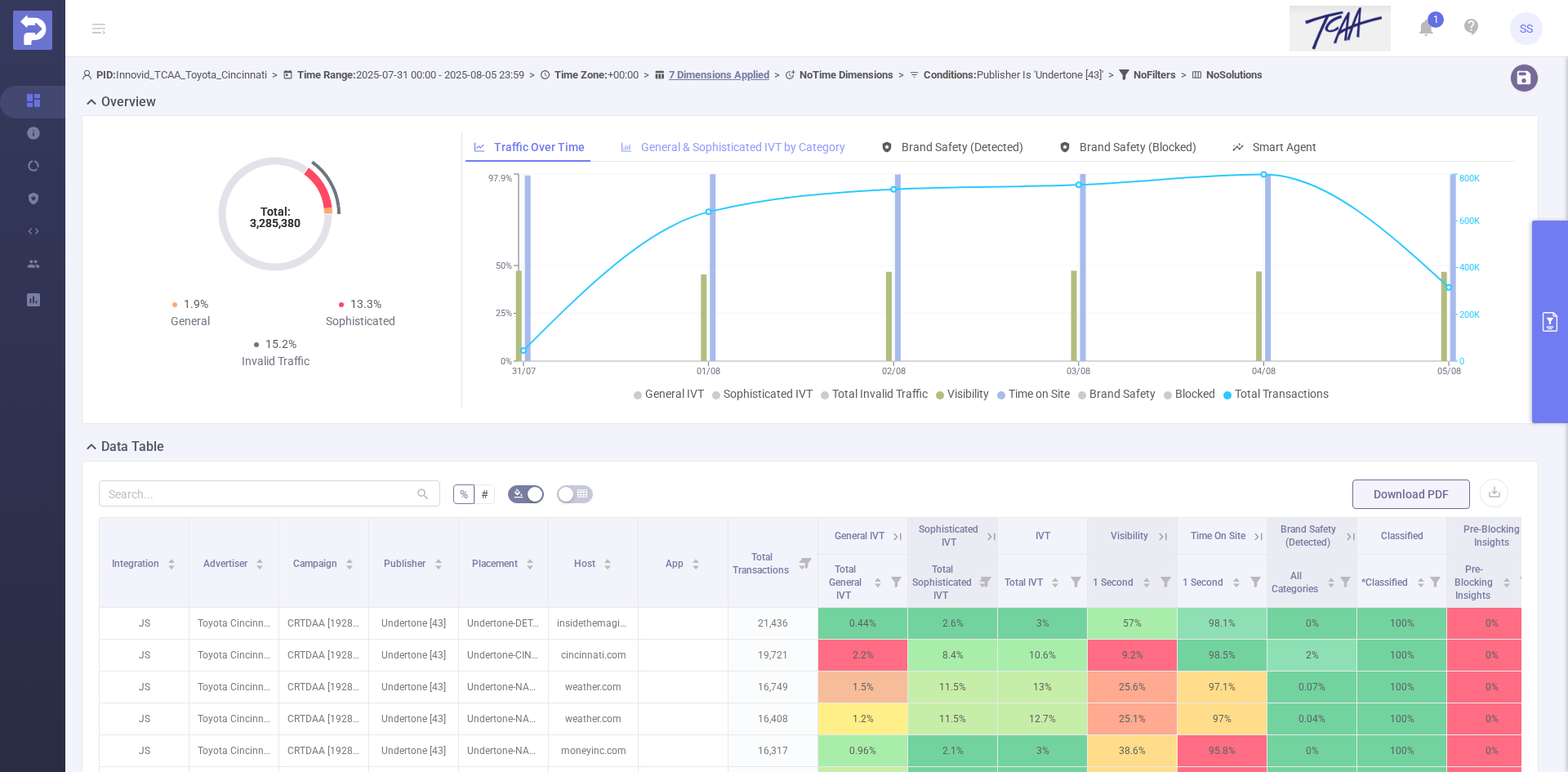 click on "General & Sophisticated IVT by Category" at bounding box center (743, 147) 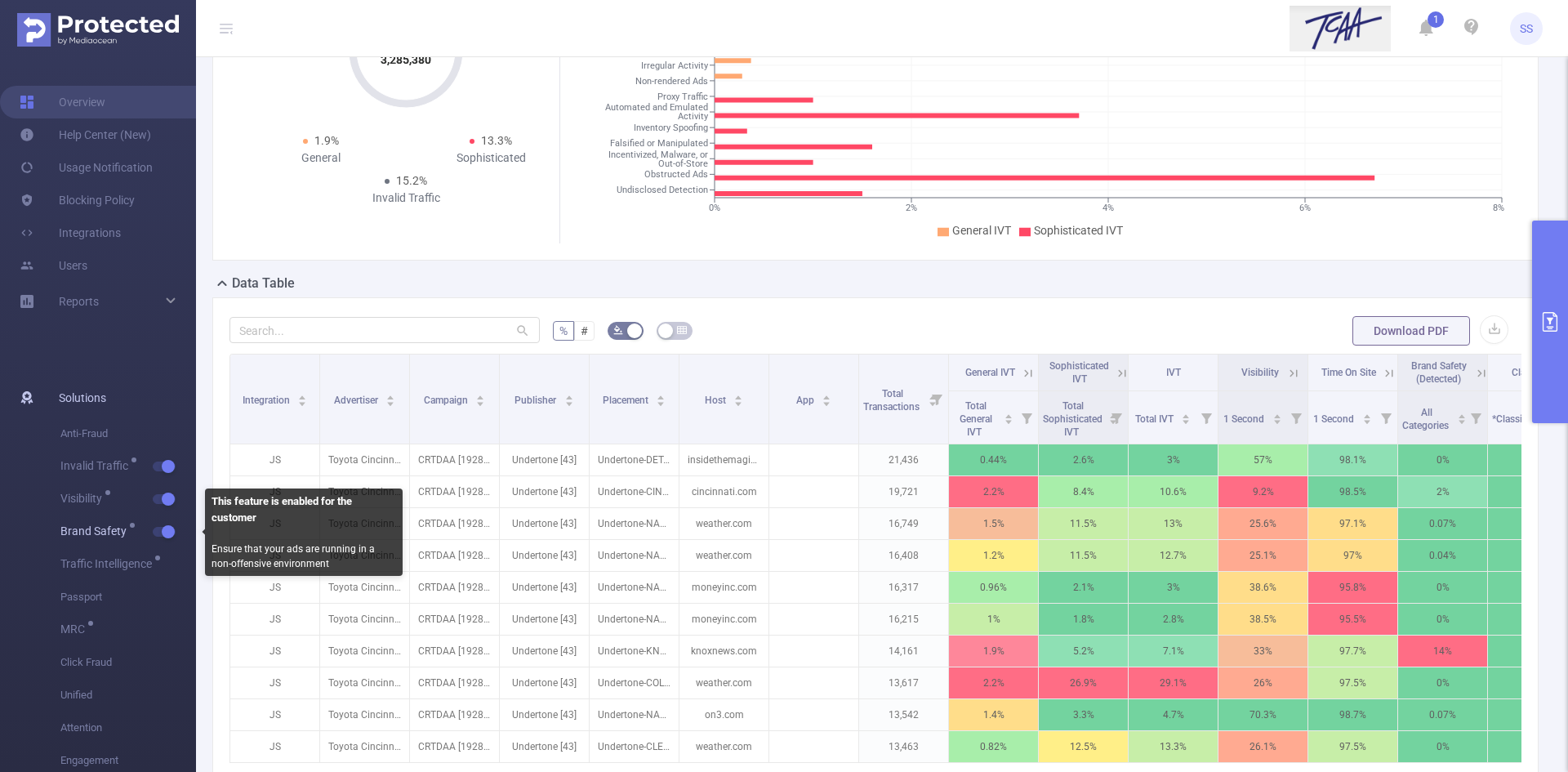 scroll, scrollTop: 179, scrollLeft: 0, axis: vertical 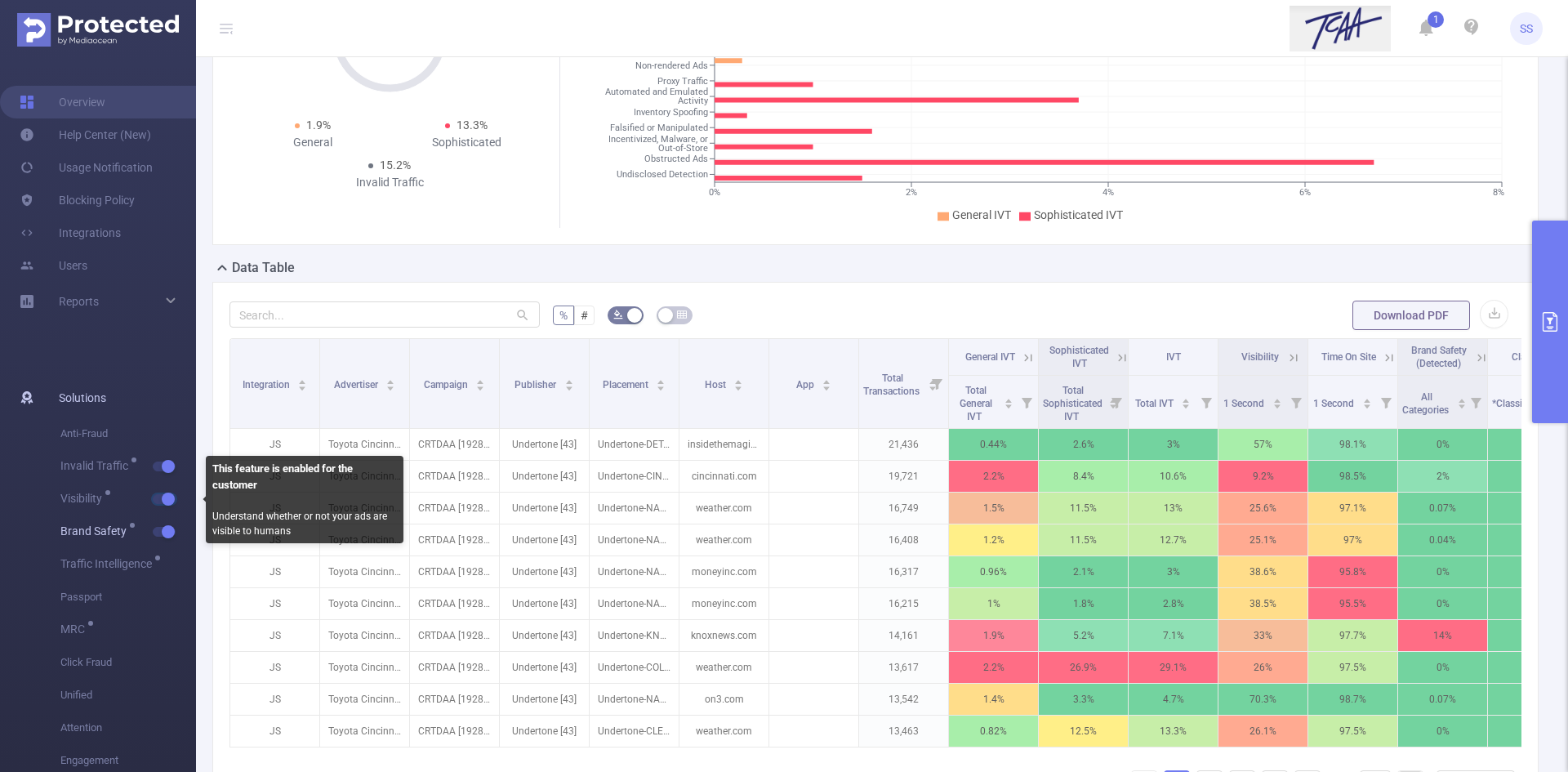 drag, startPoint x: 161, startPoint y: 499, endPoint x: 160, endPoint y: 520, distance: 21.023796 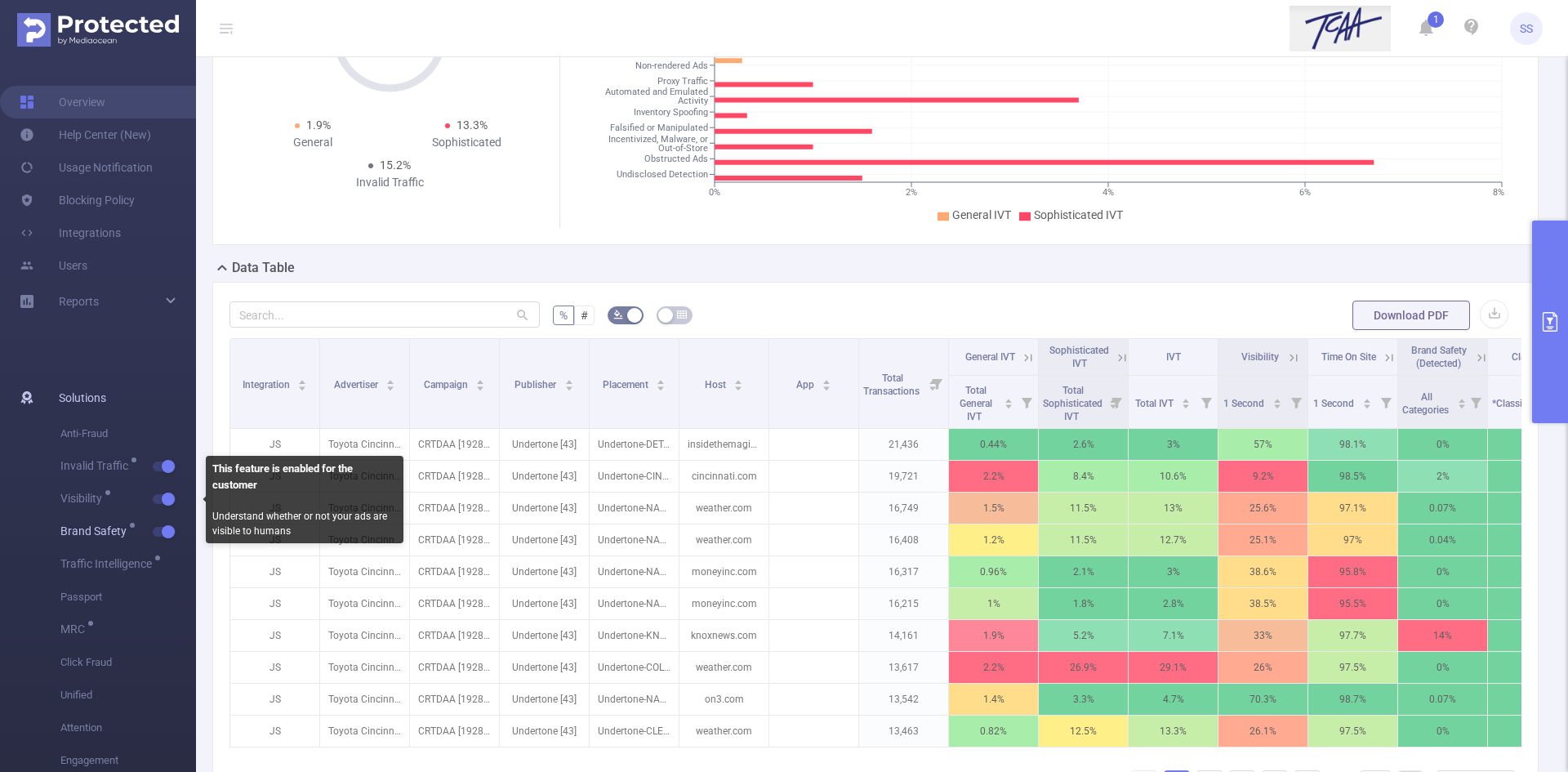 click at bounding box center [167, 499] 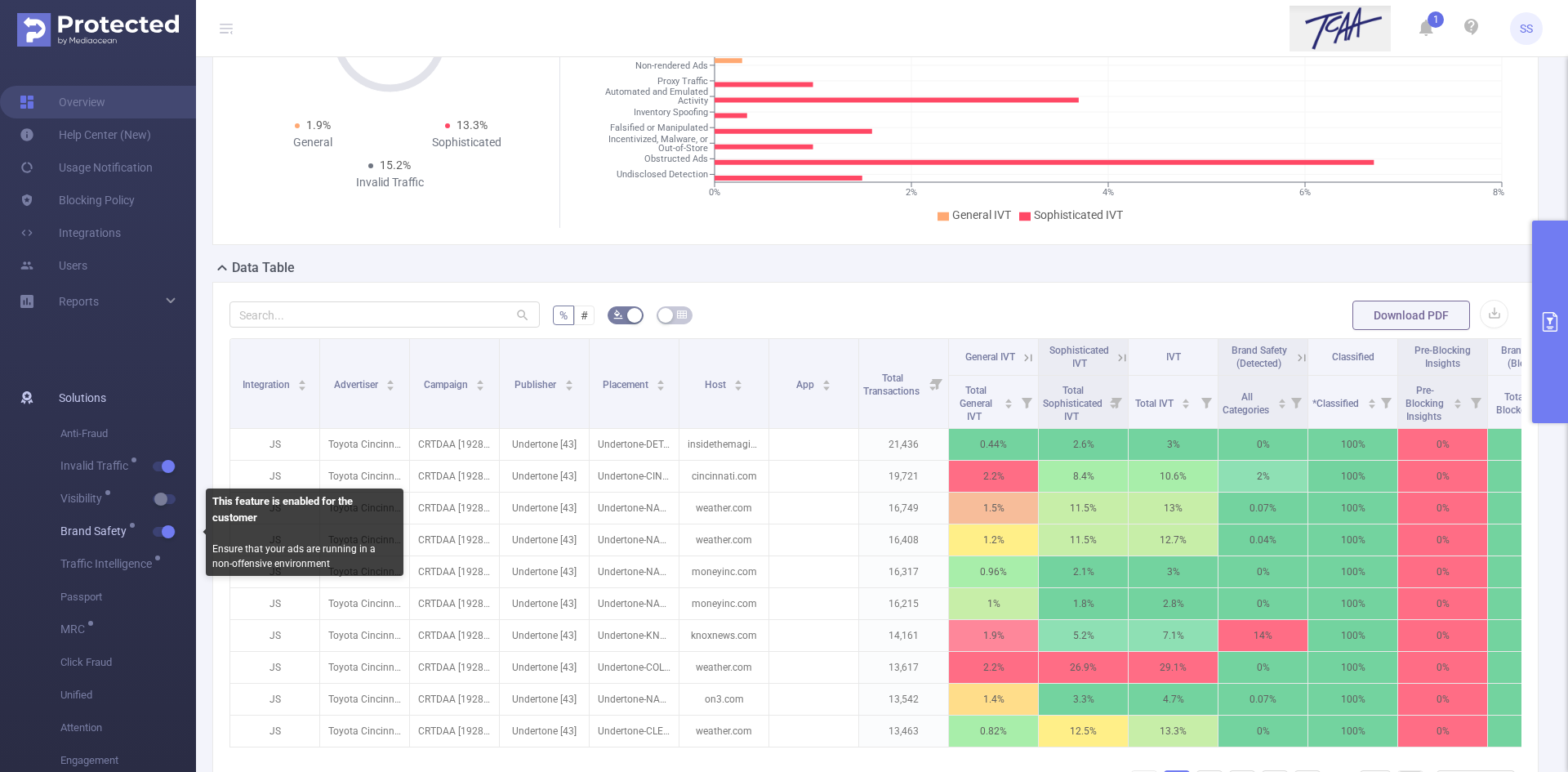 click at bounding box center (167, 532) 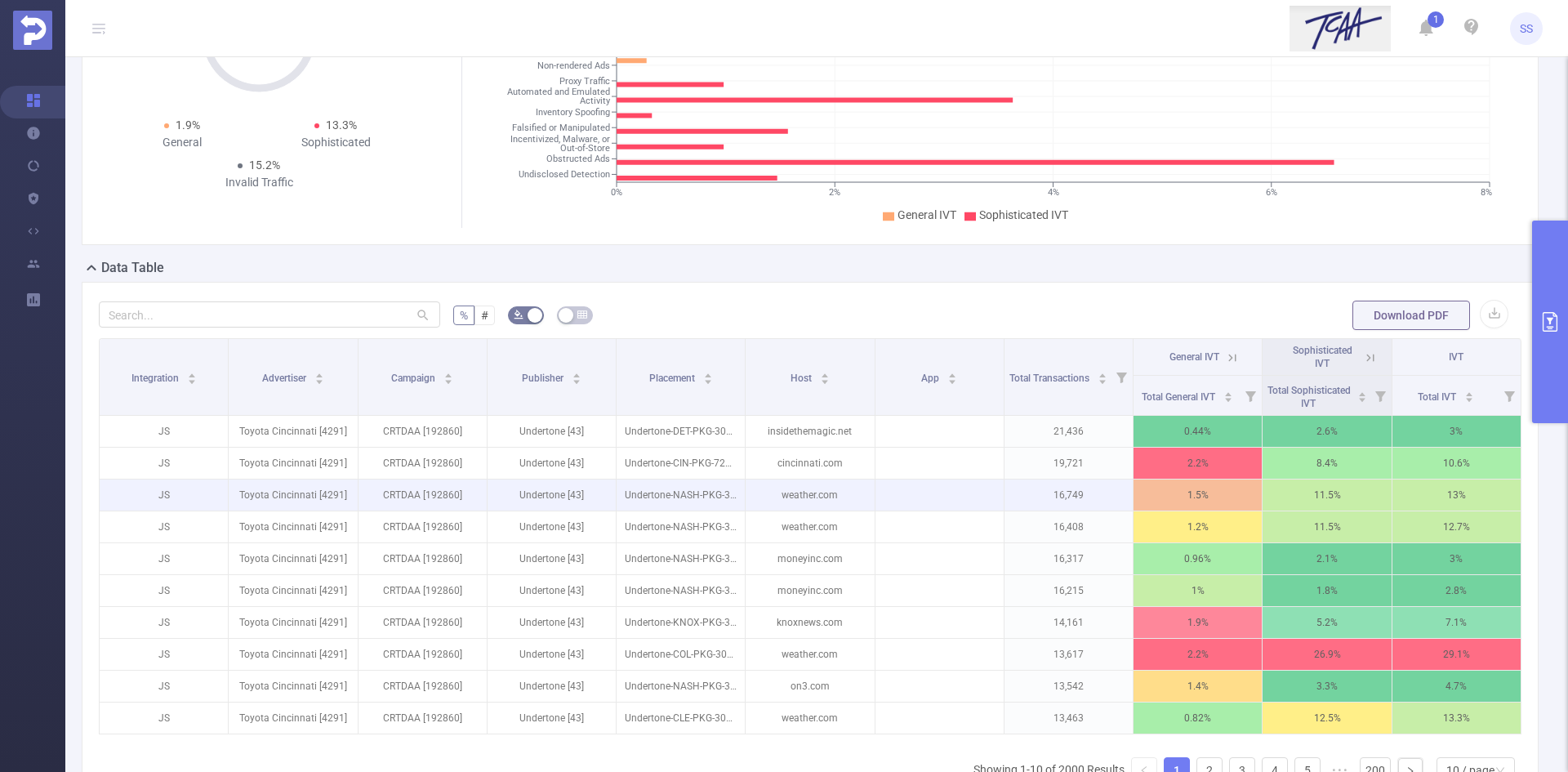 scroll, scrollTop: 163, scrollLeft: 0, axis: vertical 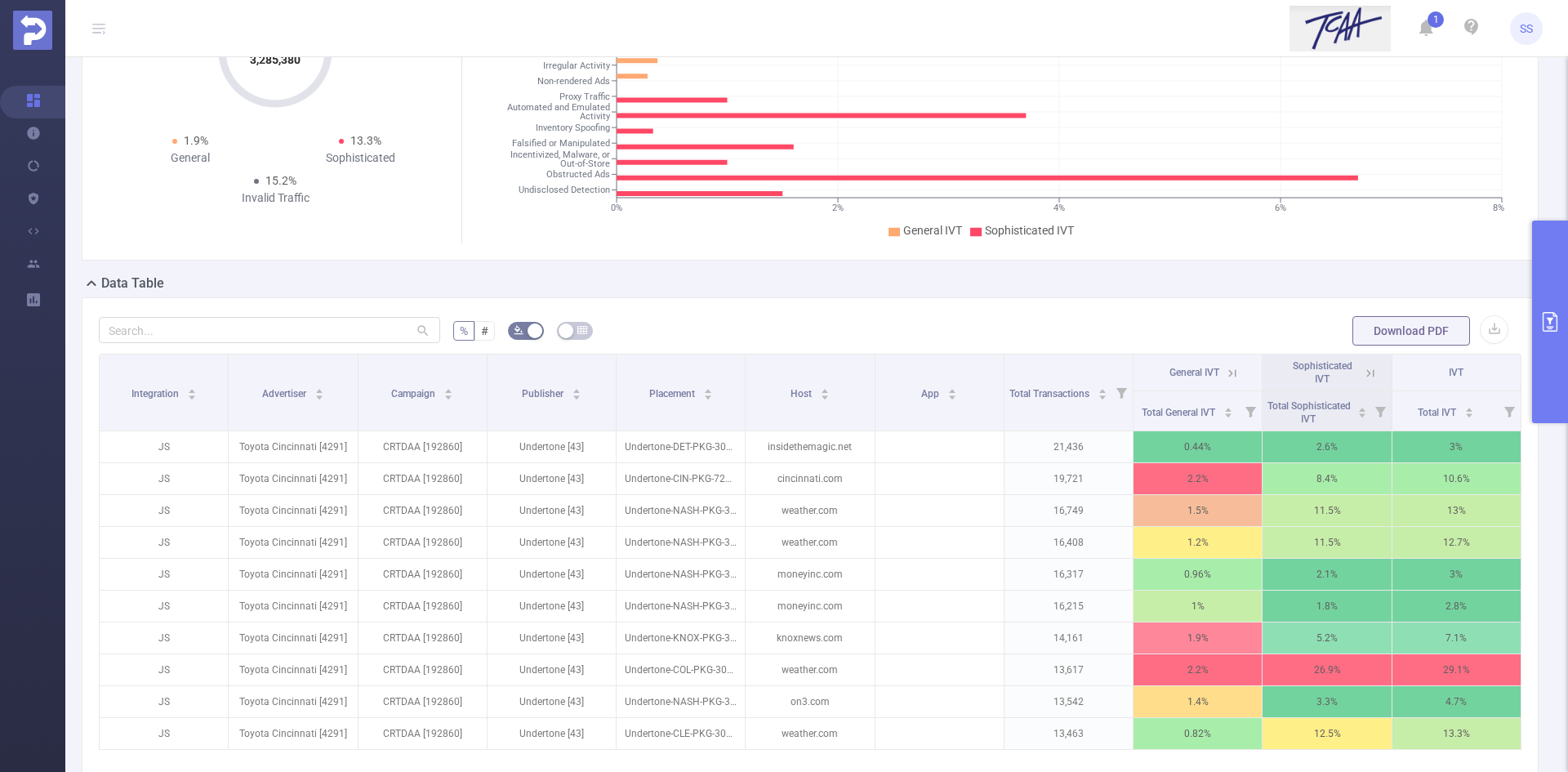 click 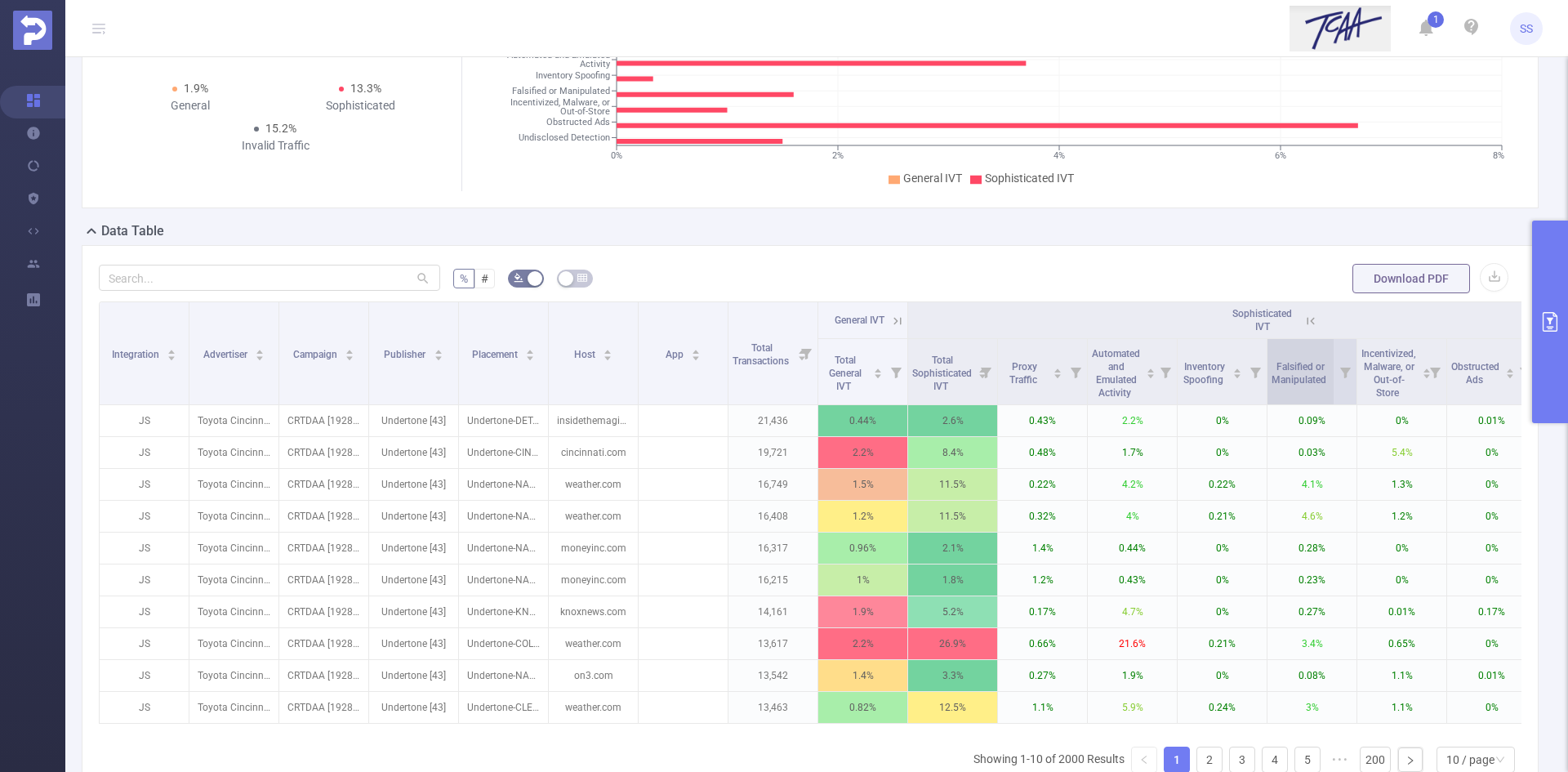 scroll, scrollTop: 245, scrollLeft: 0, axis: vertical 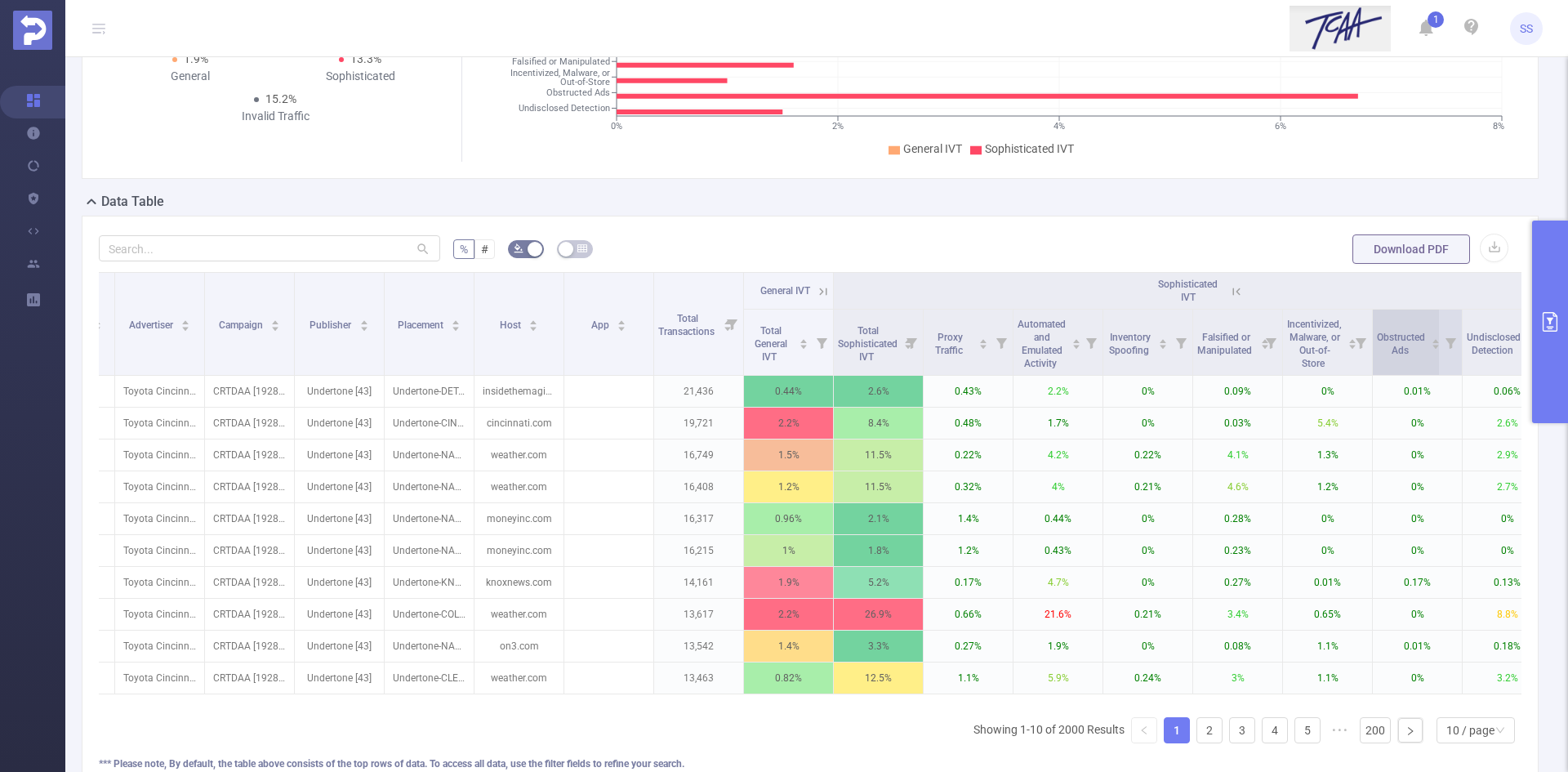 click on "Obstructed Ads" at bounding box center [1401, 342] 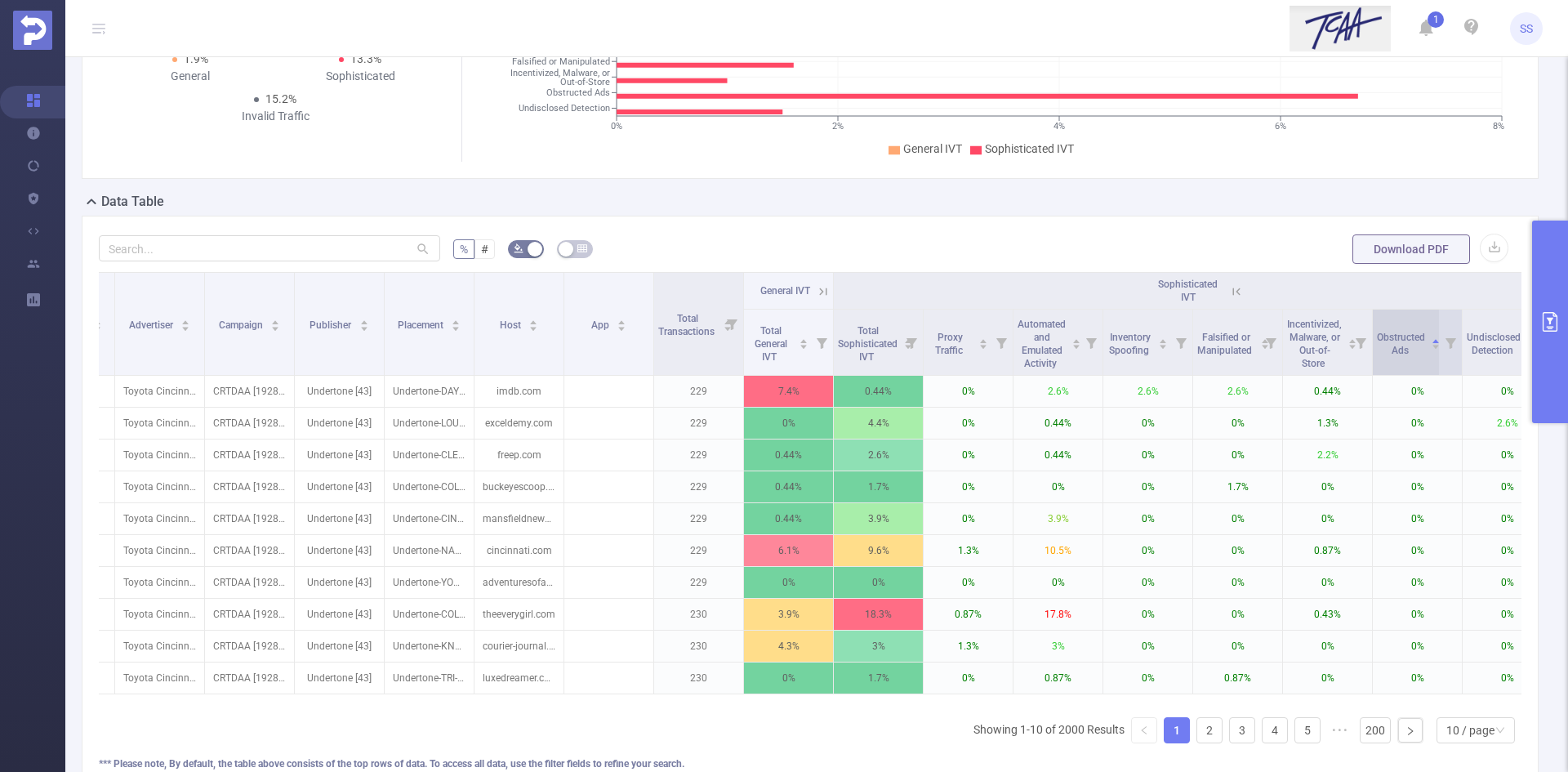 click on "Obstructed Ads" at bounding box center [1401, 342] 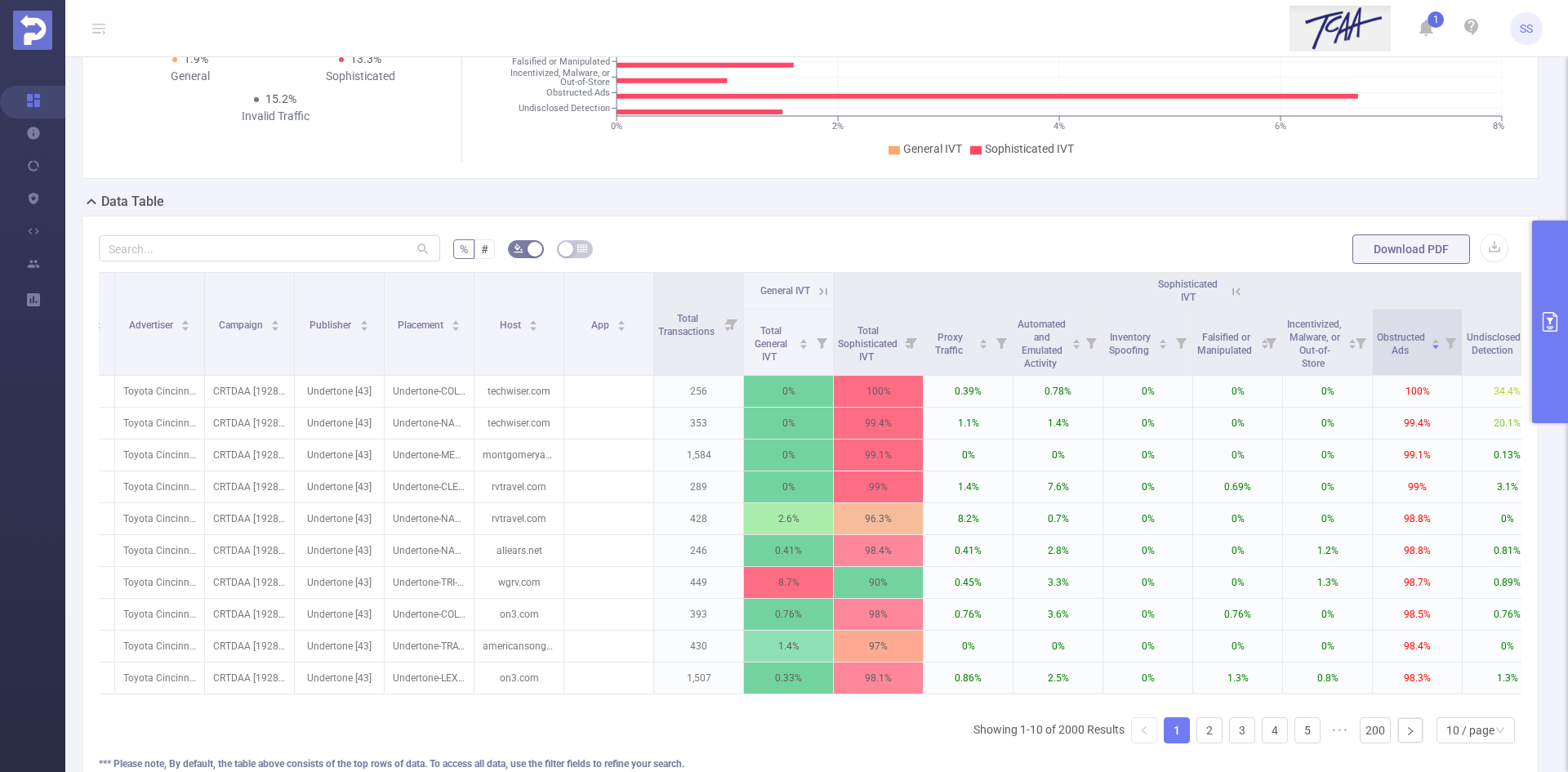 click at bounding box center [1450, 342] 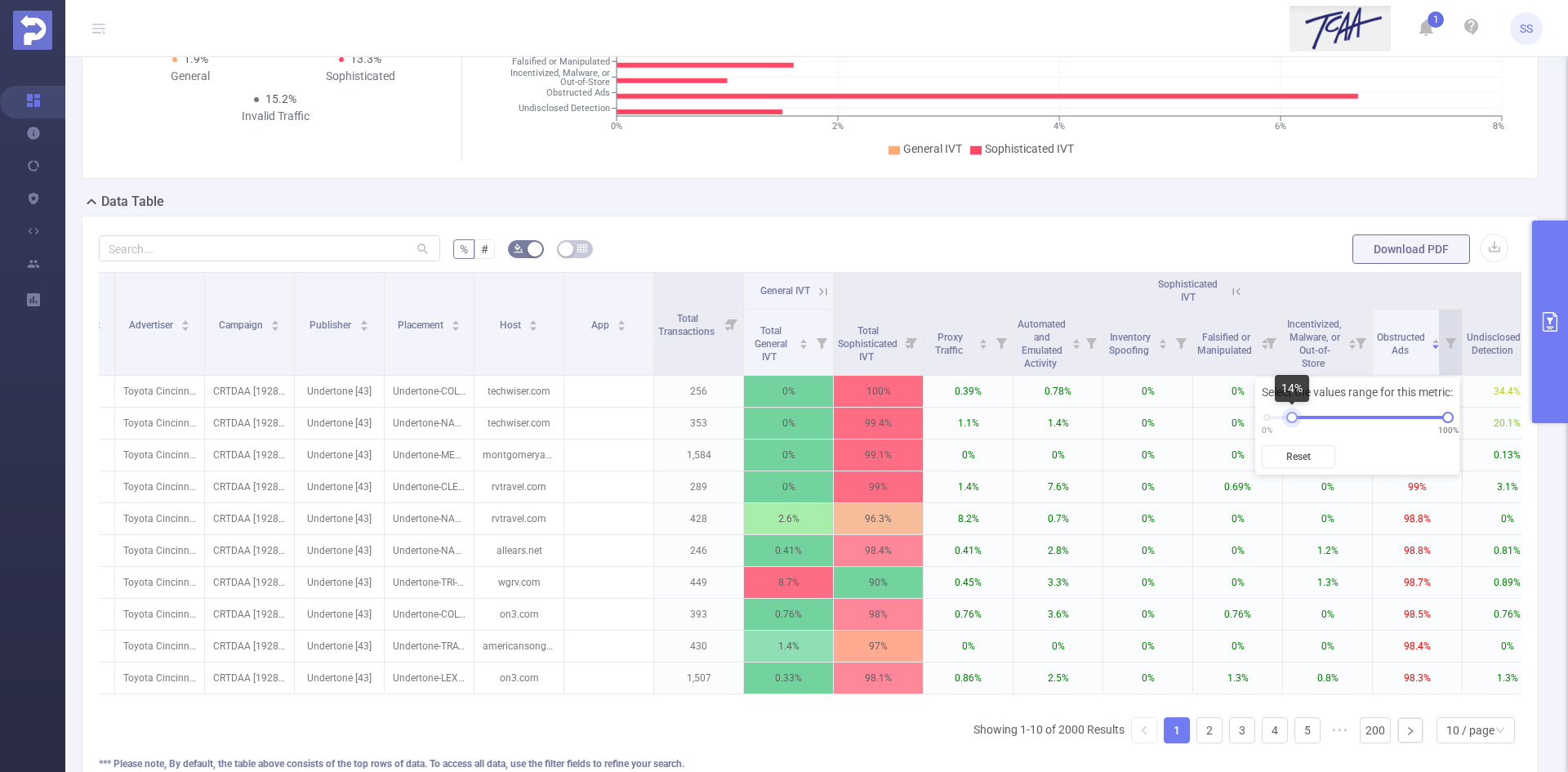 drag, startPoint x: 1266, startPoint y: 416, endPoint x: 1310, endPoint y: 416, distance: 44 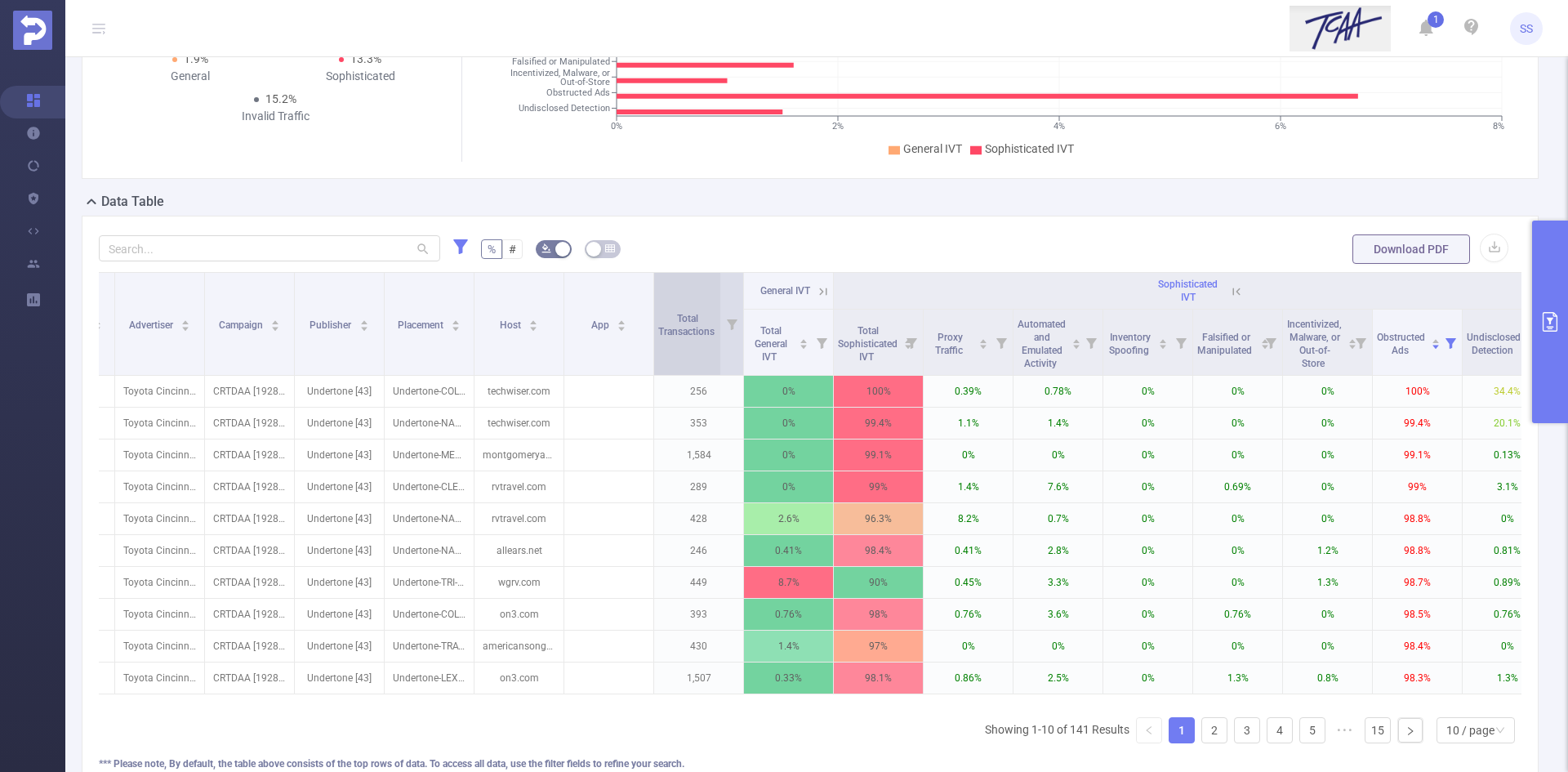 click on "Total Transactions" at bounding box center (688, 324) 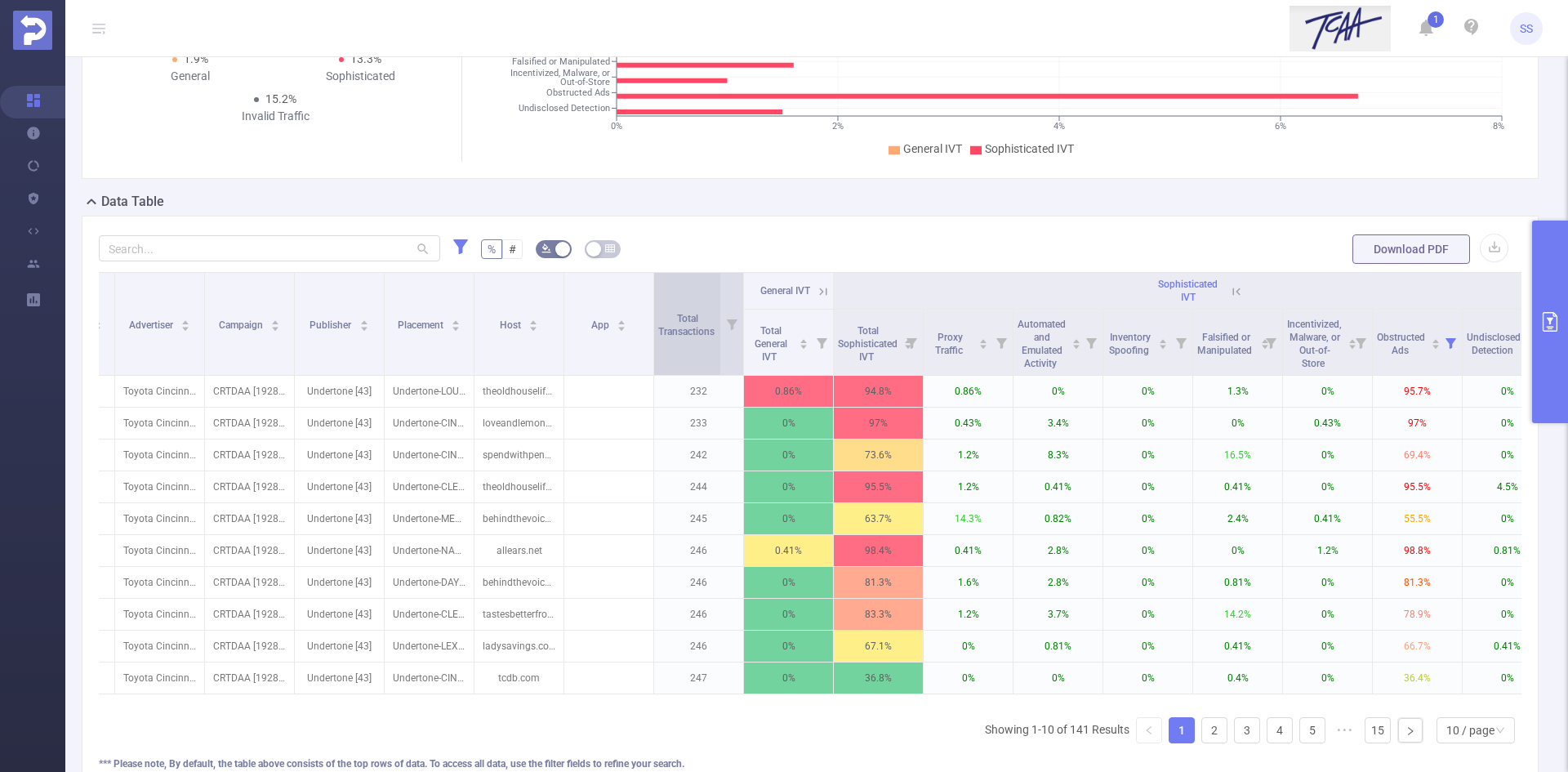 click on "Total Transactions" at bounding box center (688, 325) 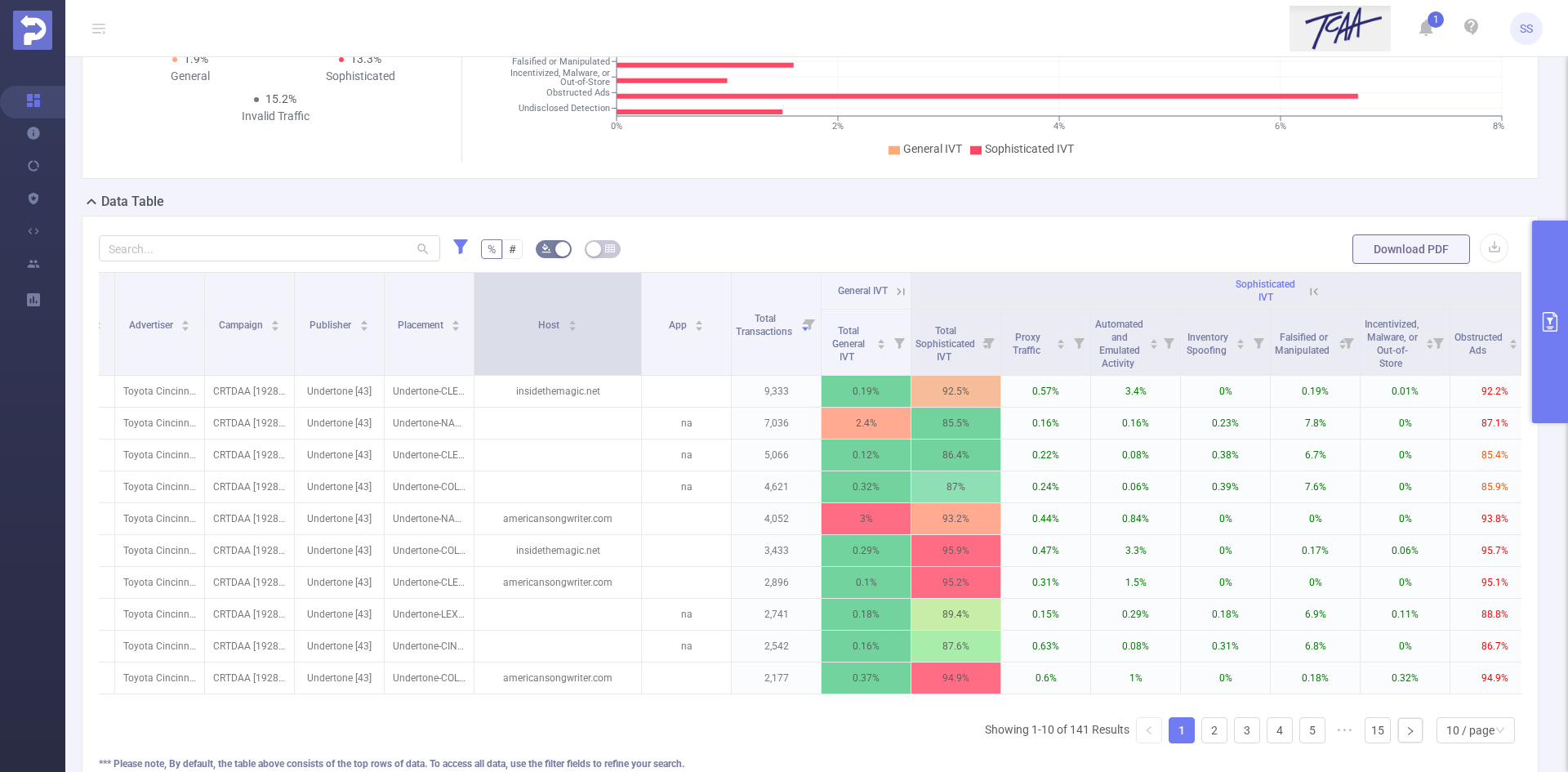 drag, startPoint x: 560, startPoint y: 344, endPoint x: 638, endPoint y: 358, distance: 79.24645 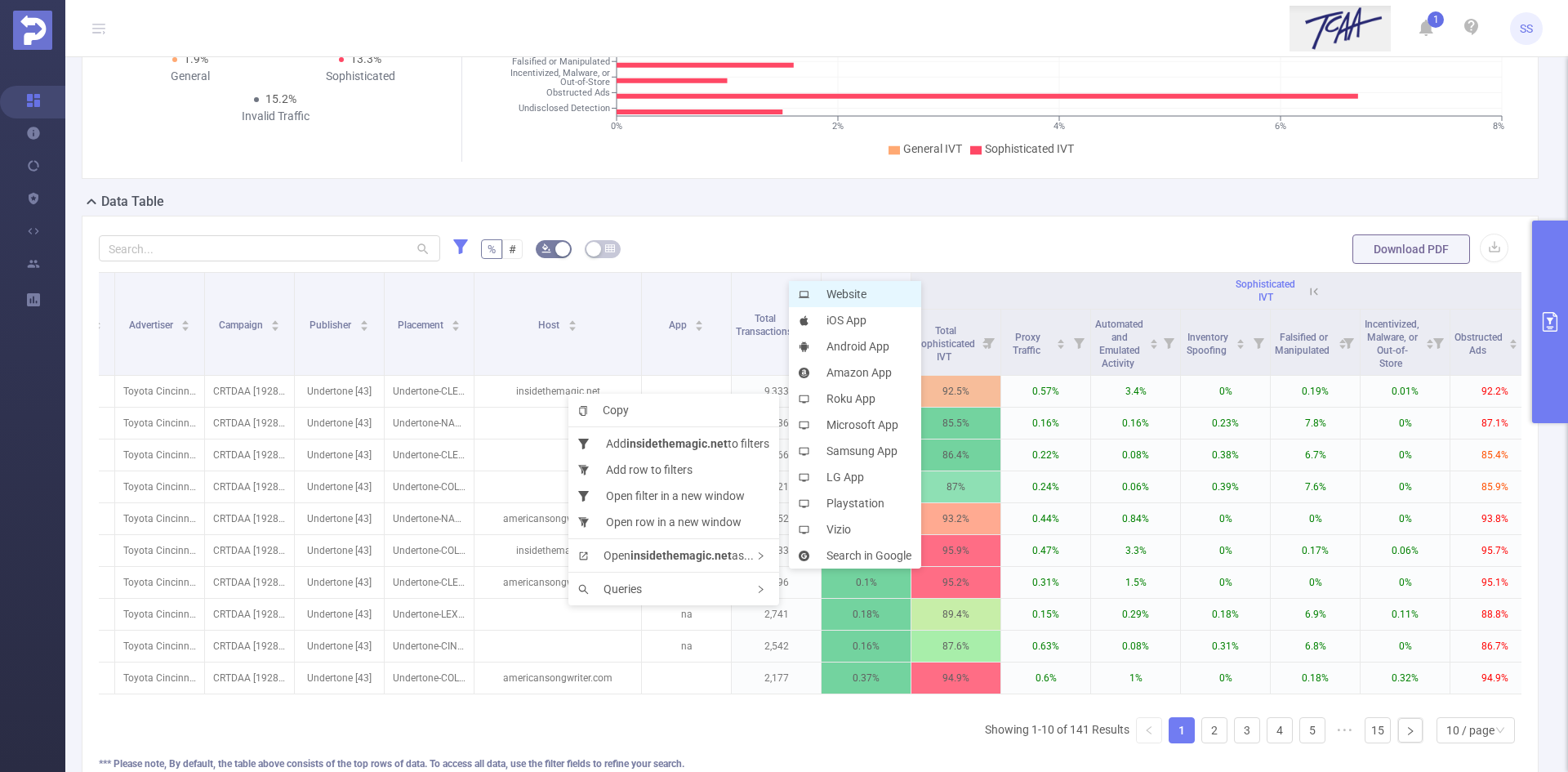 click on "Website" at bounding box center (855, 294) 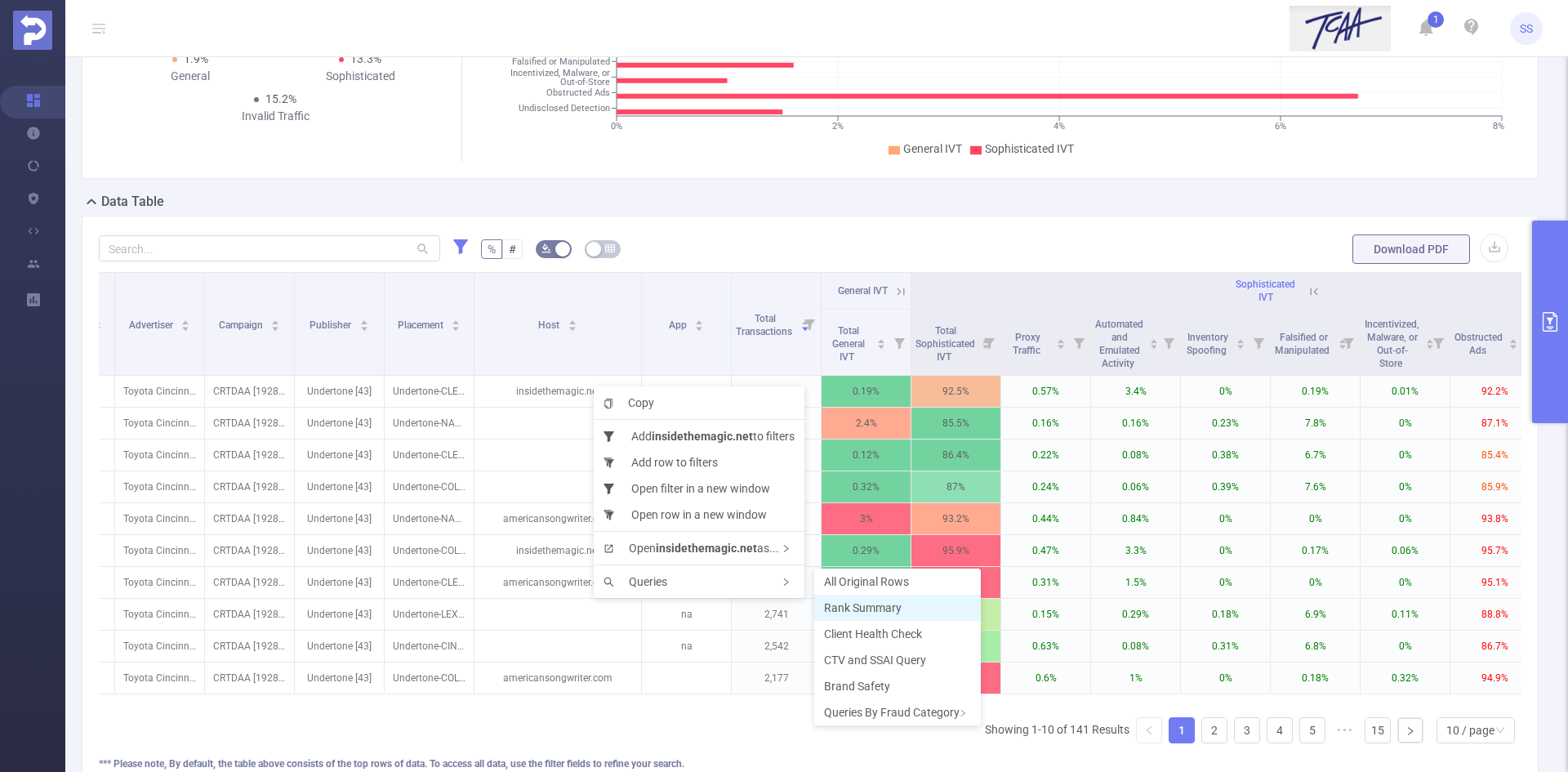 click on "Rank Summary" at bounding box center (862, 608) 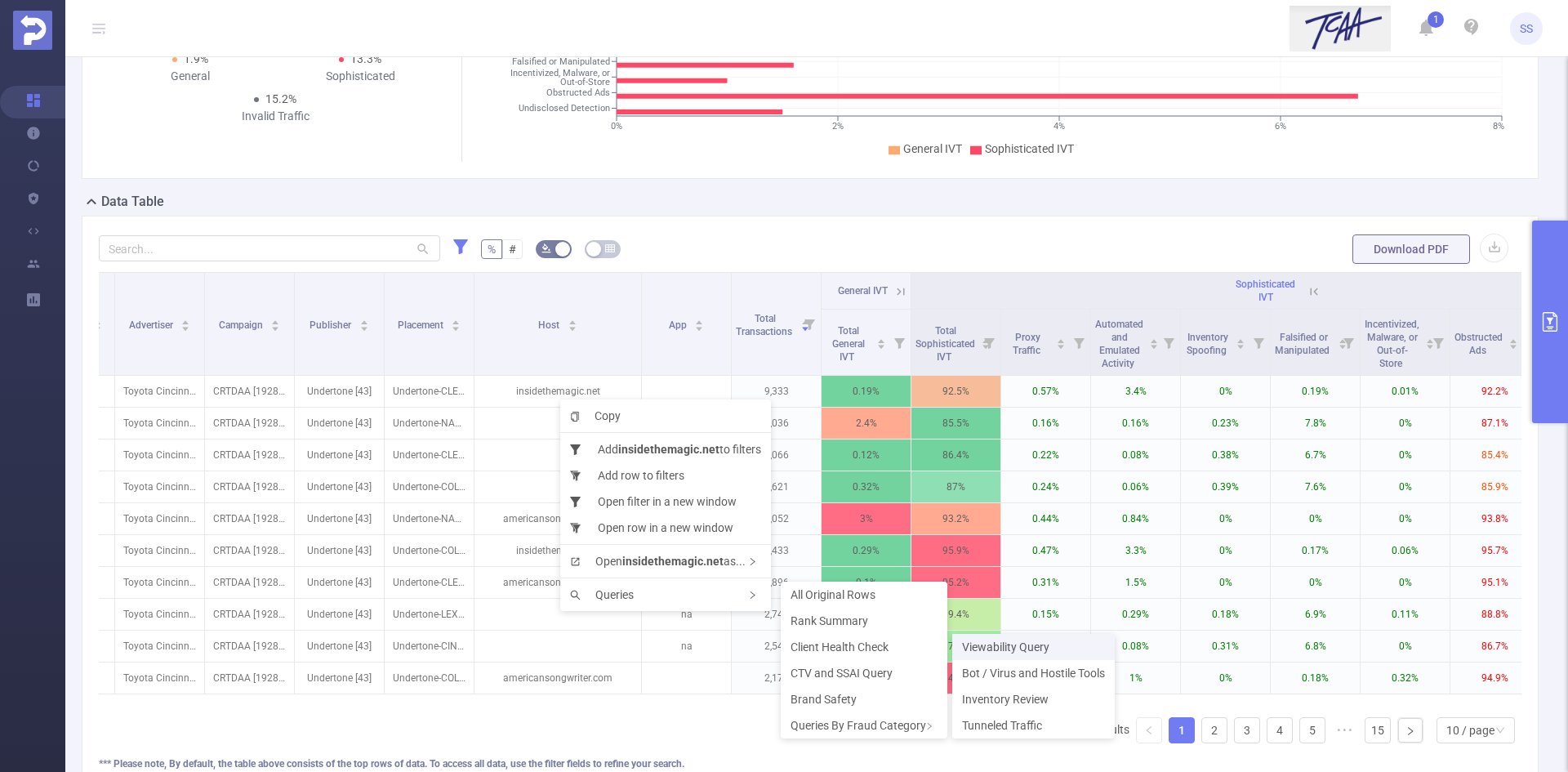 click on "Viewability Query" at bounding box center [1005, 647] 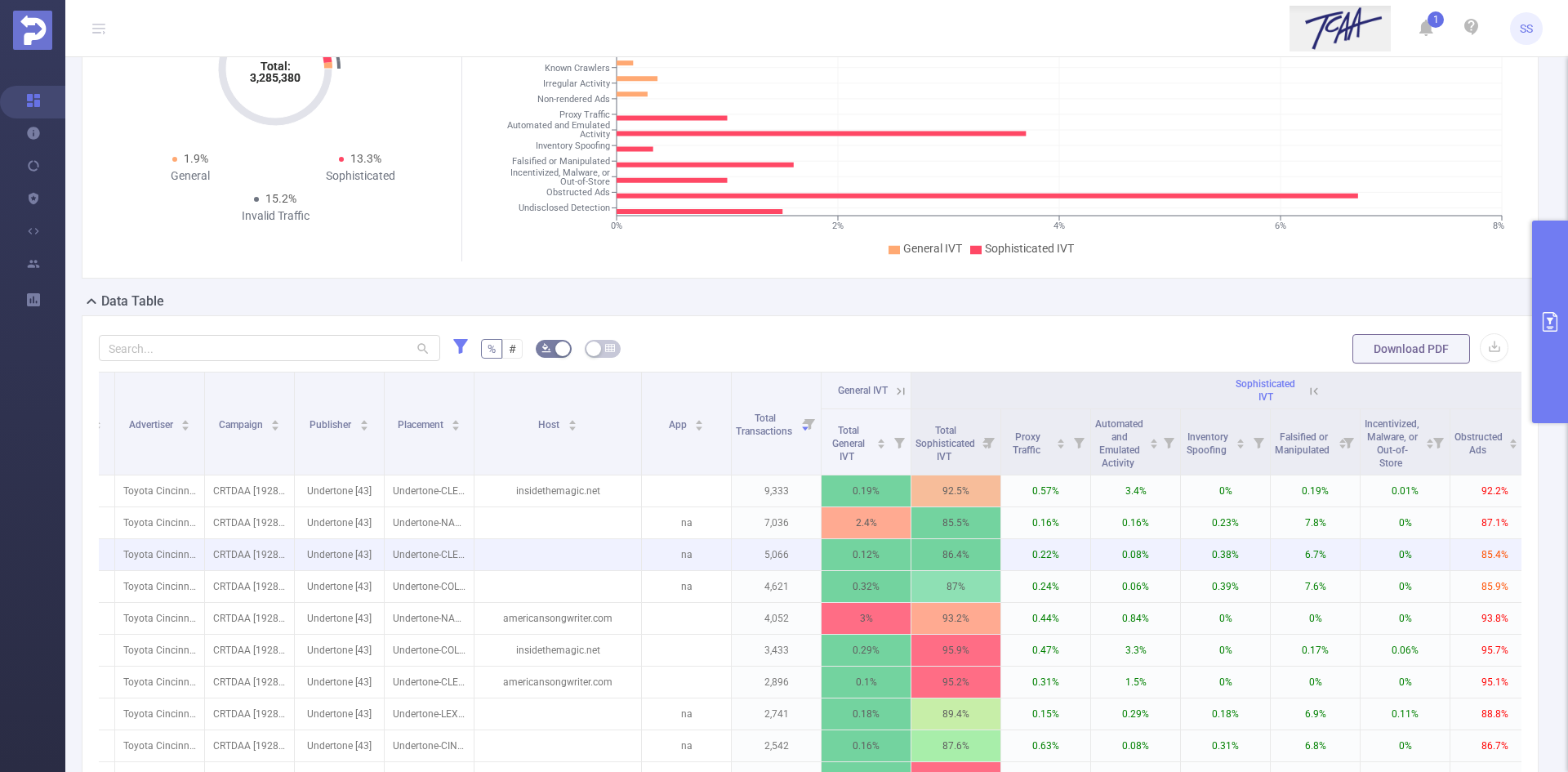 scroll, scrollTop: 0, scrollLeft: 0, axis: both 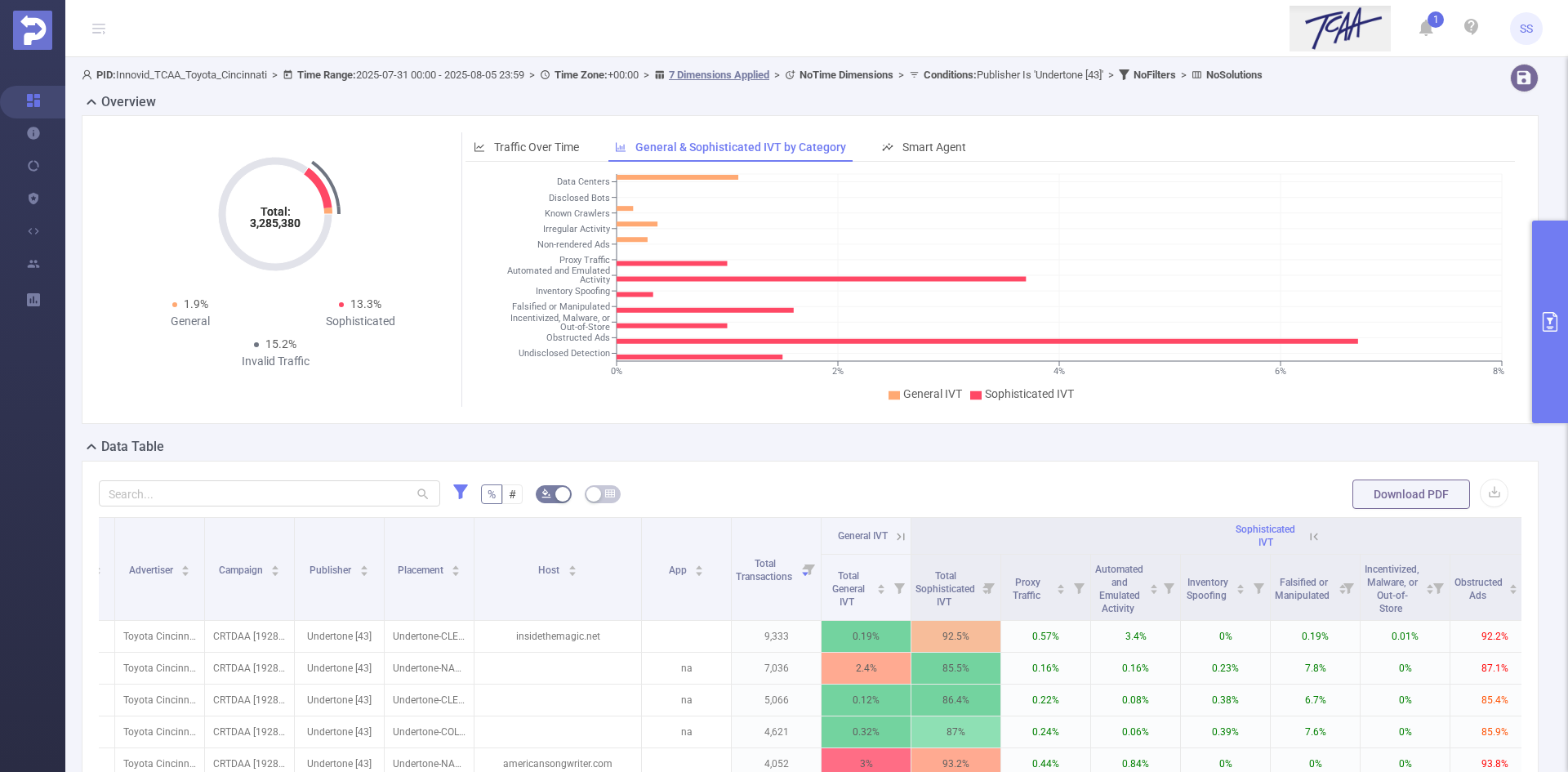 click 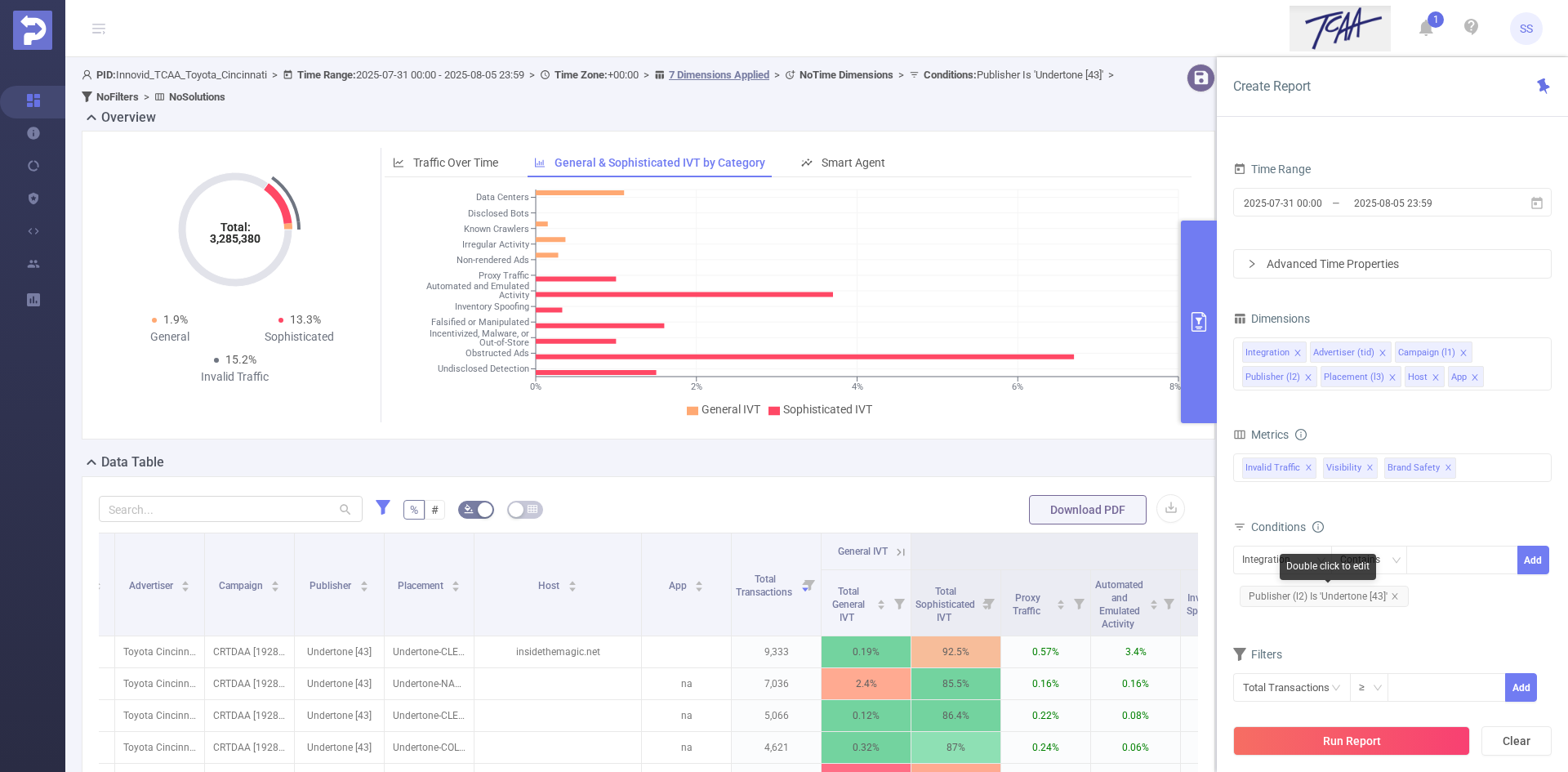 click 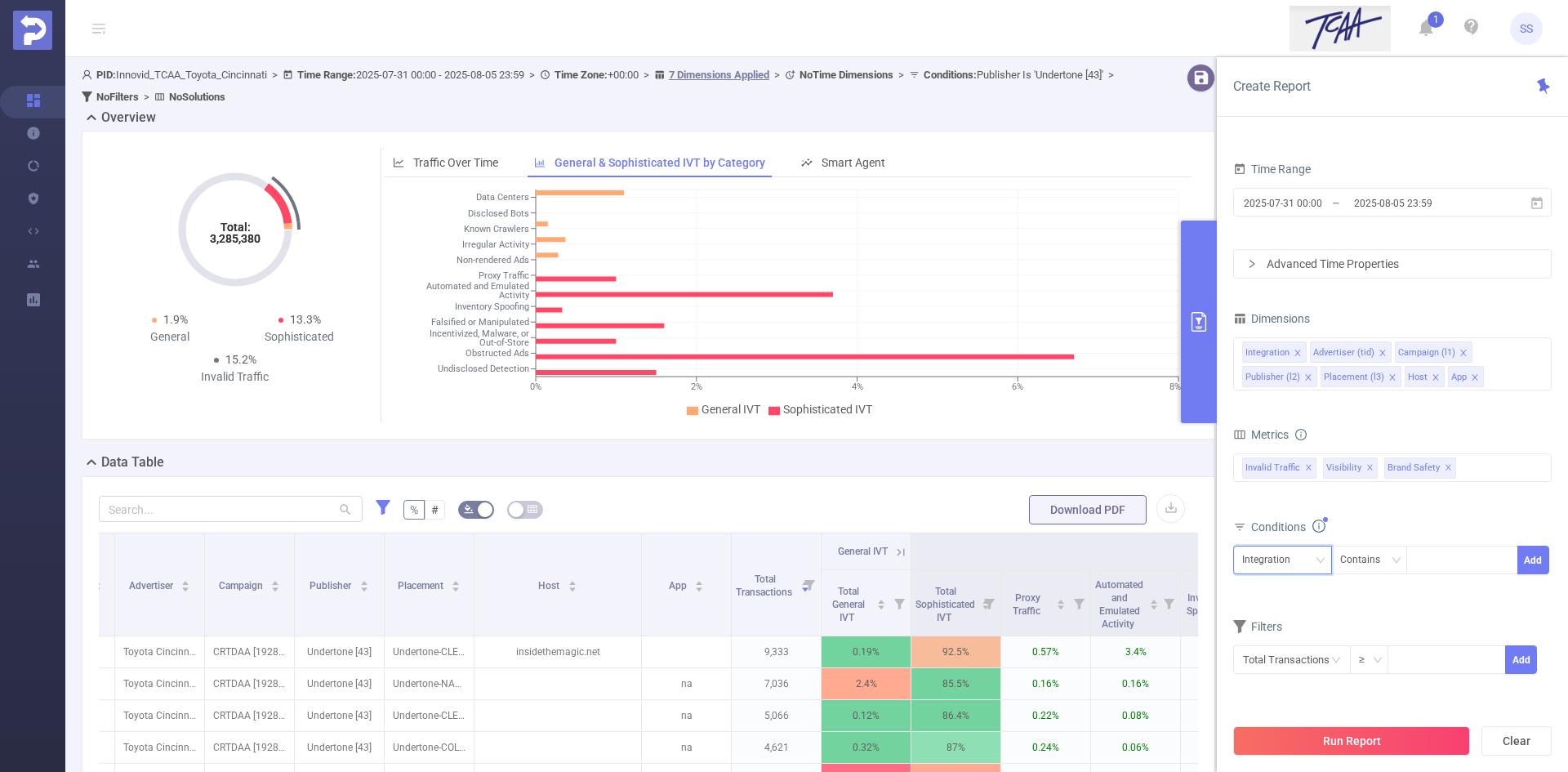 click on "Integration" at bounding box center [1282, 560] 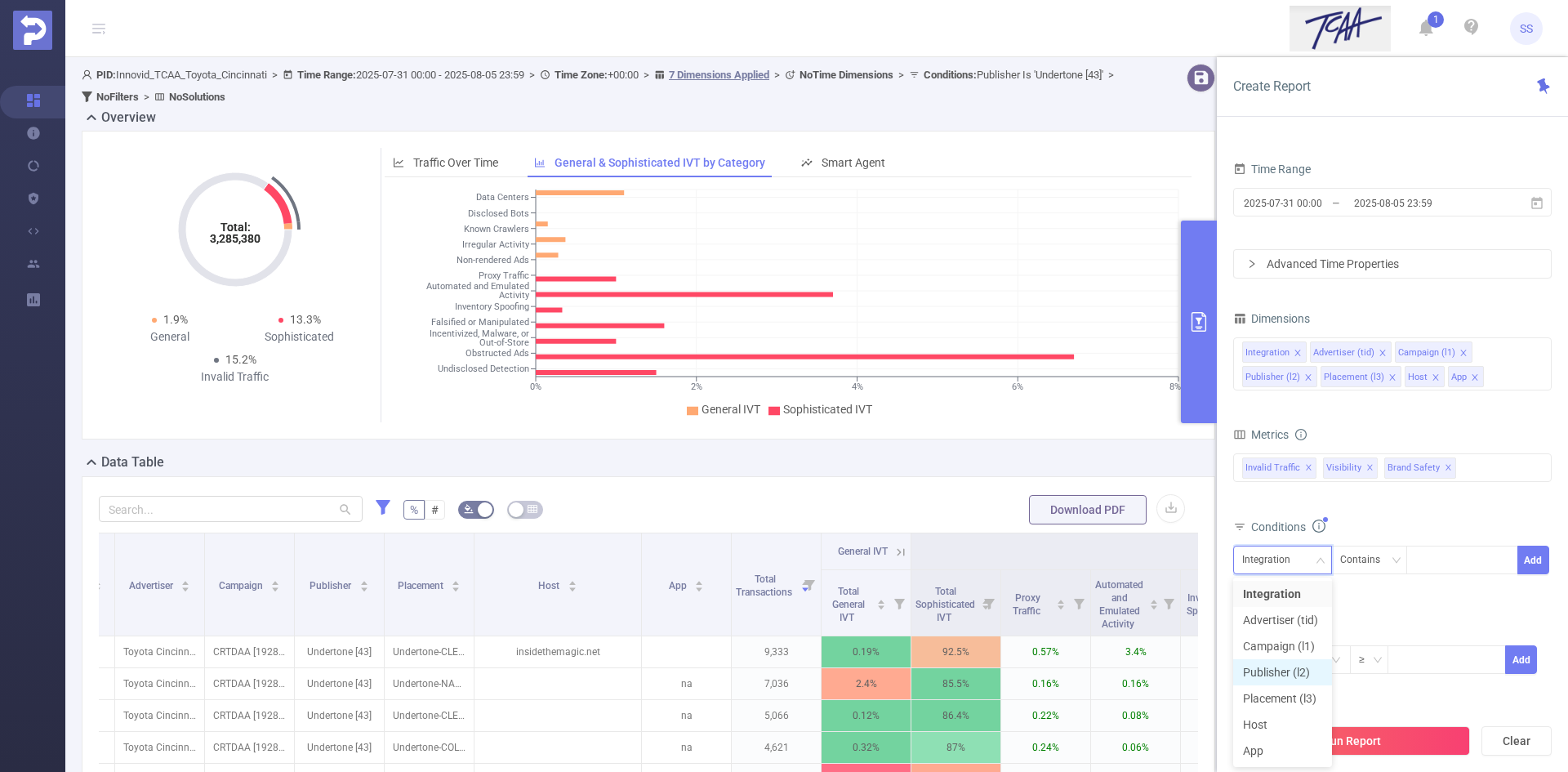 click on "Publisher (l2)" at bounding box center (1282, 672) 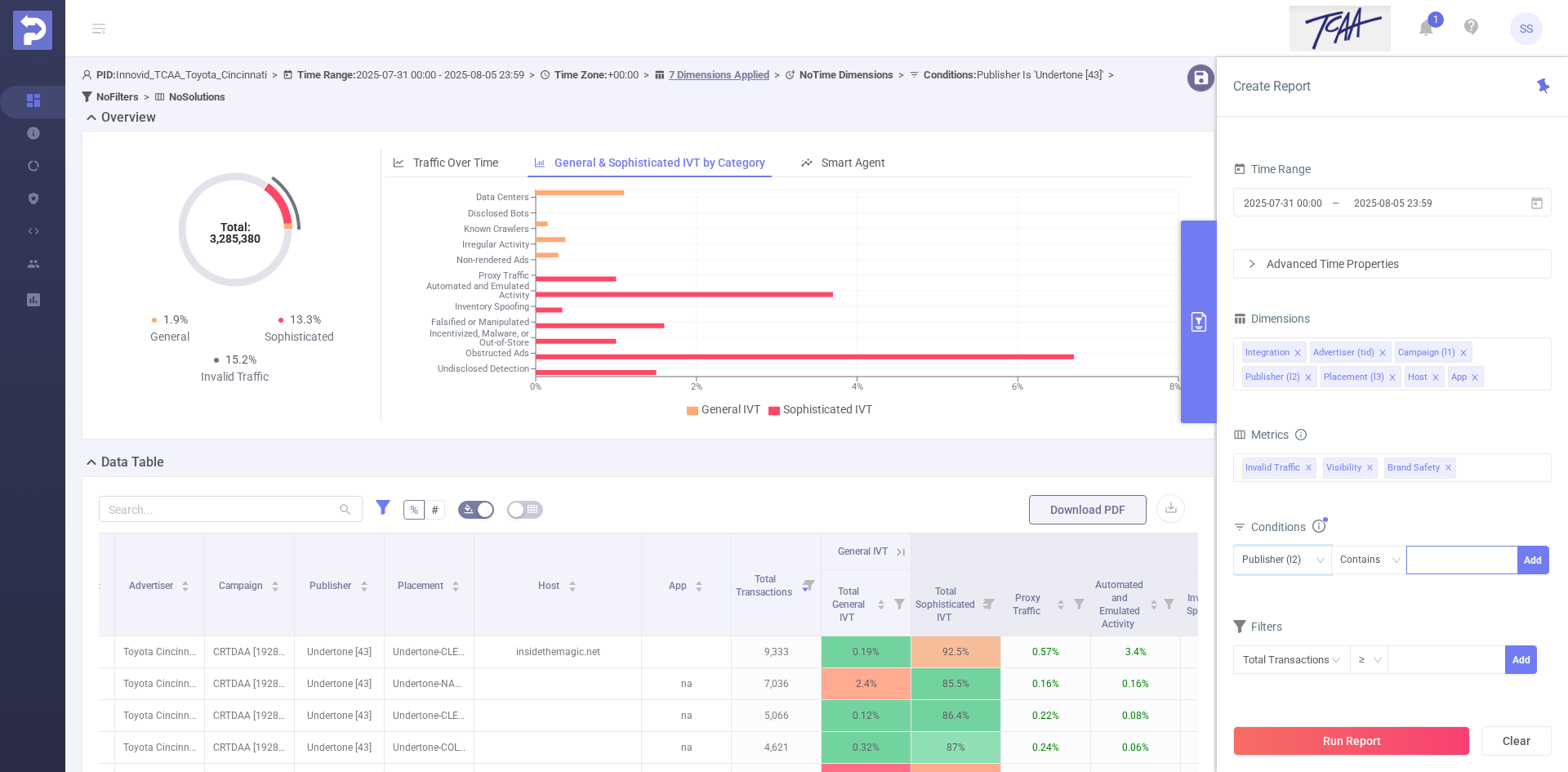 click at bounding box center [1462, 560] 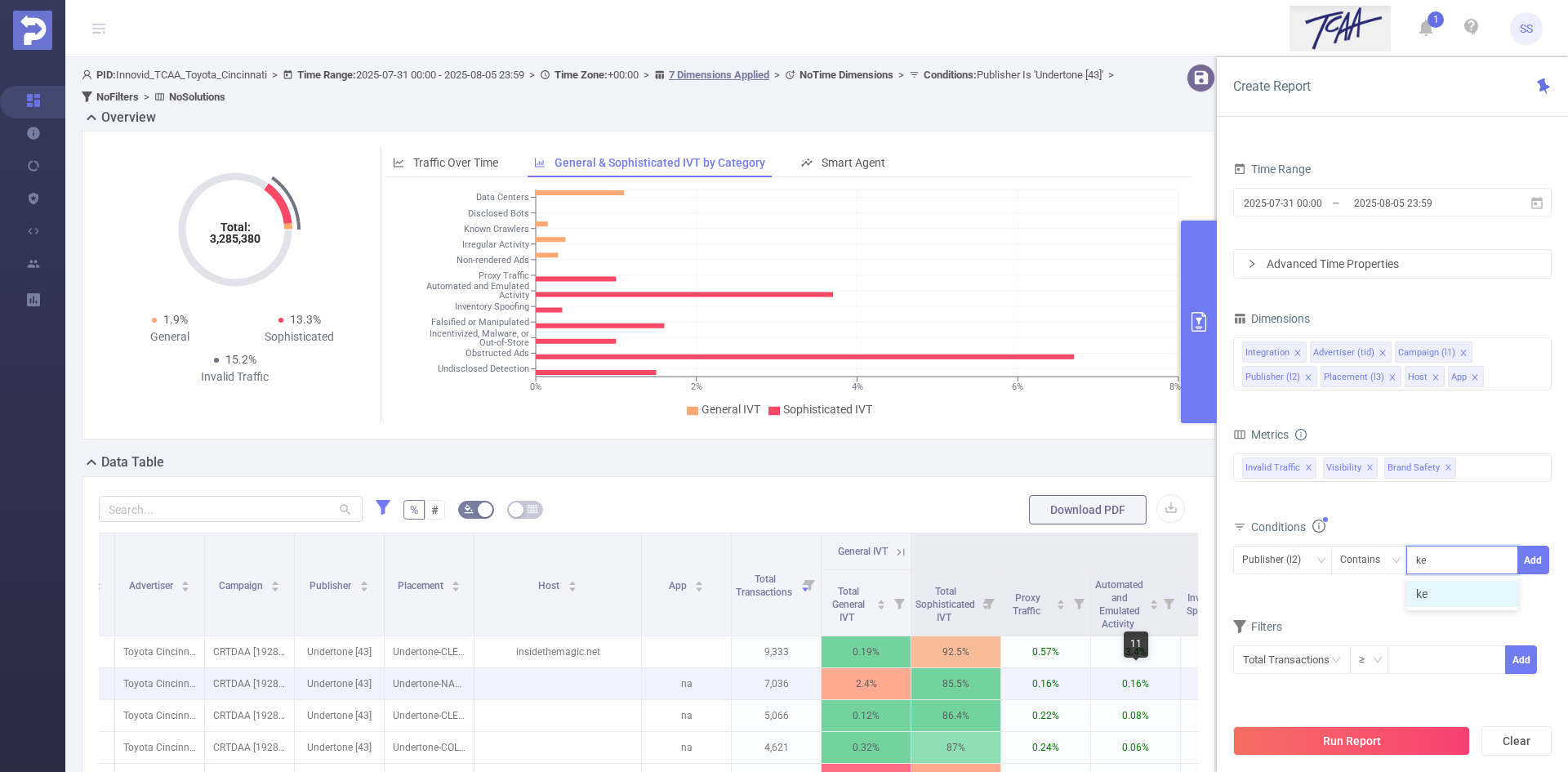 type on "k" 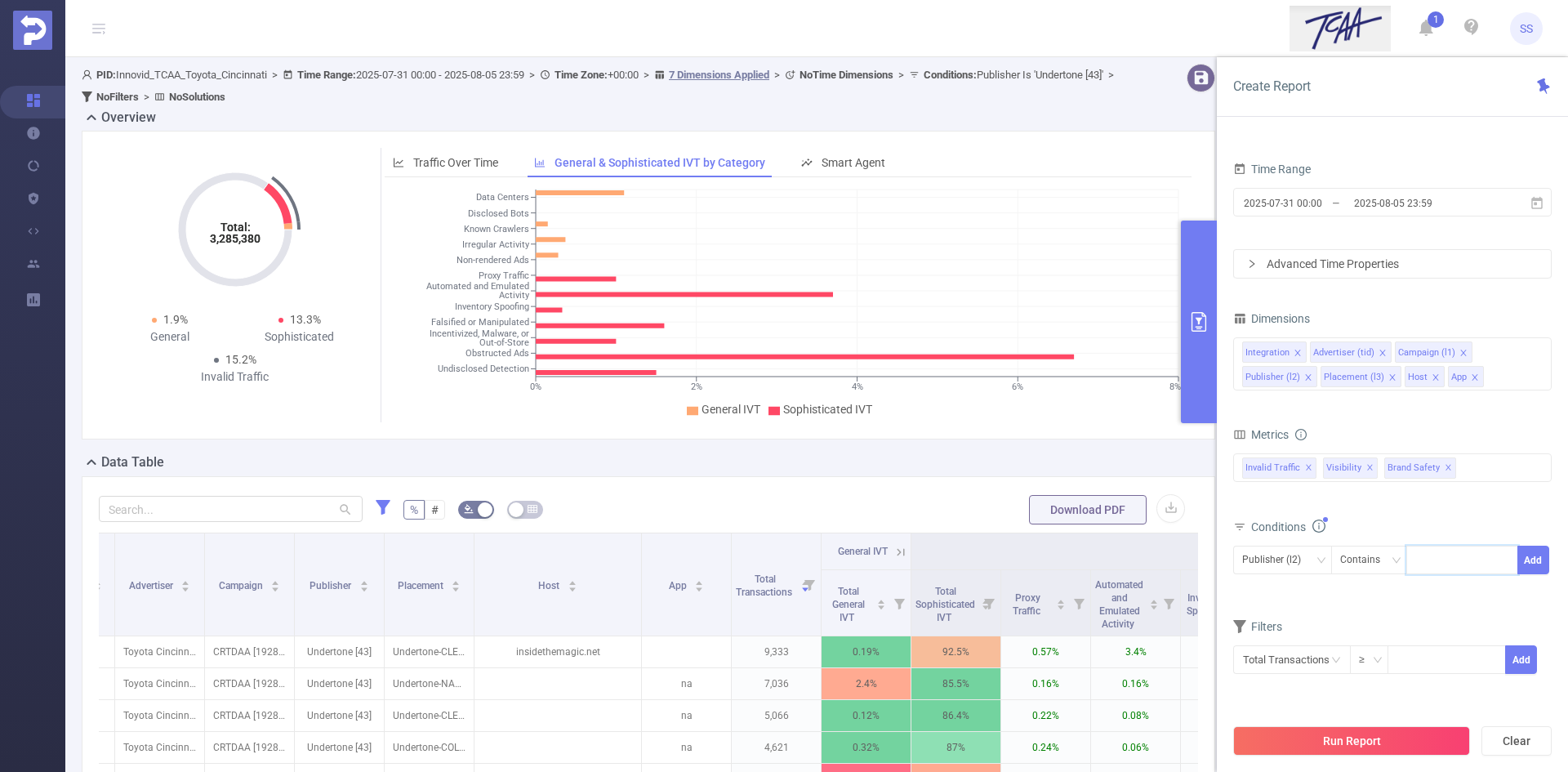 paste on "Kelley Blue Book [8532]" 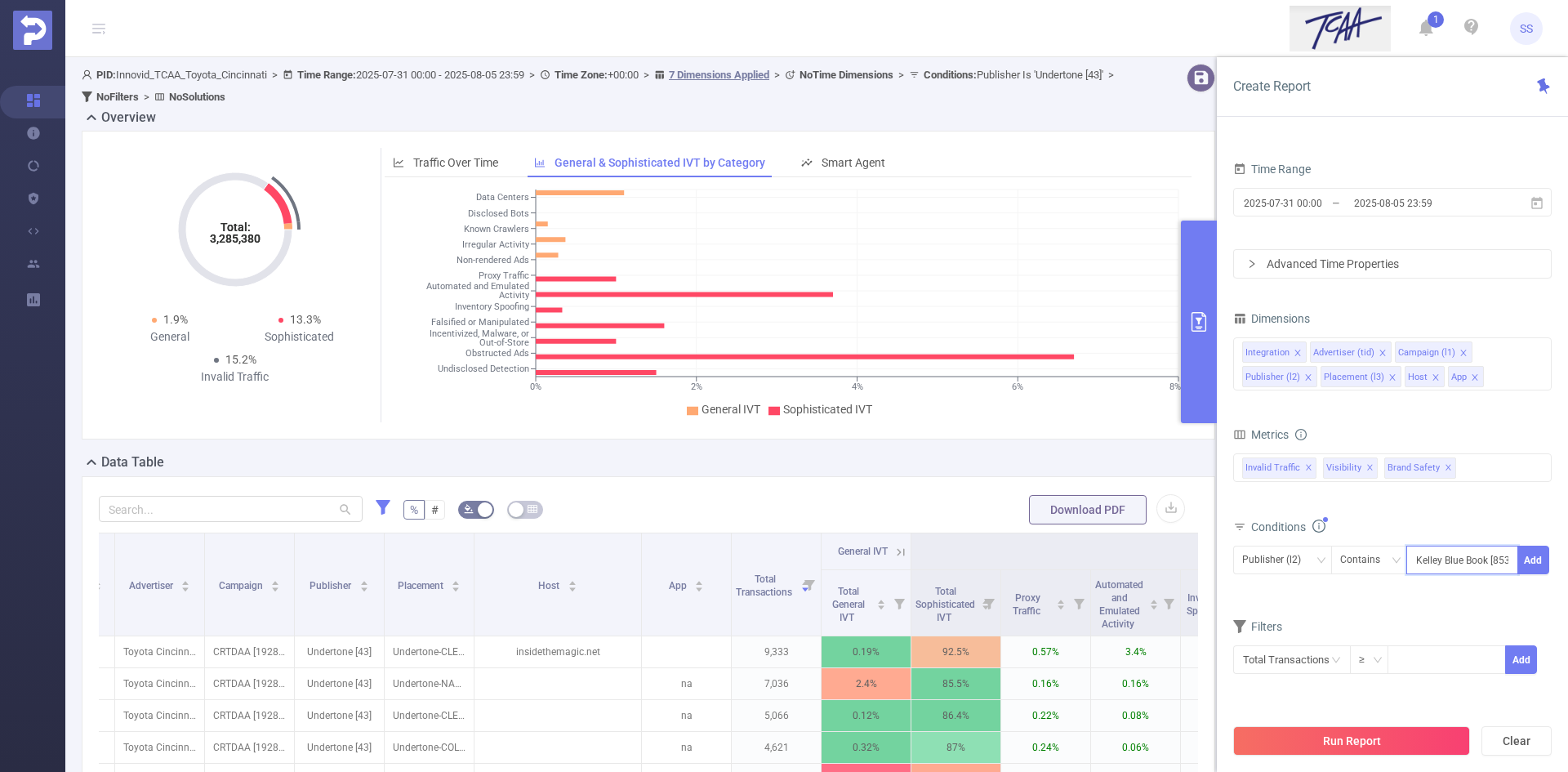 scroll, scrollTop: 0, scrollLeft: 9, axis: horizontal 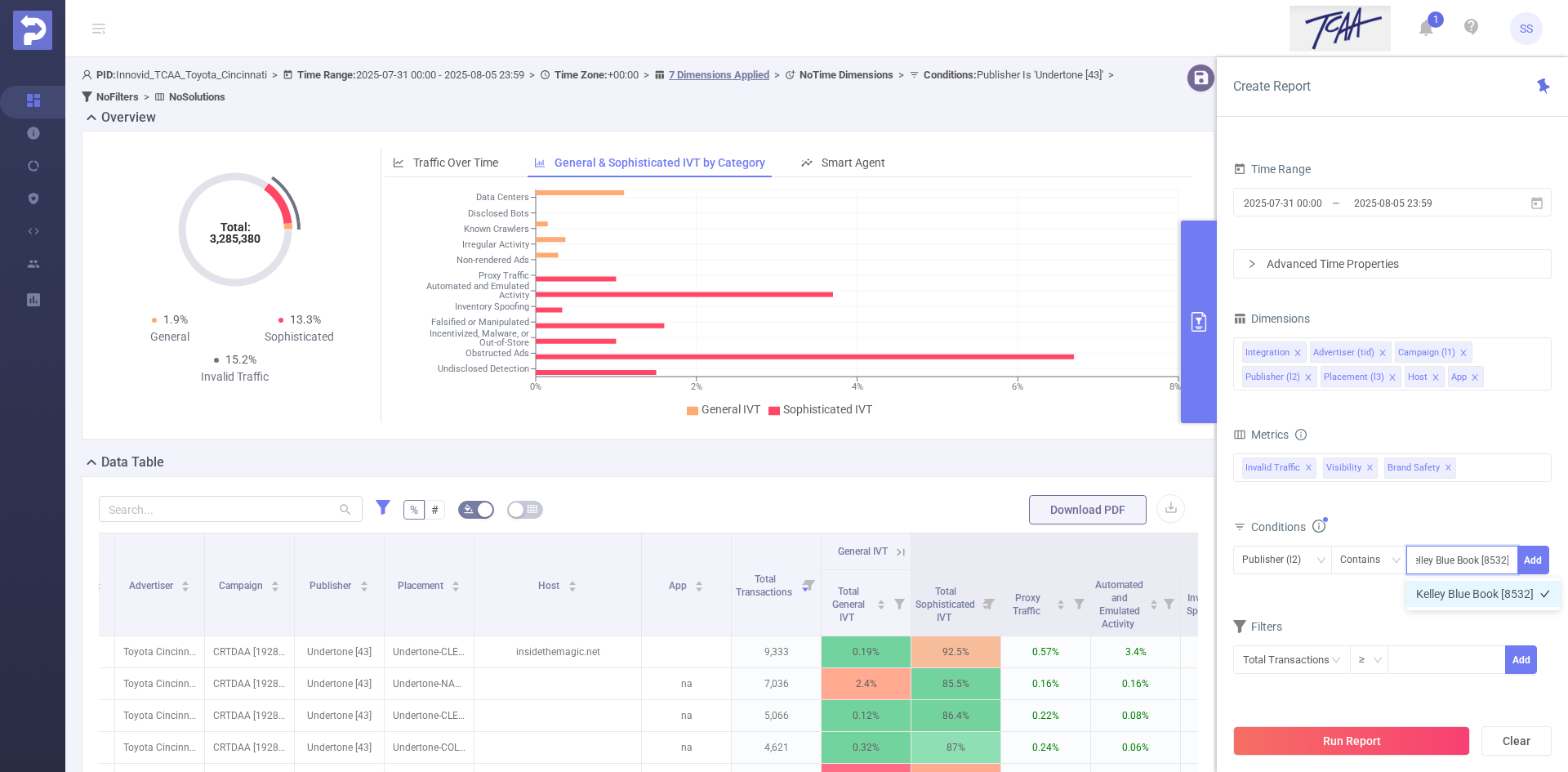 click on "Kelley Blue Book [8532]" at bounding box center (1483, 594) 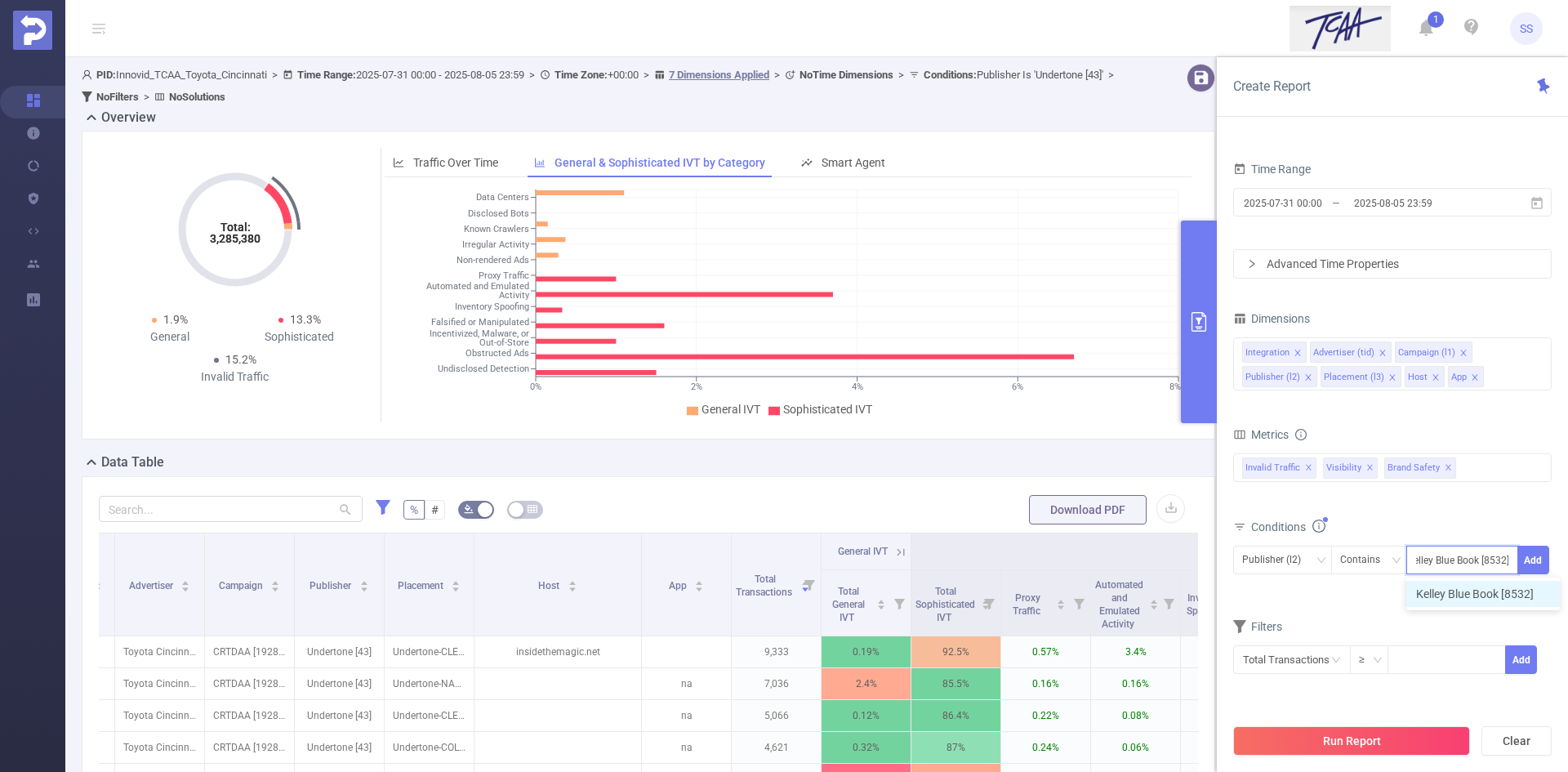 type 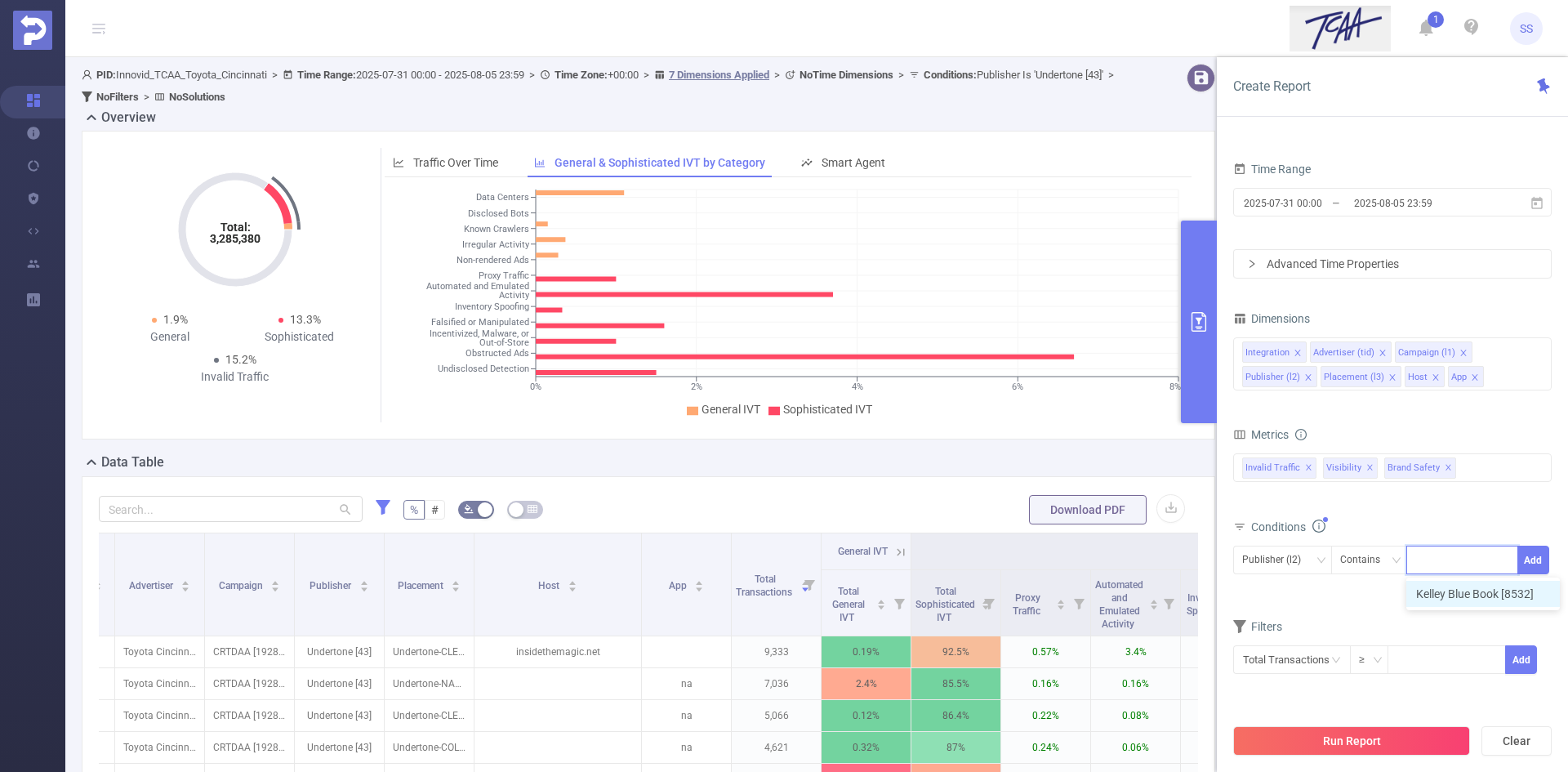 scroll, scrollTop: 0, scrollLeft: 0, axis: both 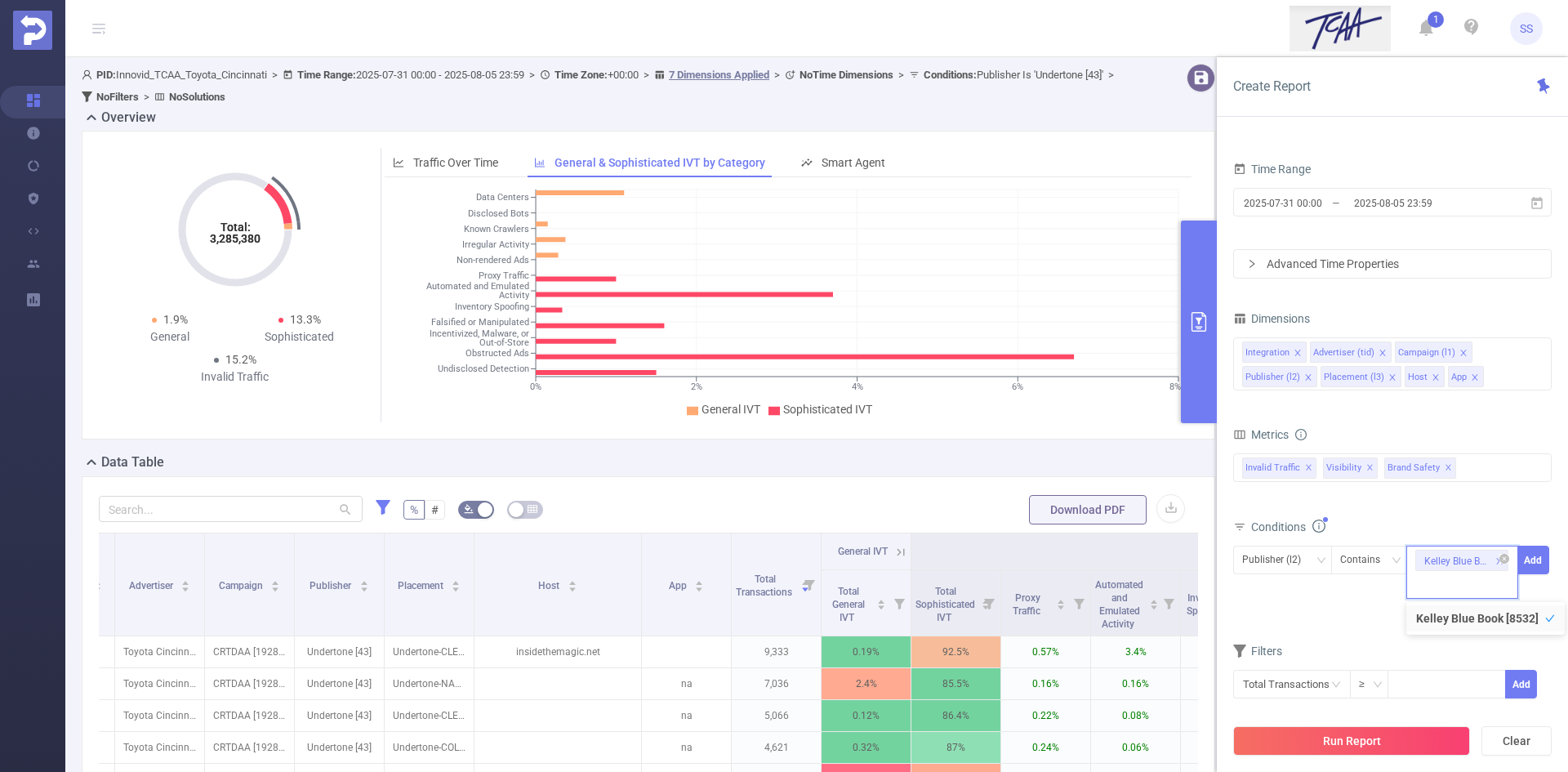 drag, startPoint x: 1532, startPoint y: 561, endPoint x: 1504, endPoint y: 597, distance: 45.607017 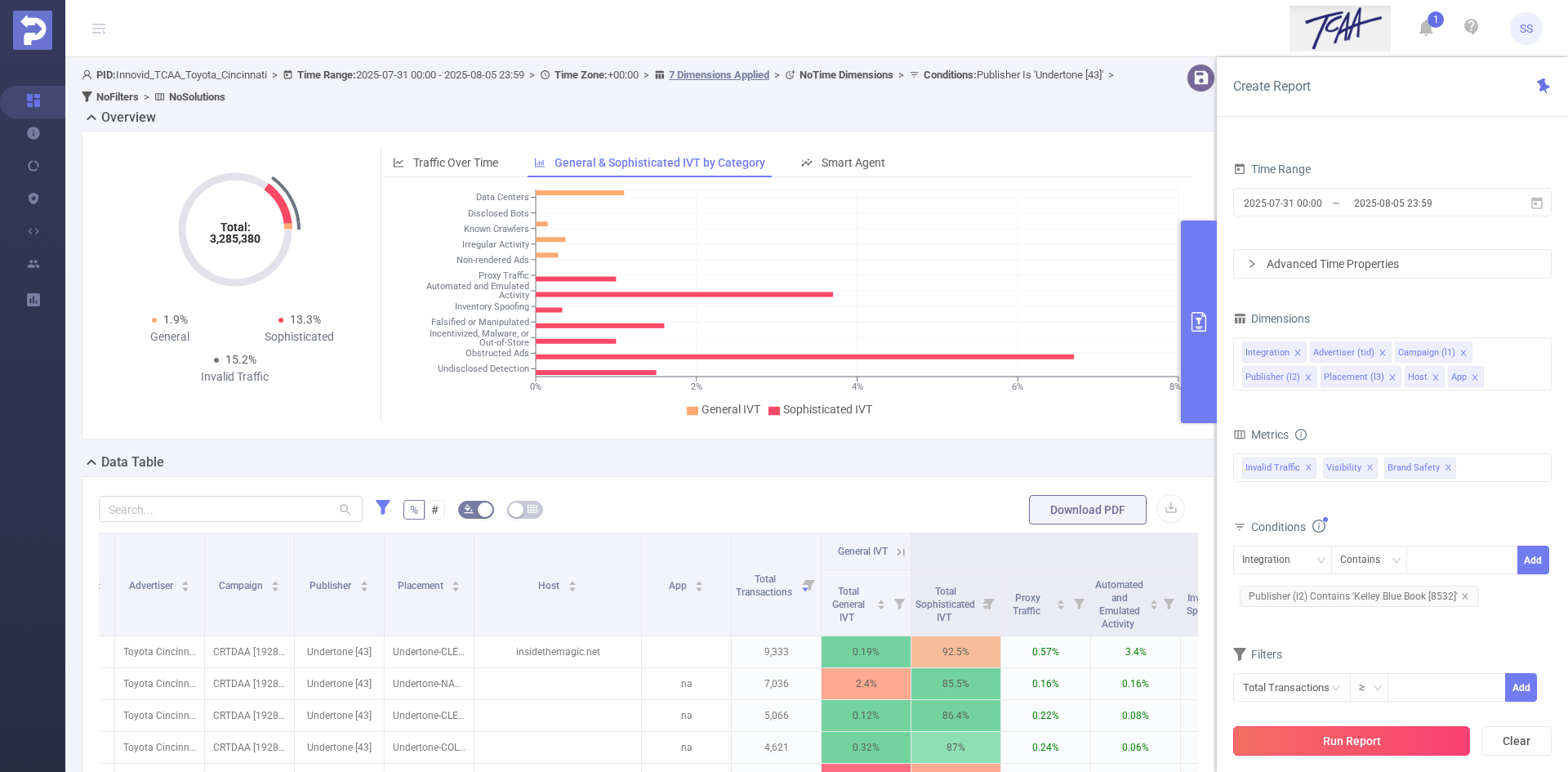 click on "Run Report" at bounding box center (1352, 741) 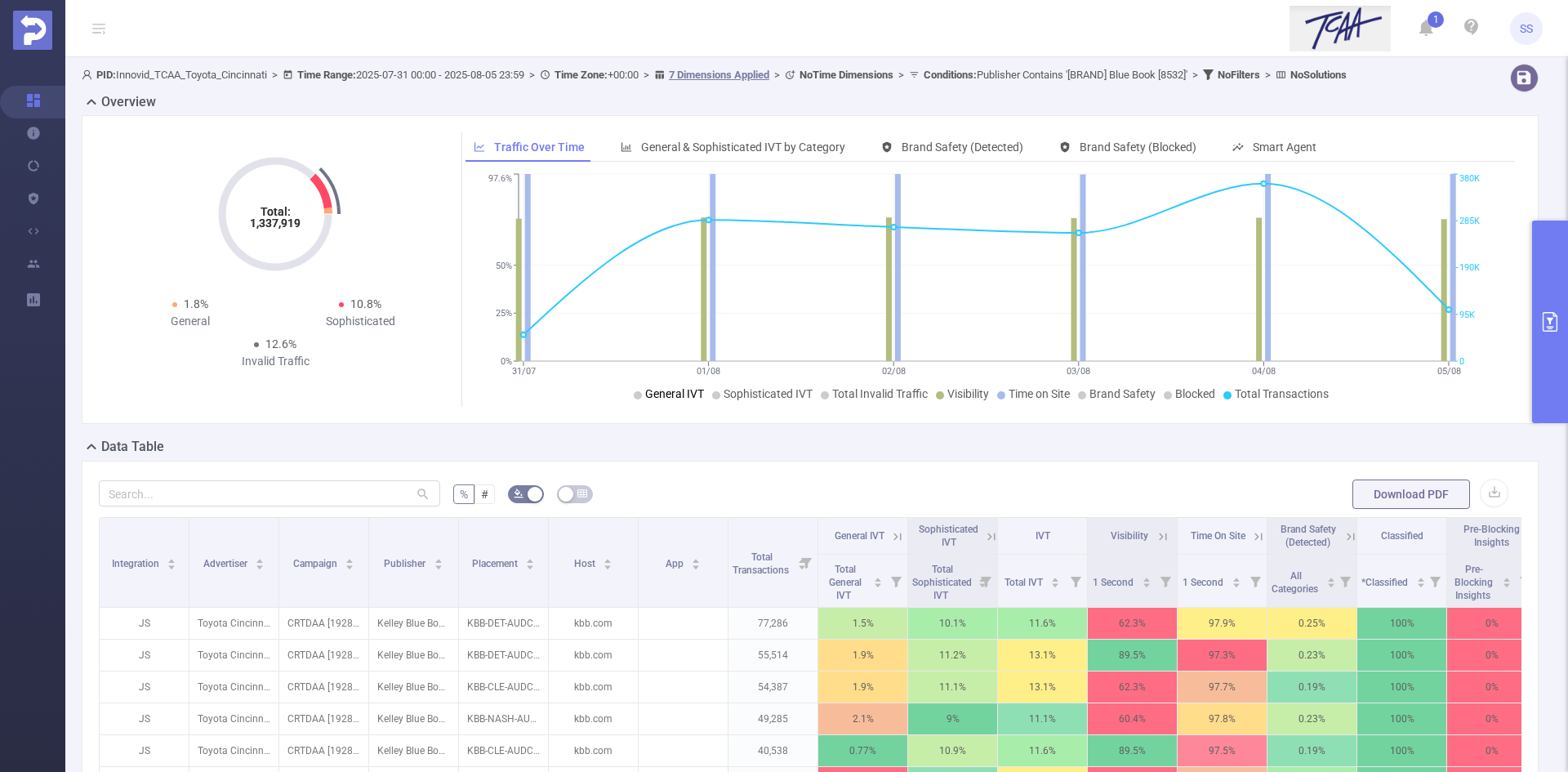 click on "General IVT" at bounding box center [675, 394] 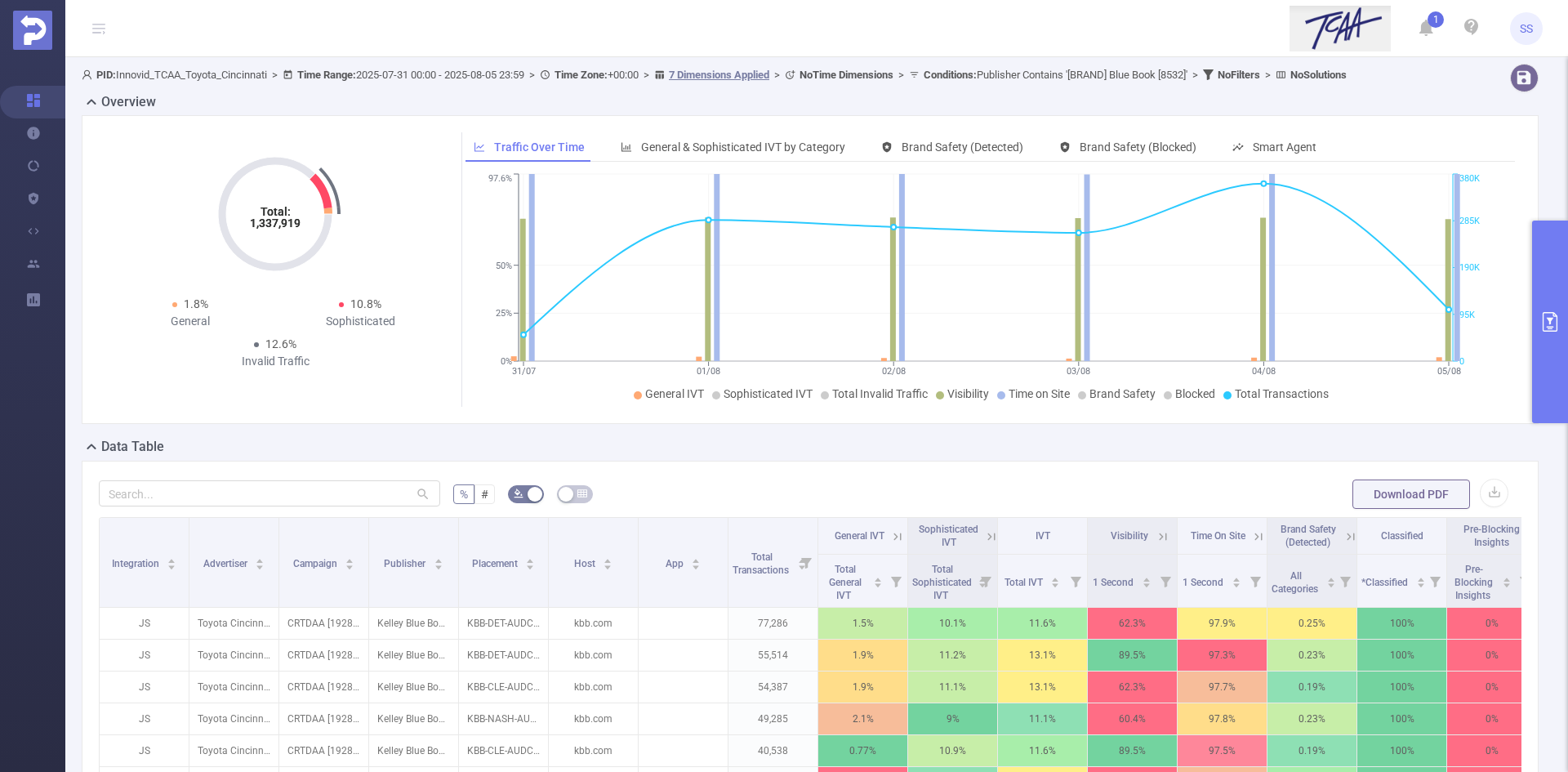 click on "31/07 01/08 02/08 03/08 04/08 05/08 0% 25% 50% 97.6% 0 95K 190K 285K 380K" 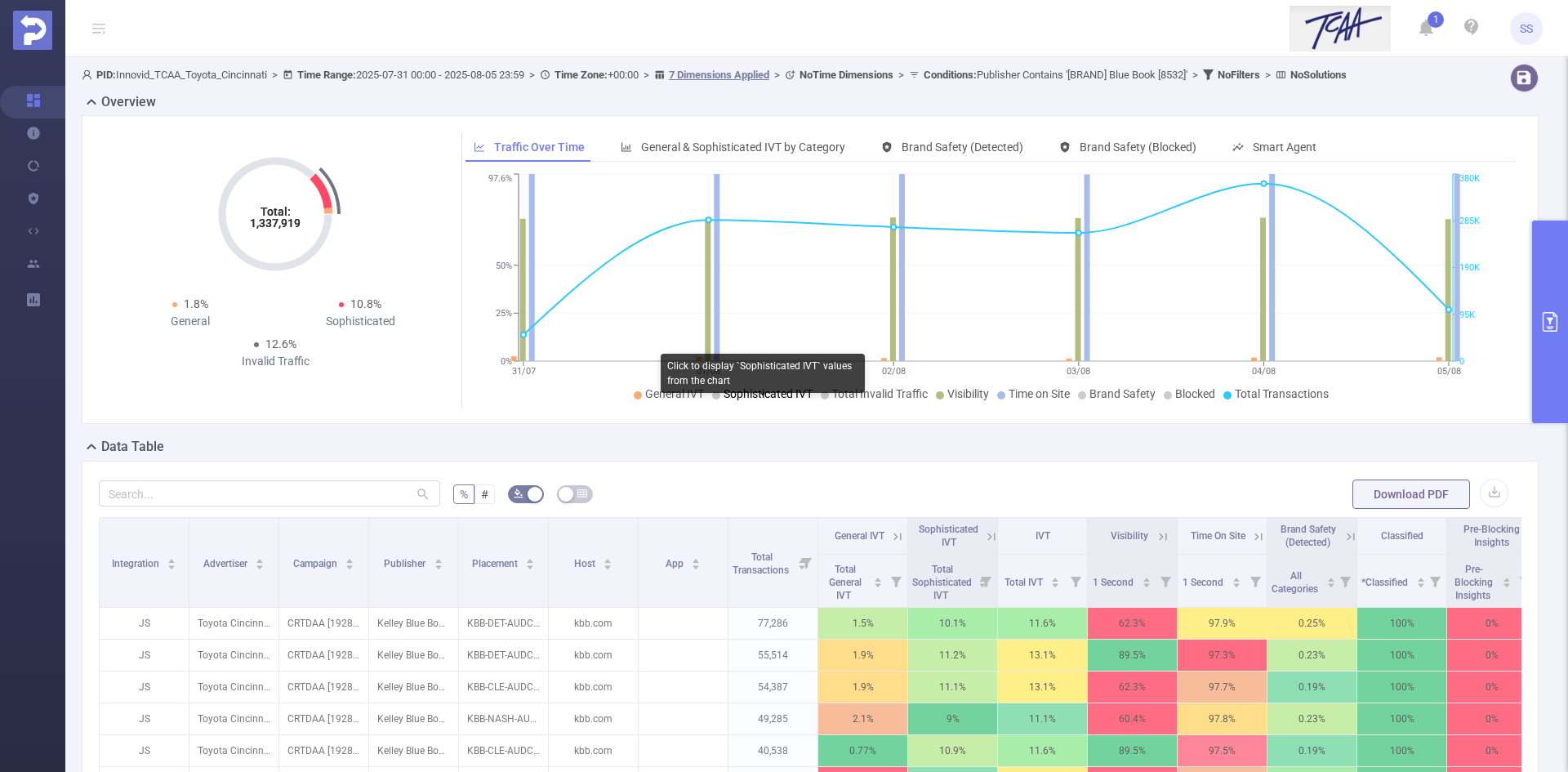 click on "Sophisticated IVT" at bounding box center [768, 394] 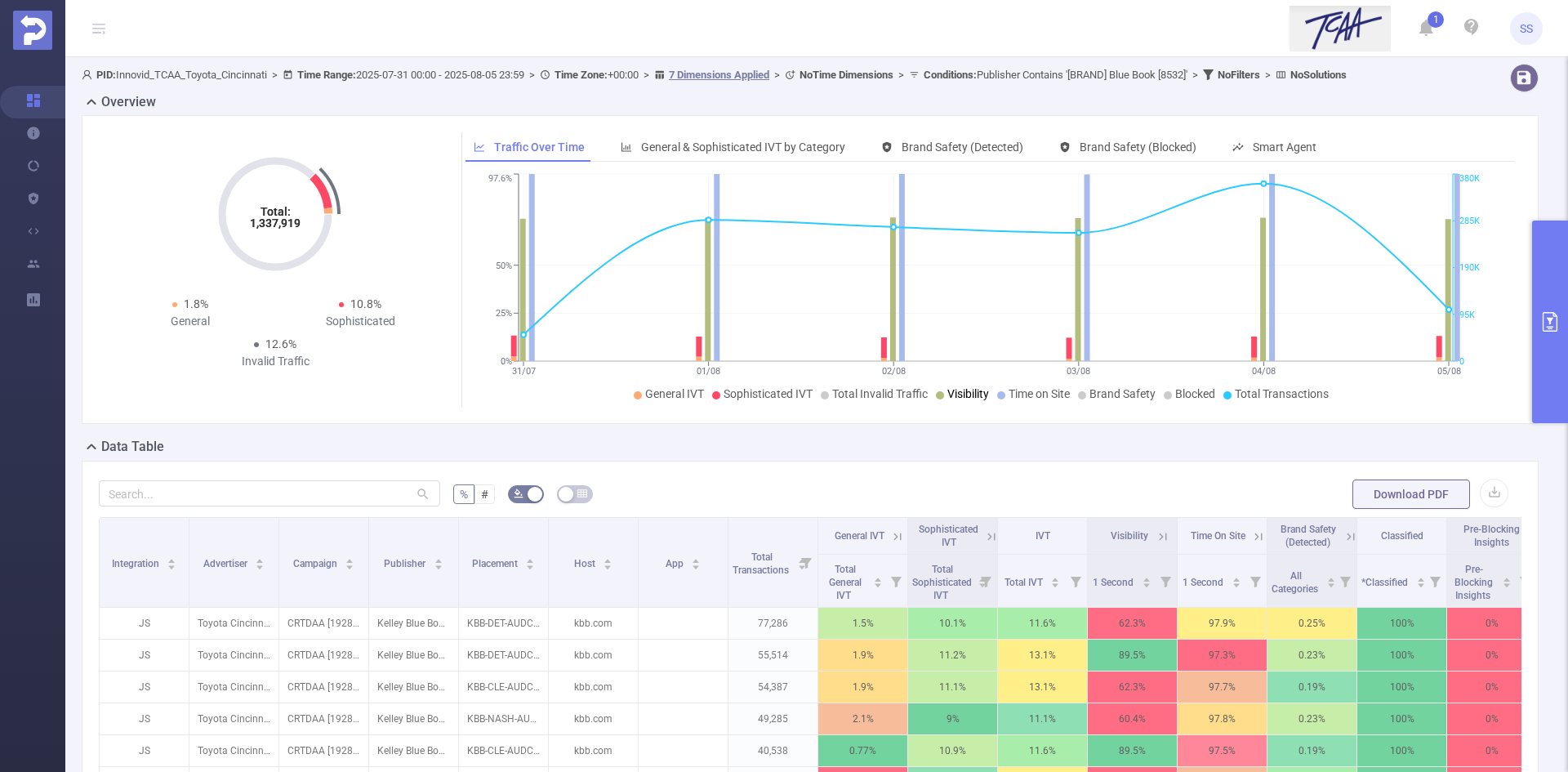 click on "Visibility" at bounding box center [968, 394] 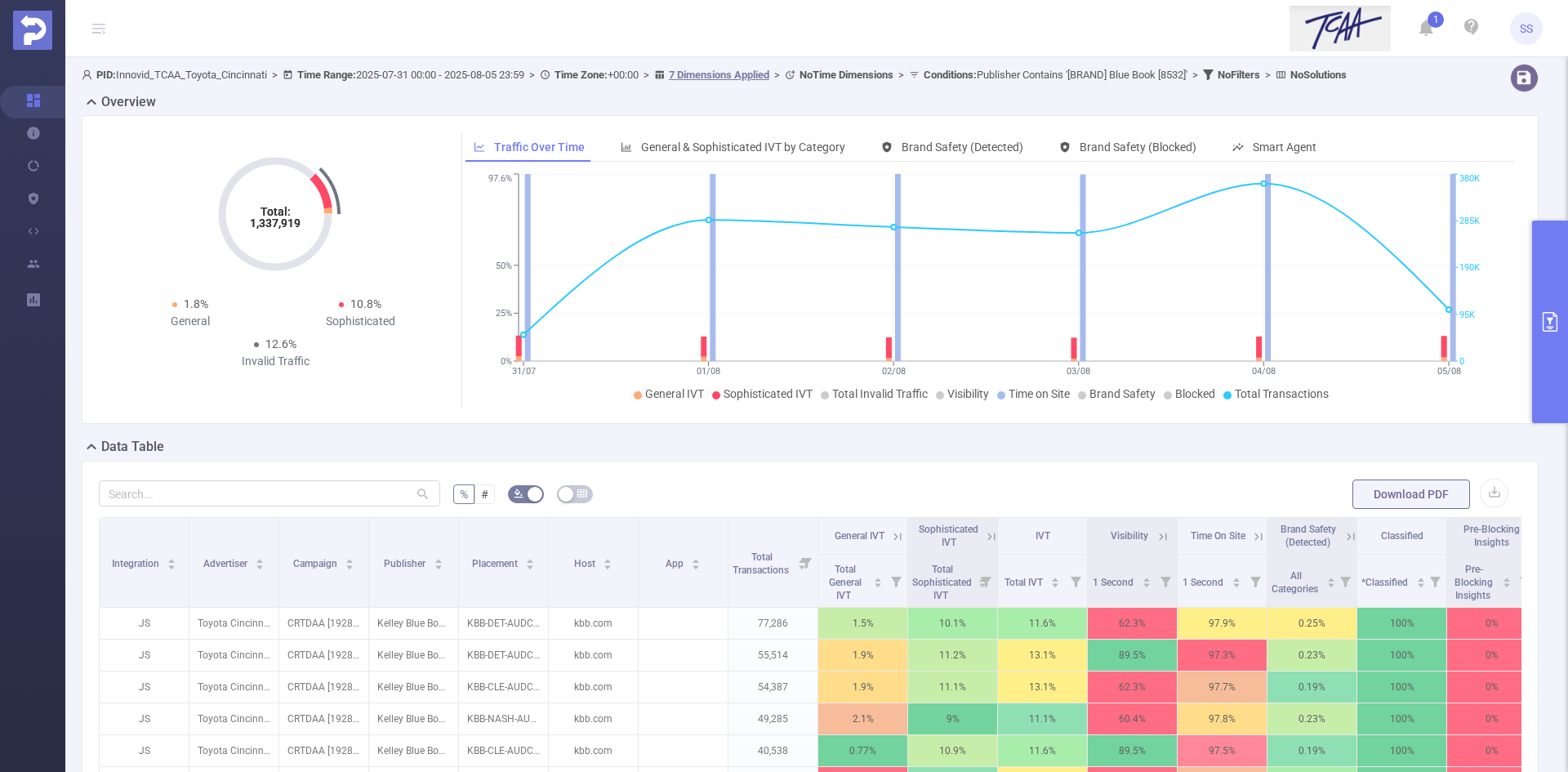 click on "31/07 01/08 02/08 03/08 04/08 05/08 0% 25% 50% 97.6% 0 95K 190K 285K 380K" 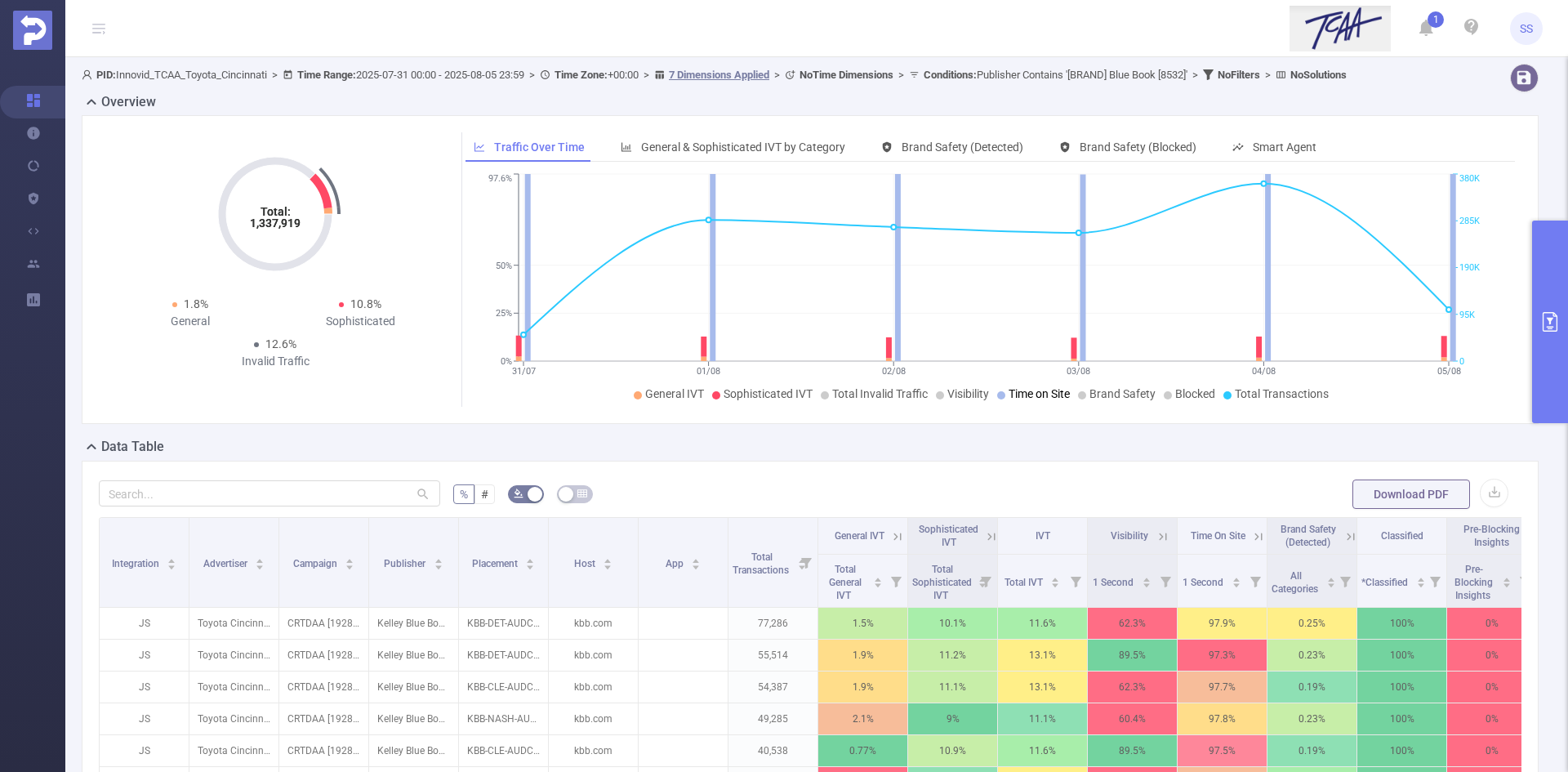click on "Time on Site" at bounding box center (1039, 394) 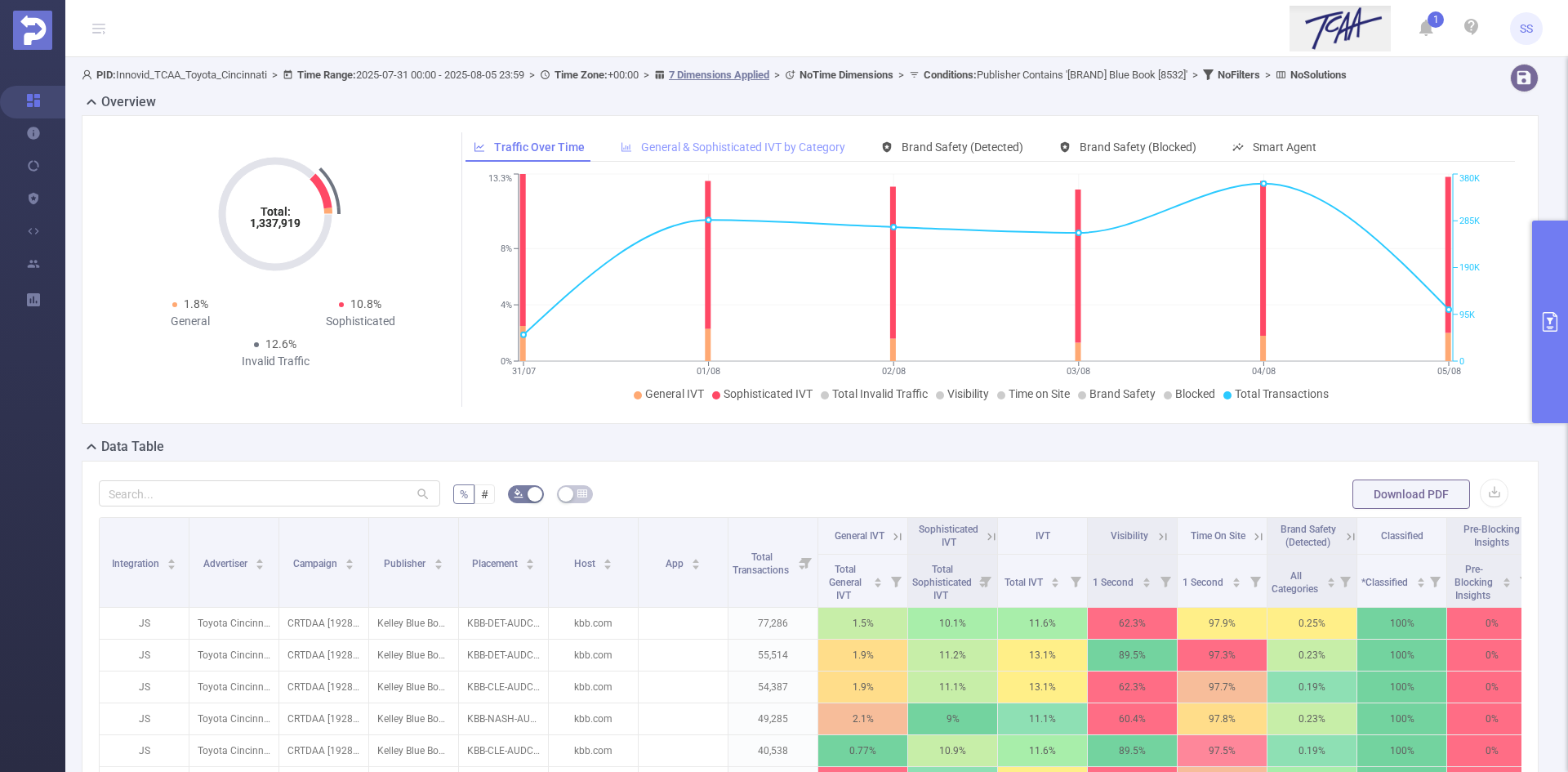click on "General & Sophisticated IVT by Category" at bounding box center [743, 147] 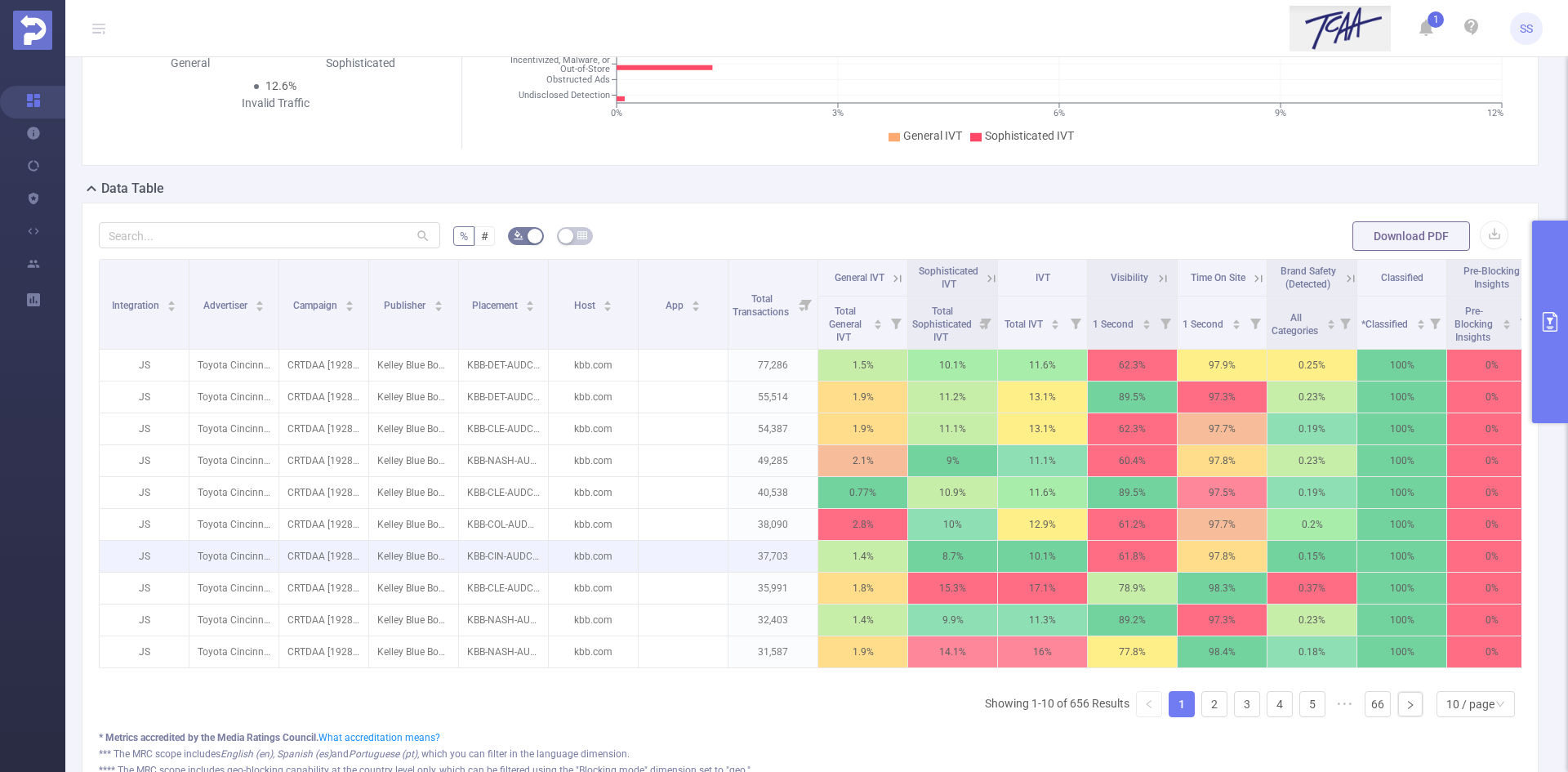 scroll, scrollTop: 327, scrollLeft: 0, axis: vertical 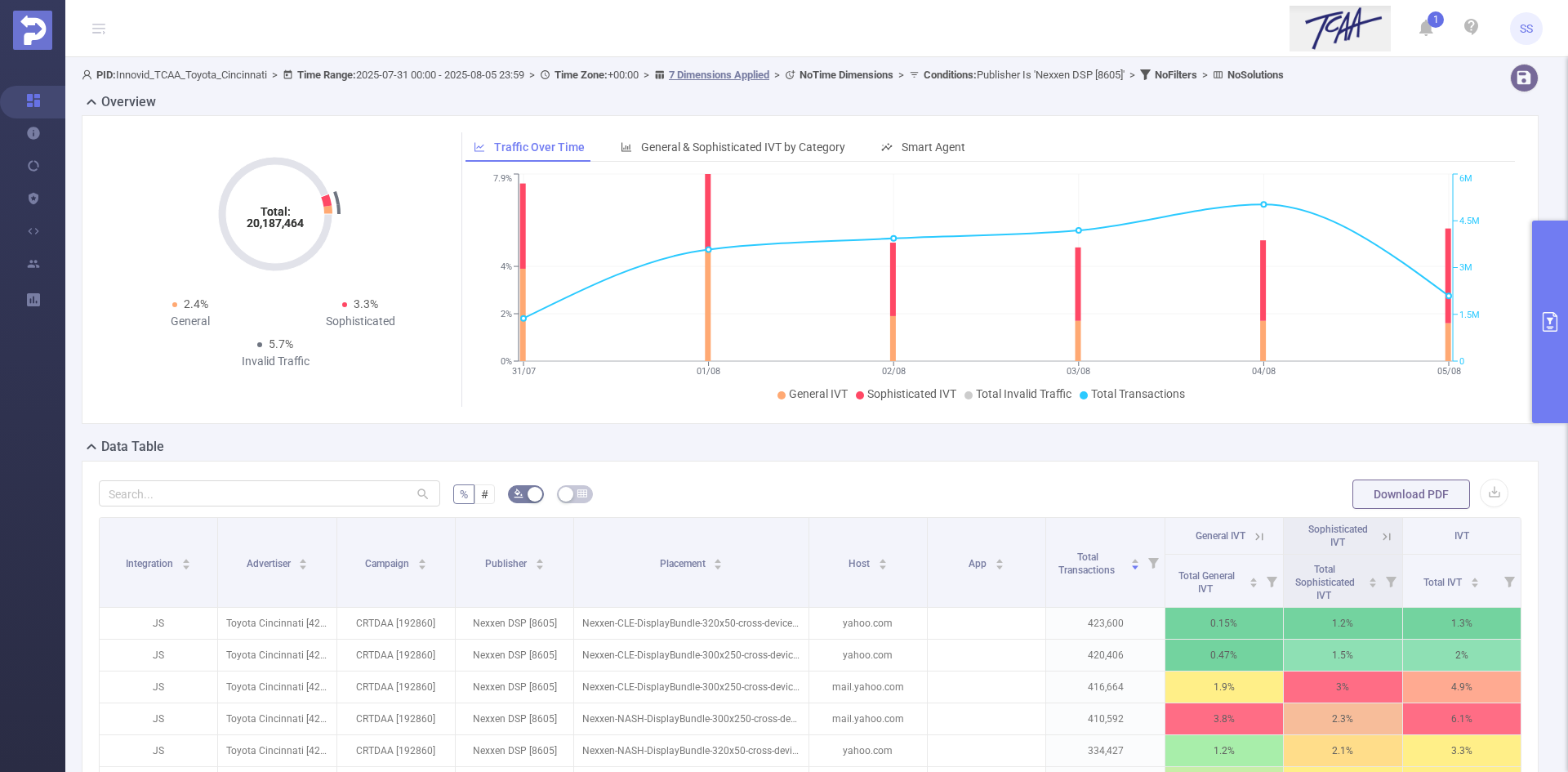 click at bounding box center [1550, 322] 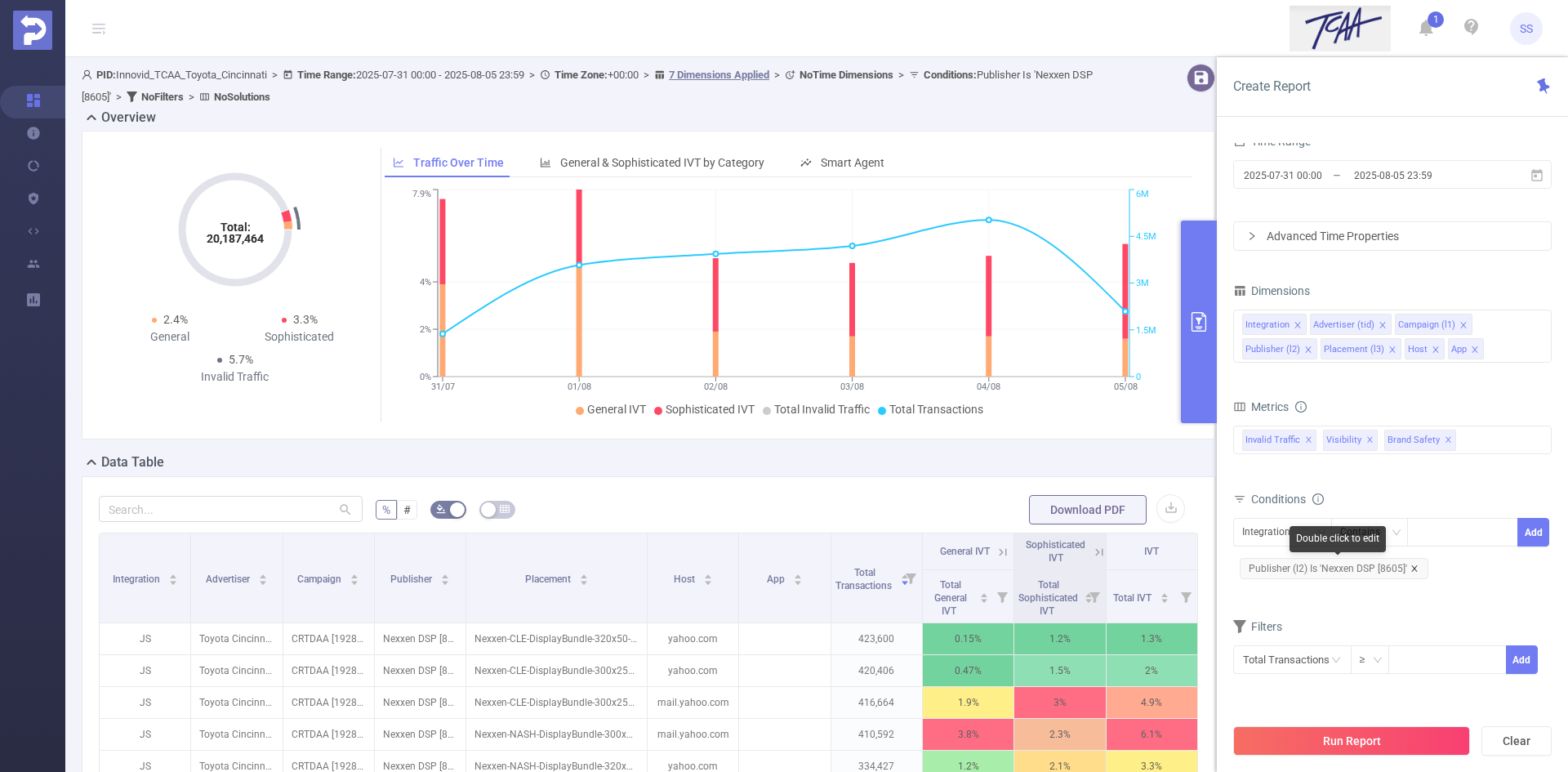 click 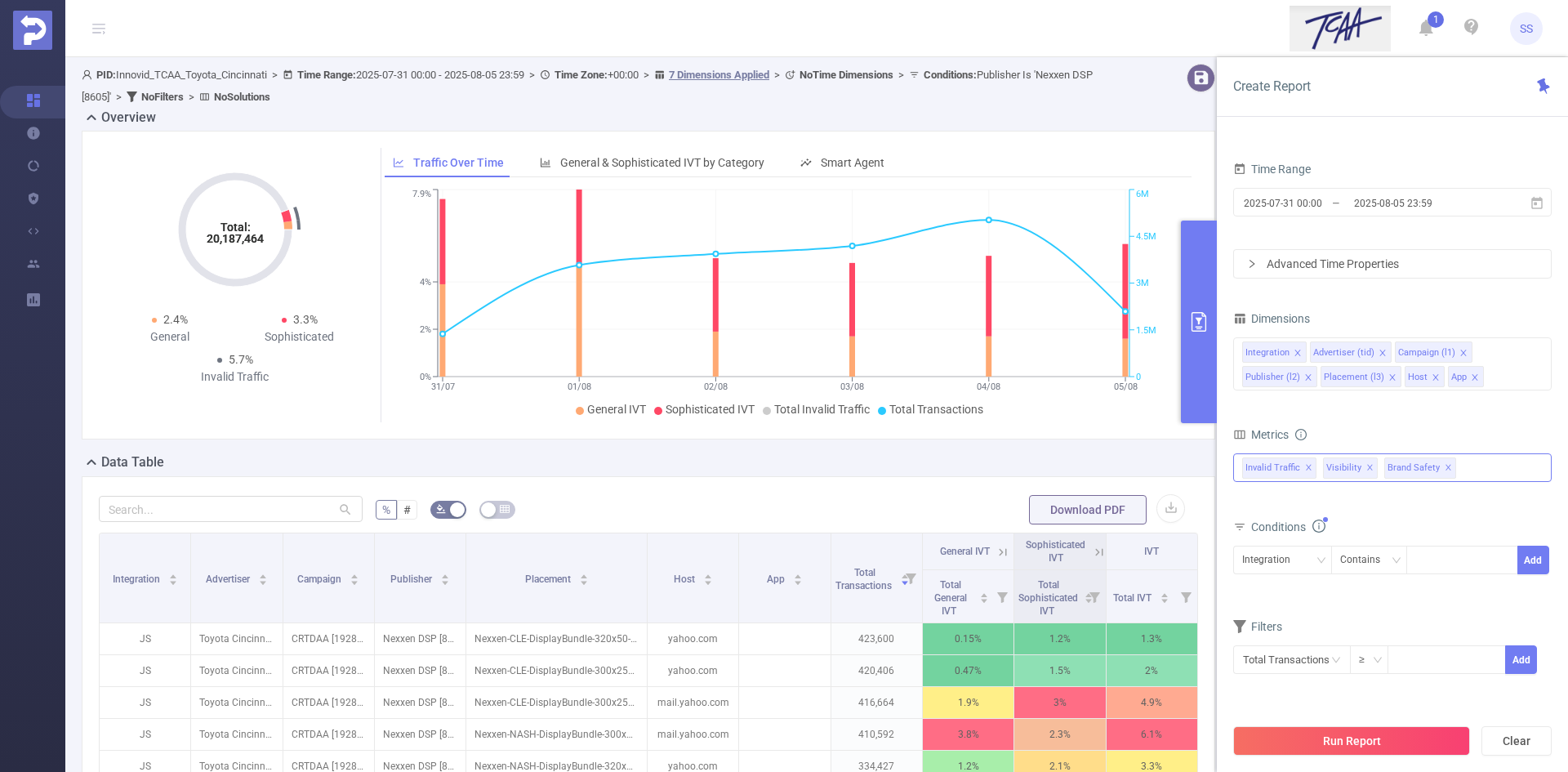 click on "Anti-Fraud Invalid Traffic Visibility Brand Safety Traffic Intelligence Sample Rate MRC MRC - Sampled Click Fraud Passport Unified Attention Engagement Taxonomy Video Invalid Traffic    ✕ Visibility    ✕ Brand Safety    ✕" at bounding box center [1392, 467] 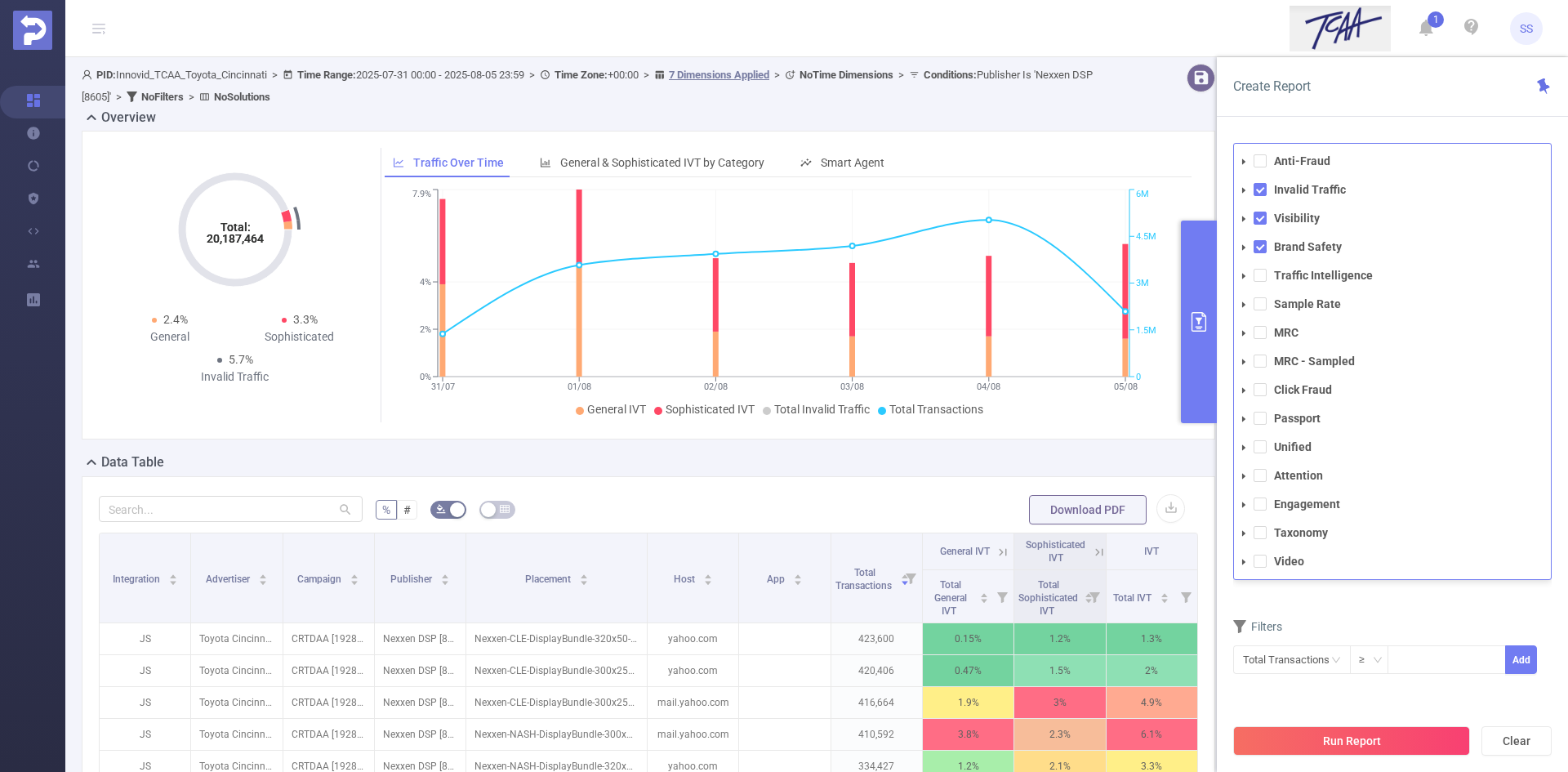 click on "Traffic Intelligence" at bounding box center [1392, 275] 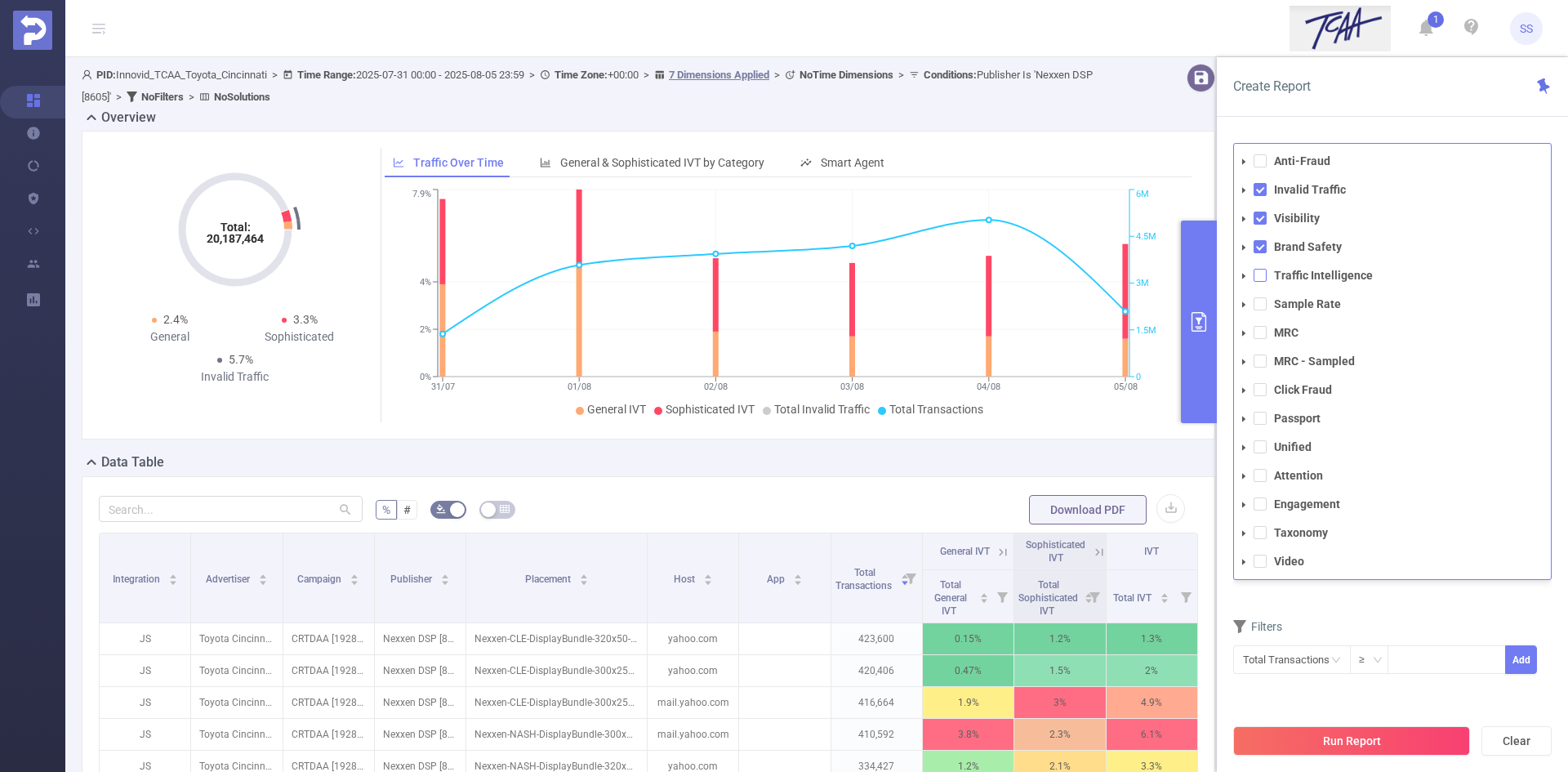click at bounding box center (1260, 275) 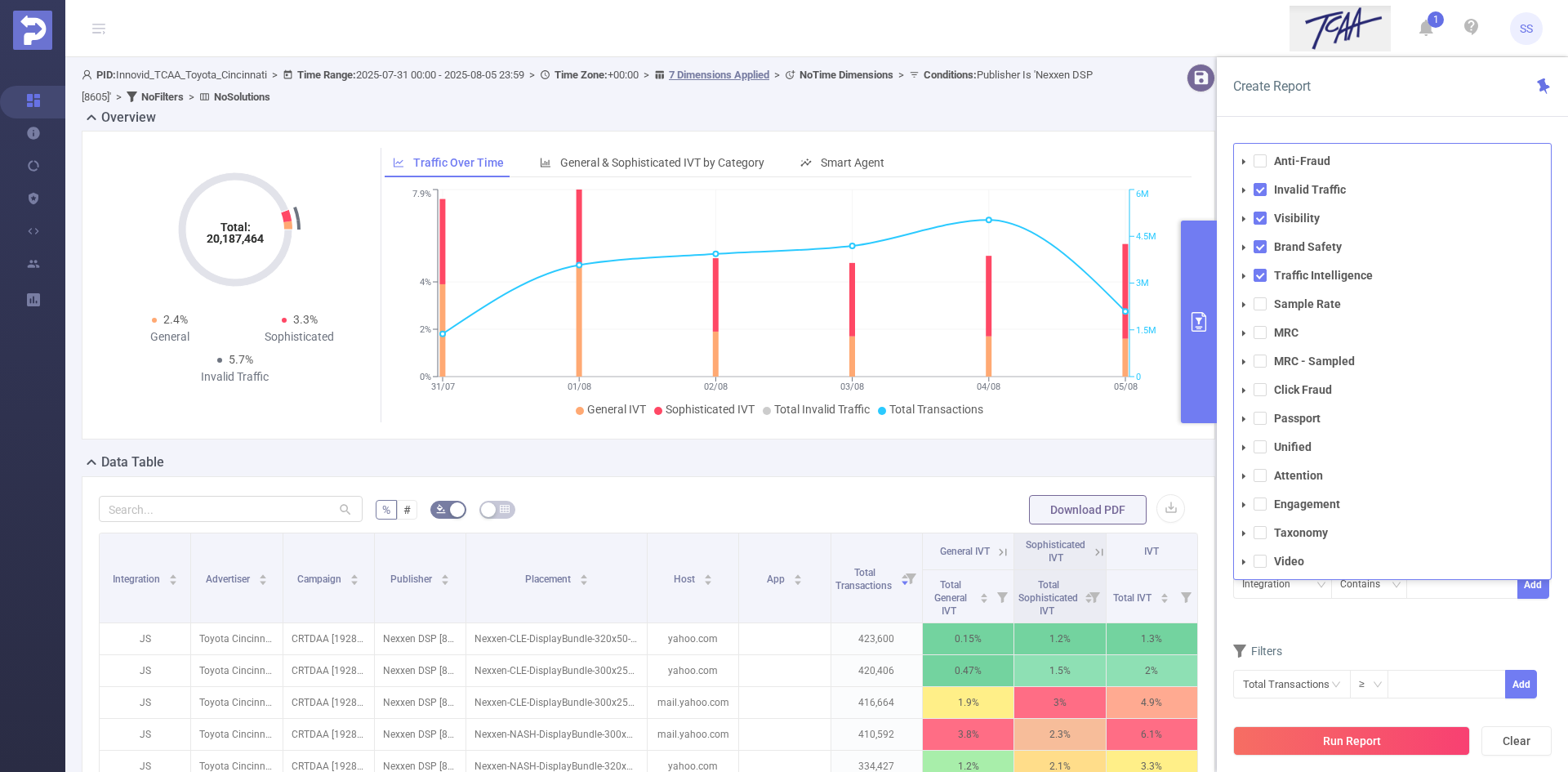 click on "Create Report" at bounding box center [1392, 87] 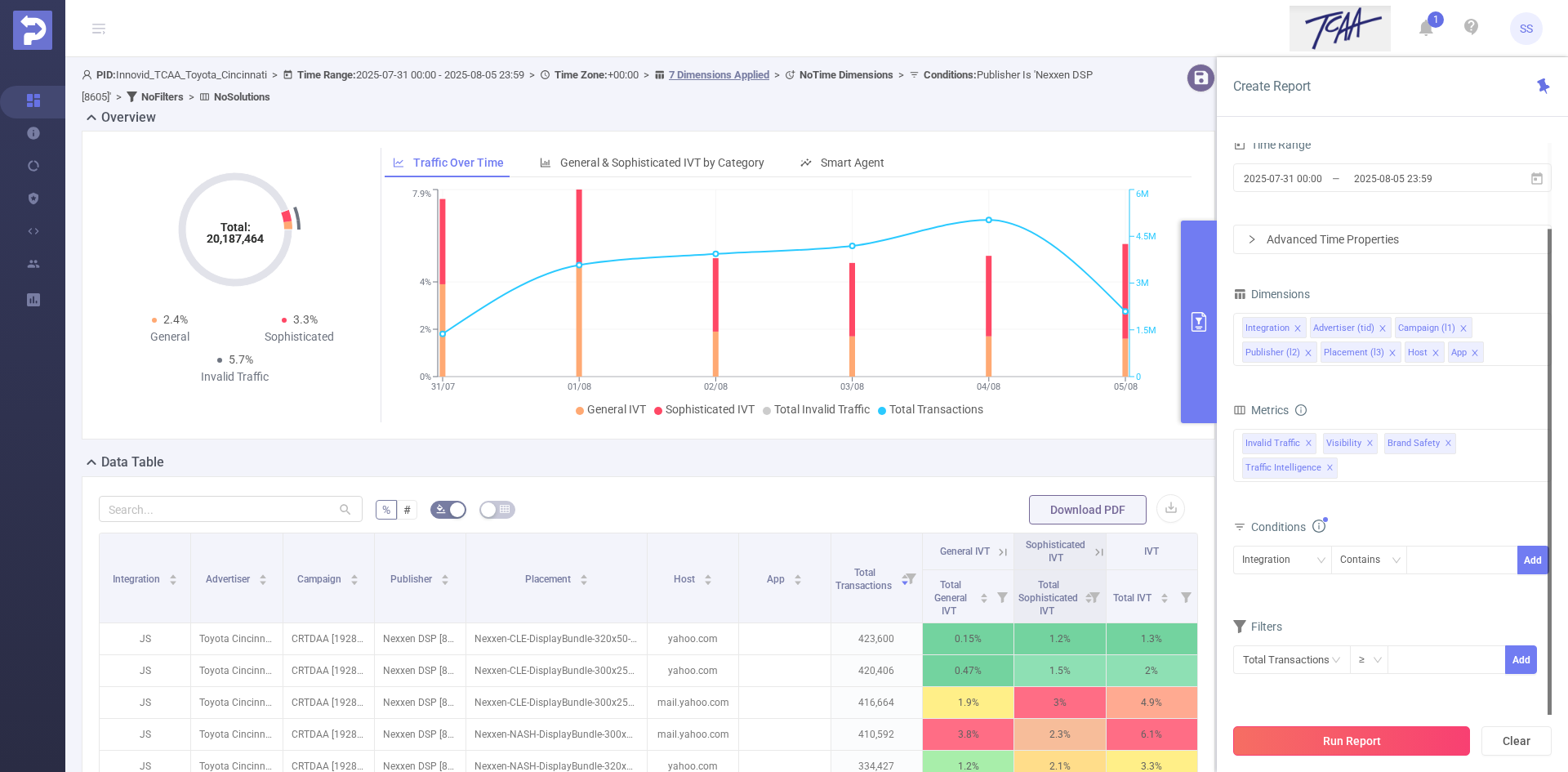 click on "Run Report" at bounding box center (1352, 741) 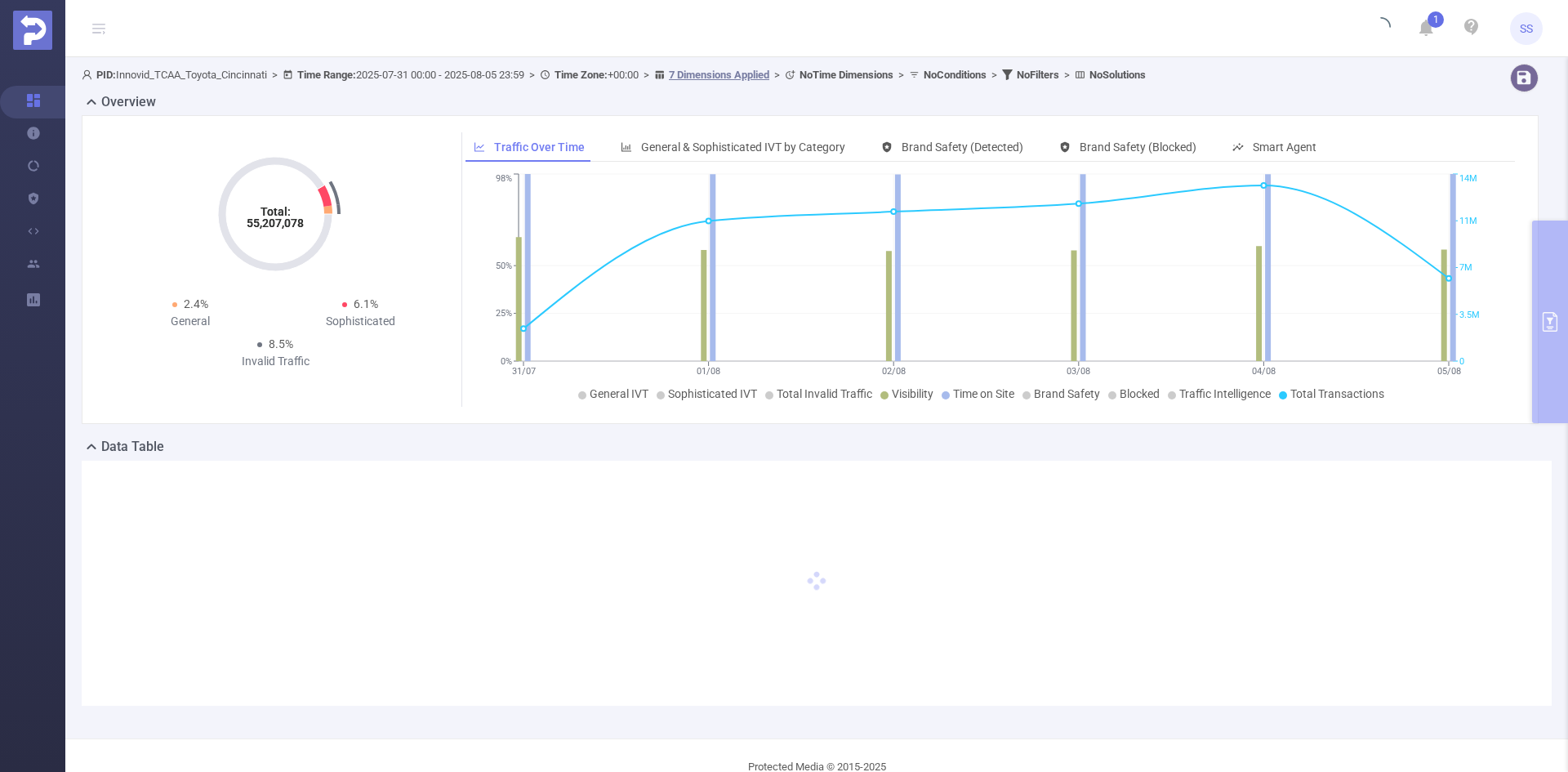 scroll, scrollTop: 36, scrollLeft: 0, axis: vertical 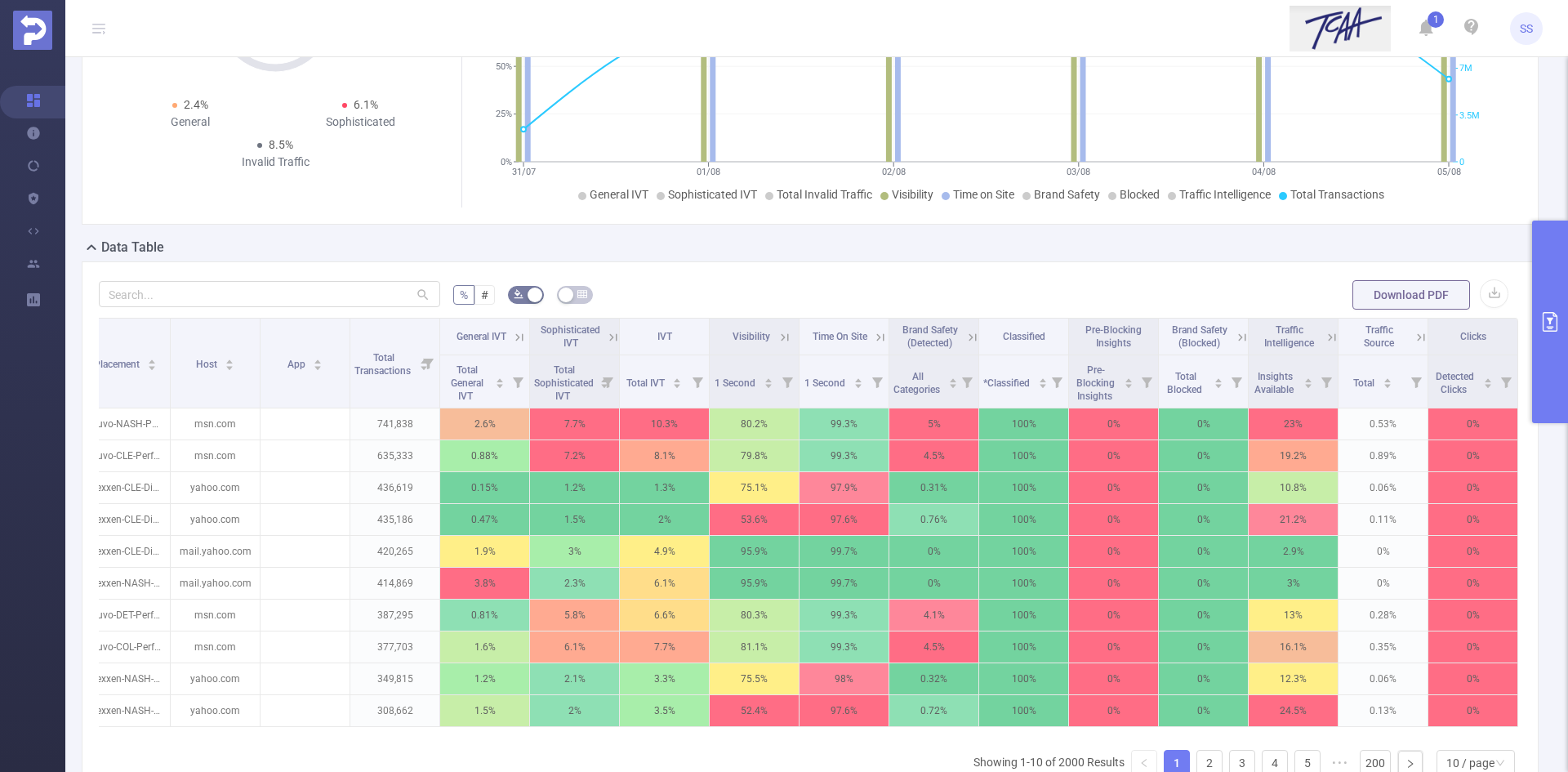 click at bounding box center [1330, 337] 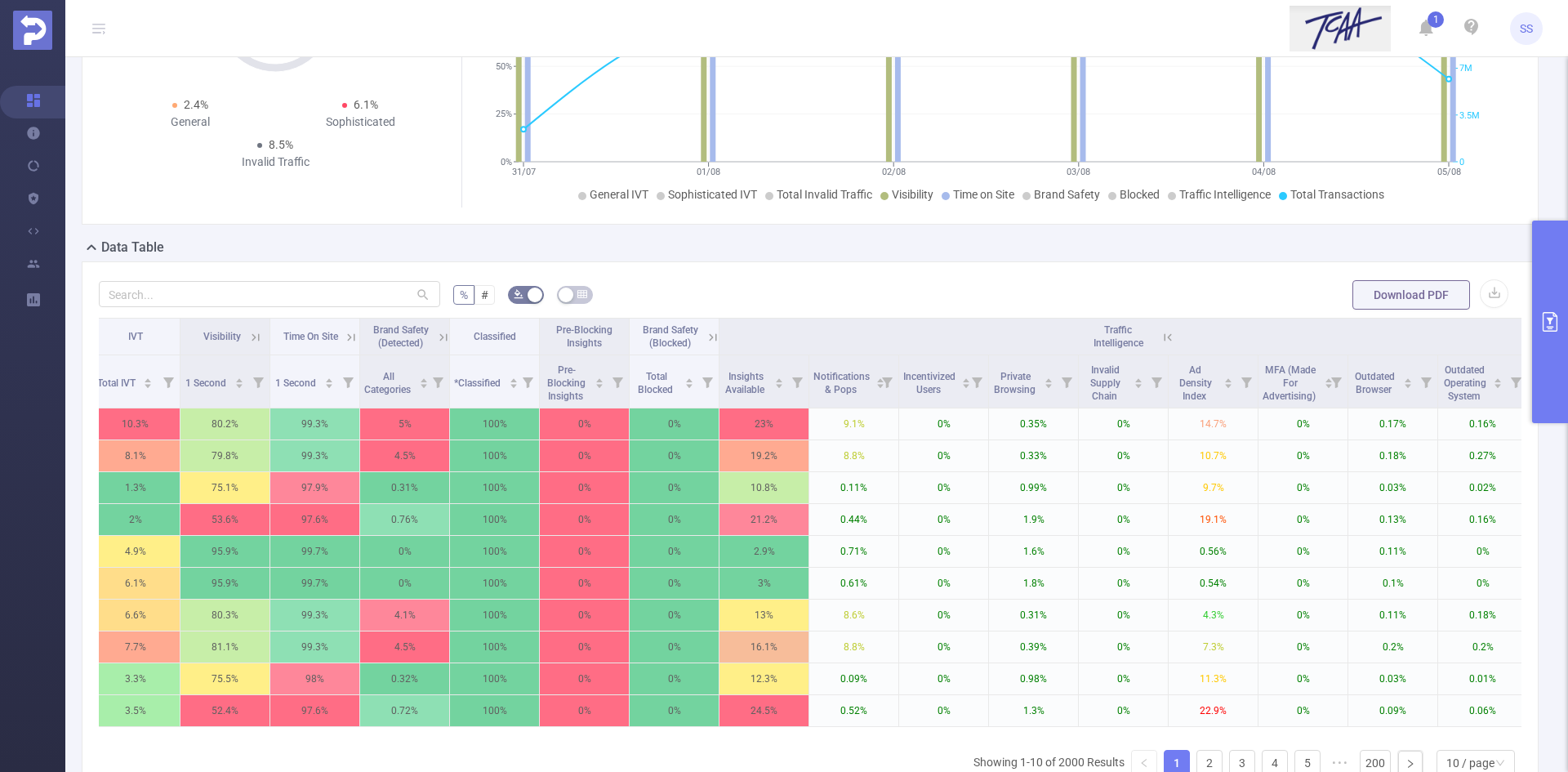 scroll, scrollTop: 0, scrollLeft: 909, axis: horizontal 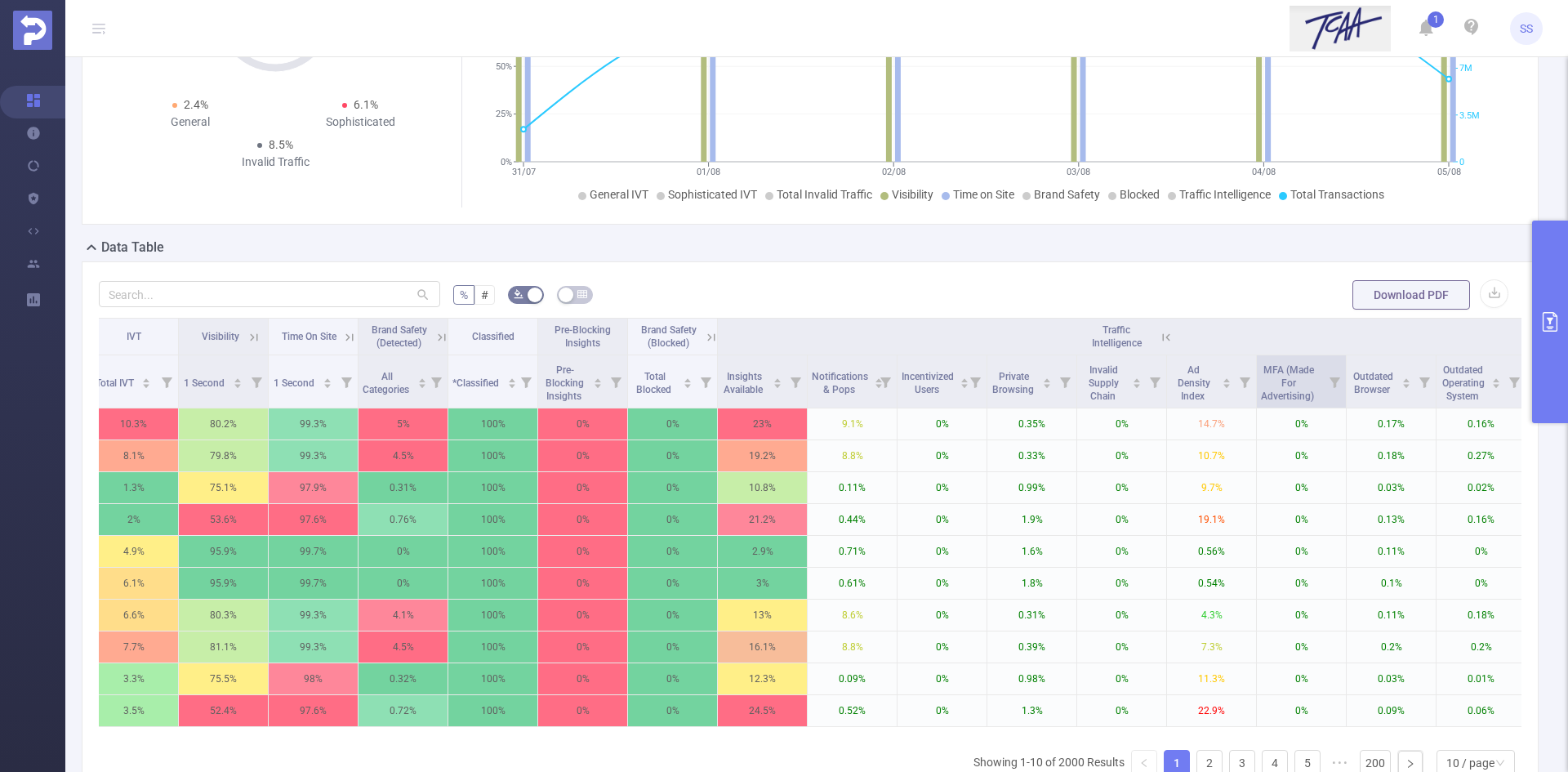 click at bounding box center (1334, 382) 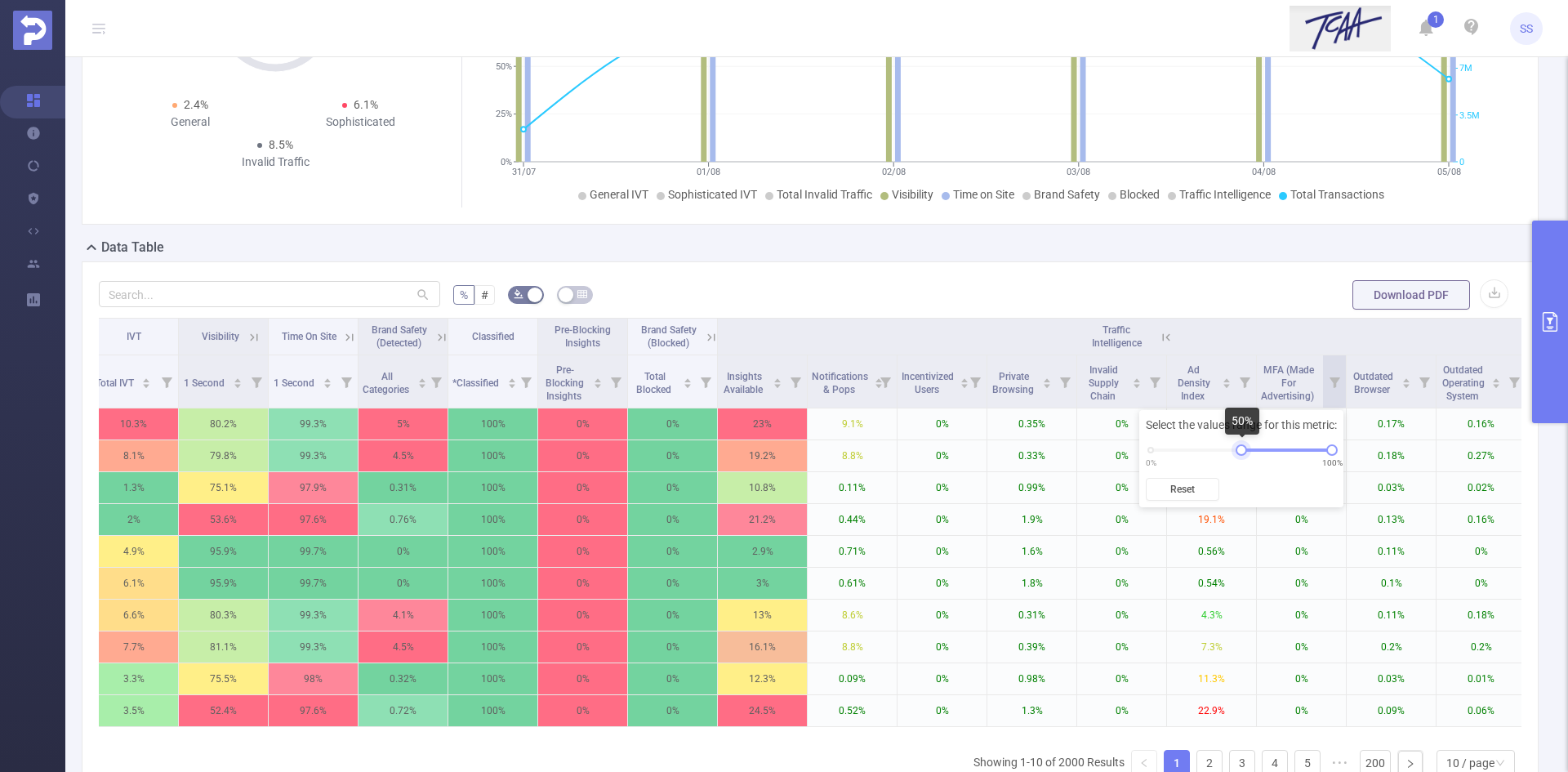 drag, startPoint x: 1148, startPoint y: 447, endPoint x: 1241, endPoint y: 457, distance: 93.53609 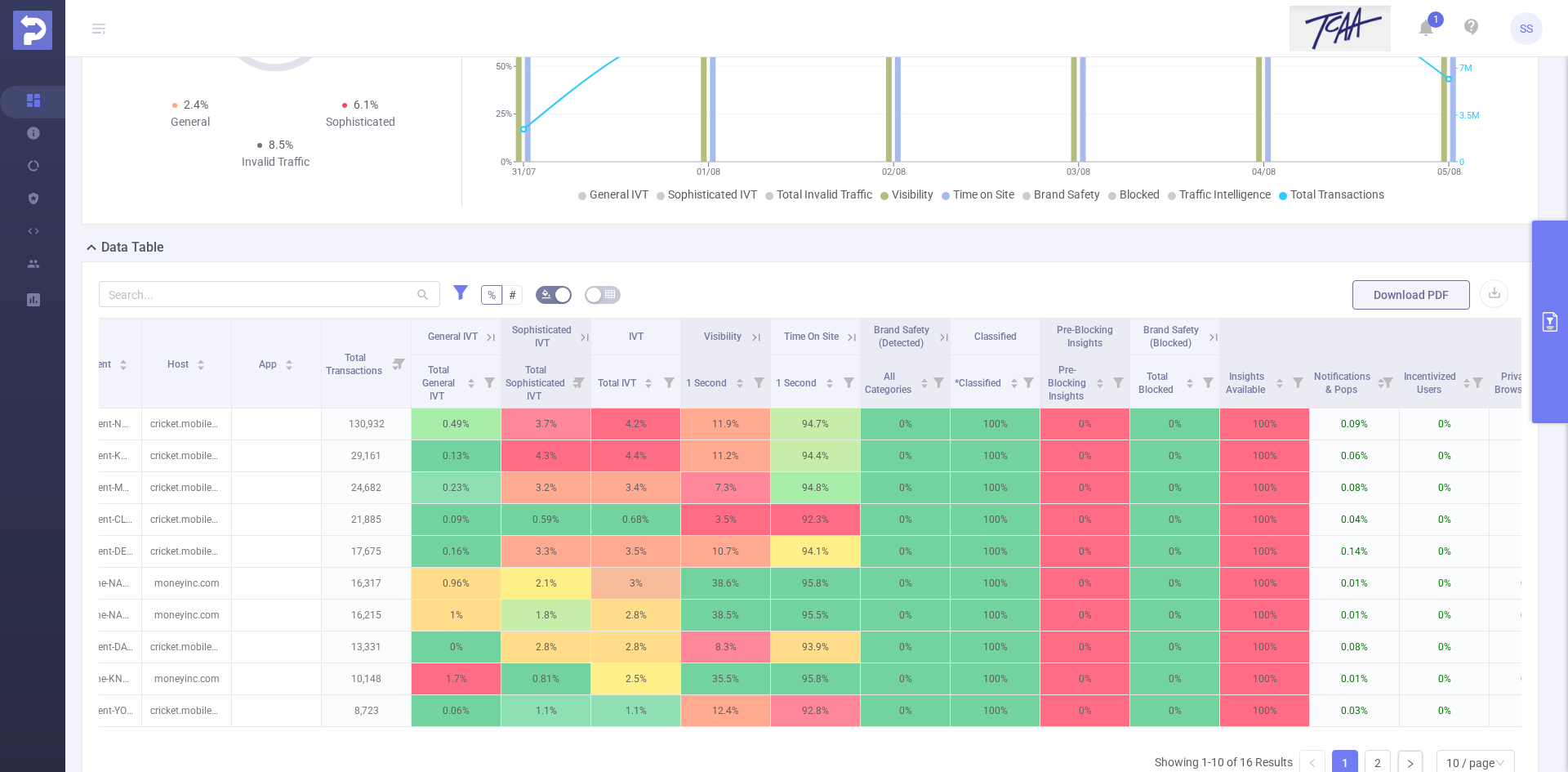 scroll, scrollTop: 0, scrollLeft: 0, axis: both 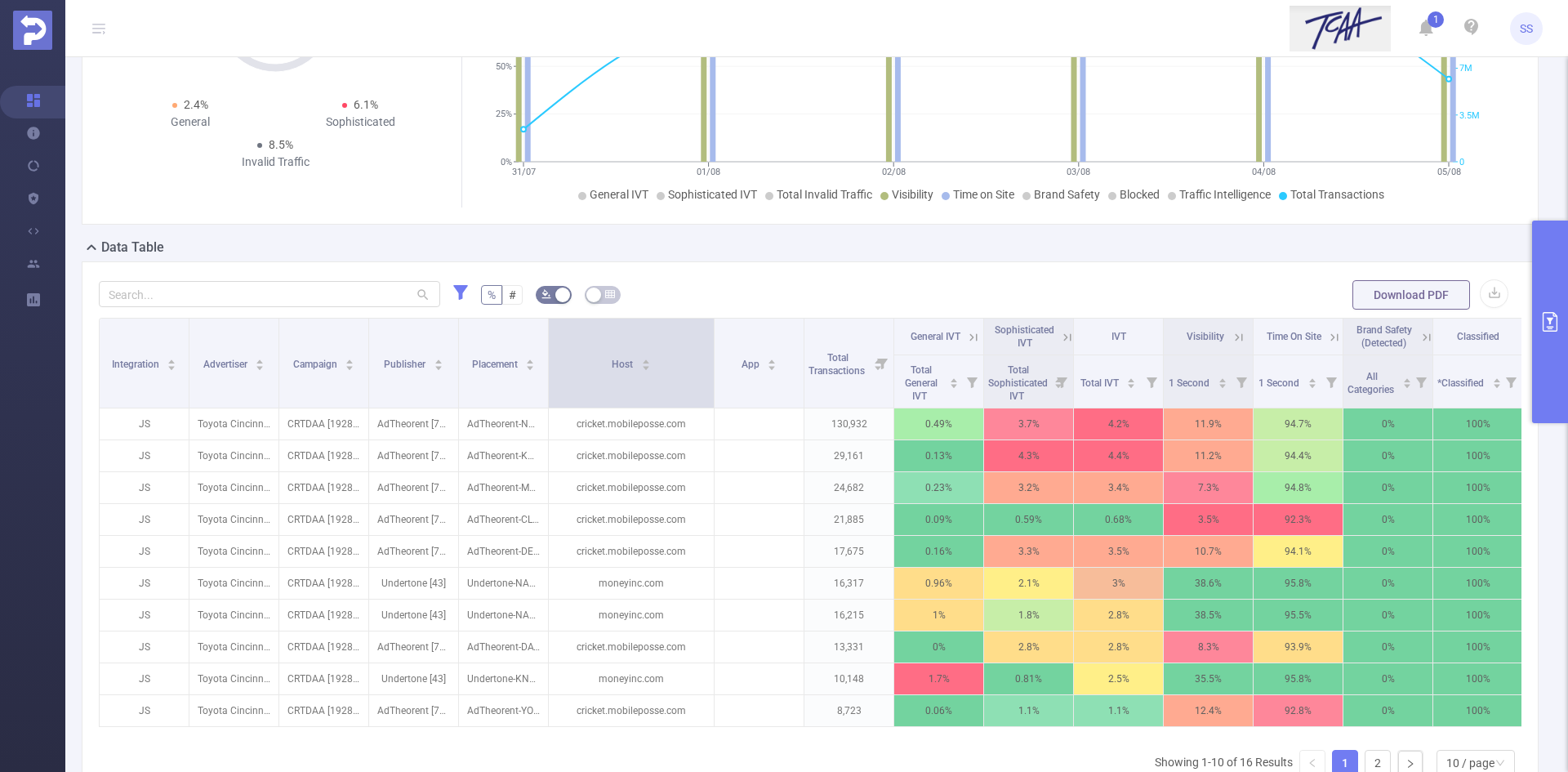 drag, startPoint x: 635, startPoint y: 379, endPoint x: 711, endPoint y: 382, distance: 76.05919 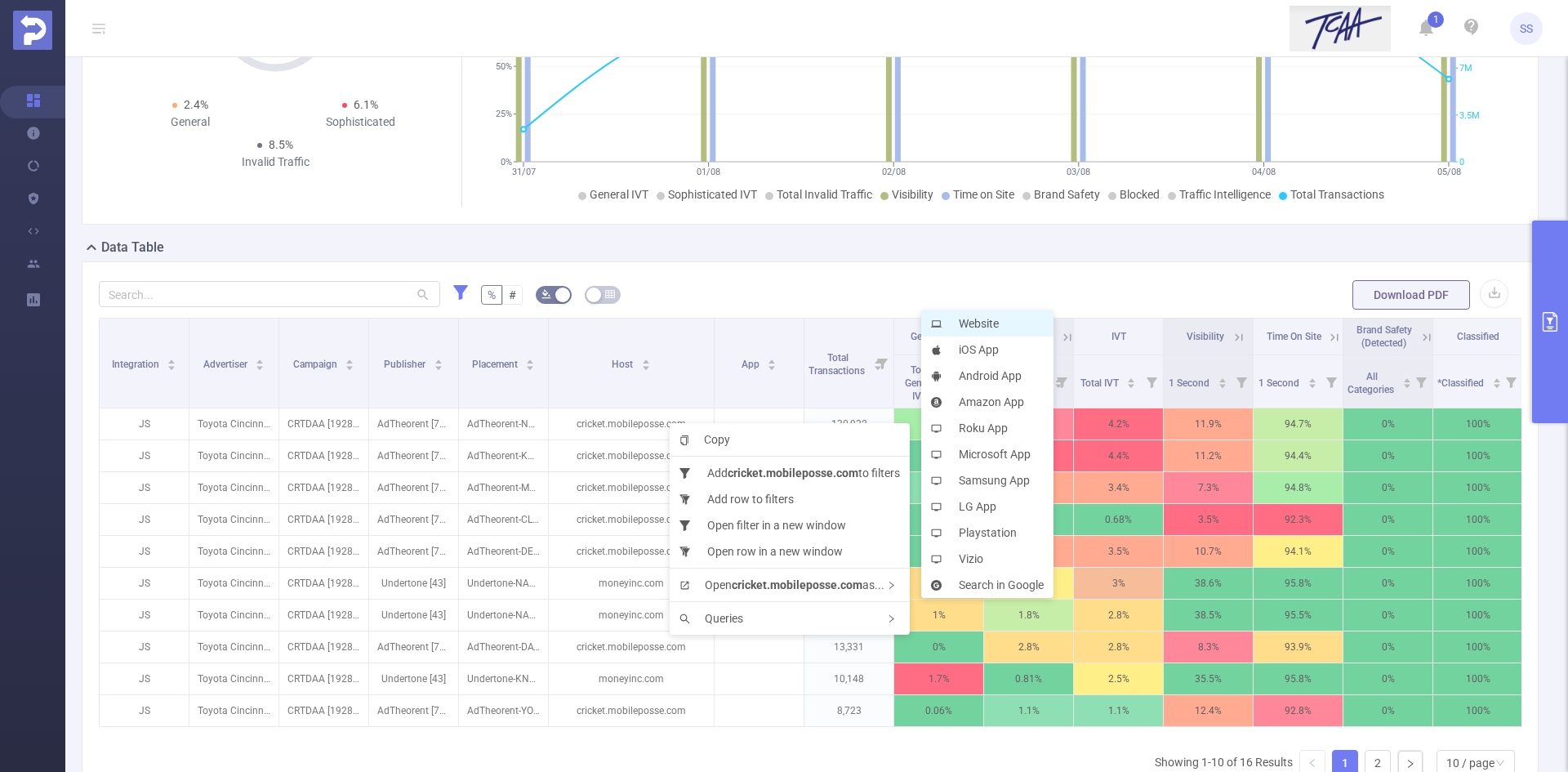 click on "Website" at bounding box center [987, 324] 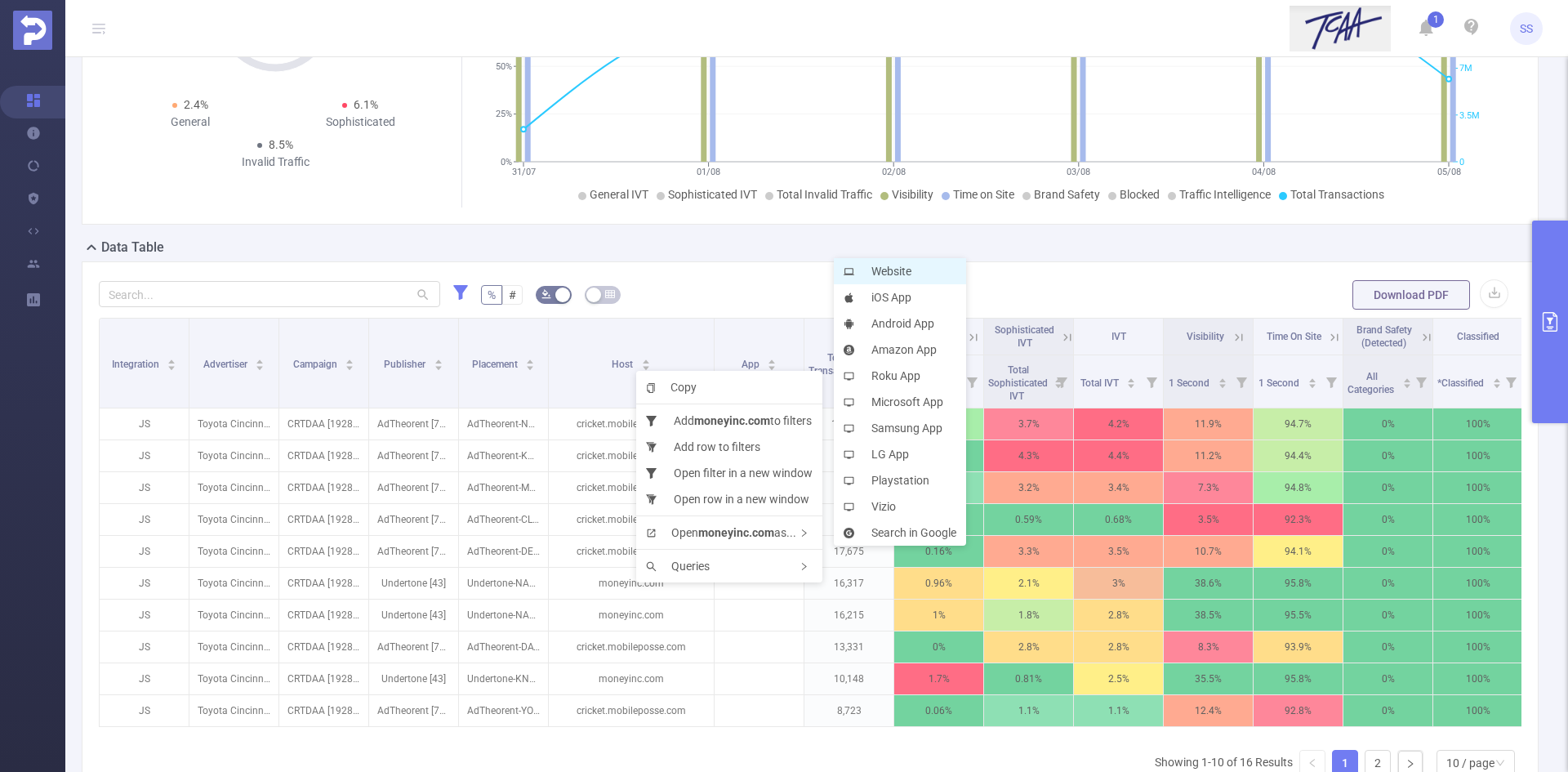 click on "Website" at bounding box center (900, 271) 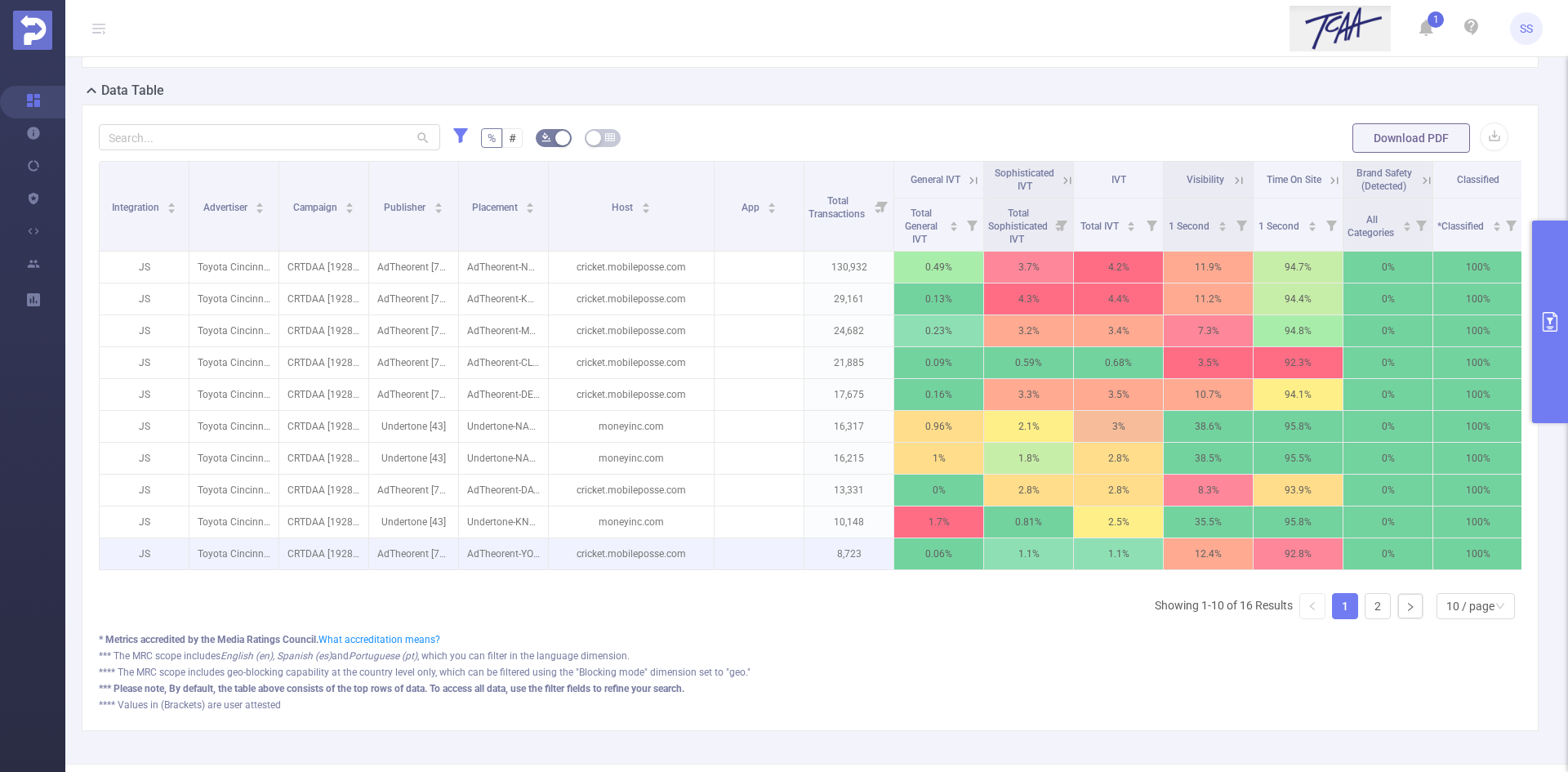 scroll, scrollTop: 363, scrollLeft: 0, axis: vertical 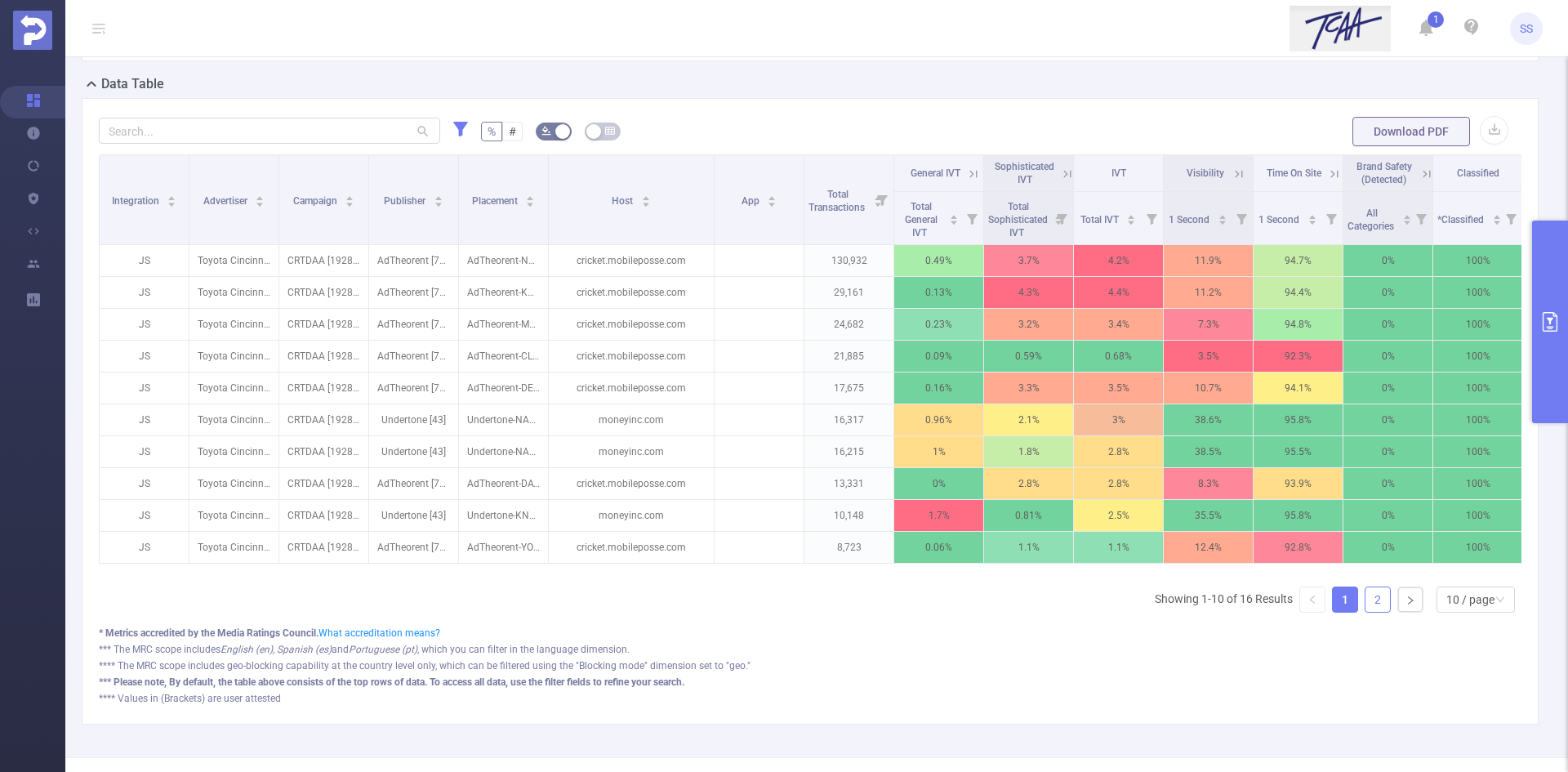 click on "2" at bounding box center [1378, 600] 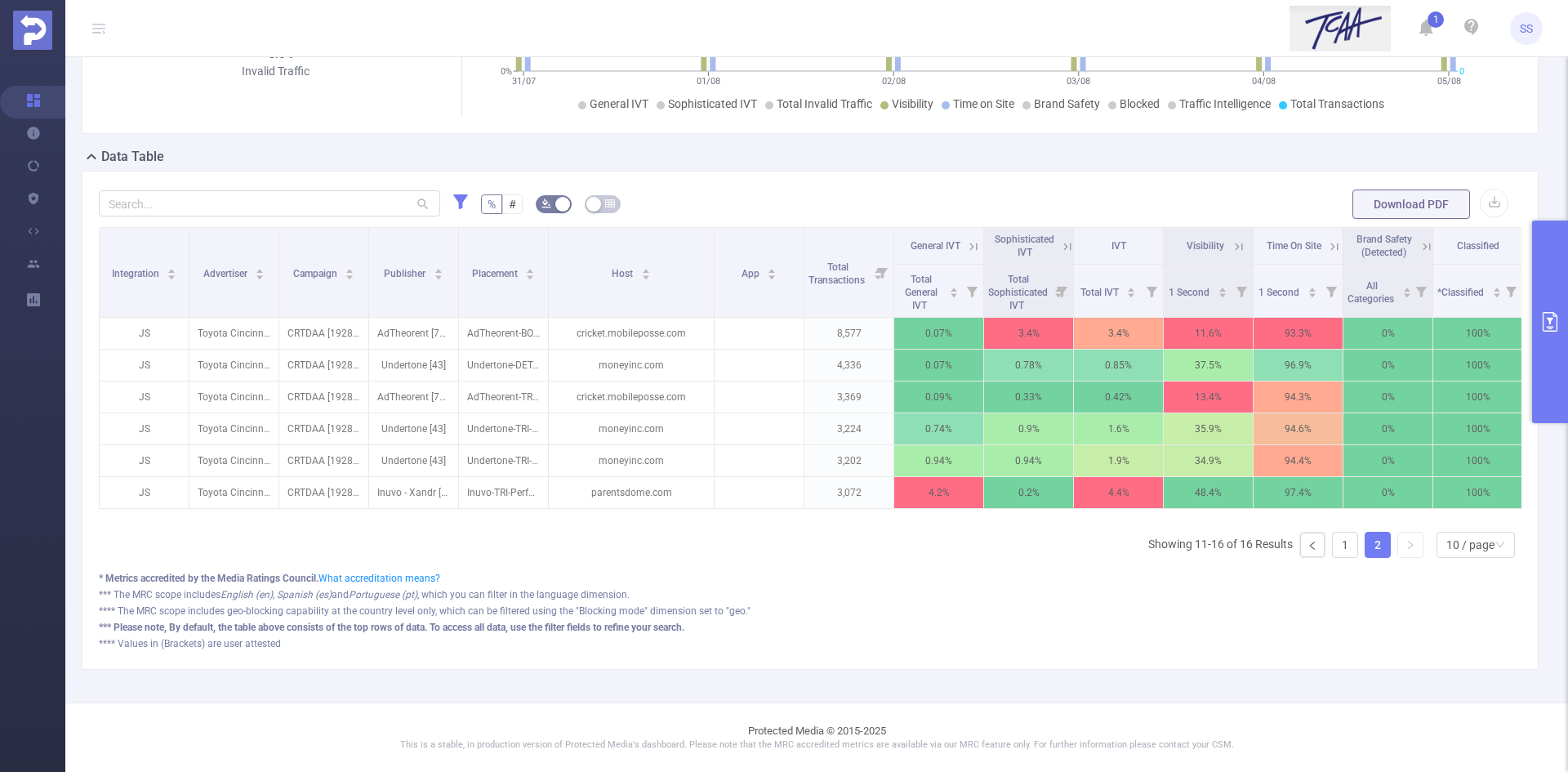 scroll, scrollTop: 302, scrollLeft: 0, axis: vertical 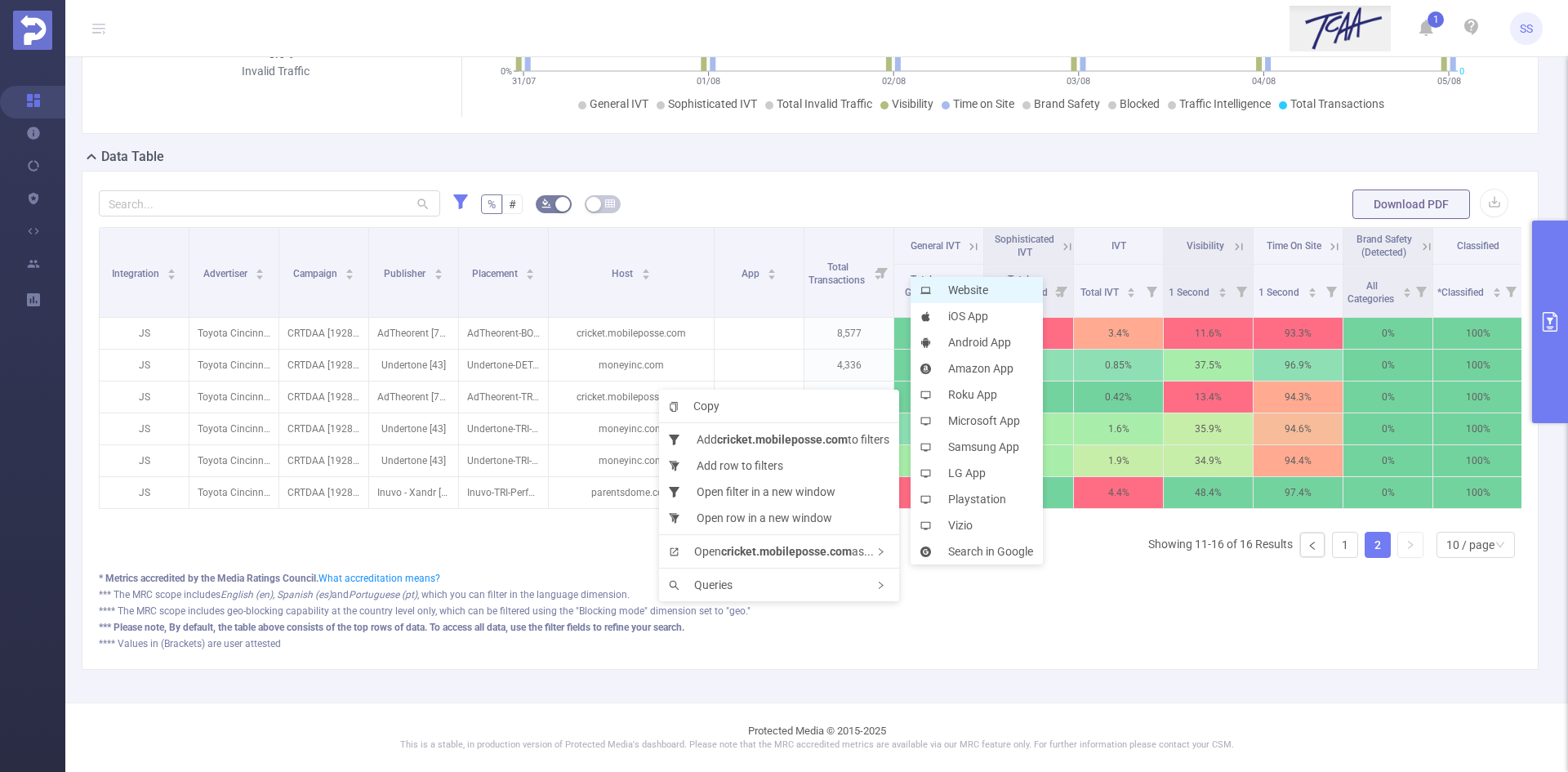 click on "Website" at bounding box center [977, 290] 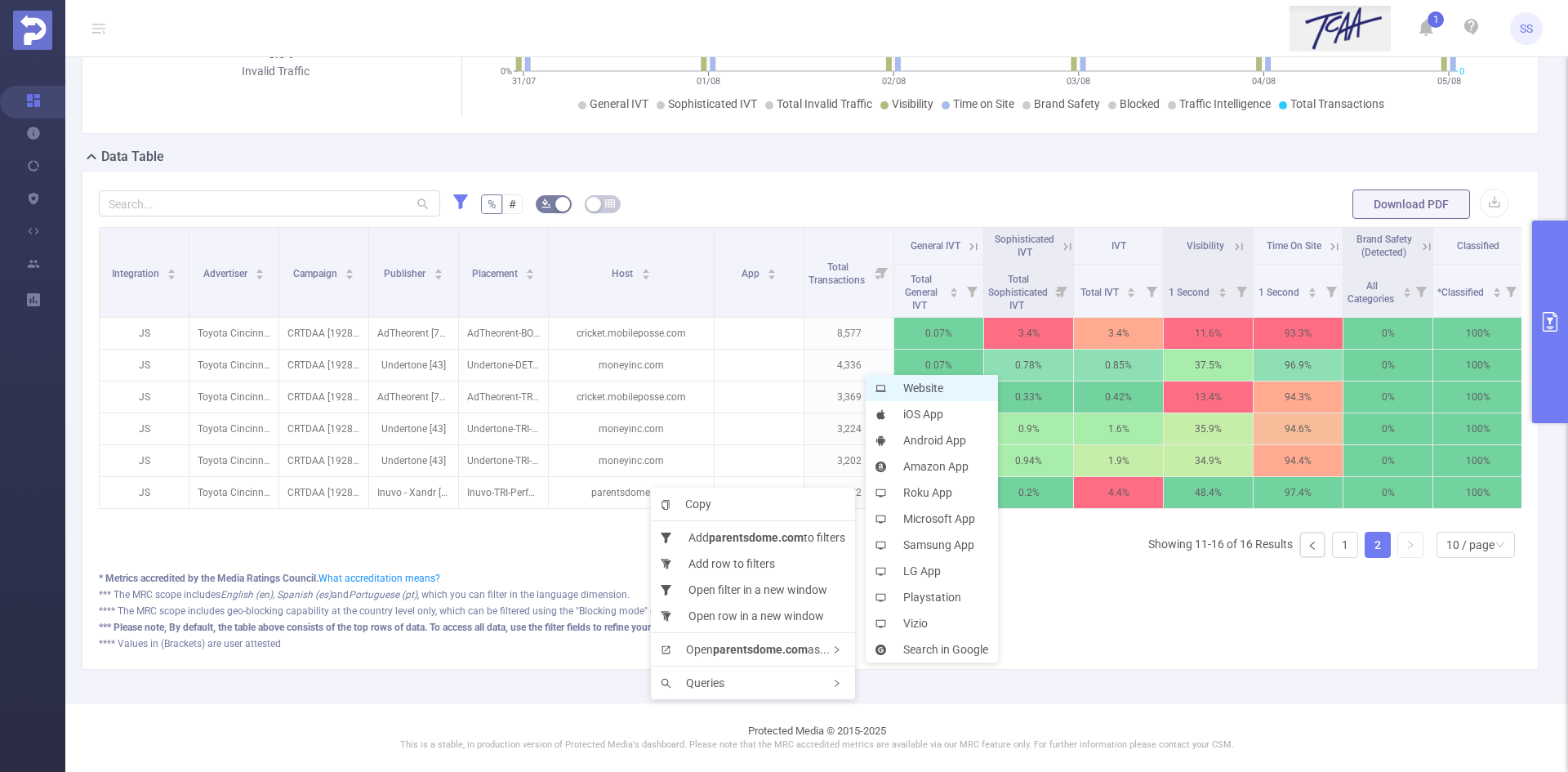 click on "Website" at bounding box center (932, 388) 